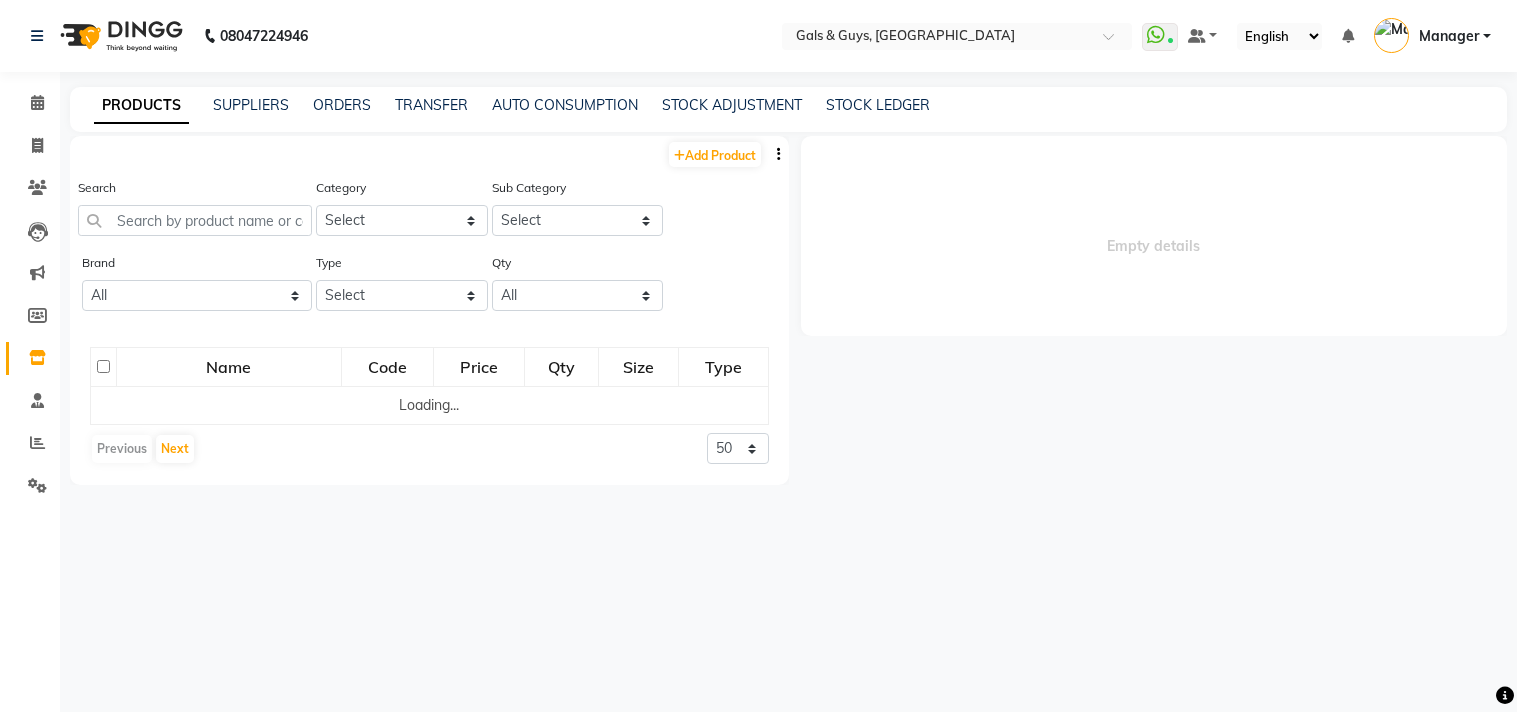 scroll, scrollTop: 0, scrollLeft: 0, axis: both 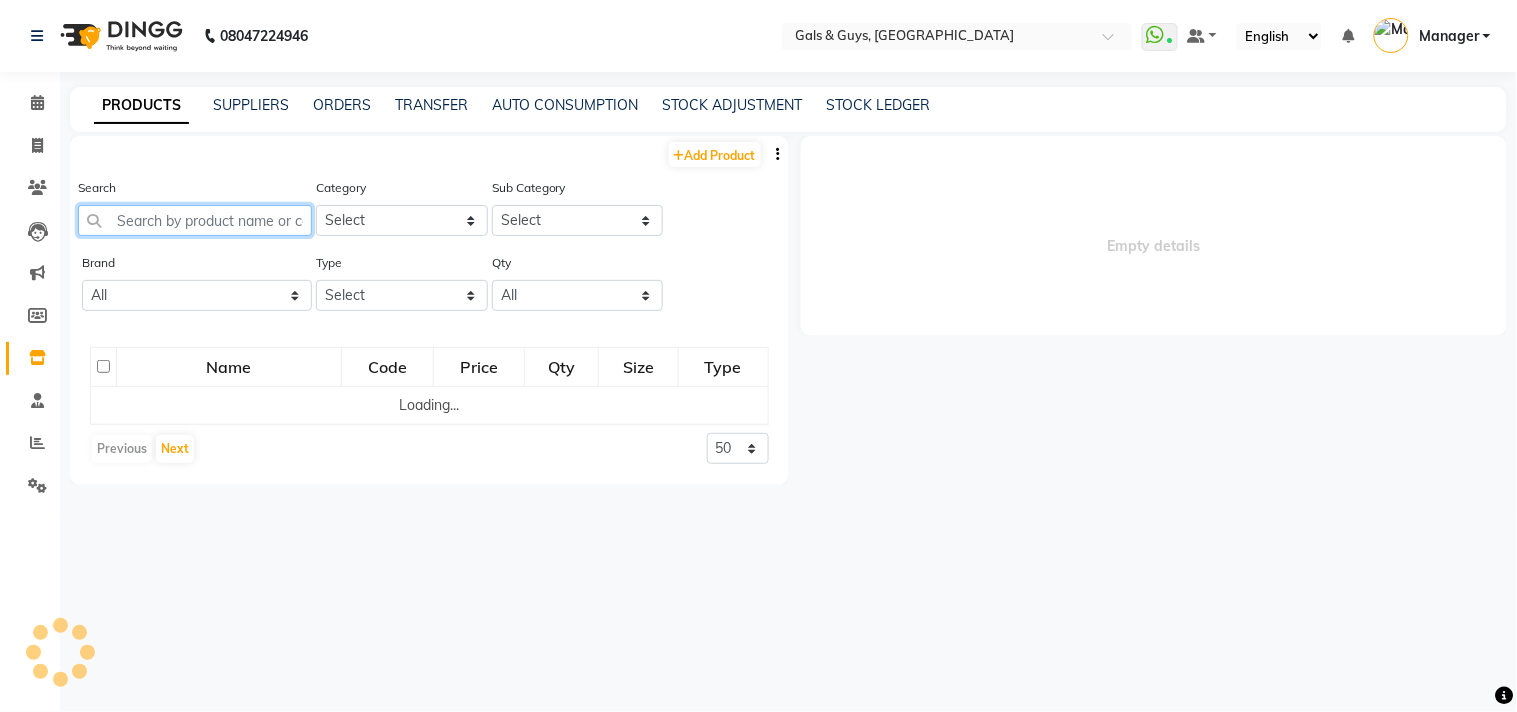 click 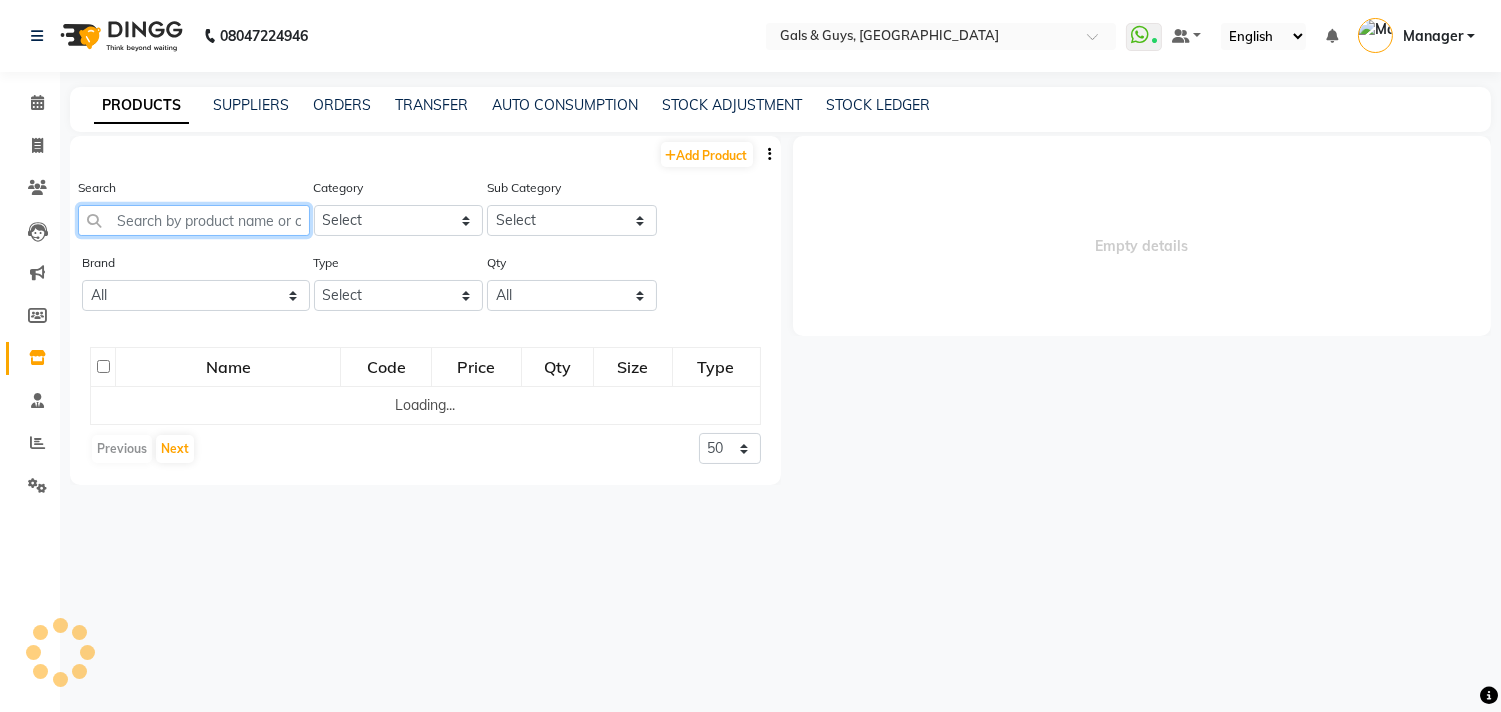 select 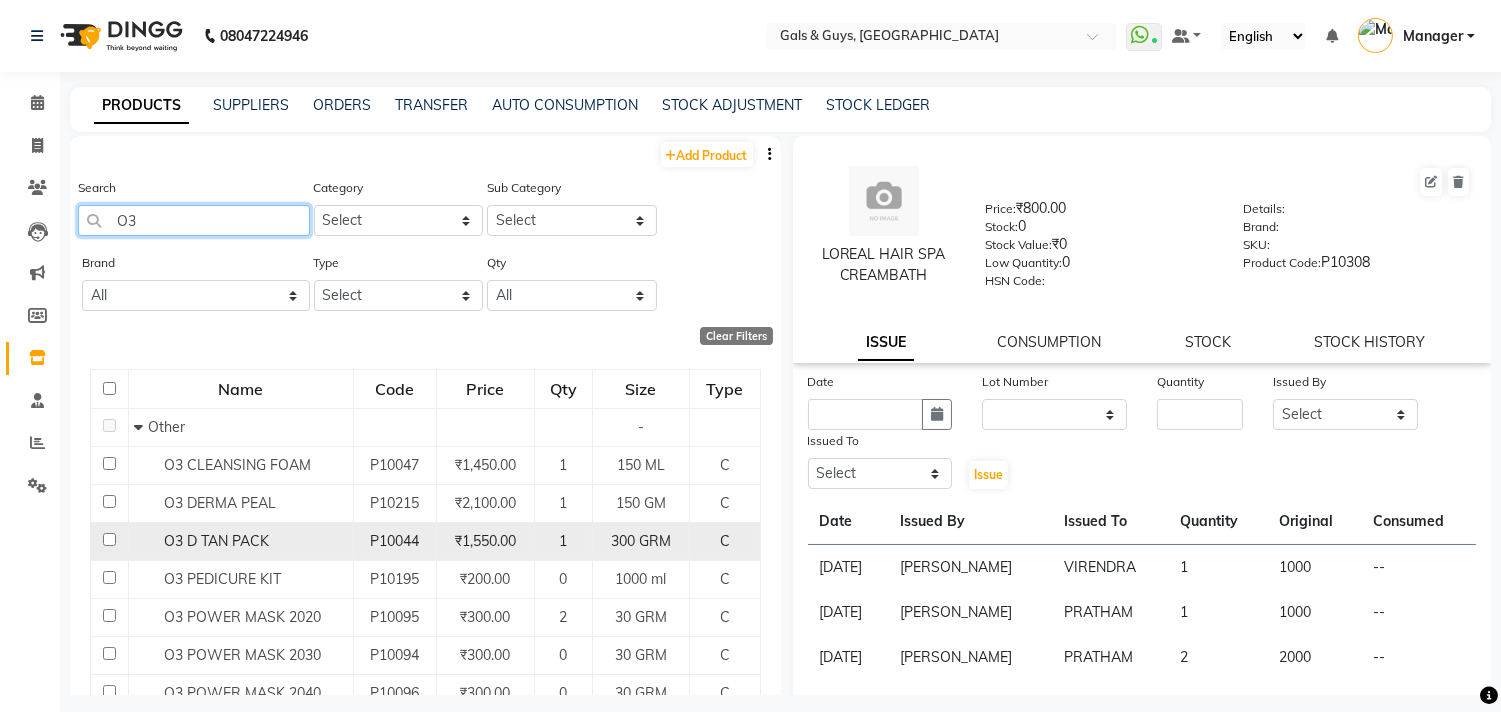 type on "O3" 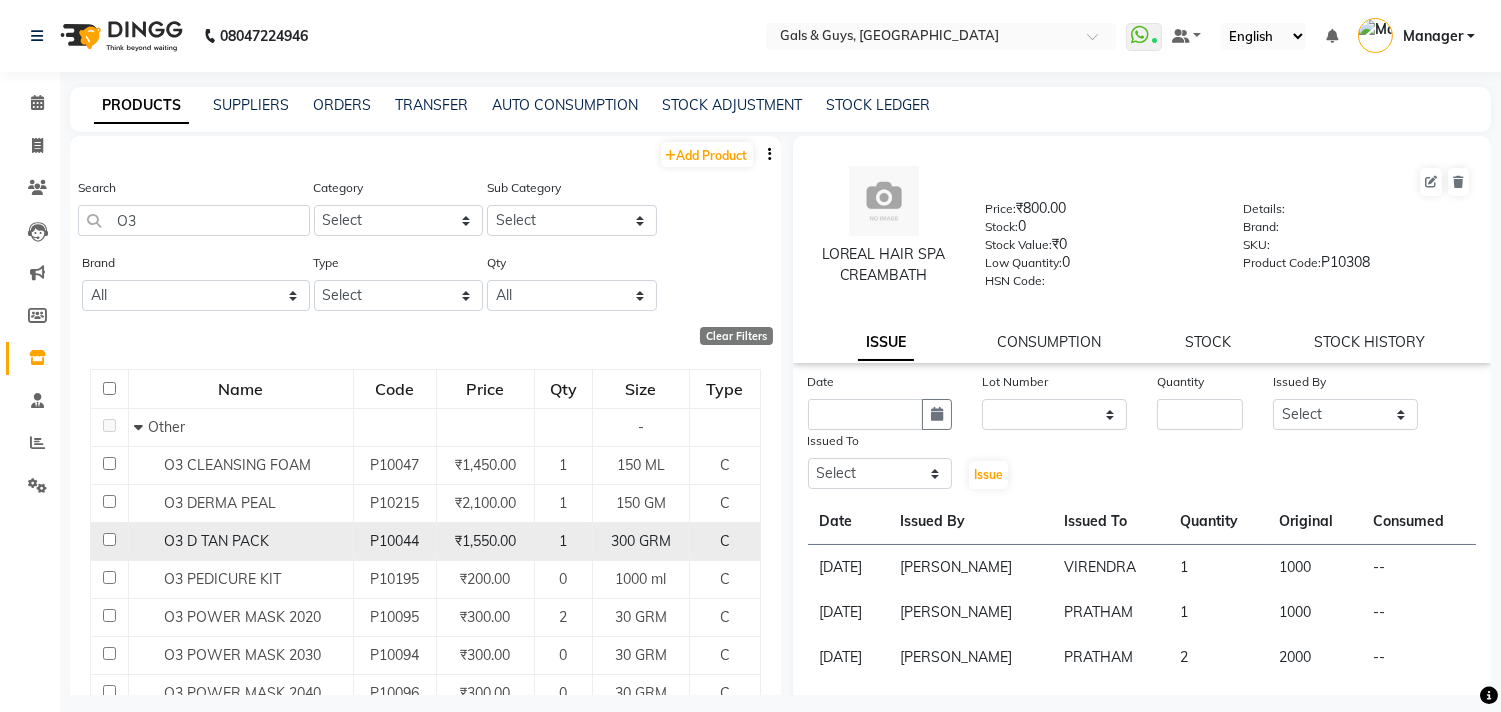 click 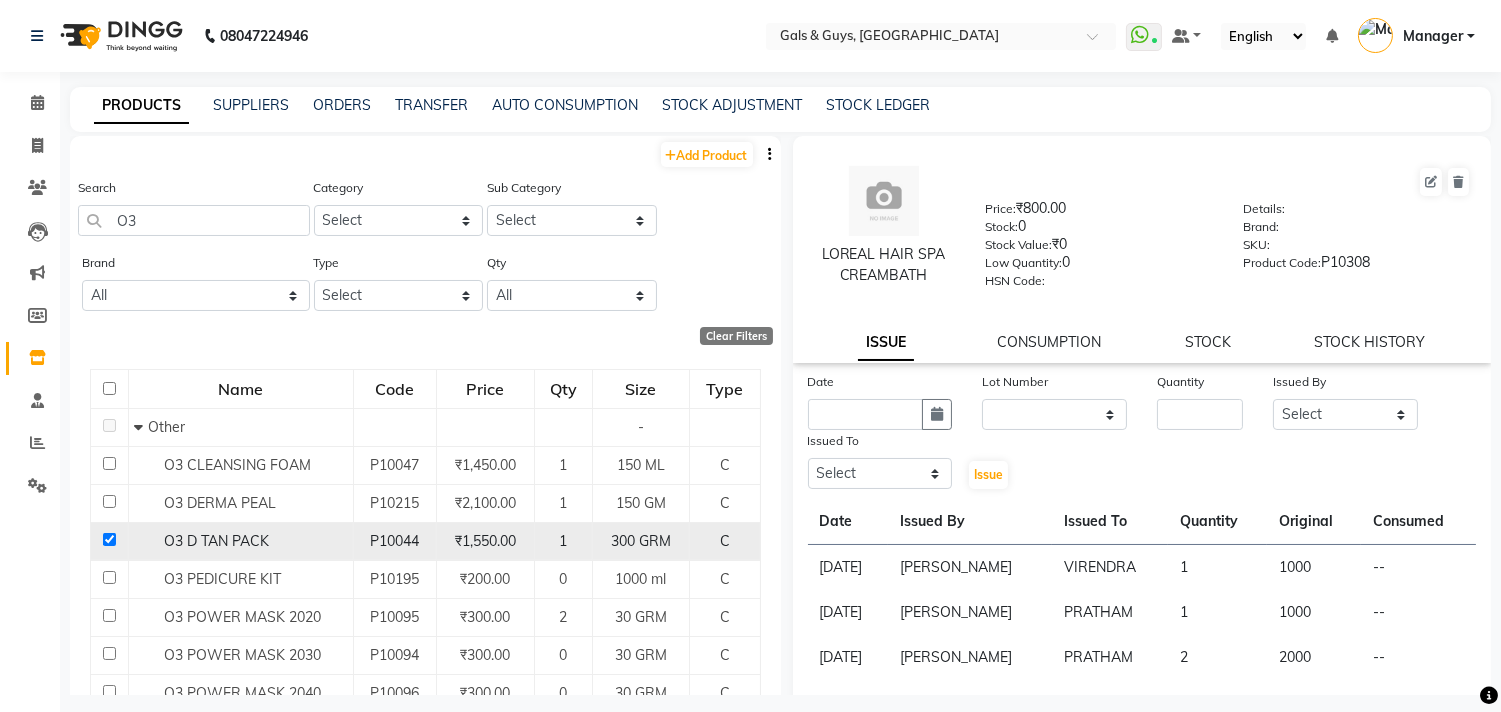 checkbox on "true" 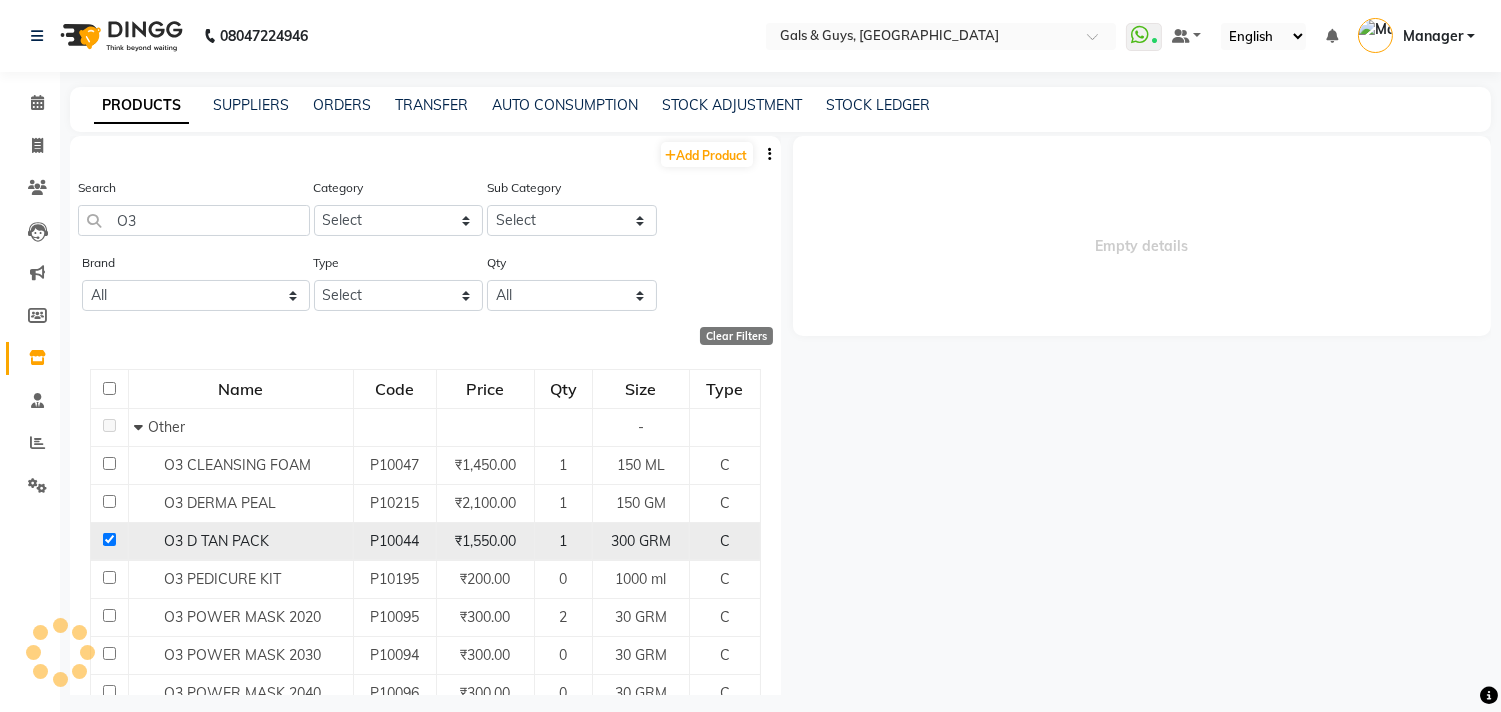 select 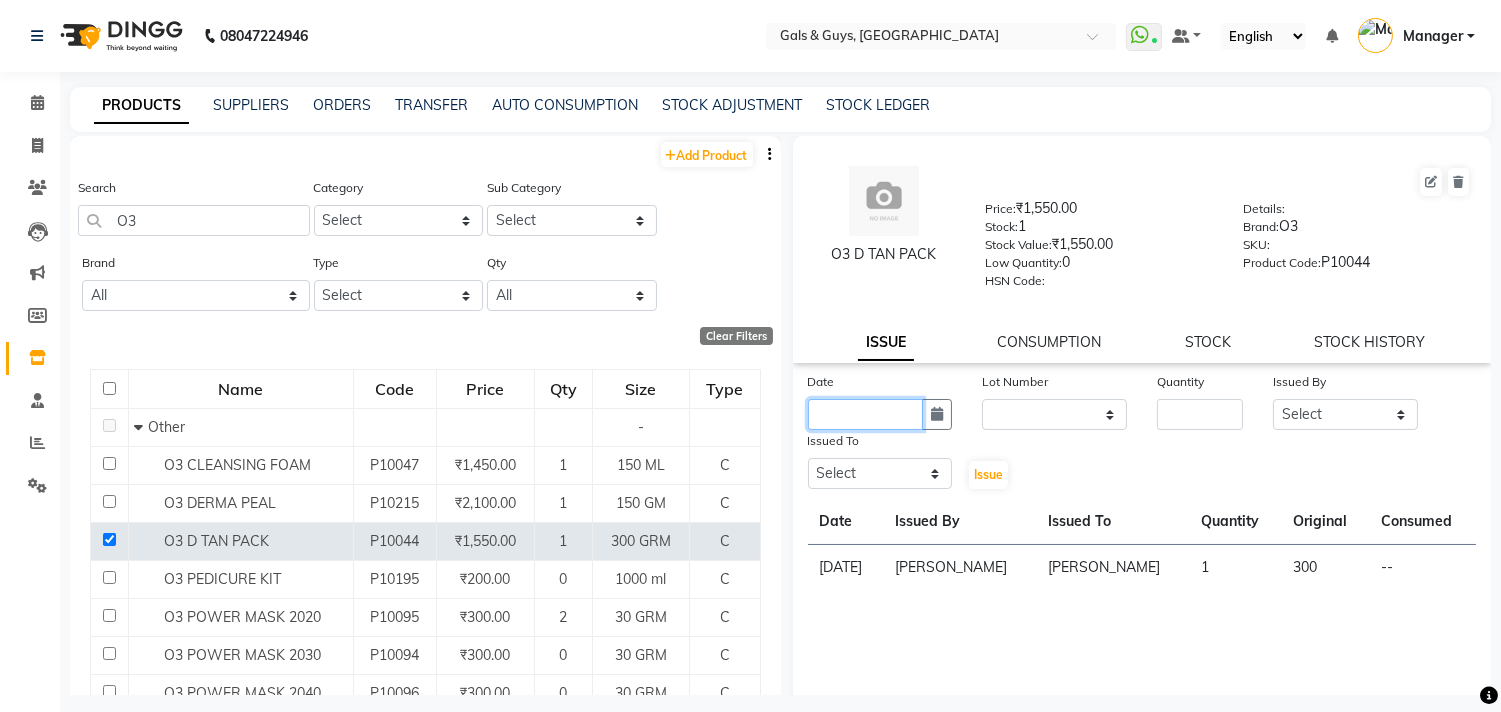 click 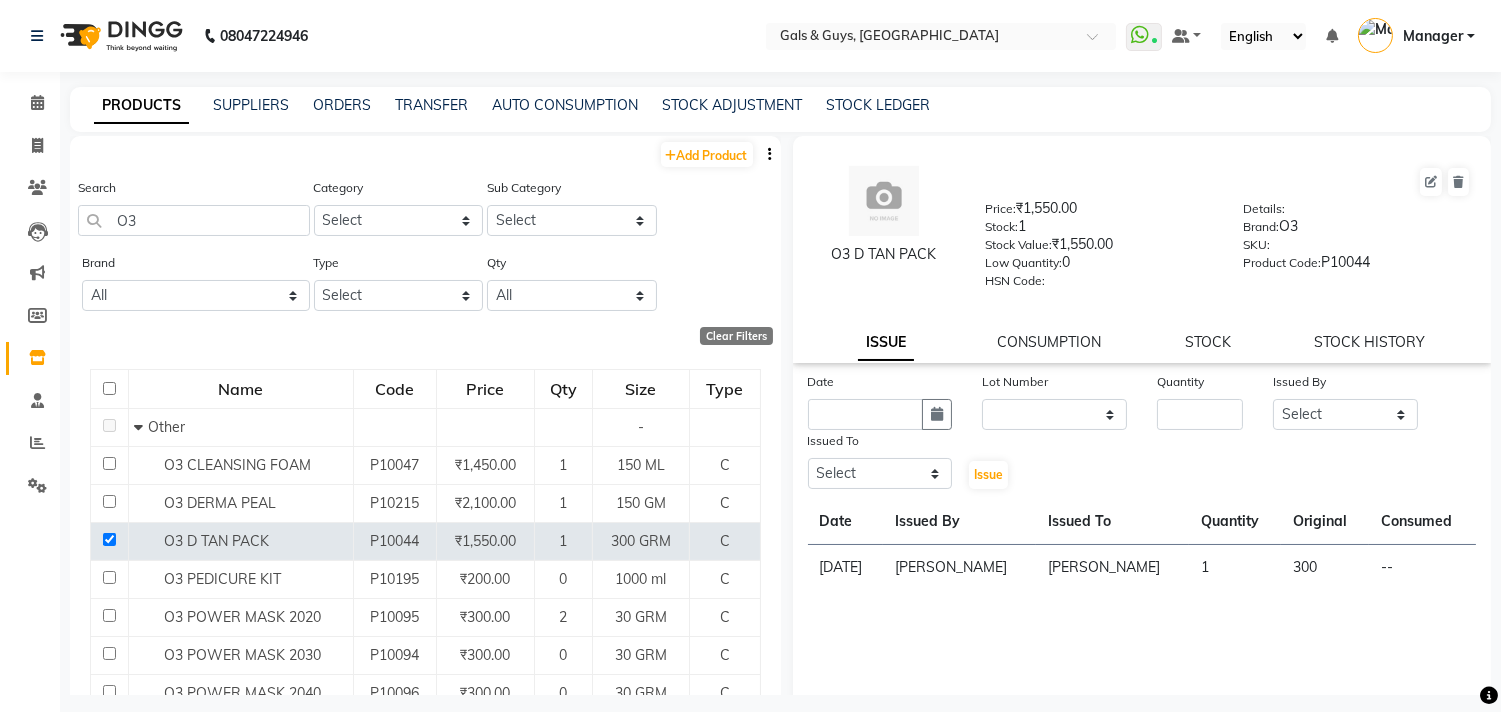 select on "7" 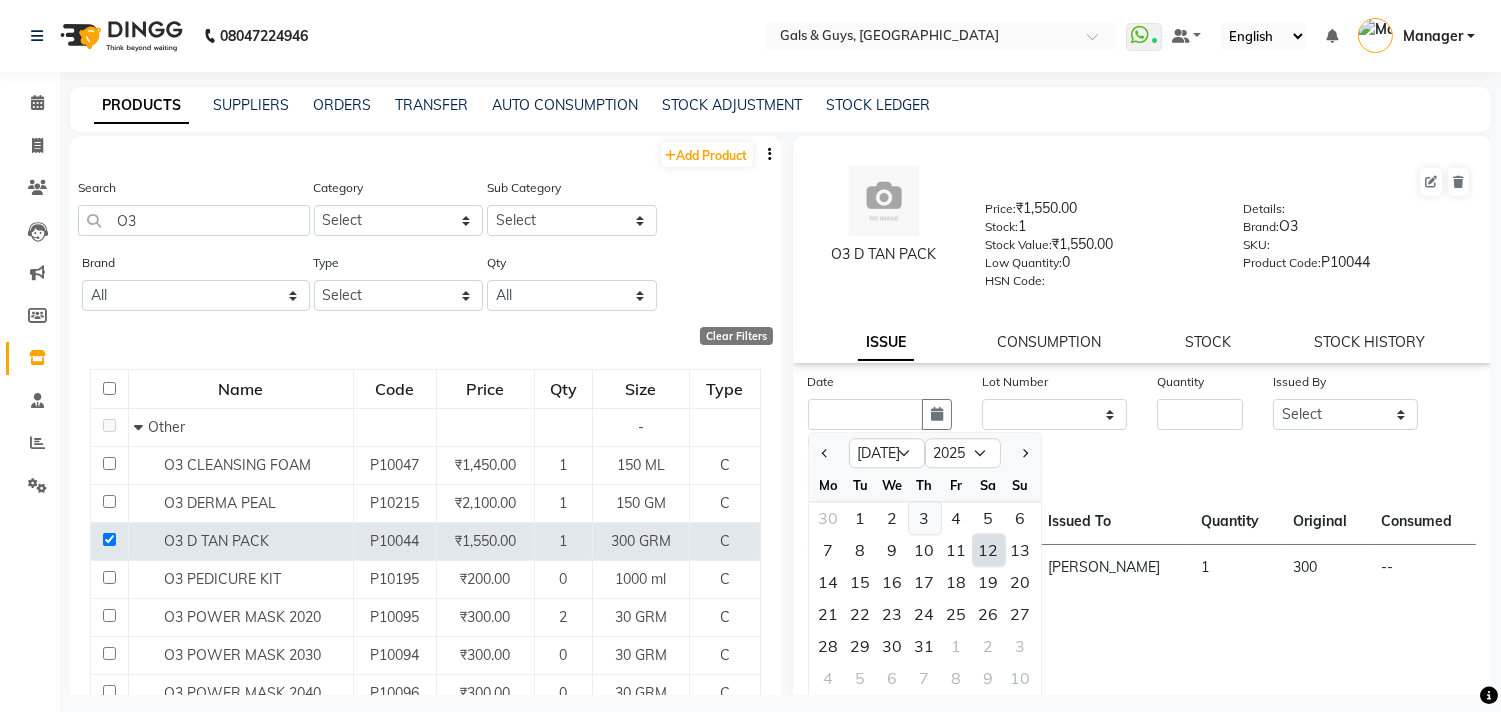 click on "3" 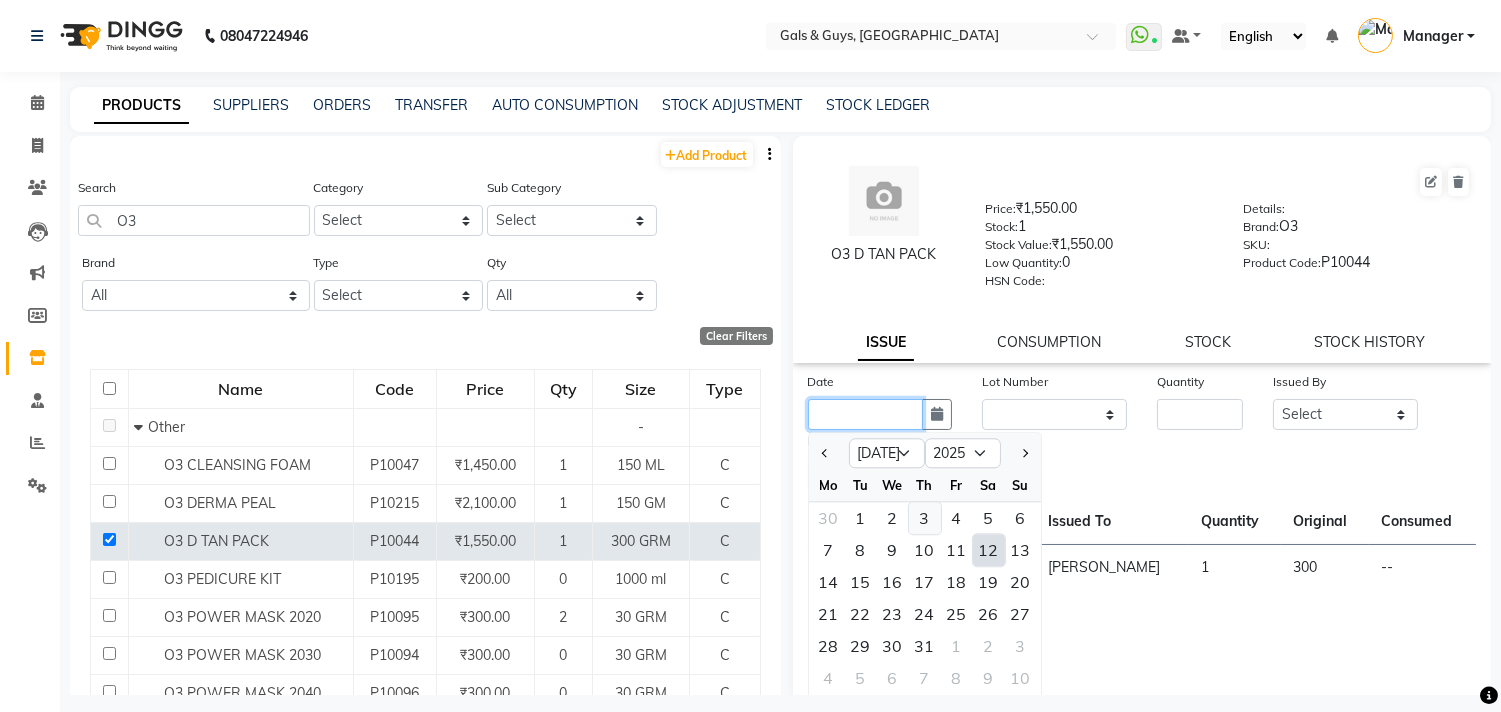 type on "[DATE]" 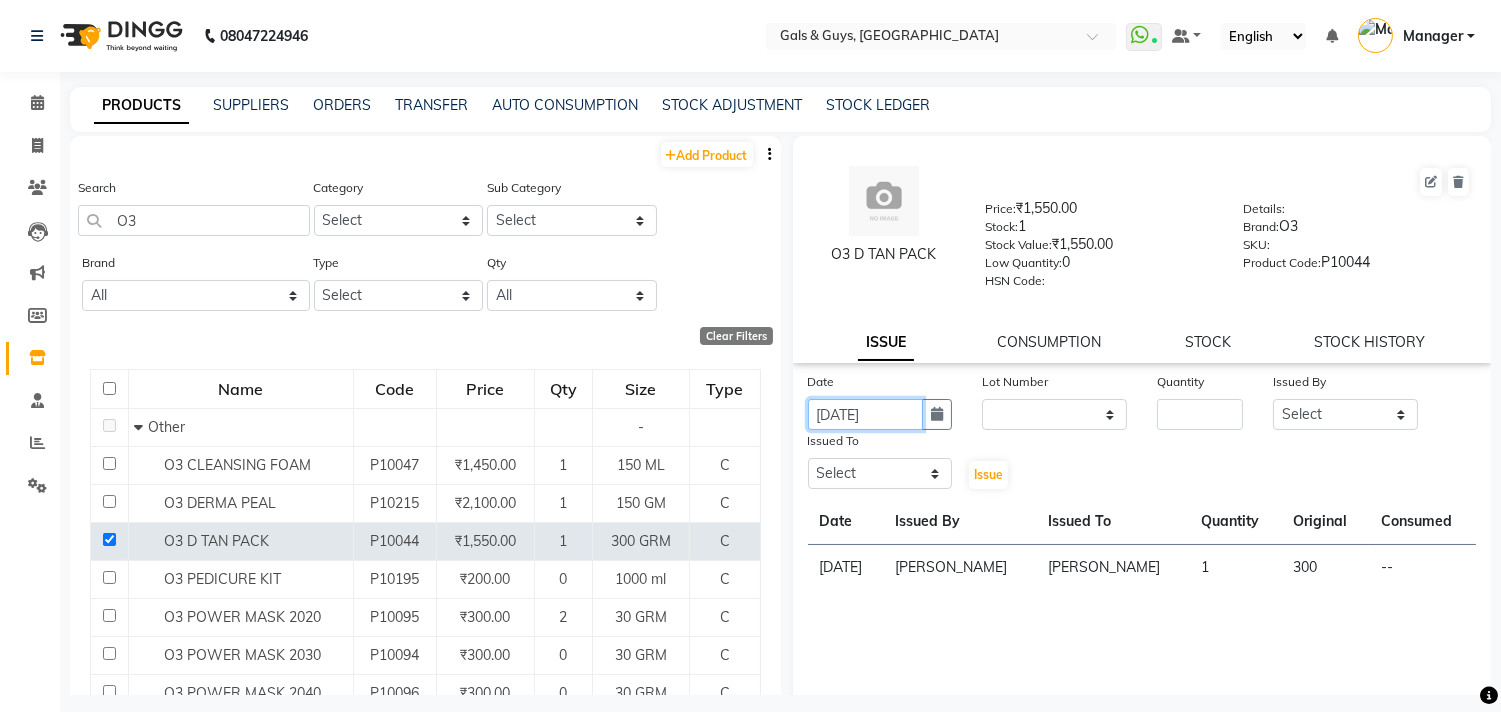 click on "[DATE]" 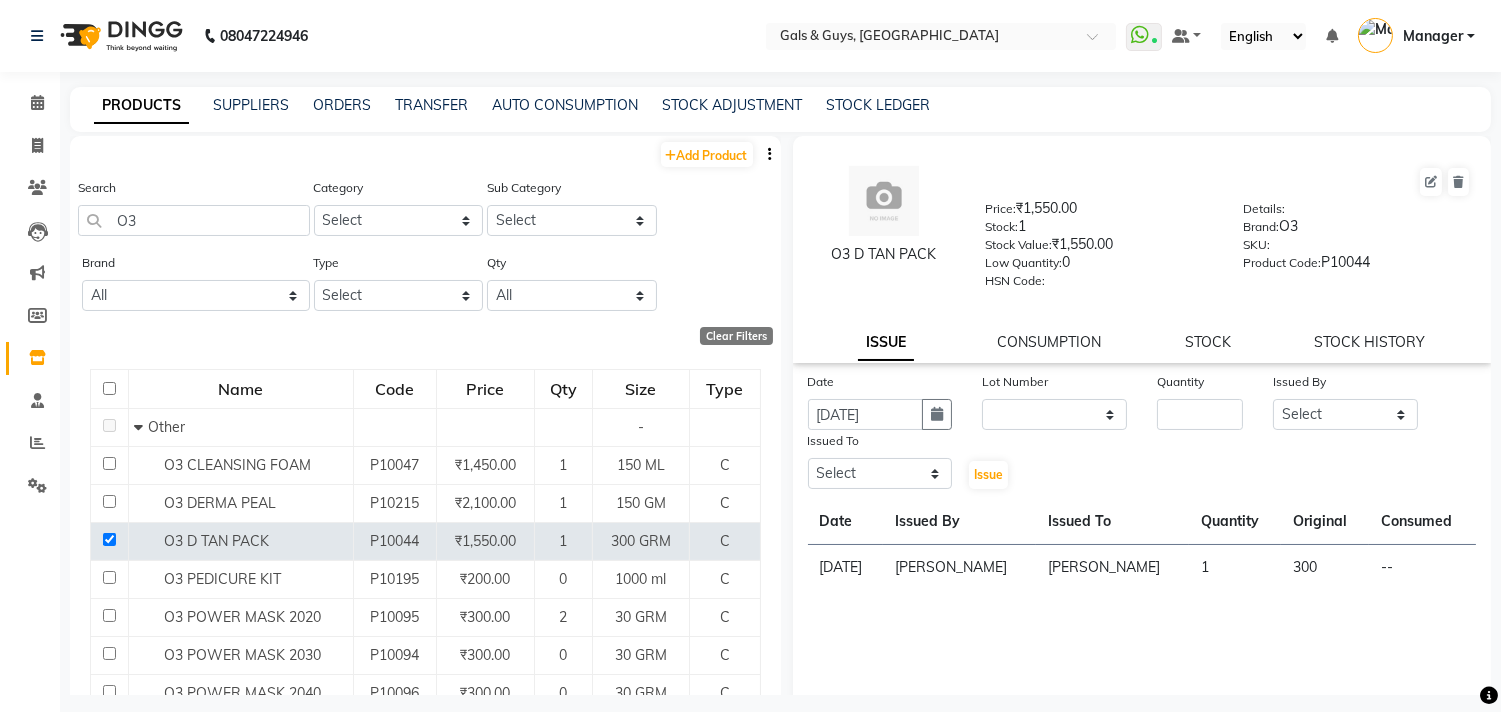 select on "7" 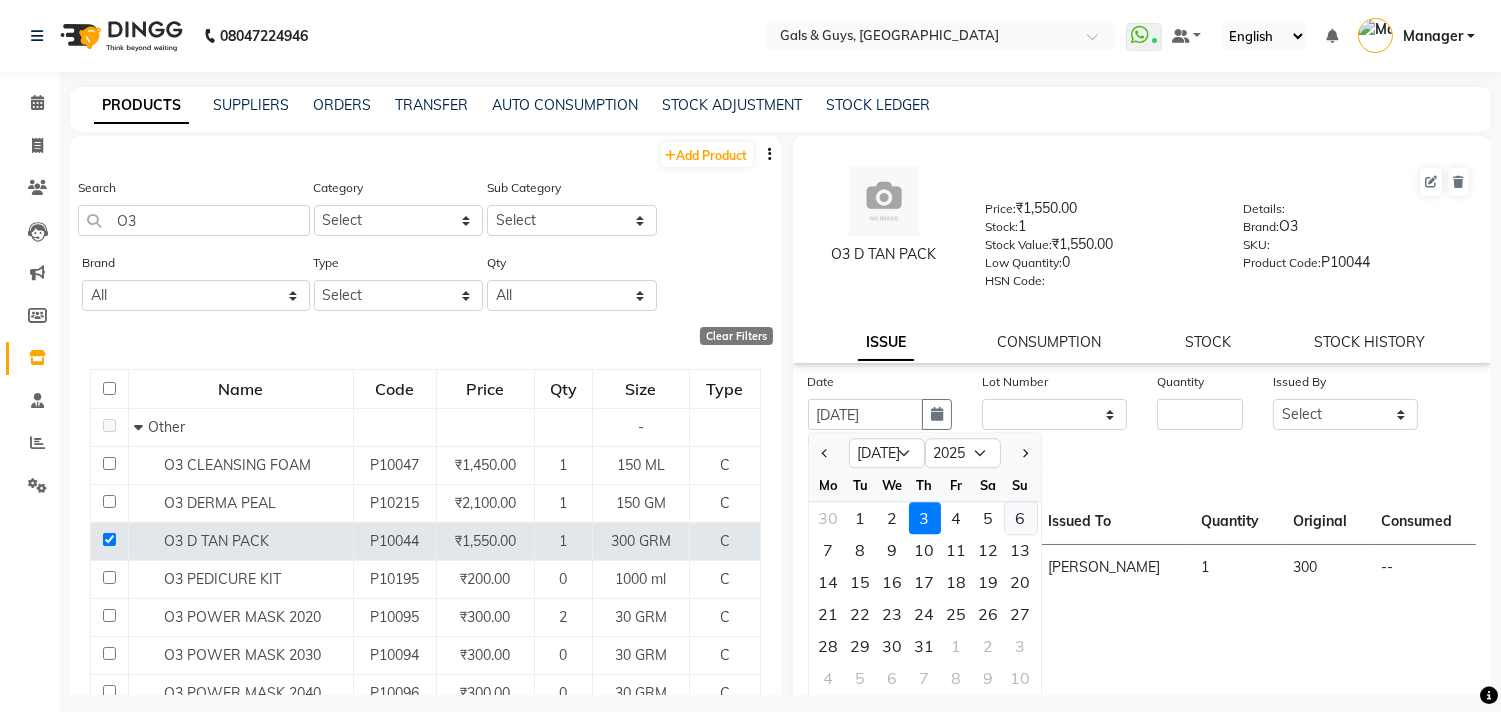 click on "6" 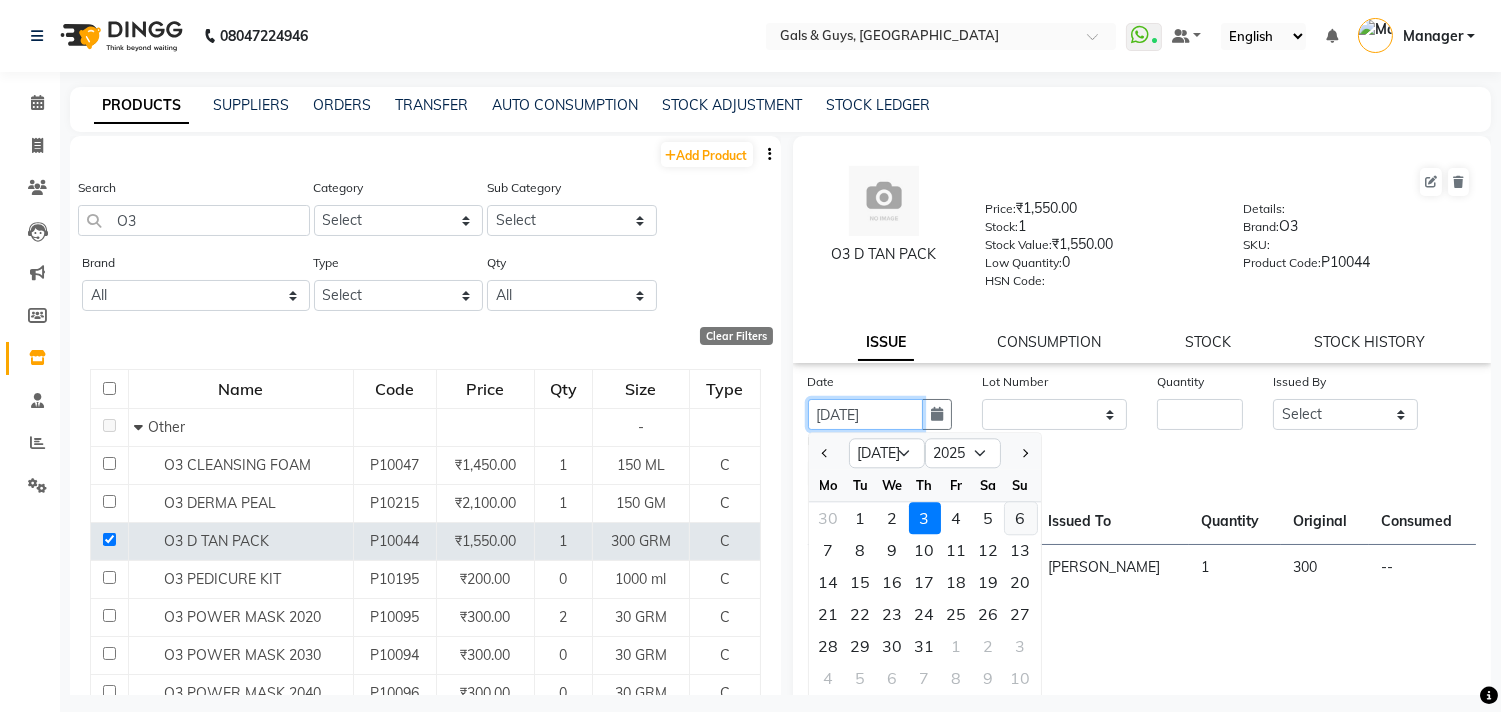type on "[DATE]" 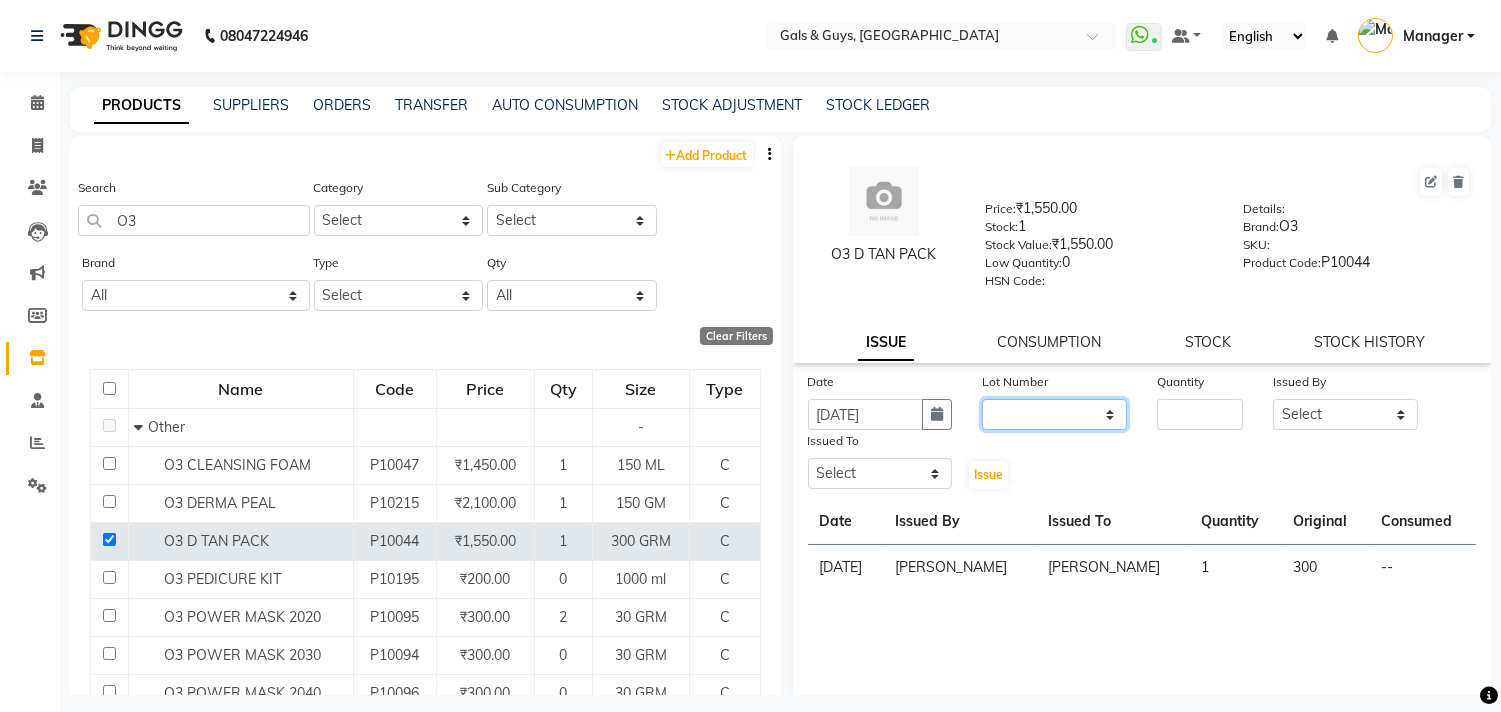 click on "None" 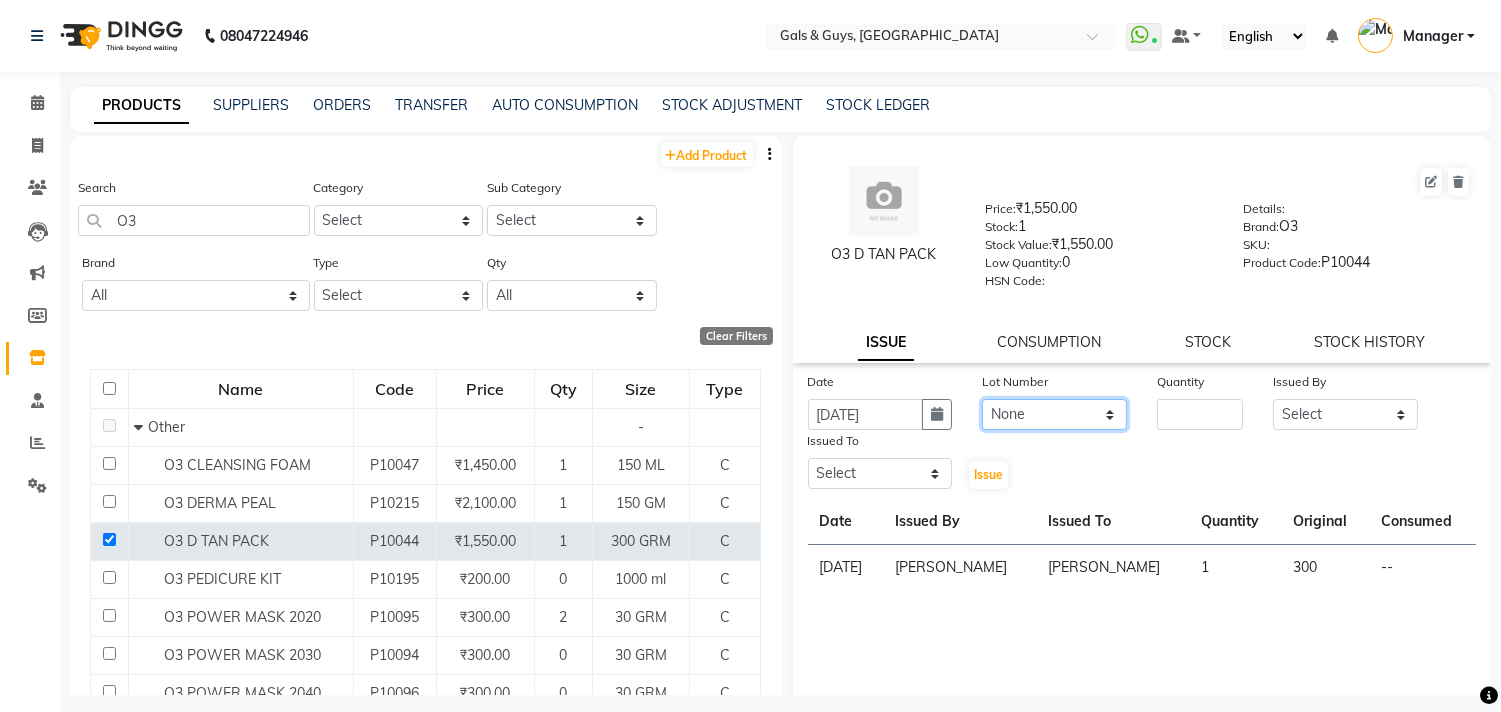 click on "None" 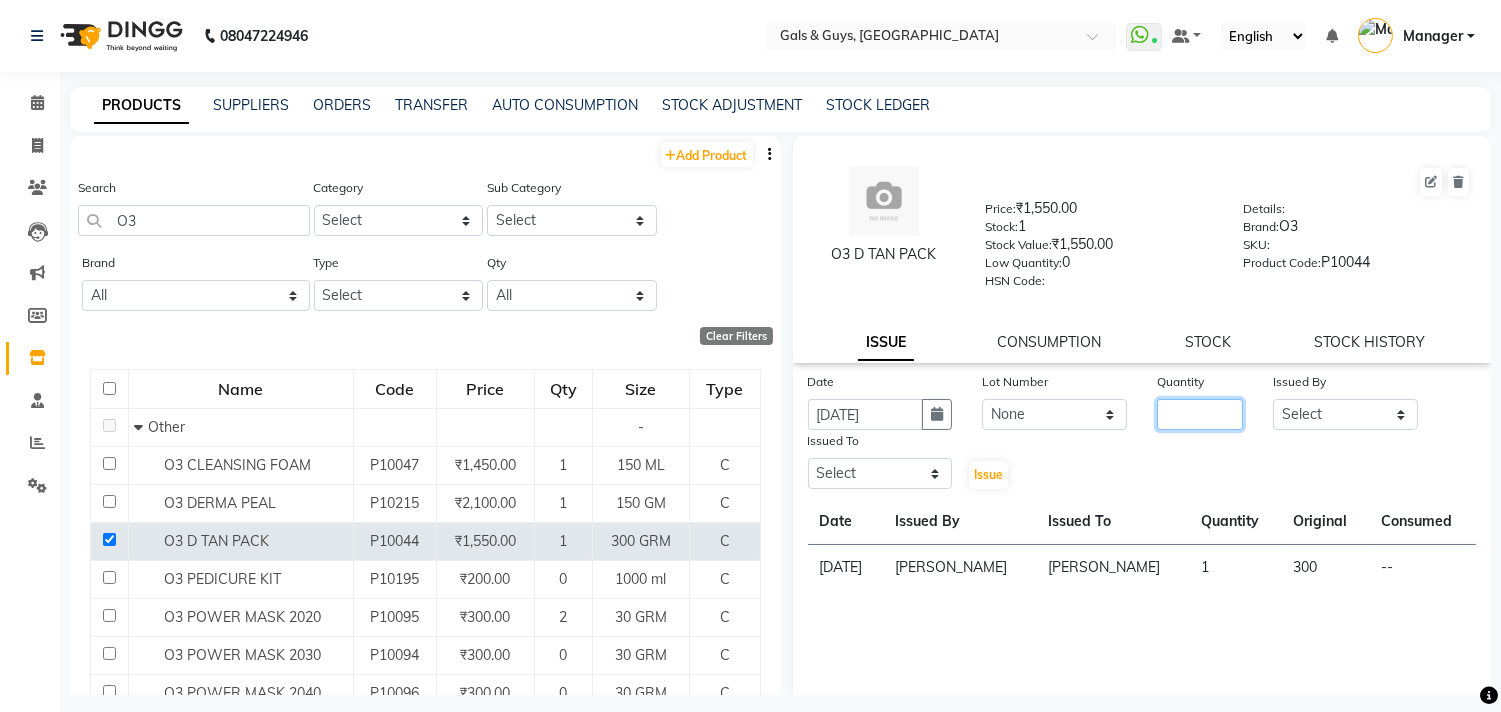 click 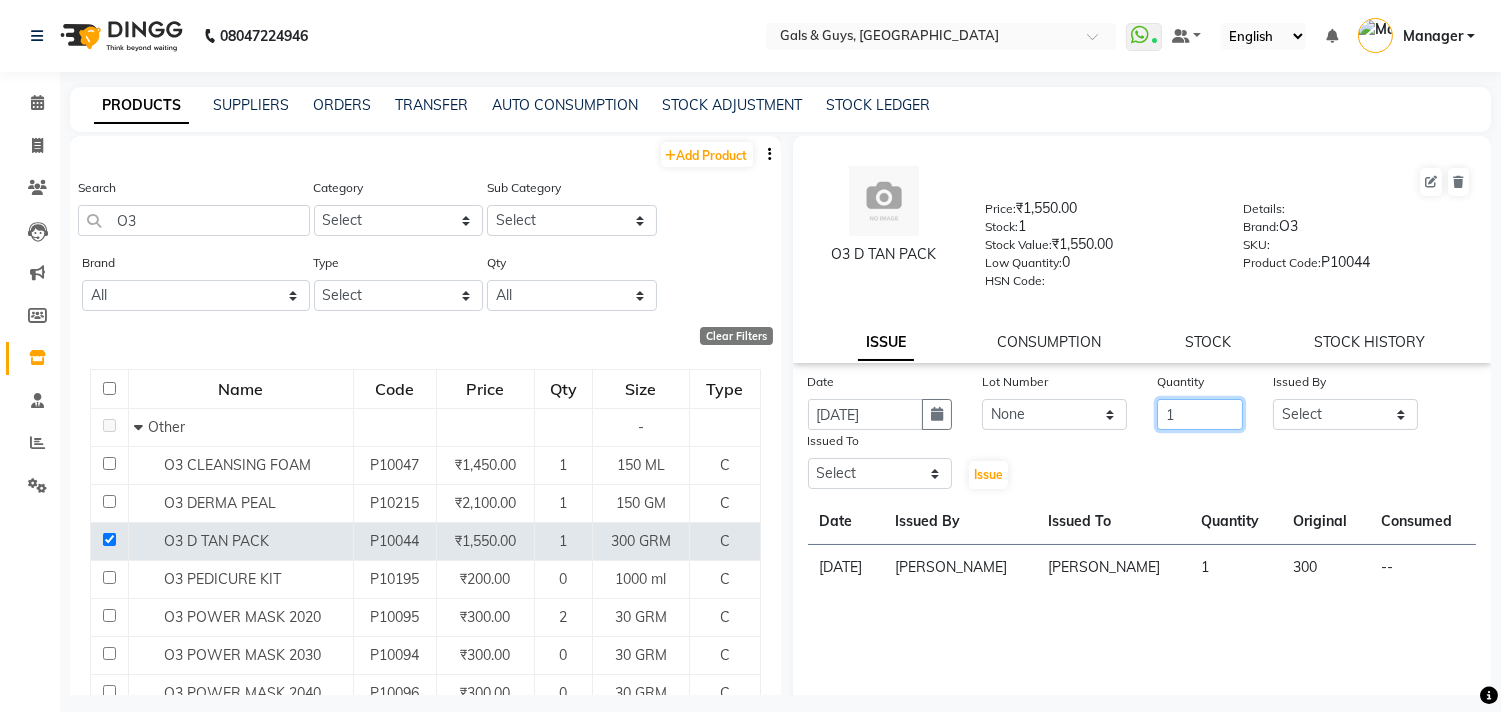 type on "1" 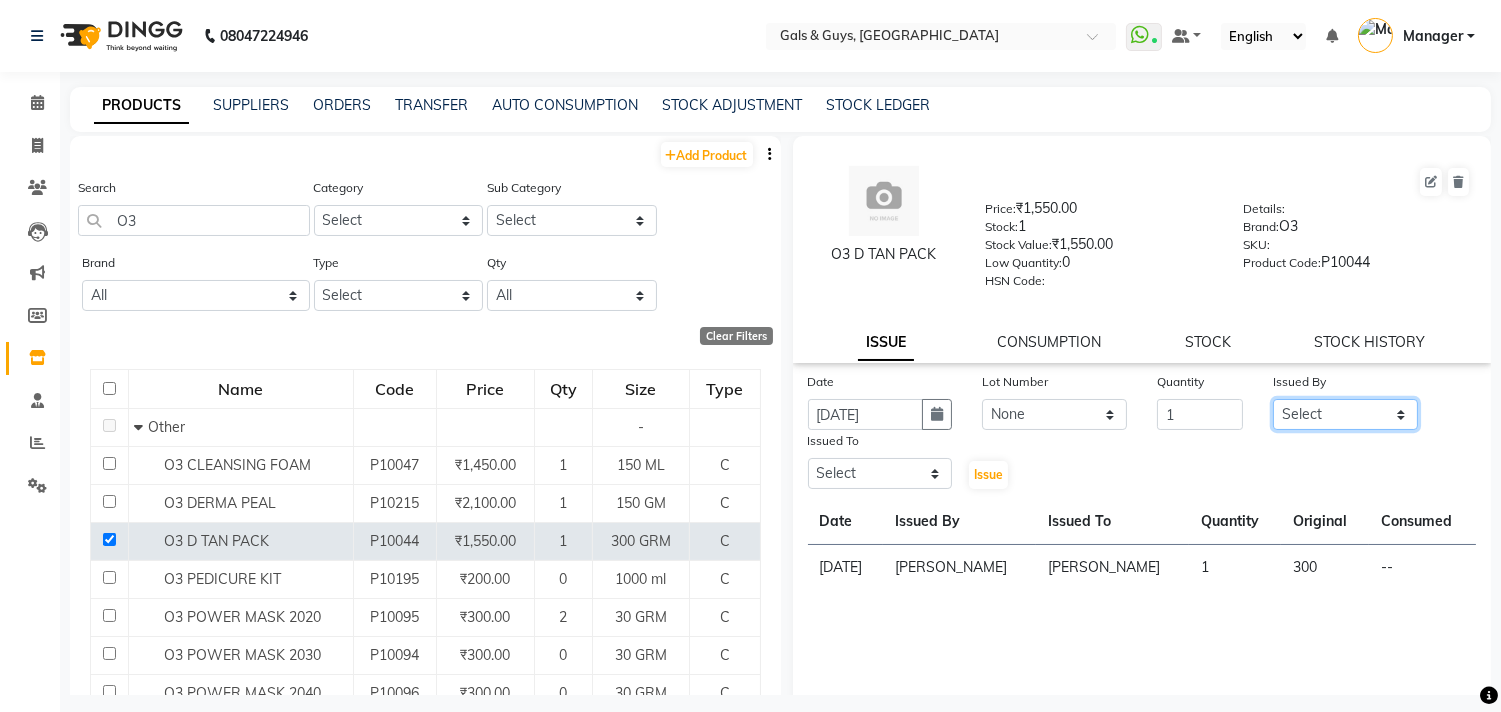click on "Select [PERSON_NAME] ADVANCE ALKA [PERSON_NAME] B-WAX  [PERSON_NAME] Manager MEMBERSHIP [PERSON_NAME]. PALLAVI PRATHAM PRODUCT RAJAT [PERSON_NAME] [PERSON_NAME] [PERSON_NAME] [PERSON_NAME]" 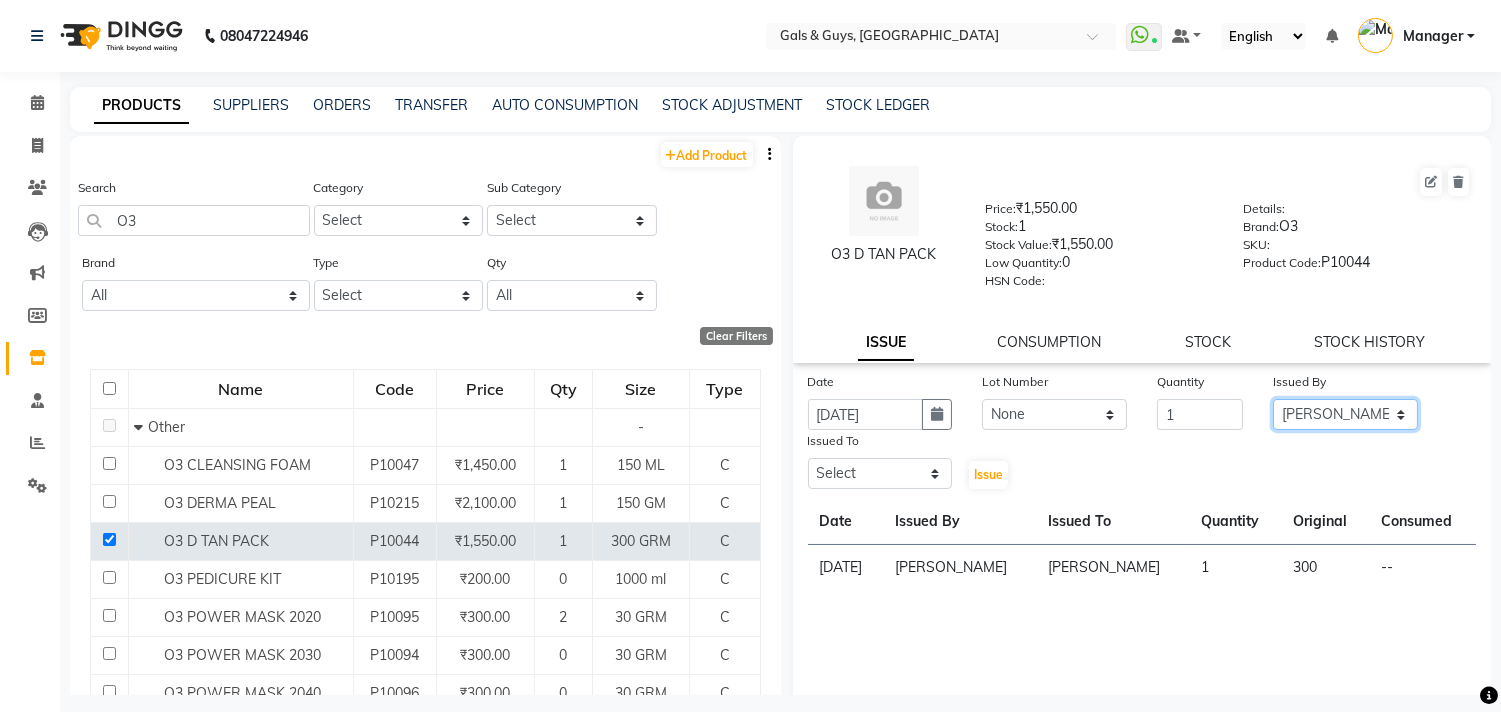click on "Select [PERSON_NAME] ADVANCE ALKA [PERSON_NAME] B-WAX  [PERSON_NAME] Manager MEMBERSHIP [PERSON_NAME]. PALLAVI PRATHAM PRODUCT RAJAT [PERSON_NAME] [PERSON_NAME] [PERSON_NAME] [PERSON_NAME]" 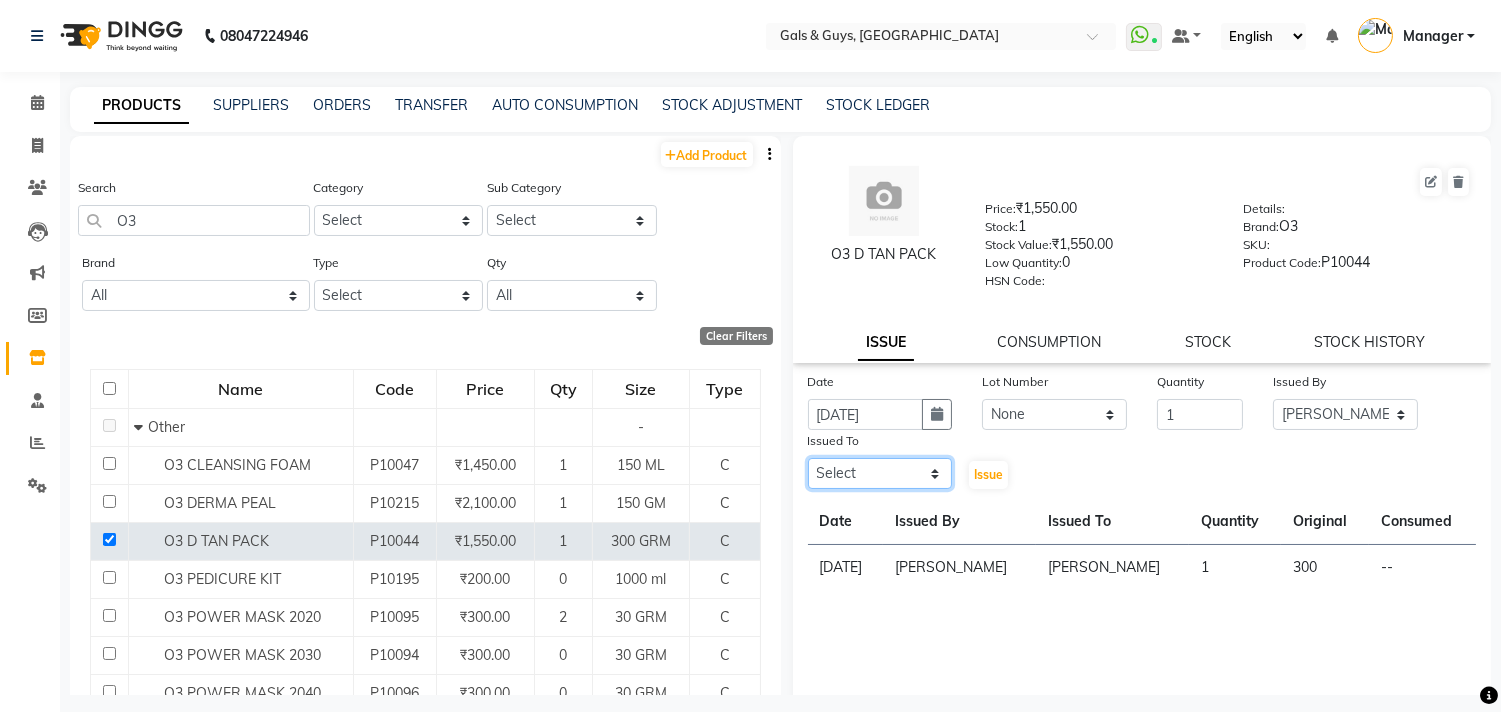 click on "Select [PERSON_NAME] ADVANCE ALKA [PERSON_NAME] B-WAX  [PERSON_NAME] Manager MEMBERSHIP [PERSON_NAME]. PALLAVI PRATHAM PRODUCT RAJAT [PERSON_NAME] [PERSON_NAME] [PERSON_NAME] [PERSON_NAME]" 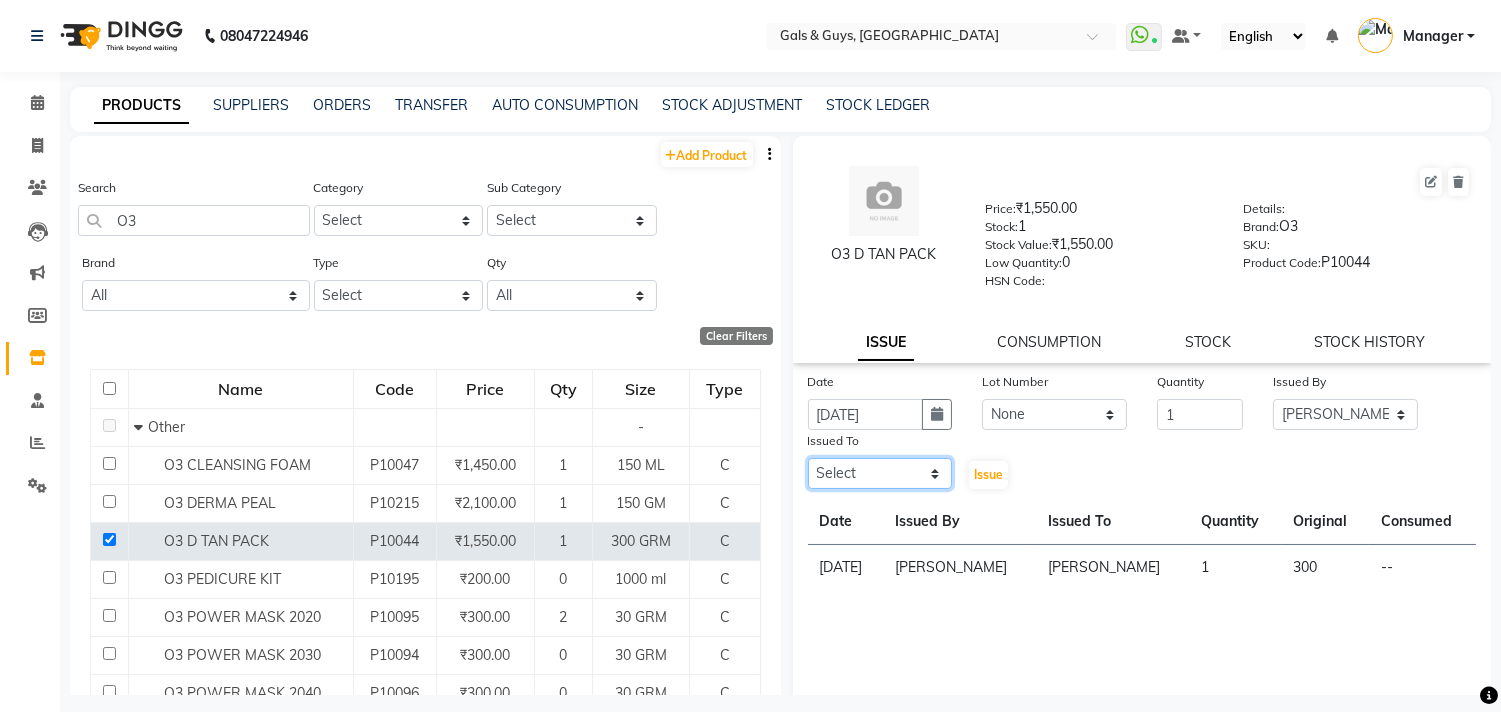 select on "66164" 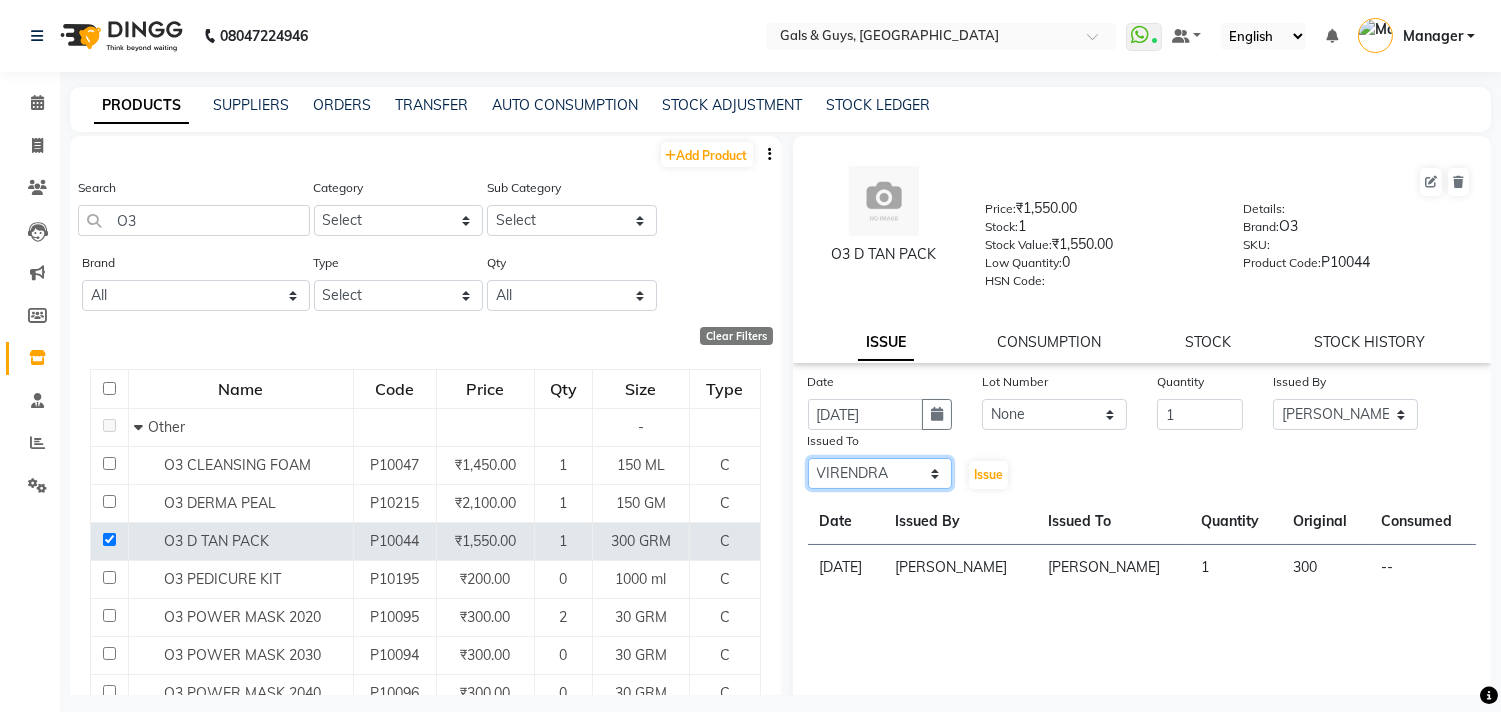 click on "Select [PERSON_NAME] ADVANCE ALKA [PERSON_NAME] B-WAX  [PERSON_NAME] Manager MEMBERSHIP [PERSON_NAME]. PALLAVI PRATHAM PRODUCT RAJAT [PERSON_NAME] [PERSON_NAME] [PERSON_NAME] [PERSON_NAME]" 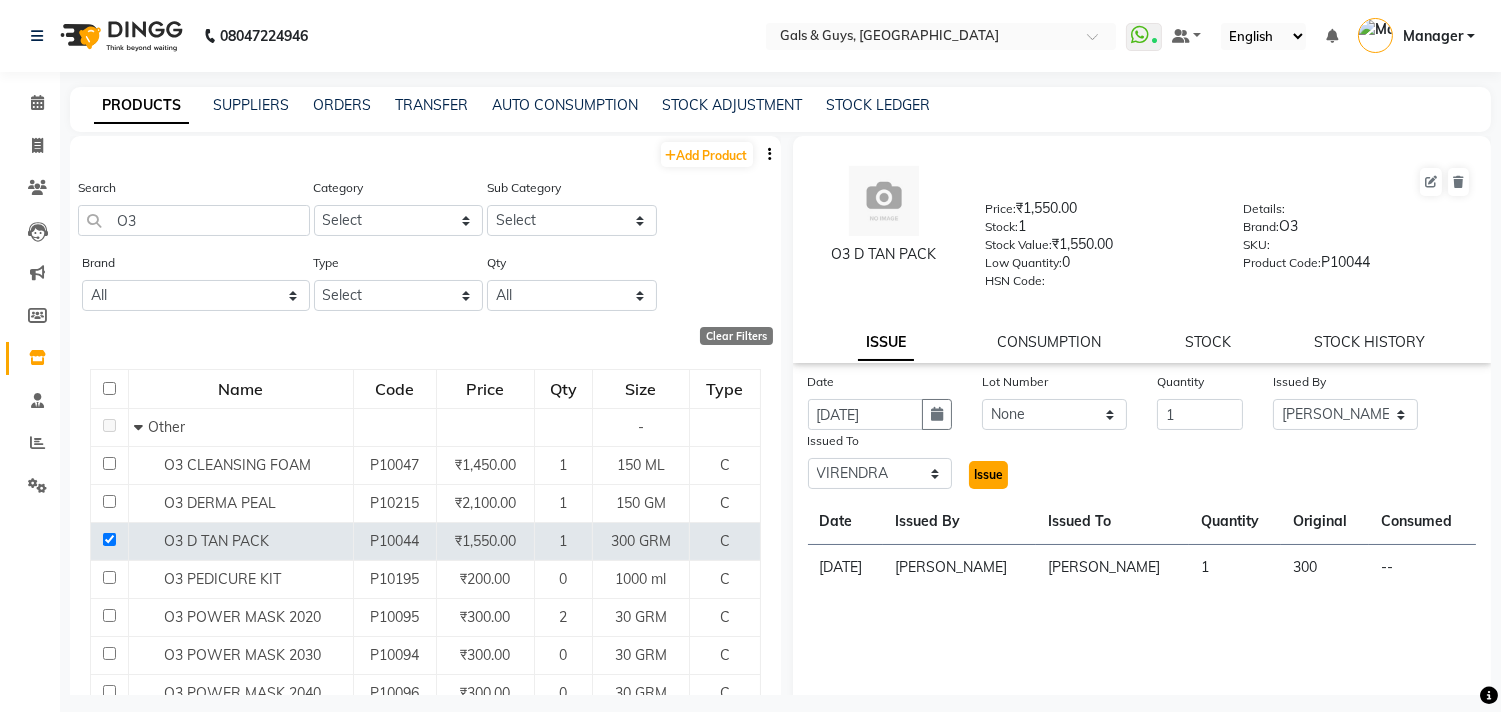 click on "Issue" 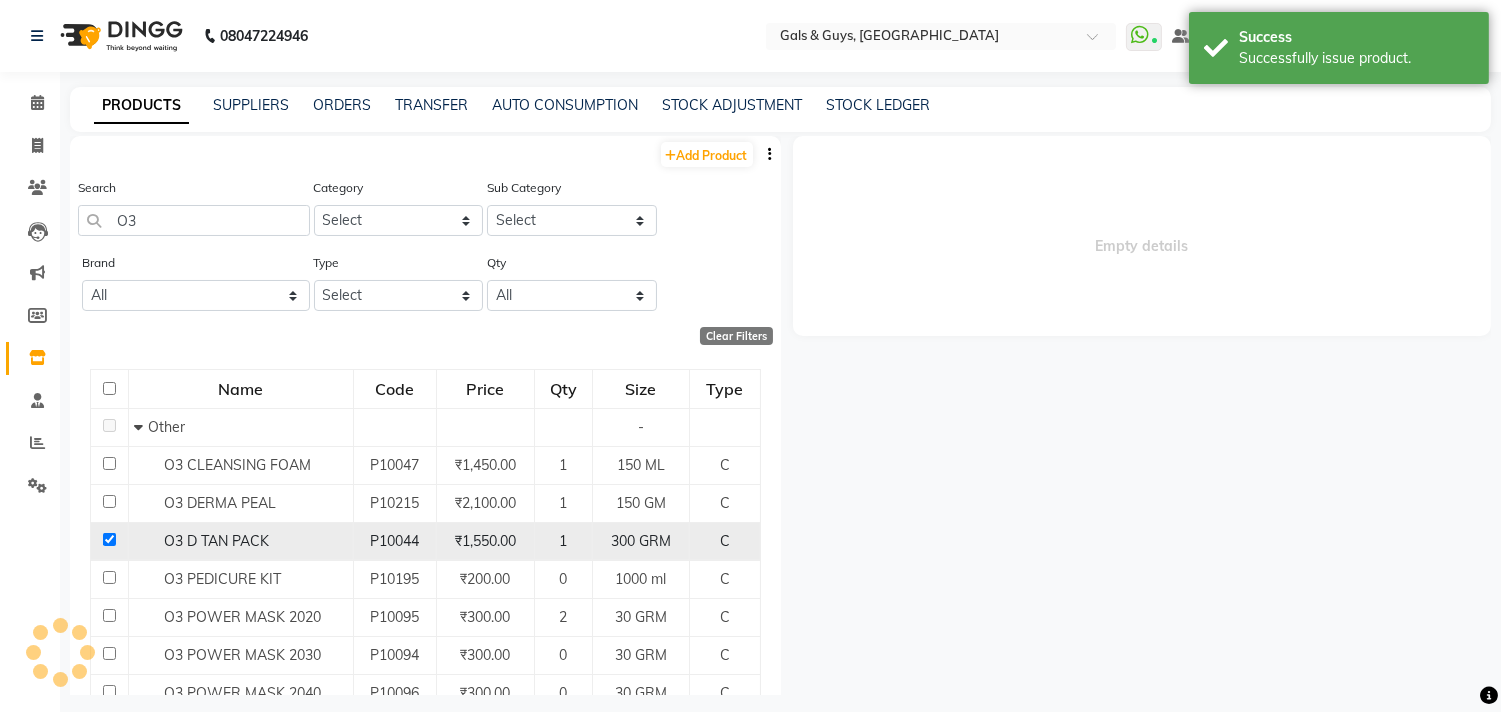 select 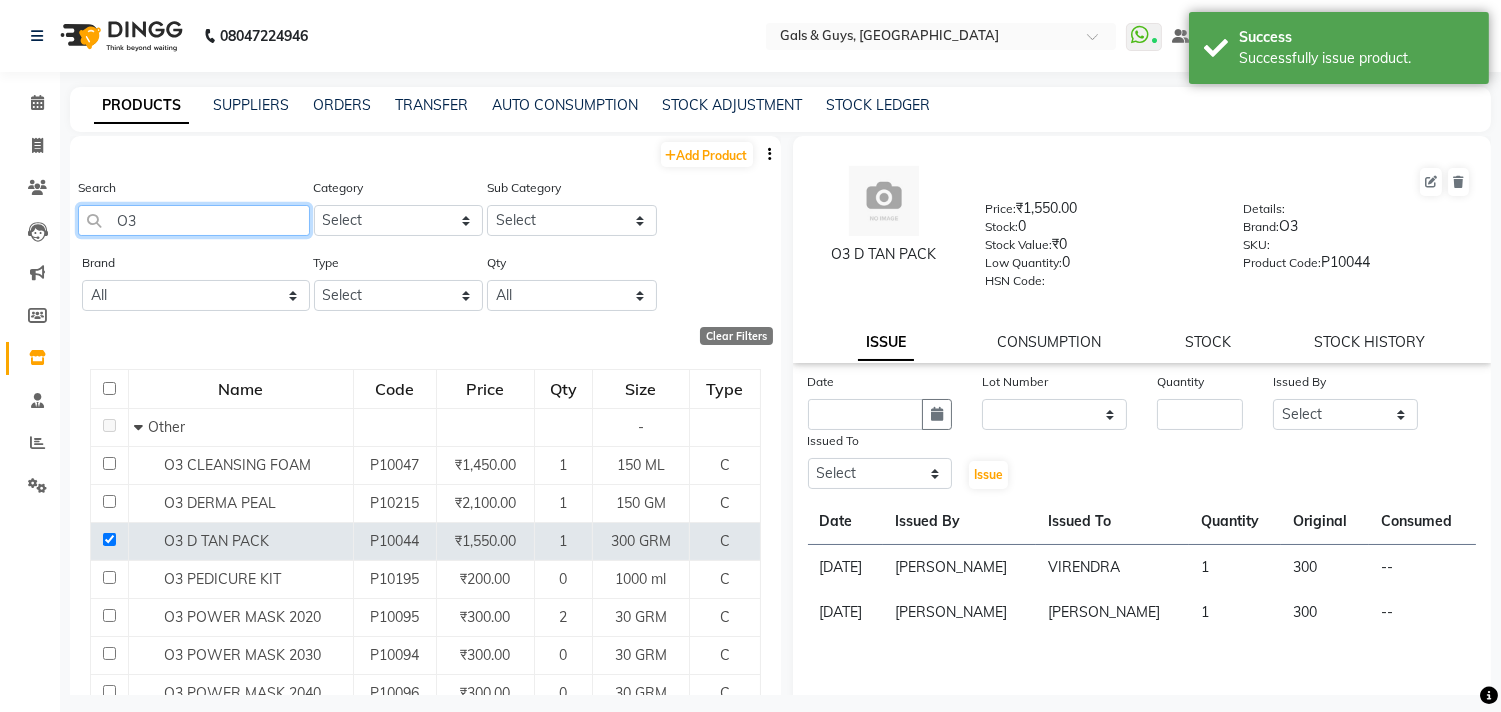 click on "O3" 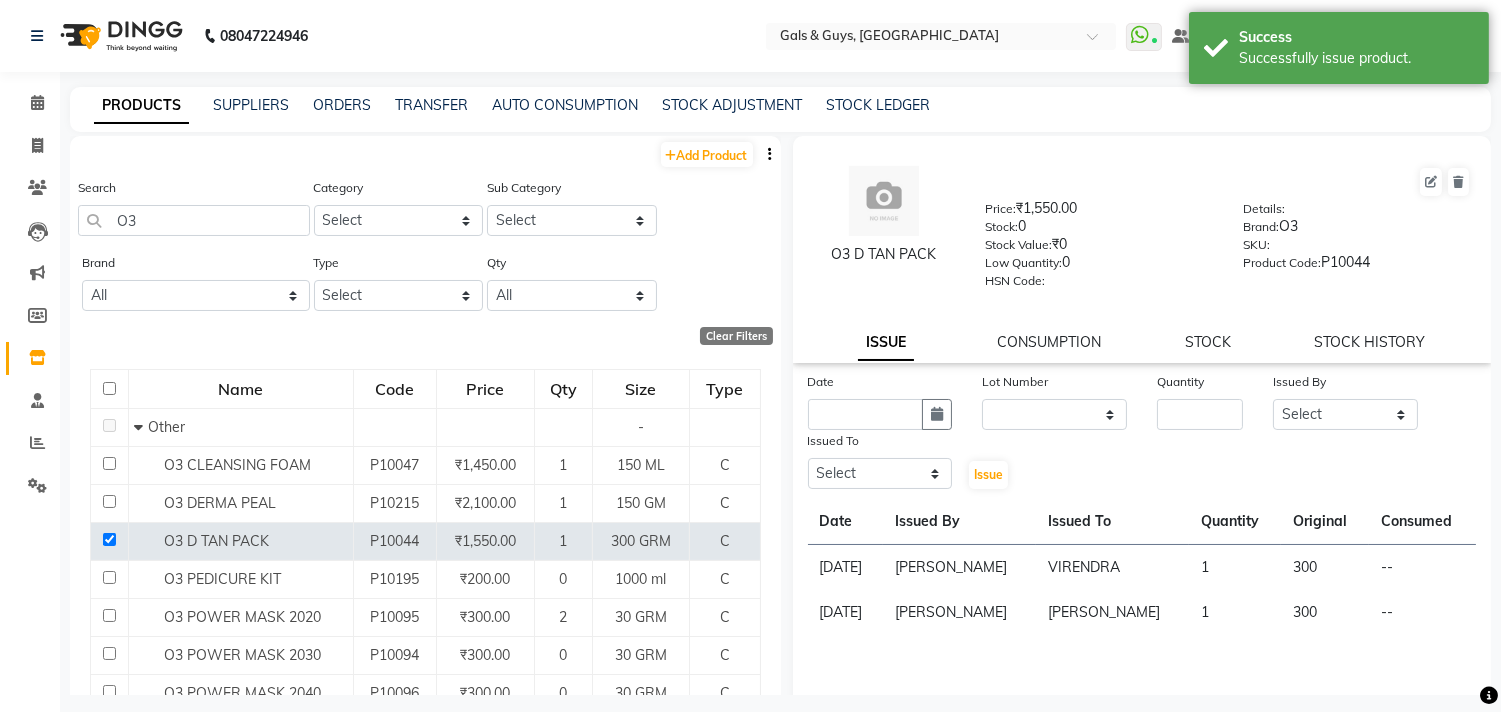 click on "Clear Filters" 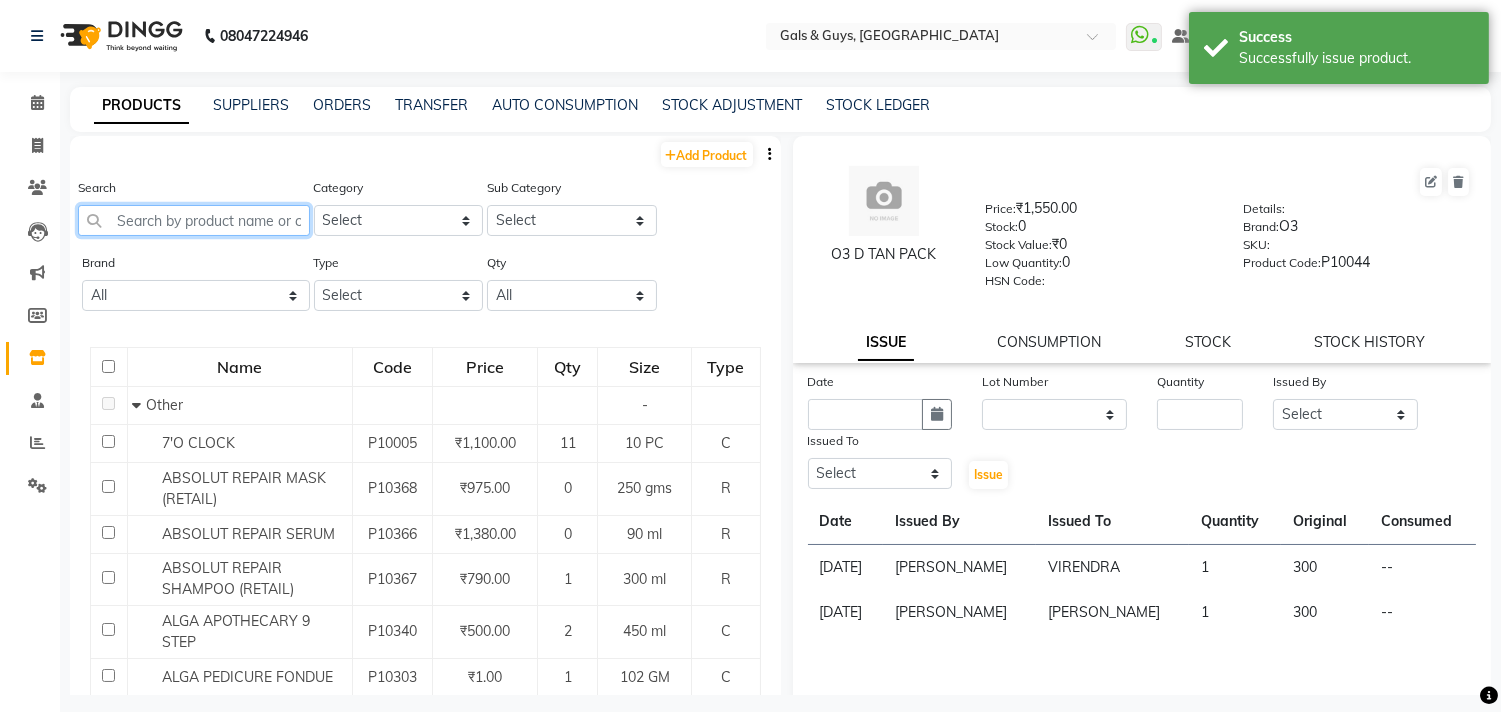 click 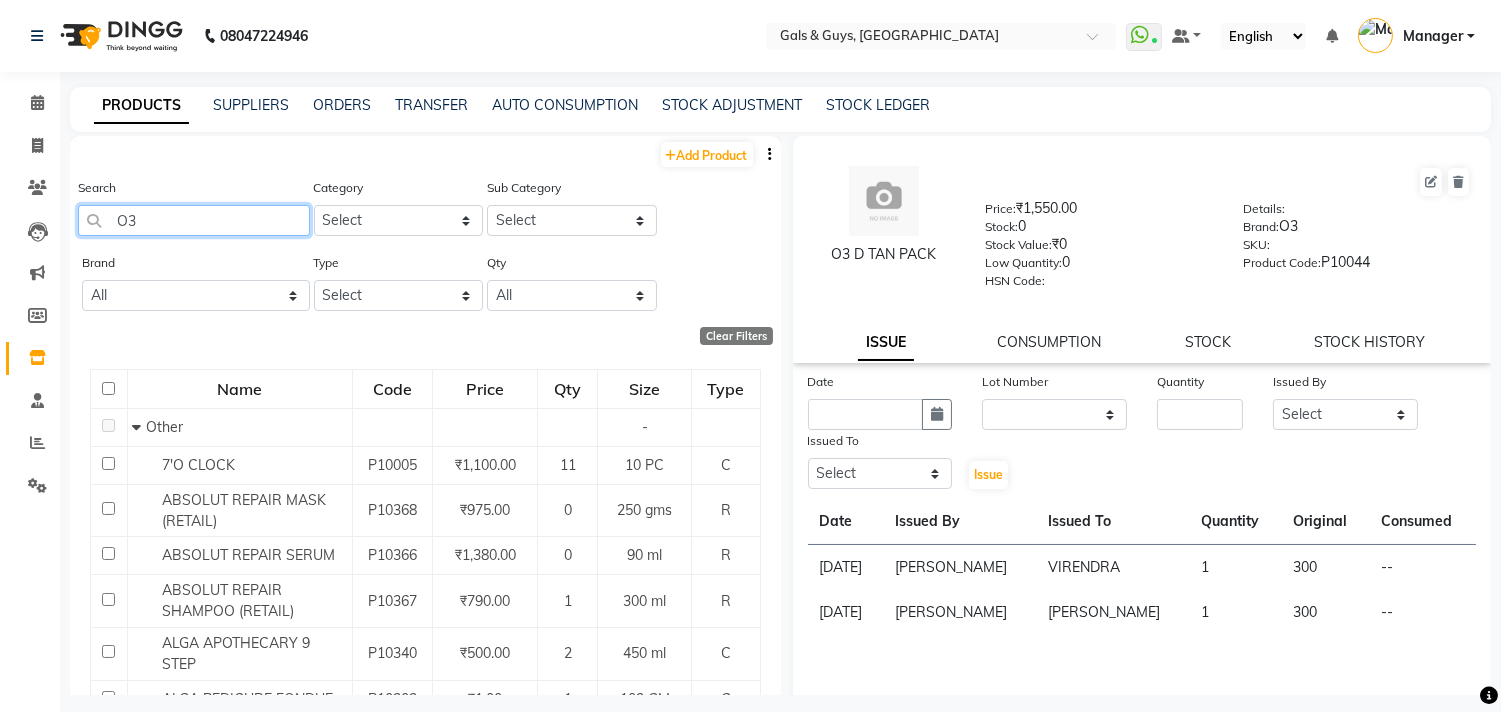 click on "O3" 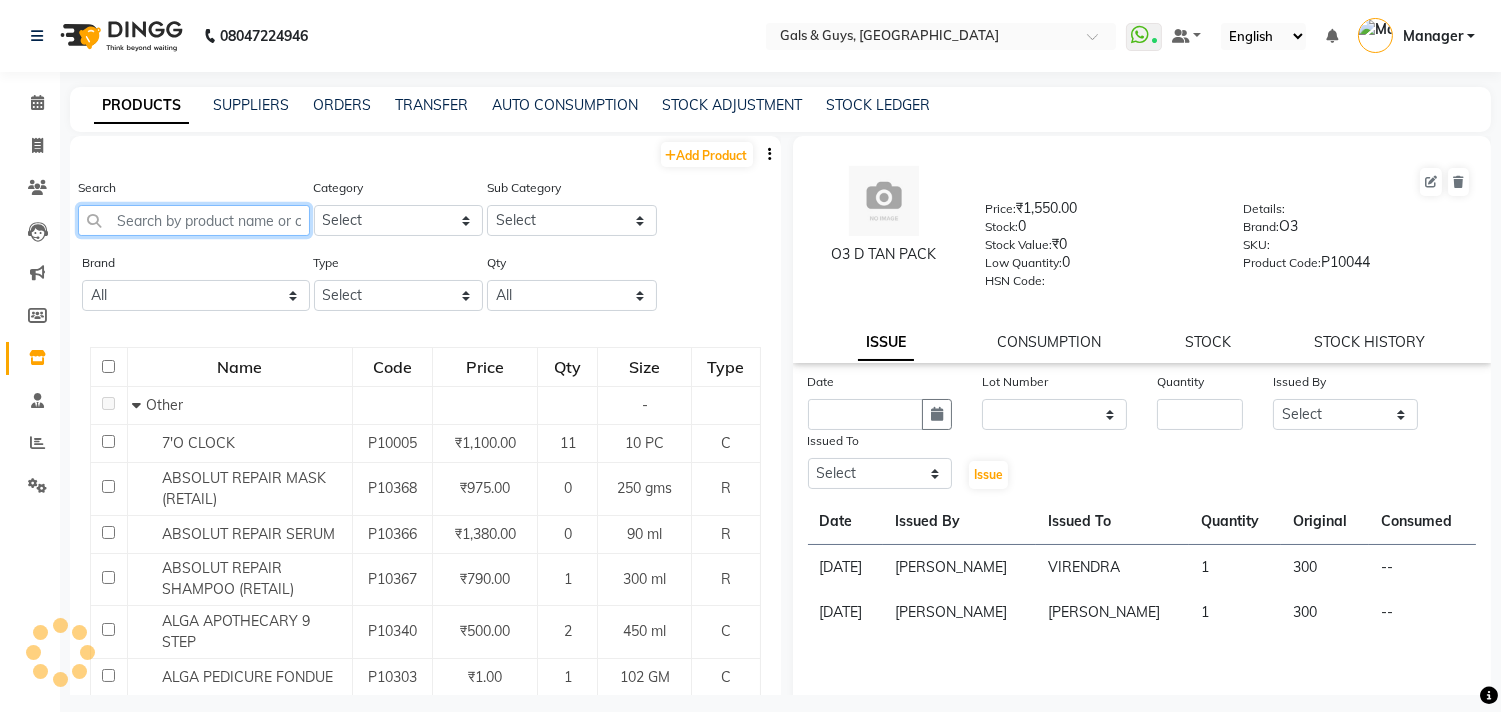 click 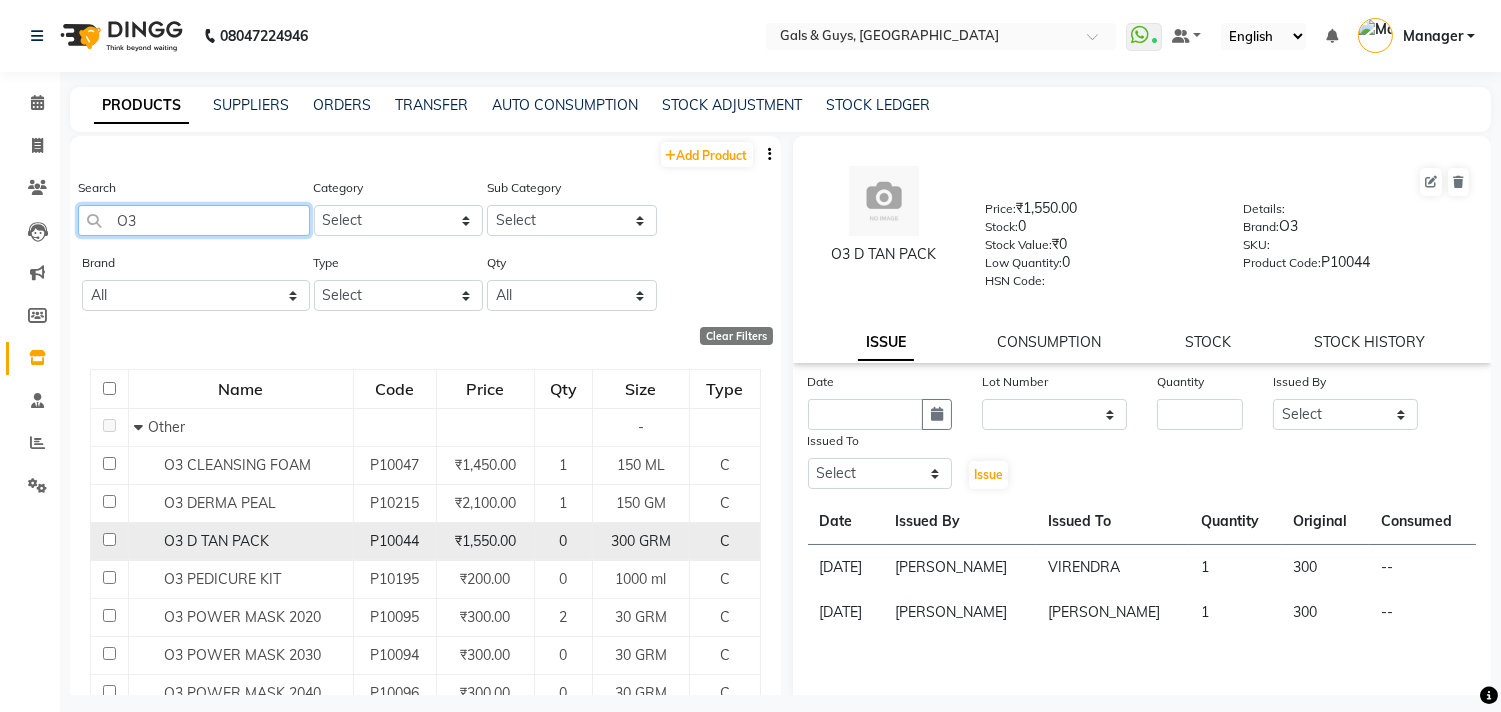 type on "O3" 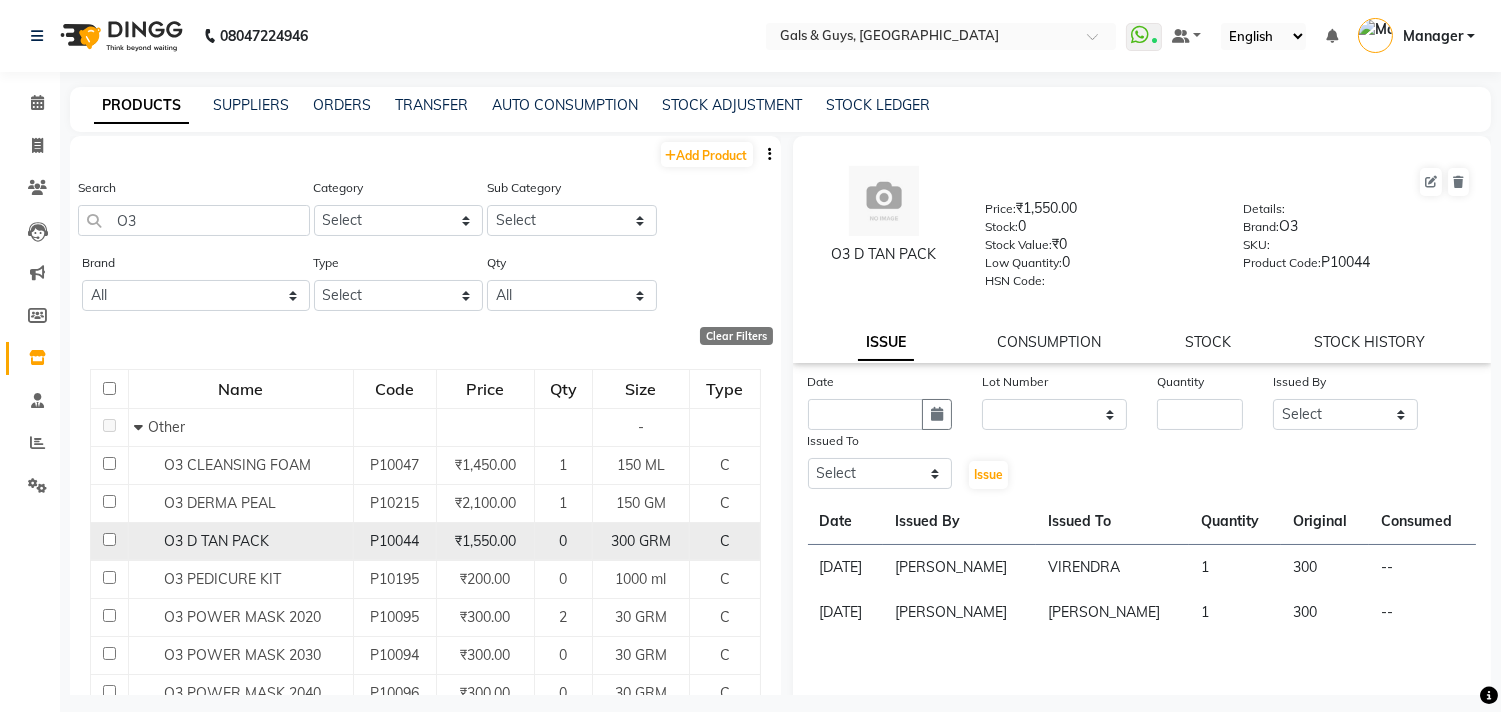 click 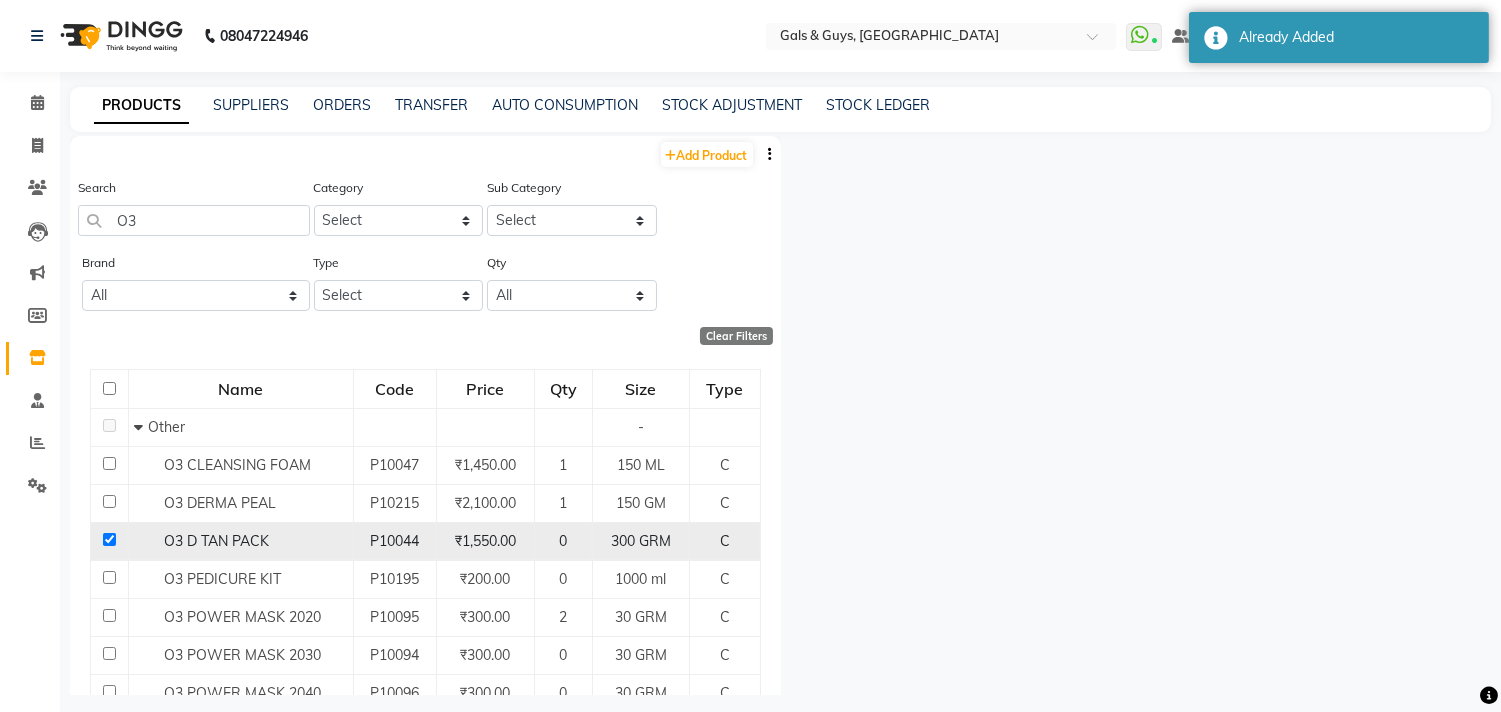 click 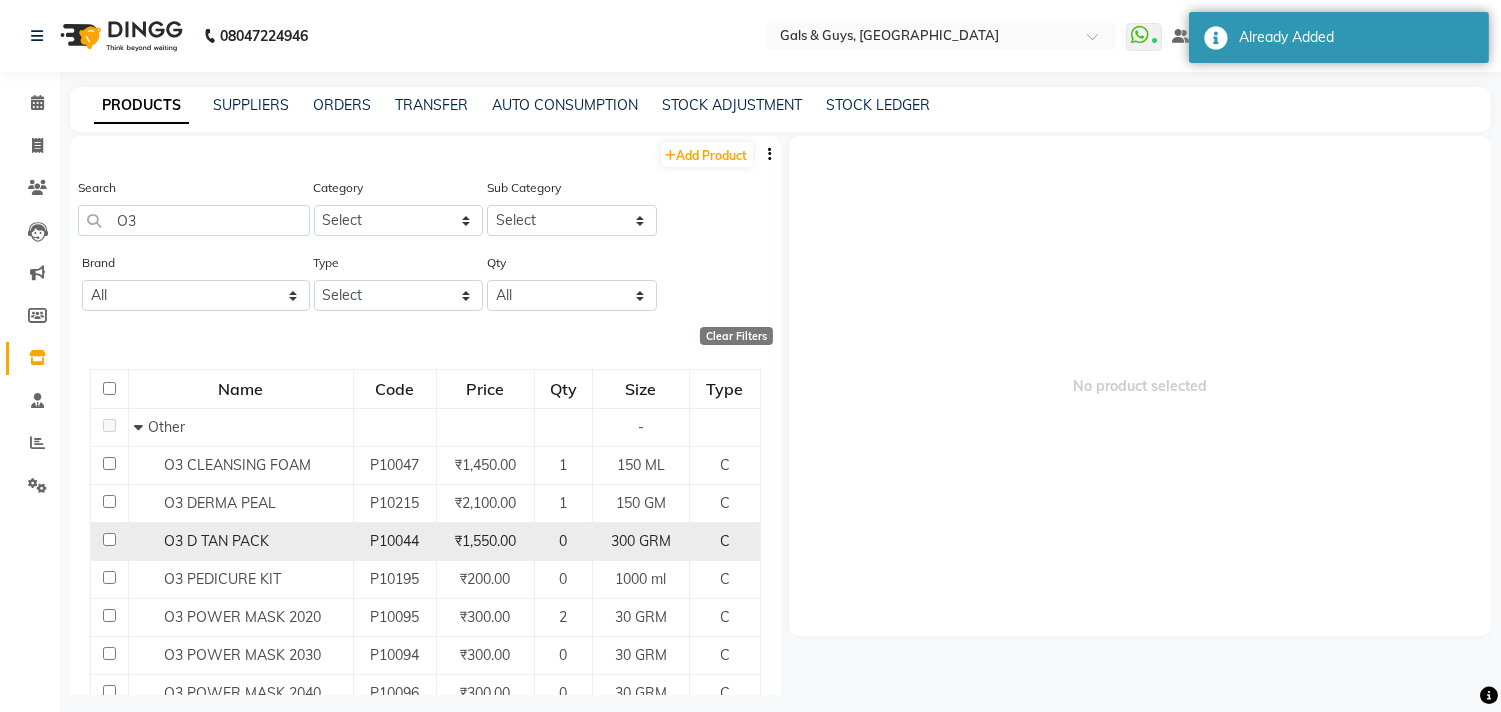 click 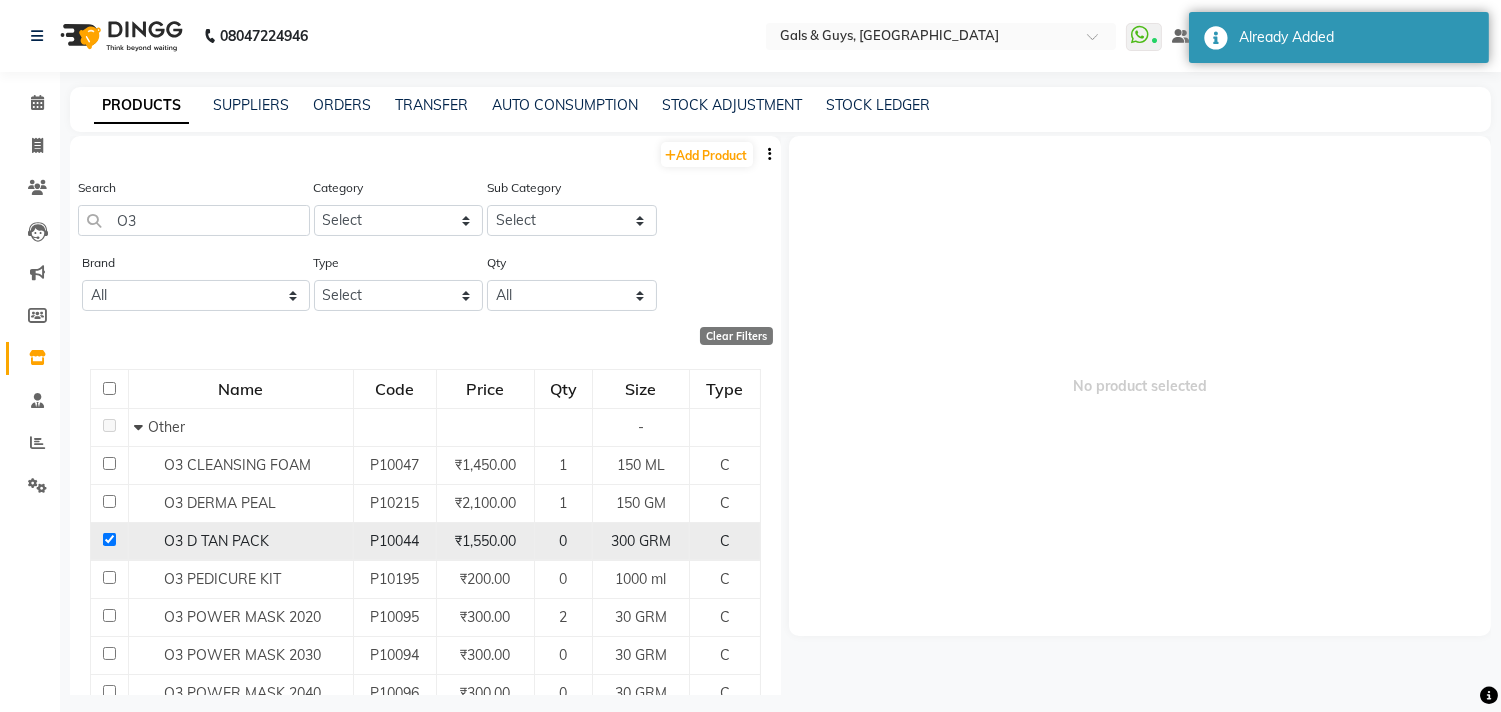 checkbox on "true" 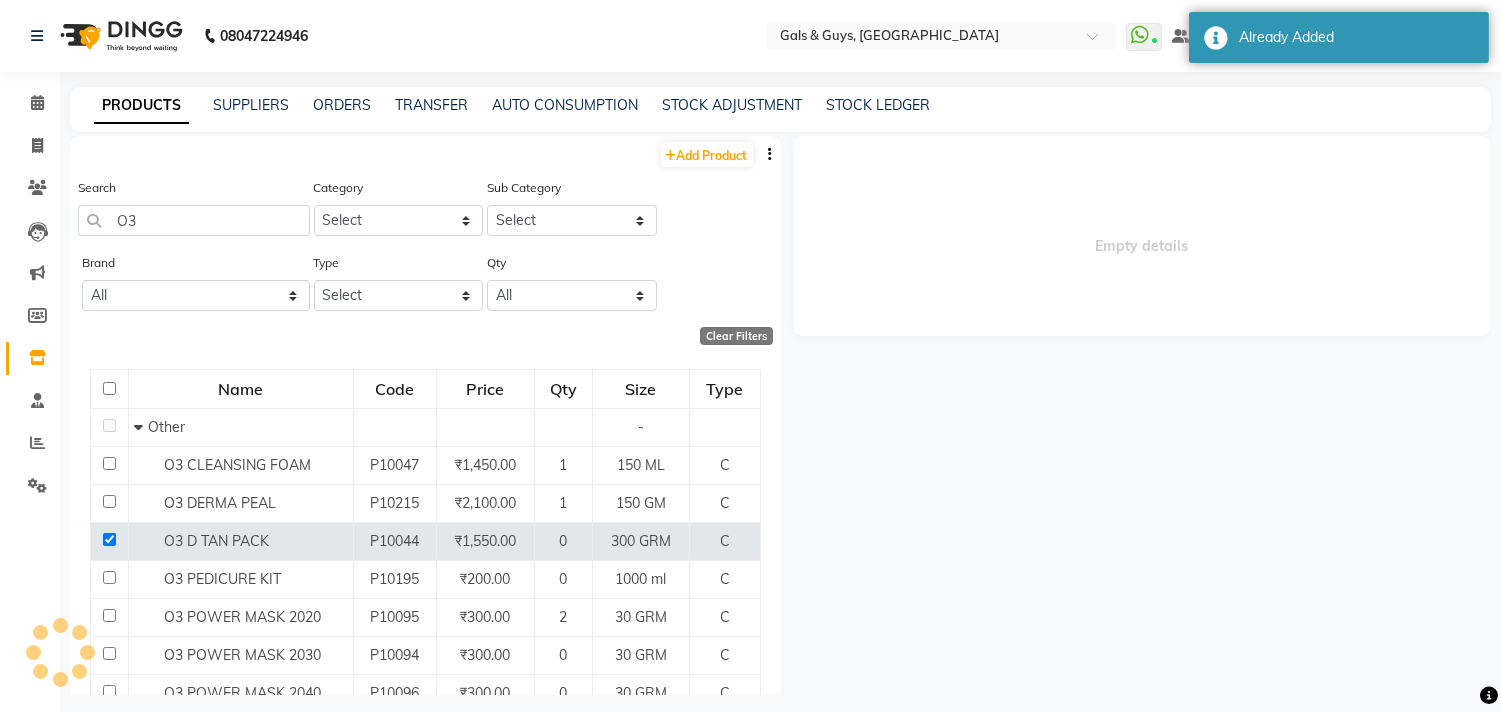 select 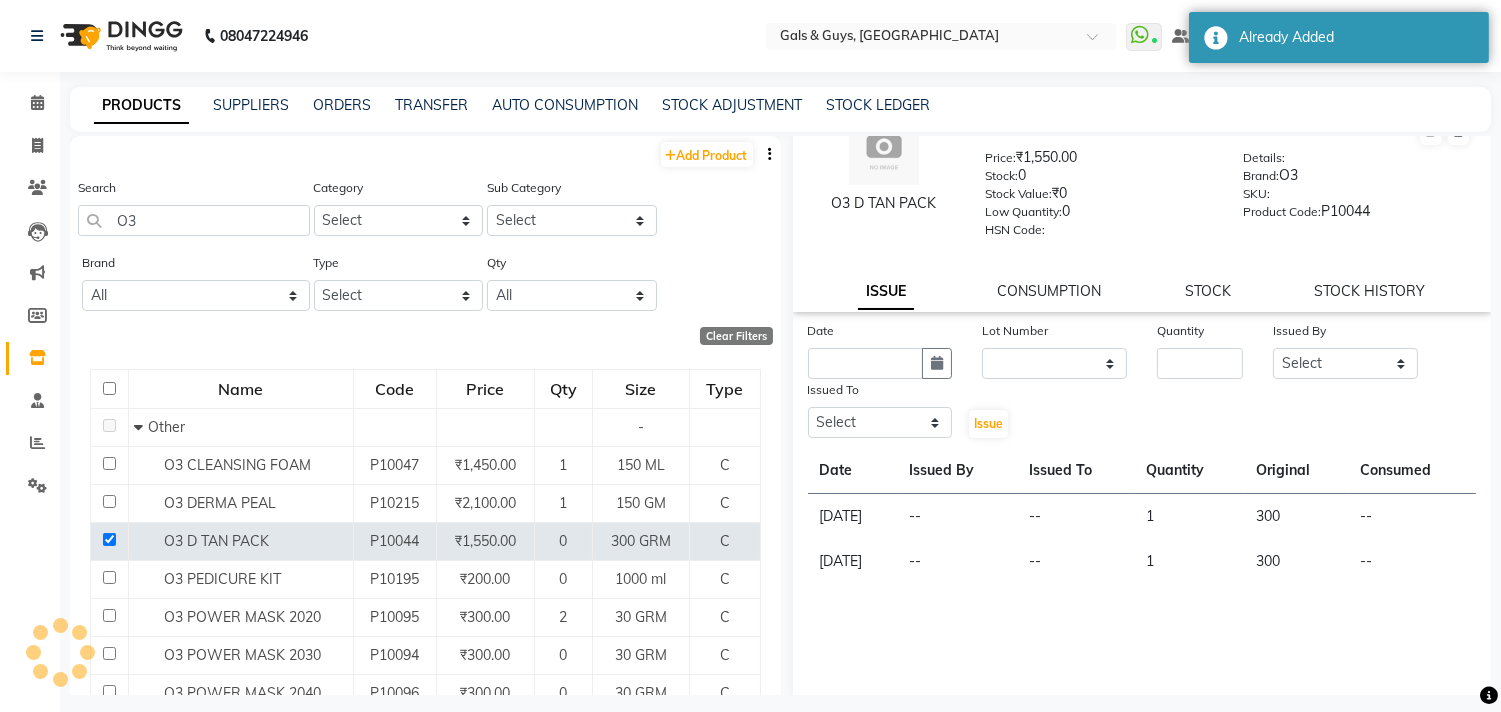 scroll, scrollTop: 76, scrollLeft: 0, axis: vertical 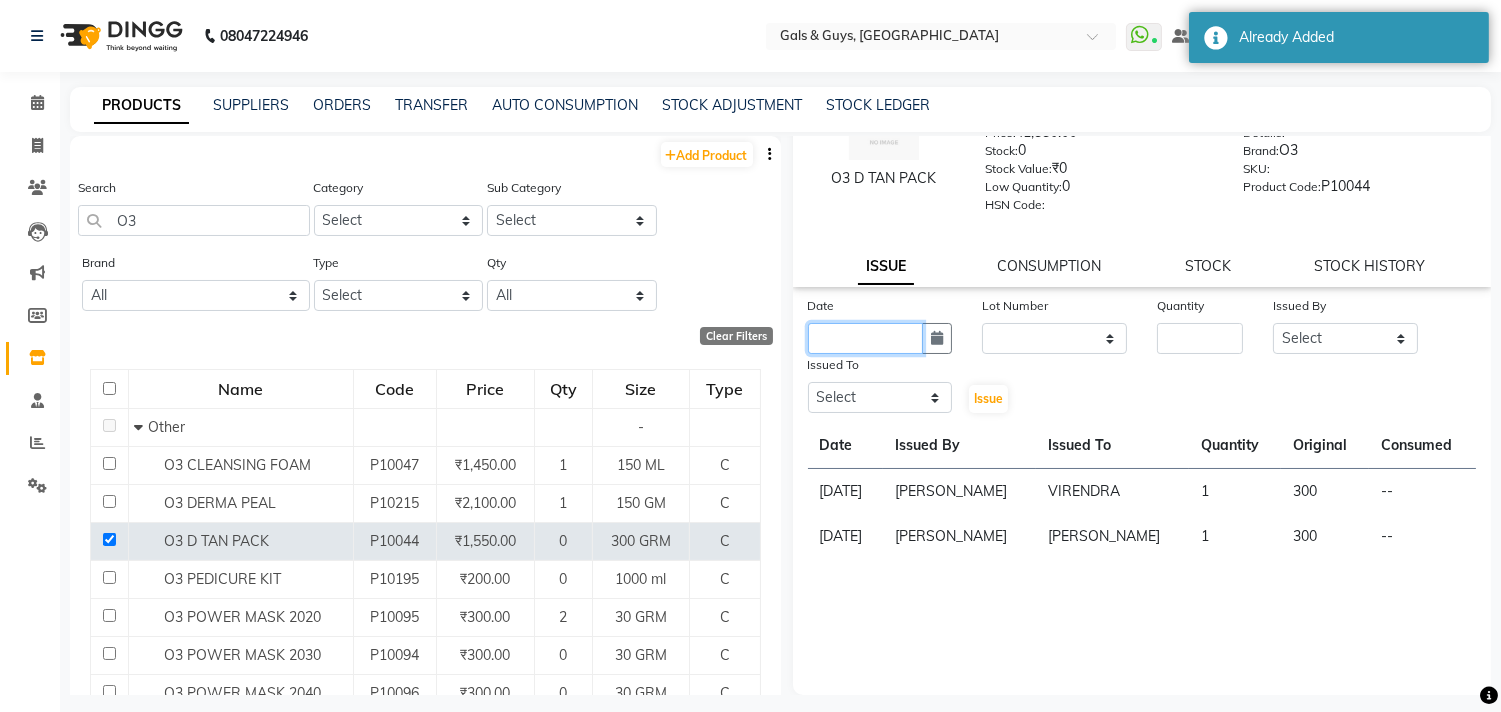 click 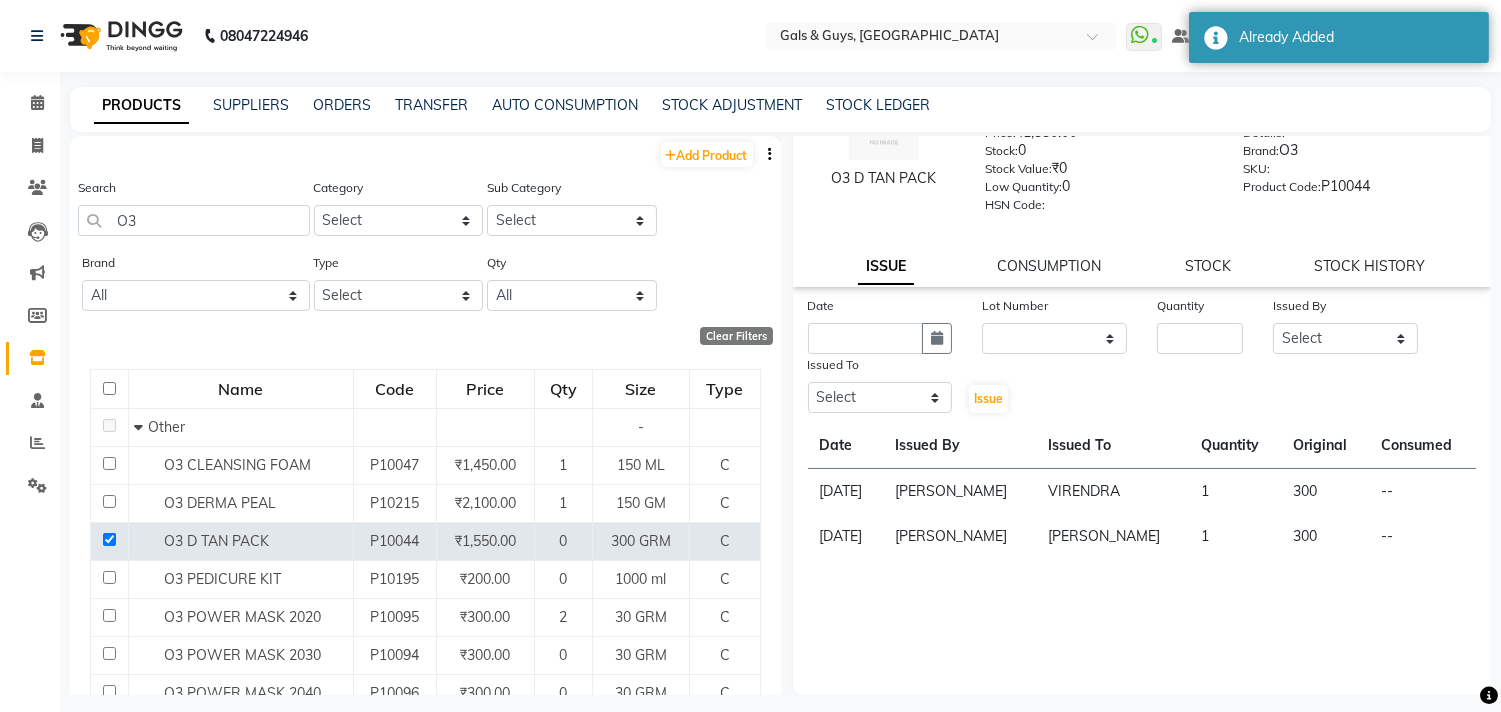 select on "7" 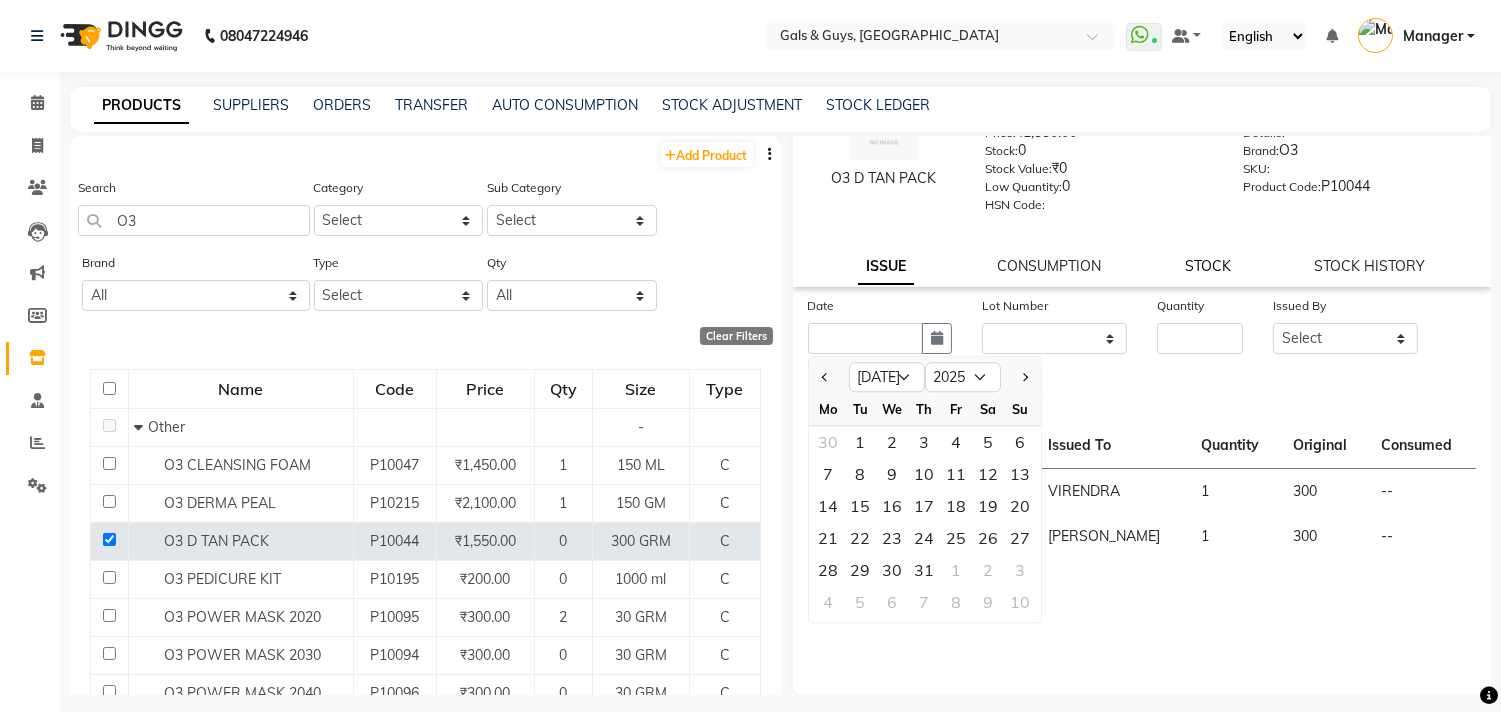 click on "STOCK" 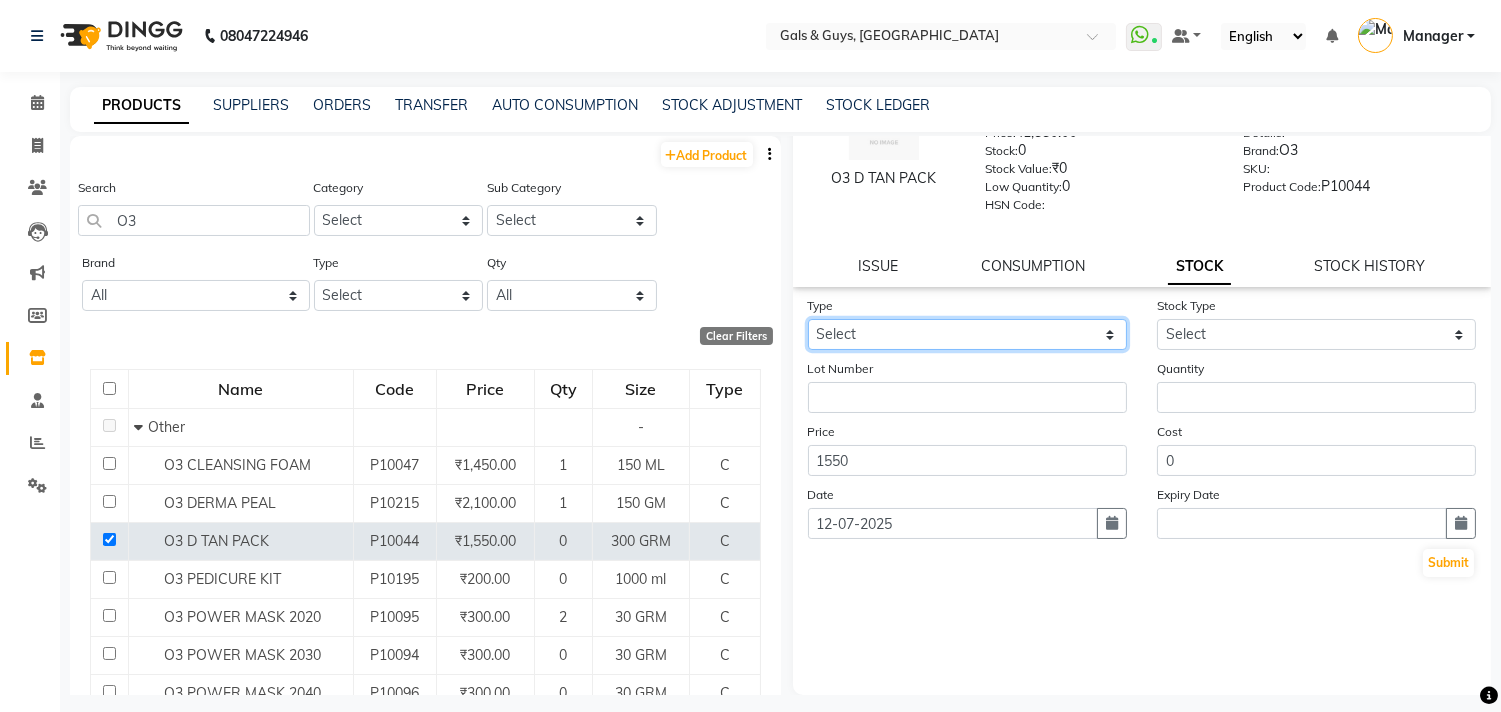 drag, startPoint x: 983, startPoint y: 318, endPoint x: 983, endPoint y: 335, distance: 17 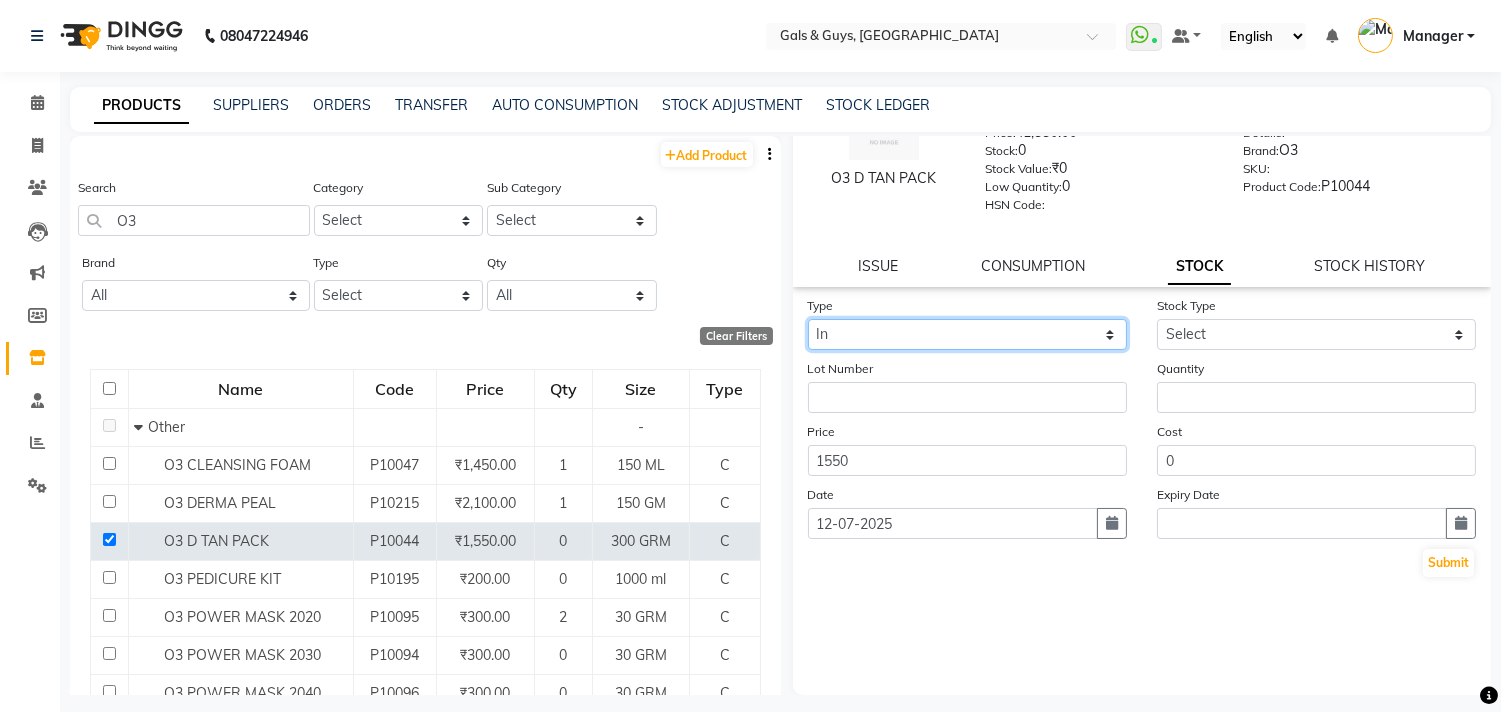 click on "Select In Out" 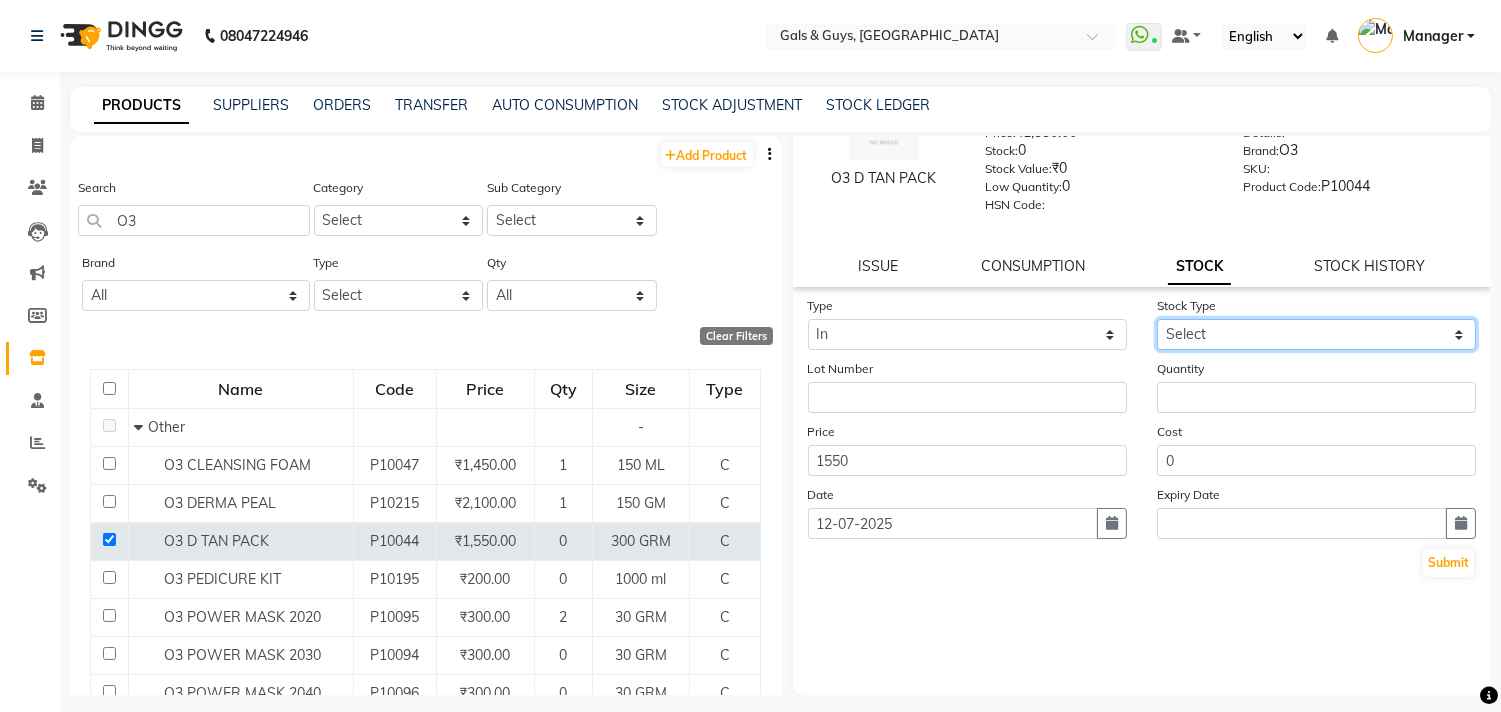 click on "Select New Stock Adjustment Return Other" 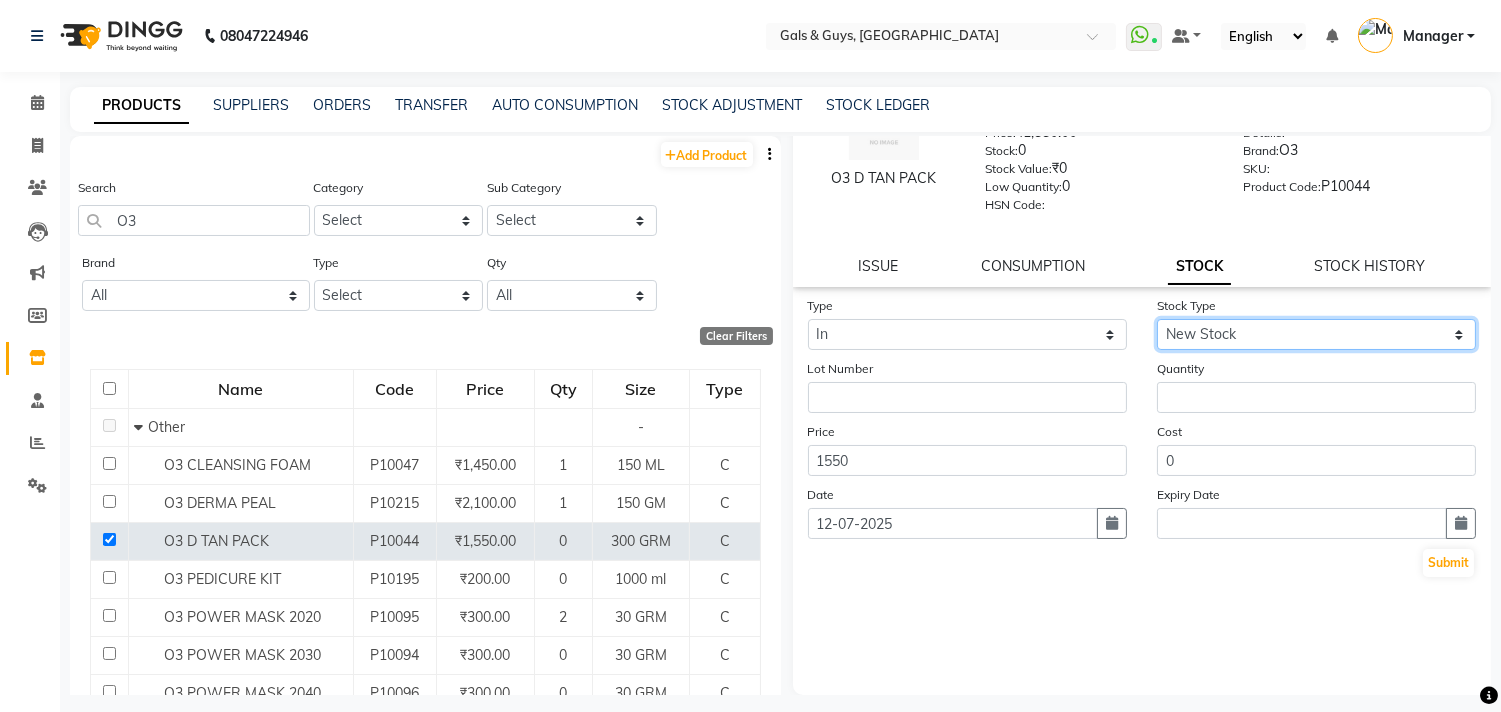 click on "Select New Stock Adjustment Return Other" 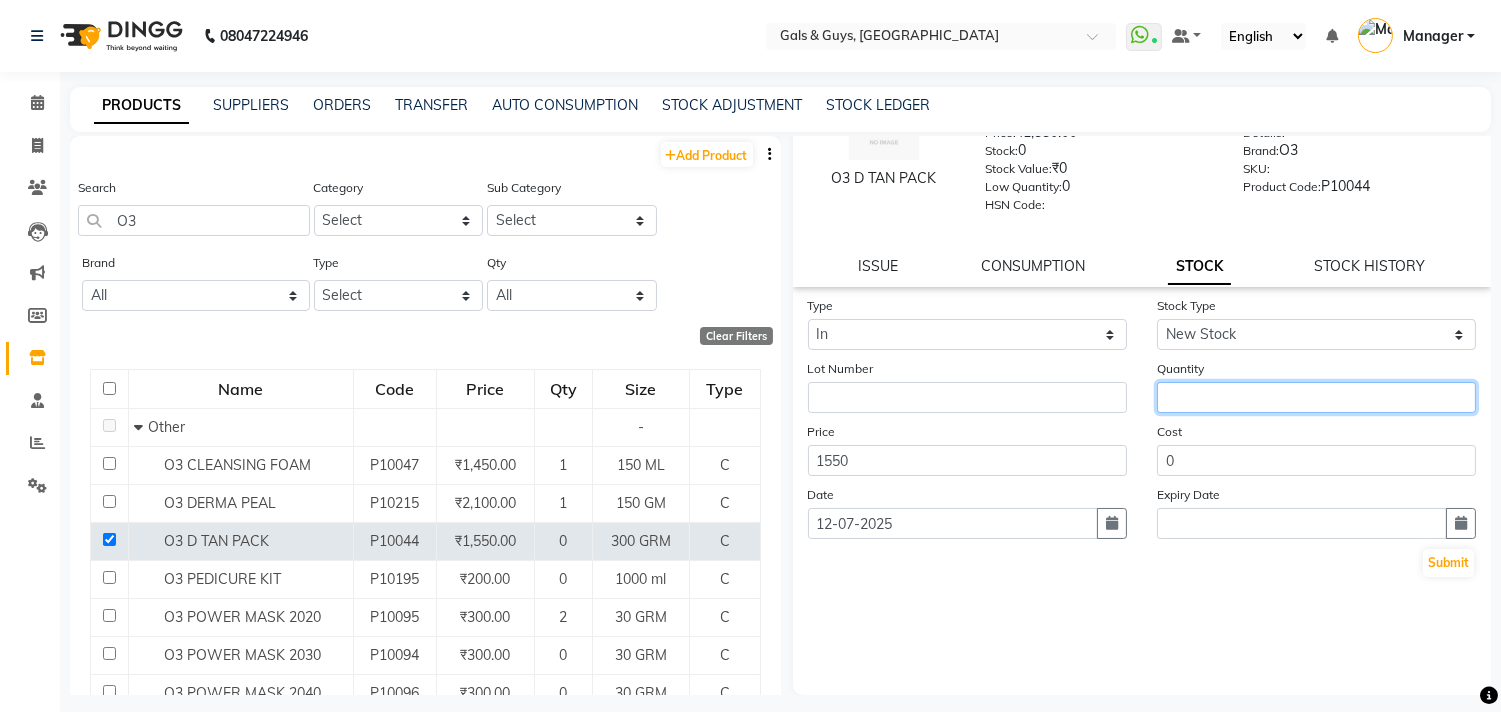 click 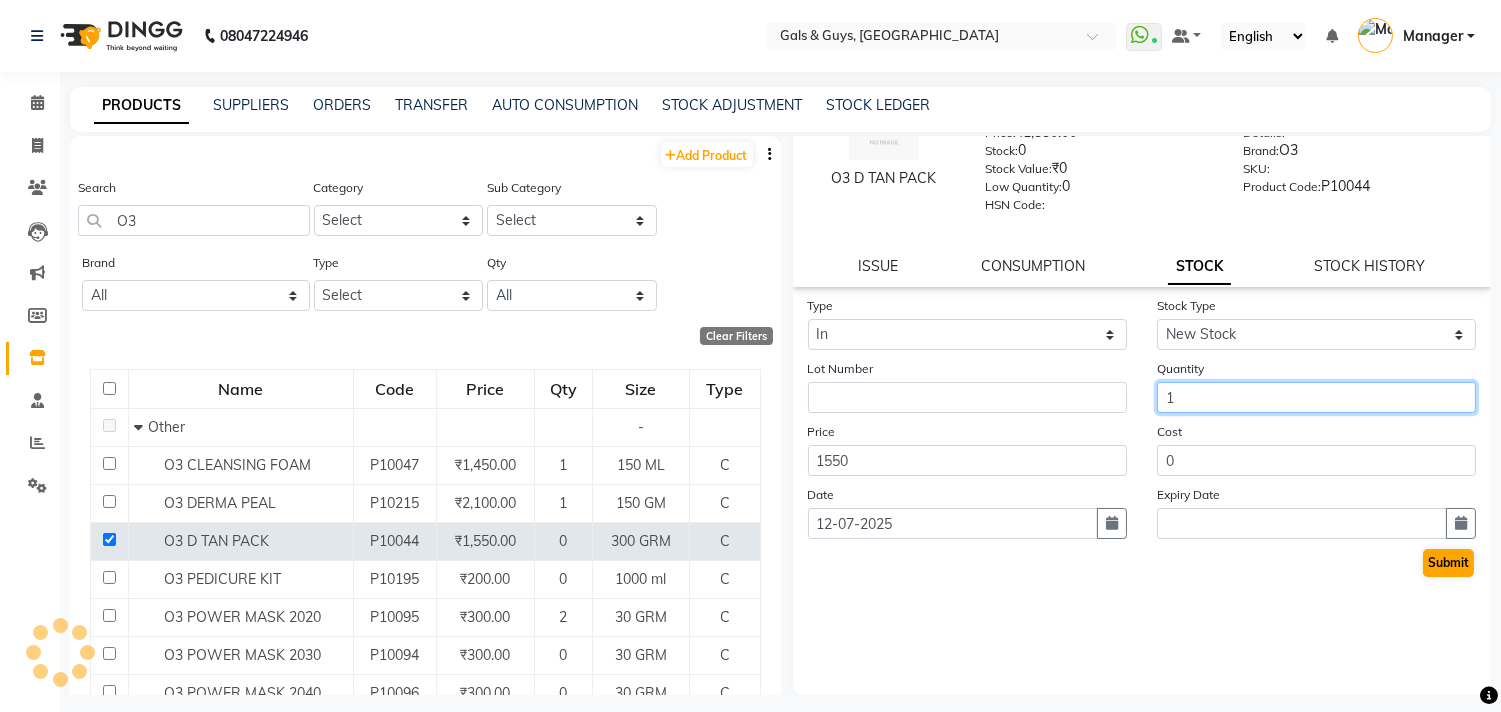 type on "1" 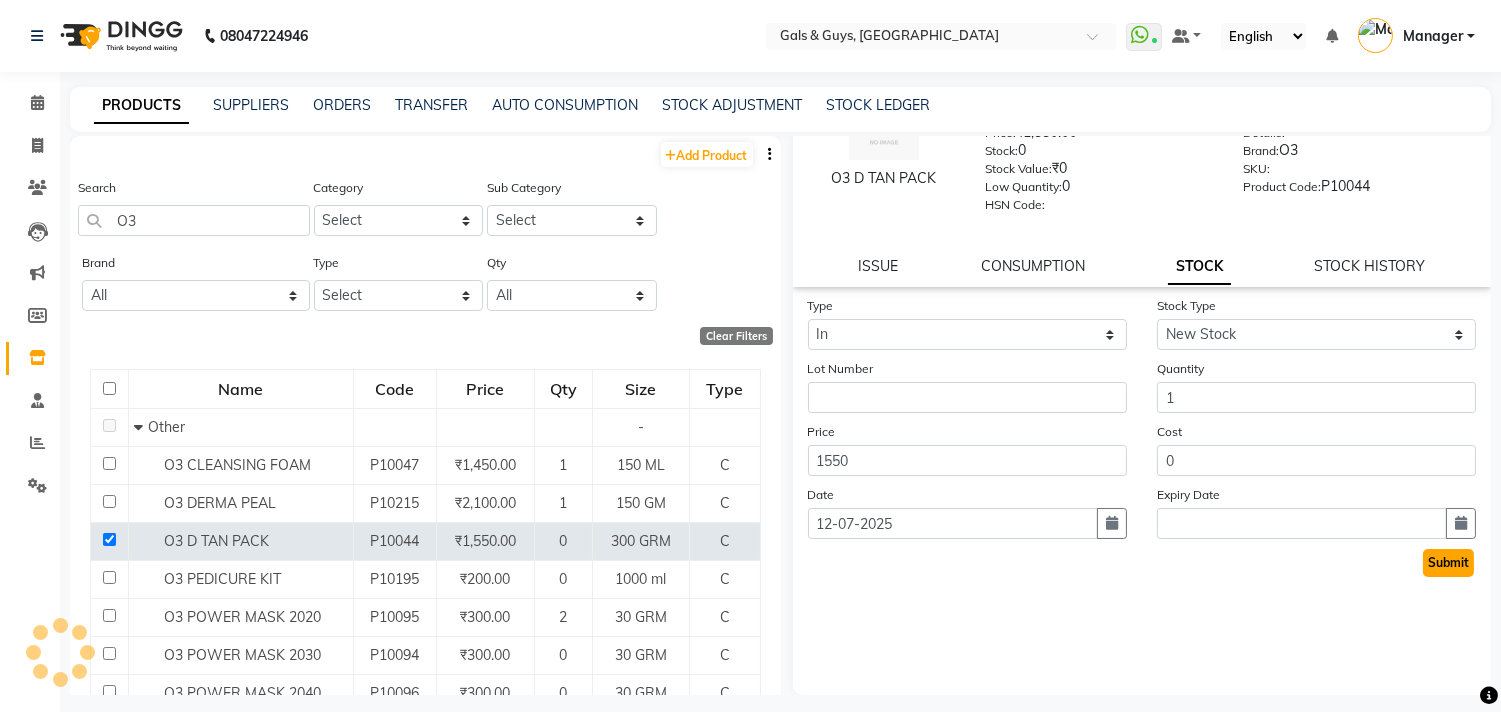 click on "Submit" 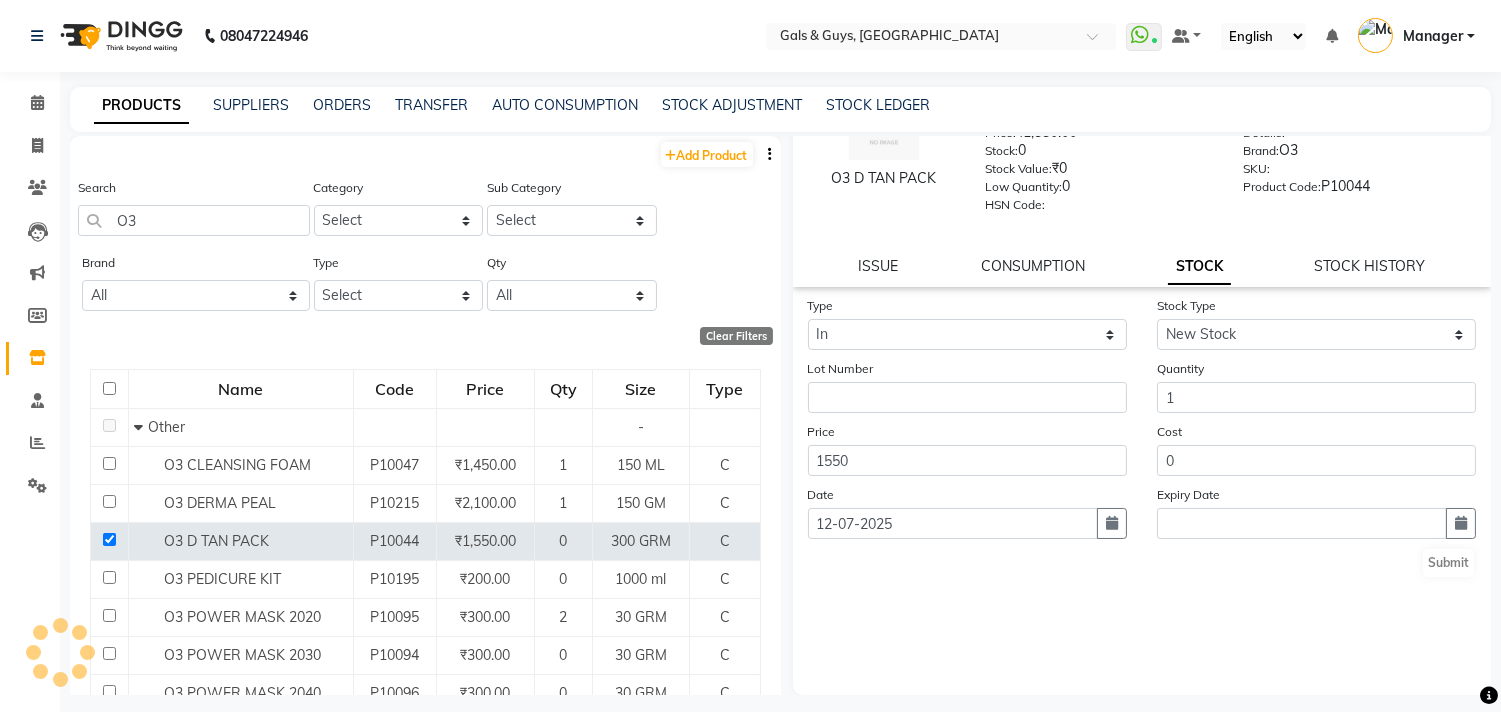 scroll, scrollTop: 0, scrollLeft: 0, axis: both 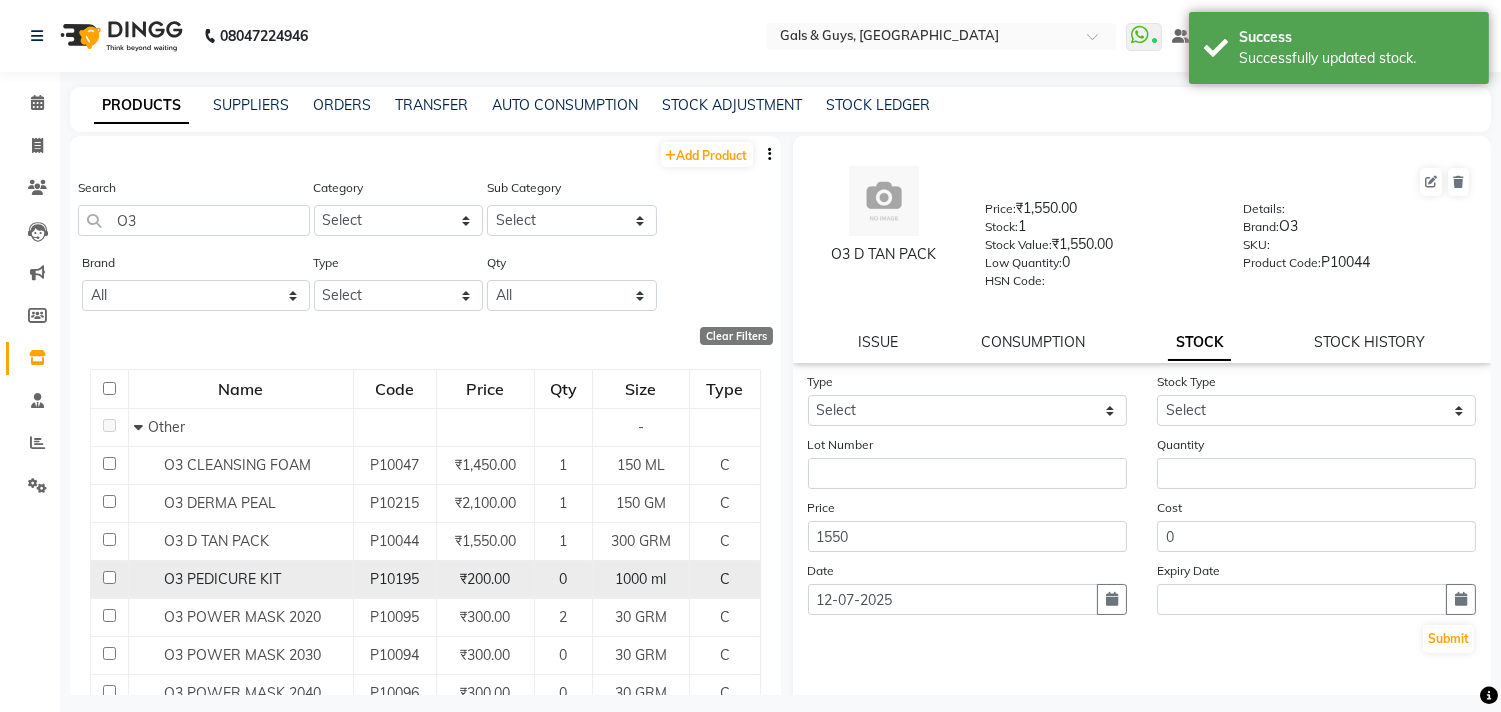 click 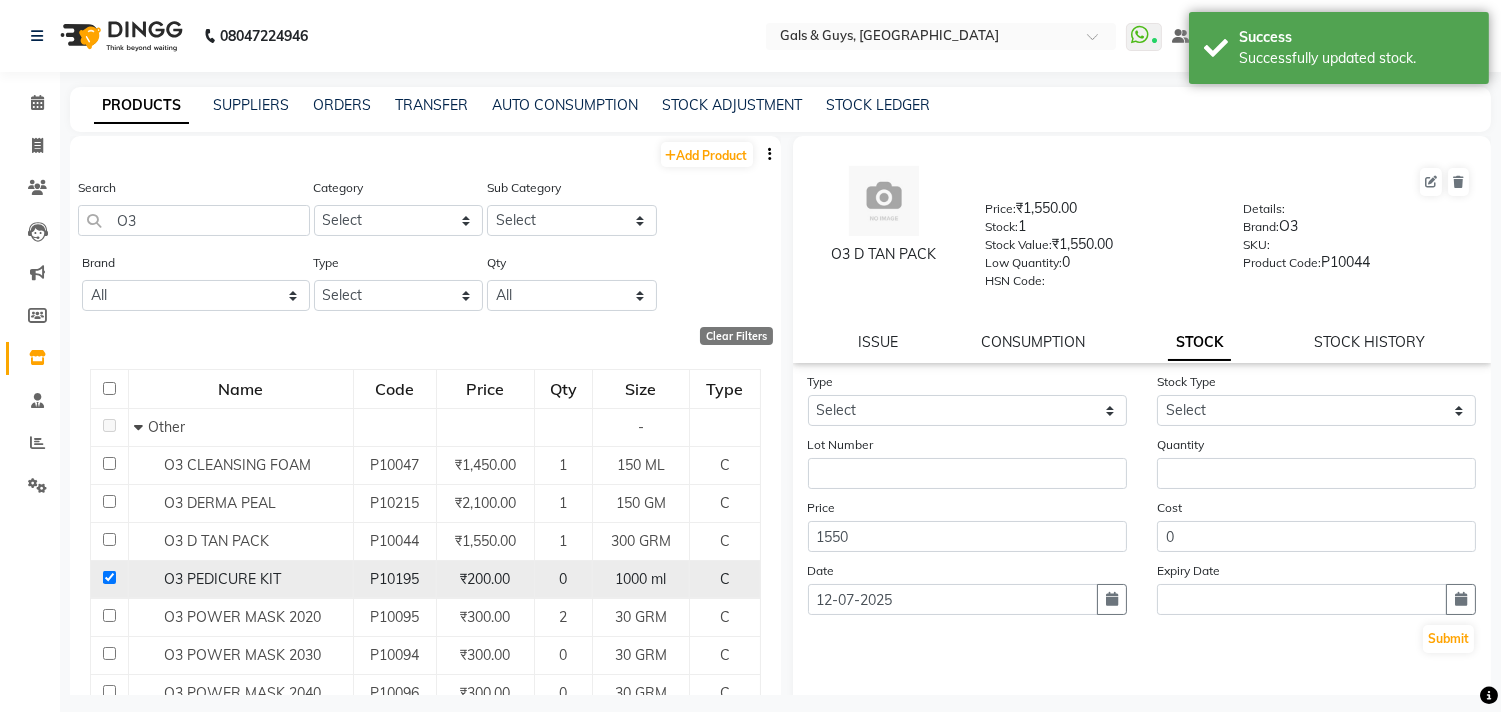 checkbox on "true" 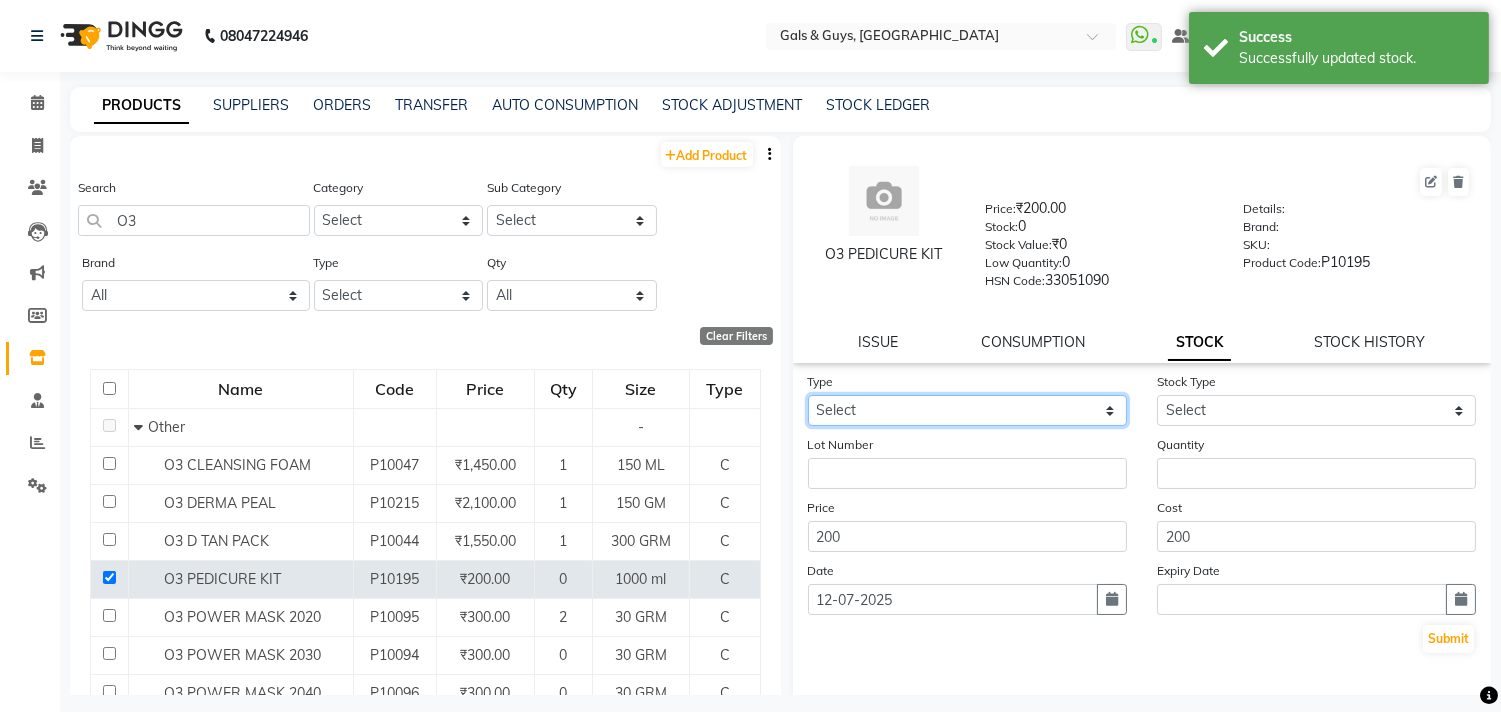 click on "Select In Out" 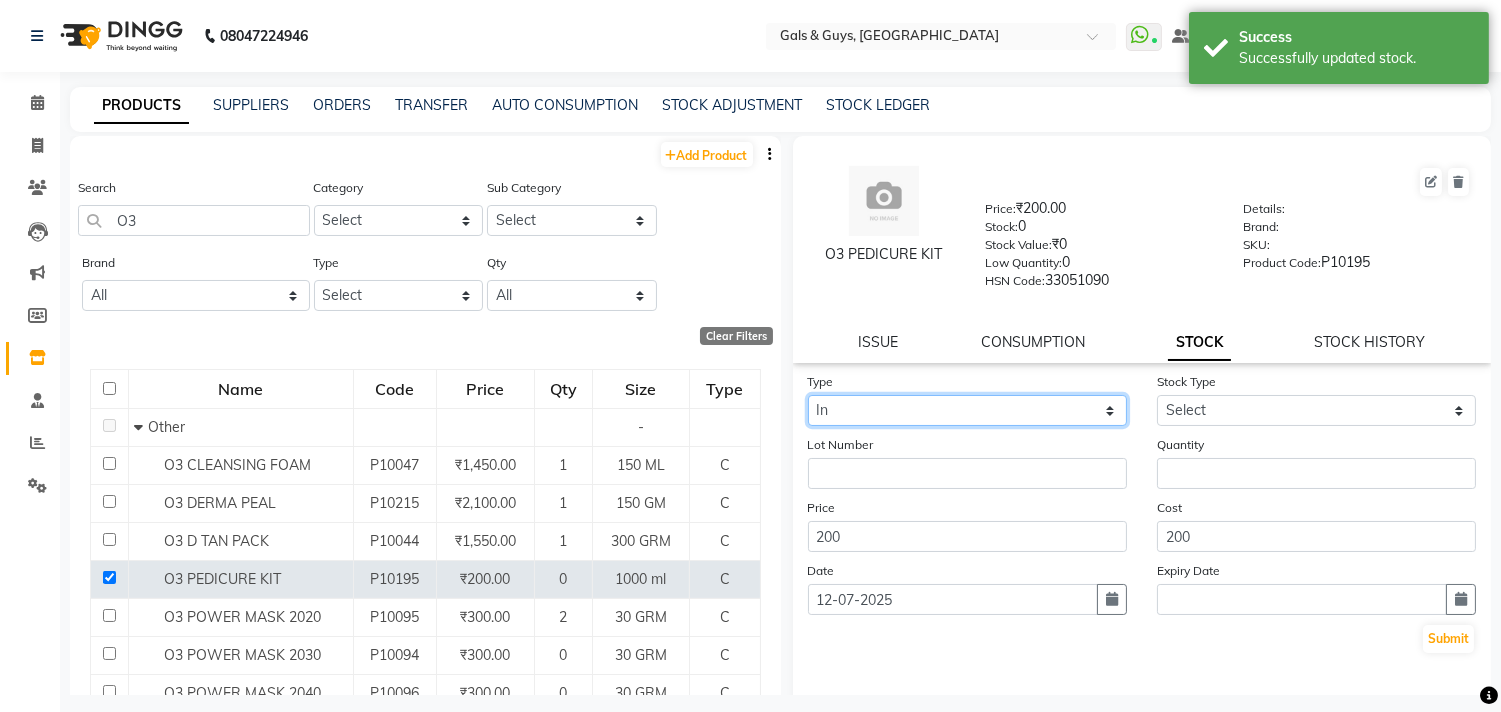 click on "Select In Out" 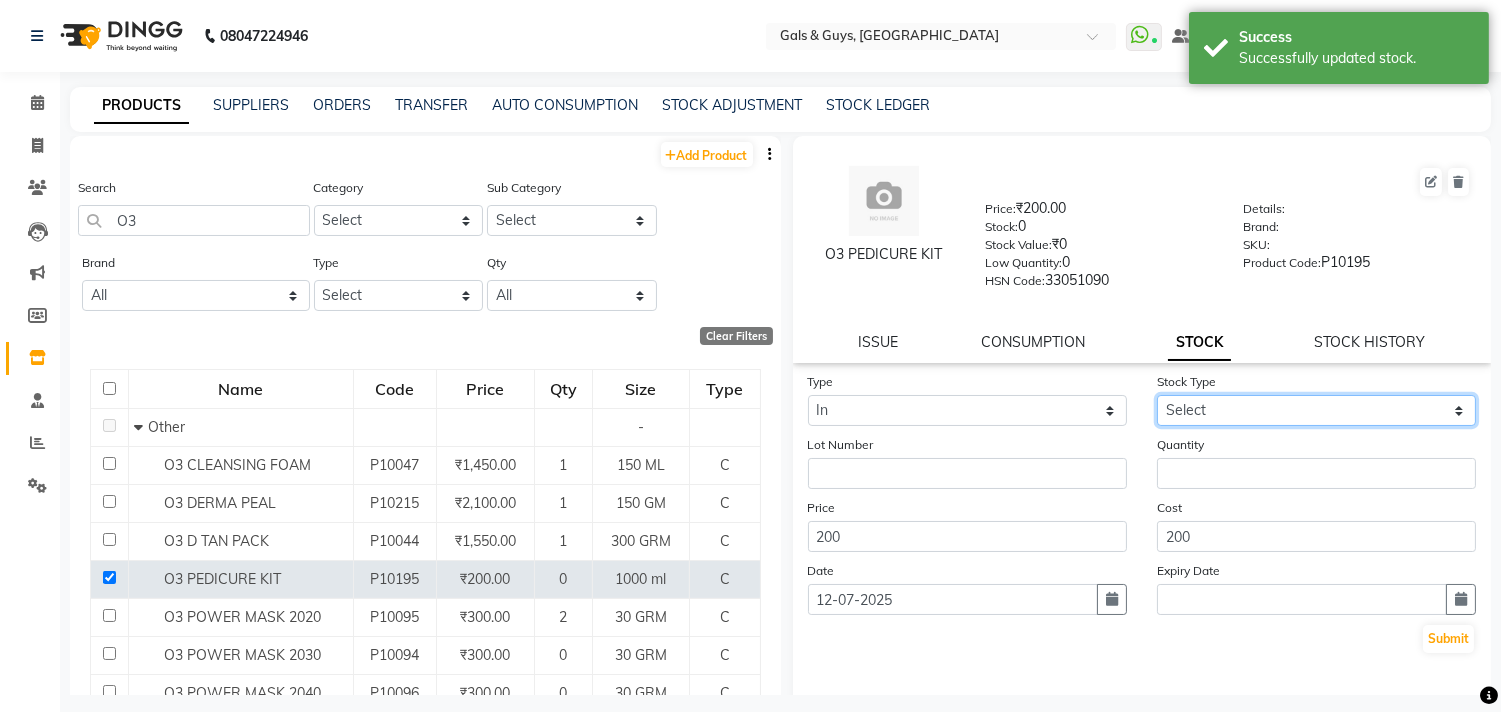 drag, startPoint x: 1214, startPoint y: 411, endPoint x: 1208, endPoint y: 423, distance: 13.416408 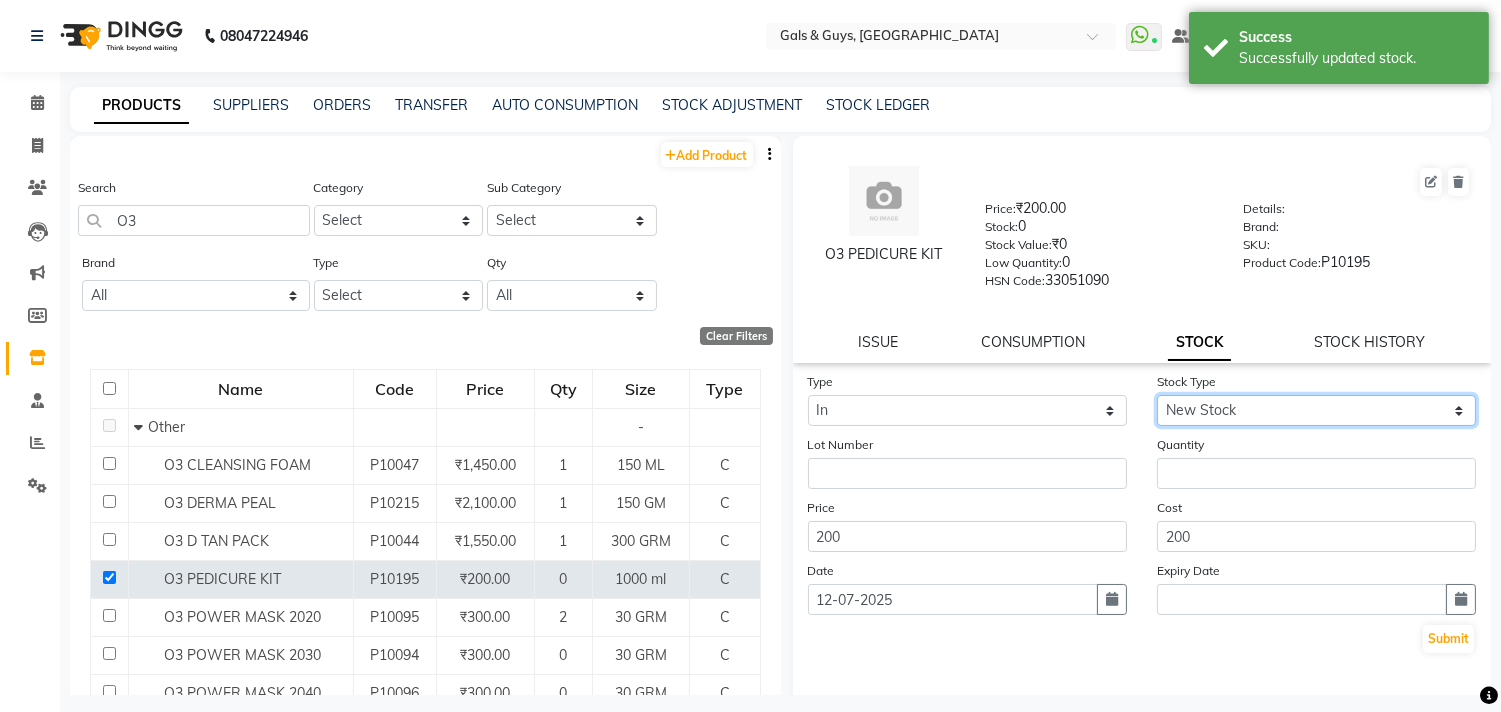click on "Select New Stock Adjustment Return Other" 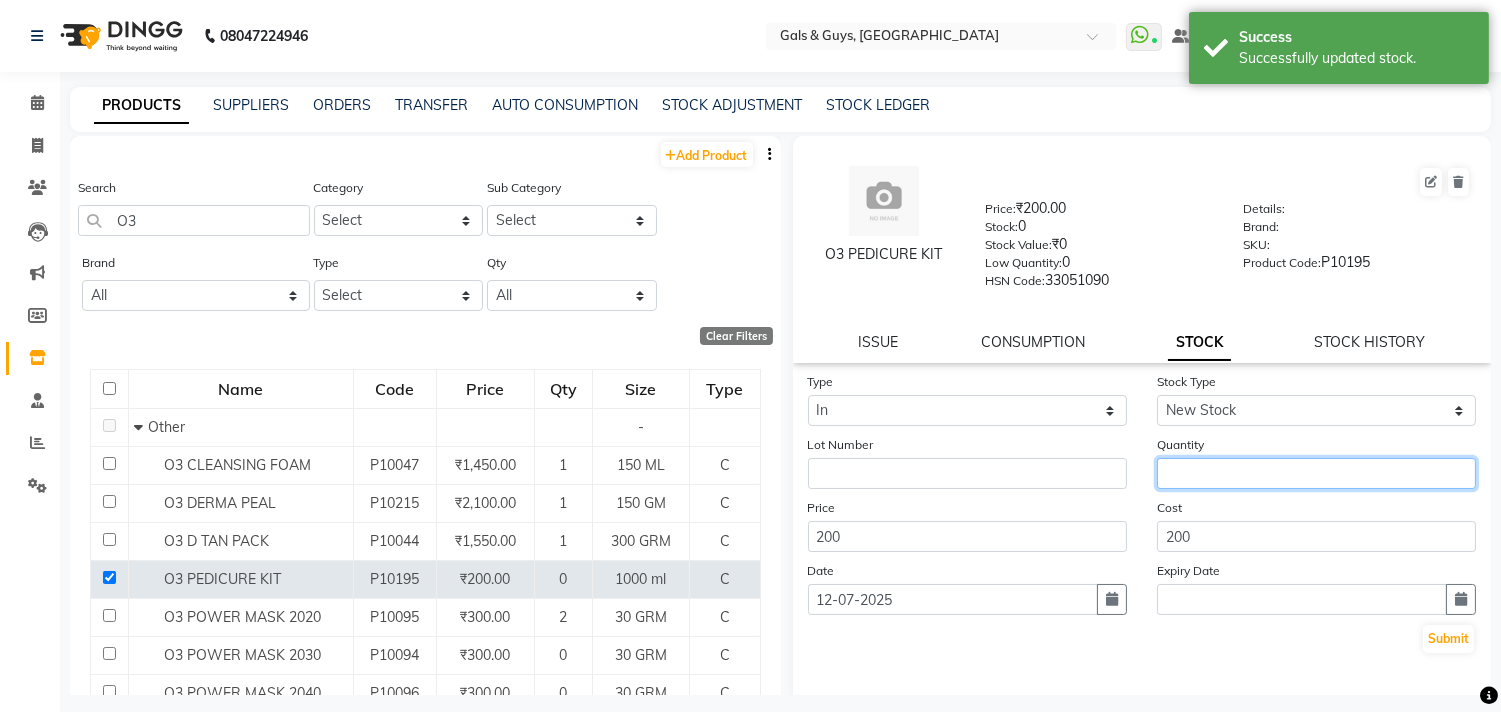 click 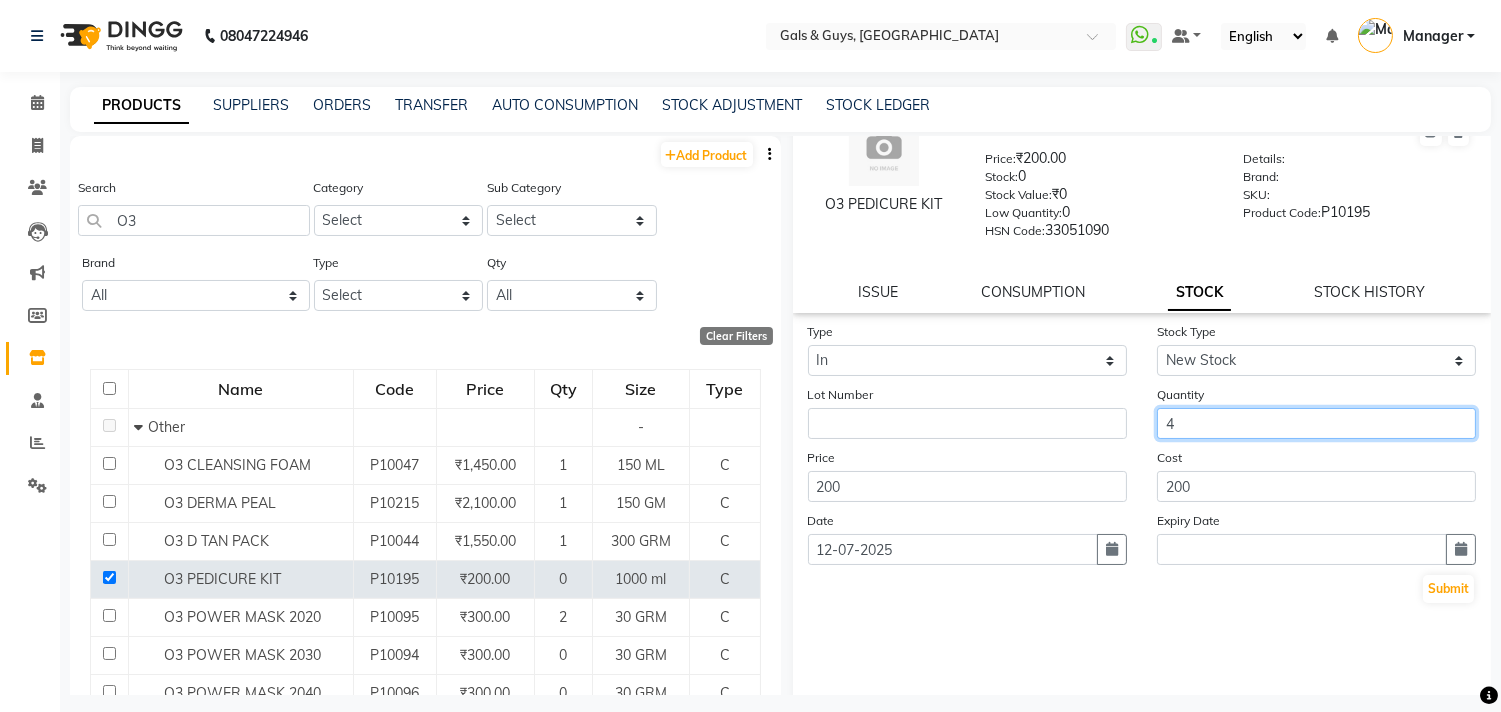 scroll, scrollTop: 76, scrollLeft: 0, axis: vertical 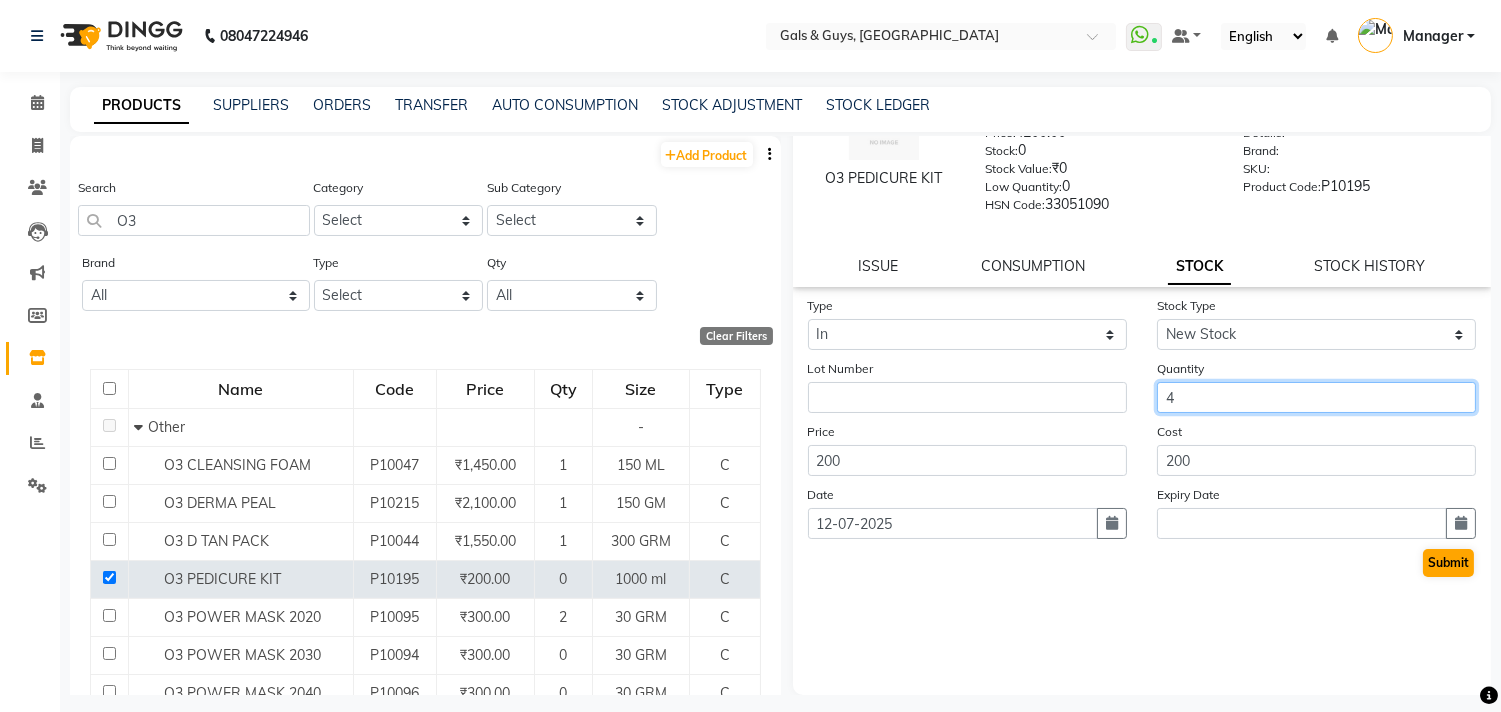 type on "4" 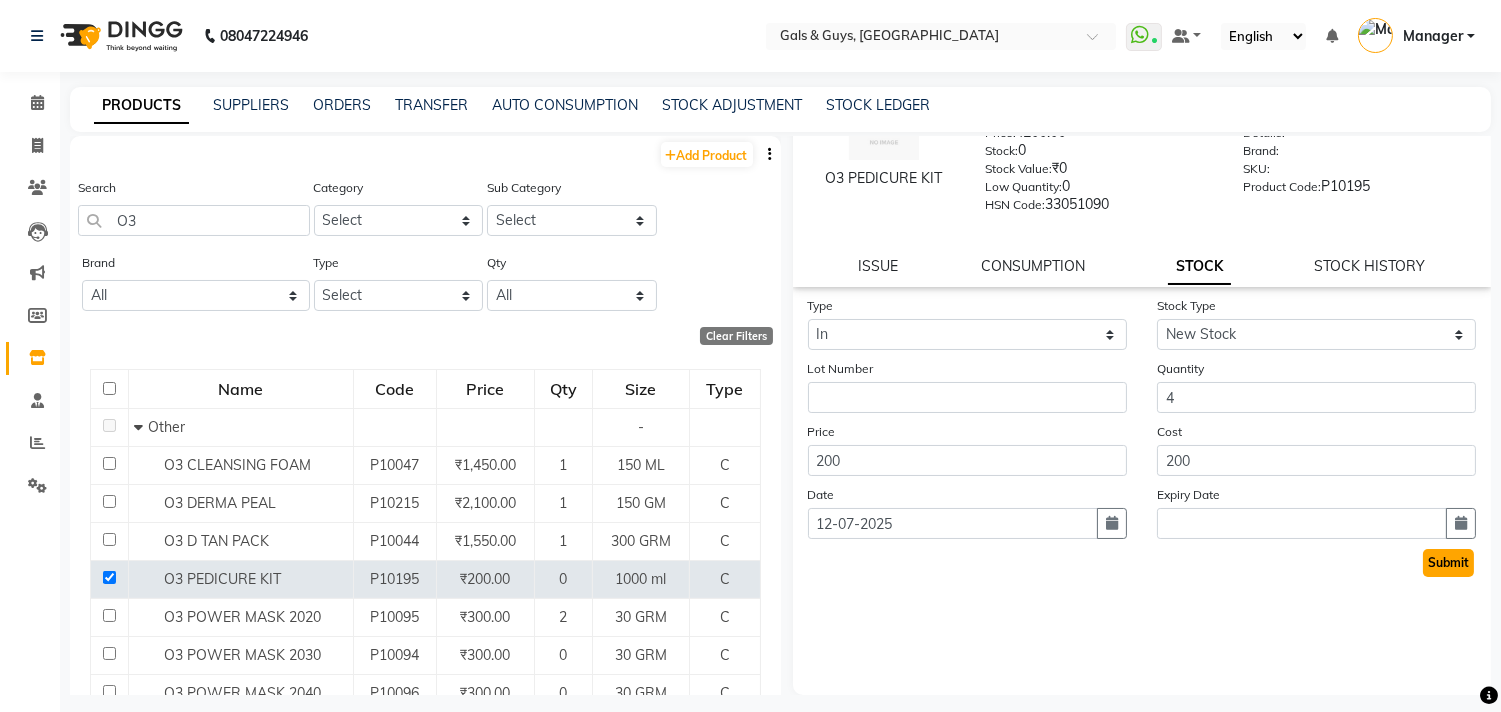 click on "Submit" 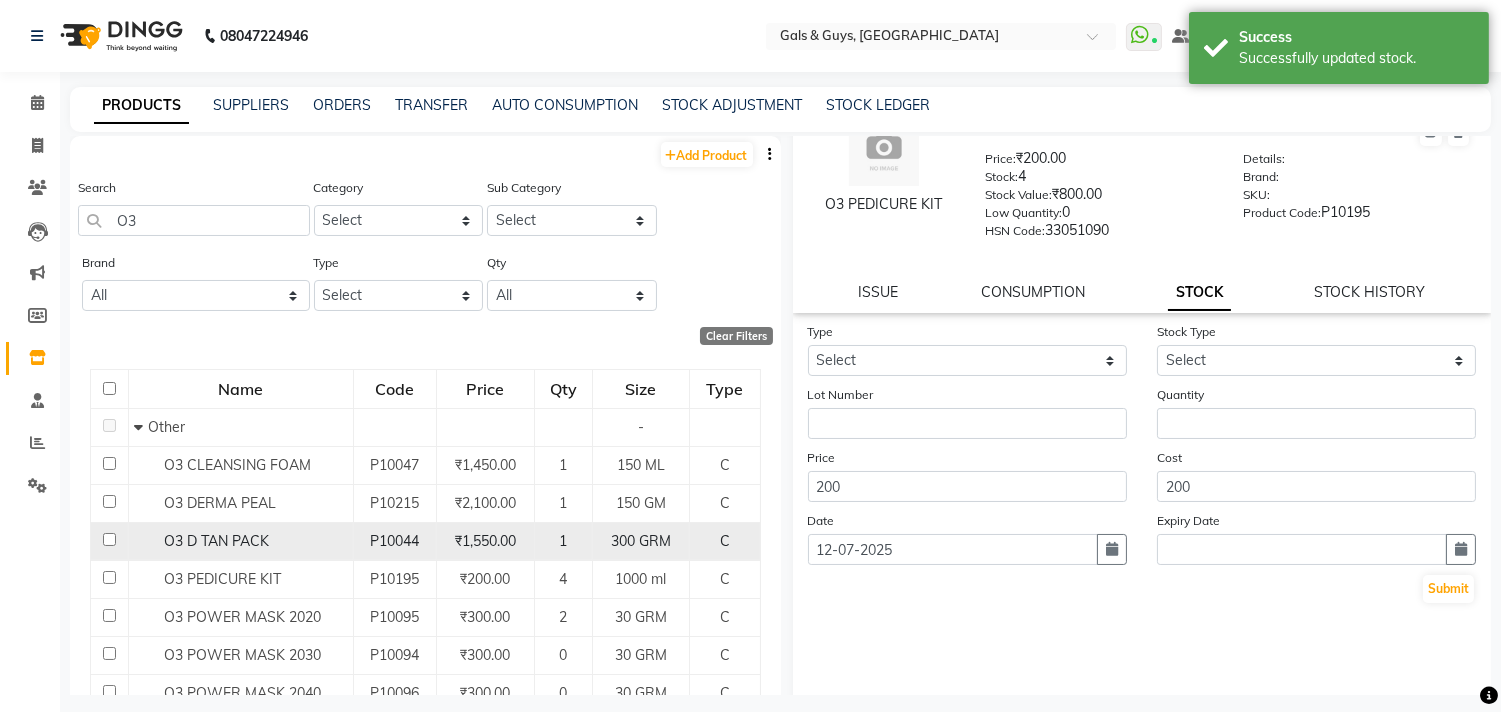 scroll, scrollTop: 76, scrollLeft: 0, axis: vertical 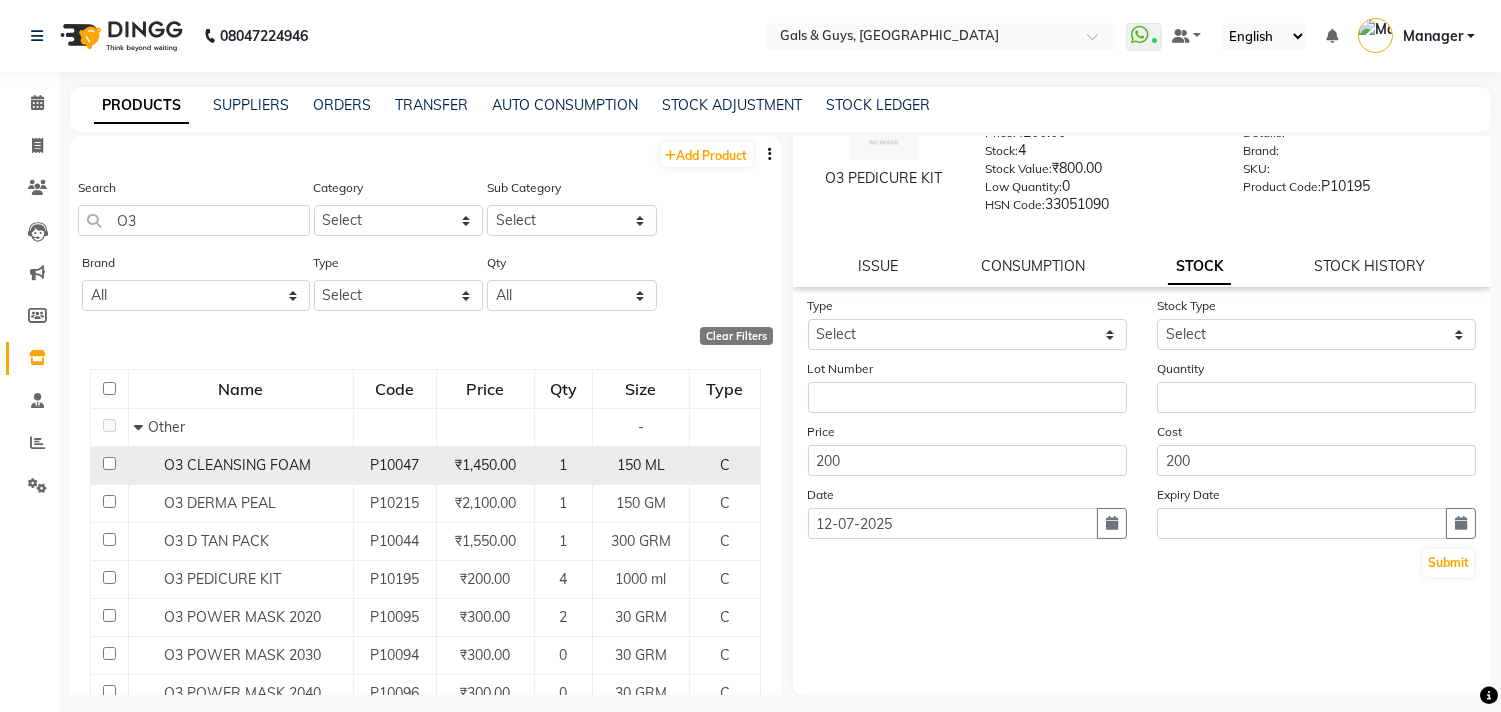 click 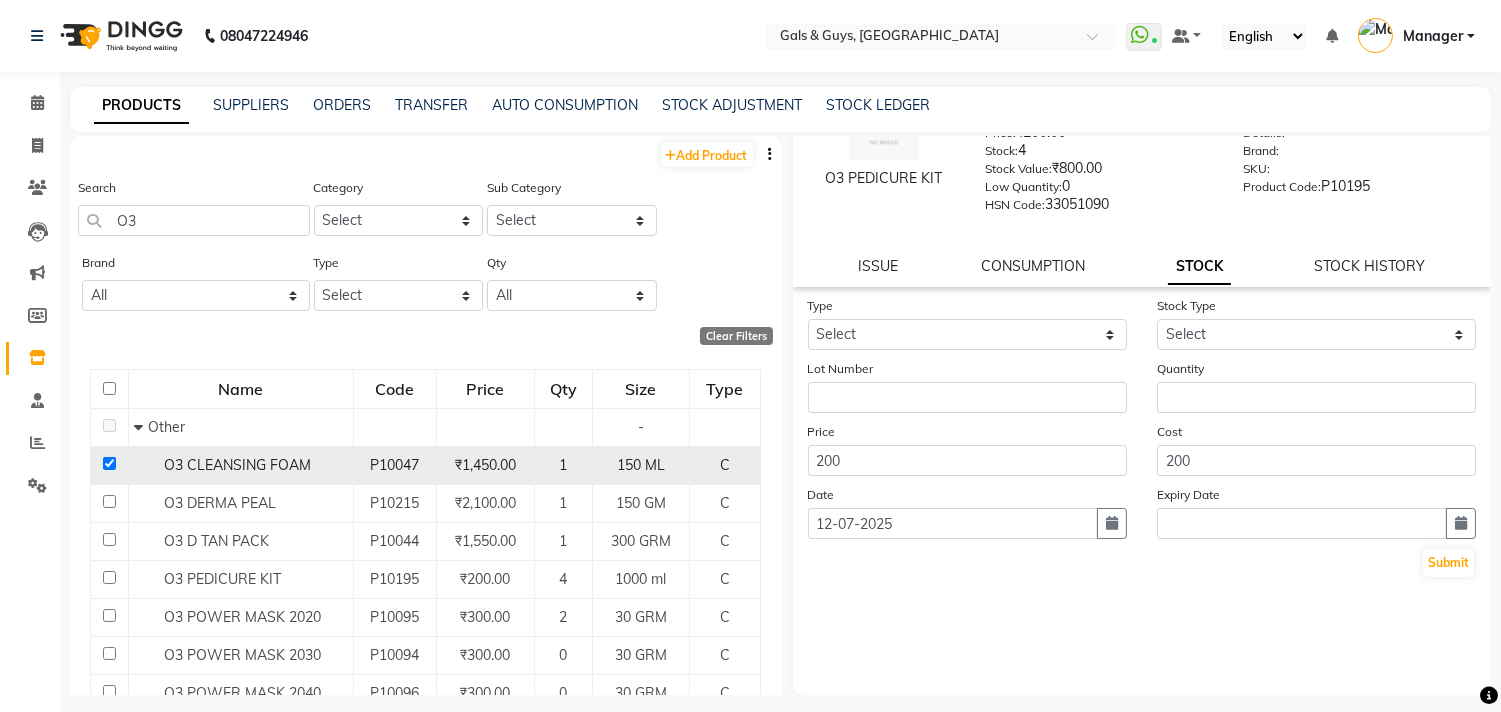 checkbox on "true" 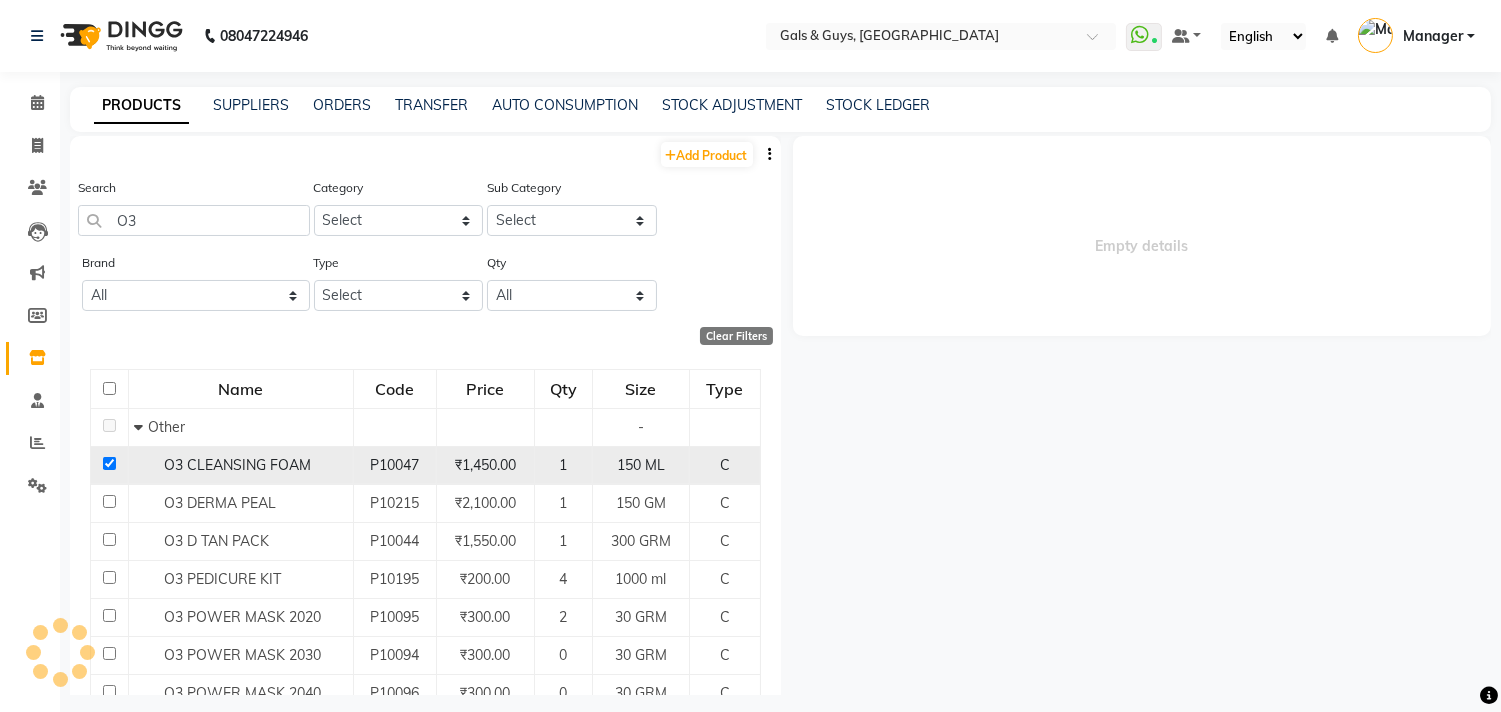 scroll, scrollTop: 0, scrollLeft: 0, axis: both 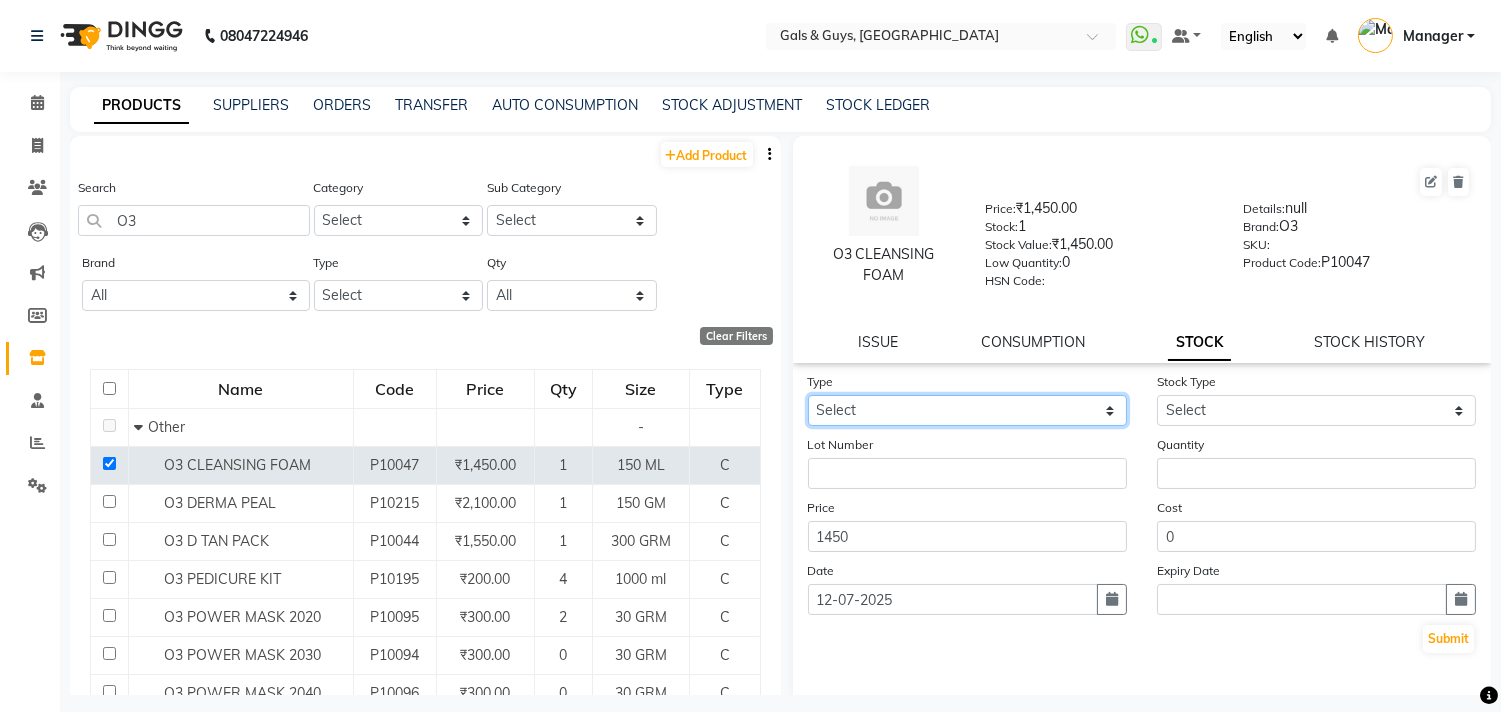 click on "Select In Out" 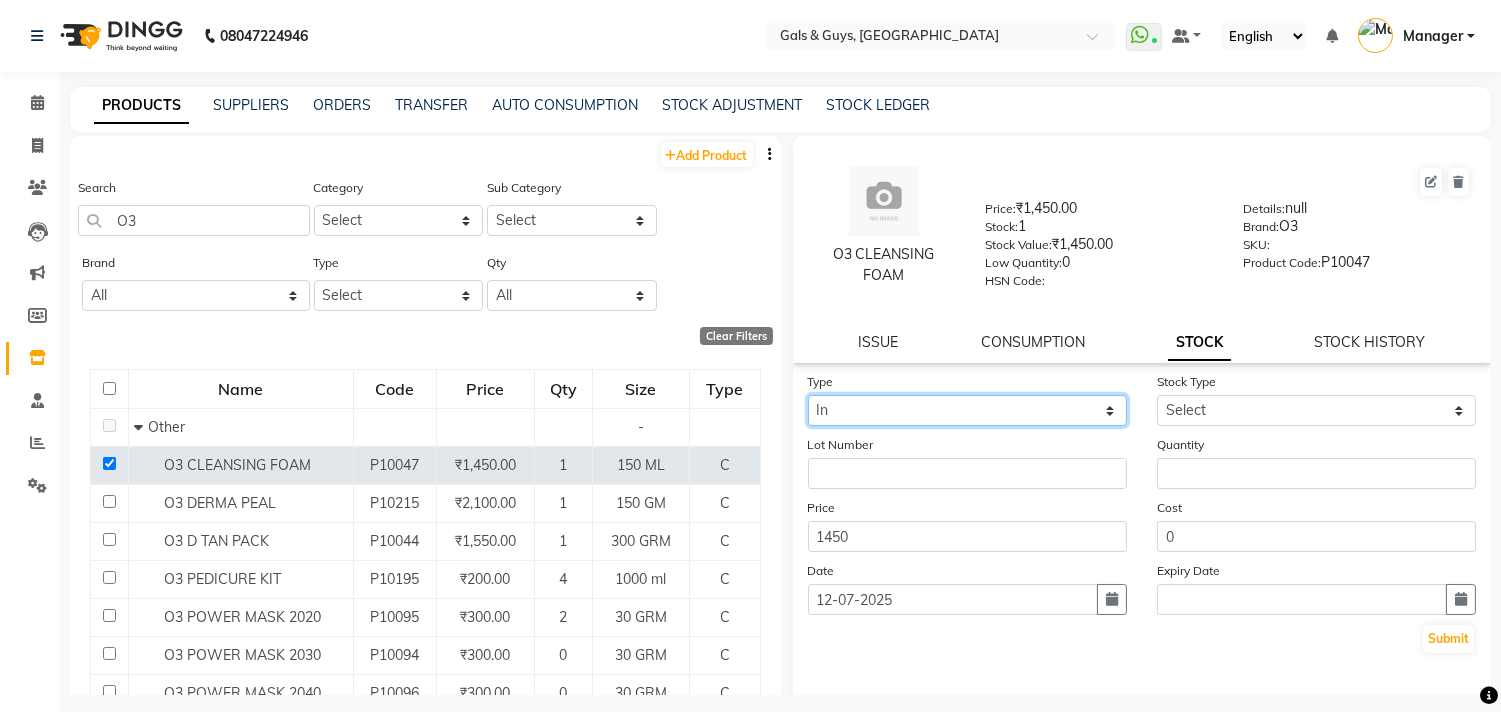 click on "Select In Out" 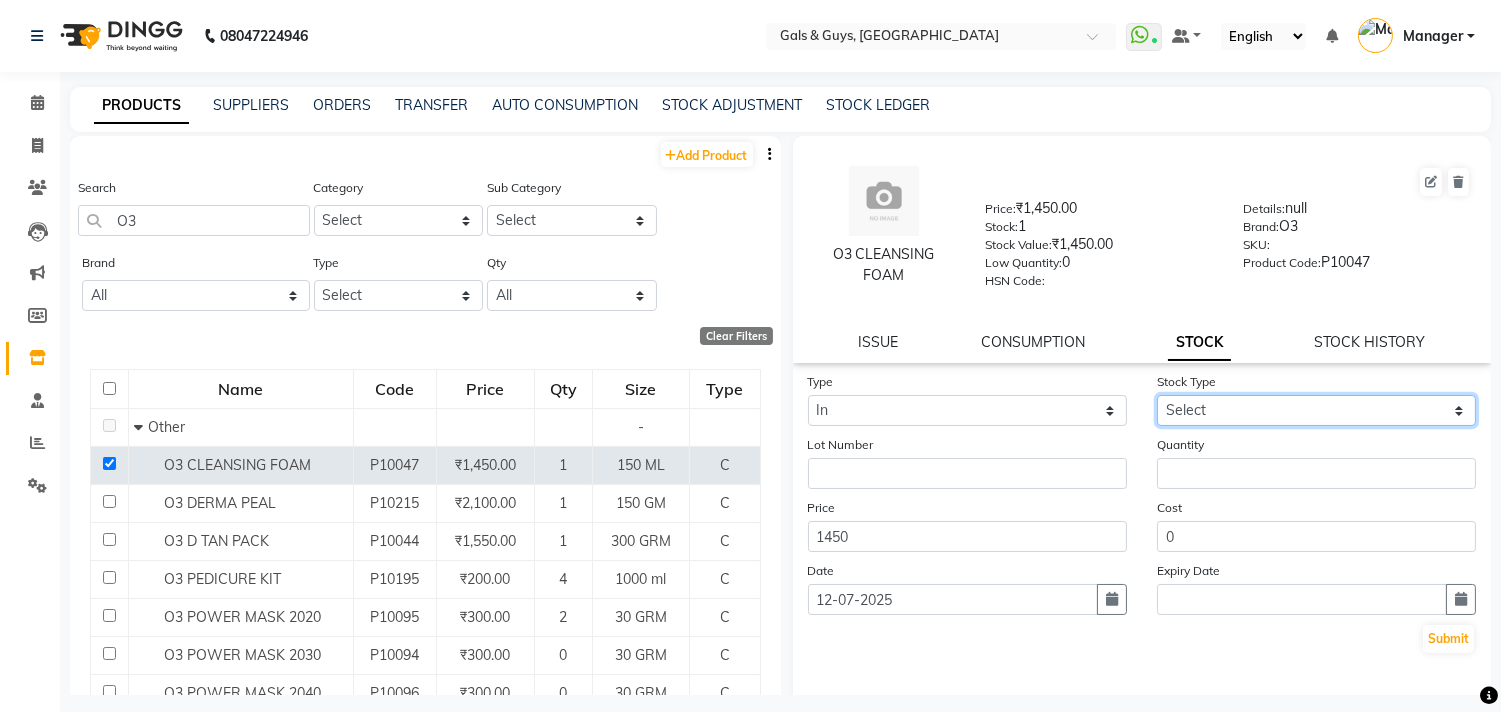 click on "Select New Stock Adjustment Return Other" 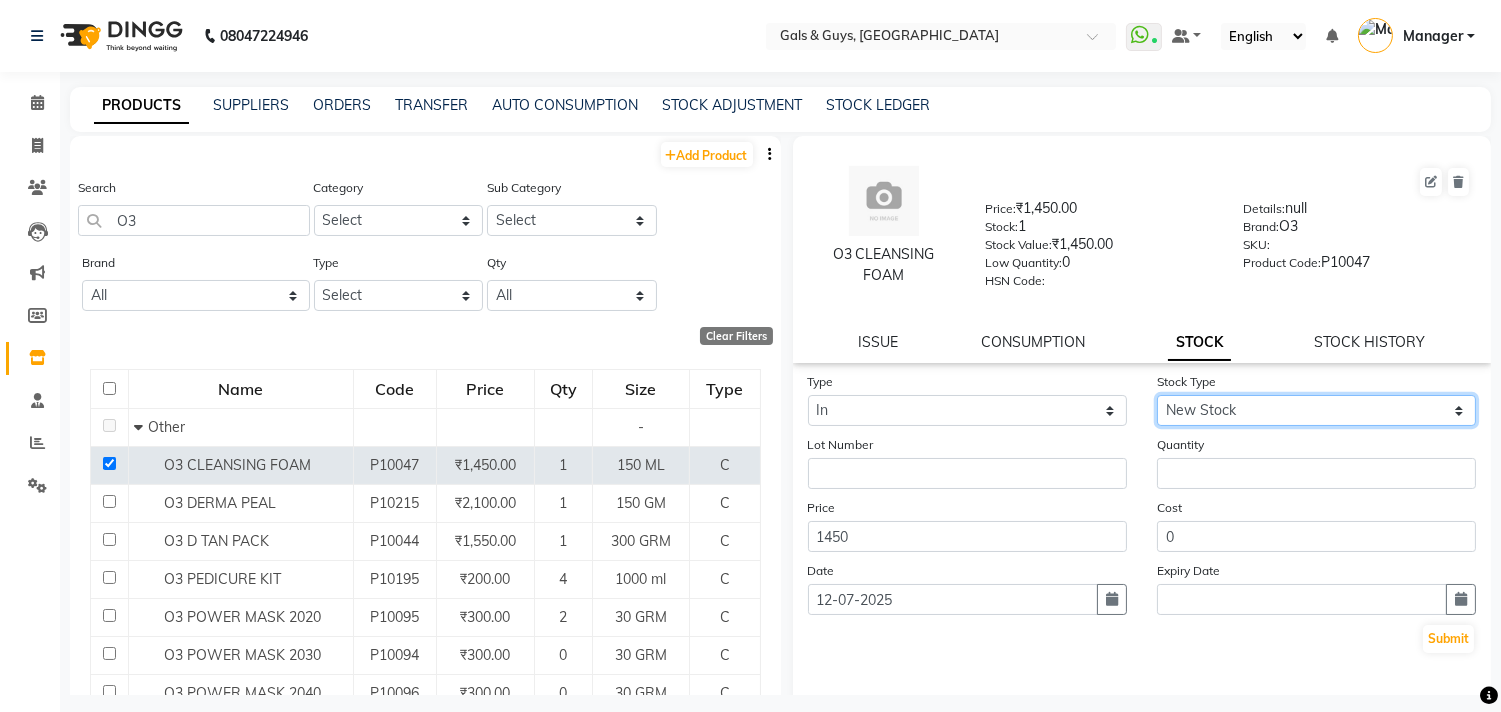 click on "Select New Stock Adjustment Return Other" 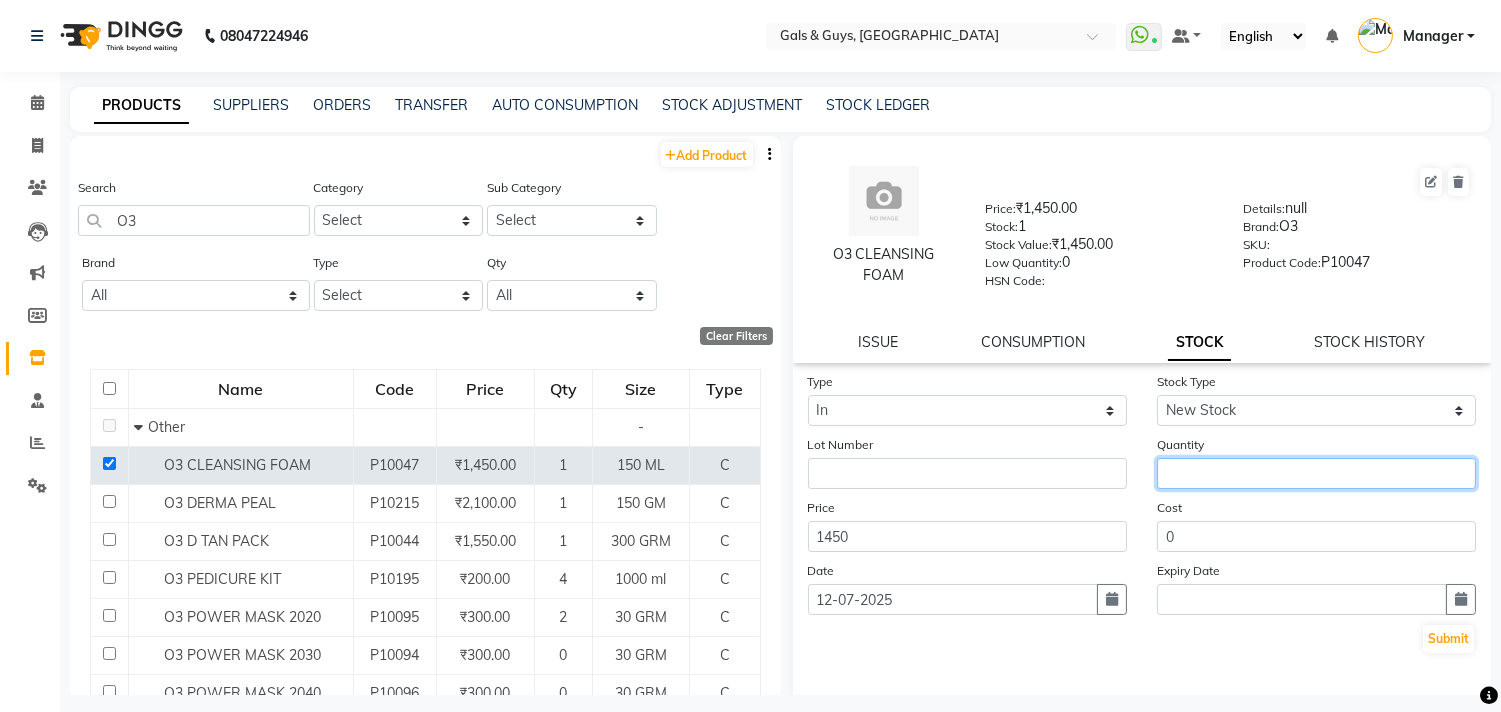 click 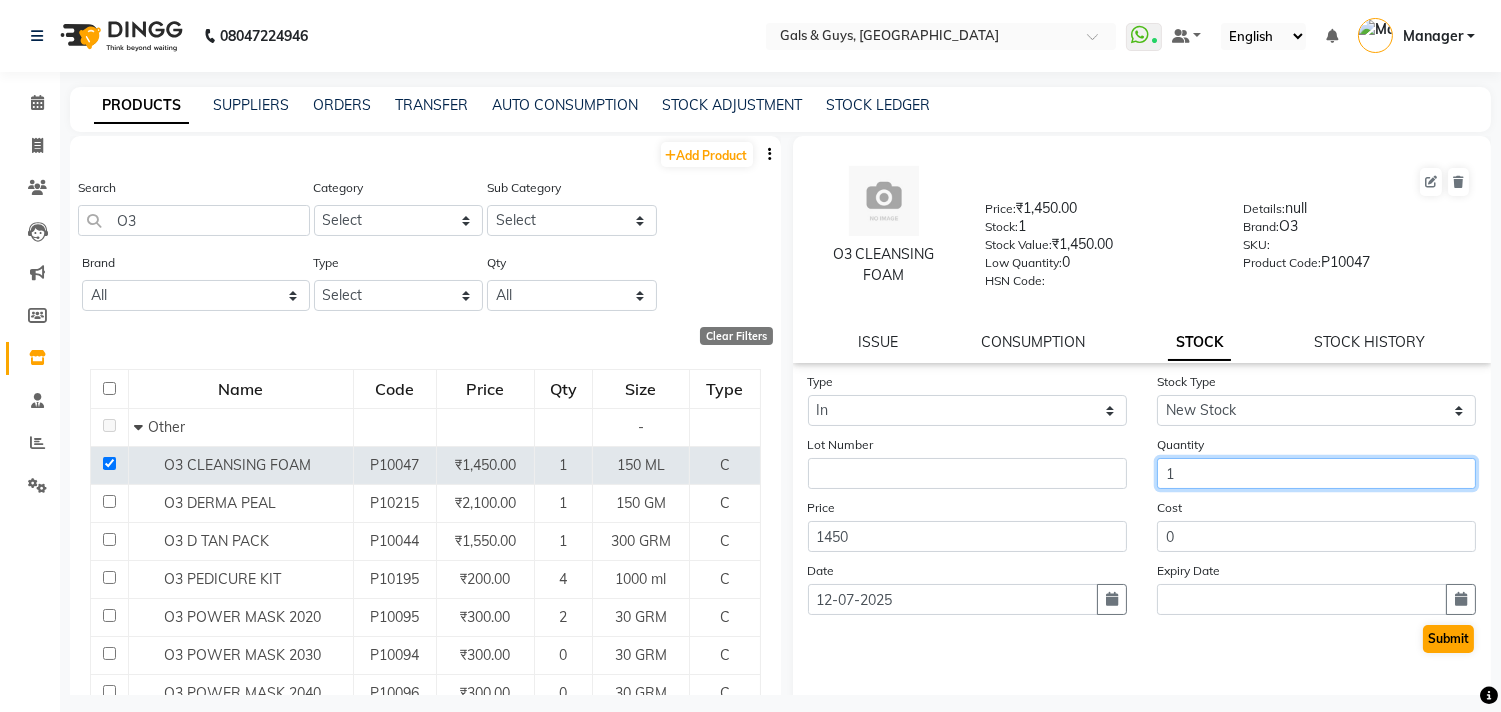 type on "1" 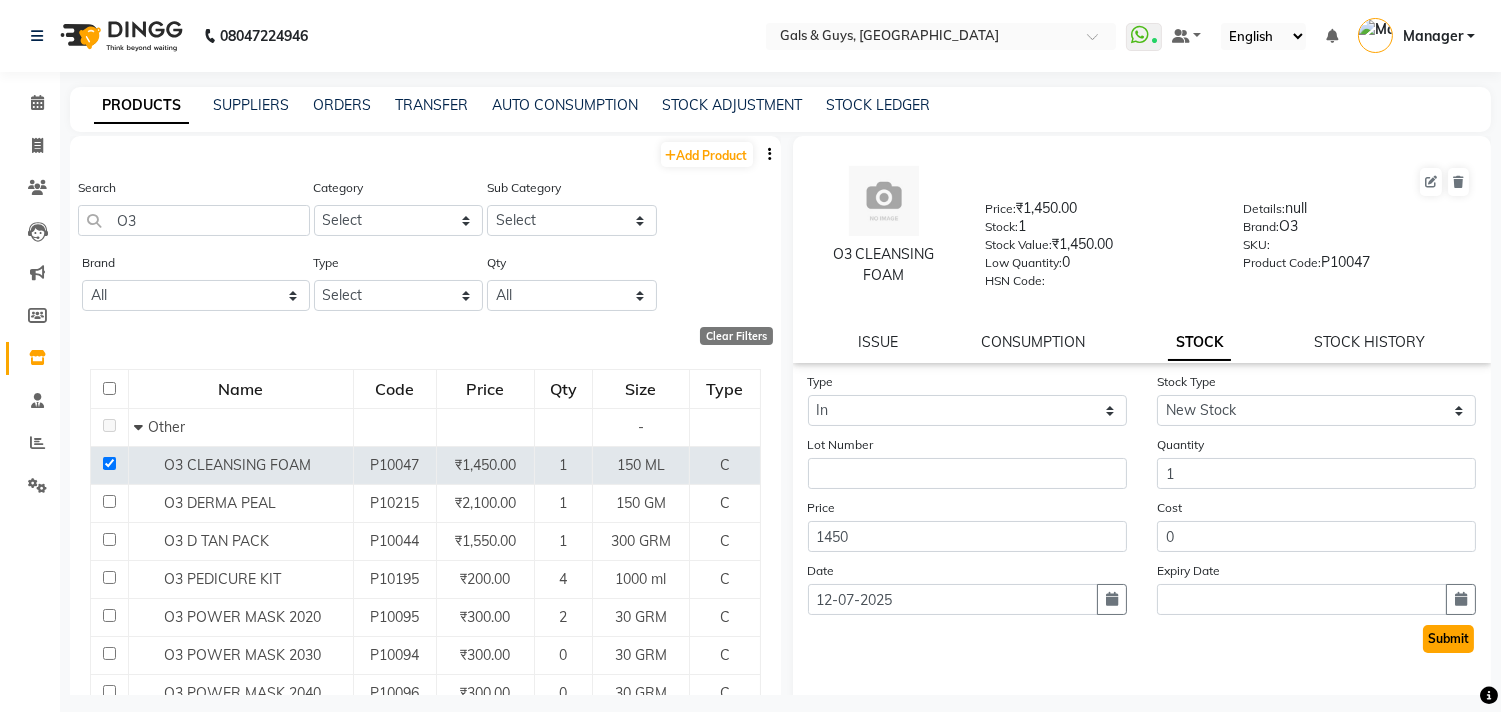 click on "Submit" 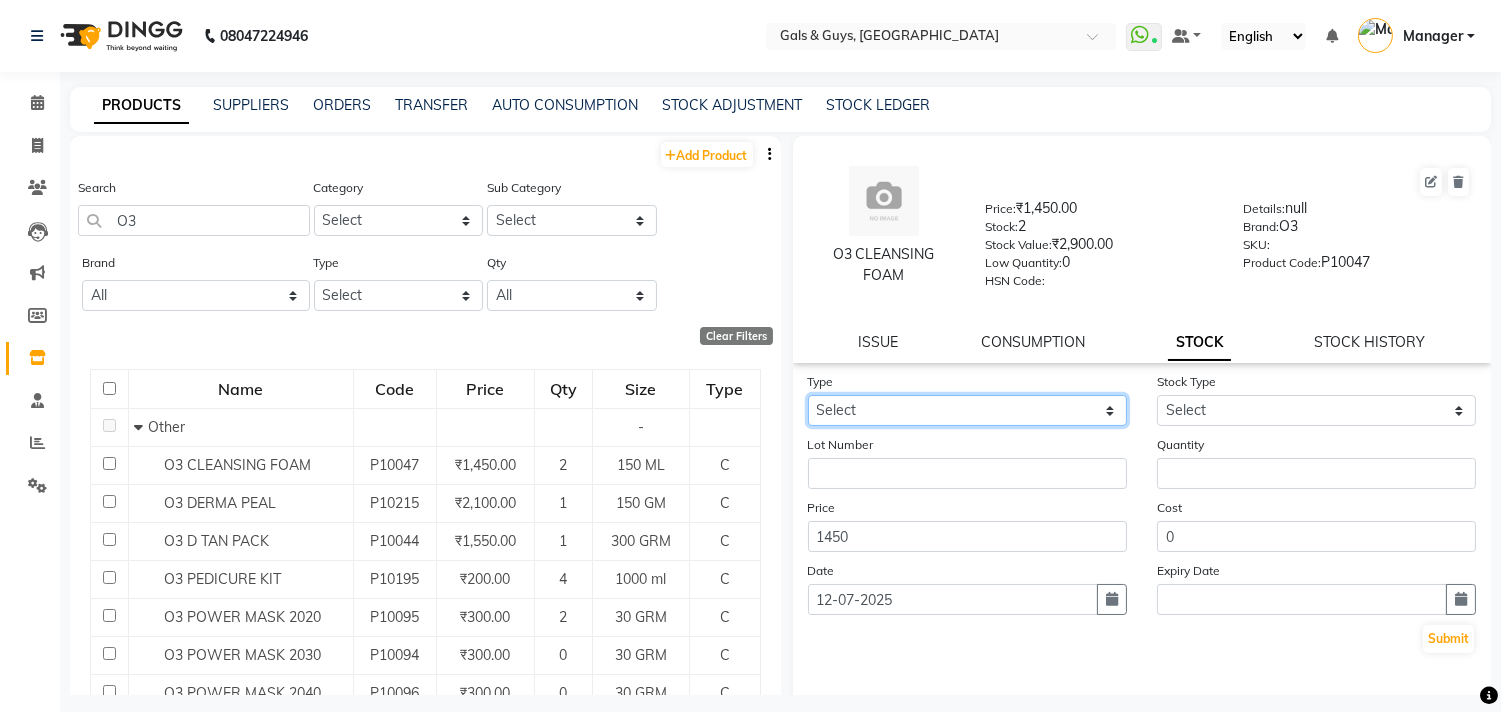 click on "Select In Out" 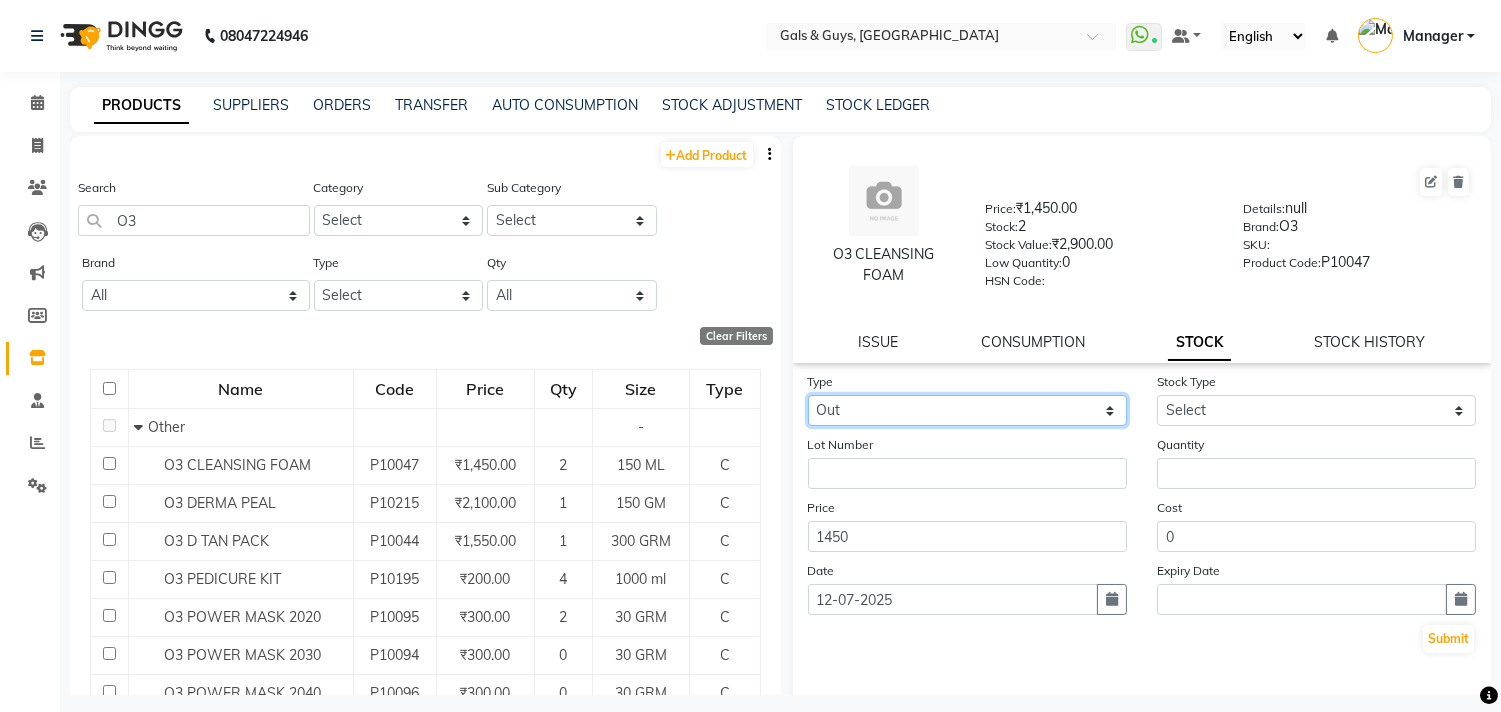 click on "Select In Out" 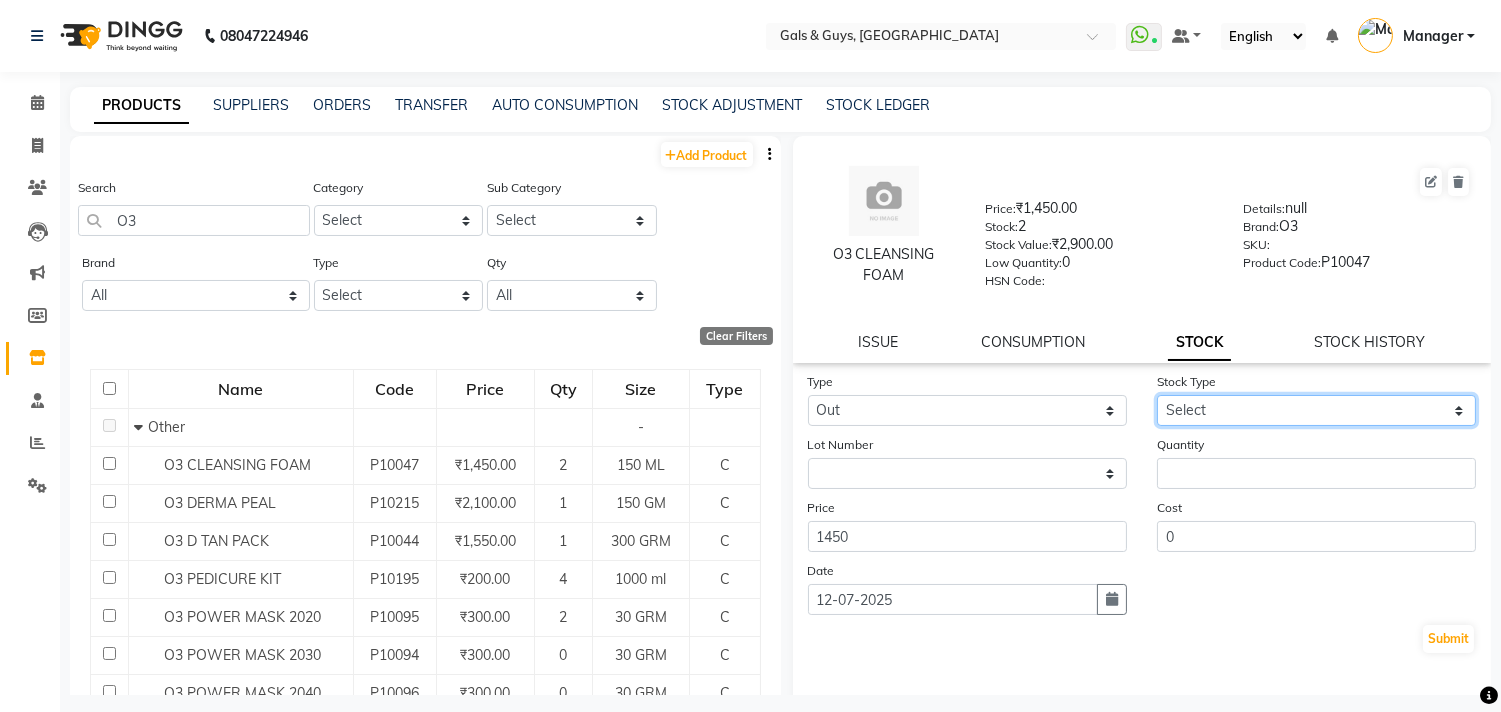 click on "Select Internal Use Damaged Expired Adjustment Return Other" 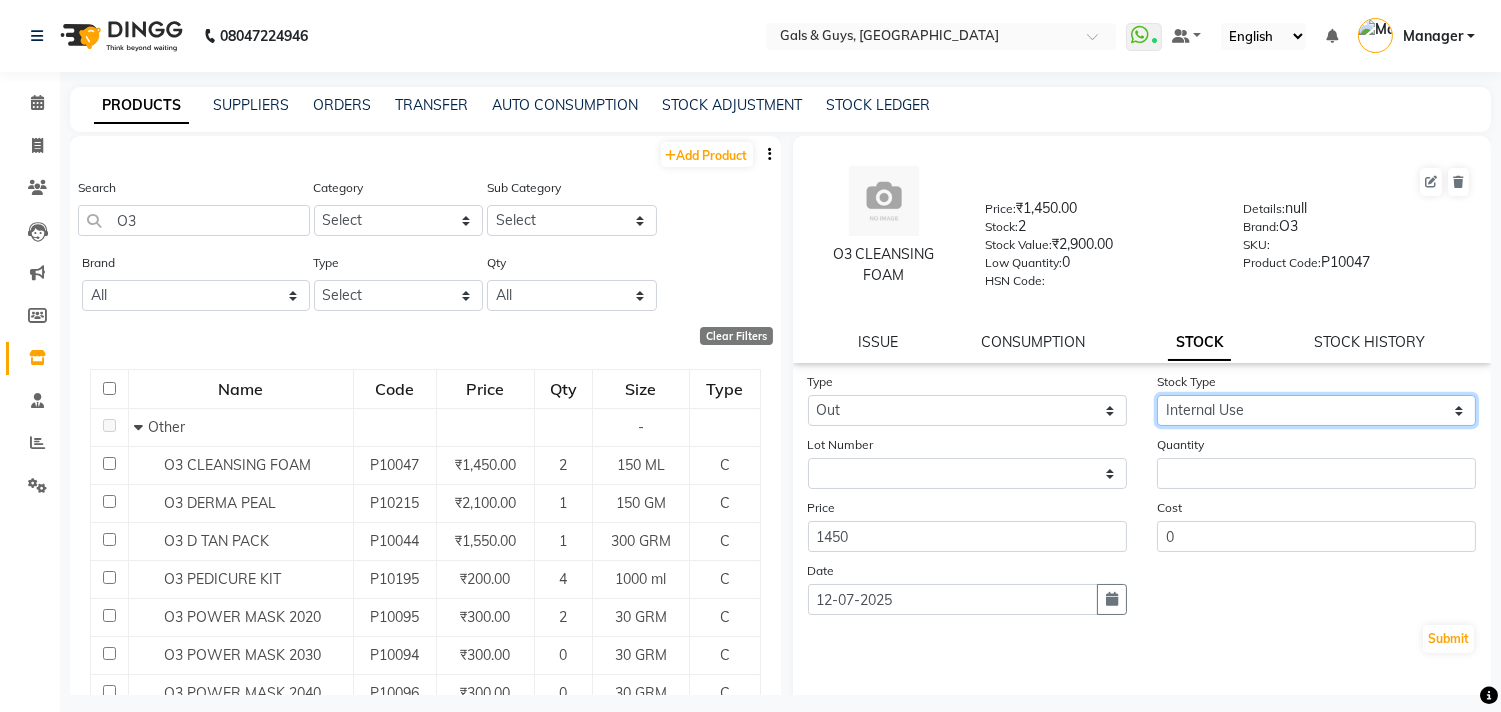 click on "Select Internal Use Damaged Expired Adjustment Return Other" 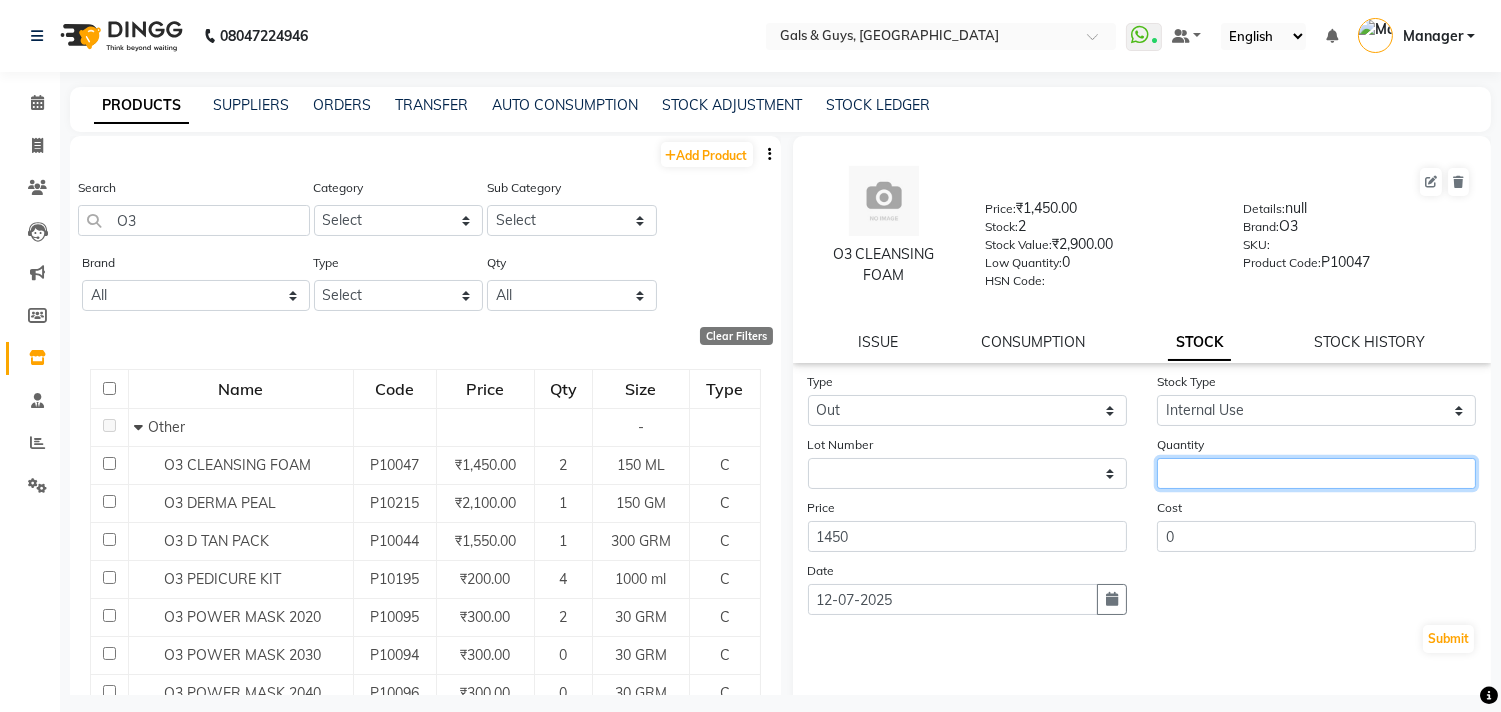 click 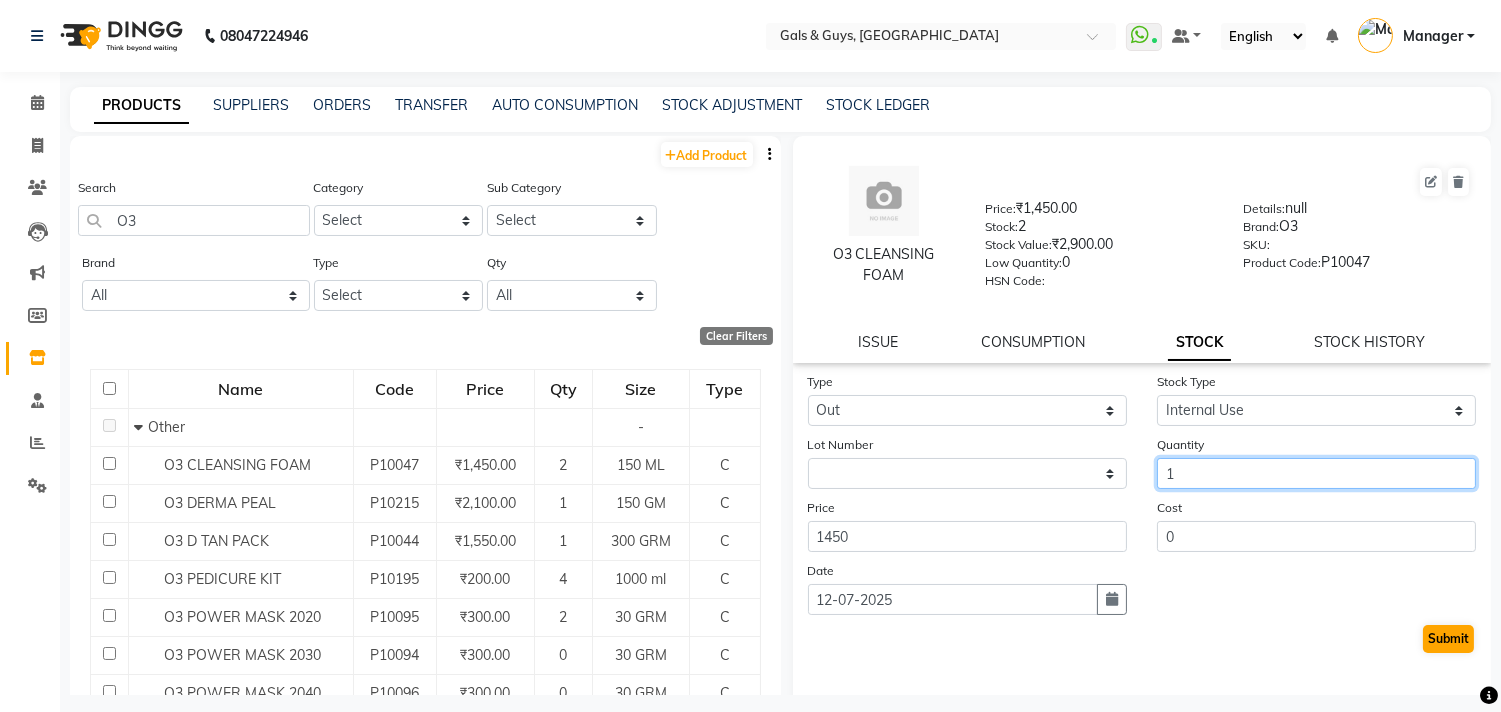 type on "1" 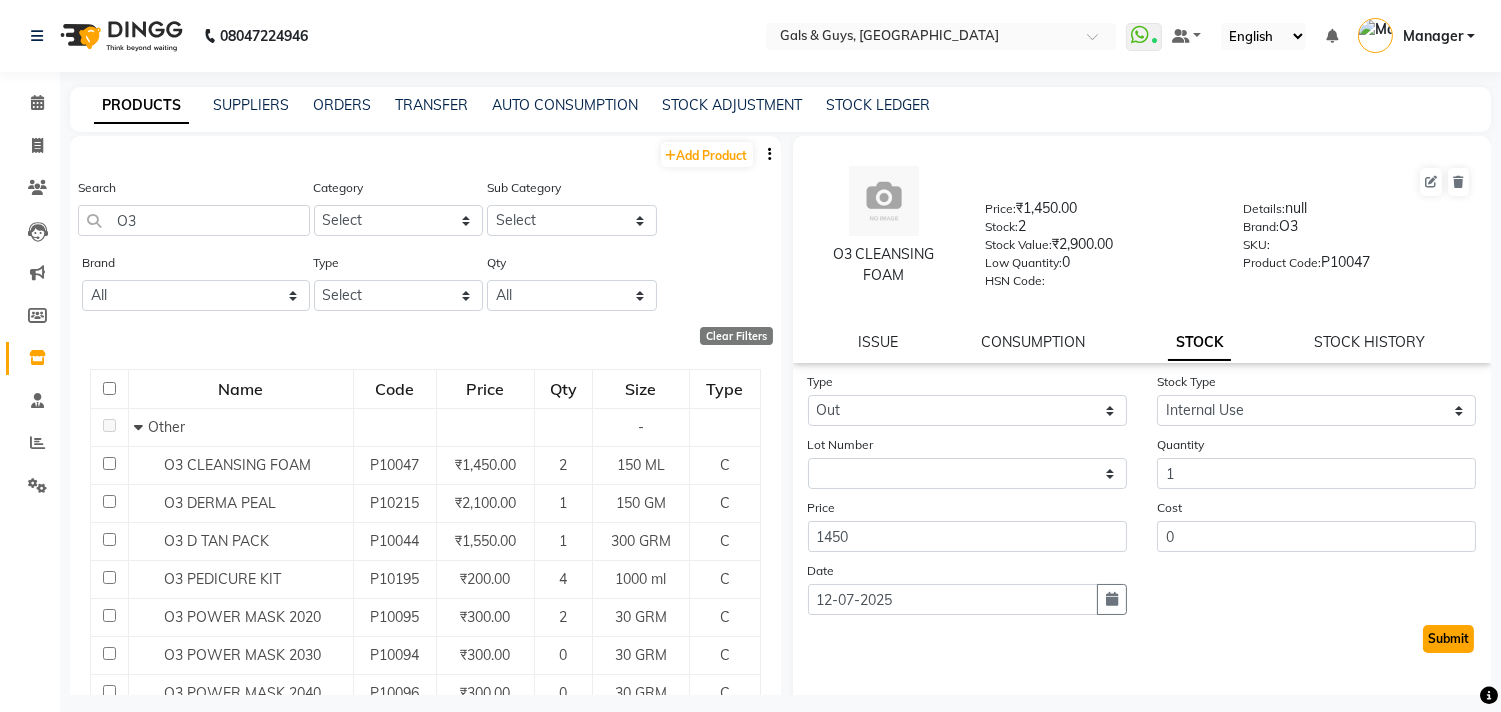 click on "Submit" 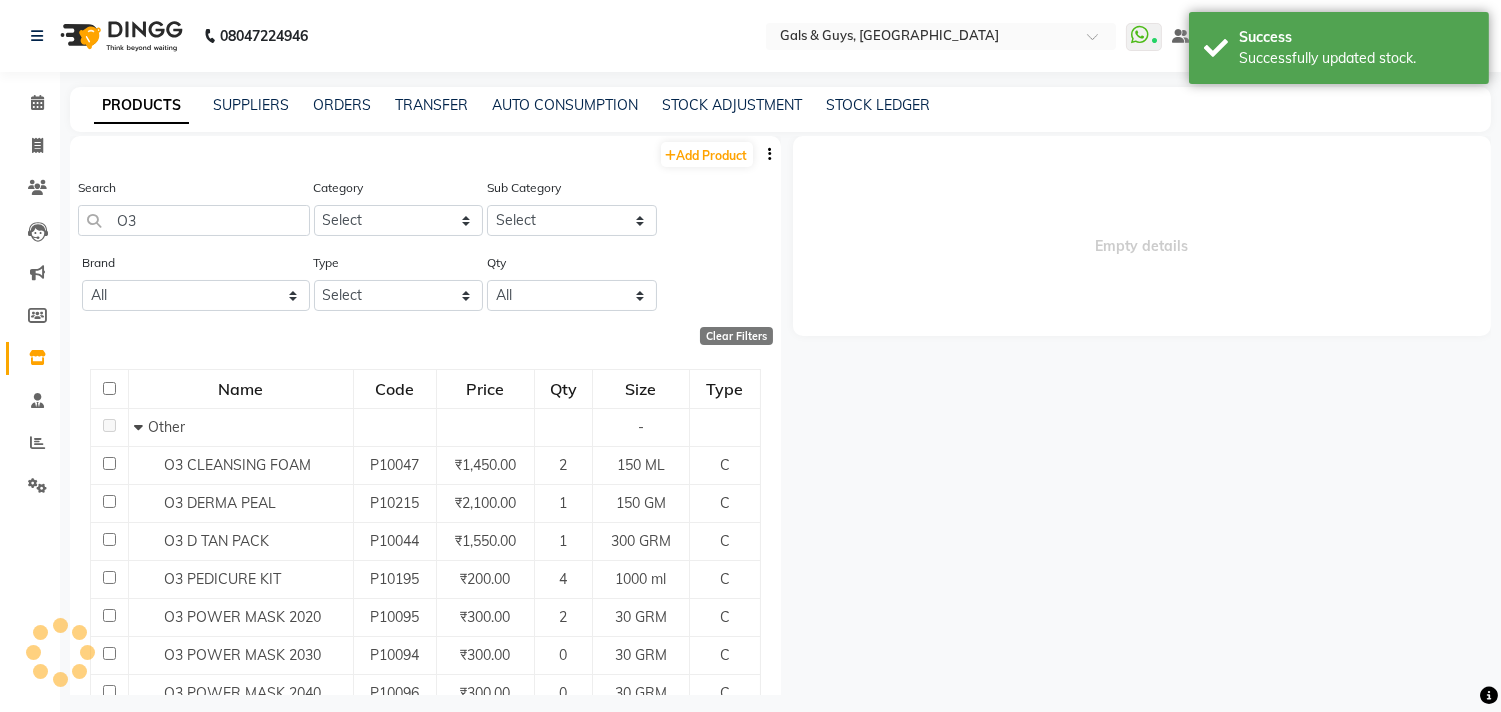 select 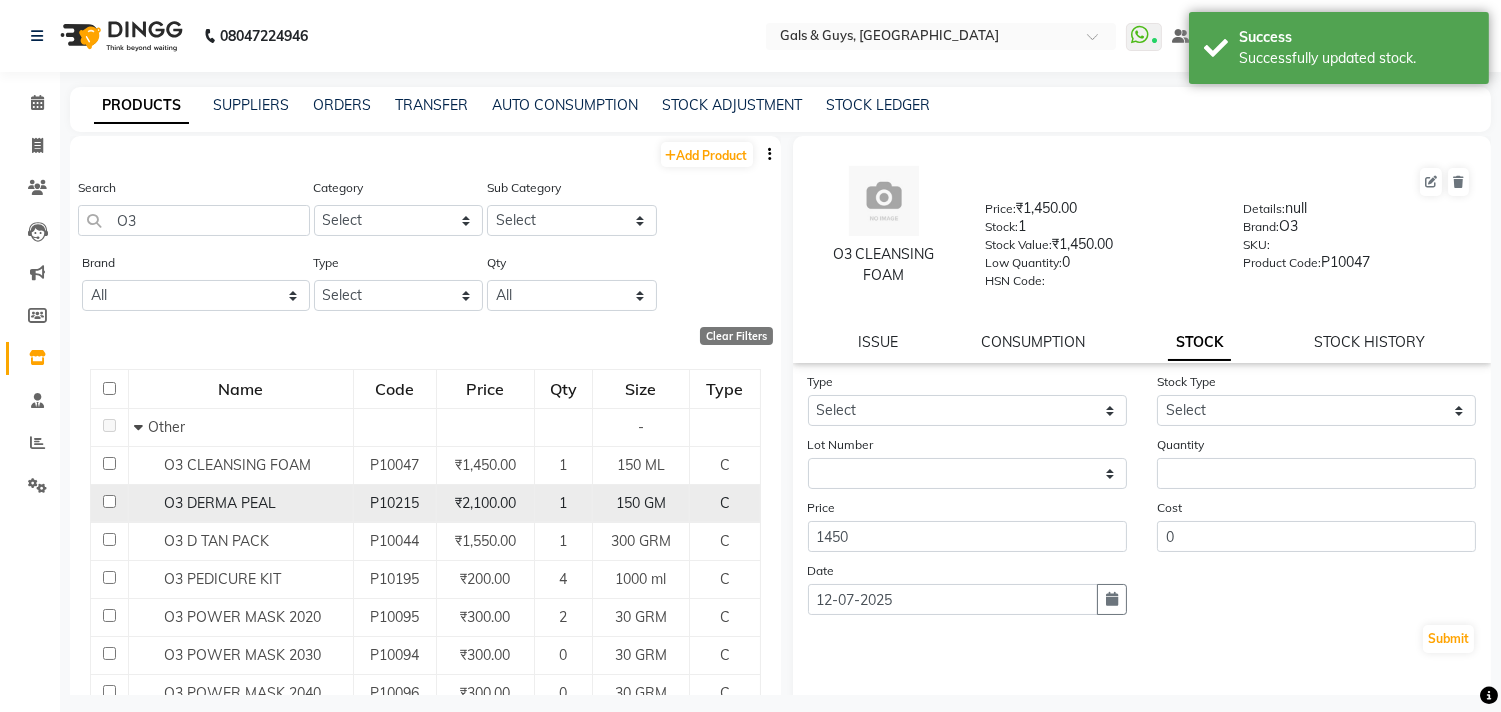 click 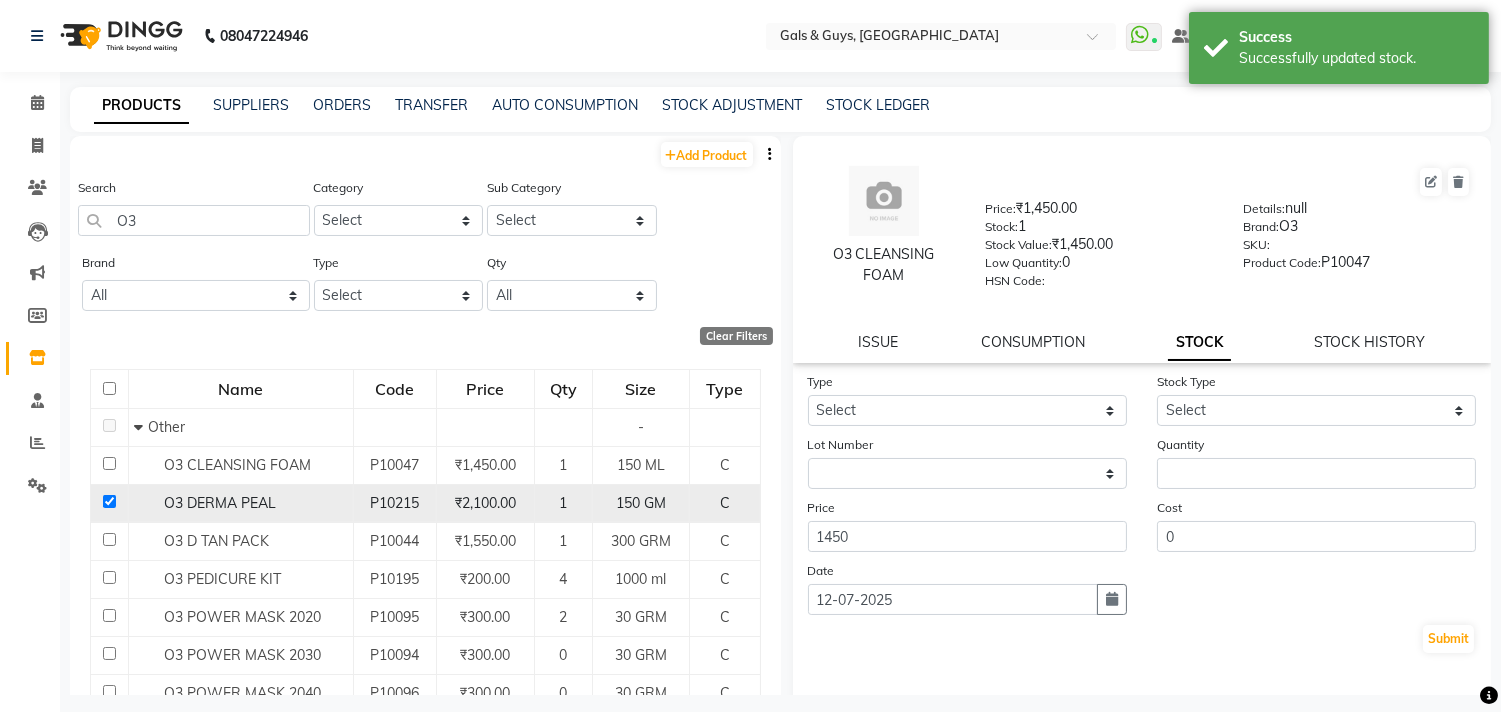 checkbox on "true" 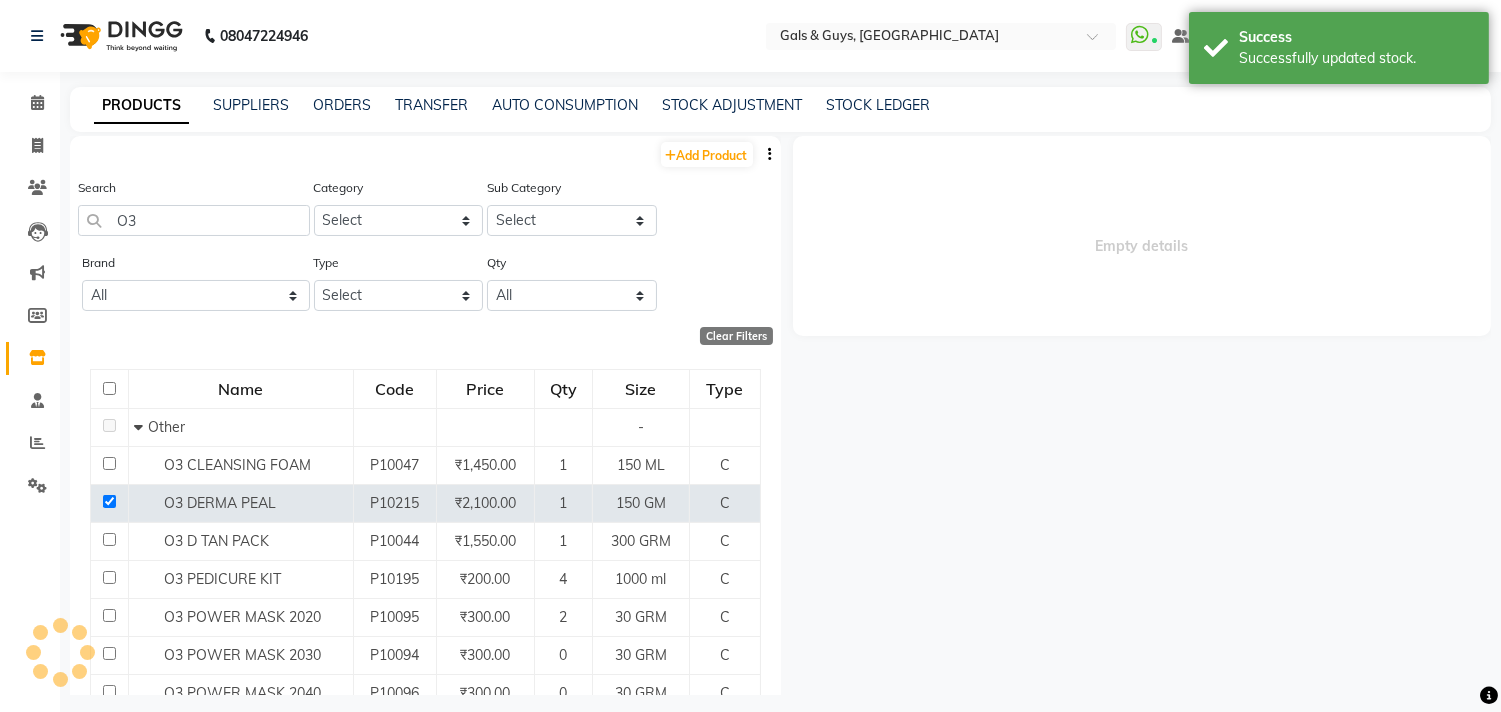 select 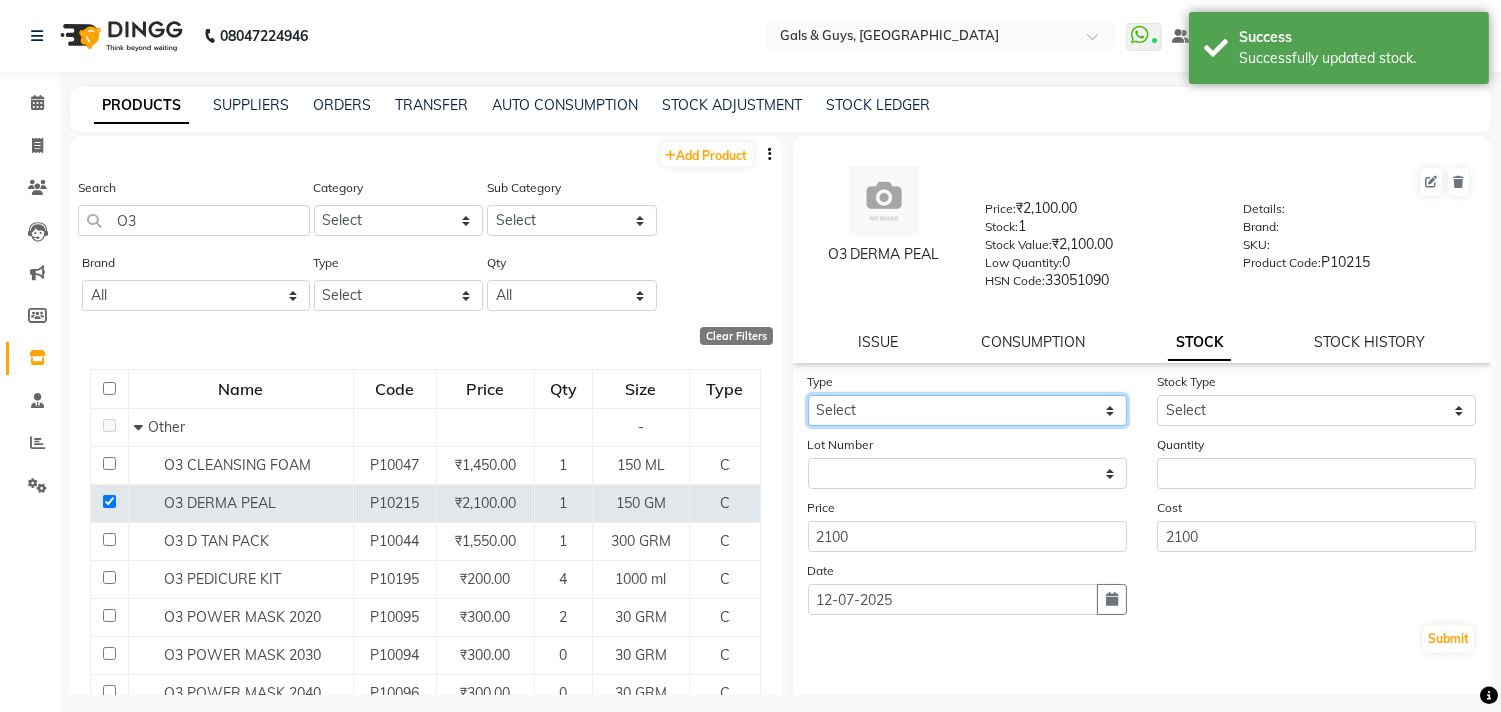 click on "Select In Out" 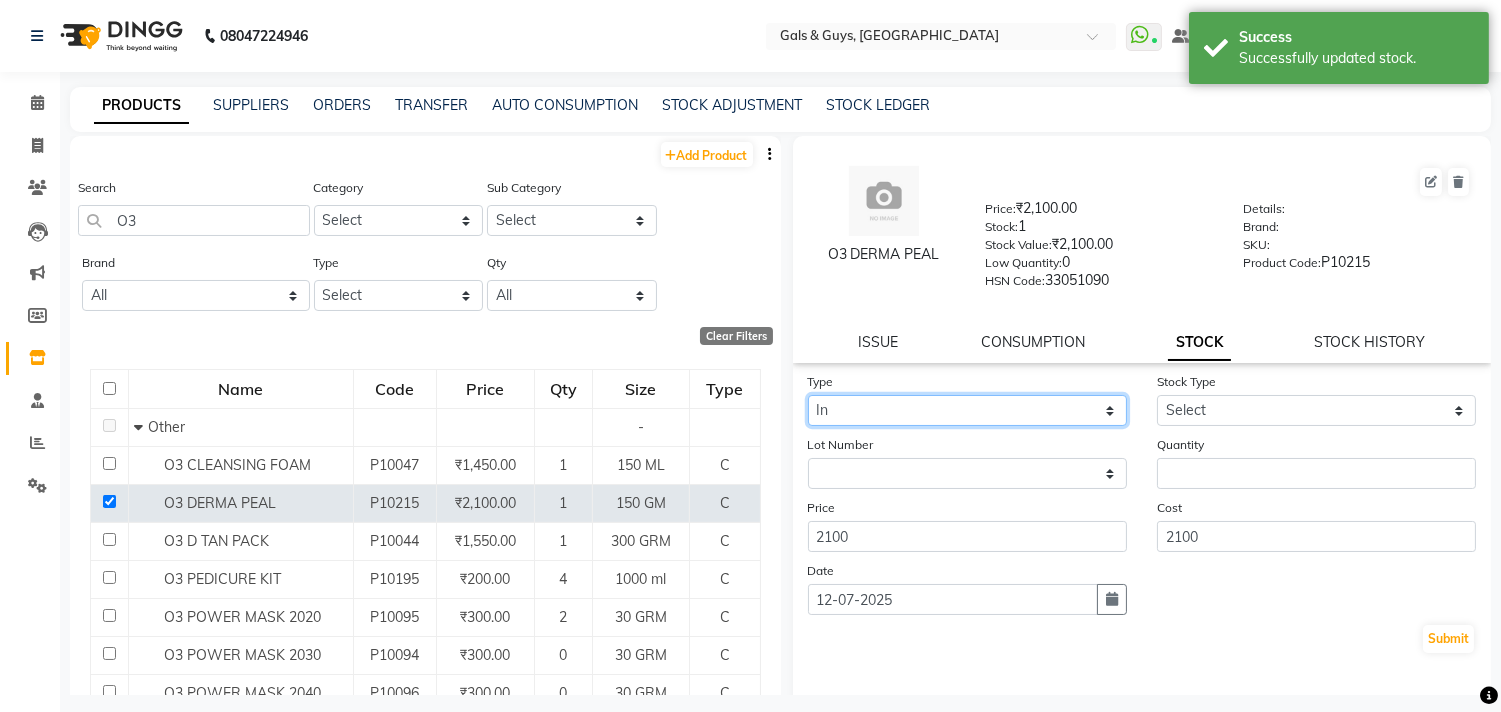 click on "Select In Out" 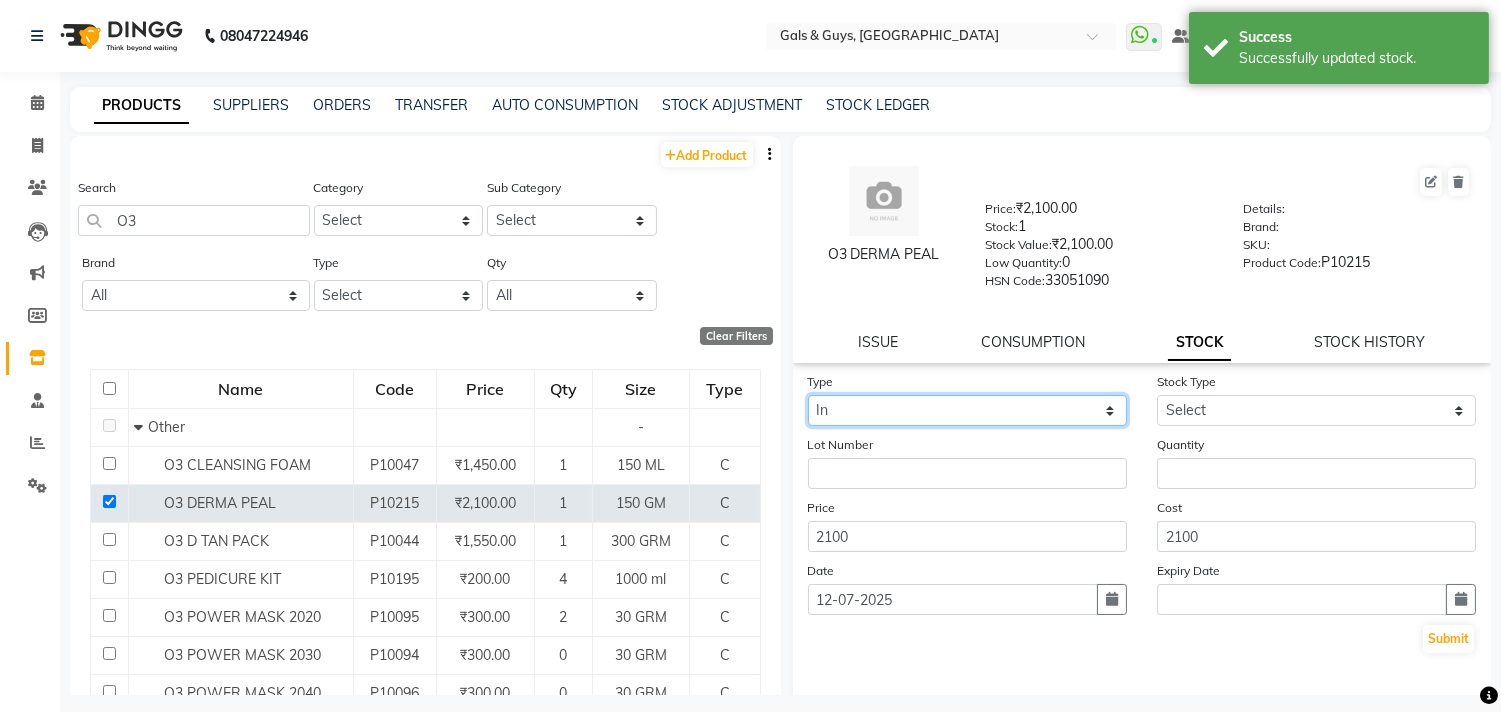 click on "Select In Out" 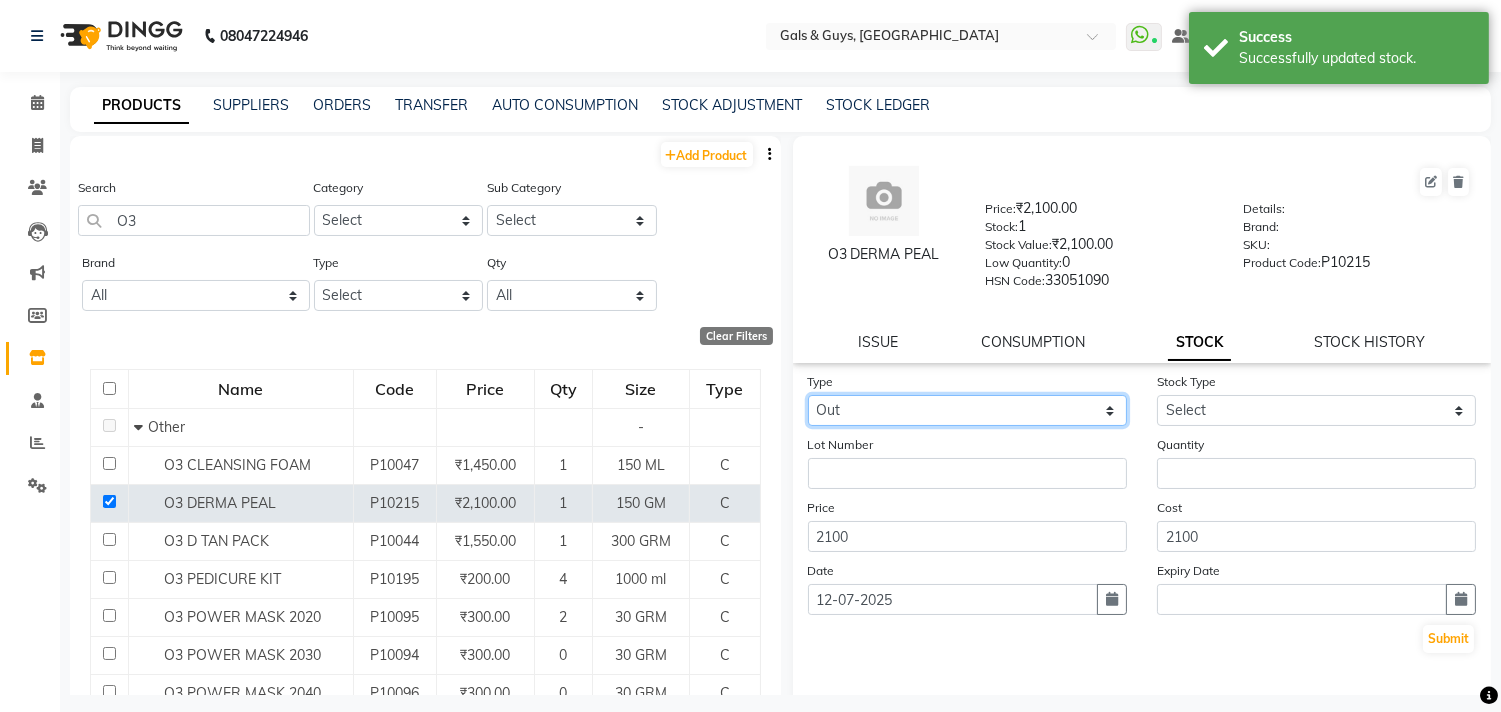 click on "Select In Out" 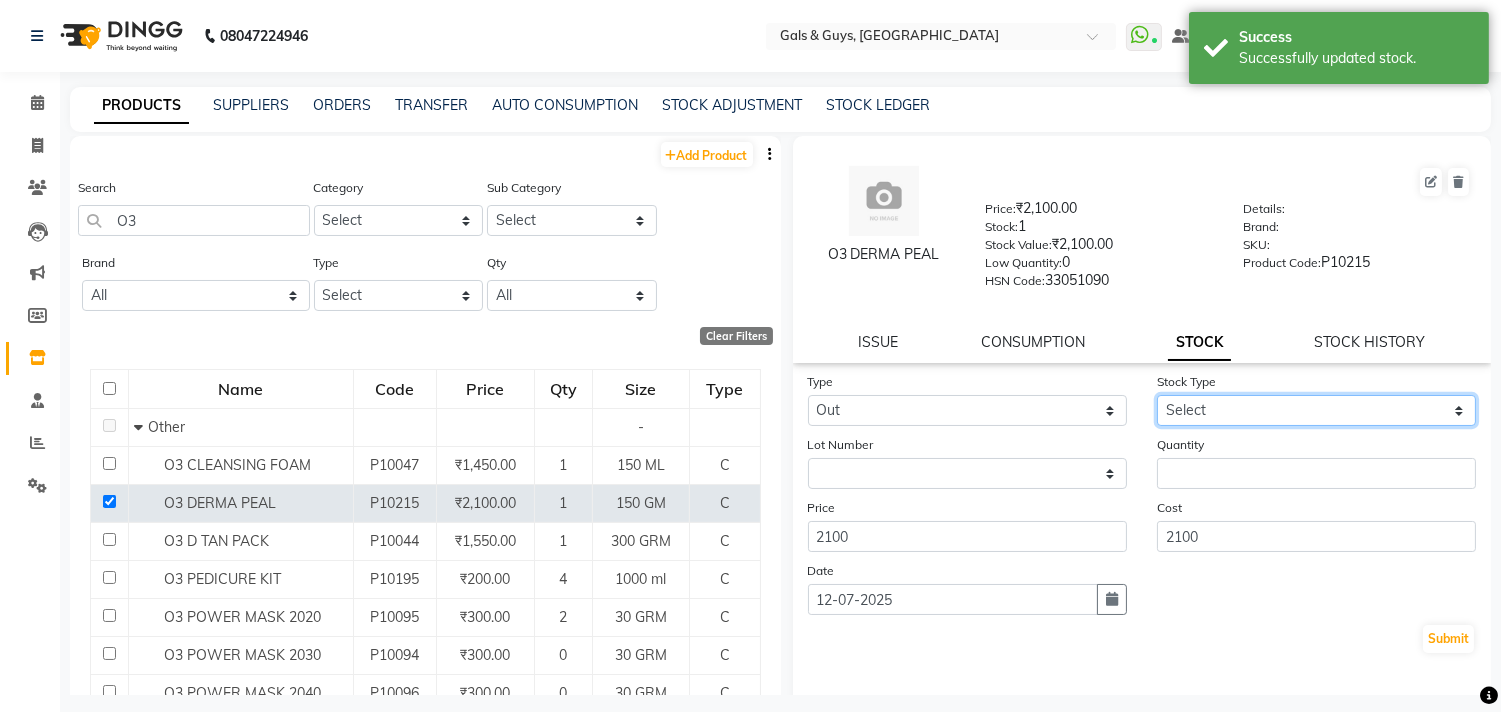 click on "Select Internal Use Damaged Expired Adjustment Return Other" 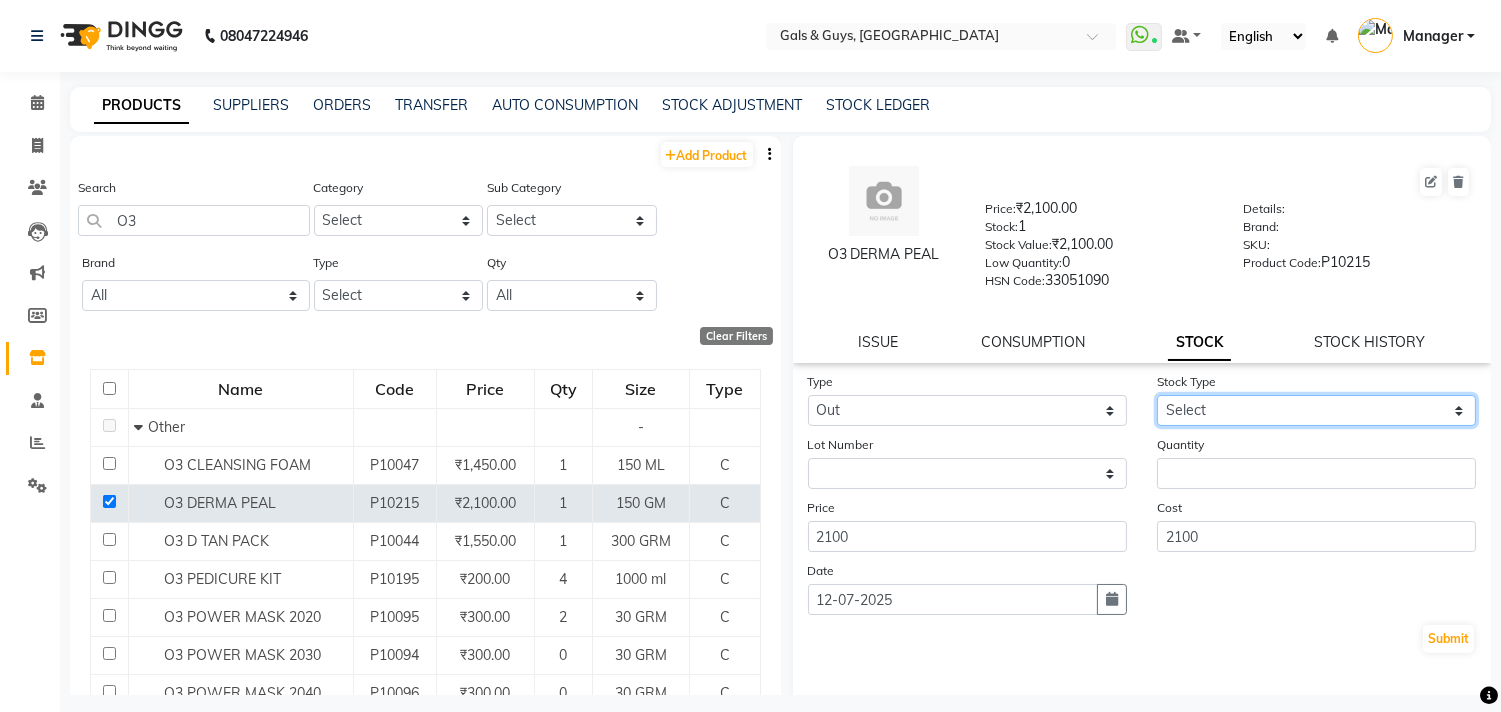 select on "internal use" 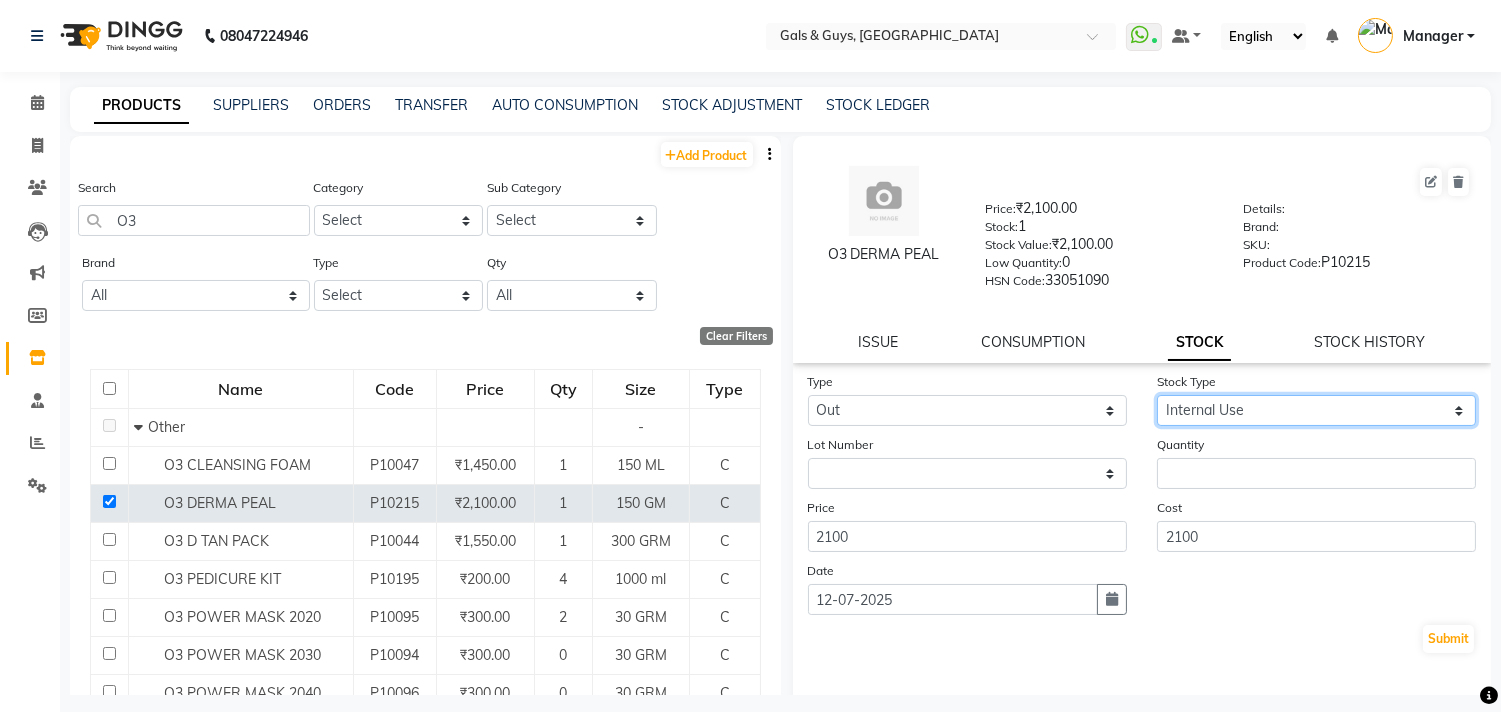 click on "Select Internal Use Damaged Expired Adjustment Return Other" 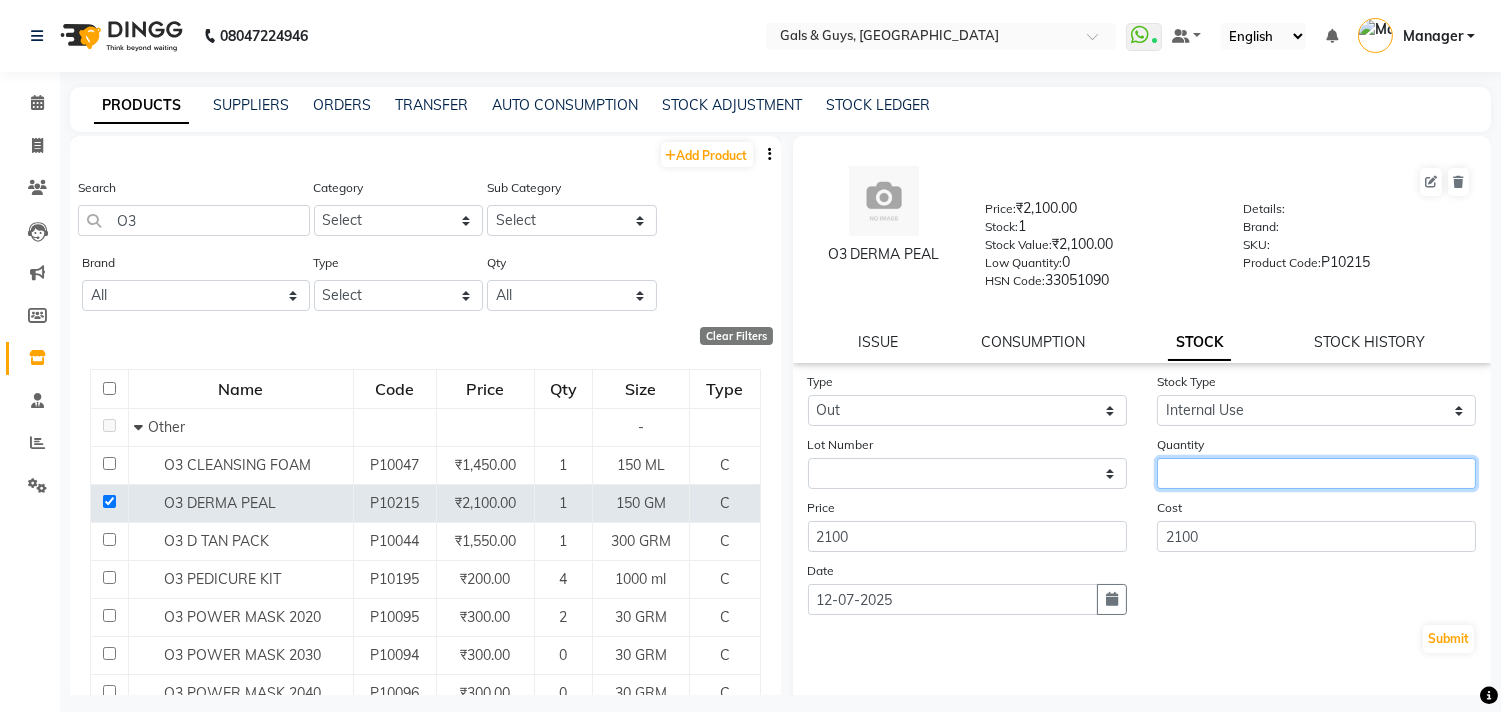 click 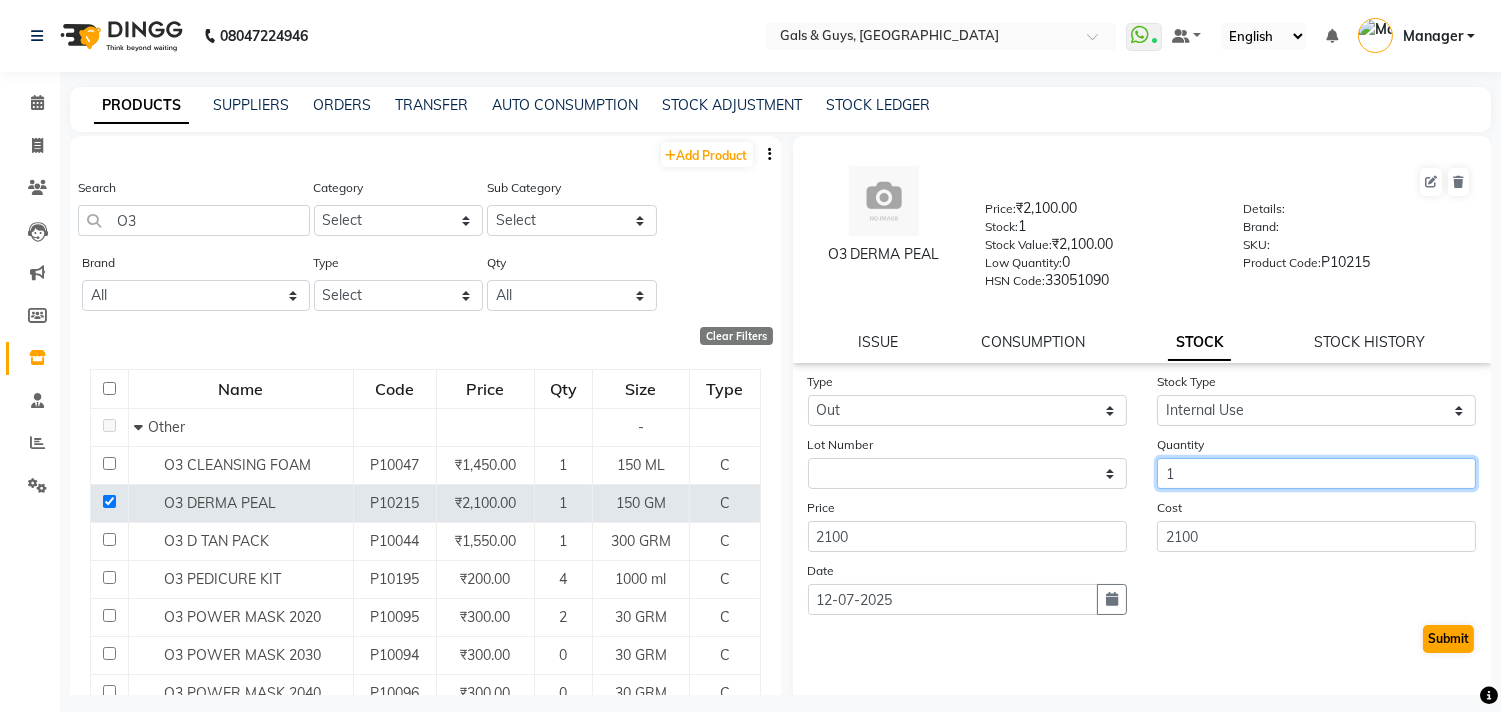 type on "1" 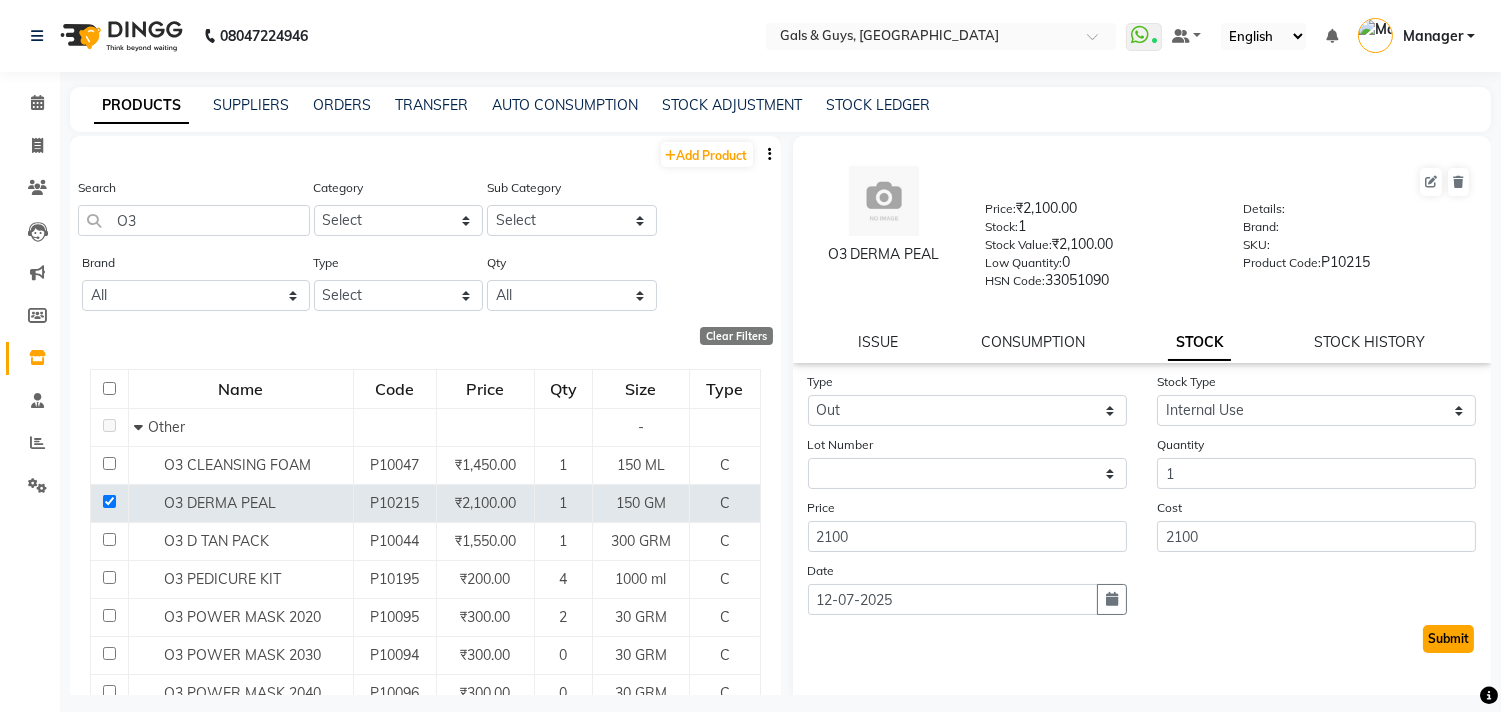 click on "Submit" 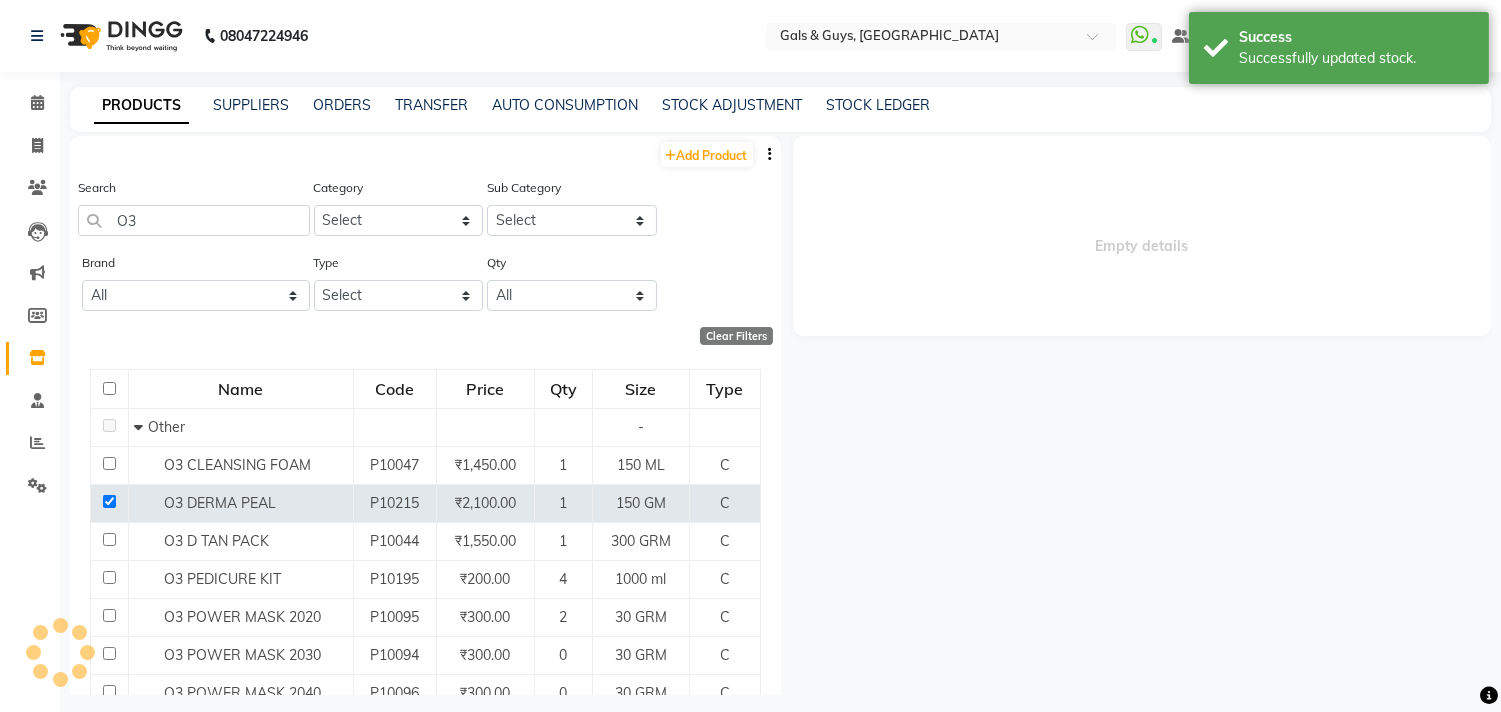 select 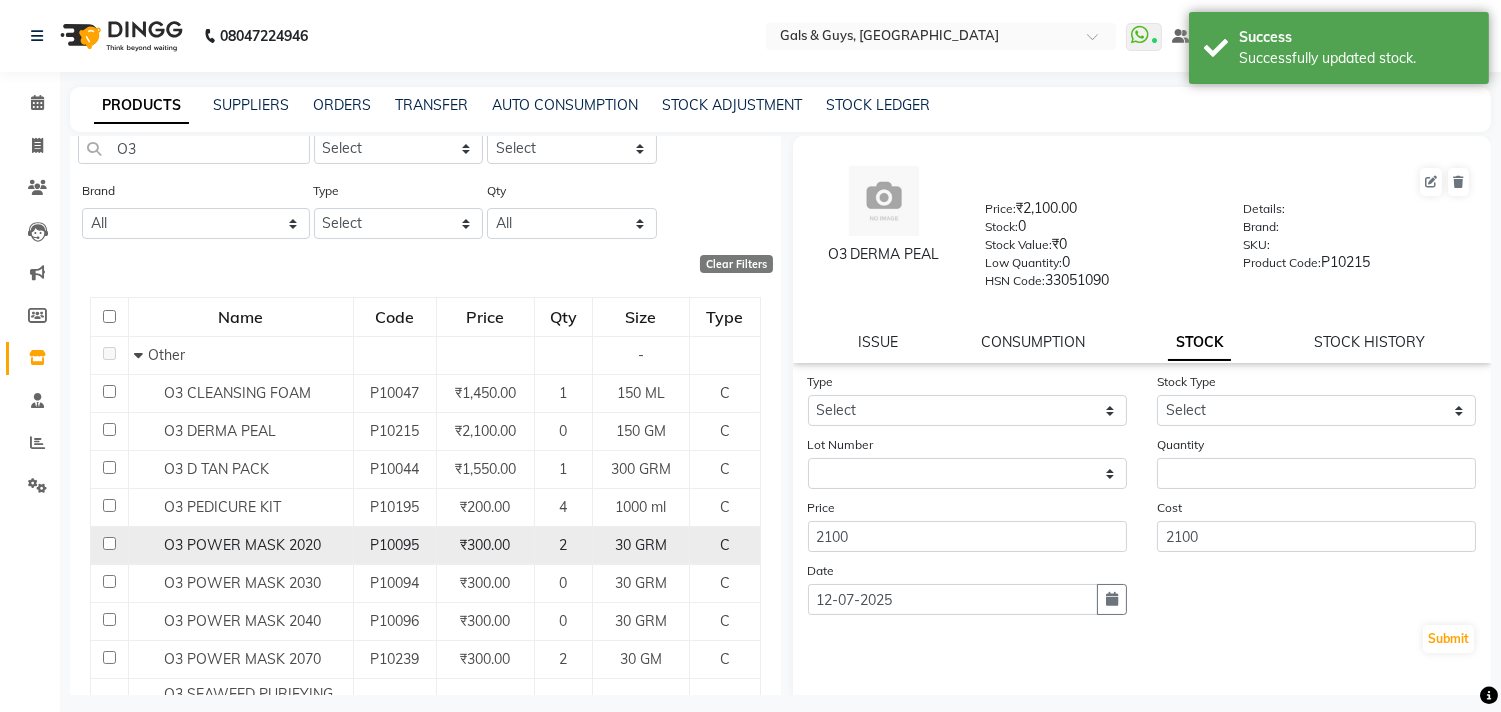 scroll, scrollTop: 111, scrollLeft: 0, axis: vertical 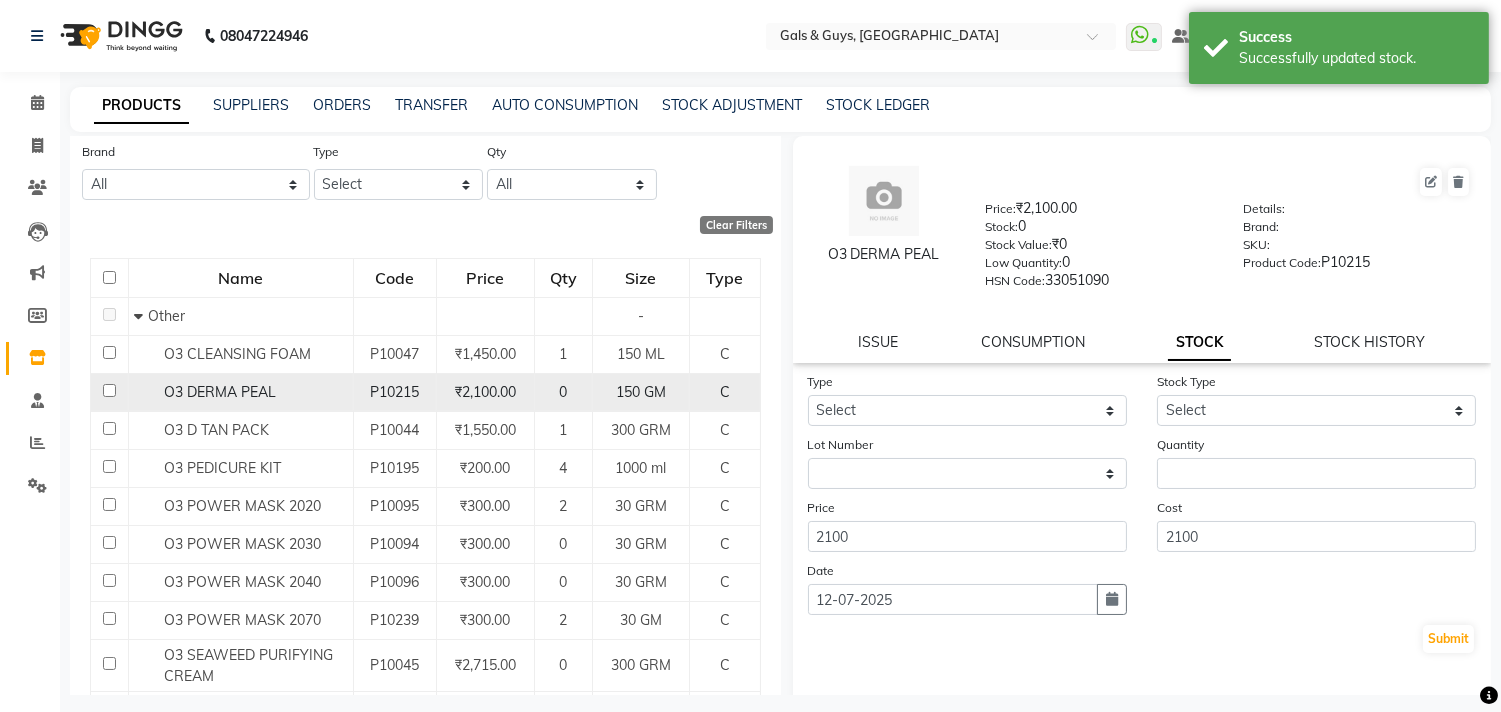 click 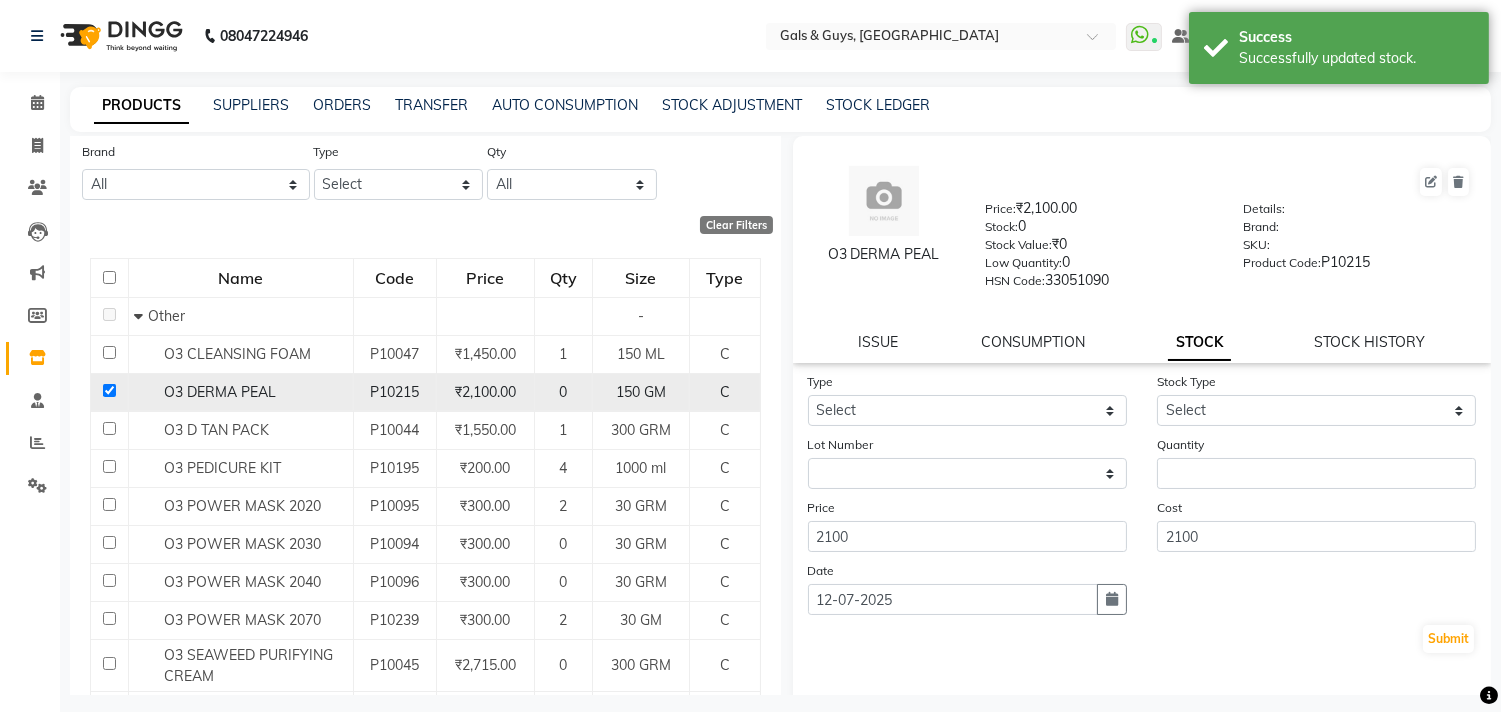 checkbox on "true" 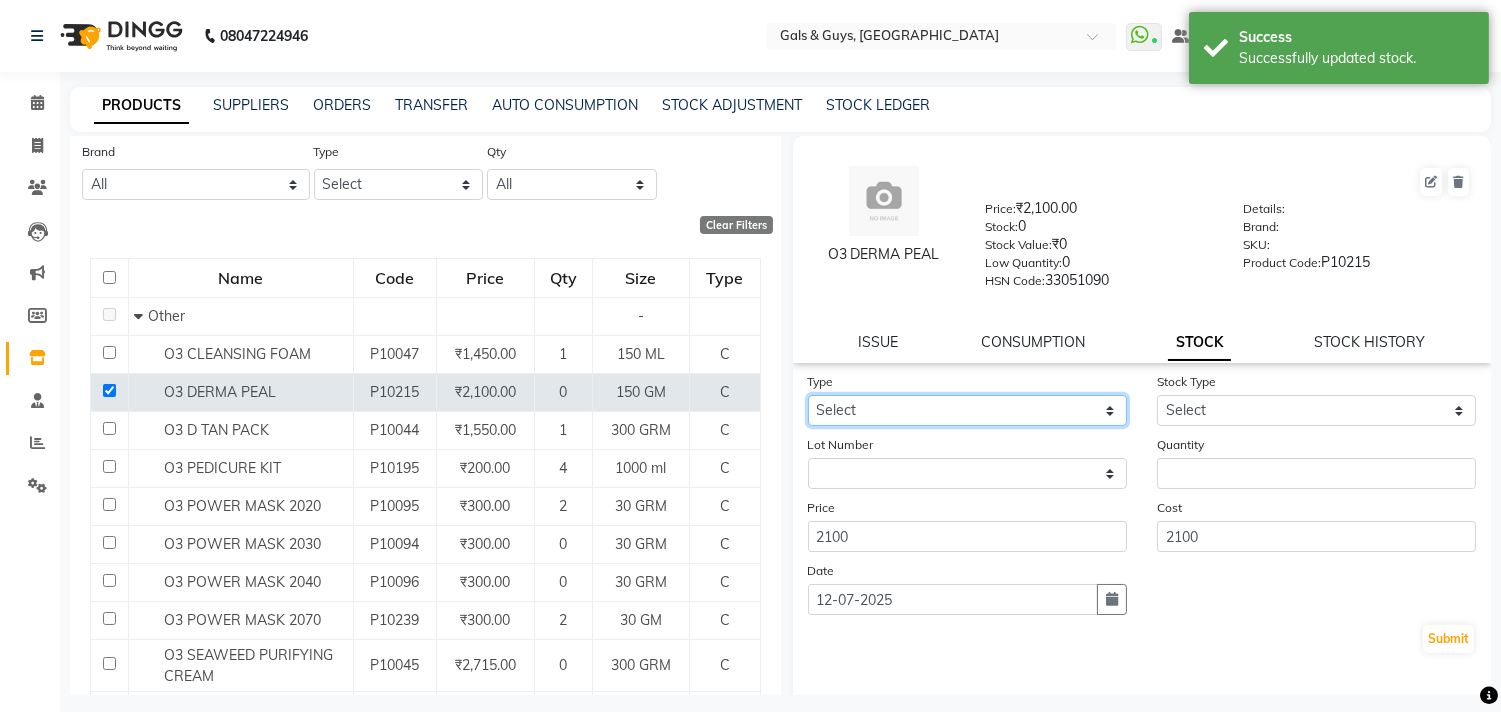 click on "Select In Out" 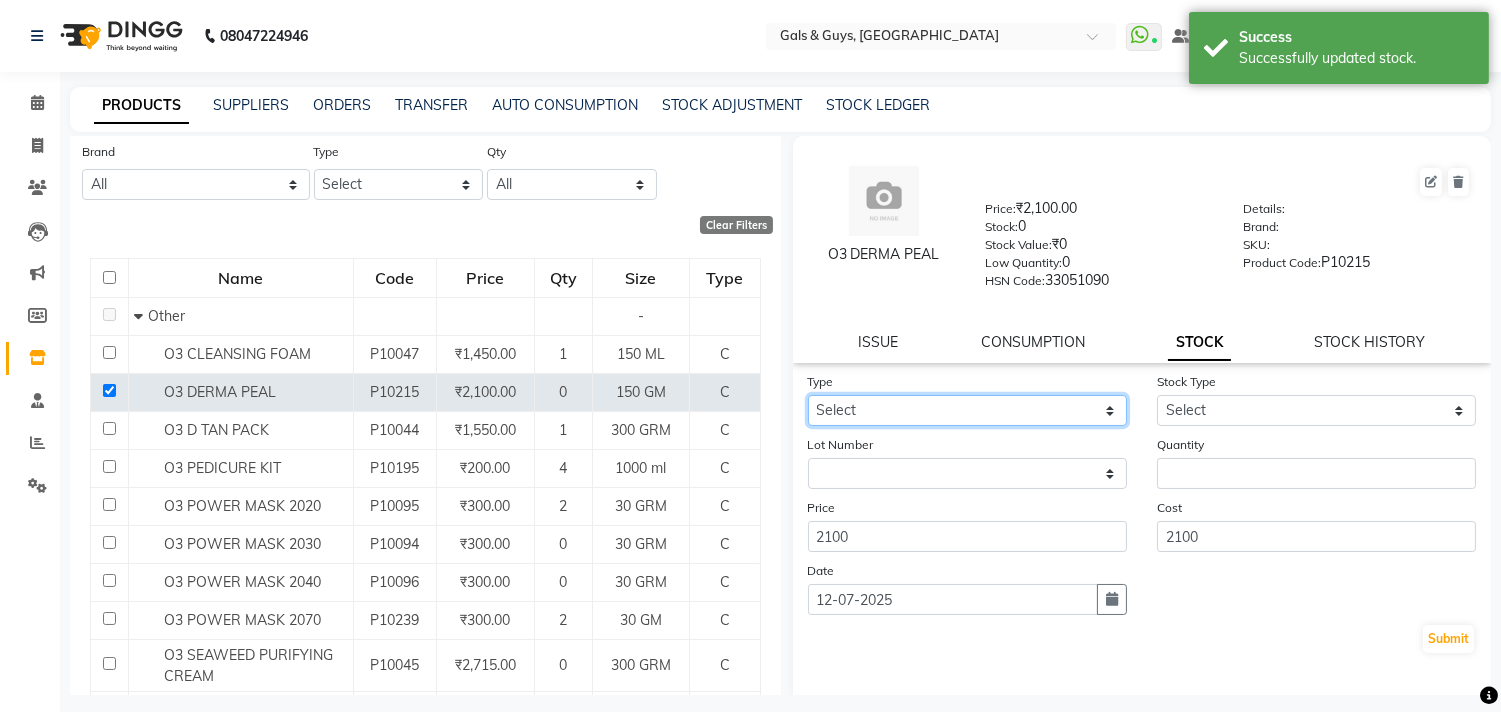 select on "in" 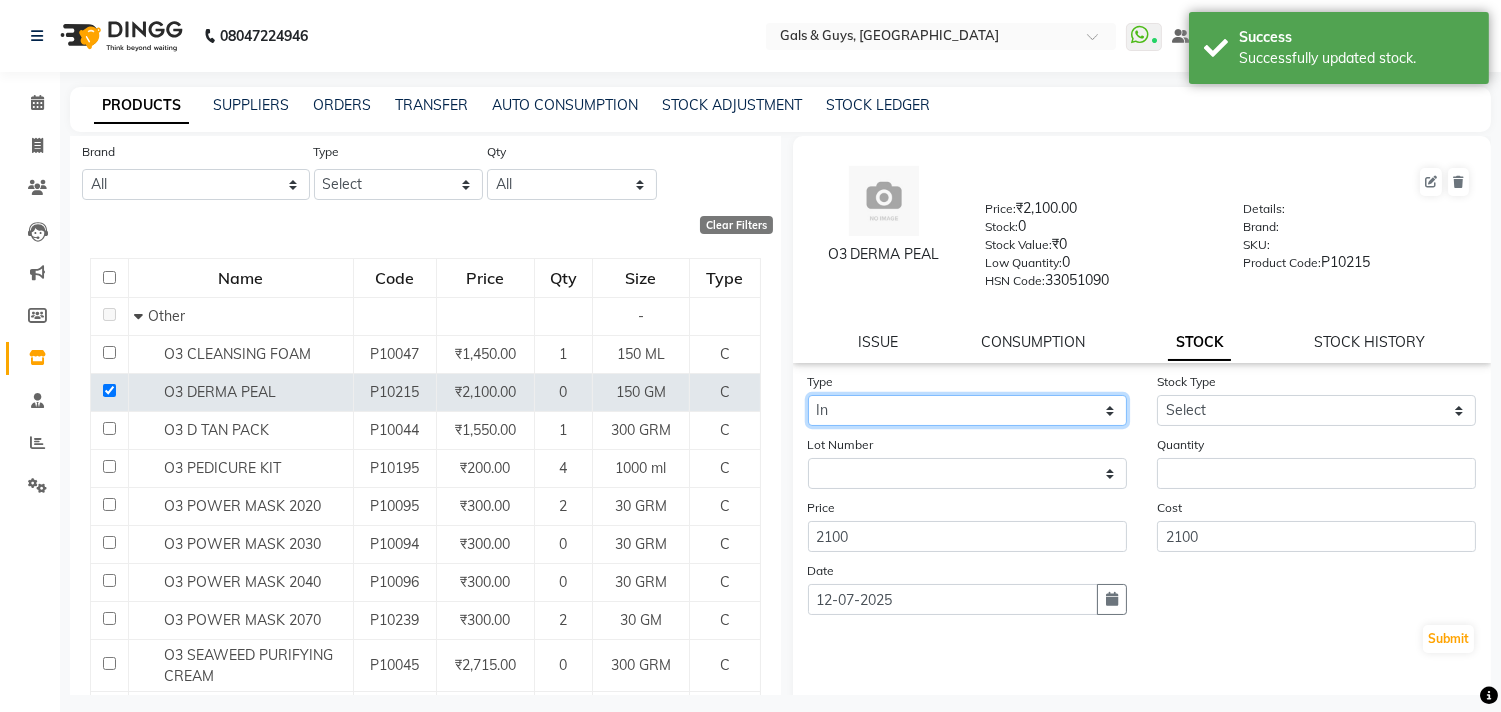 click on "Select In Out" 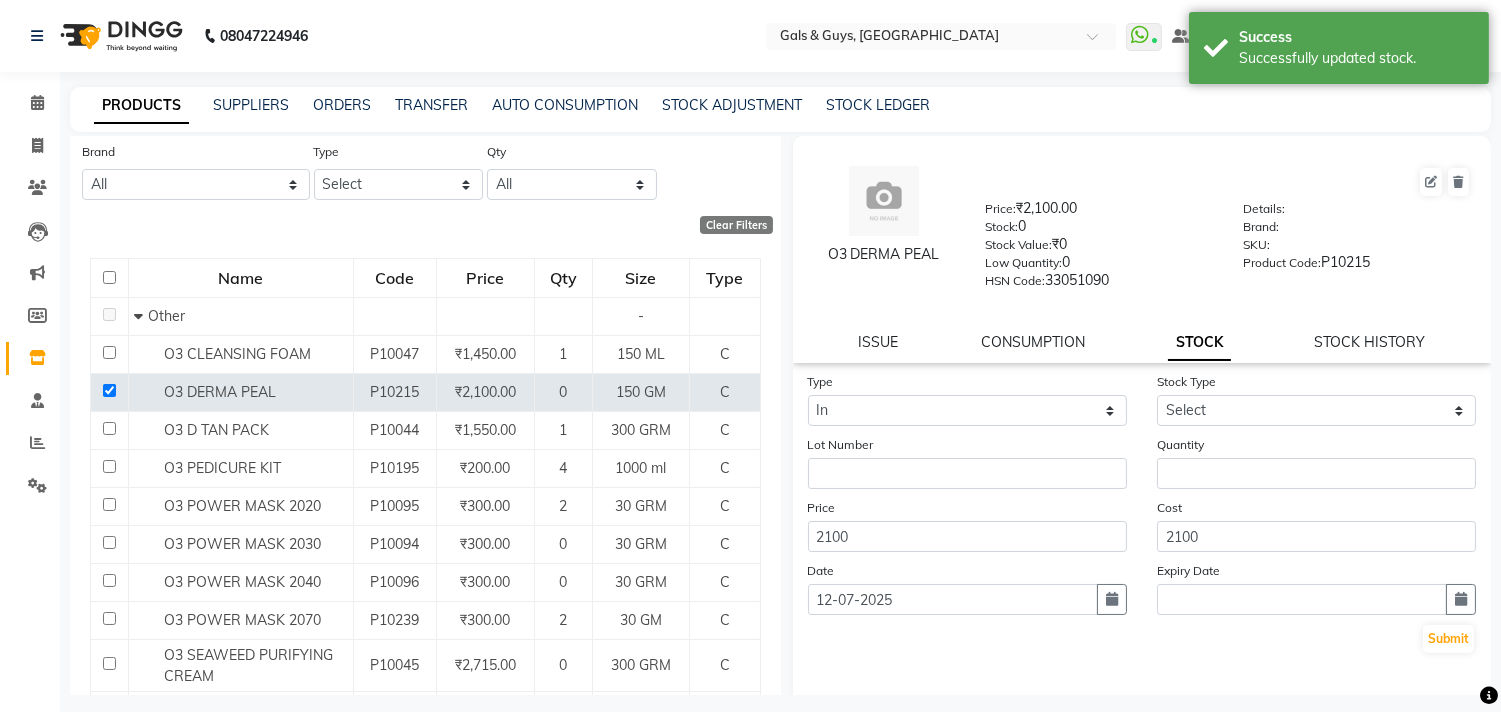 drag, startPoint x: 1164, startPoint y: 393, endPoint x: 1167, endPoint y: 416, distance: 23.194826 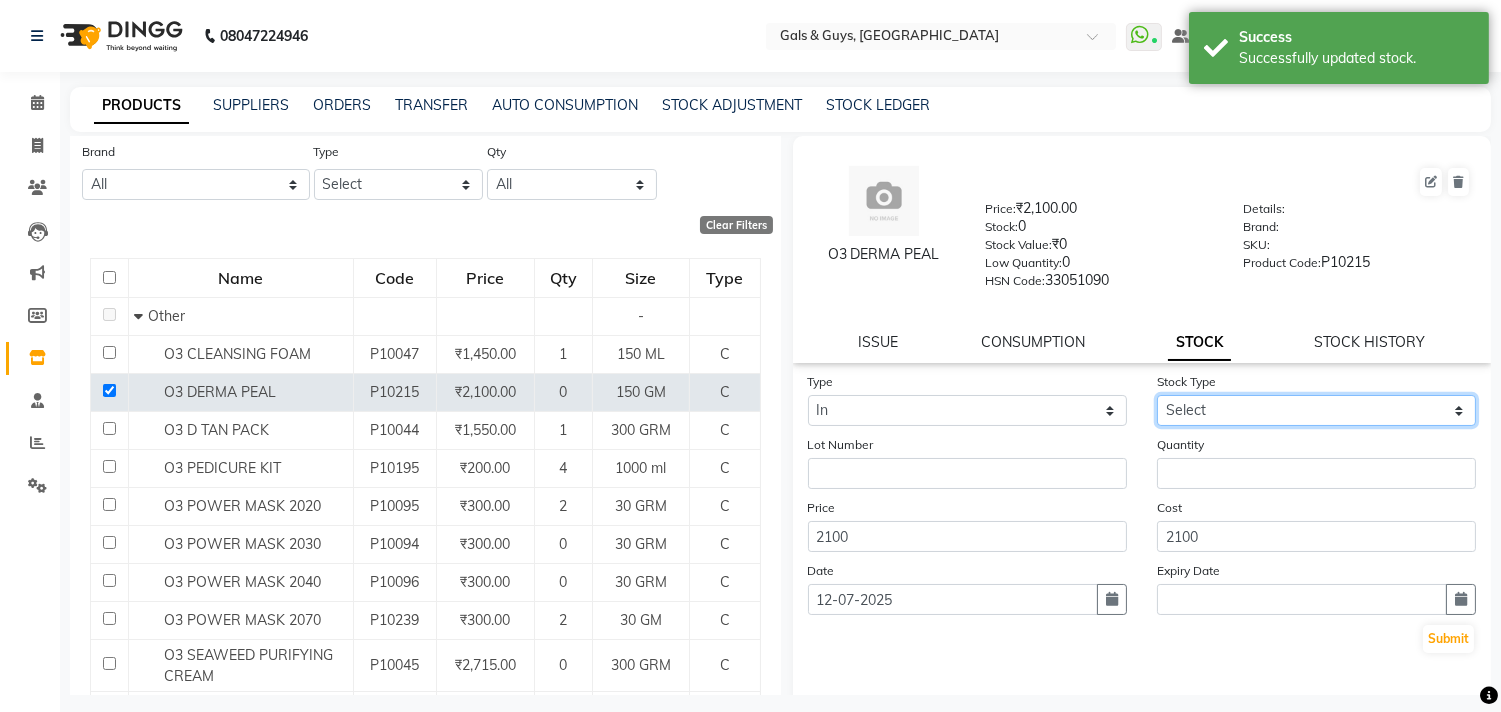 click on "Select New Stock Adjustment Return Other" 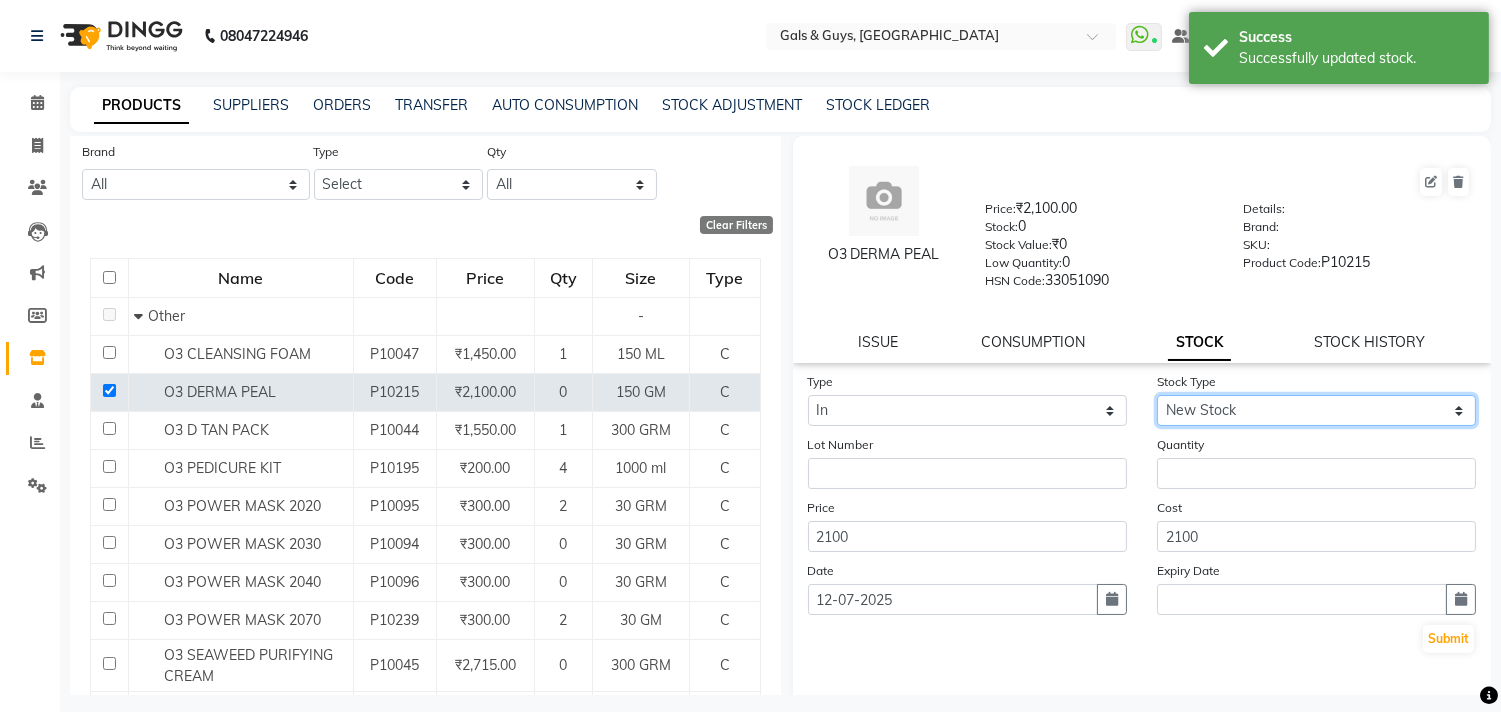 click on "Select New Stock Adjustment Return Other" 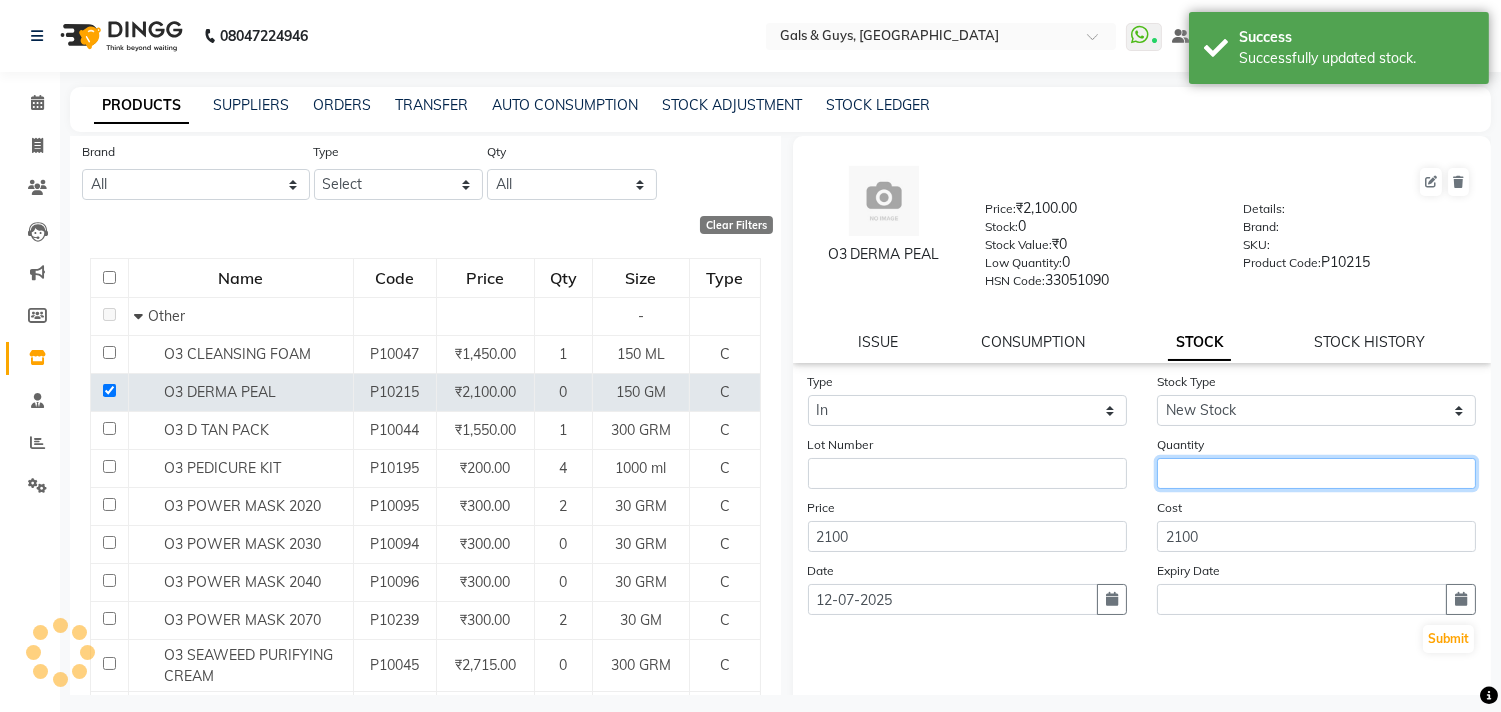 click 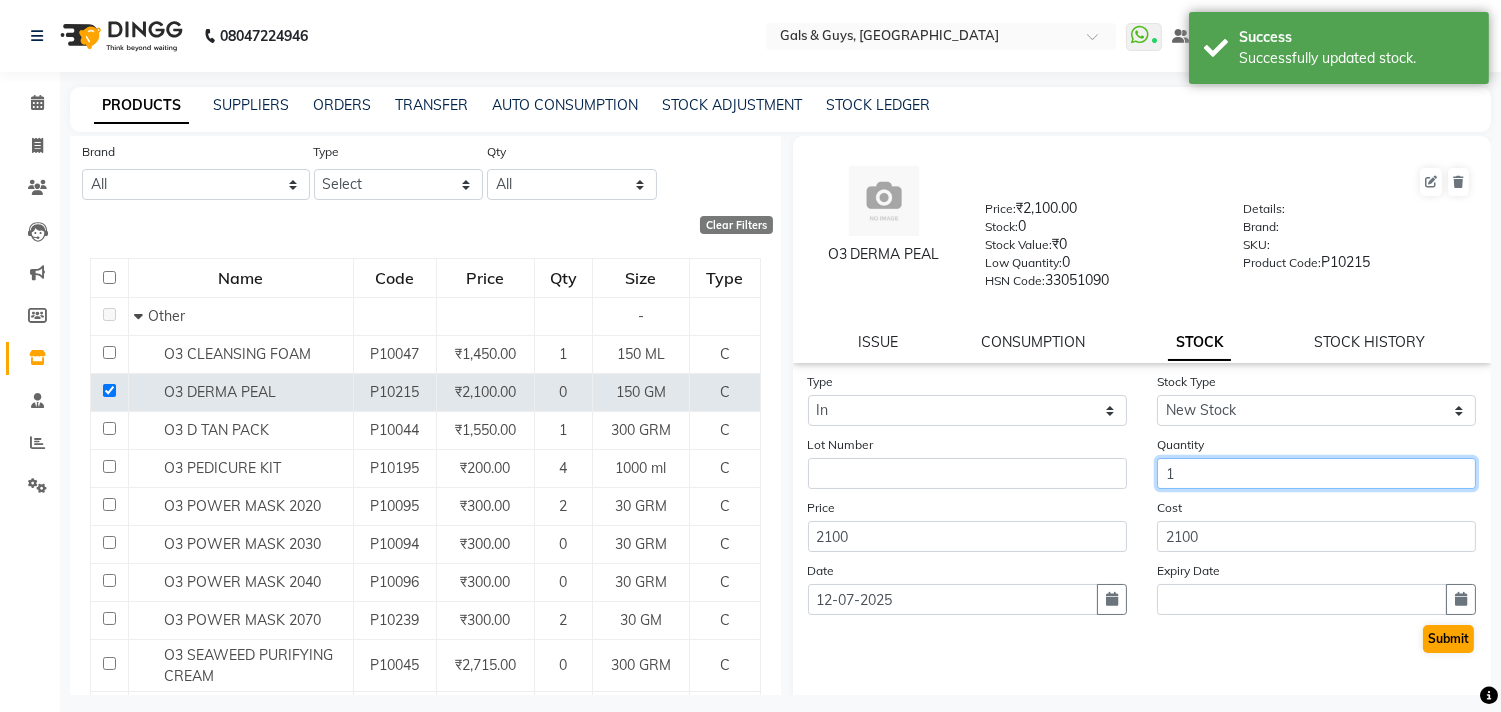 type on "1" 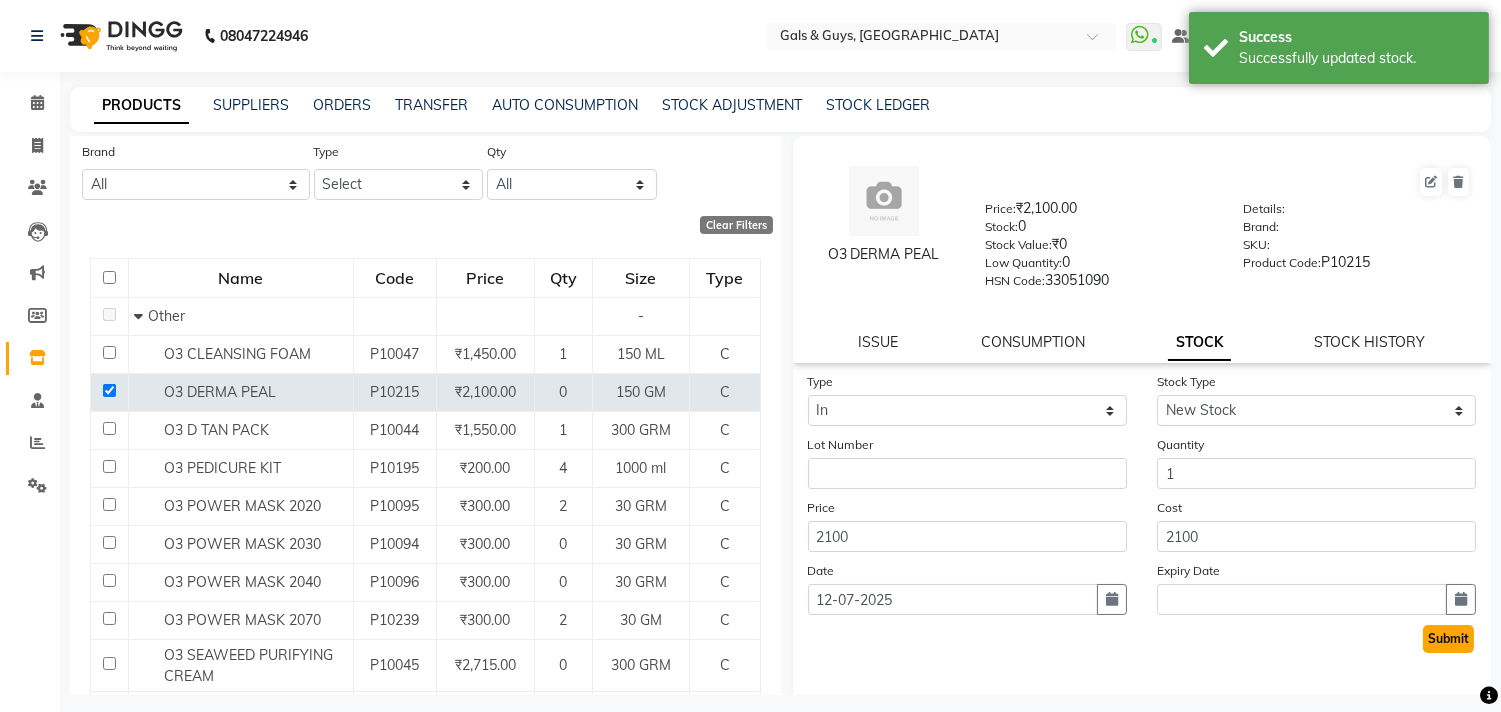 click on "Submit" 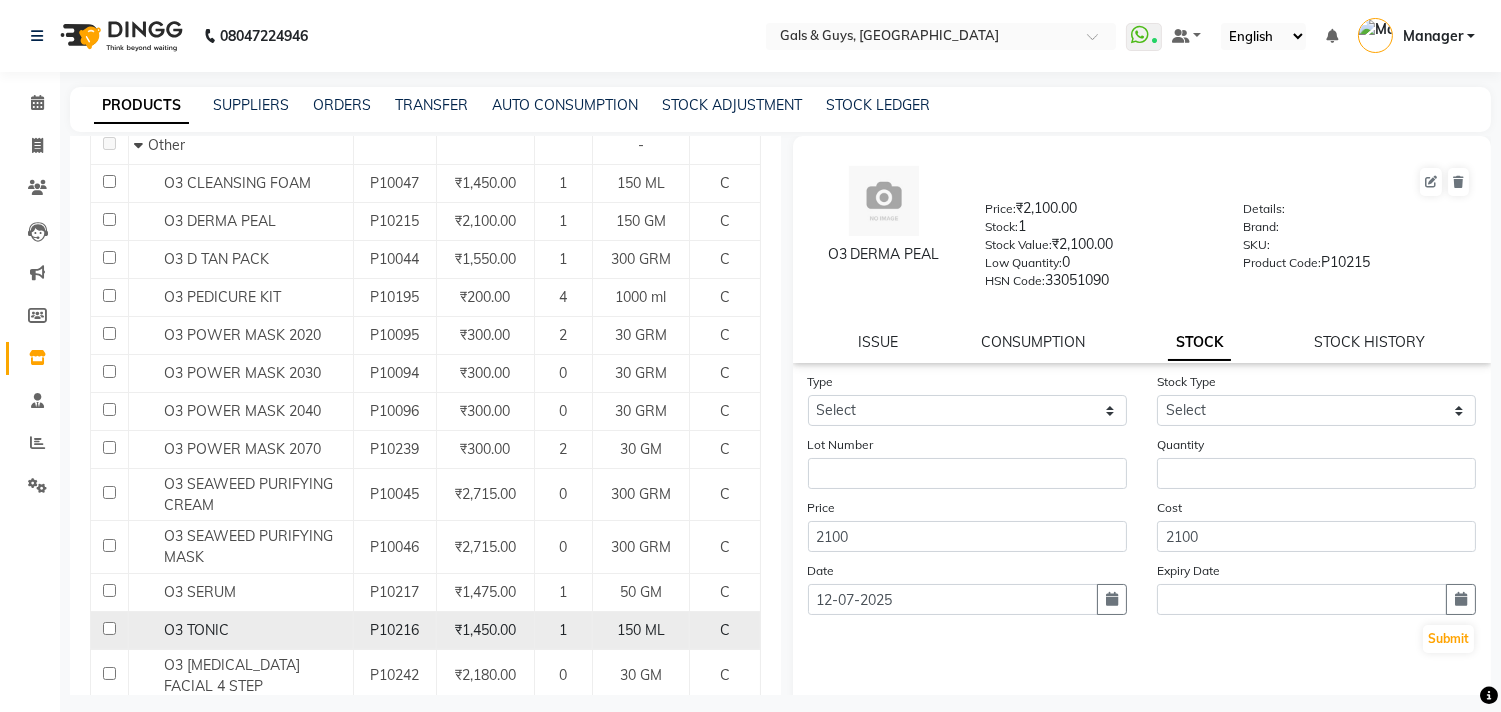 scroll, scrollTop: 333, scrollLeft: 0, axis: vertical 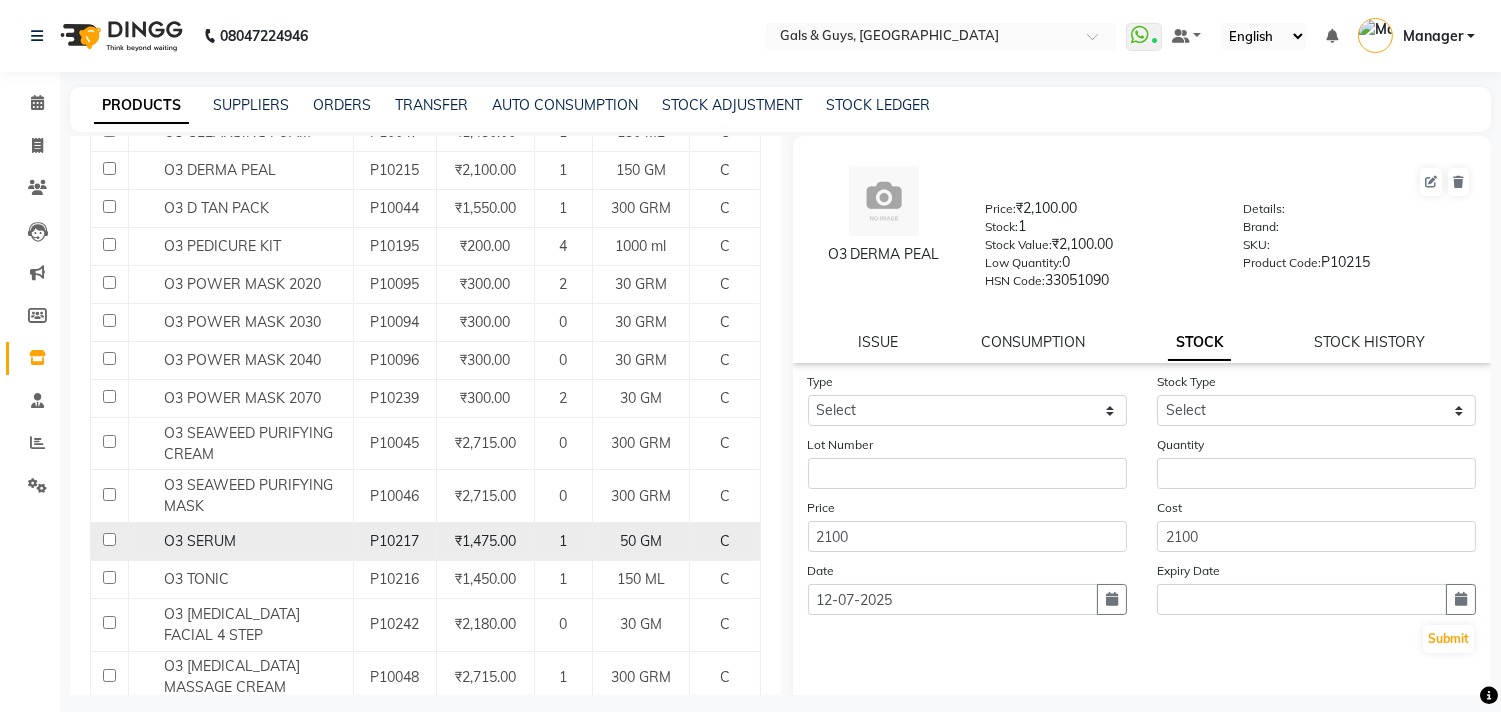 click 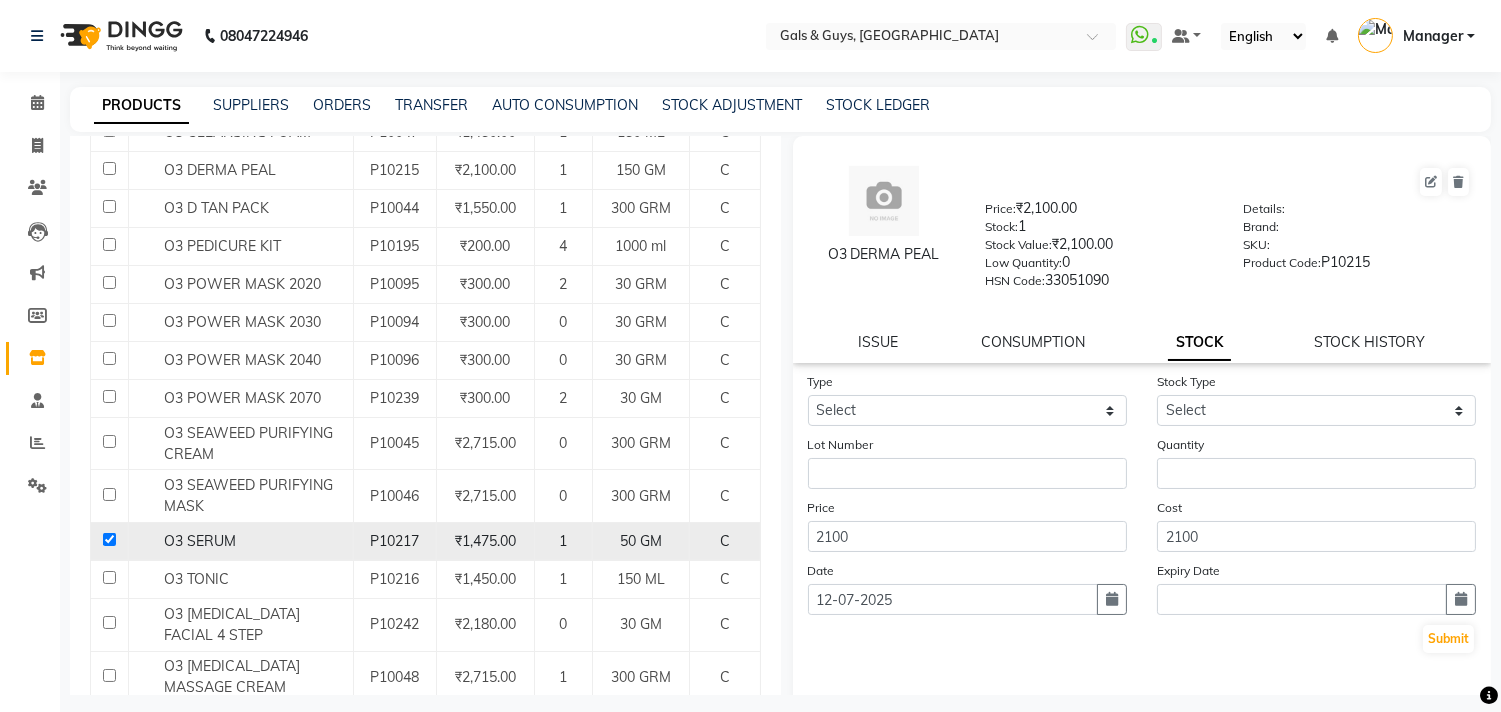 checkbox on "true" 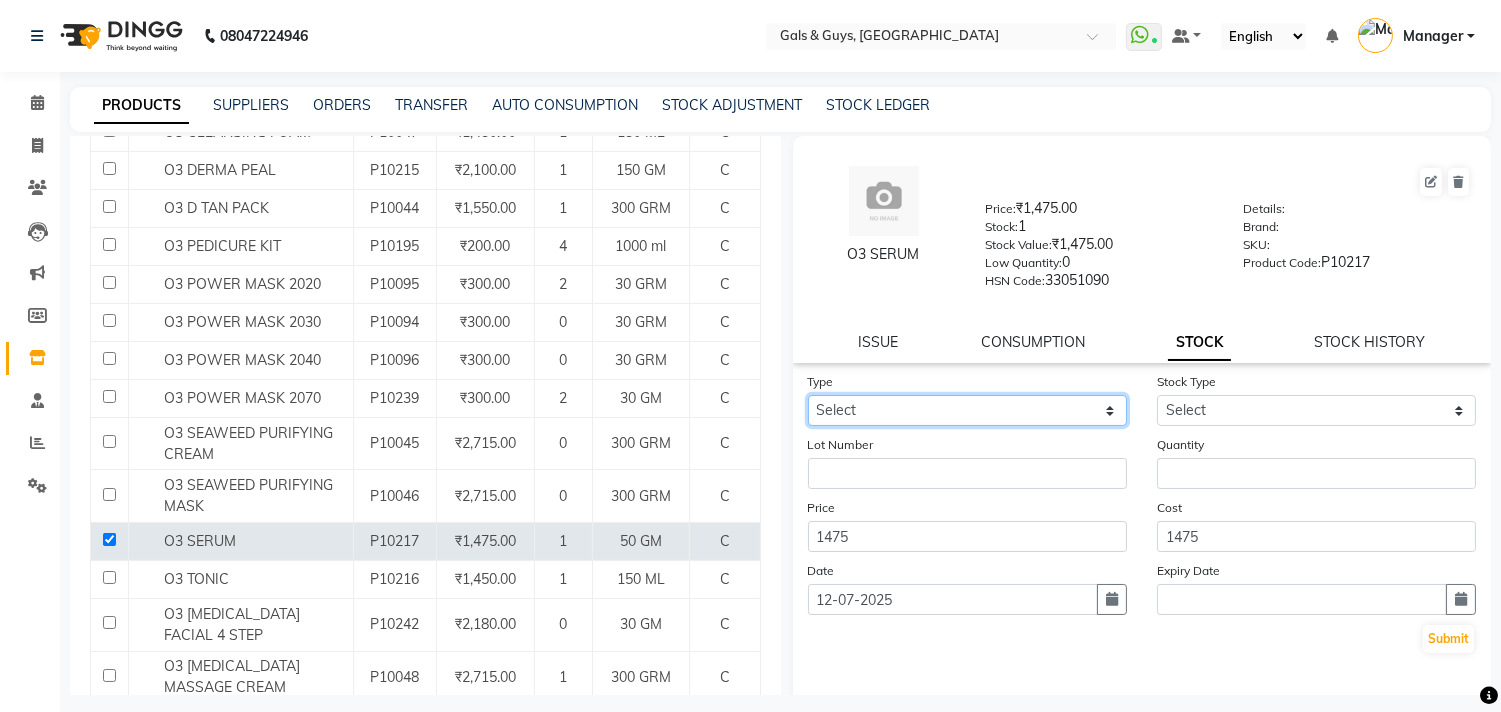click on "Select In Out" 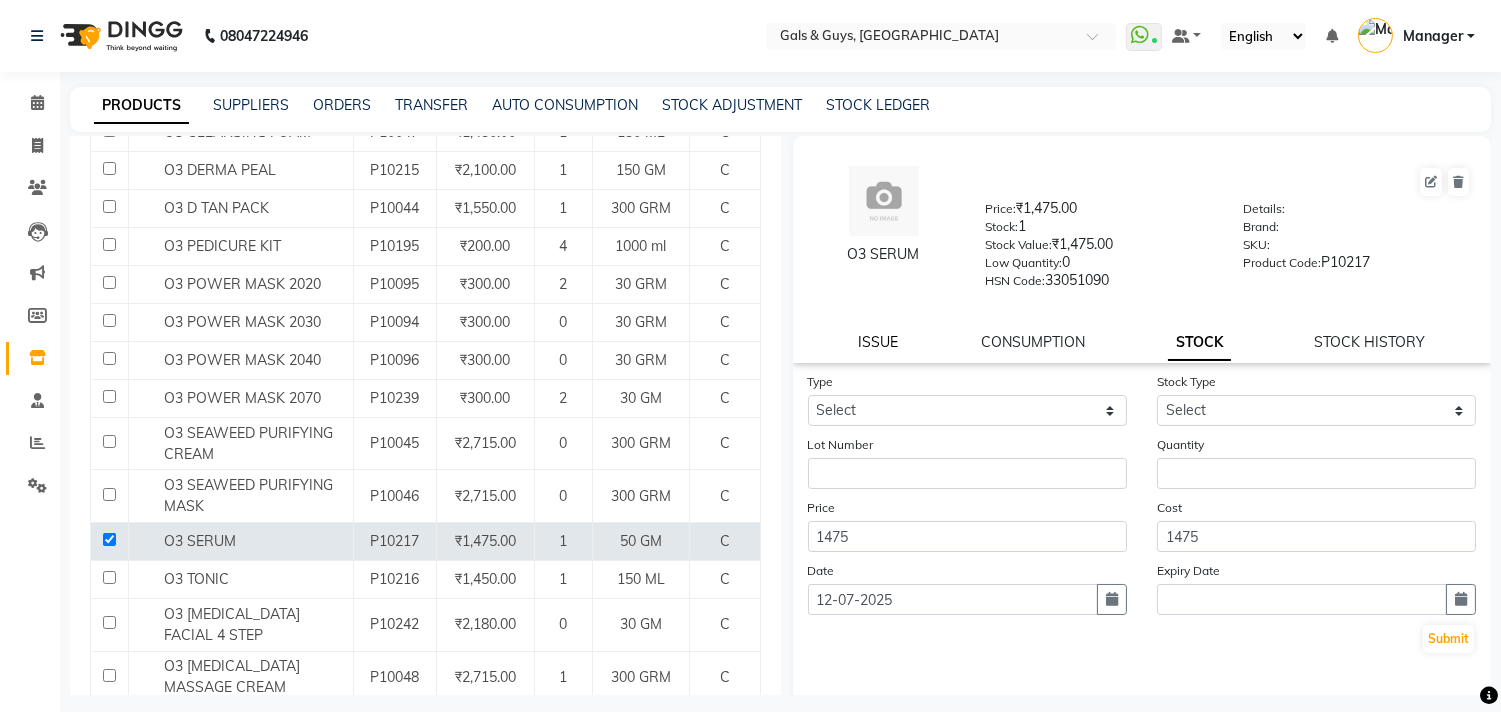 click on "ISSUE" 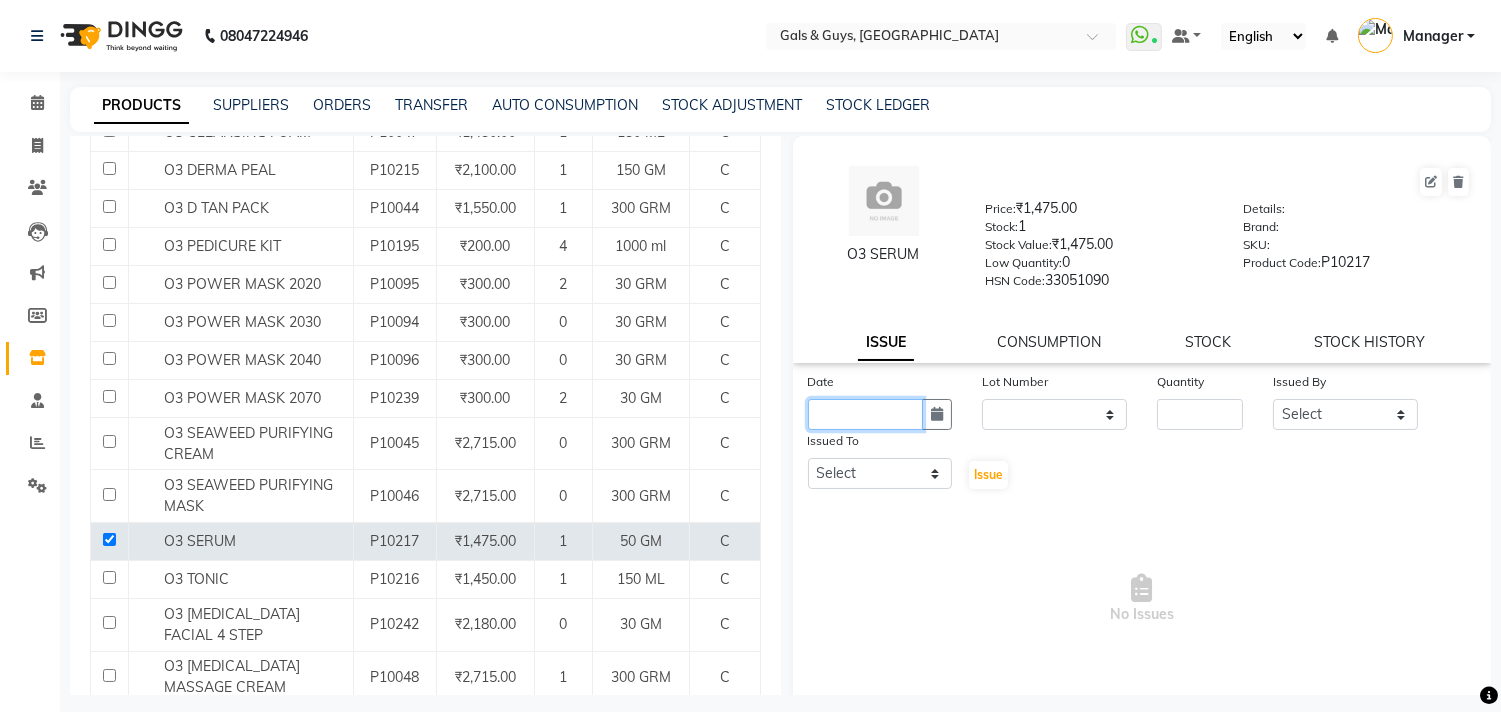 click 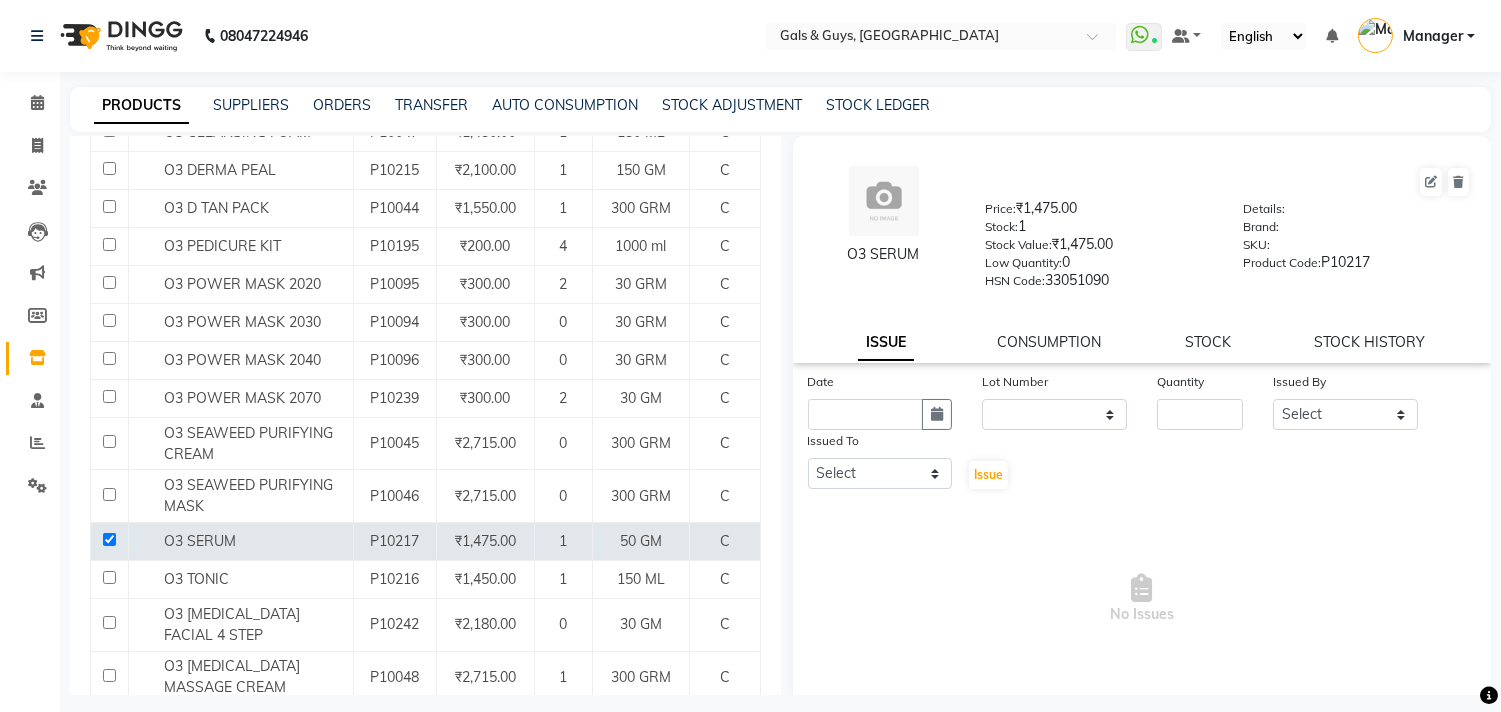 select on "7" 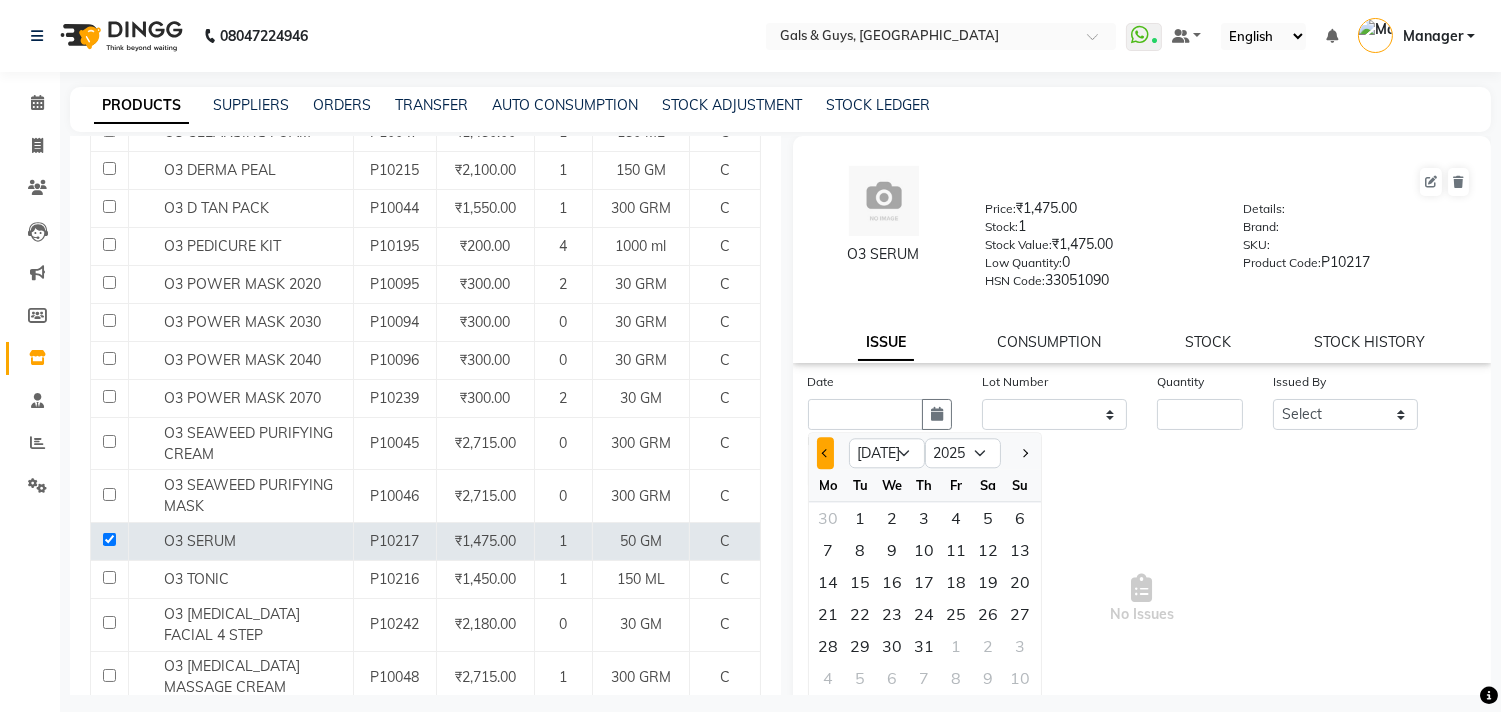click 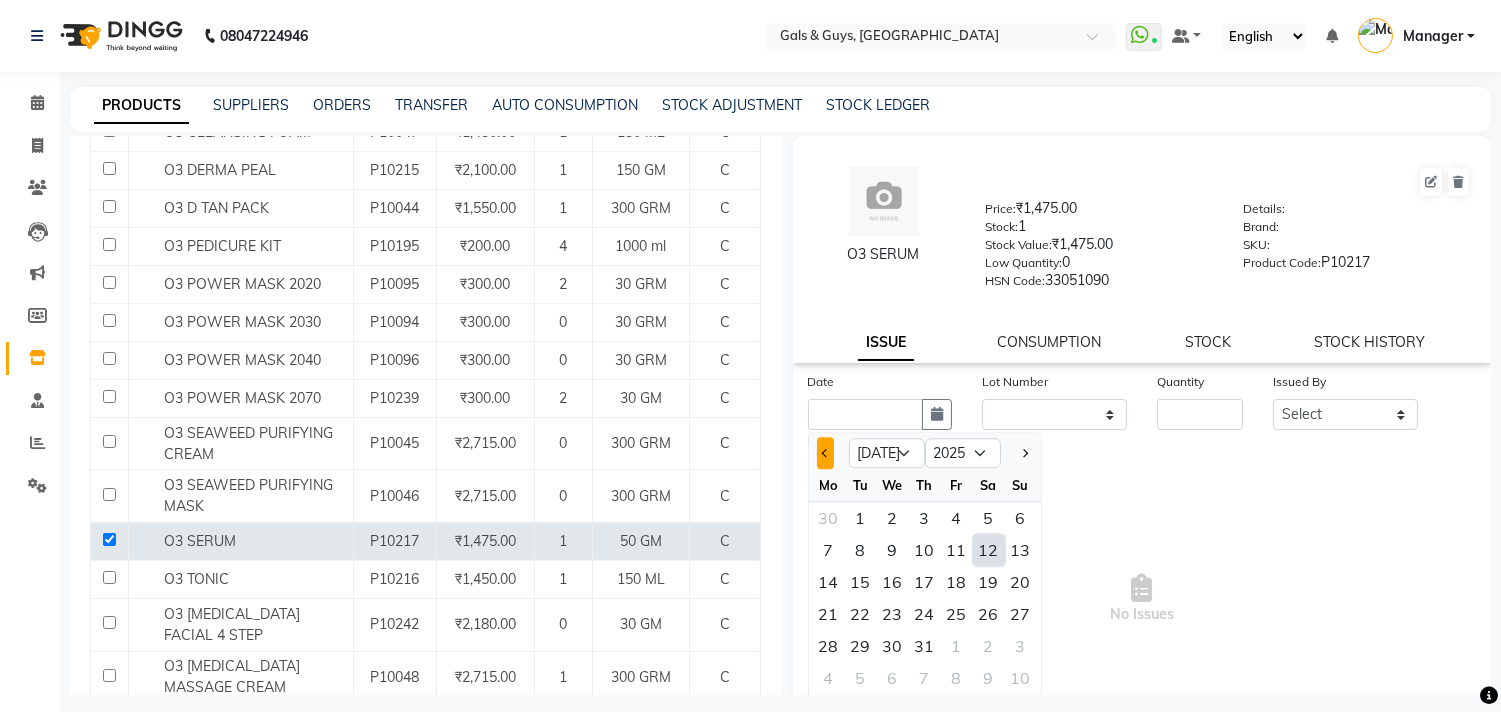 click 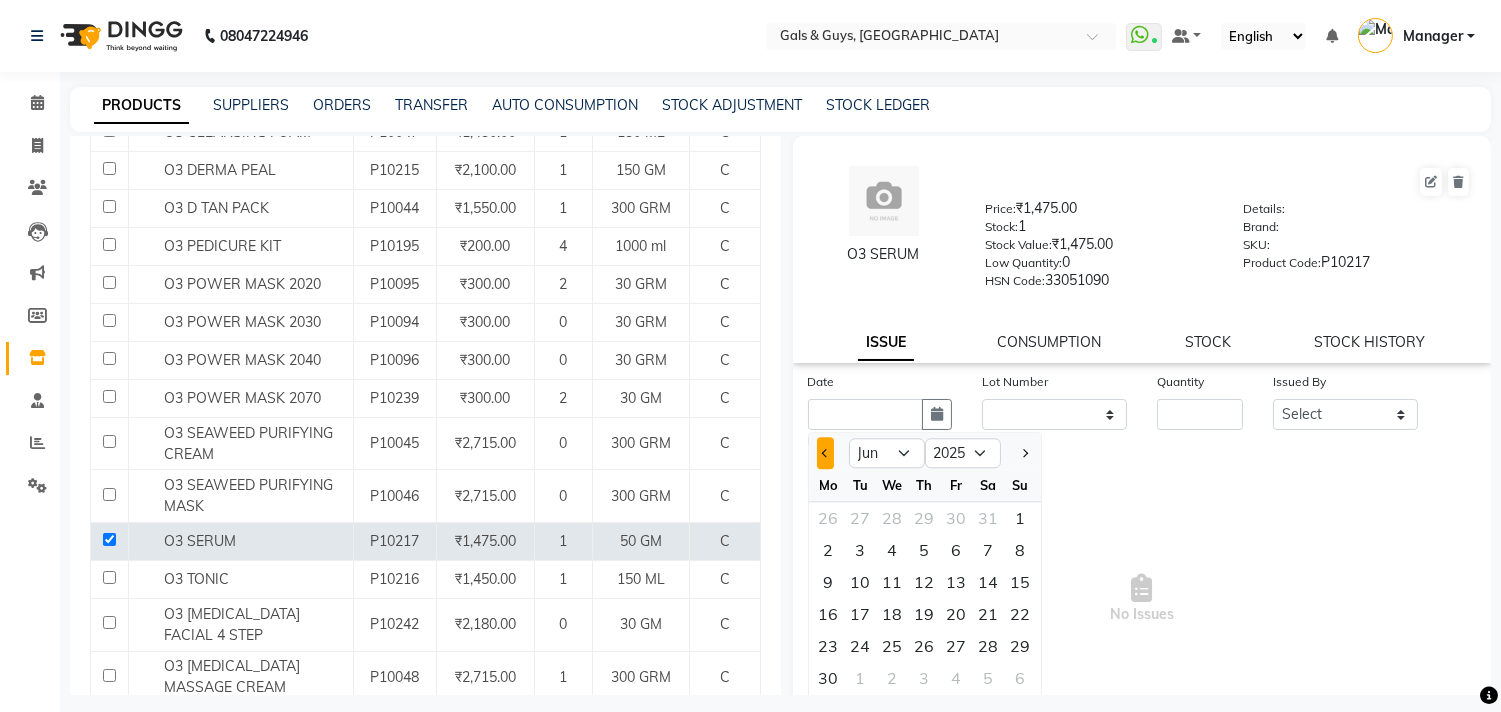 click 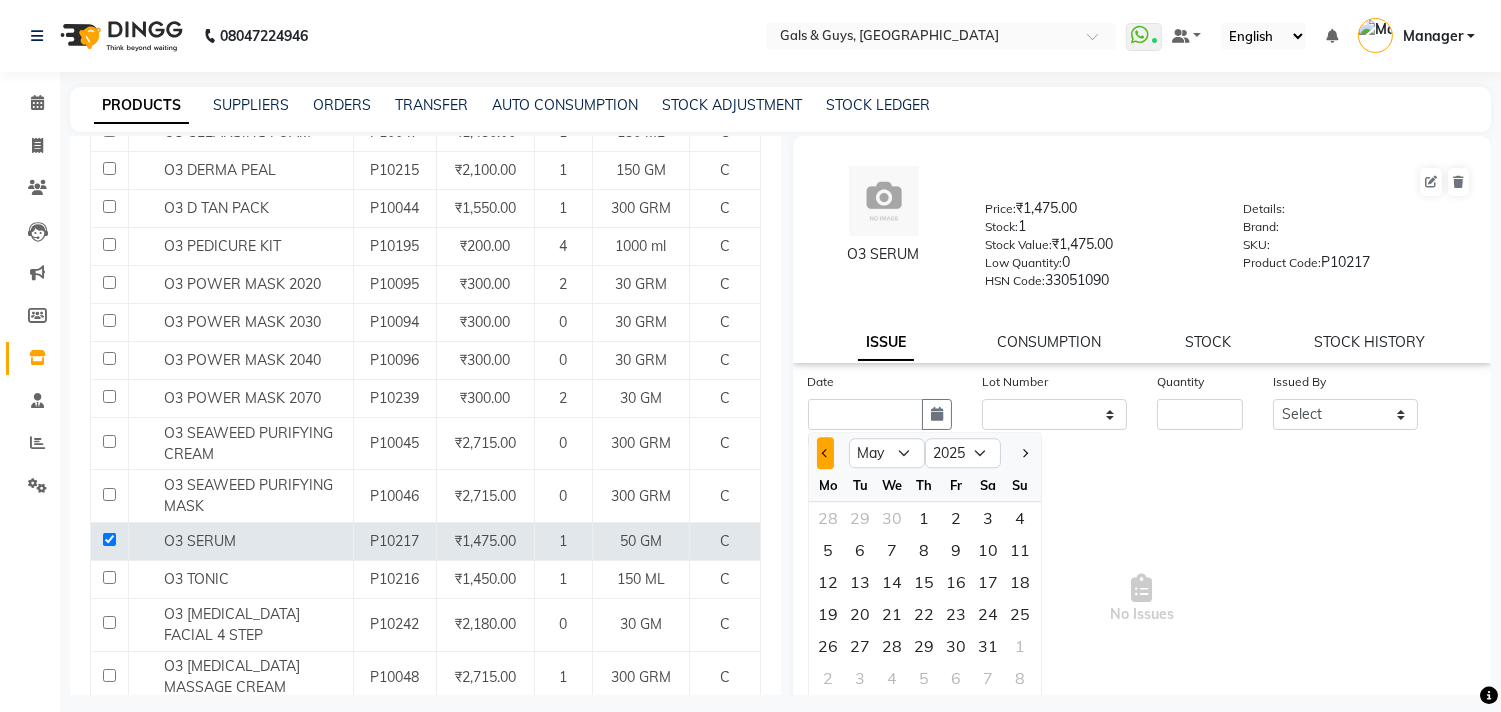 click 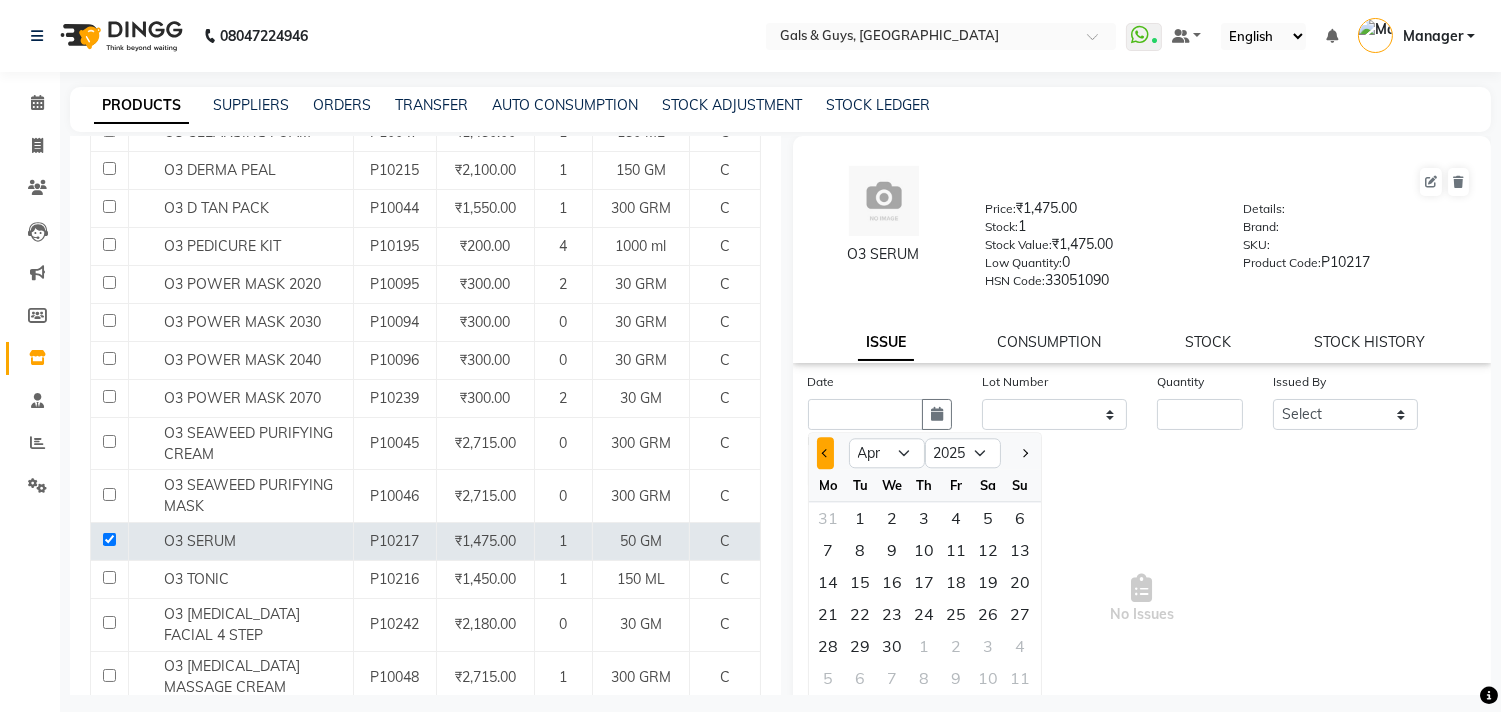 click 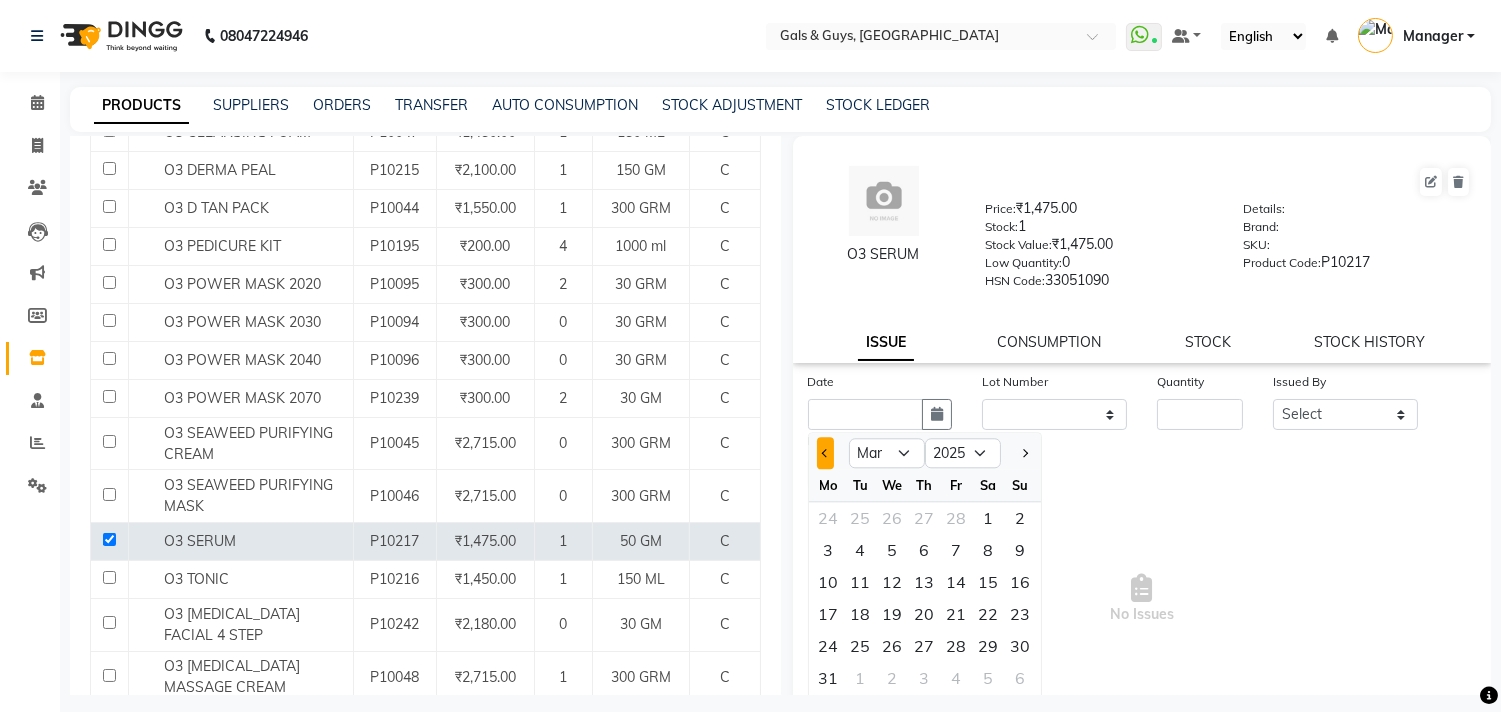 click 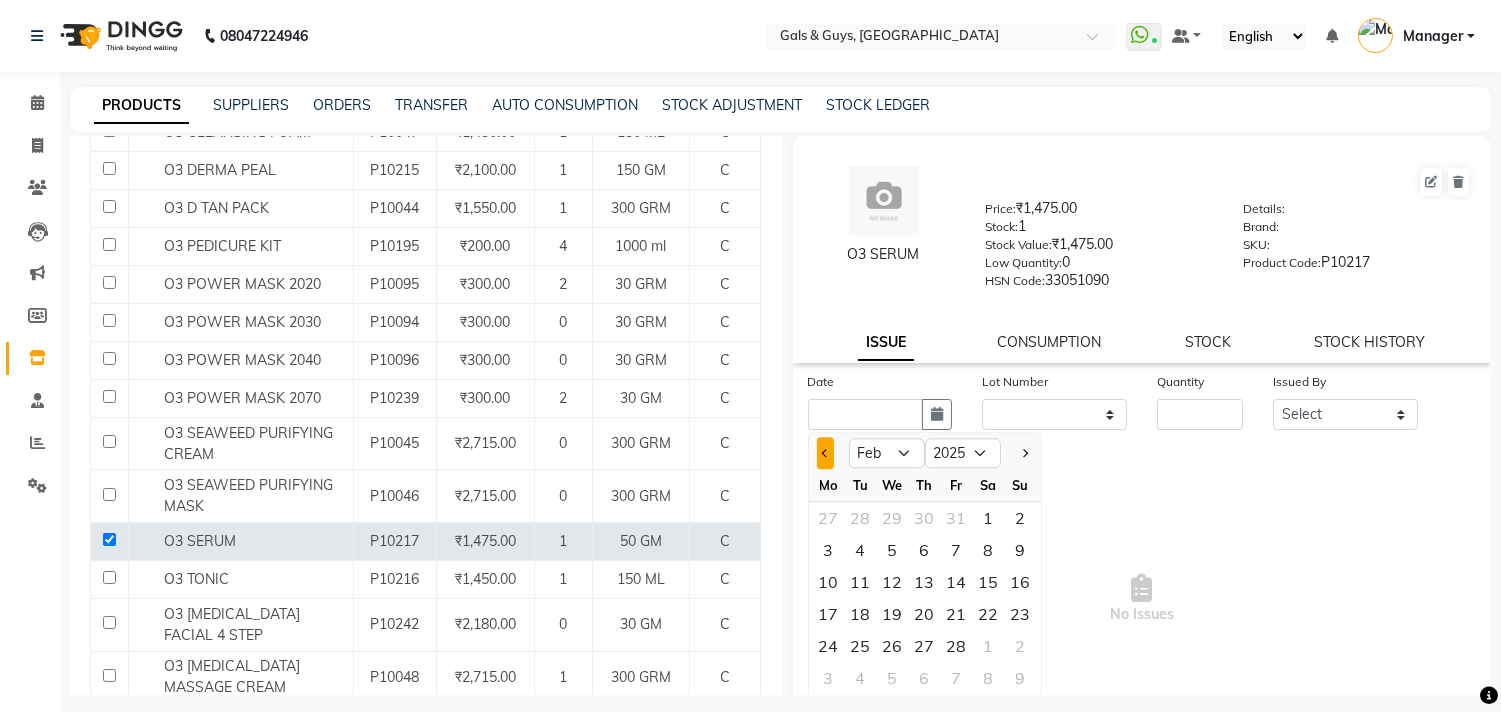 click 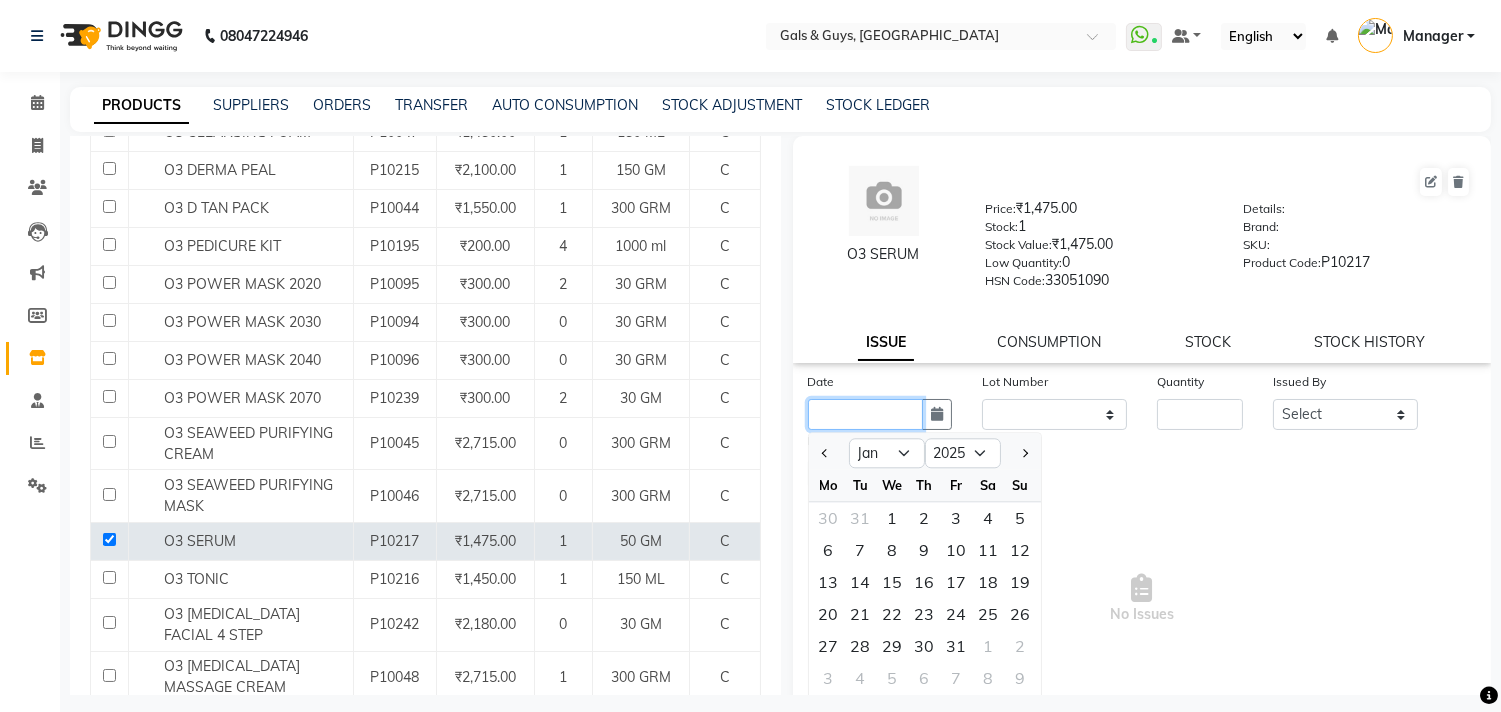 click 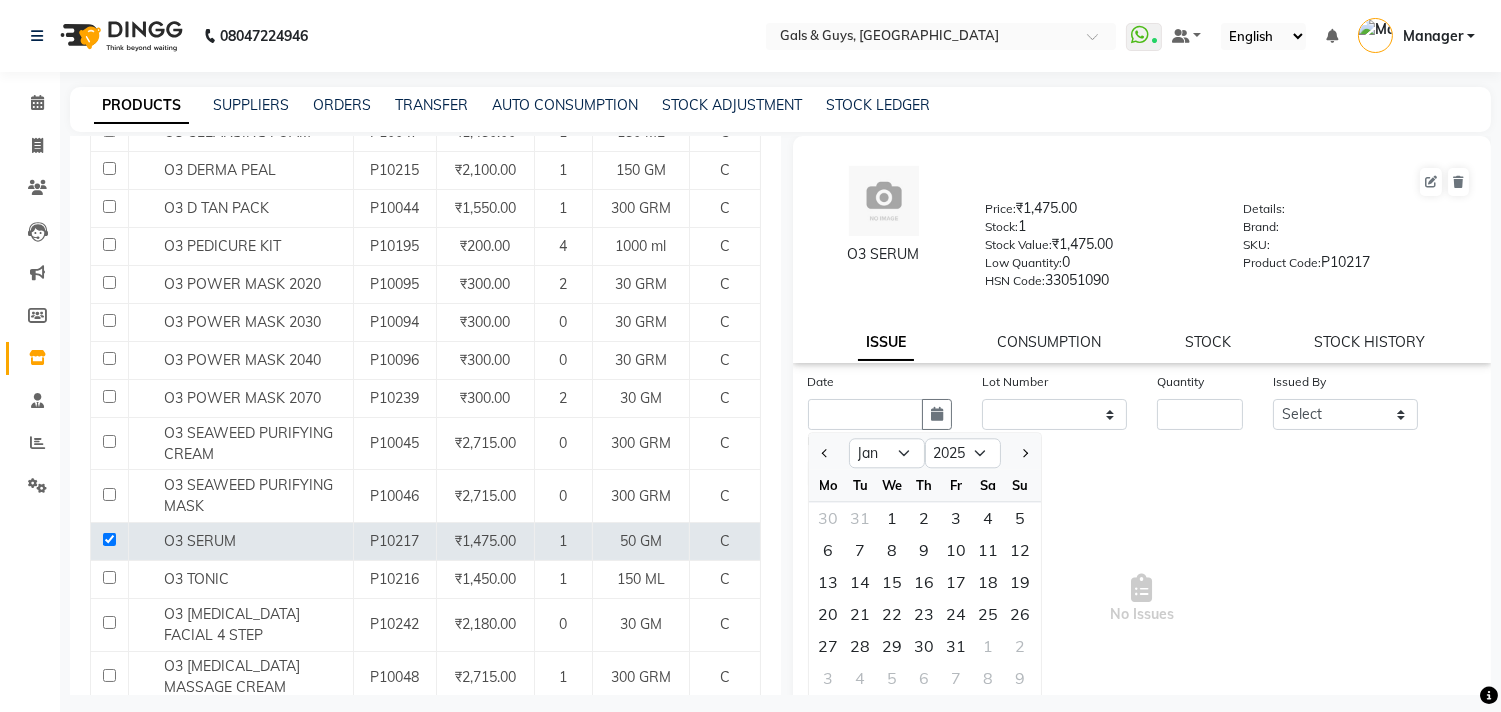 drag, startPoint x: 1375, startPoint y: 588, endPoint x: 1192, endPoint y: 551, distance: 186.70297 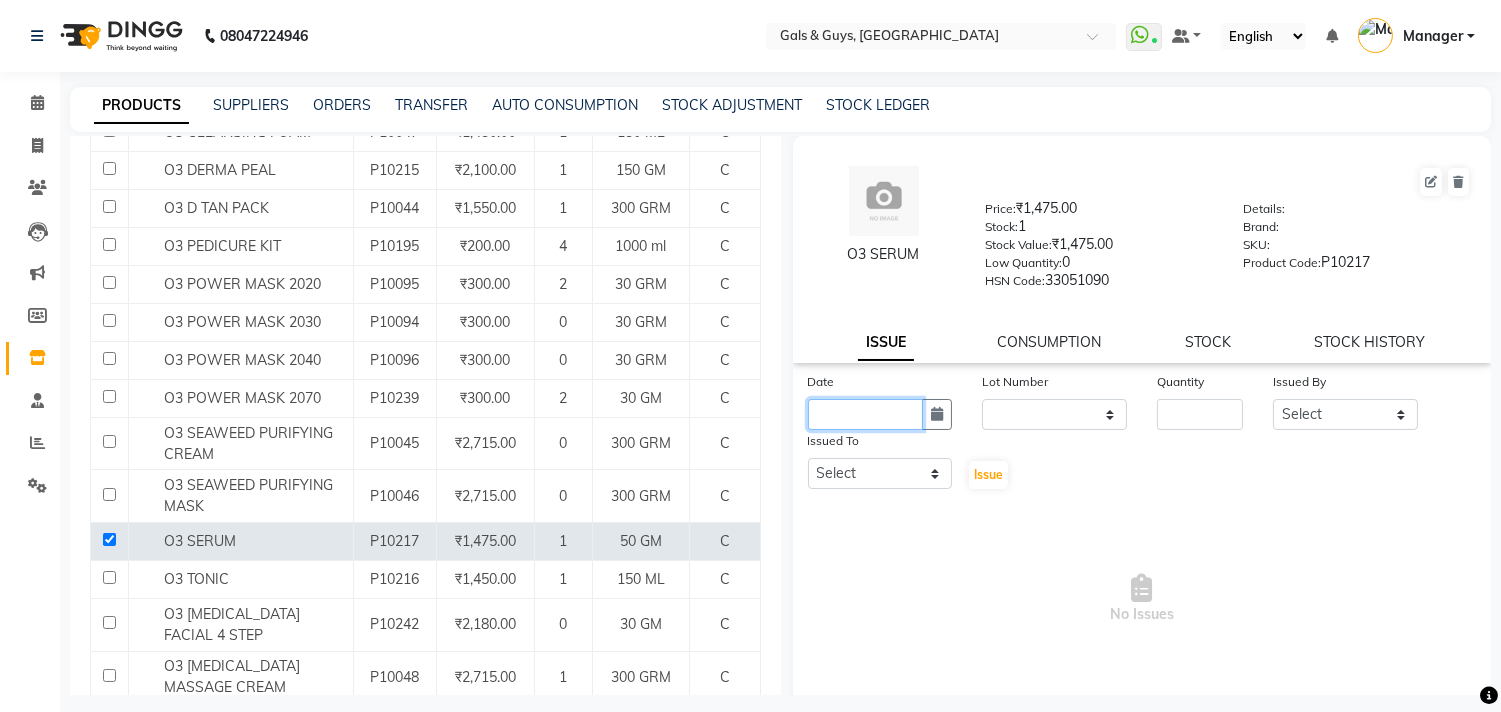 click 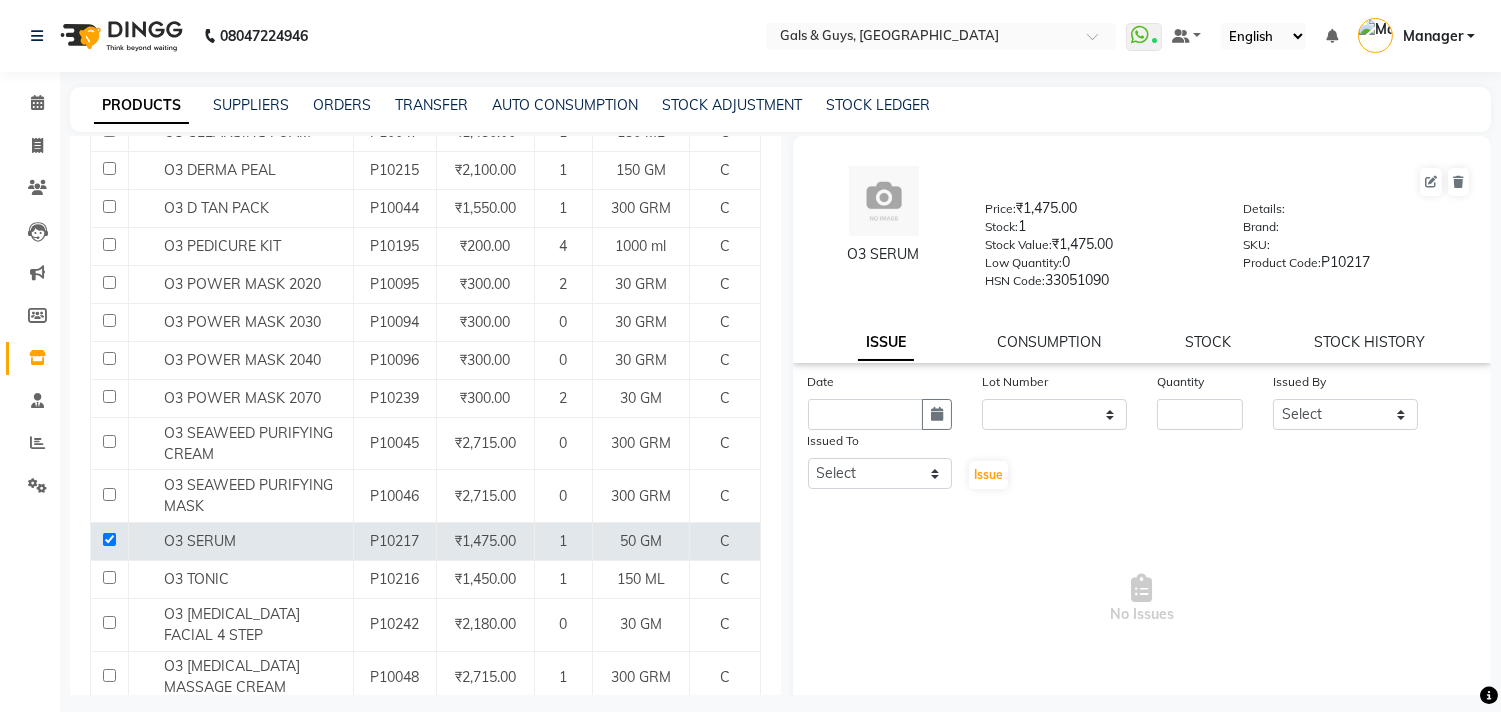 select on "7" 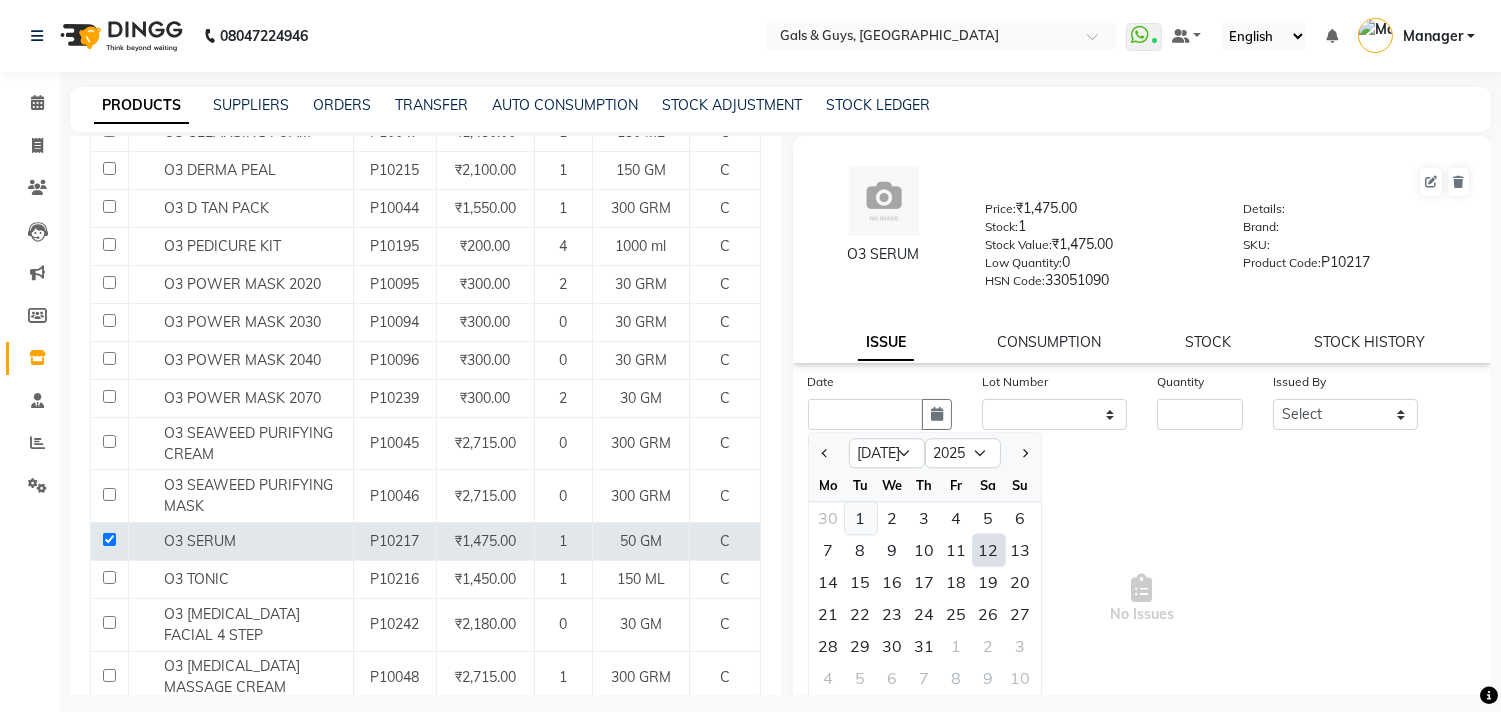 click on "1" 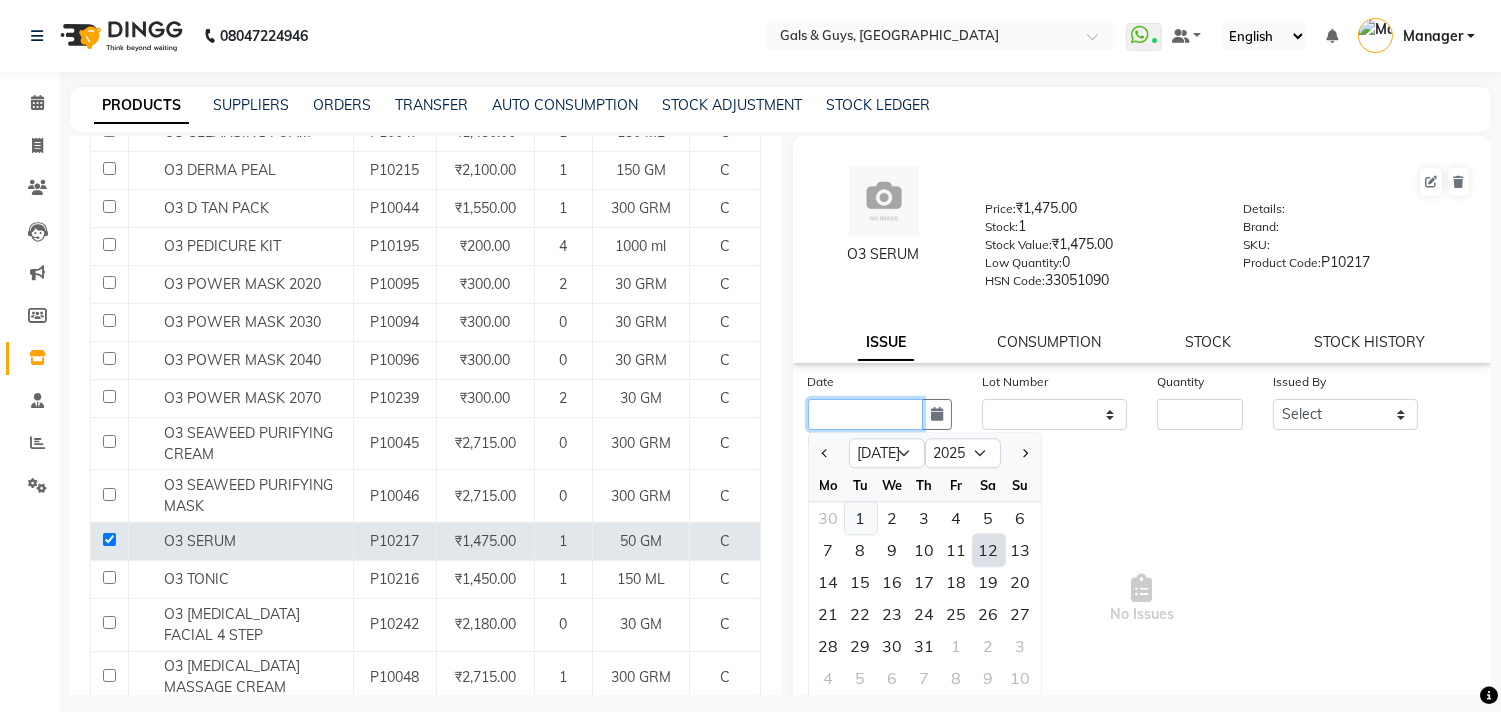 type on "[DATE]" 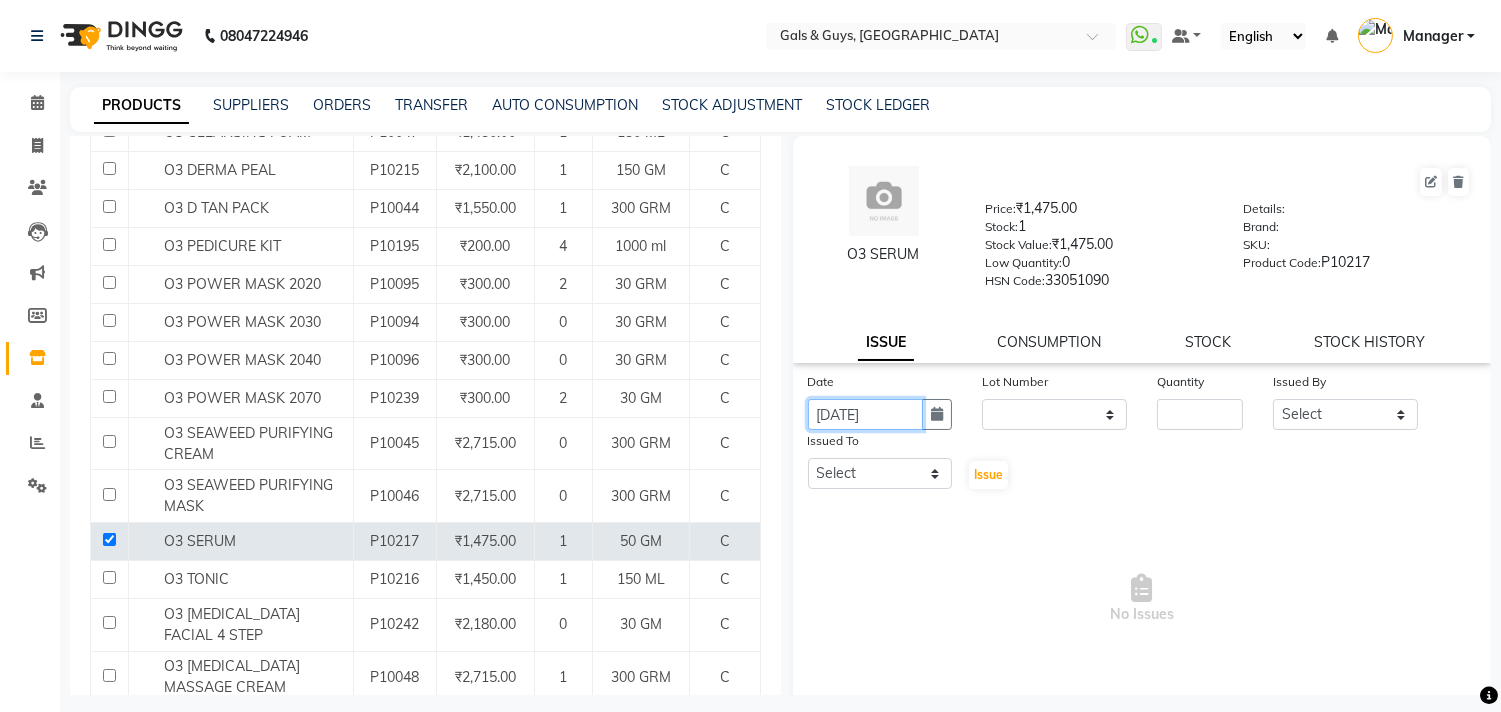 click on "[DATE]" 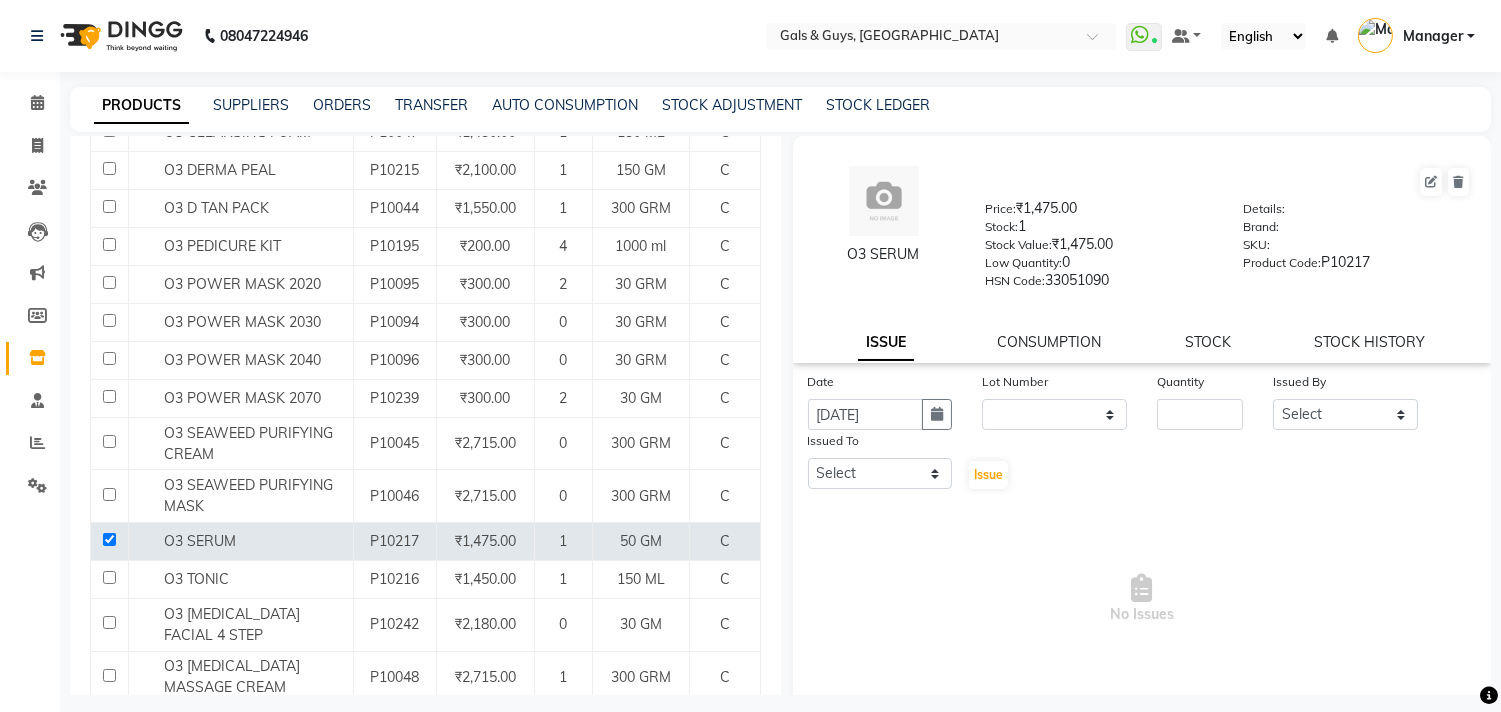 select on "7" 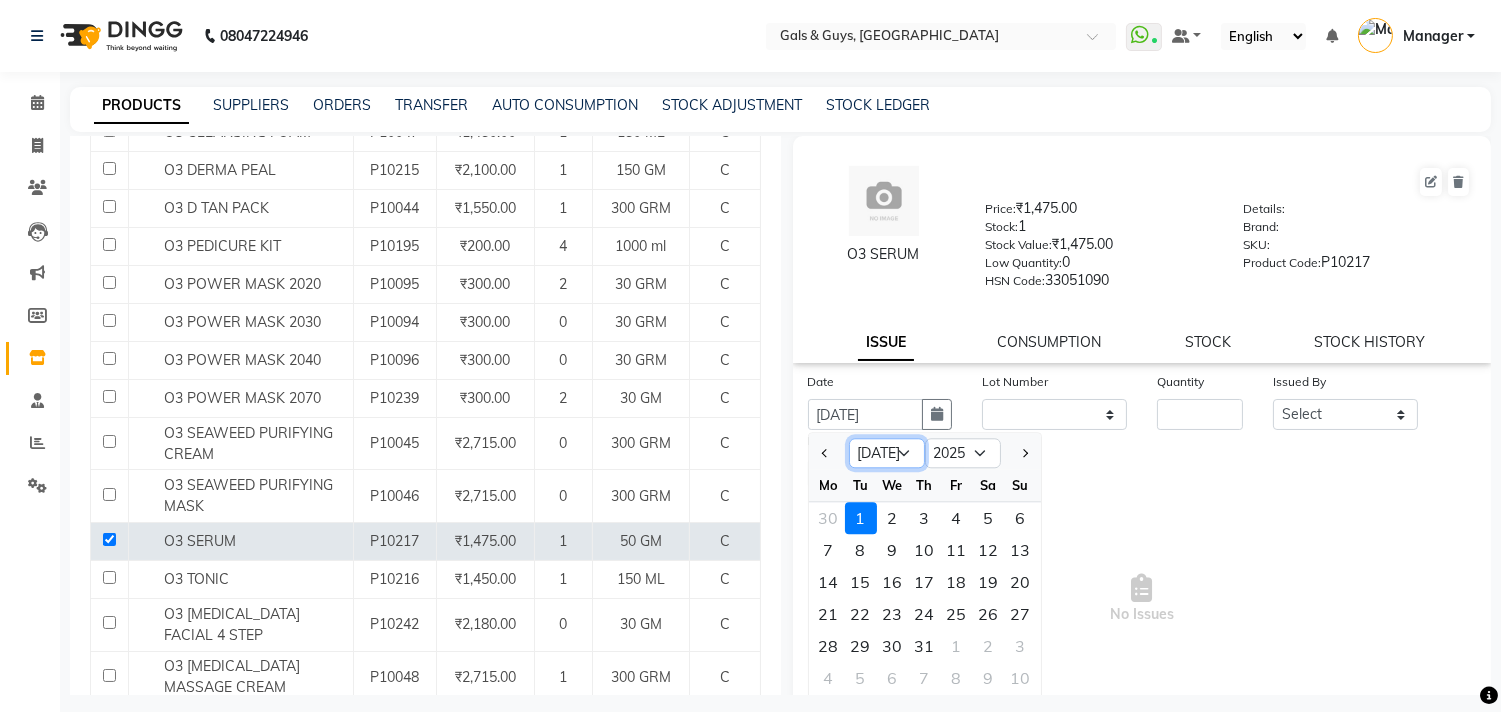 click on "Jan Feb Mar Apr May Jun [DATE] Aug Sep Oct Nov Dec" 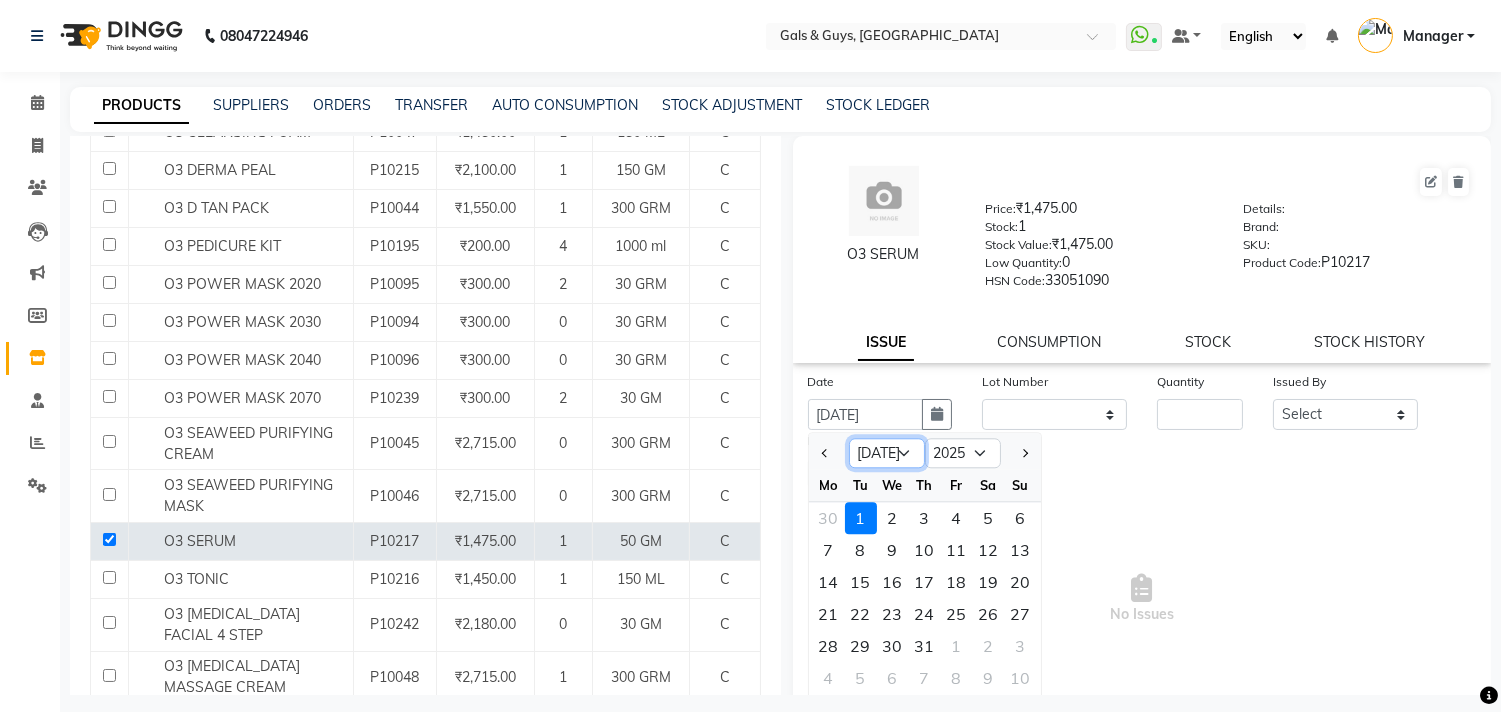 select on "2" 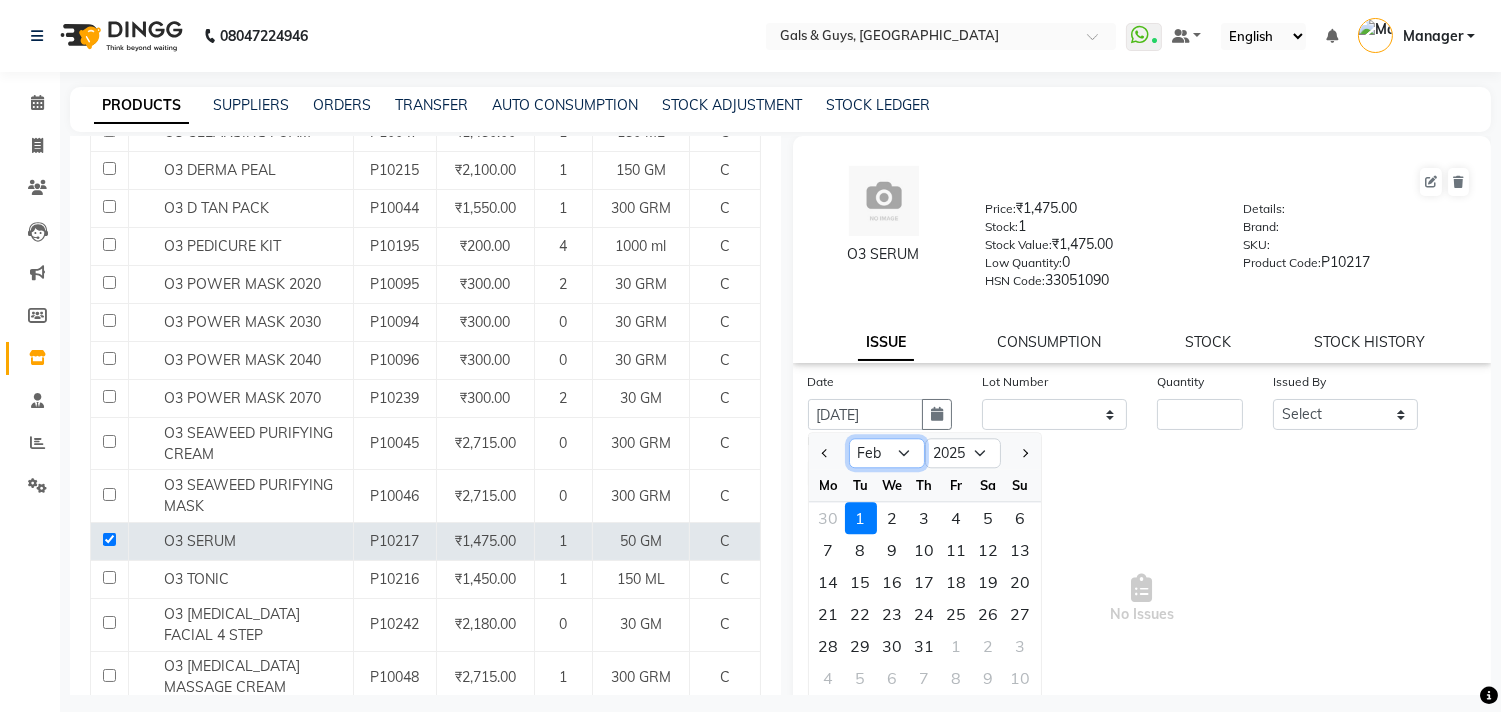 click on "Jan Feb Mar Apr May Jun [DATE] Aug Sep Oct Nov Dec" 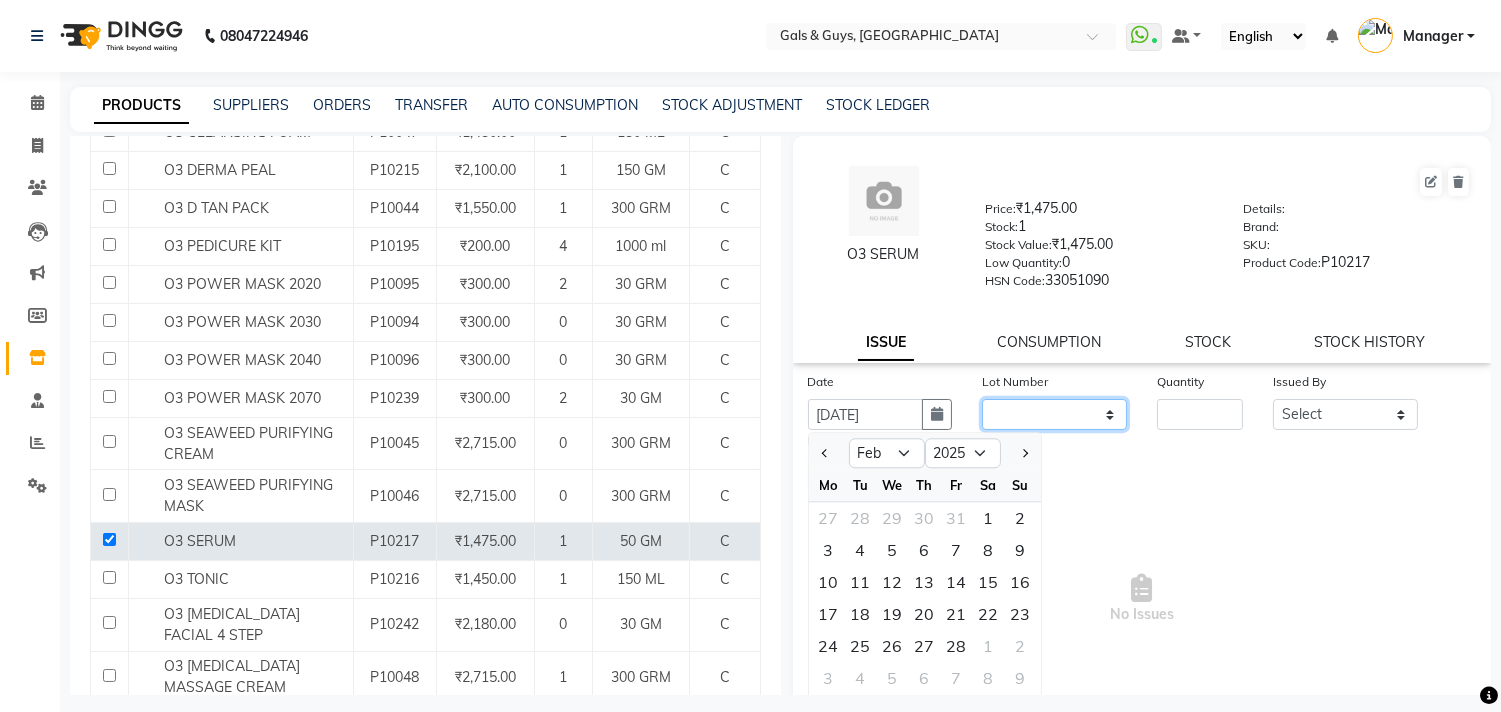 click on "None" 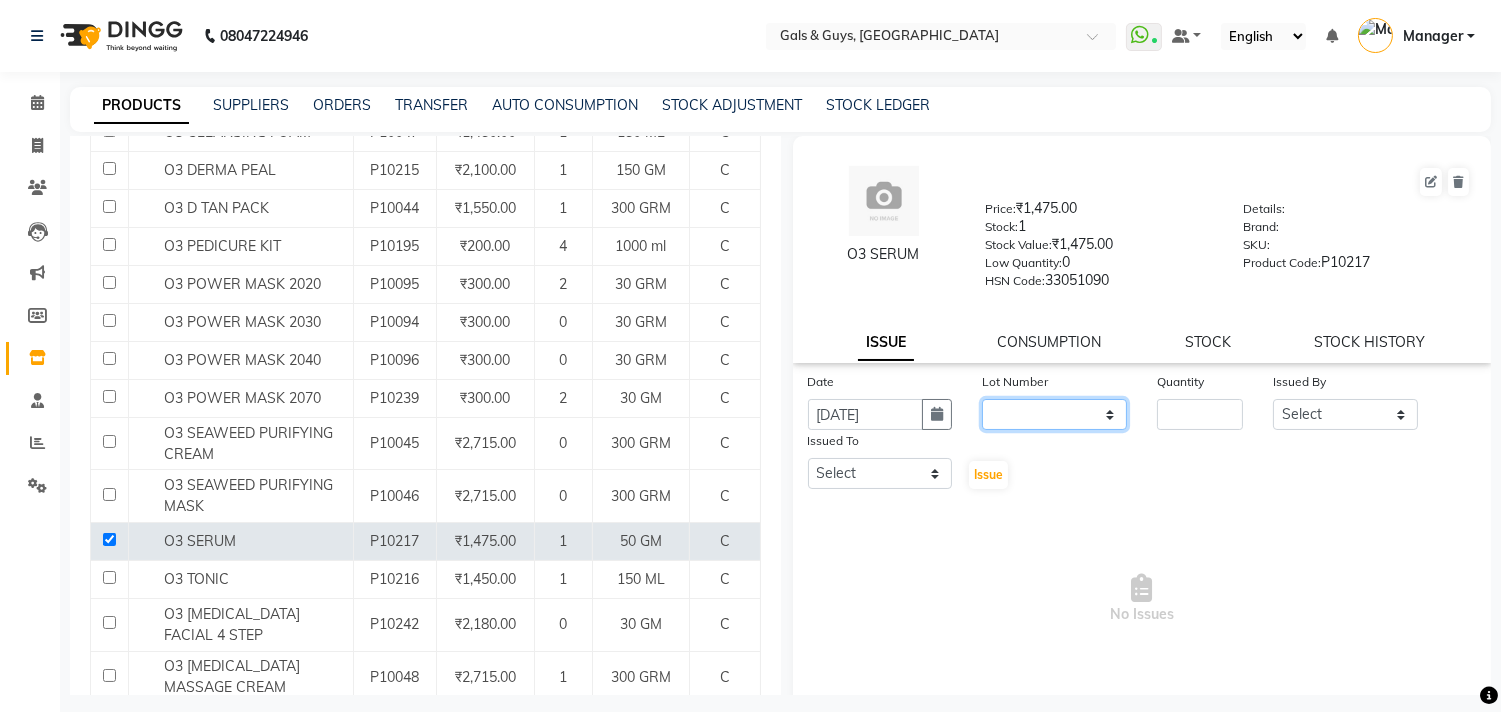 click on "None" 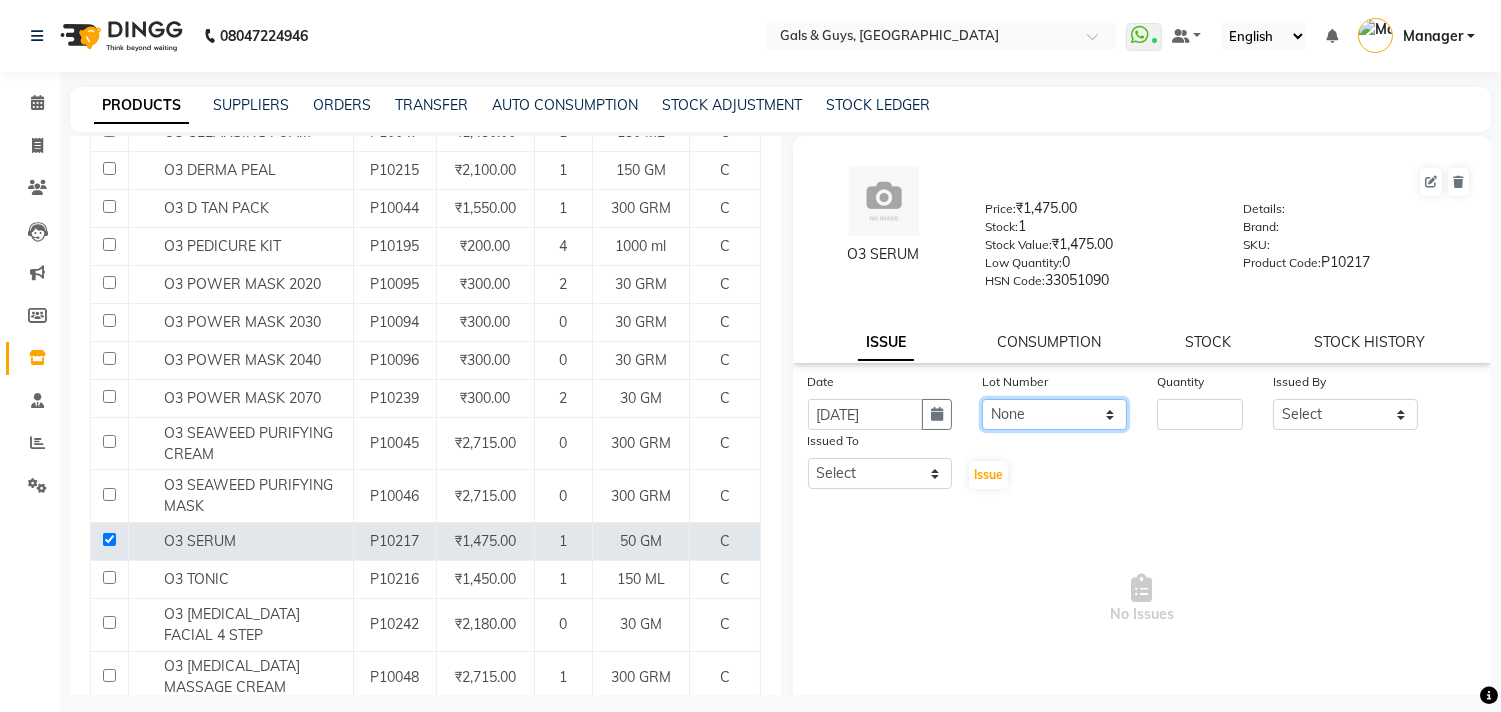 click on "None" 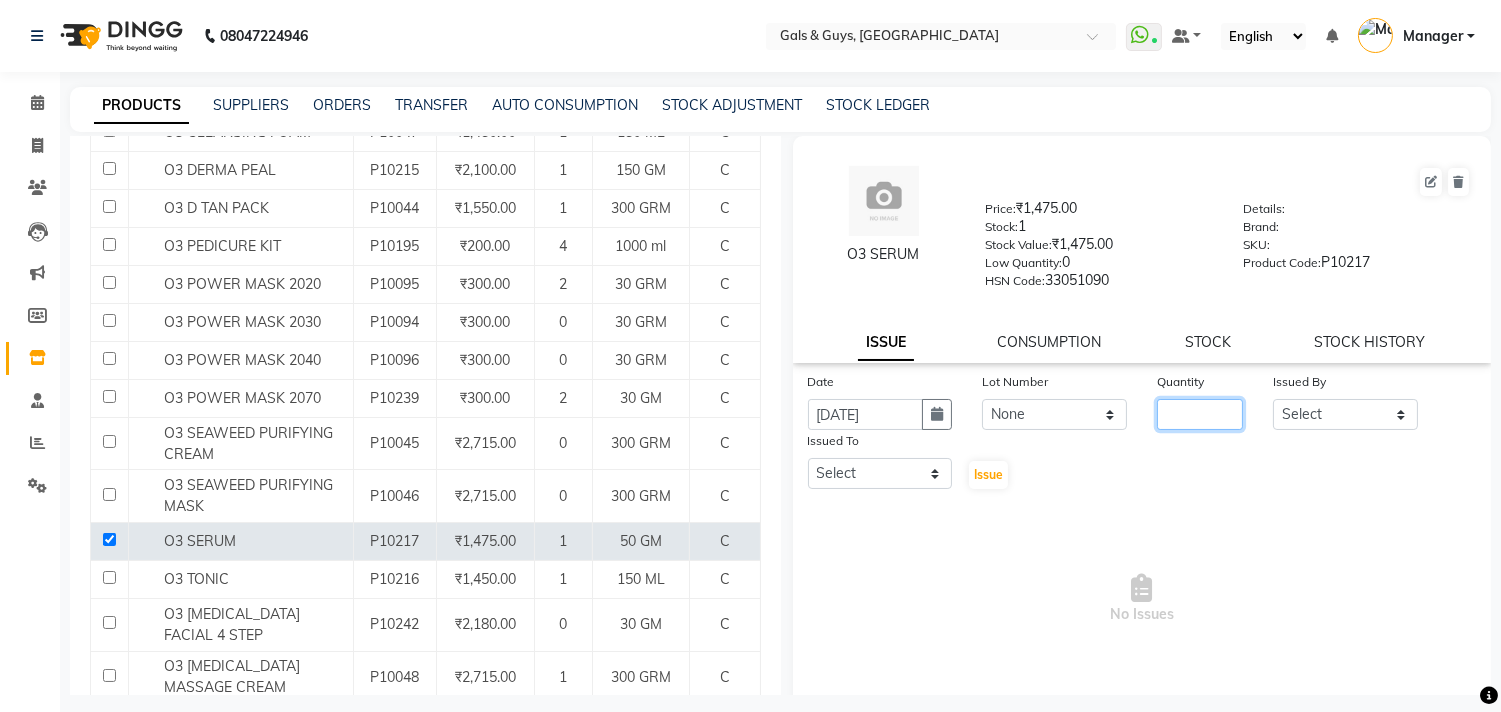 click 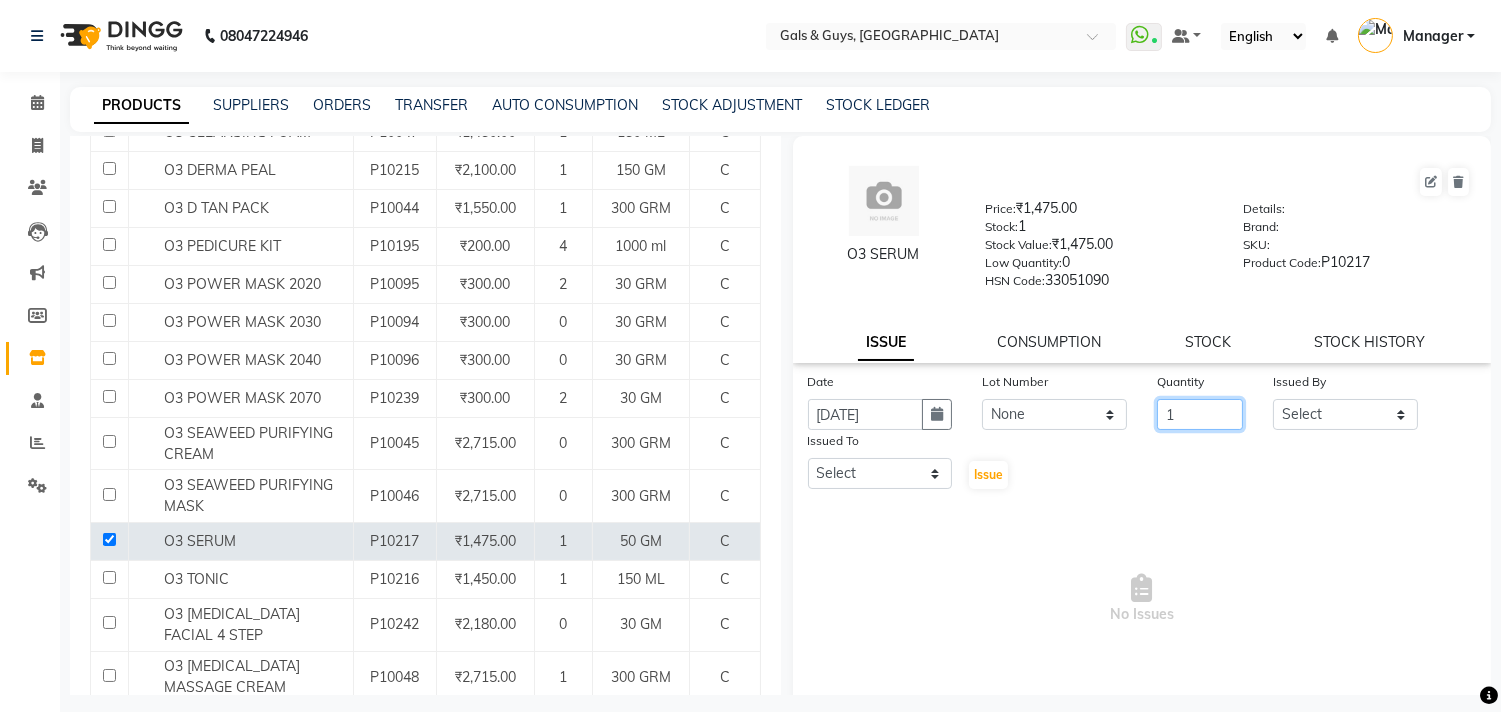 type on "1" 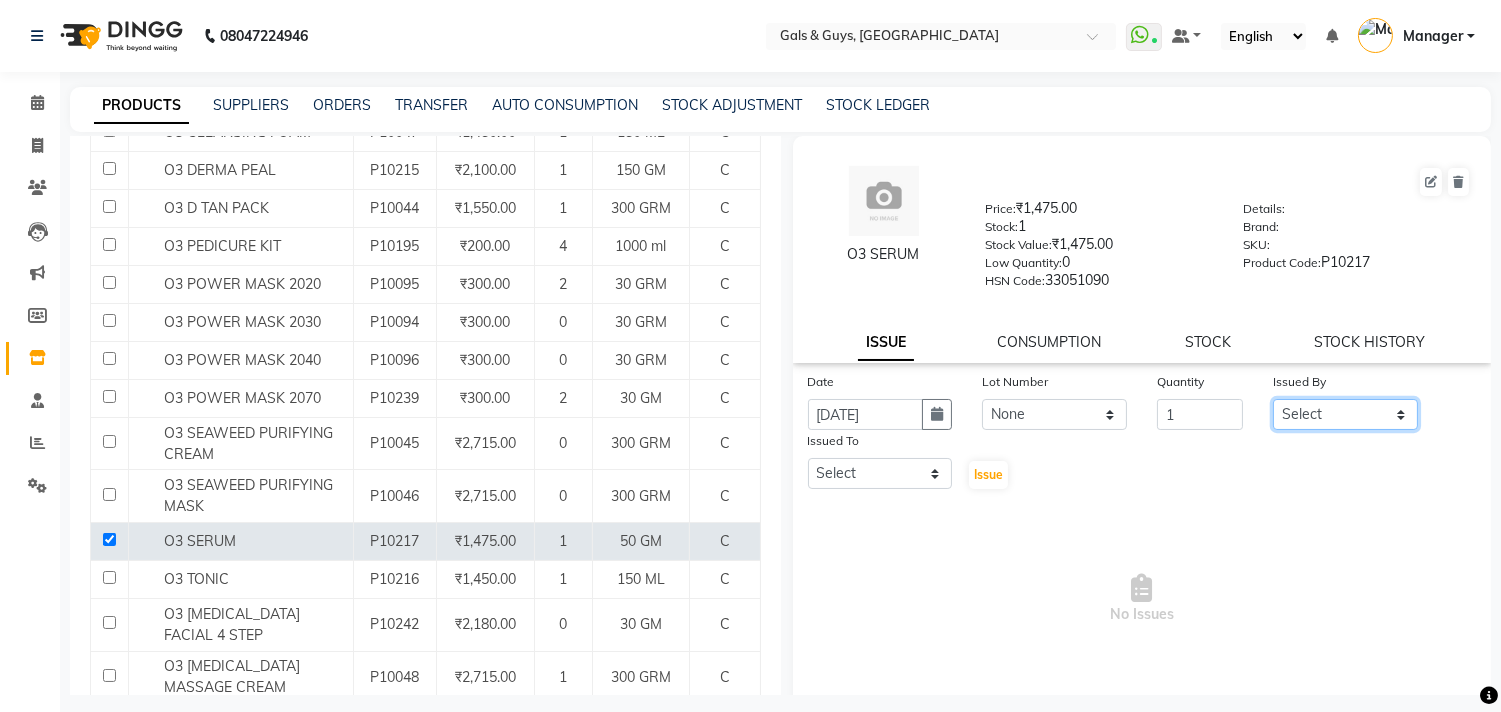 click on "Select [PERSON_NAME] ADVANCE ALKA [PERSON_NAME] B-WAX  [PERSON_NAME] Manager MEMBERSHIP [PERSON_NAME]. PALLAVI PRATHAM PRODUCT RAJAT [PERSON_NAME] [PERSON_NAME] [PERSON_NAME] [PERSON_NAME]" 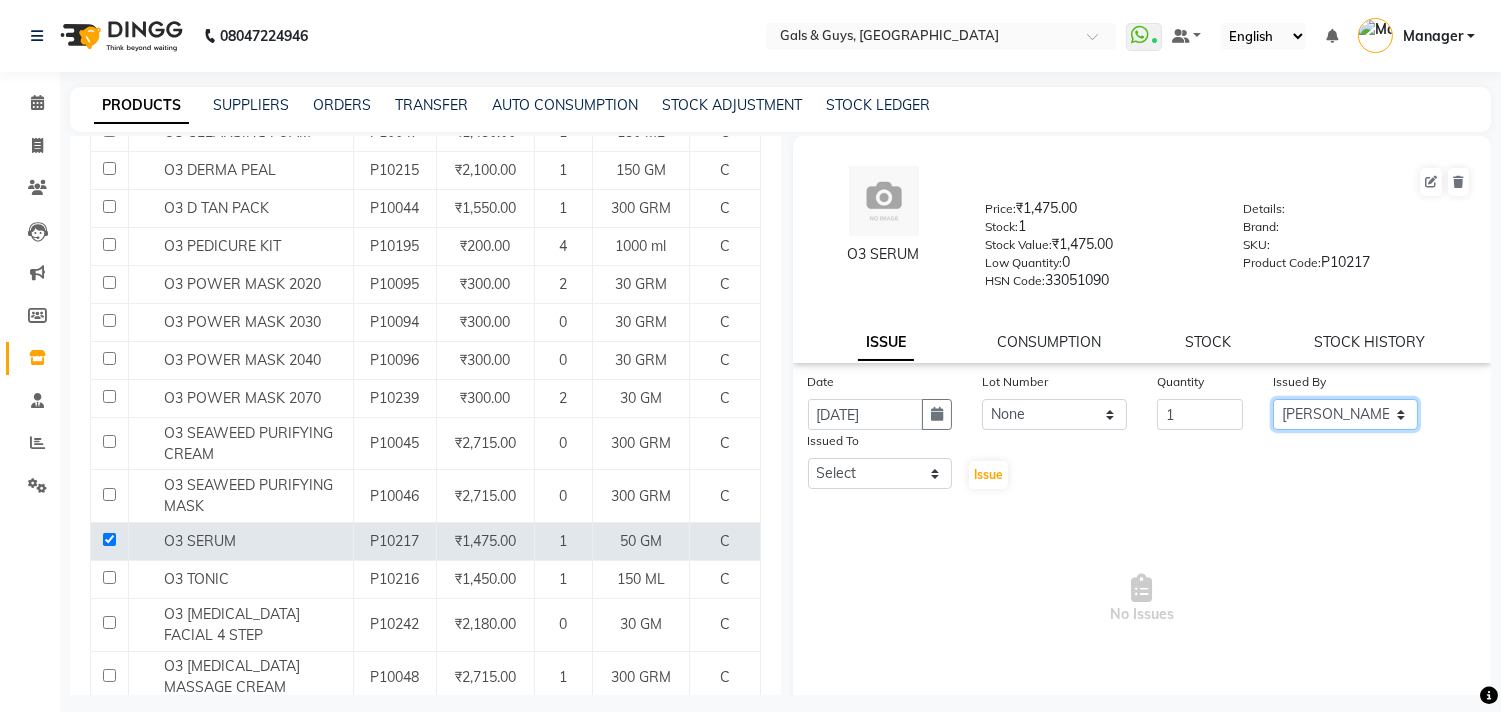 click on "Select [PERSON_NAME] ADVANCE ALKA [PERSON_NAME] B-WAX  [PERSON_NAME] Manager MEMBERSHIP [PERSON_NAME]. PALLAVI PRATHAM PRODUCT RAJAT [PERSON_NAME] [PERSON_NAME] [PERSON_NAME] [PERSON_NAME]" 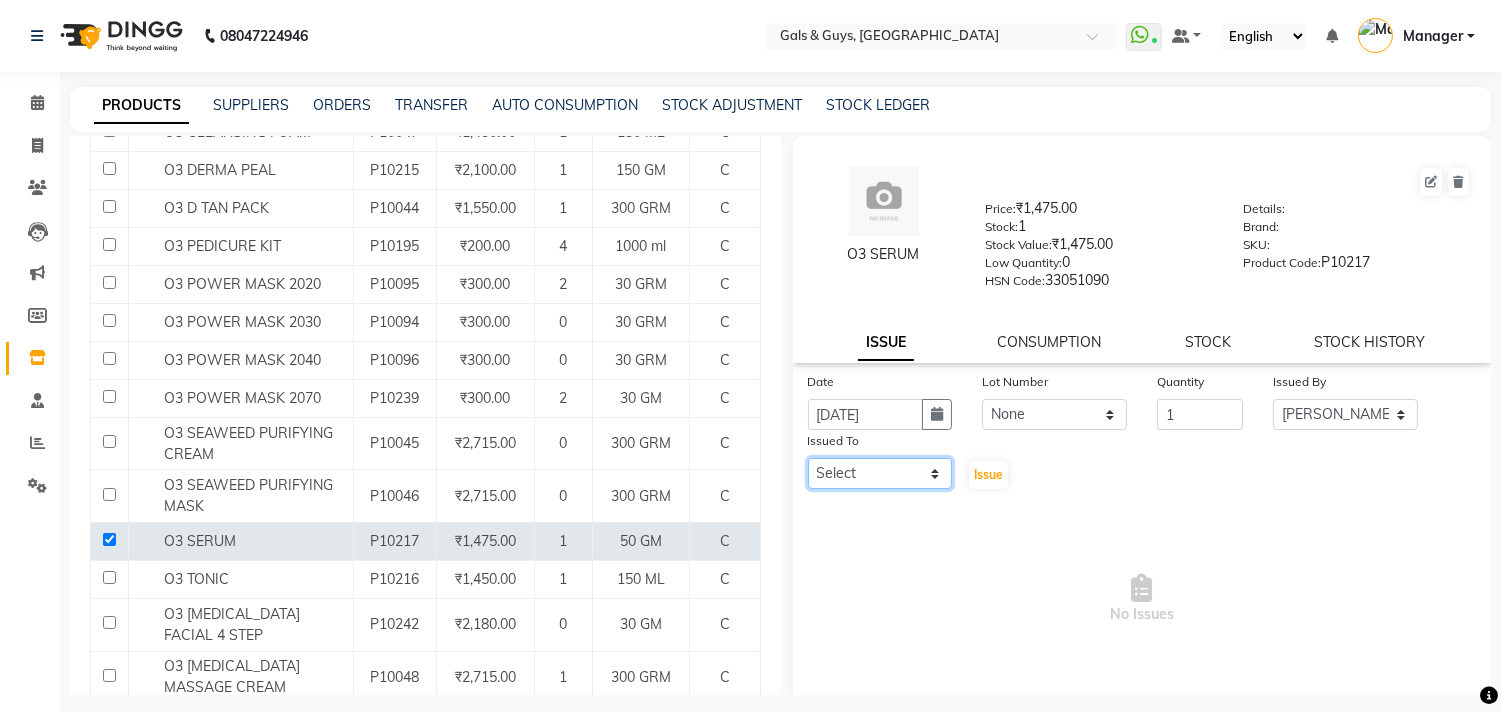 click on "Select [PERSON_NAME] ADVANCE ALKA [PERSON_NAME] B-WAX  [PERSON_NAME] Manager MEMBERSHIP [PERSON_NAME]. PALLAVI PRATHAM PRODUCT RAJAT [PERSON_NAME] [PERSON_NAME] [PERSON_NAME] [PERSON_NAME]" 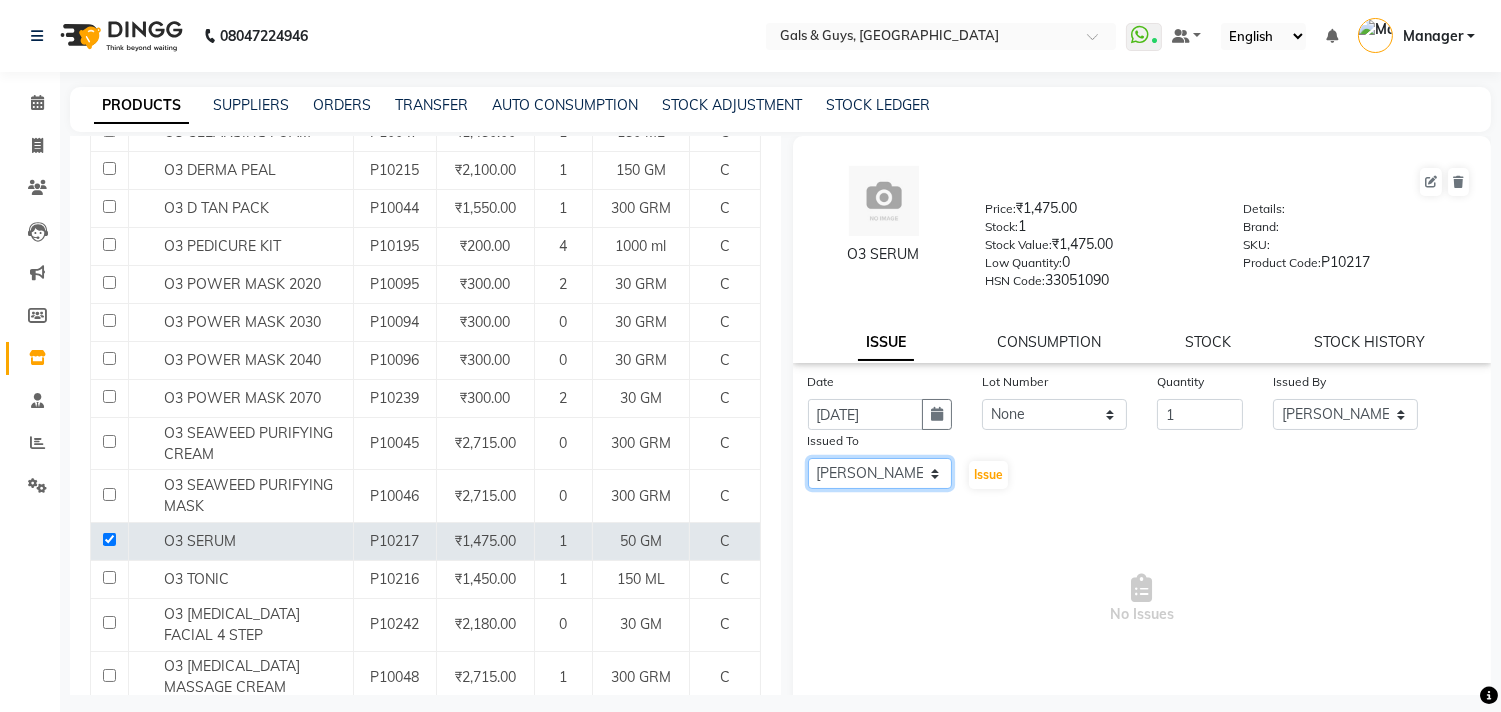 click on "Select [PERSON_NAME] ADVANCE ALKA [PERSON_NAME] B-WAX  [PERSON_NAME] Manager MEMBERSHIP [PERSON_NAME]. PALLAVI PRATHAM PRODUCT RAJAT [PERSON_NAME] [PERSON_NAME] [PERSON_NAME] [PERSON_NAME]" 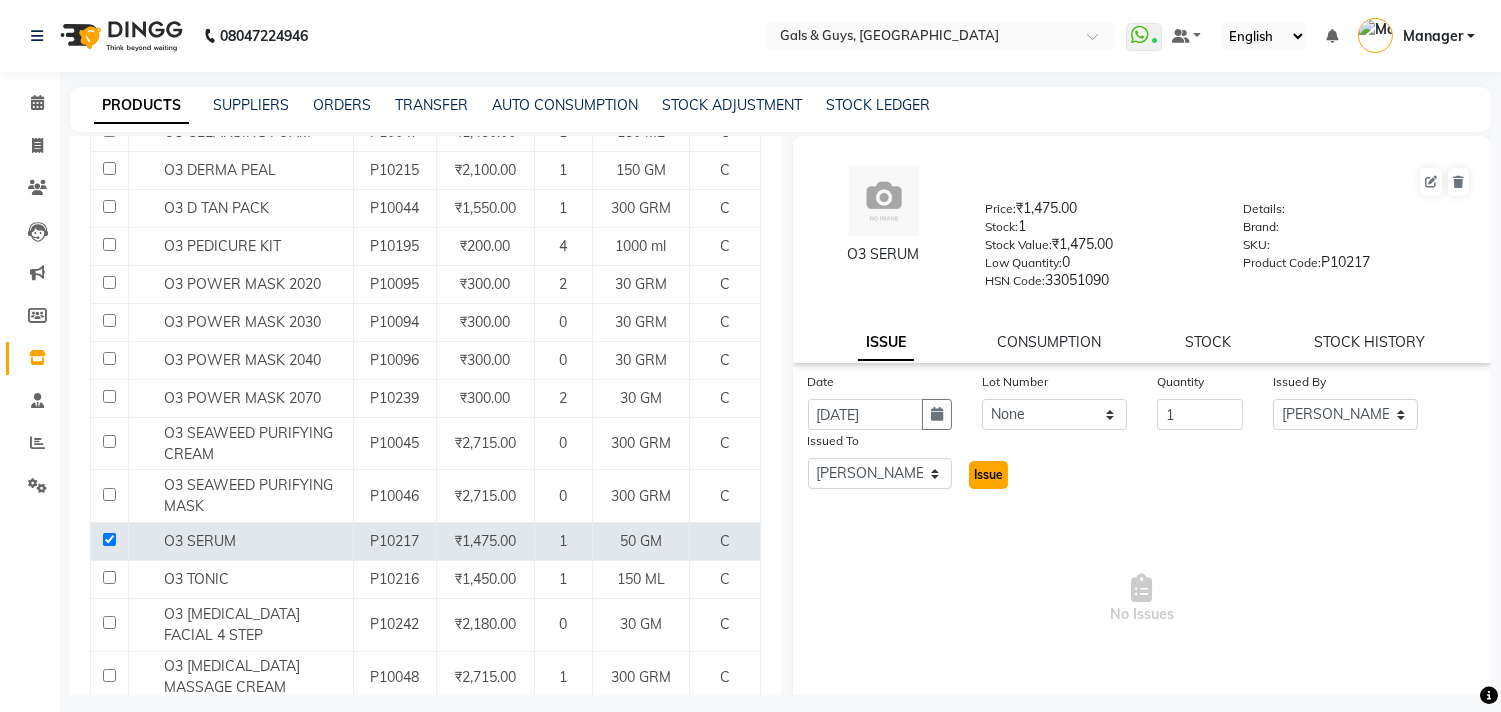click on "Issue" 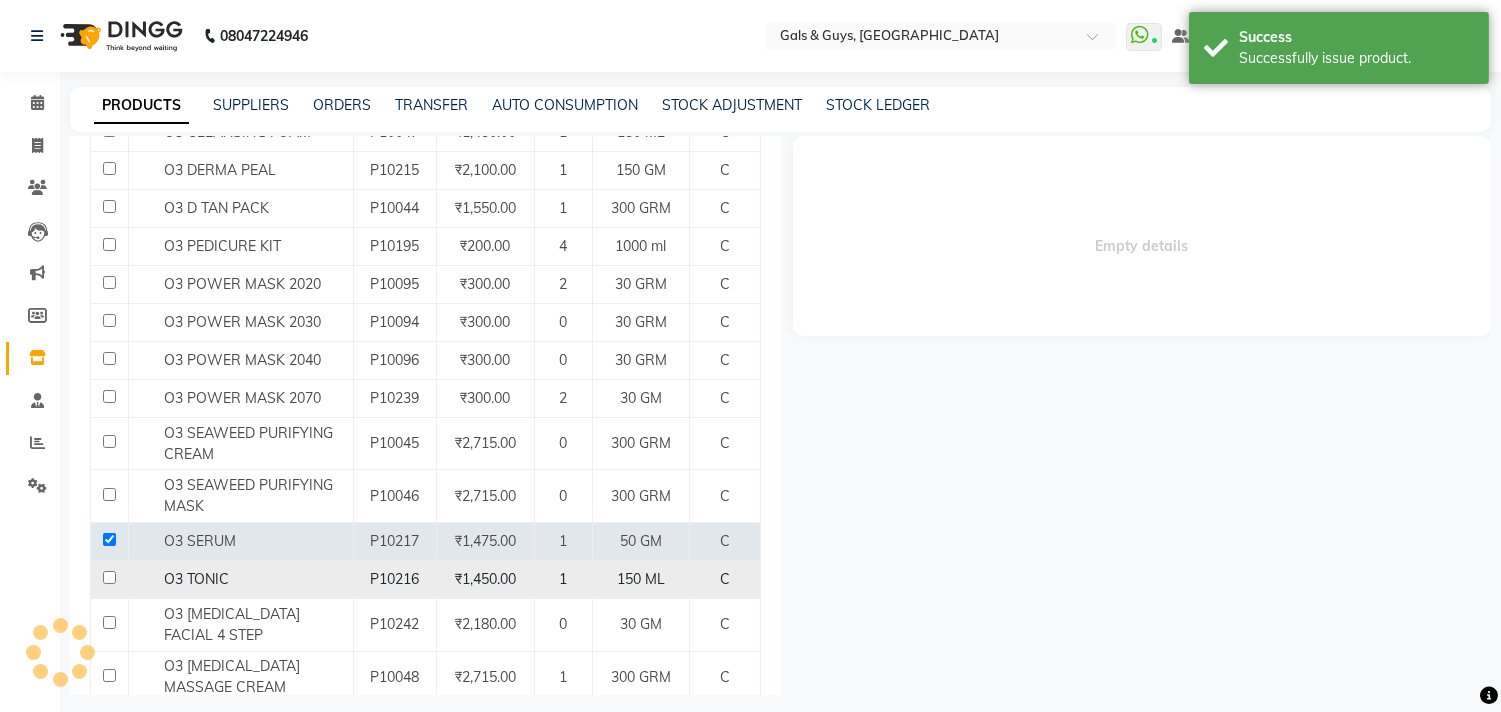 select 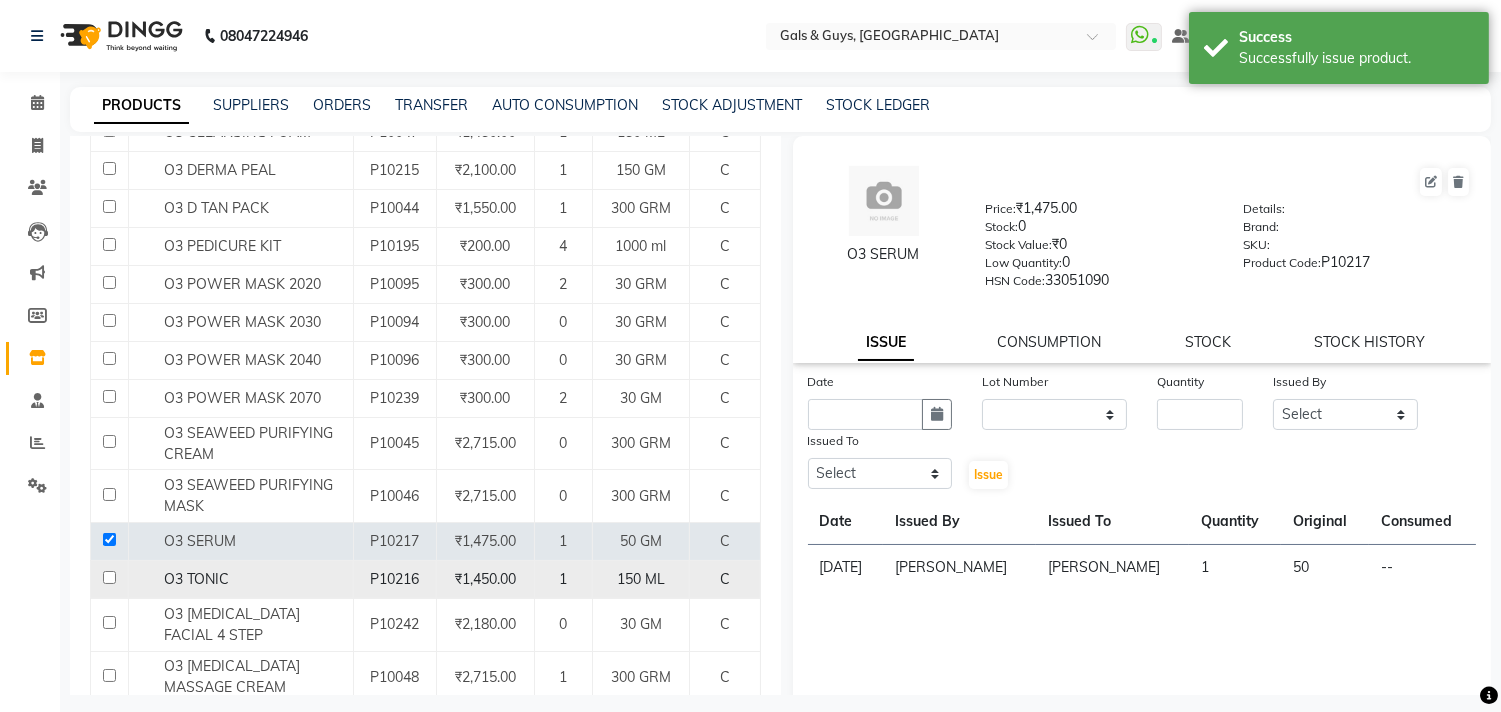 click 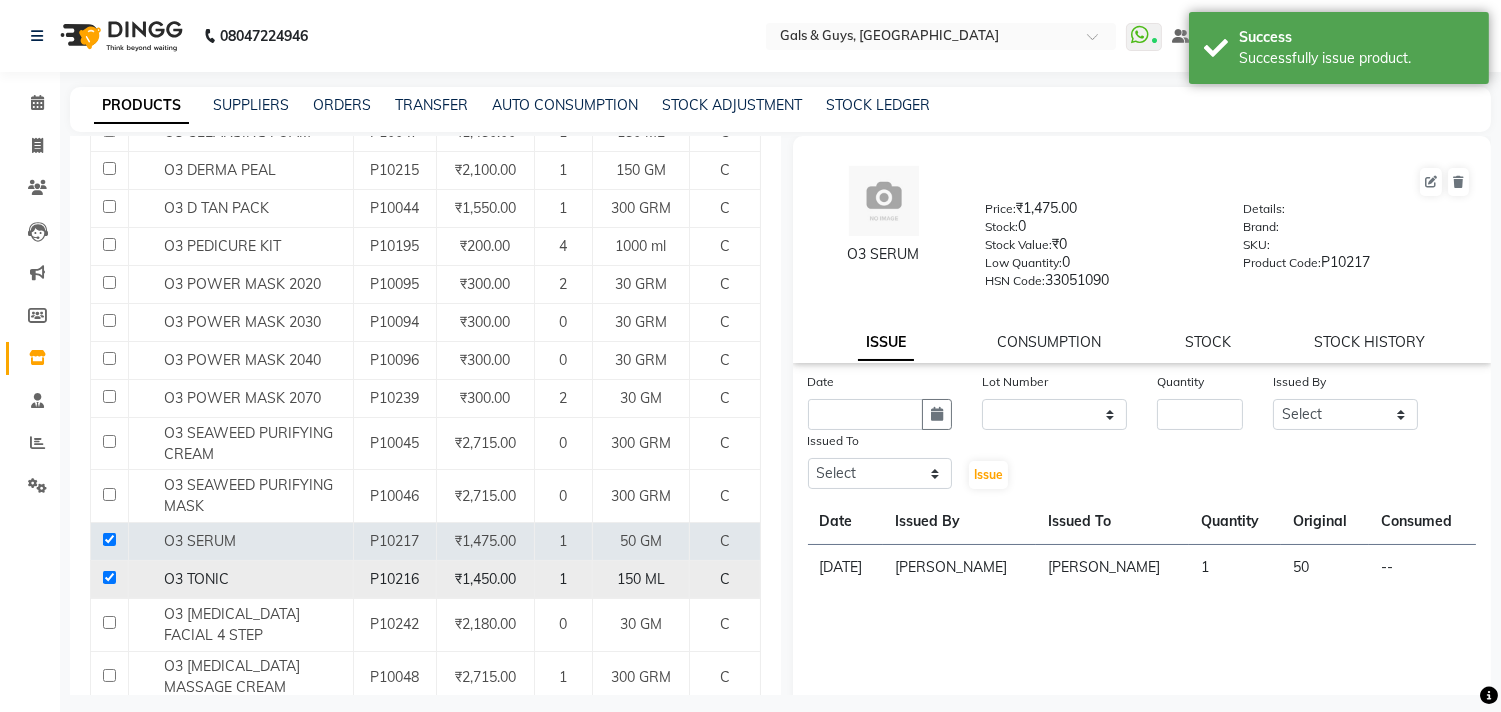 checkbox on "true" 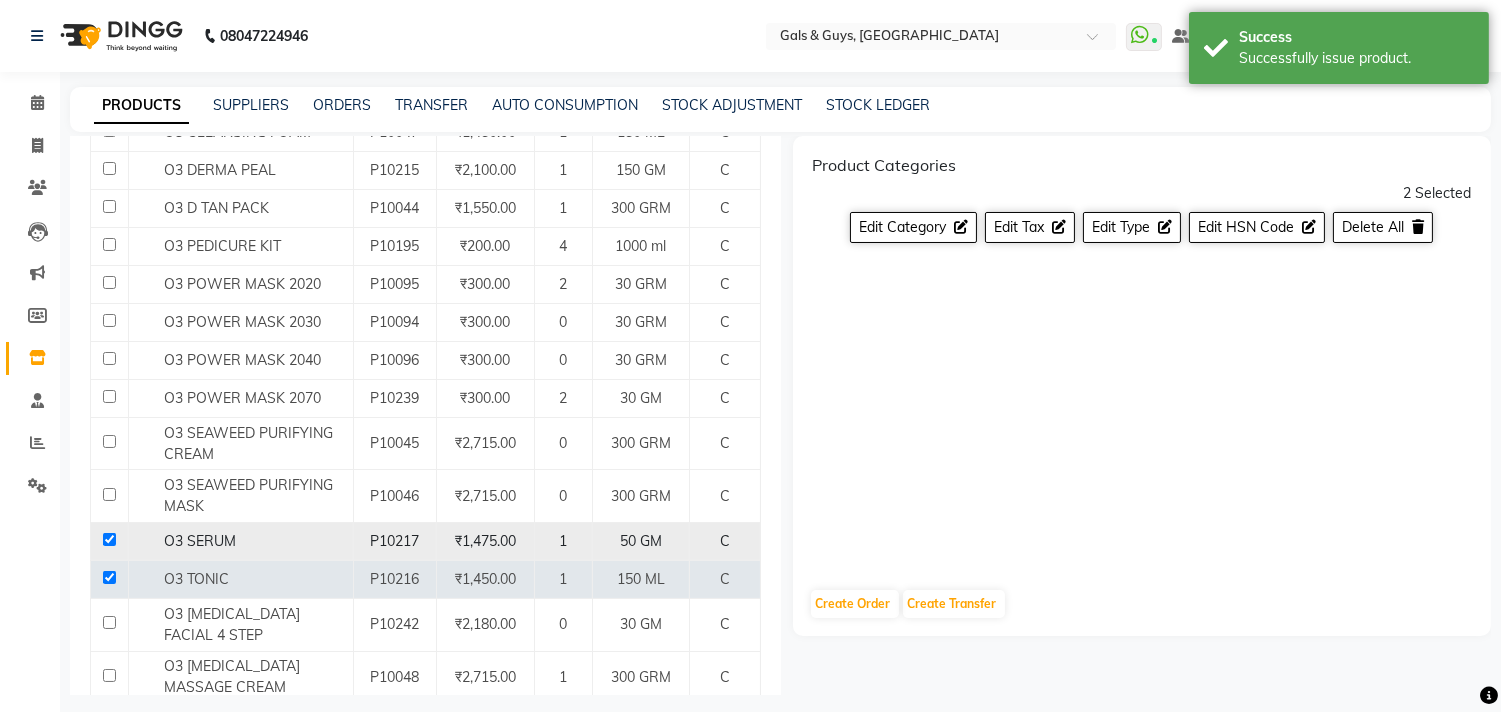 click 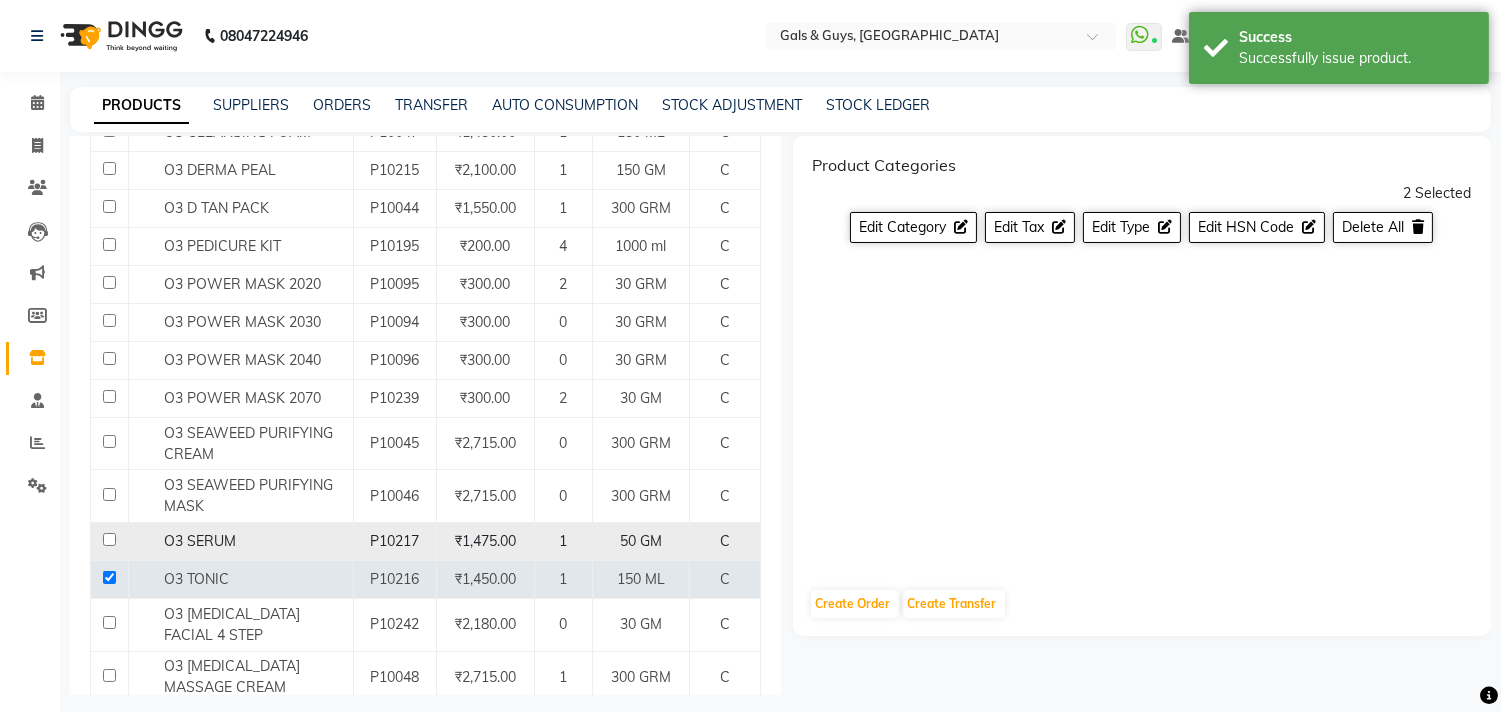 checkbox on "false" 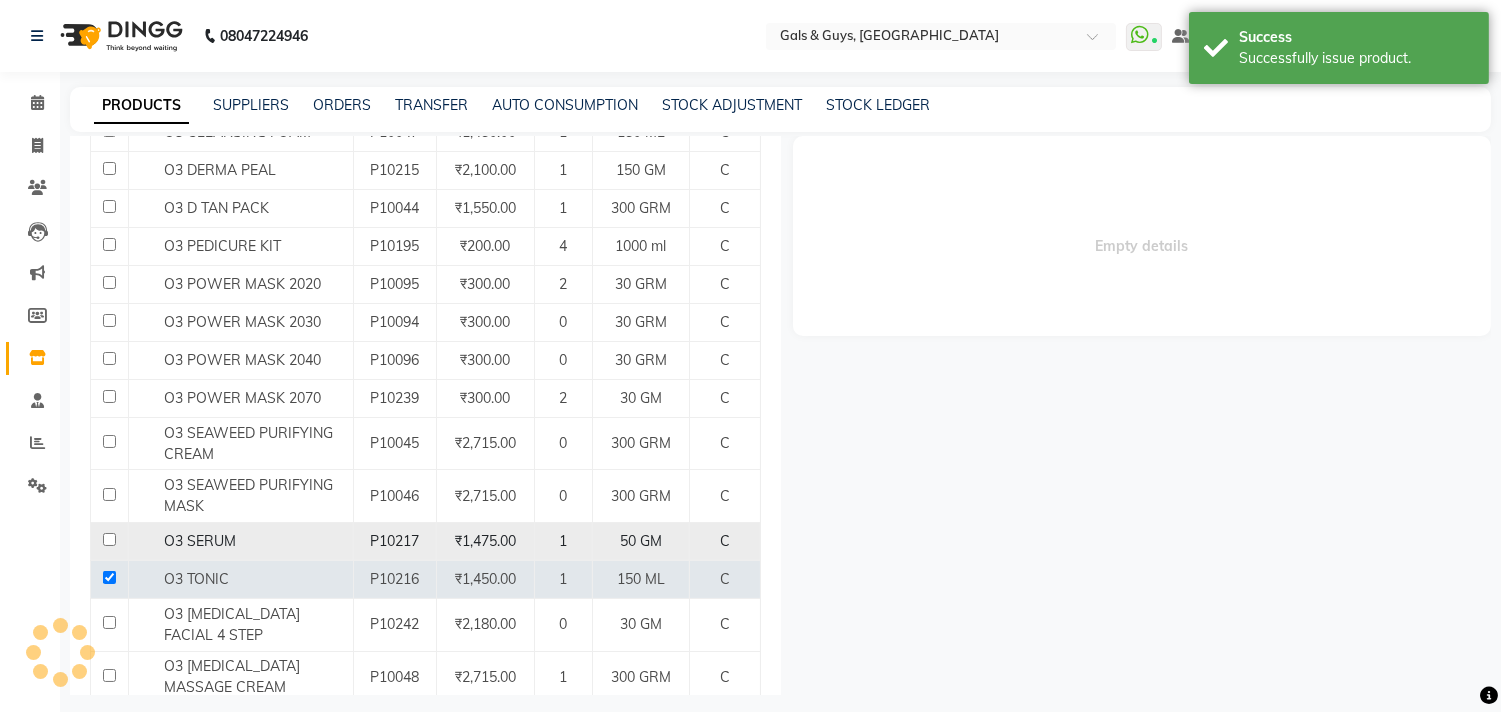 select 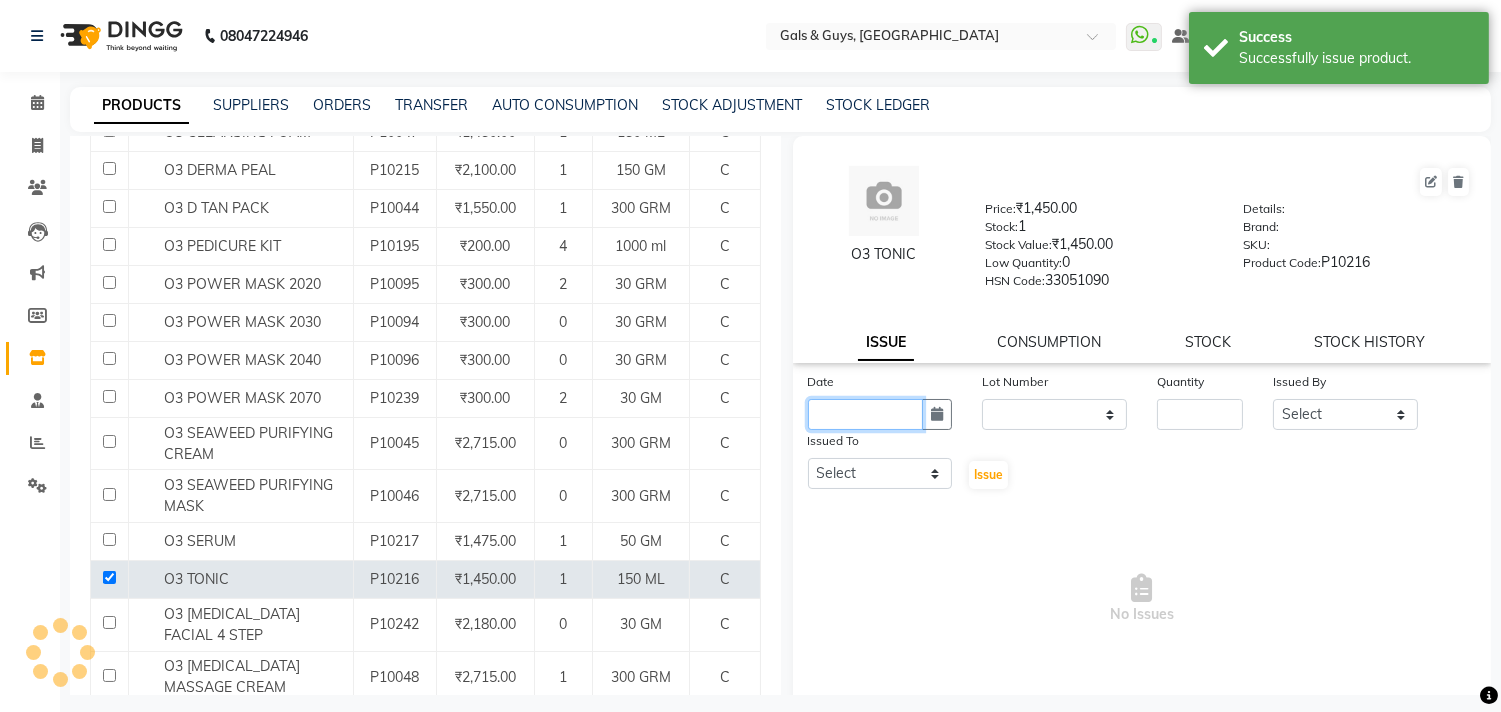 click 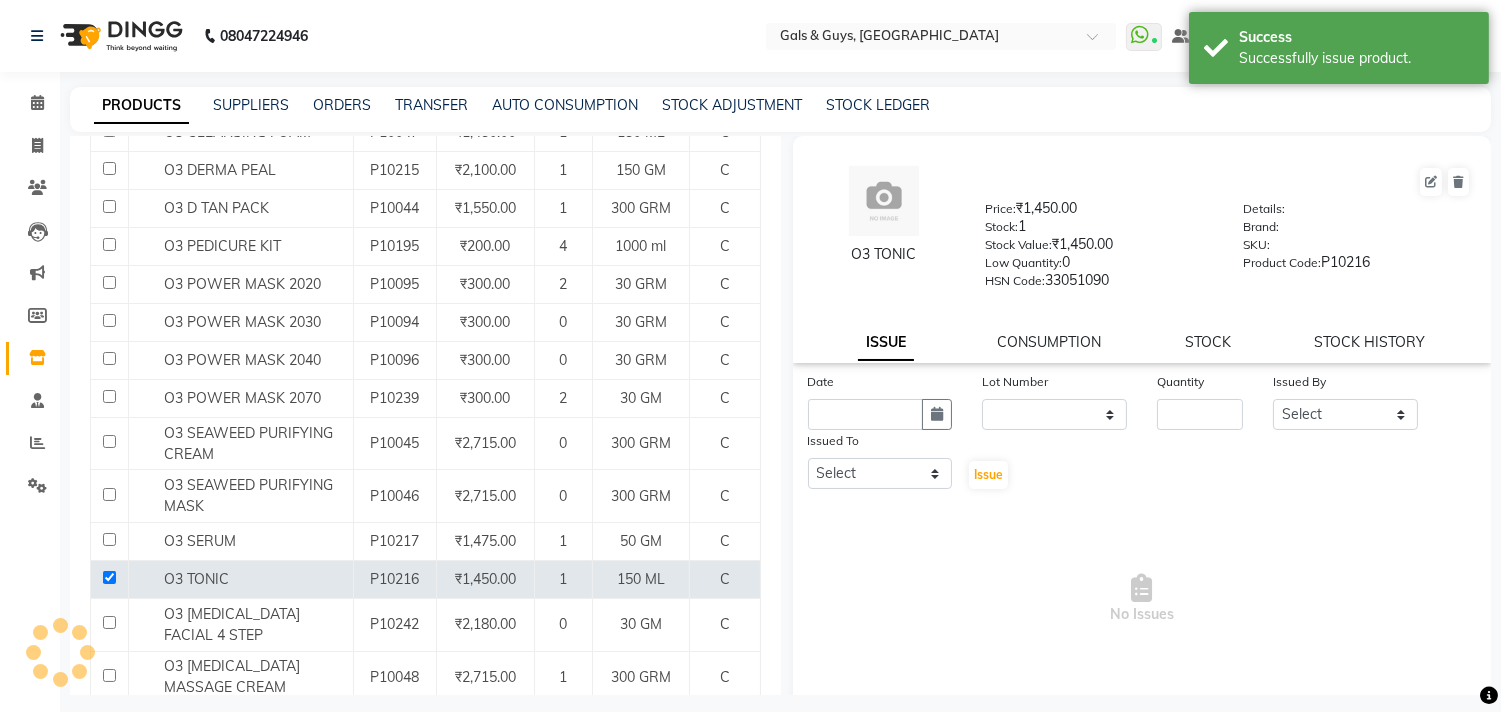 select on "7" 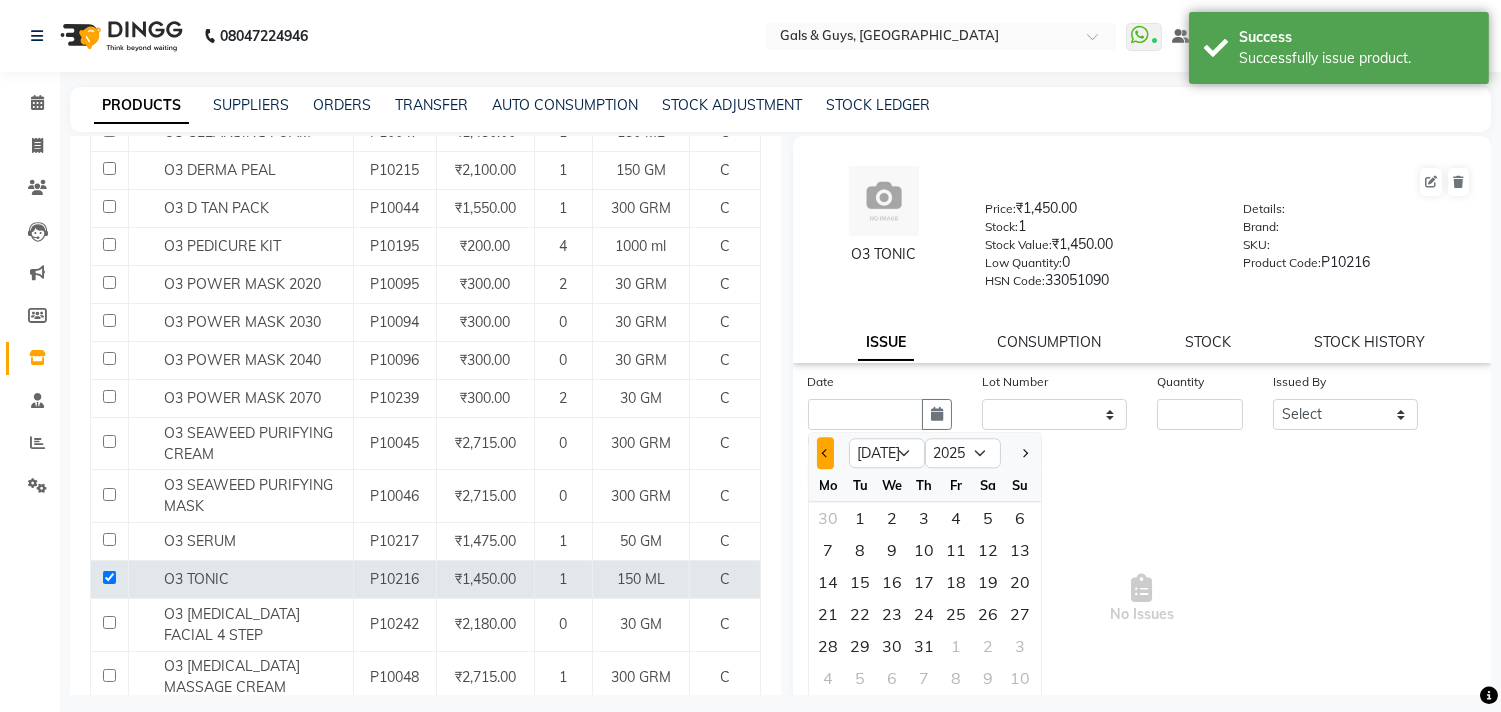 click 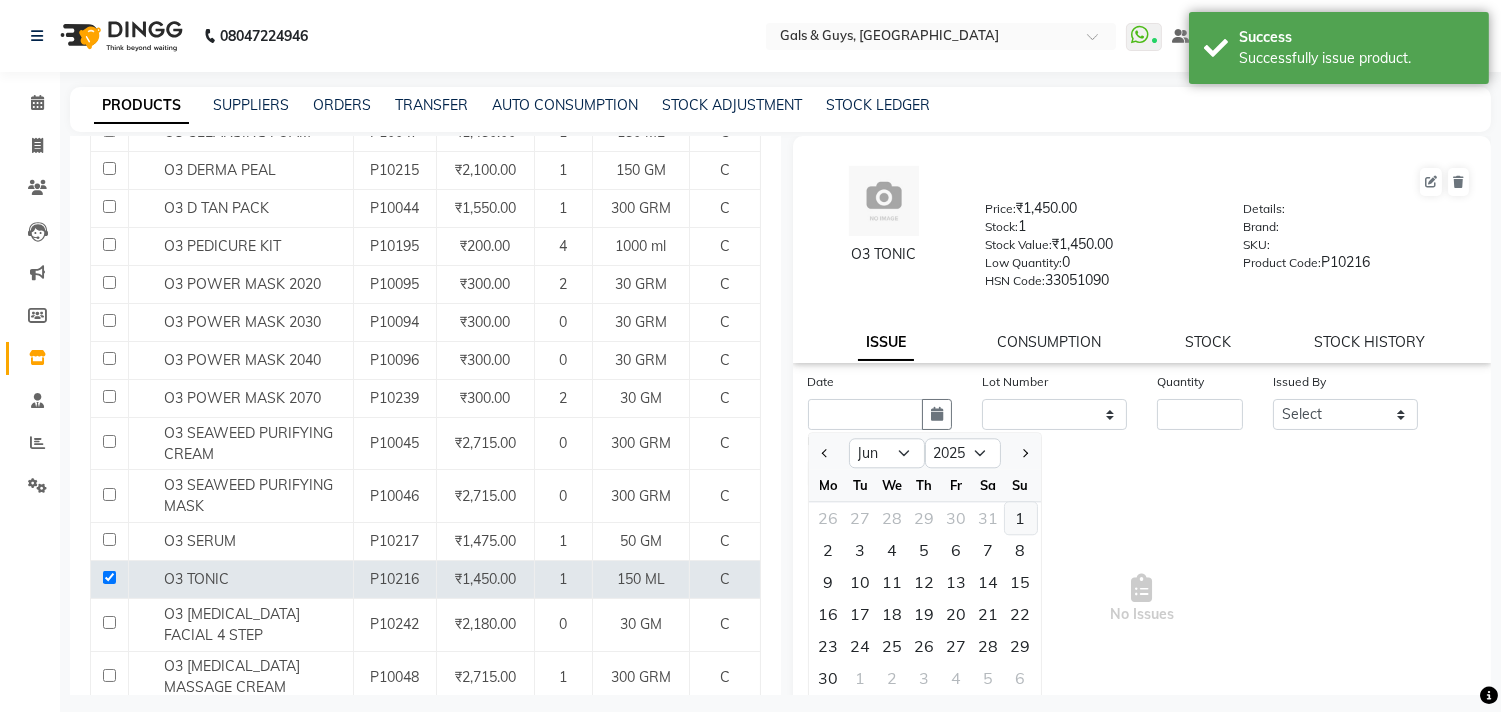 click on "1" 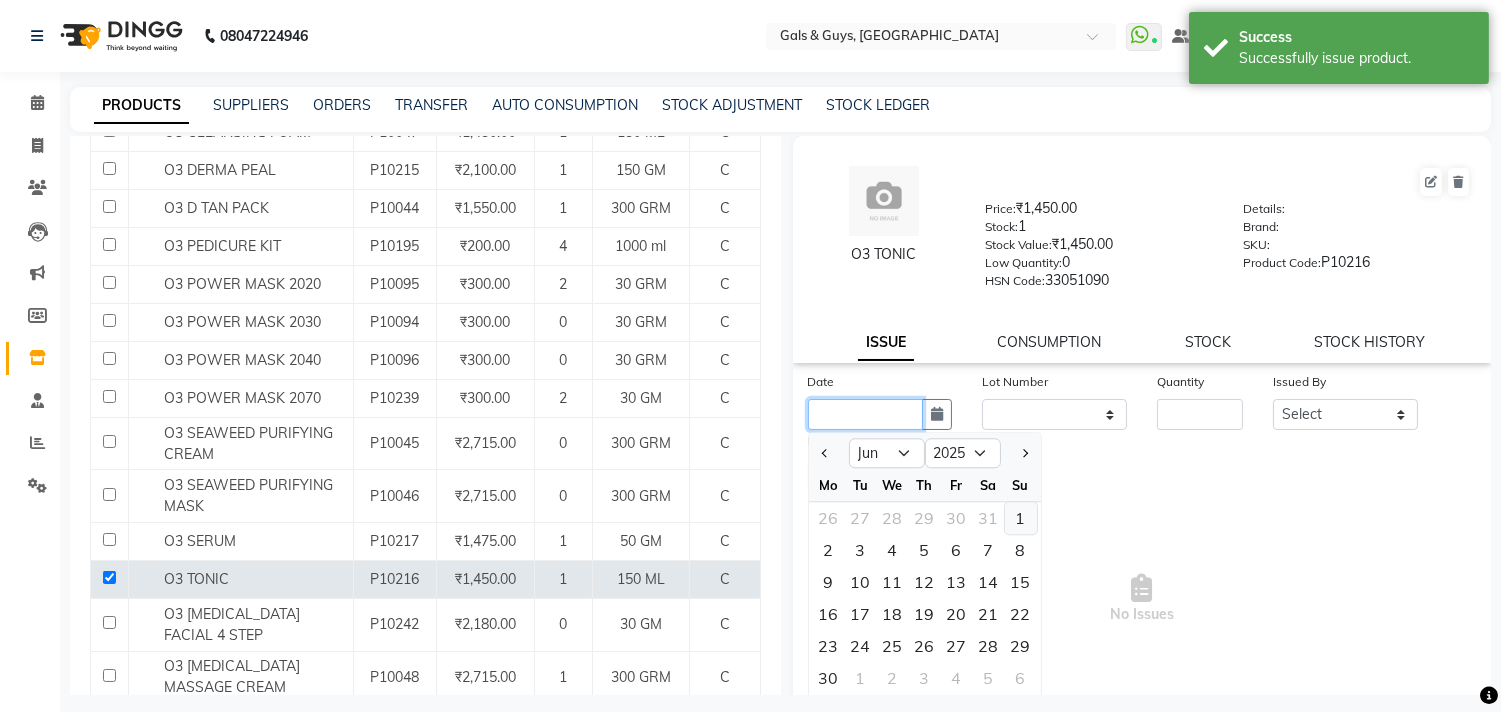 type on "[DATE]" 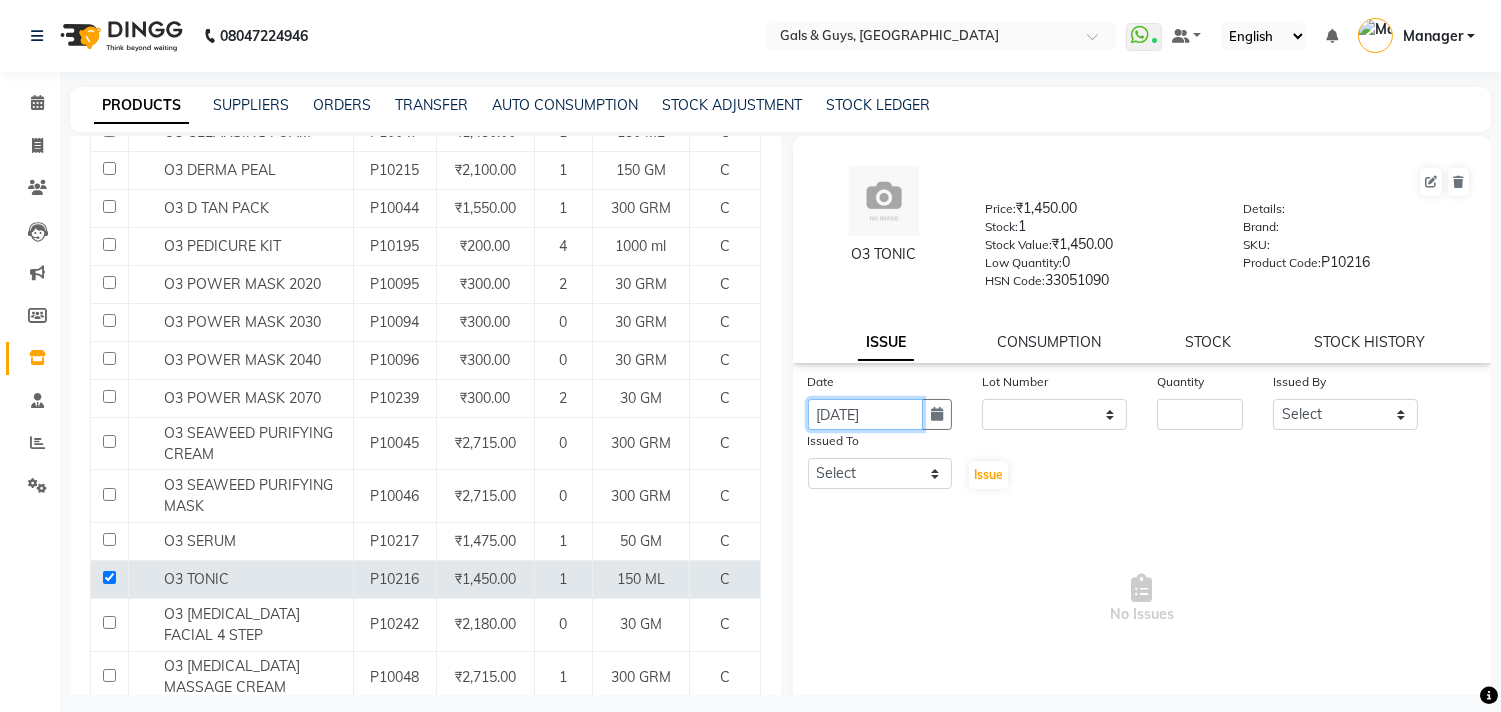 click on "[DATE]" 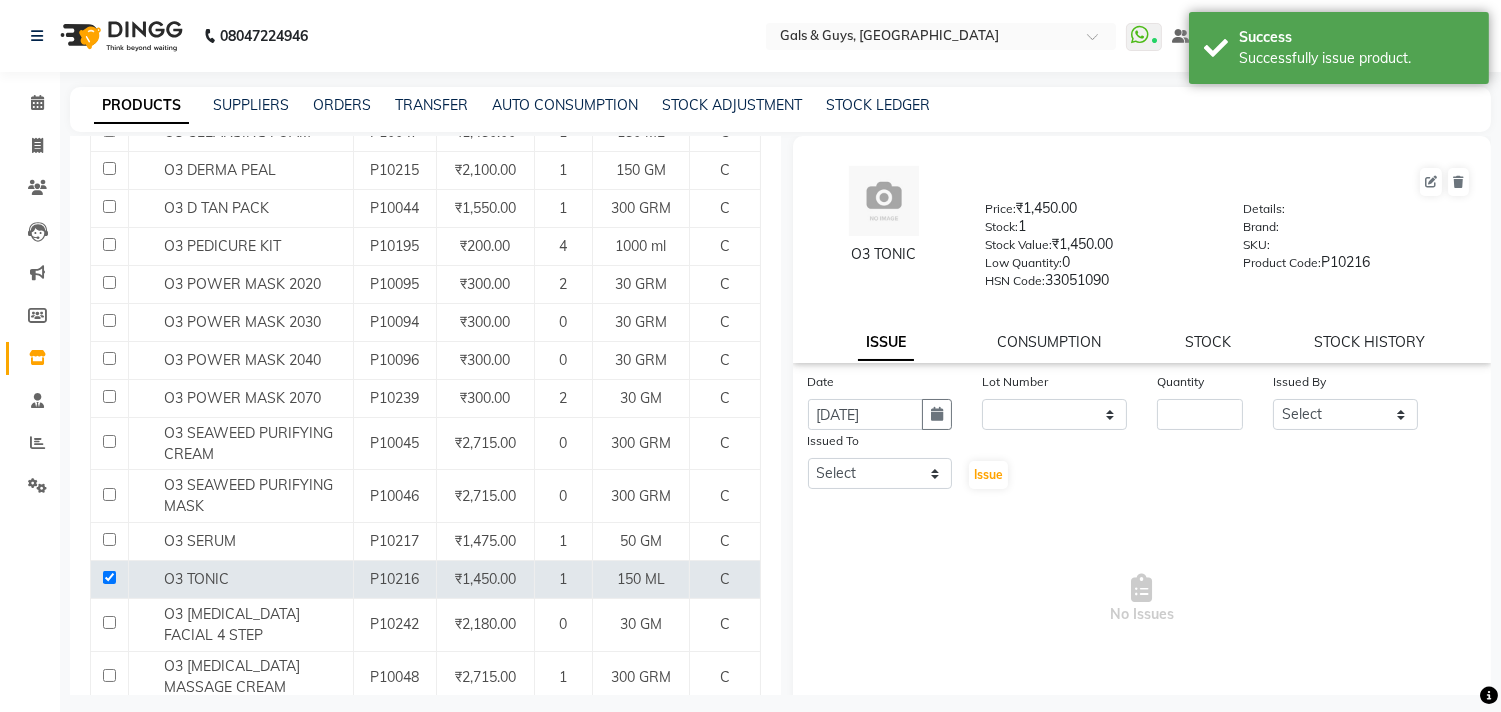select on "6" 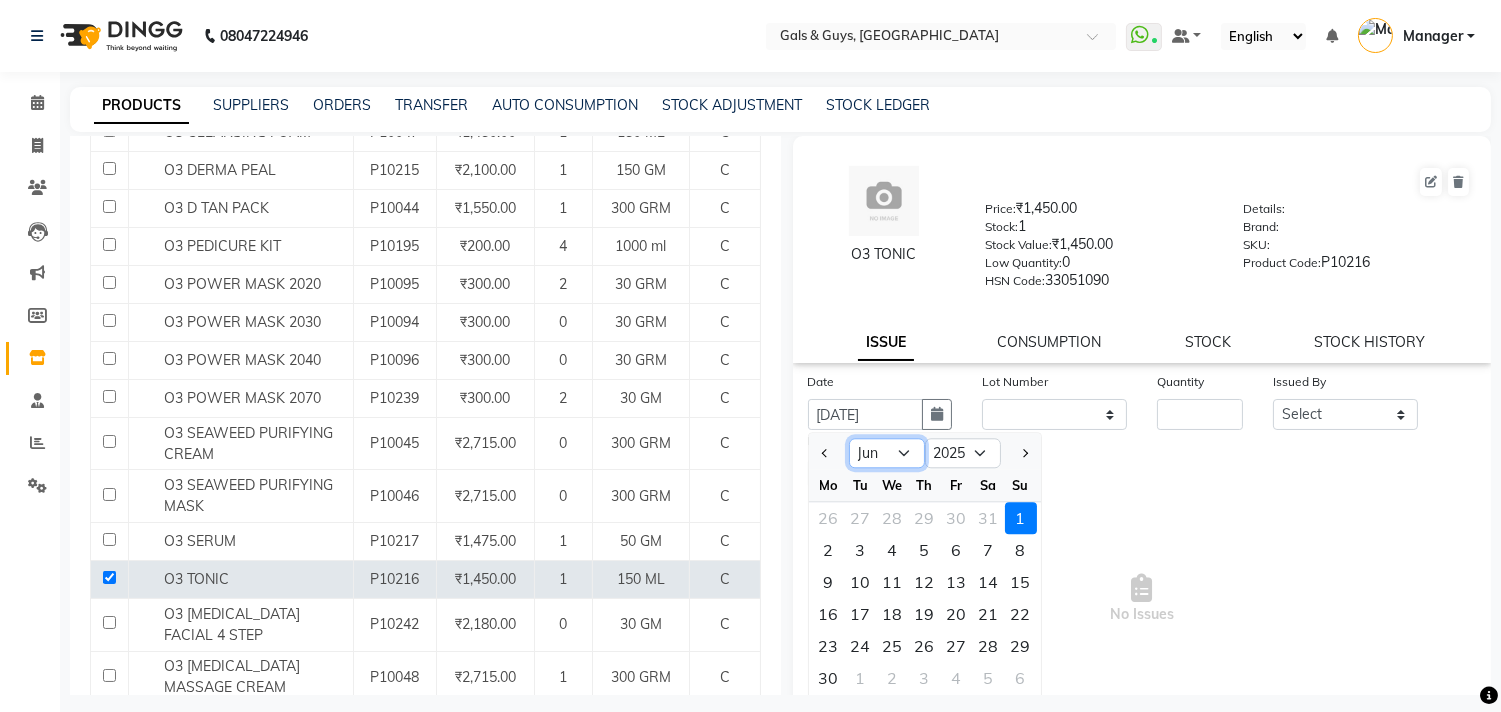 click on "Jan Feb Mar Apr May Jun [DATE] Aug Sep Oct Nov Dec" 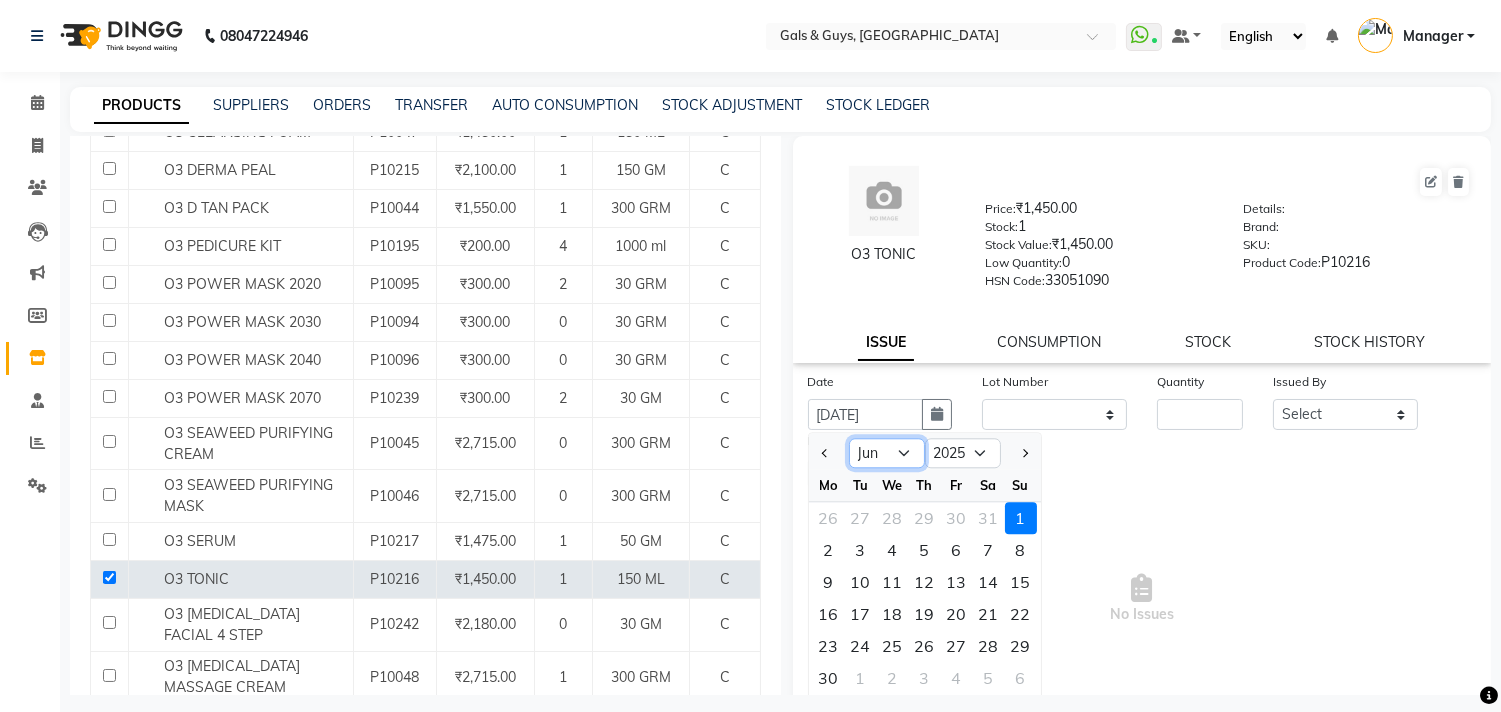 select on "2" 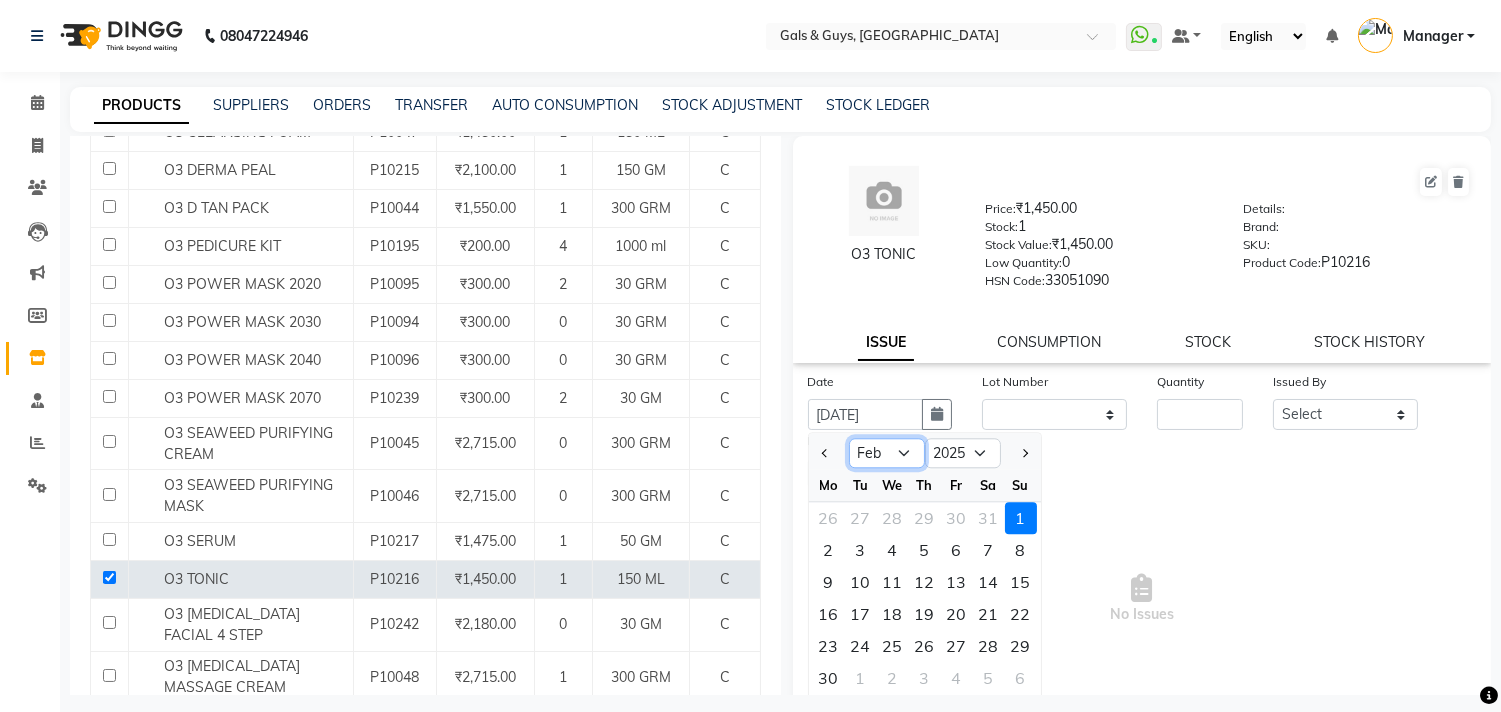 click on "Jan Feb Mar Apr May Jun [DATE] Aug Sep Oct Nov Dec" 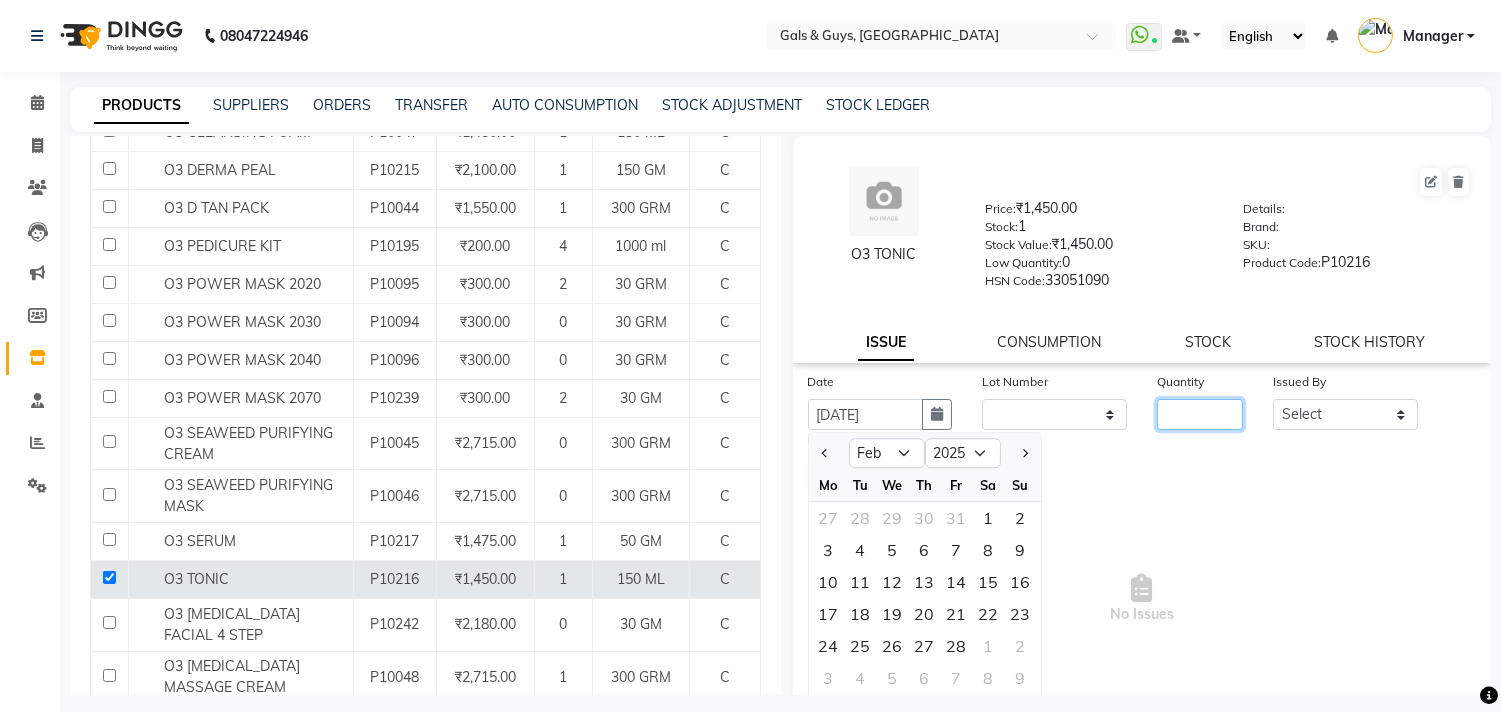 click 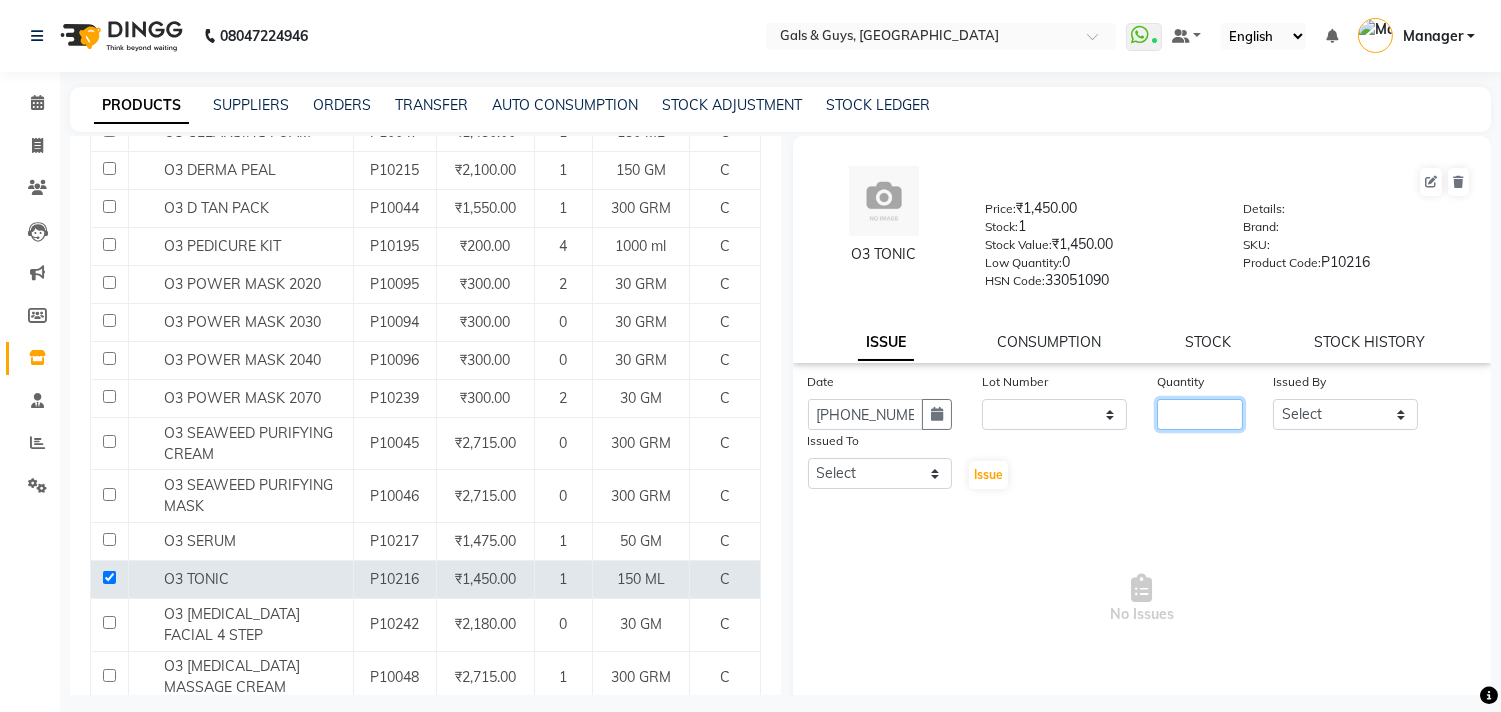 type on "[DATE]" 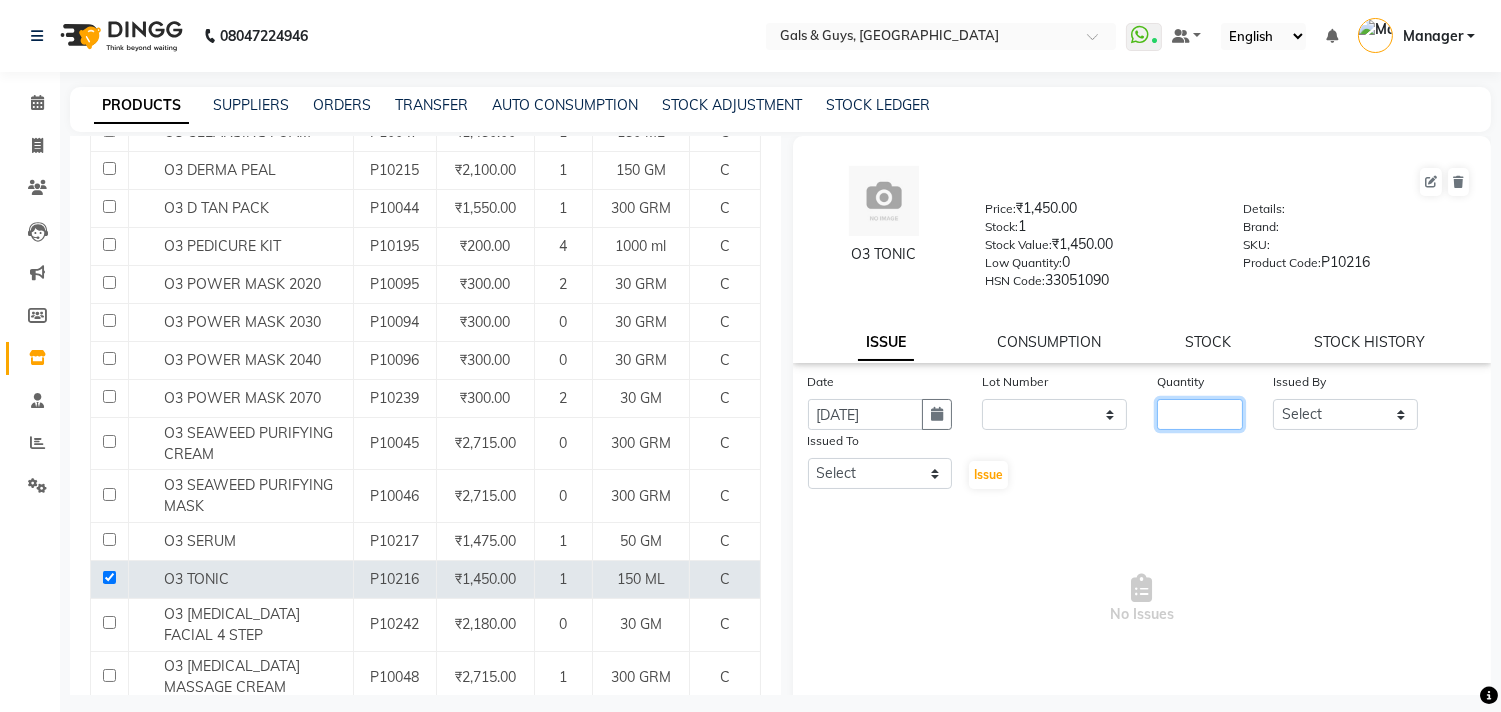 click 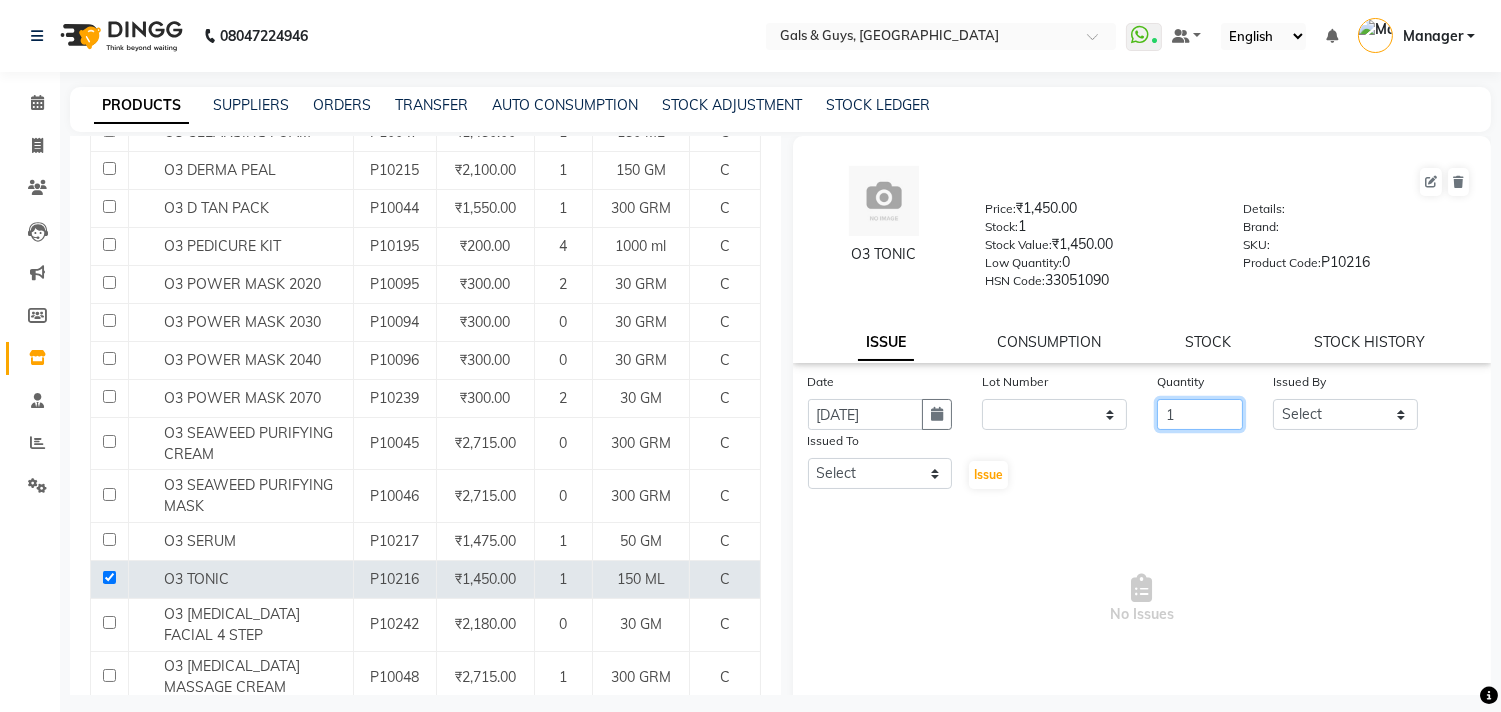 type on "1" 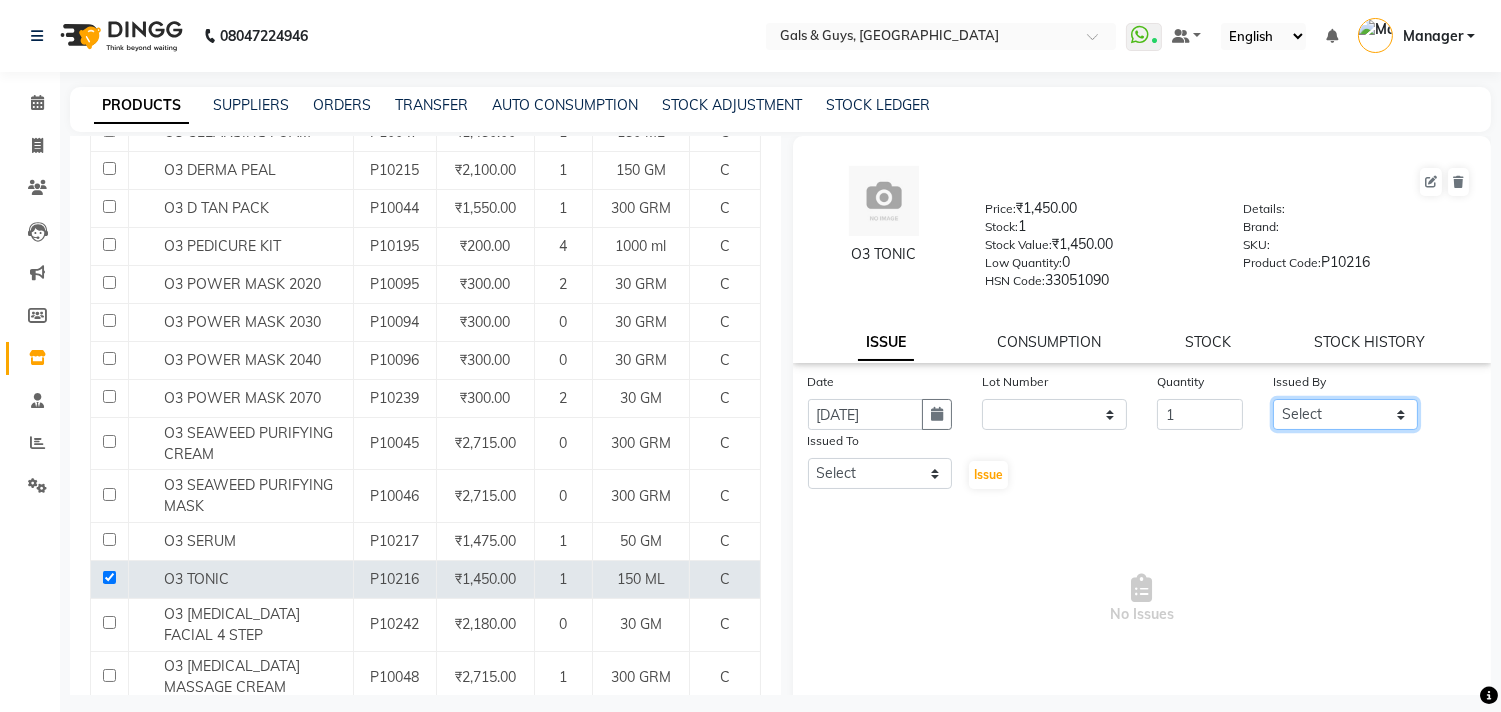 drag, startPoint x: 1300, startPoint y: 413, endPoint x: 1304, endPoint y: 401, distance: 12.649111 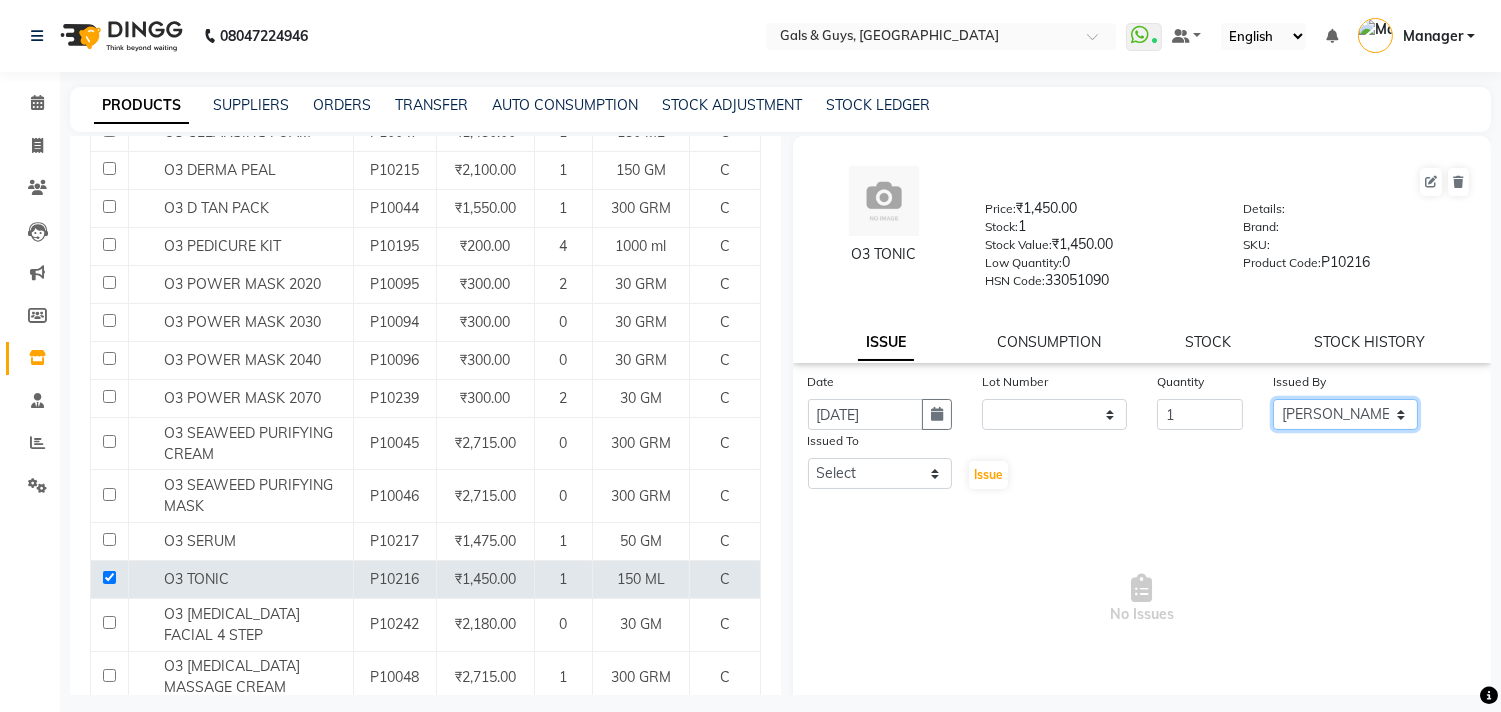 click on "Select [PERSON_NAME] ADVANCE ALKA [PERSON_NAME] B-WAX  [PERSON_NAME] Manager MEMBERSHIP [PERSON_NAME]. PALLAVI PRATHAM PRODUCT RAJAT [PERSON_NAME] [PERSON_NAME] [PERSON_NAME] [PERSON_NAME]" 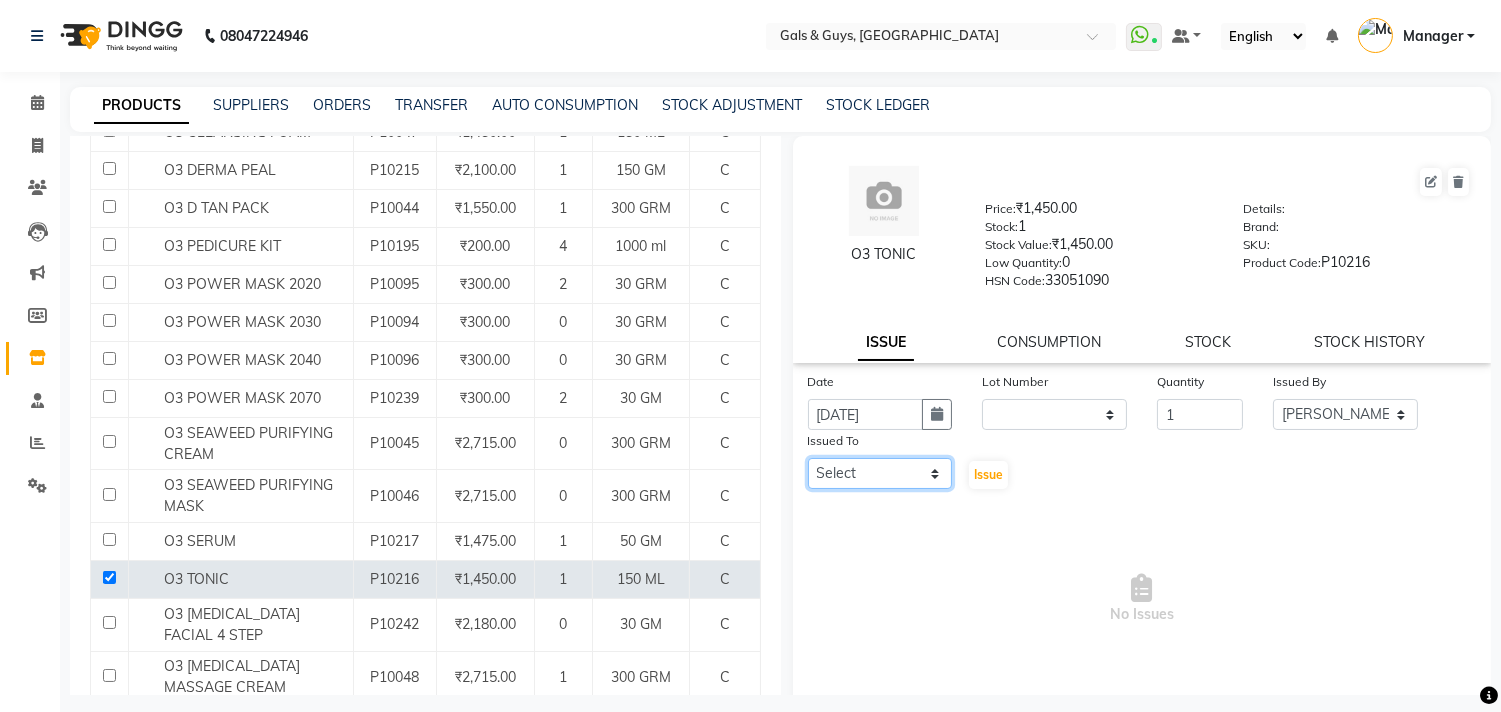 click on "Select [PERSON_NAME] ADVANCE ALKA [PERSON_NAME] B-WAX  [PERSON_NAME] Manager MEMBERSHIP [PERSON_NAME]. PALLAVI PRATHAM PRODUCT RAJAT [PERSON_NAME] [PERSON_NAME] [PERSON_NAME] [PERSON_NAME]" 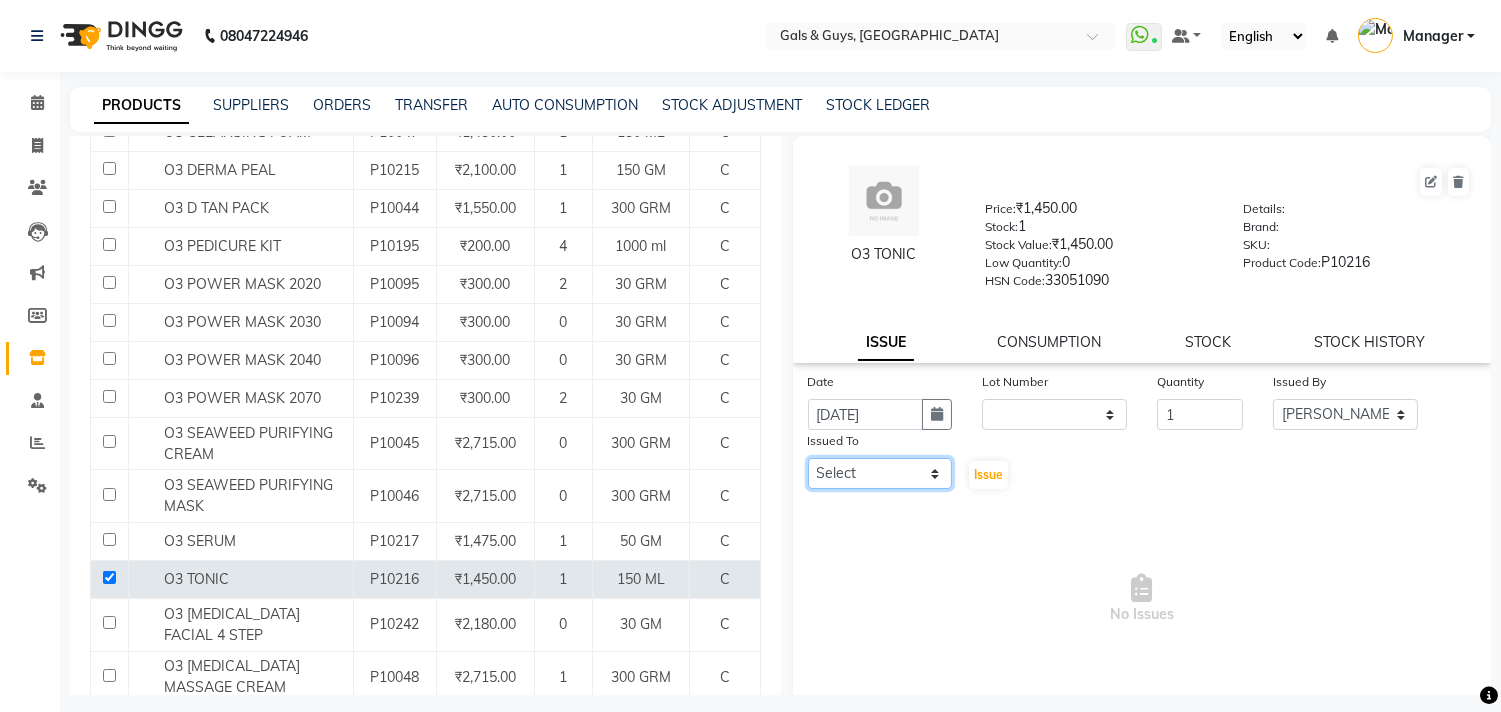 select on "66157" 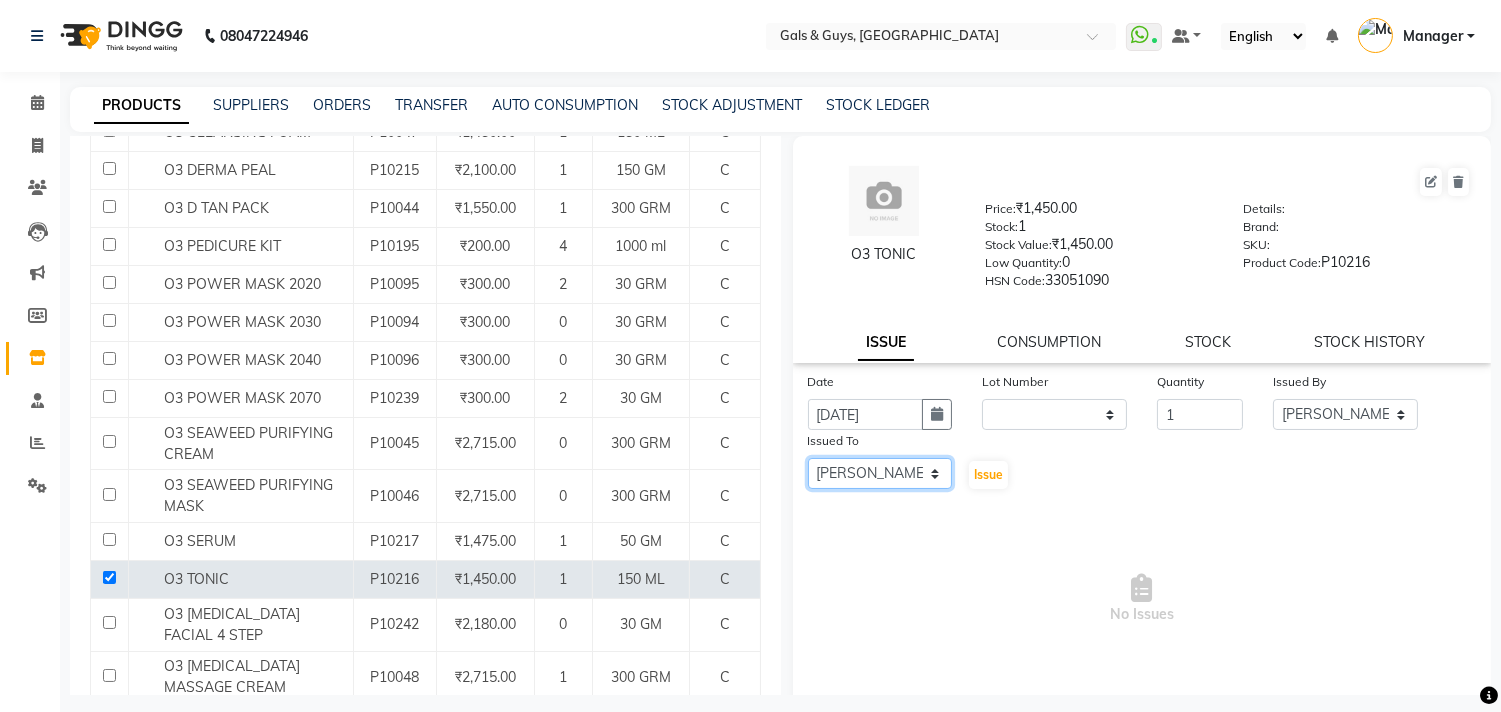 click on "Select [PERSON_NAME] ADVANCE ALKA [PERSON_NAME] B-WAX  [PERSON_NAME] Manager MEMBERSHIP [PERSON_NAME]. PALLAVI PRATHAM PRODUCT RAJAT [PERSON_NAME] [PERSON_NAME] [PERSON_NAME] [PERSON_NAME]" 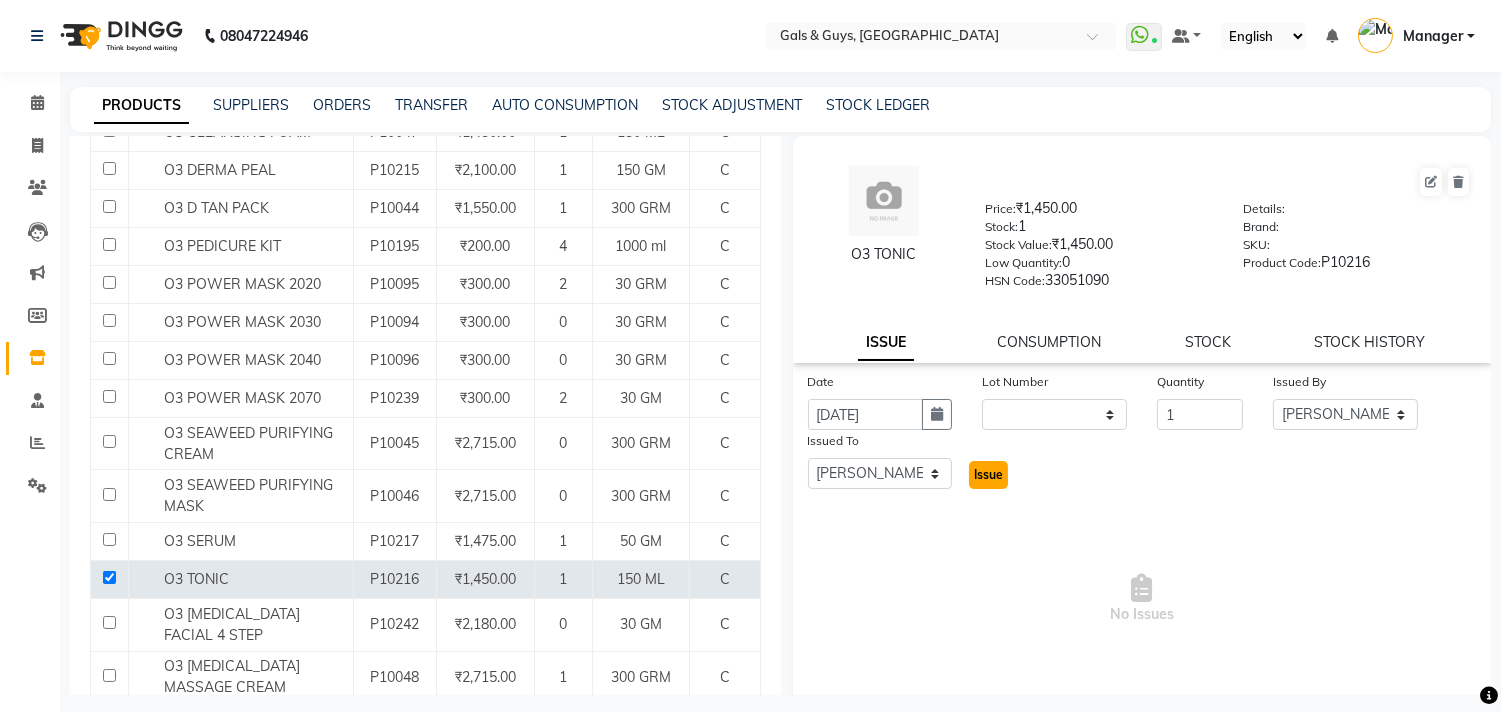 click on "Issue" 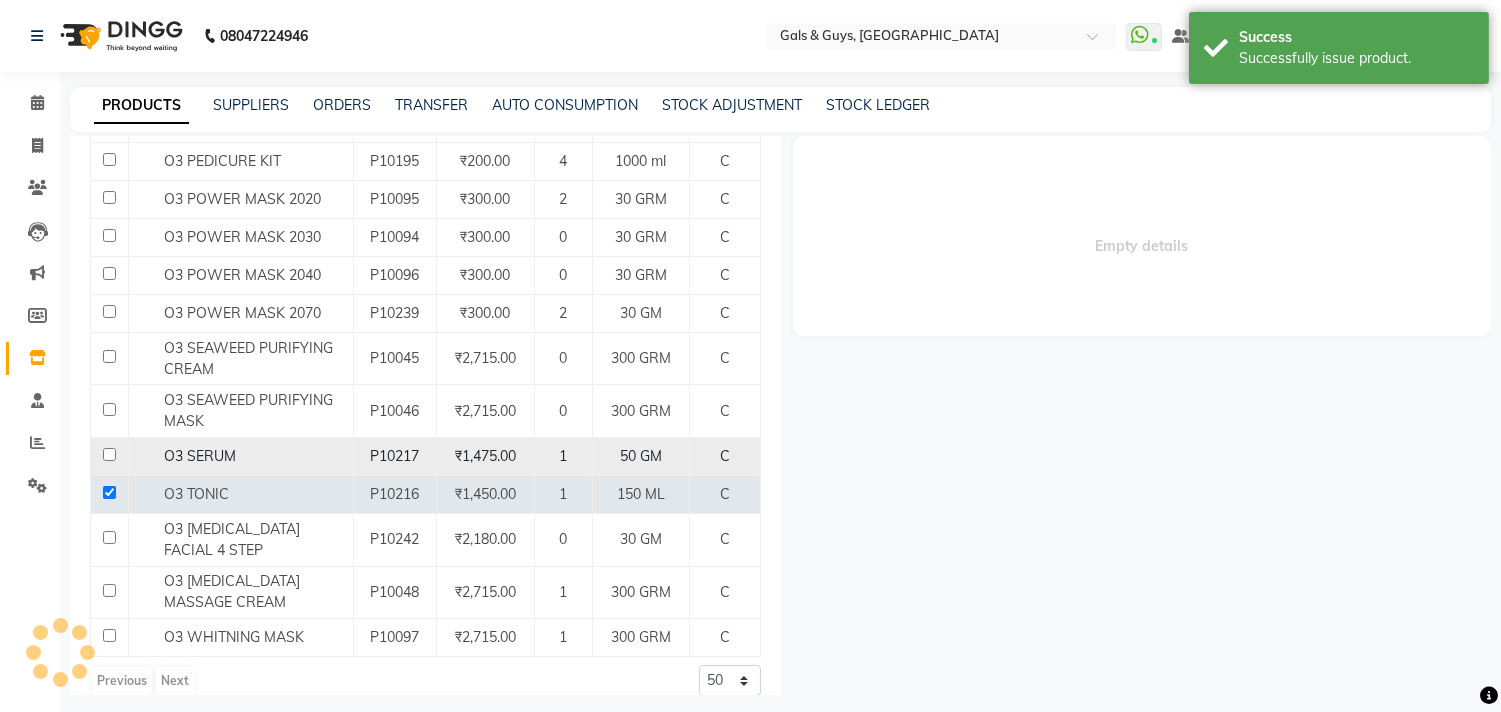 select 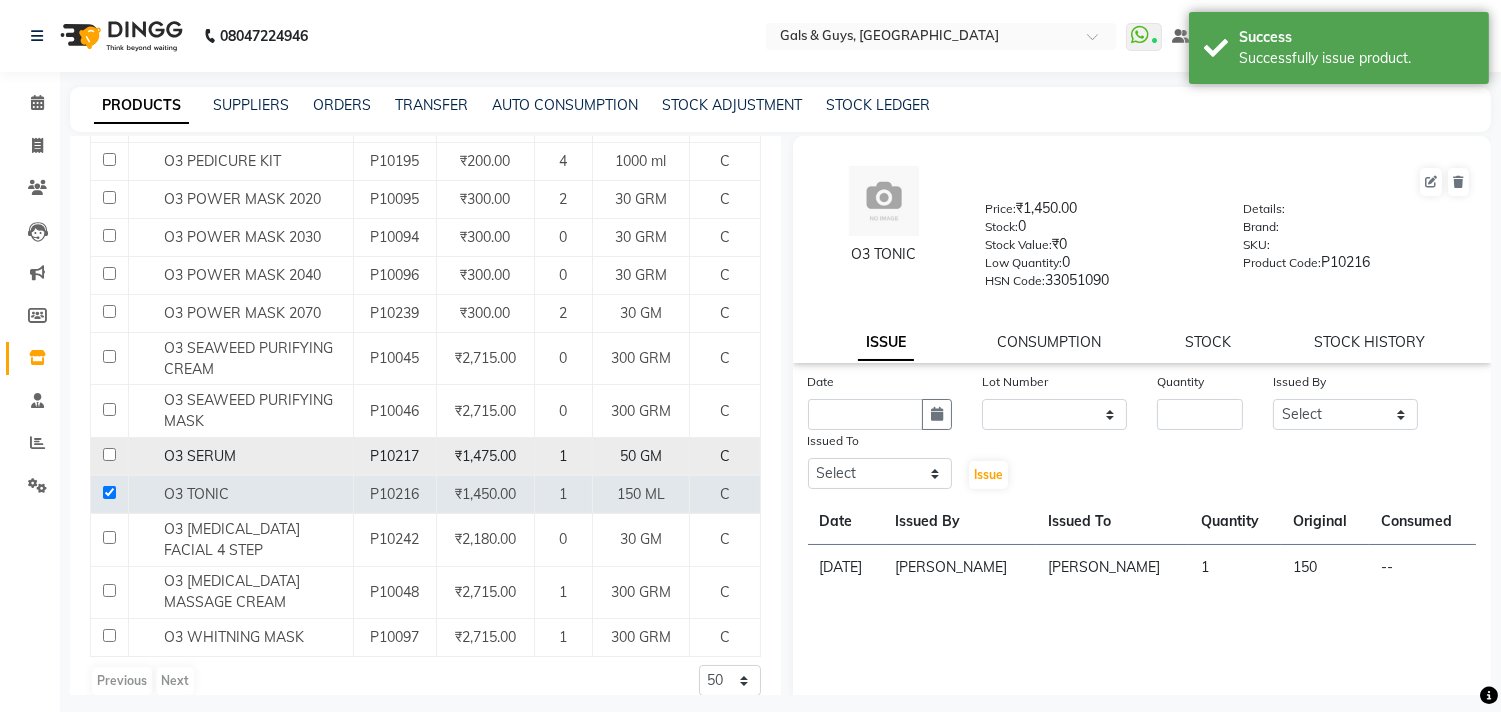 scroll, scrollTop: 442, scrollLeft: 0, axis: vertical 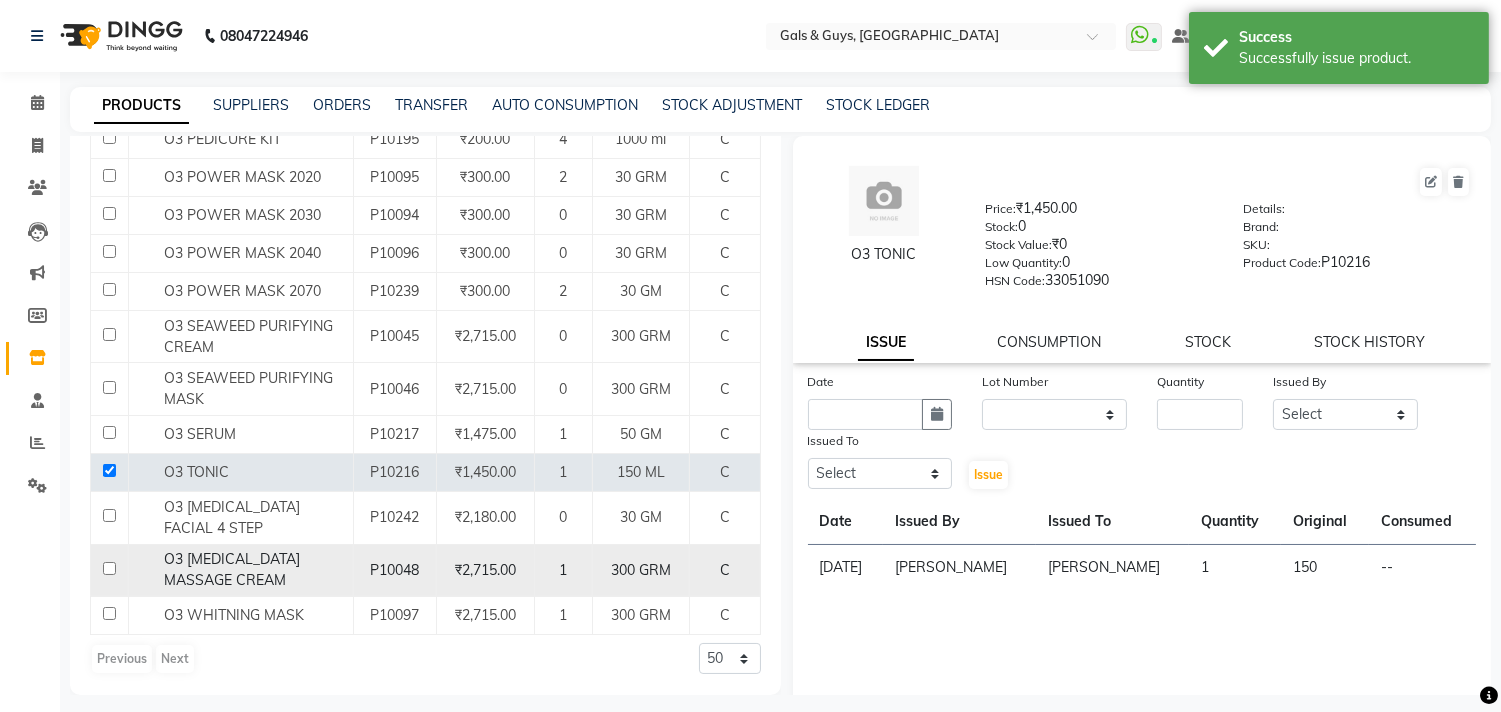 click 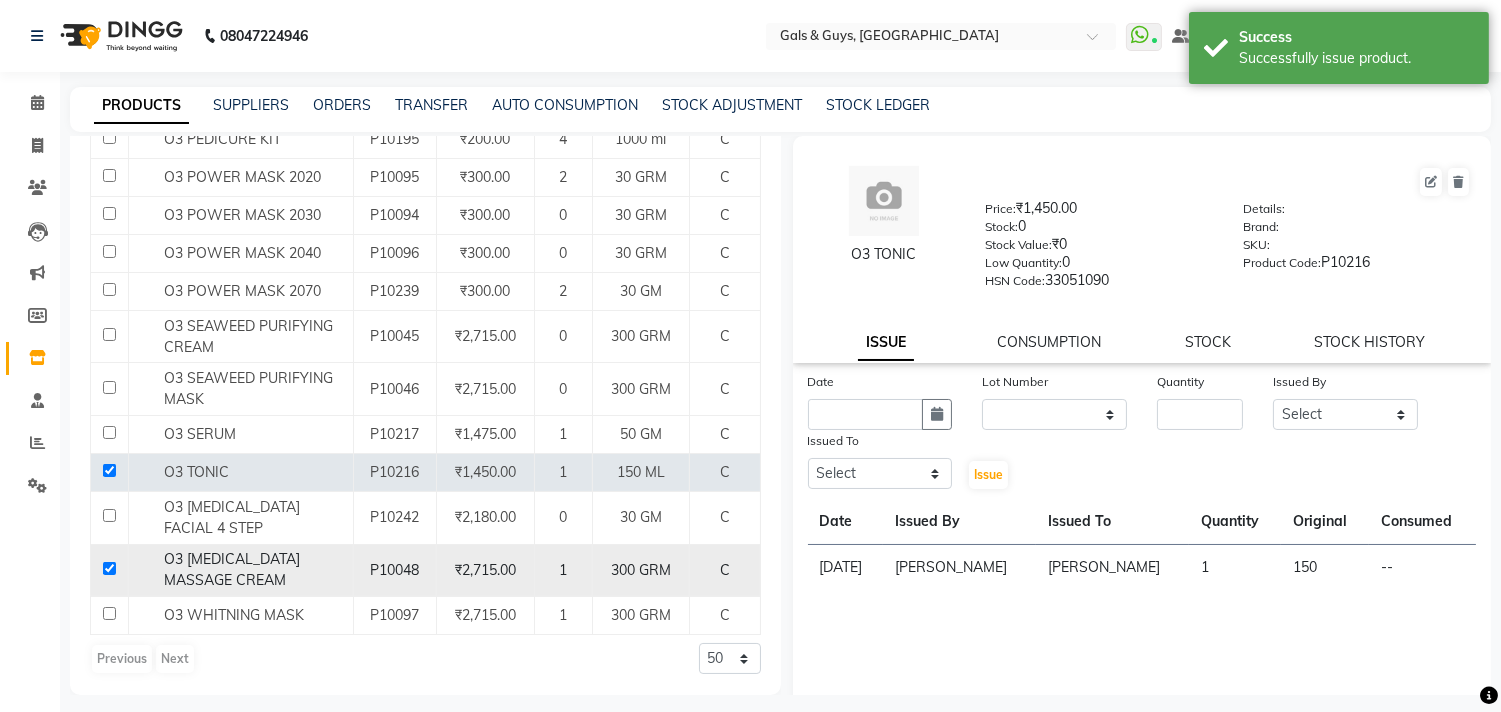 checkbox on "true" 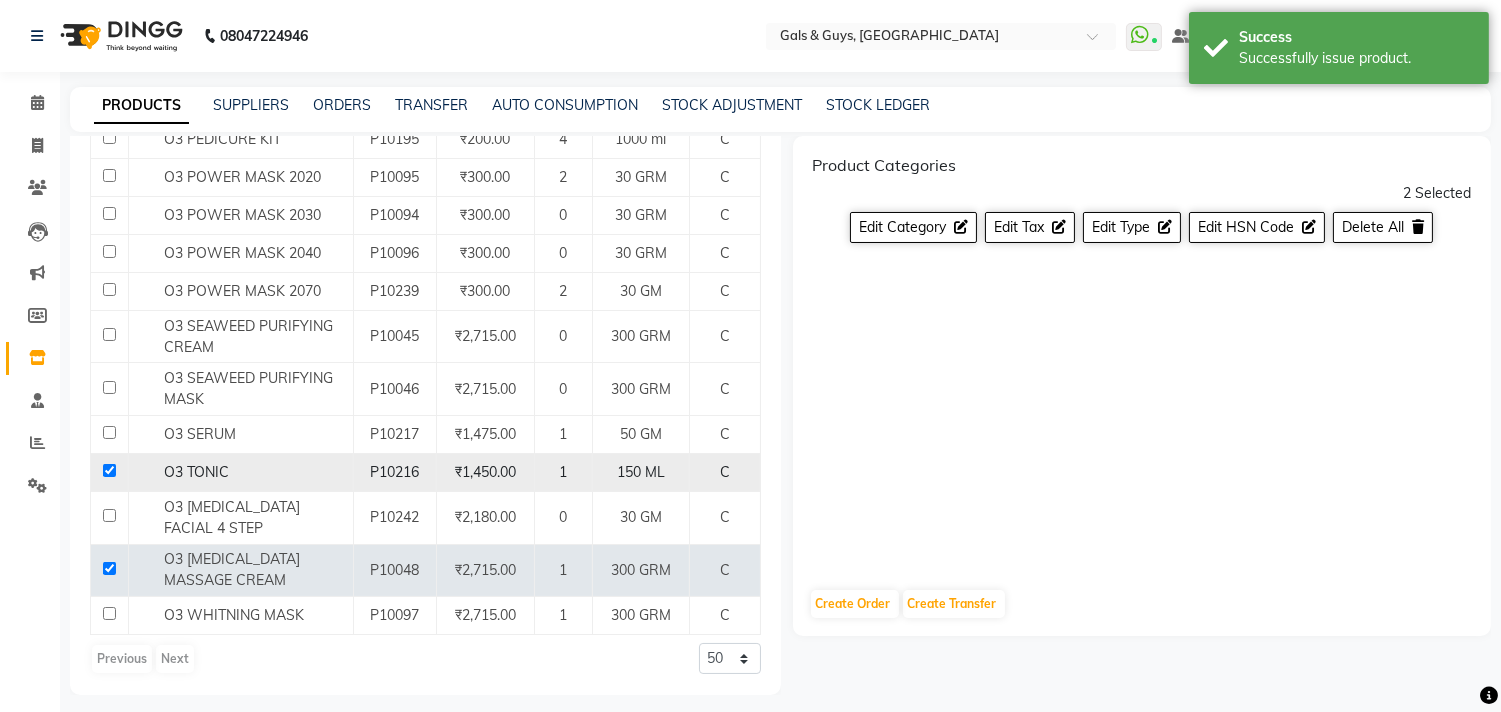 click 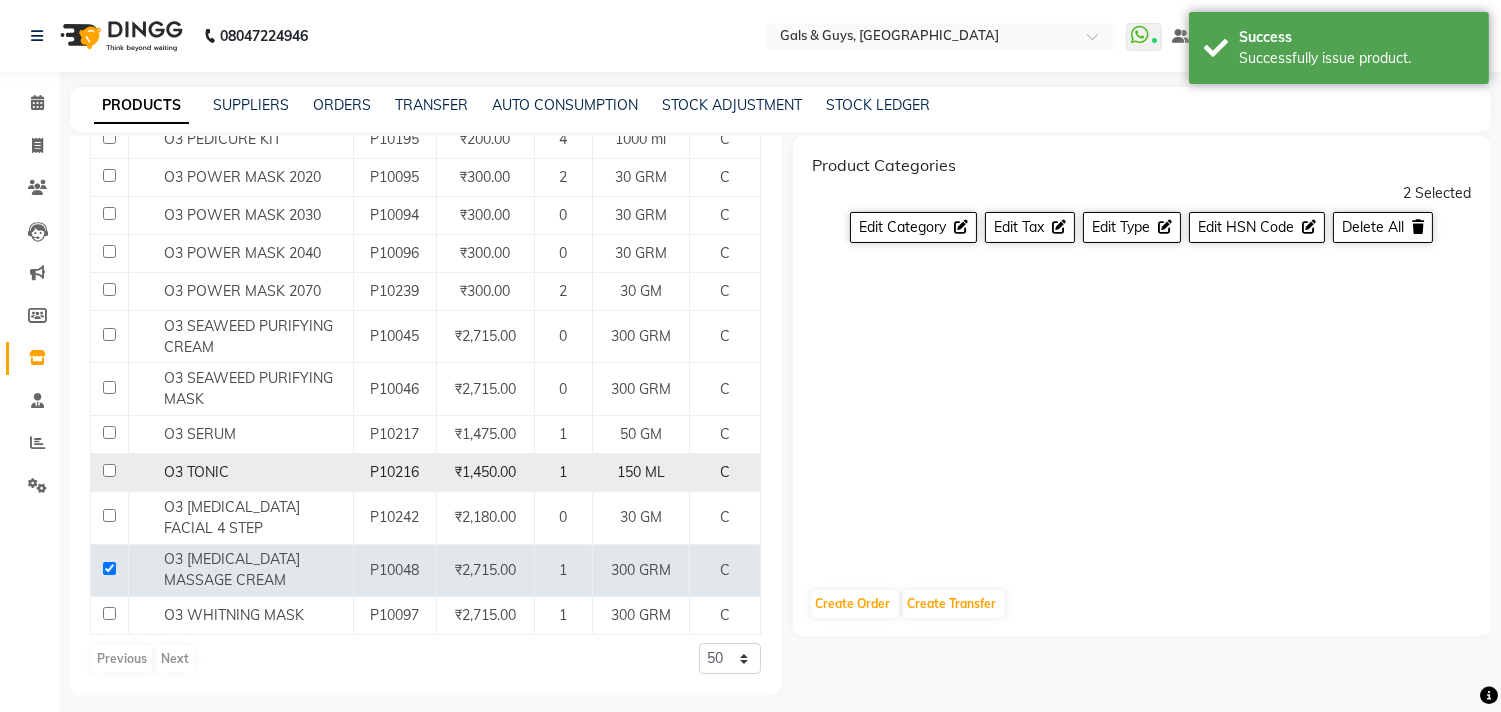 checkbox on "false" 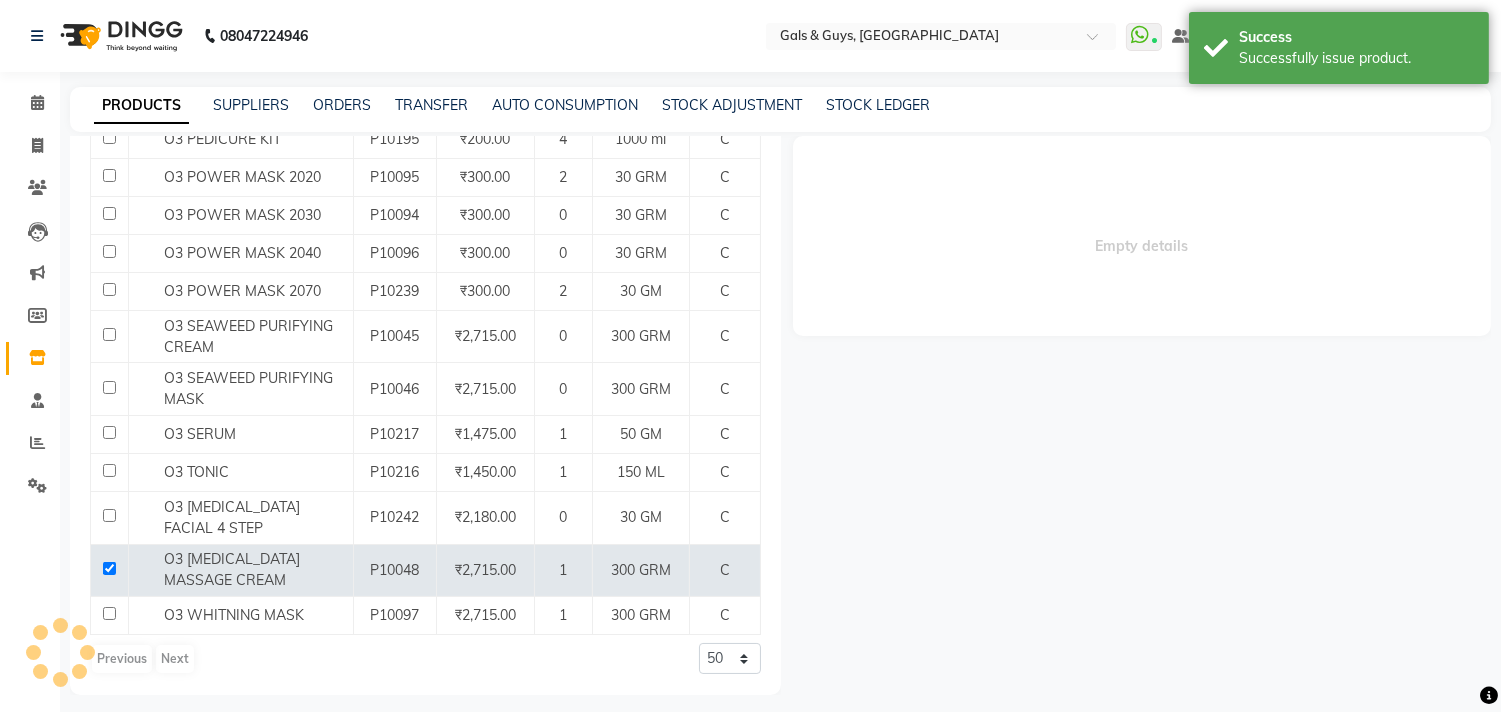 select 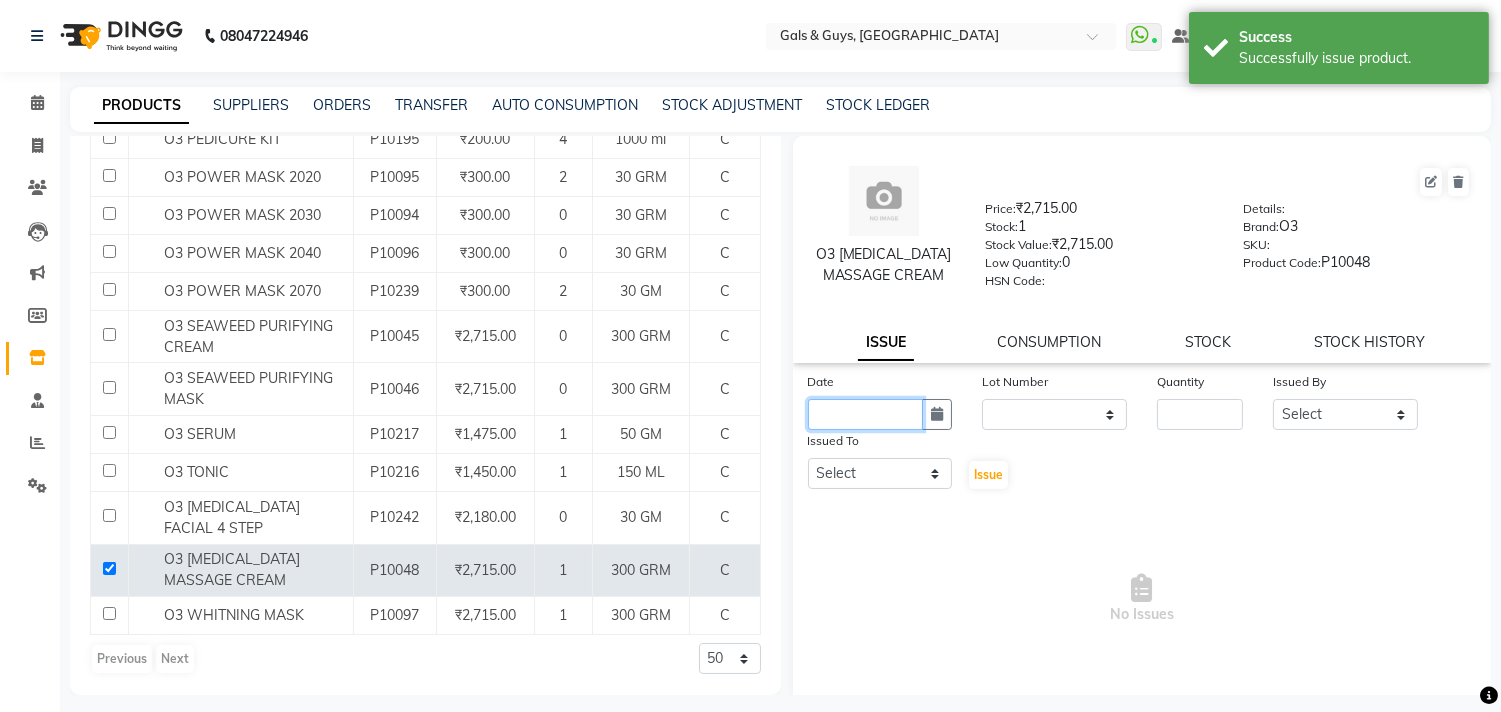 click 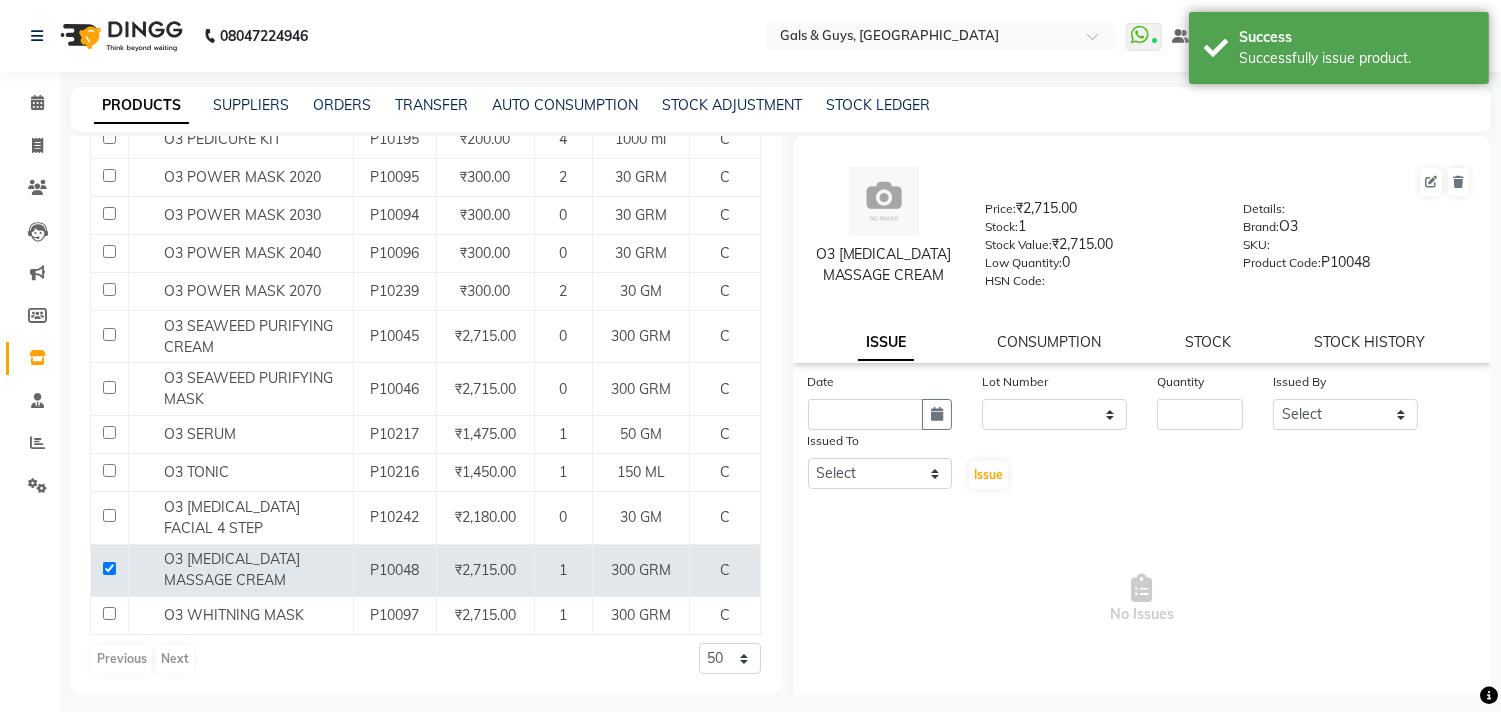 select on "7" 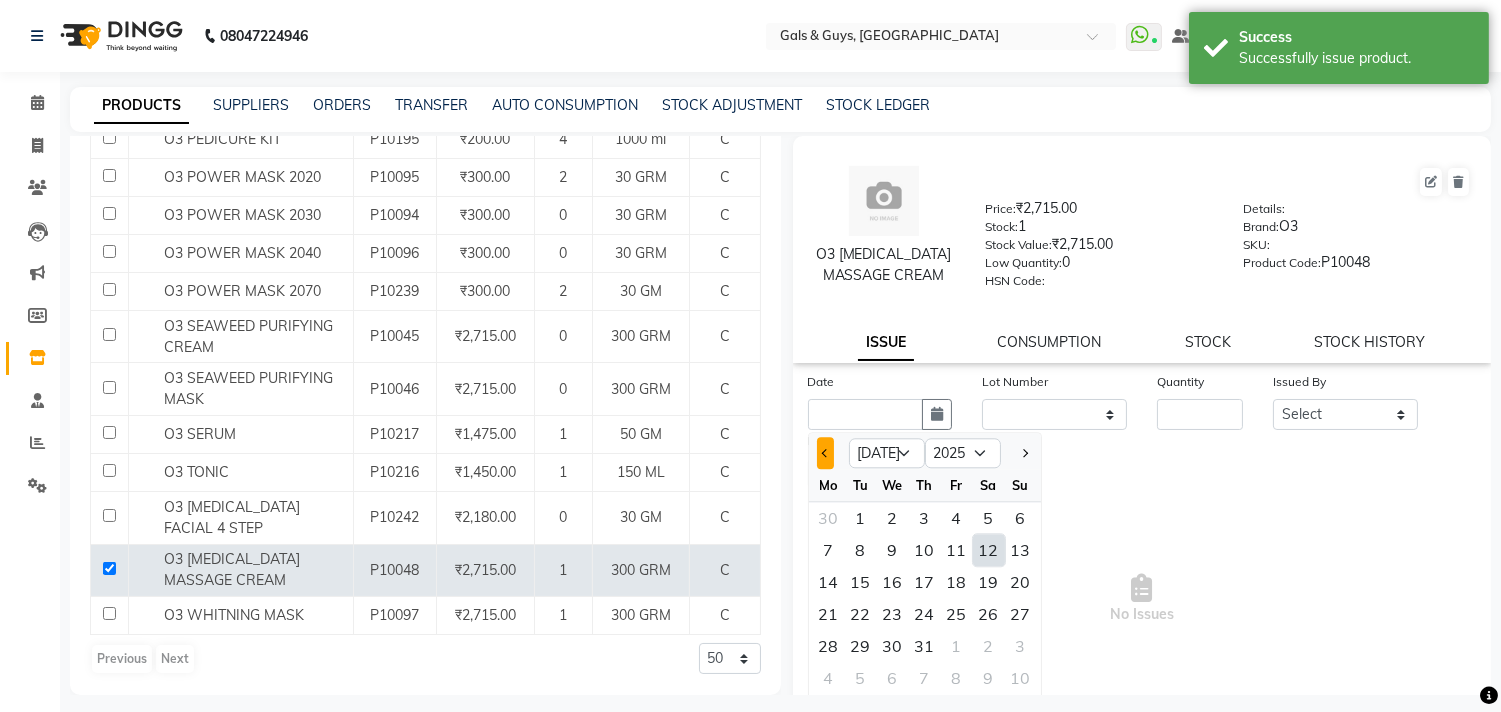 click 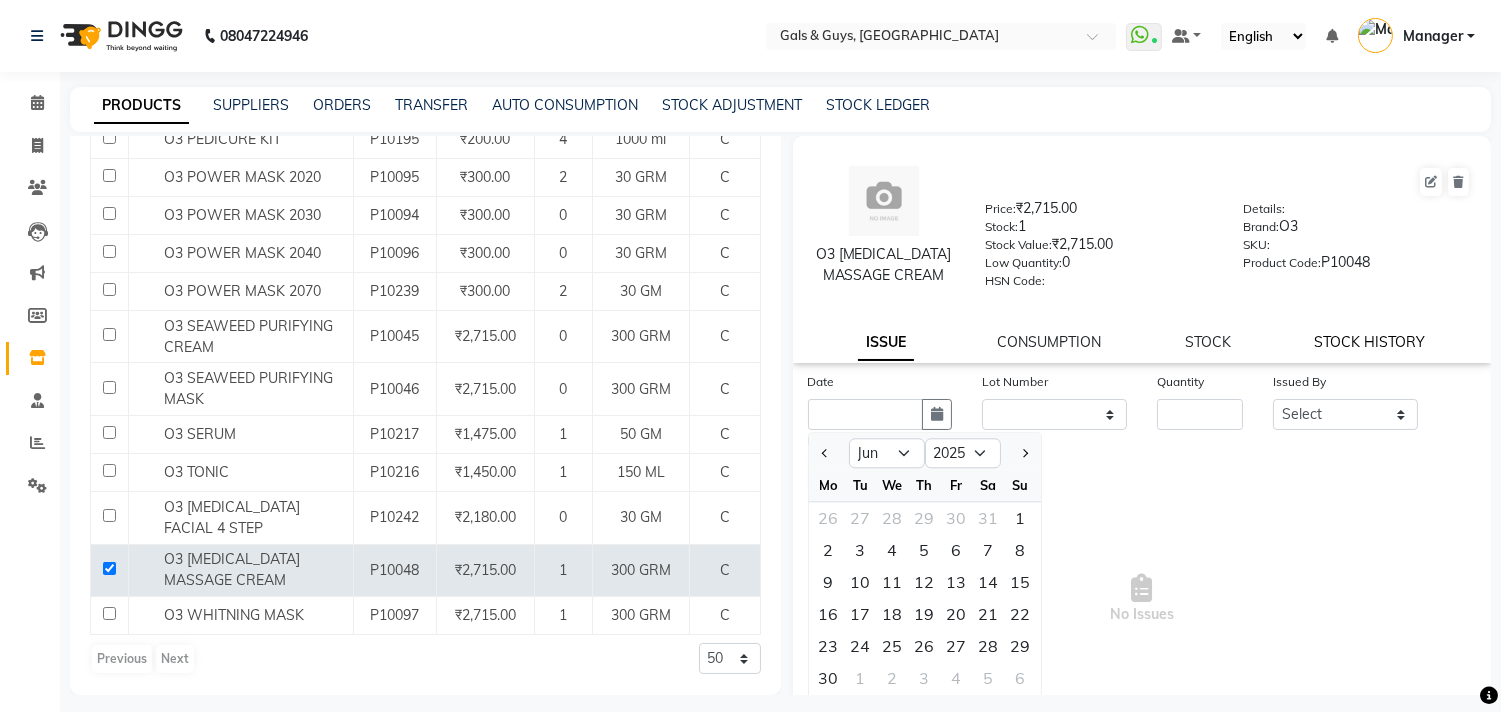click on "STOCK HISTORY" 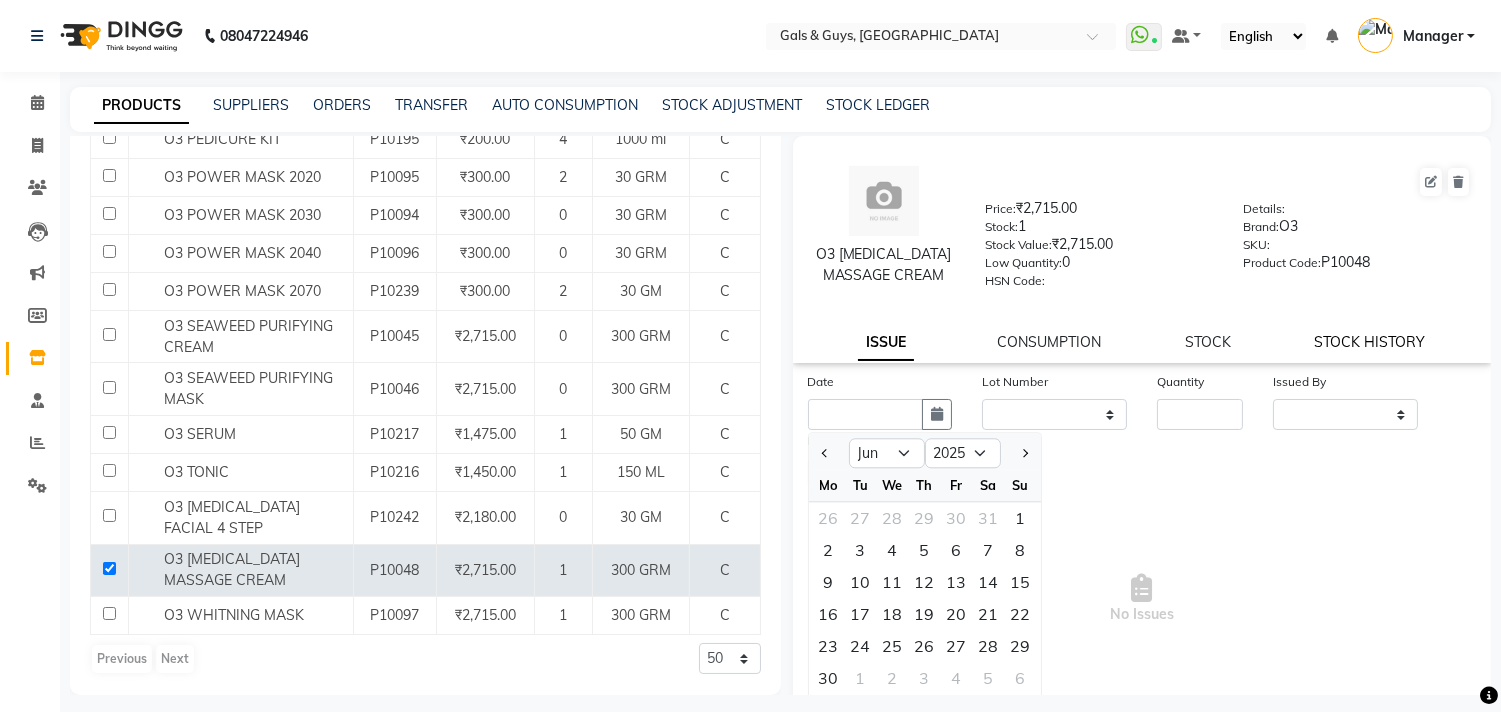 select on "all" 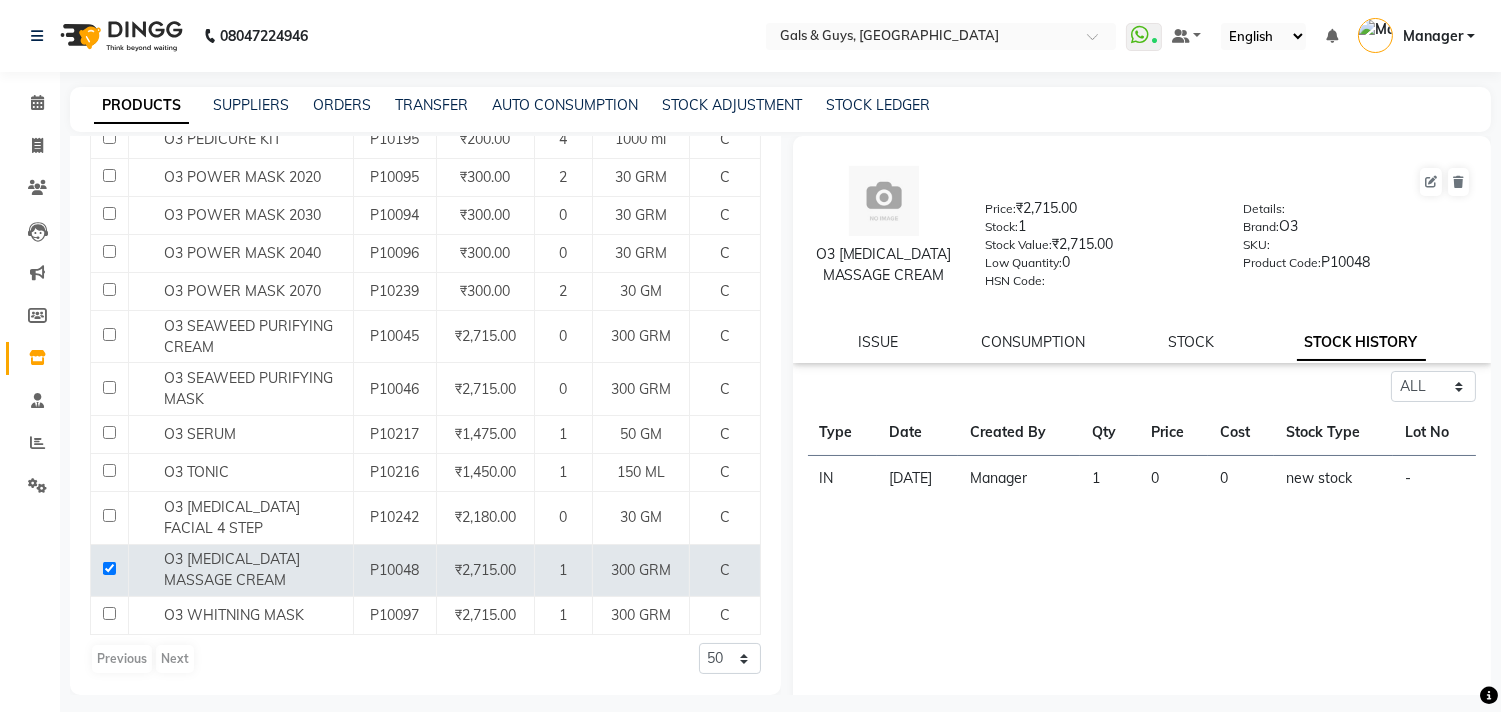 click on "ISSUE" 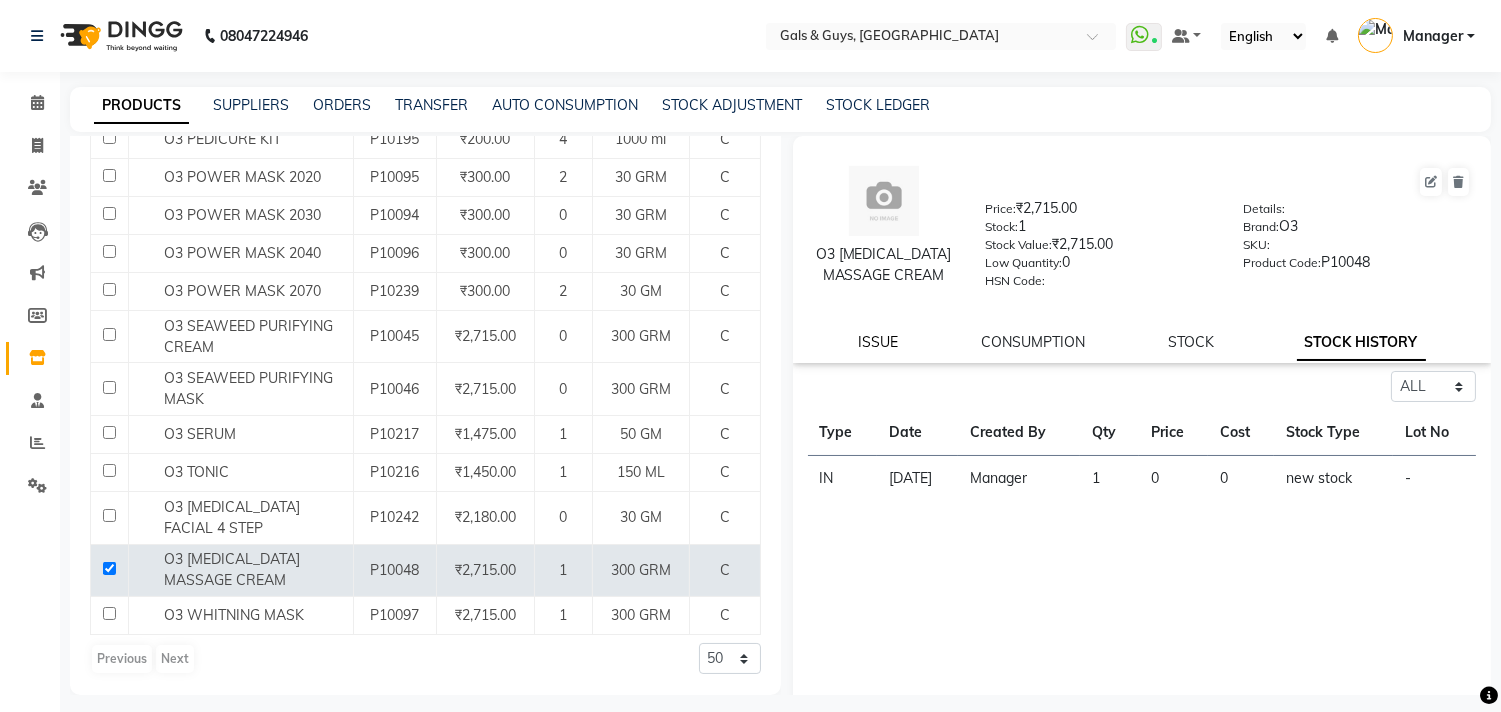 click on "ISSUE" 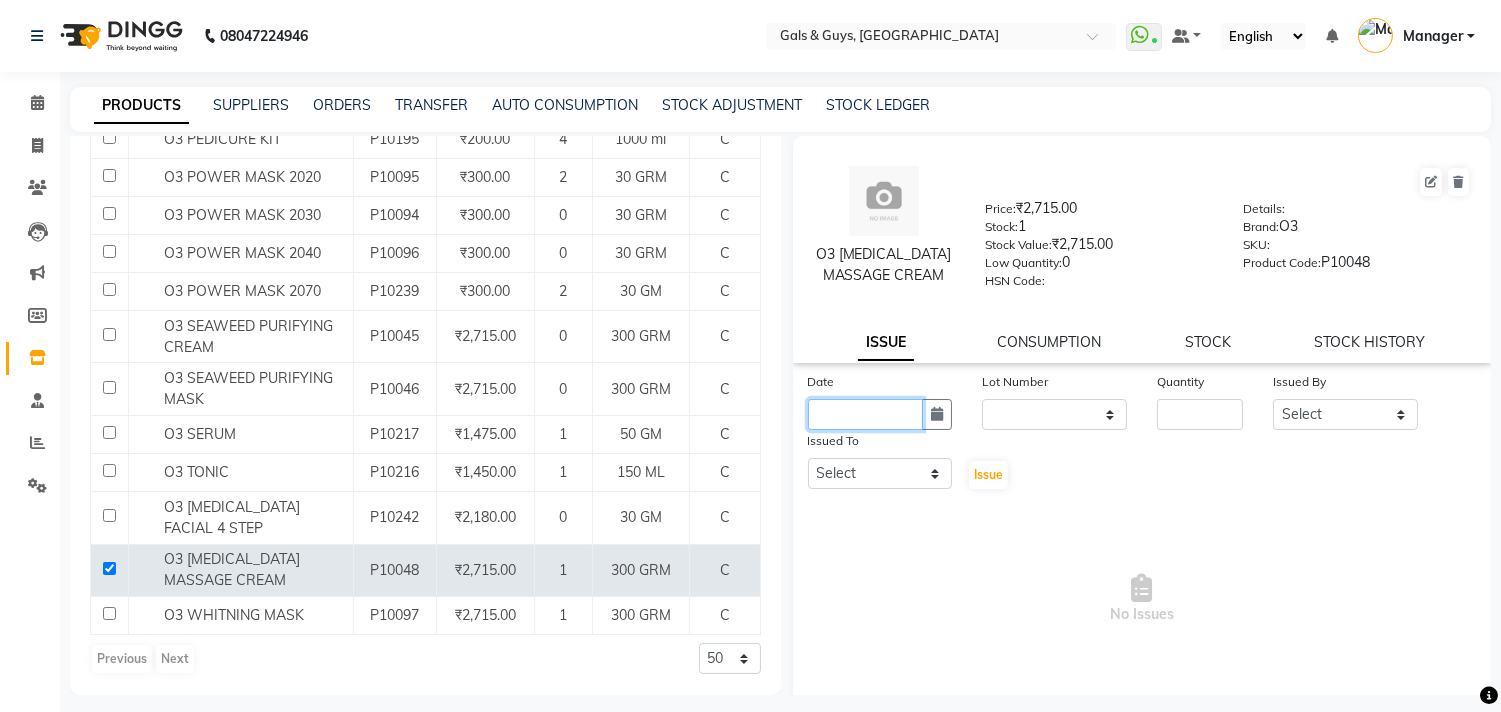 click 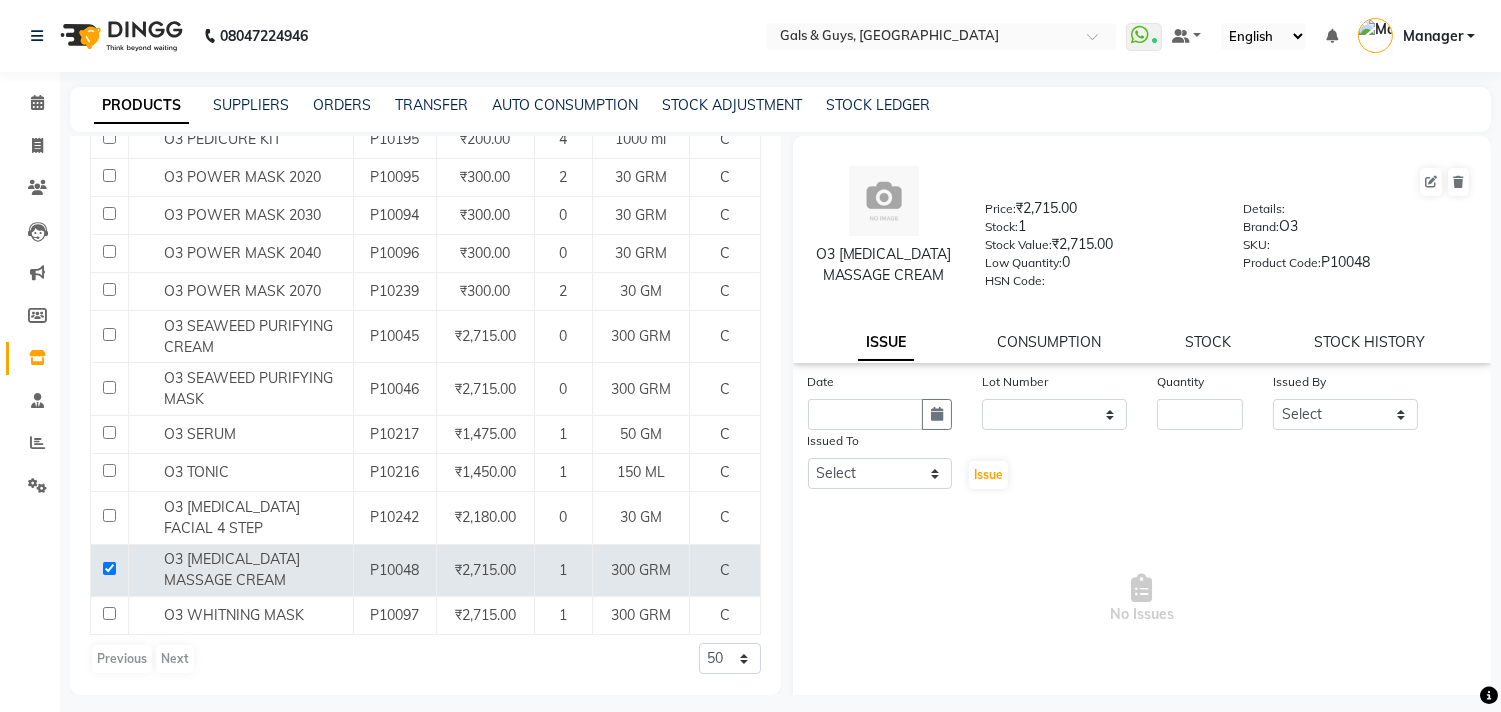 select on "7" 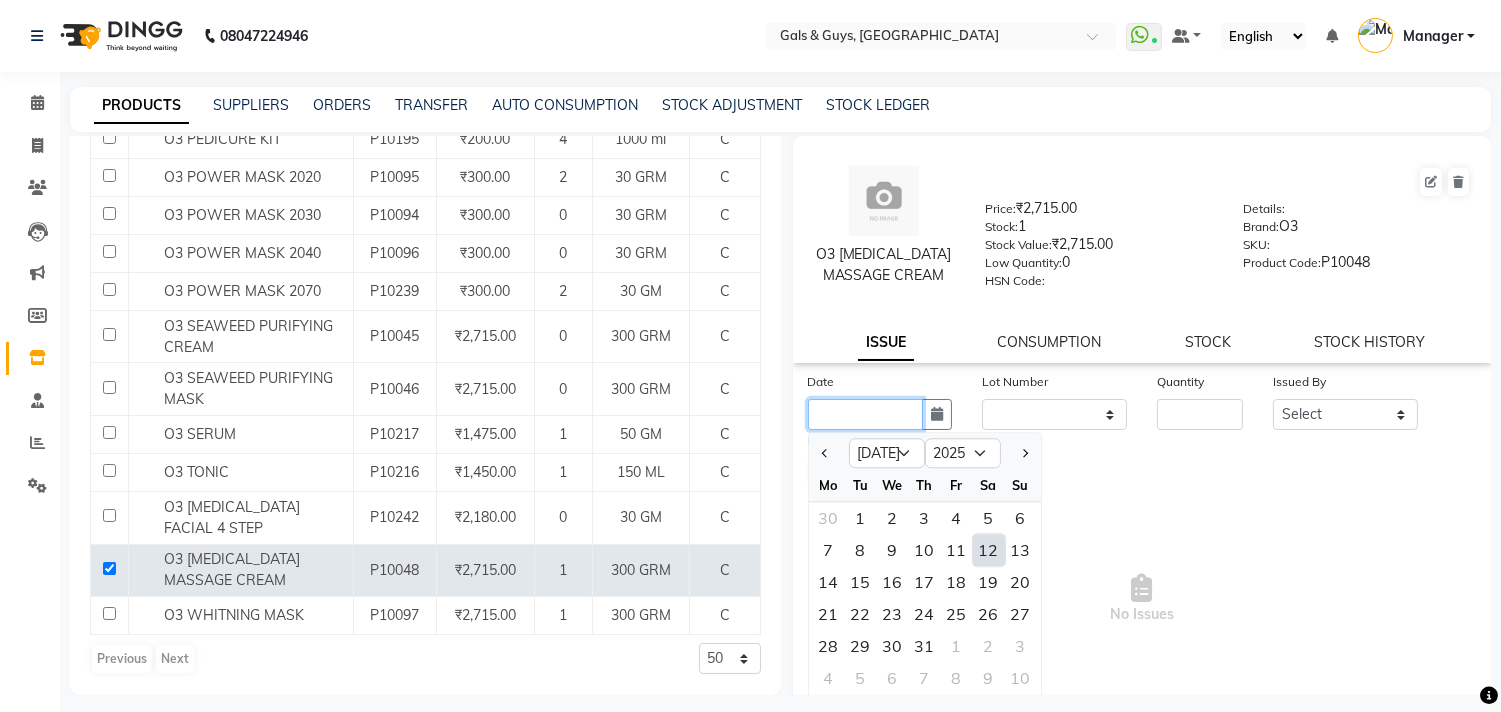 click 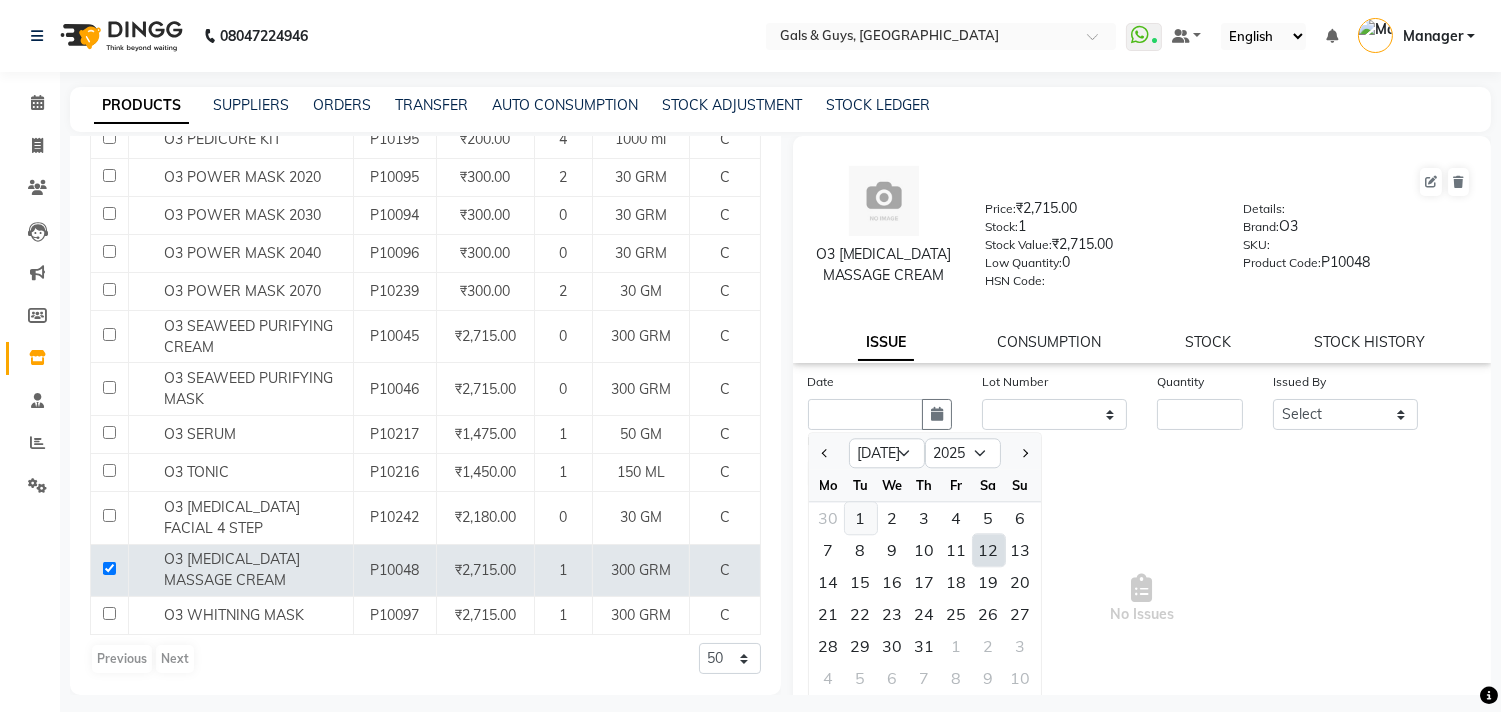 click on "1" 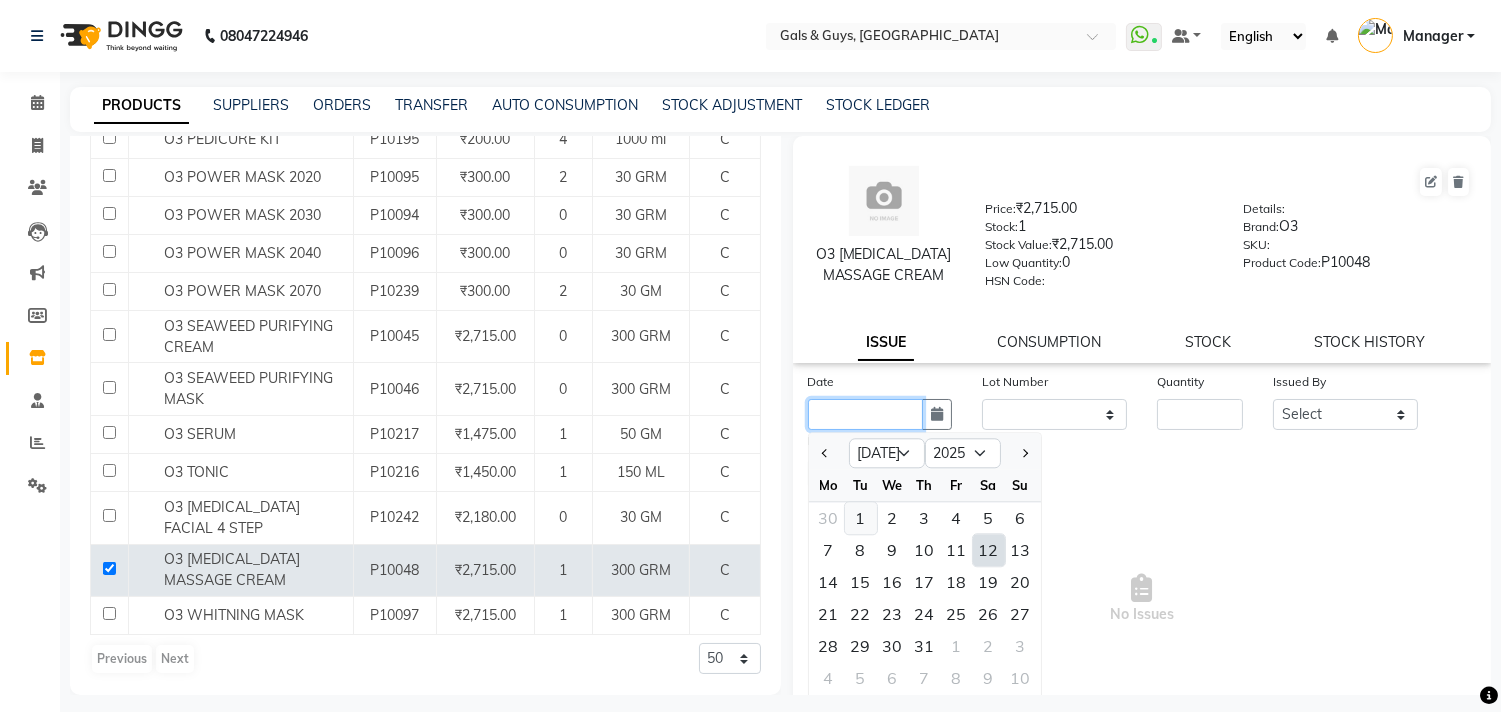 type on "[DATE]" 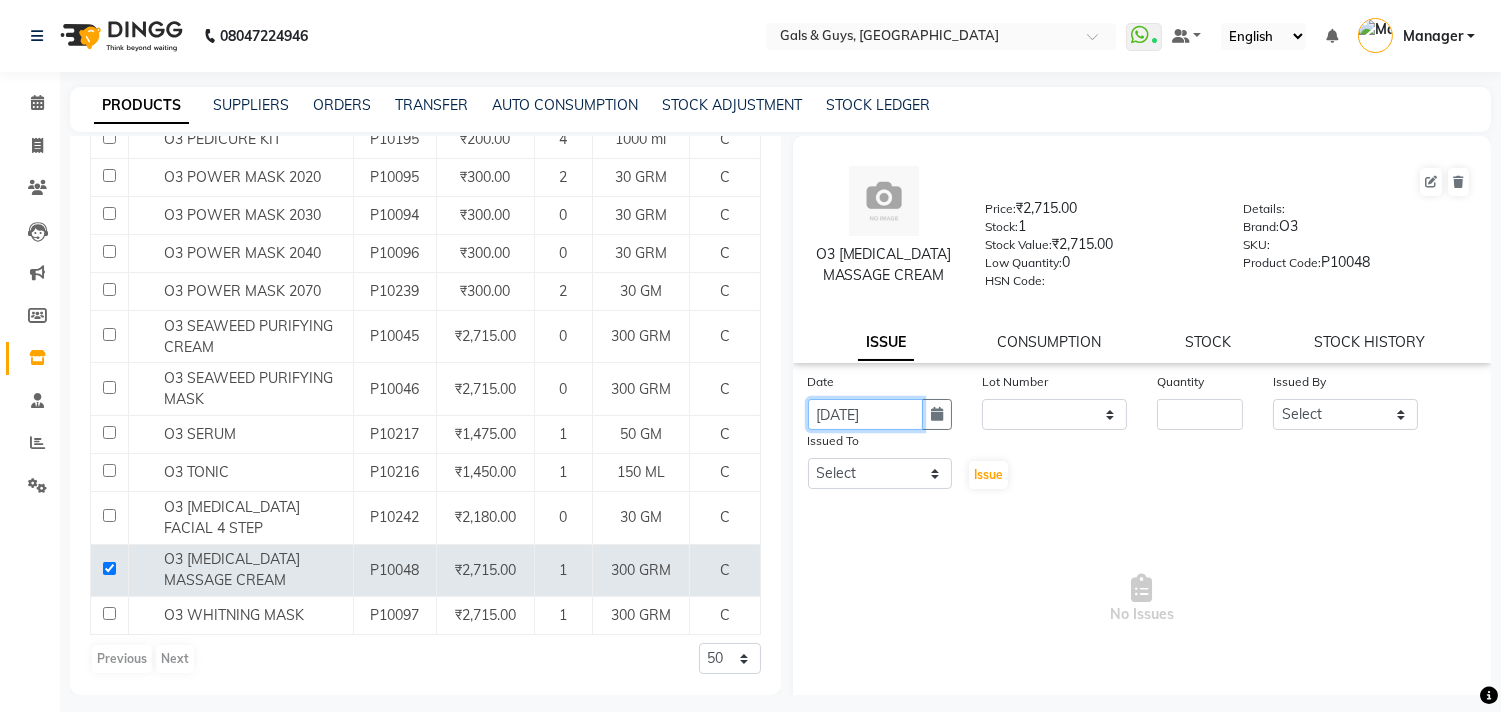 click on "[DATE]" 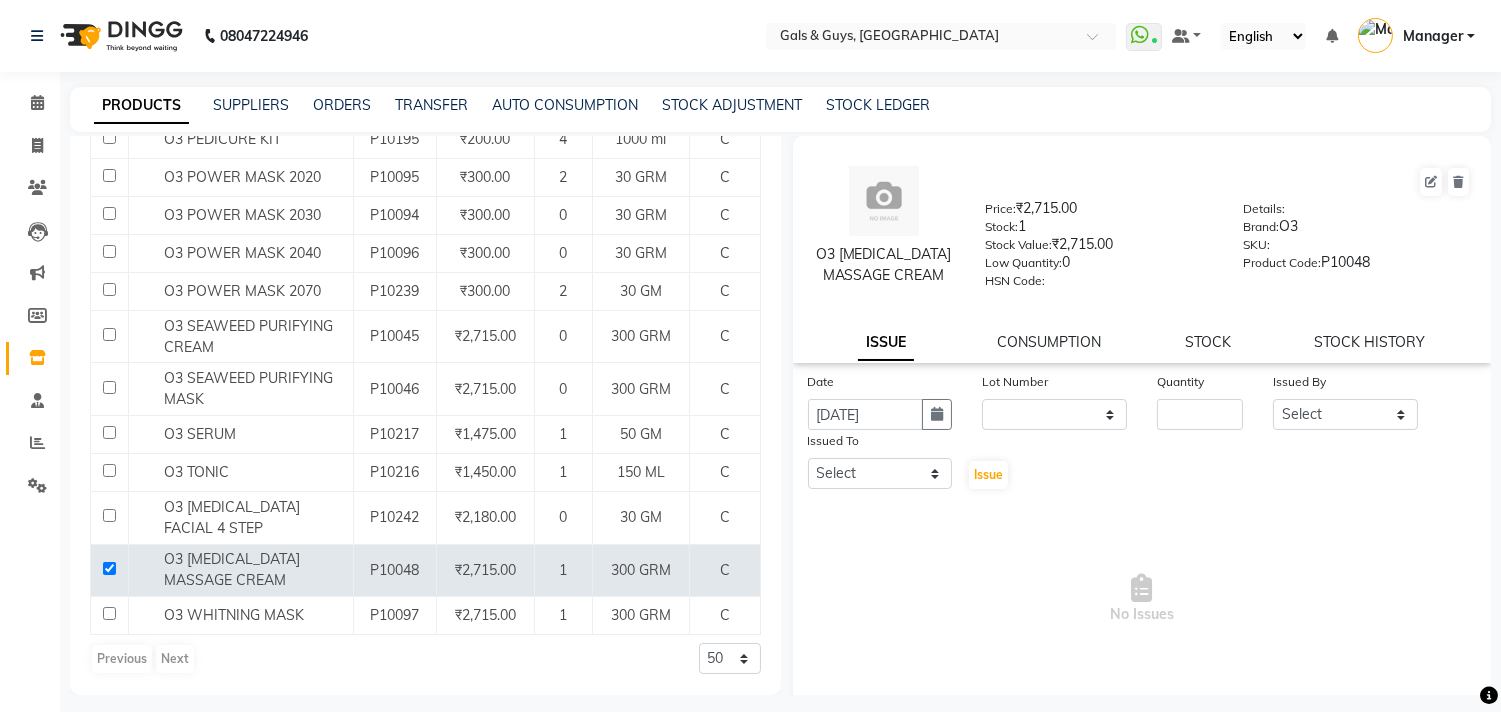 select on "7" 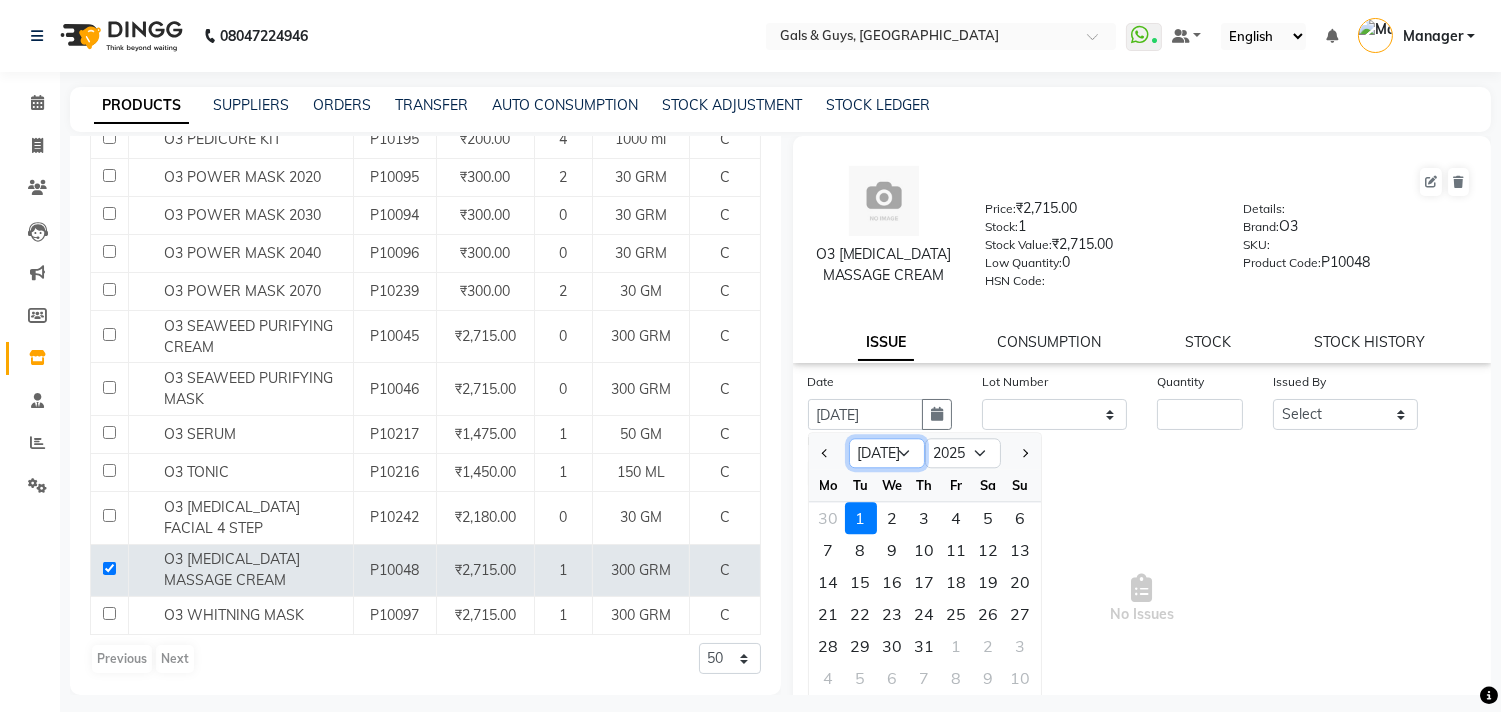 click on "Jan Feb Mar Apr May Jun [DATE] Aug Sep Oct Nov Dec" 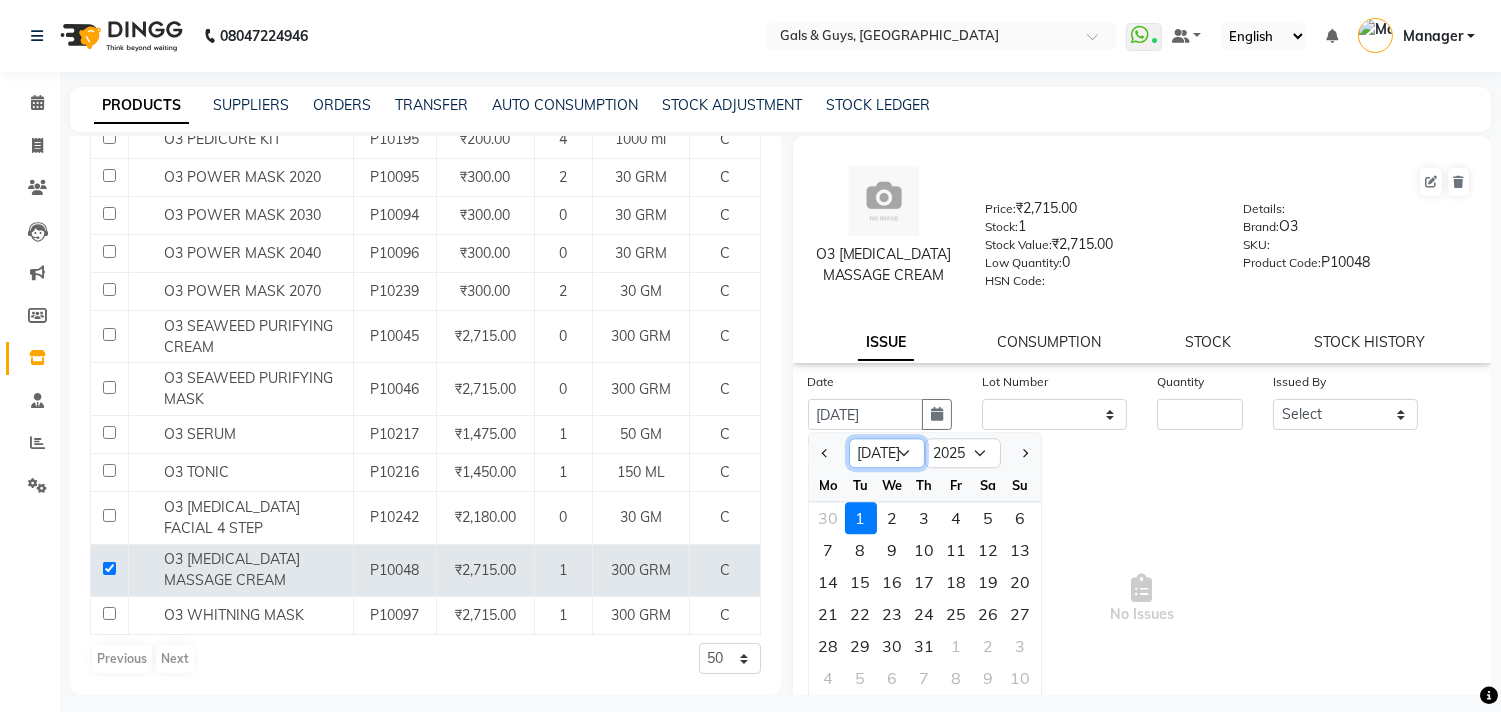 select on "2" 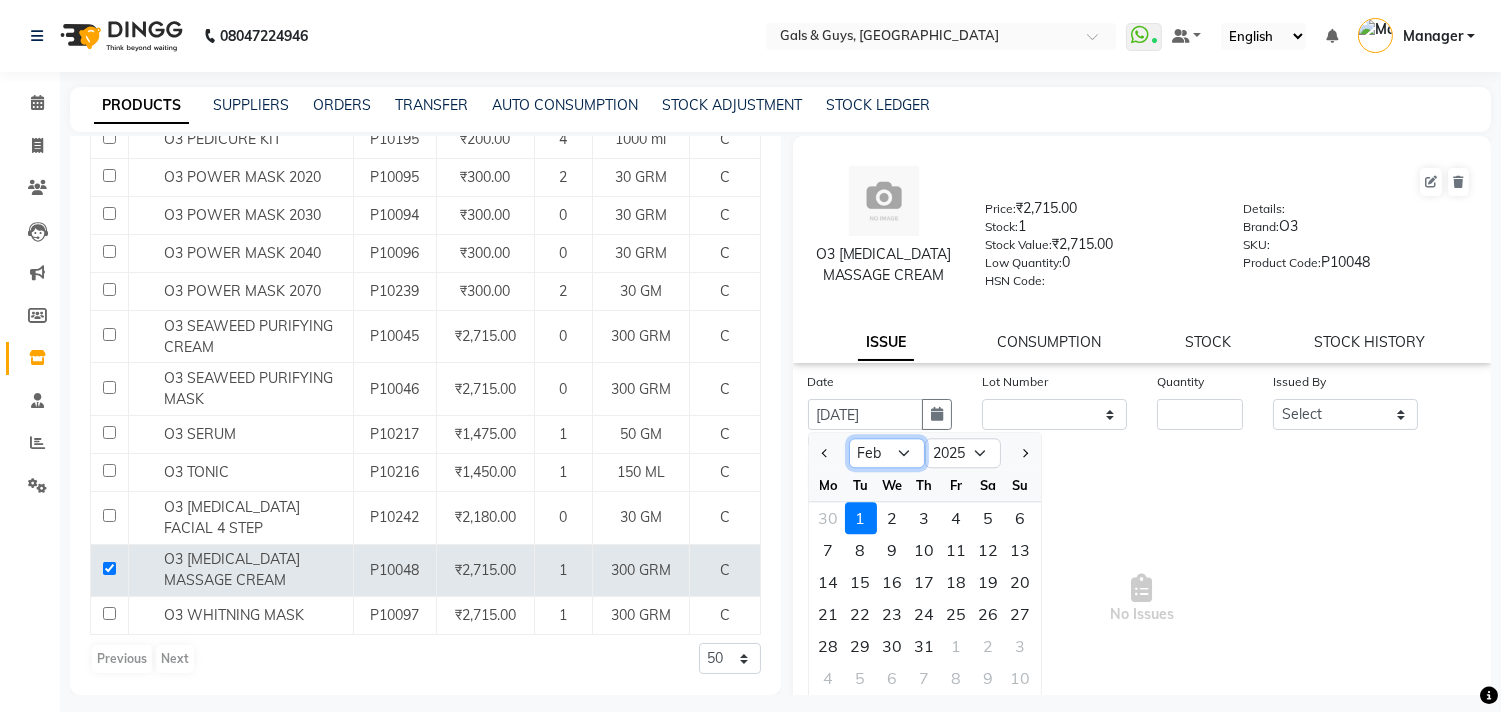 click on "Jan Feb Mar Apr May Jun [DATE] Aug Sep Oct Nov Dec" 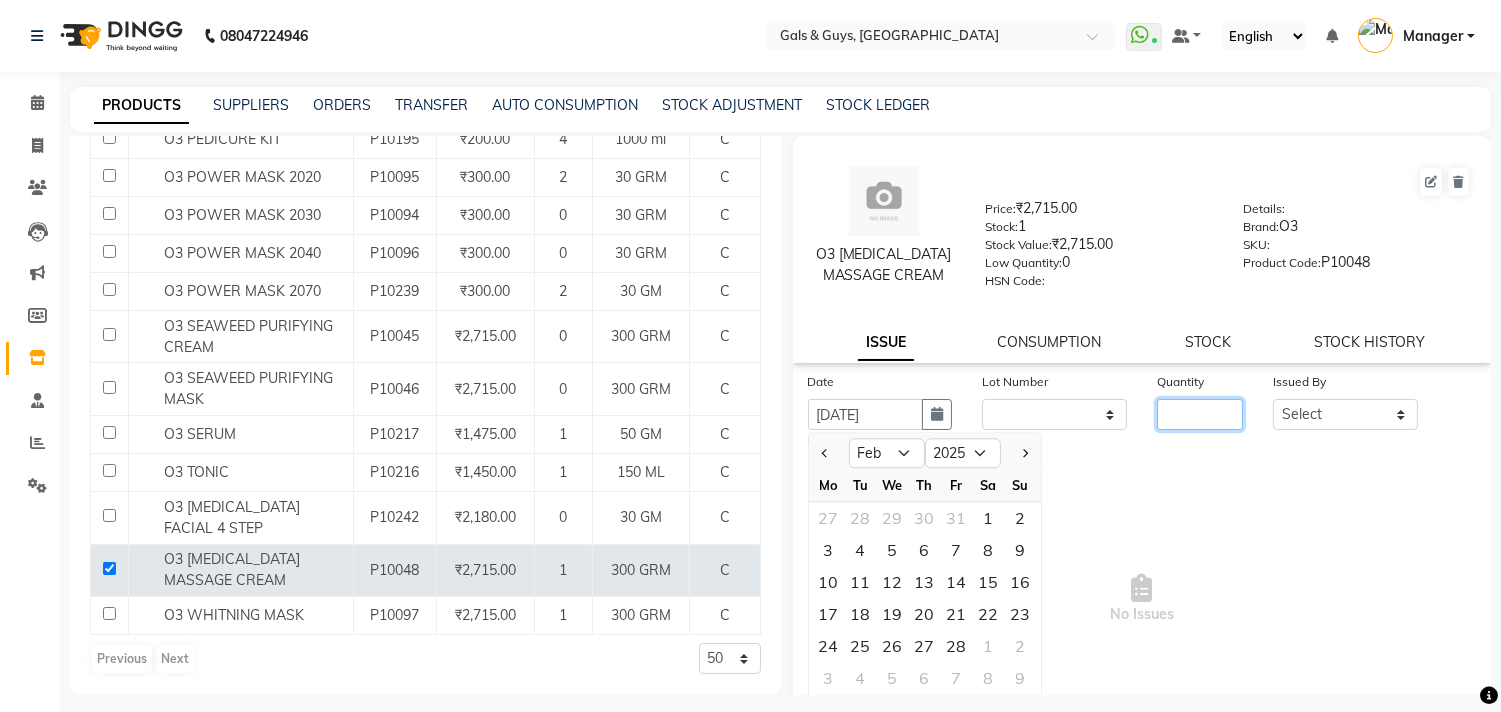 click 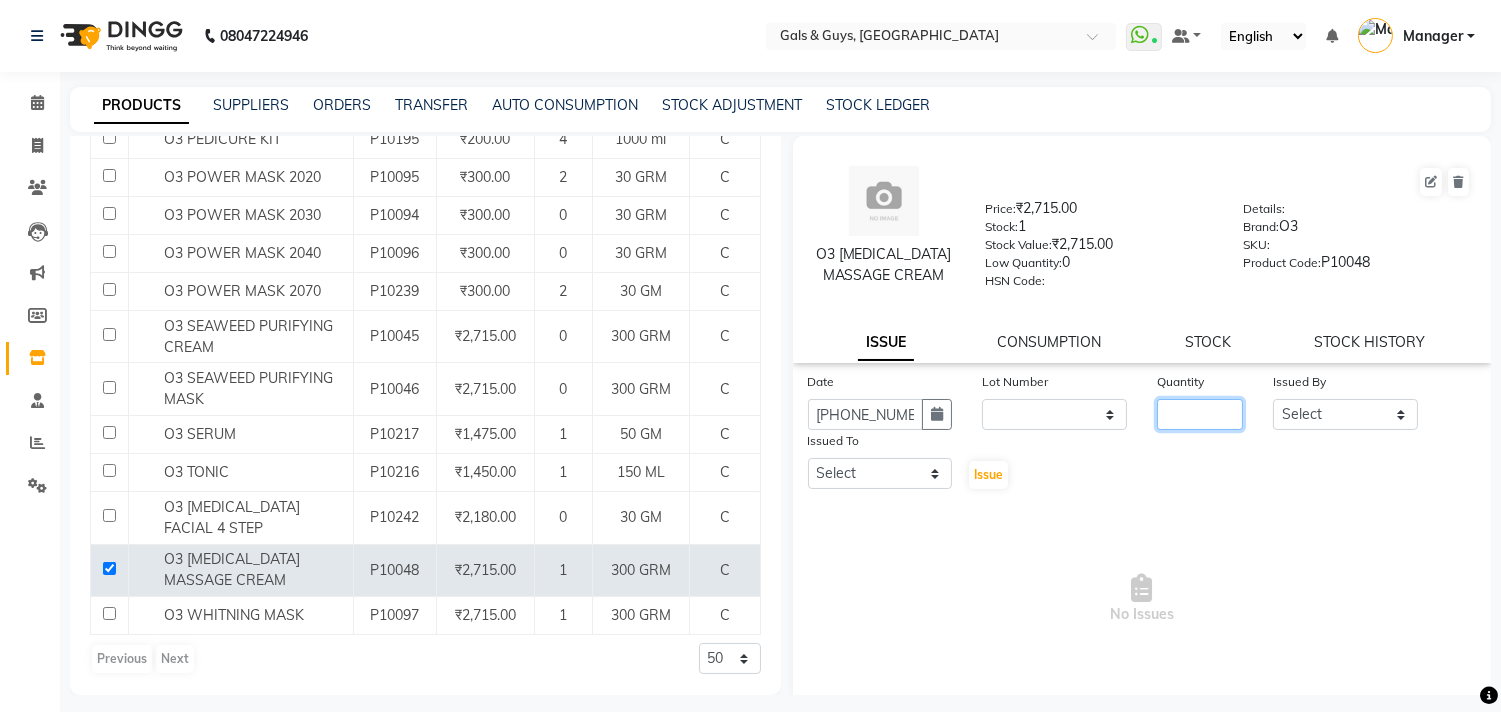 type on "[DATE]" 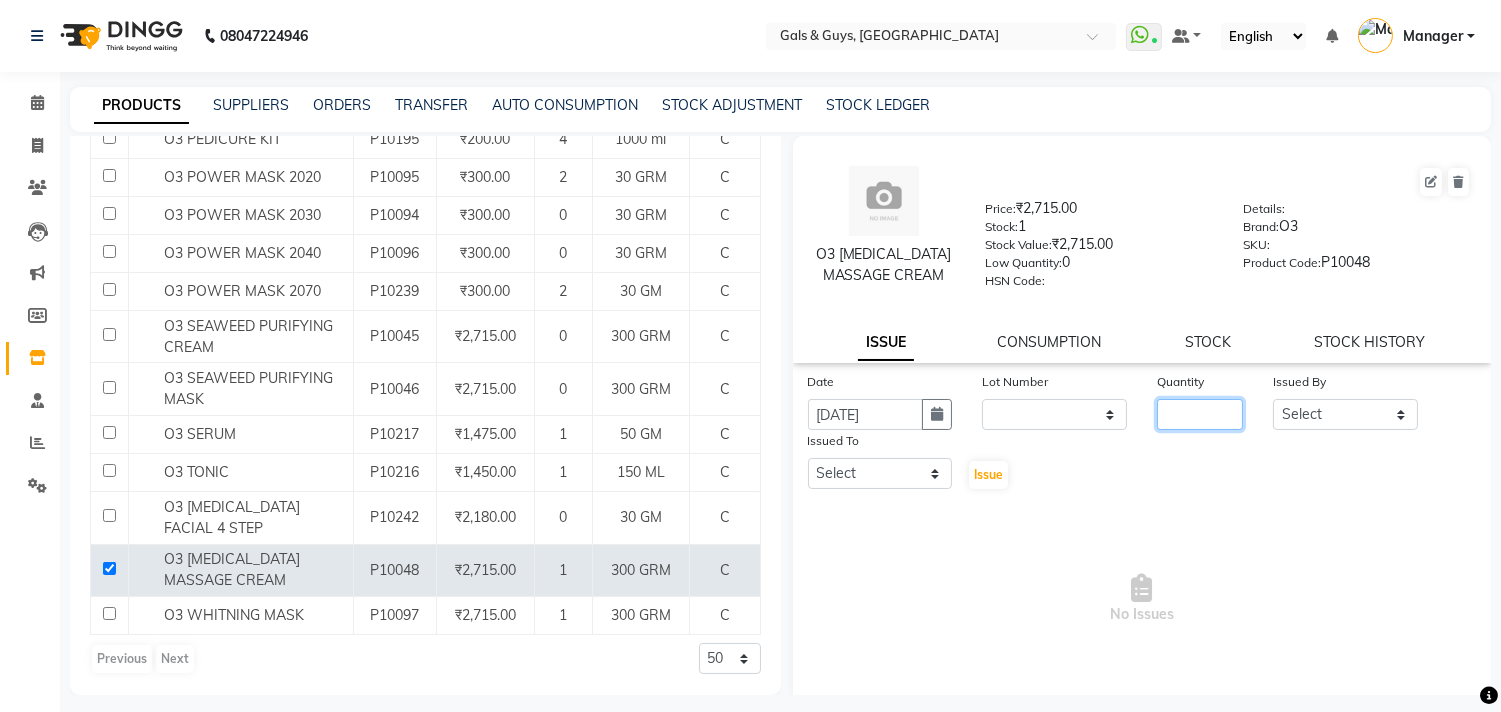 click 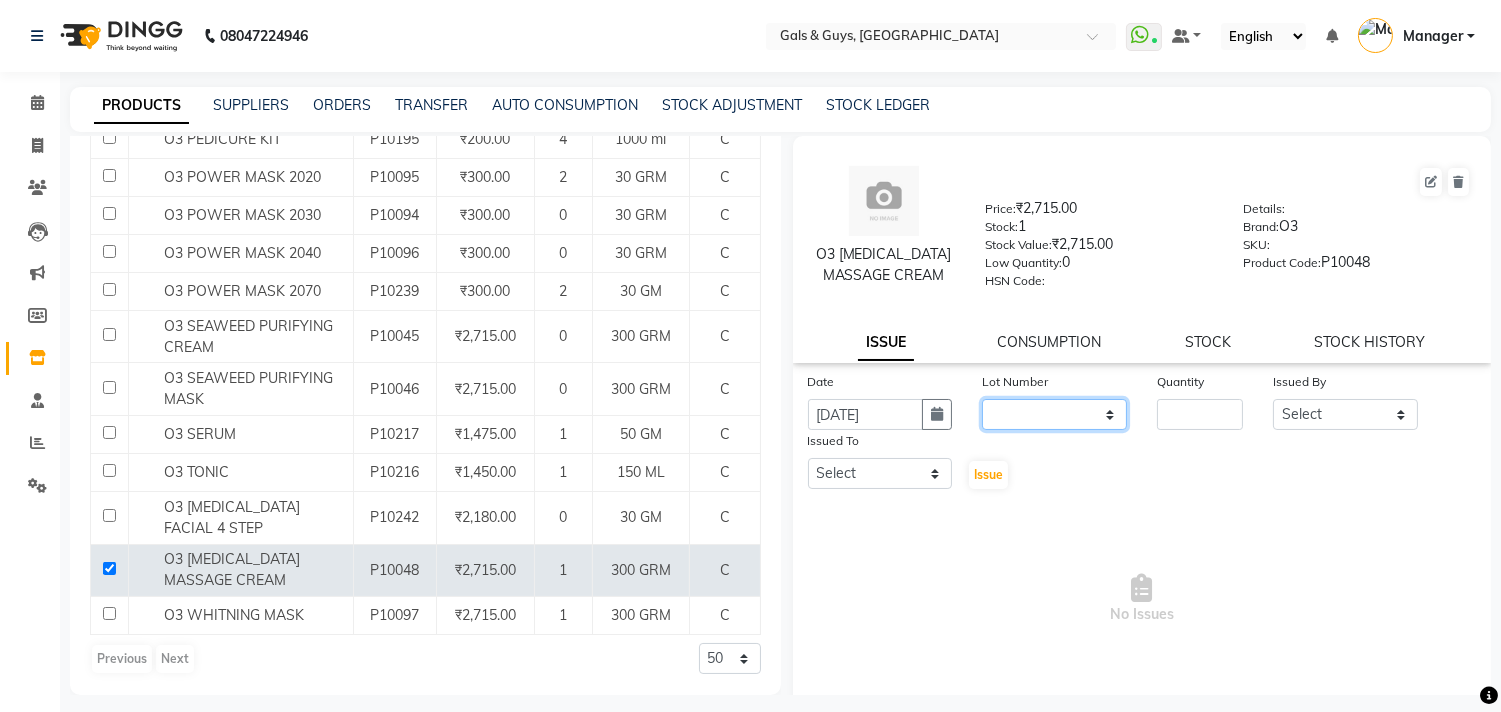 click on "None" 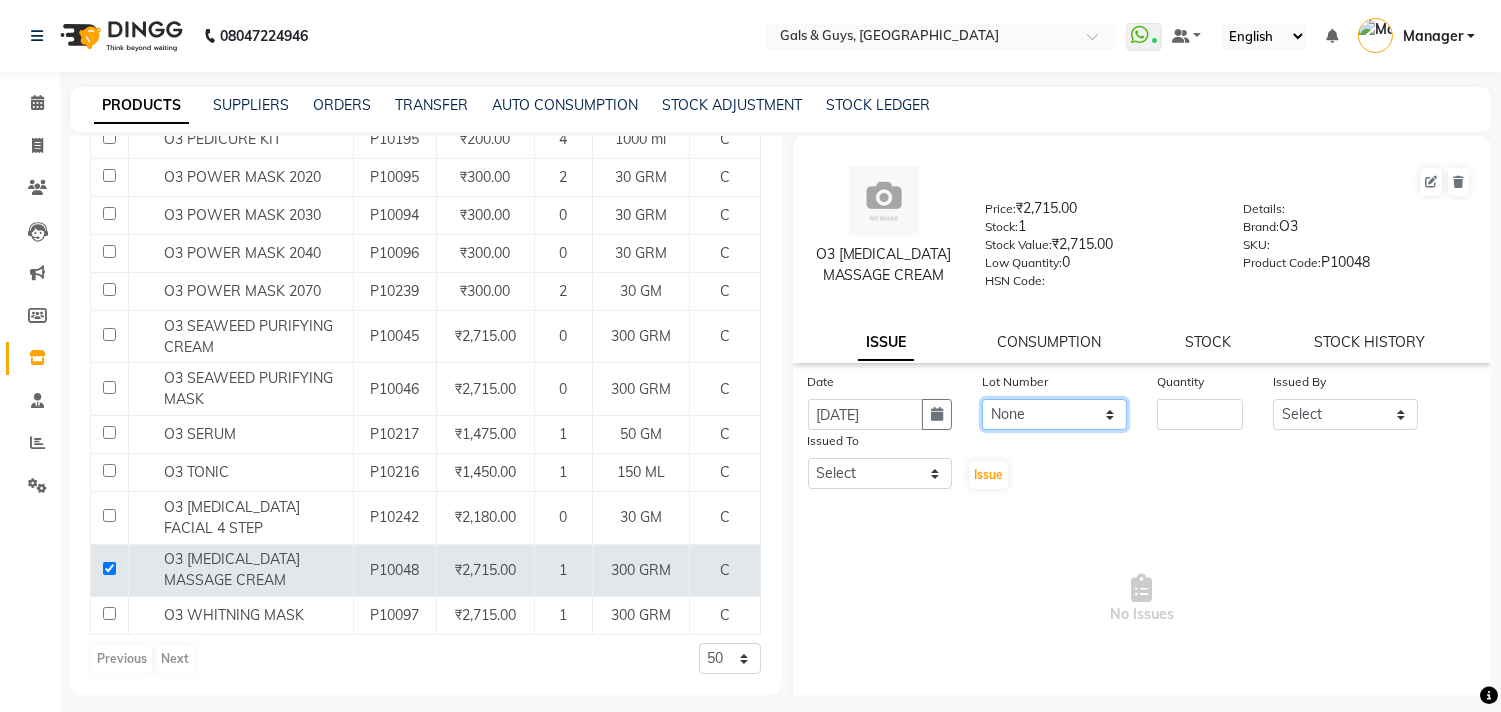 click on "None" 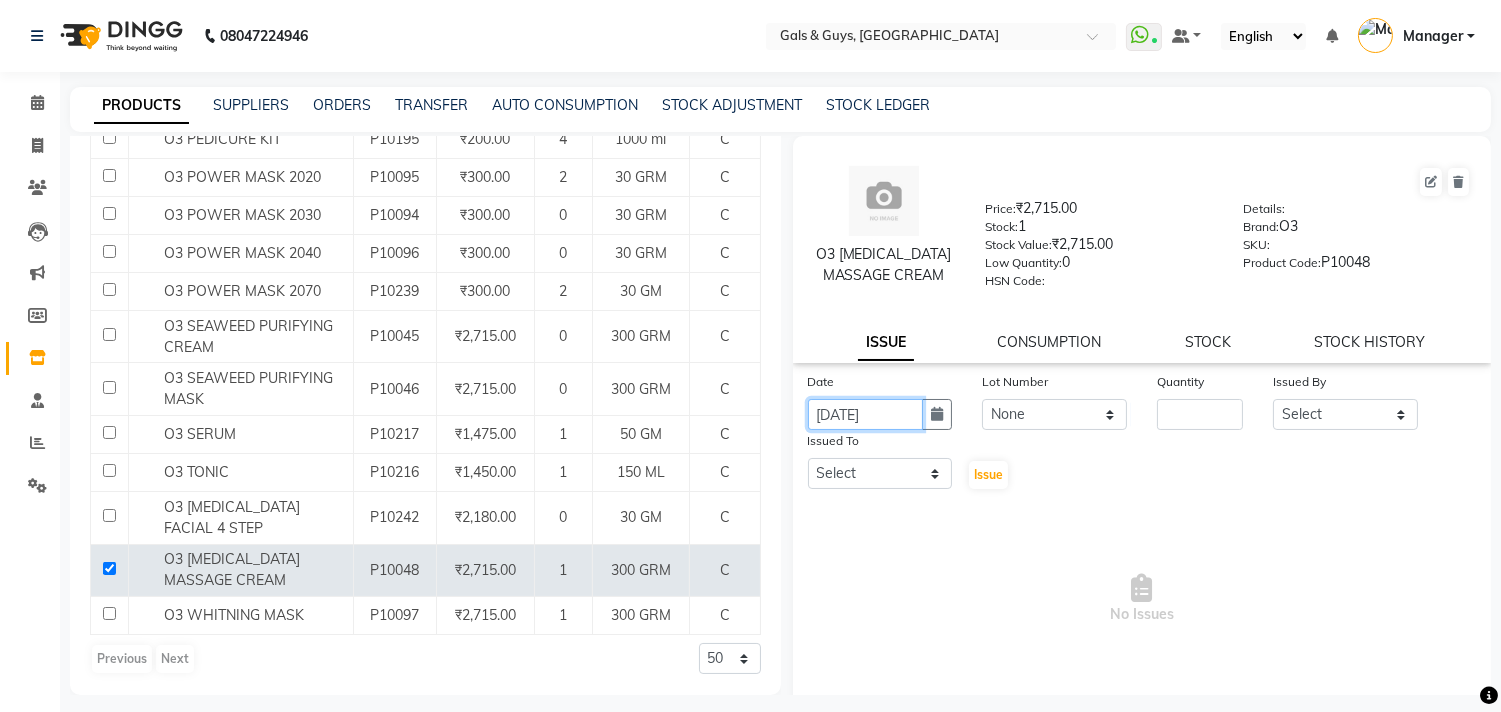 click on "[DATE]" 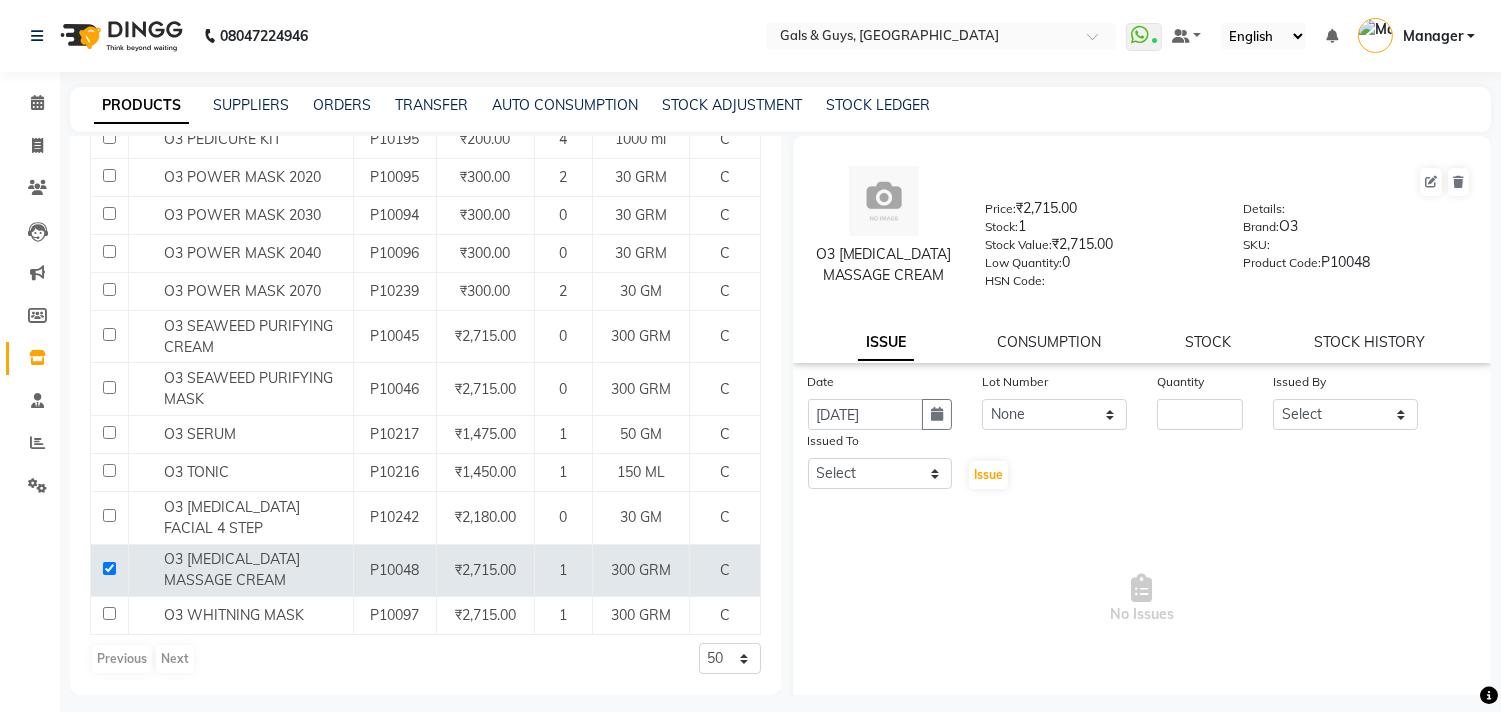 select on "7" 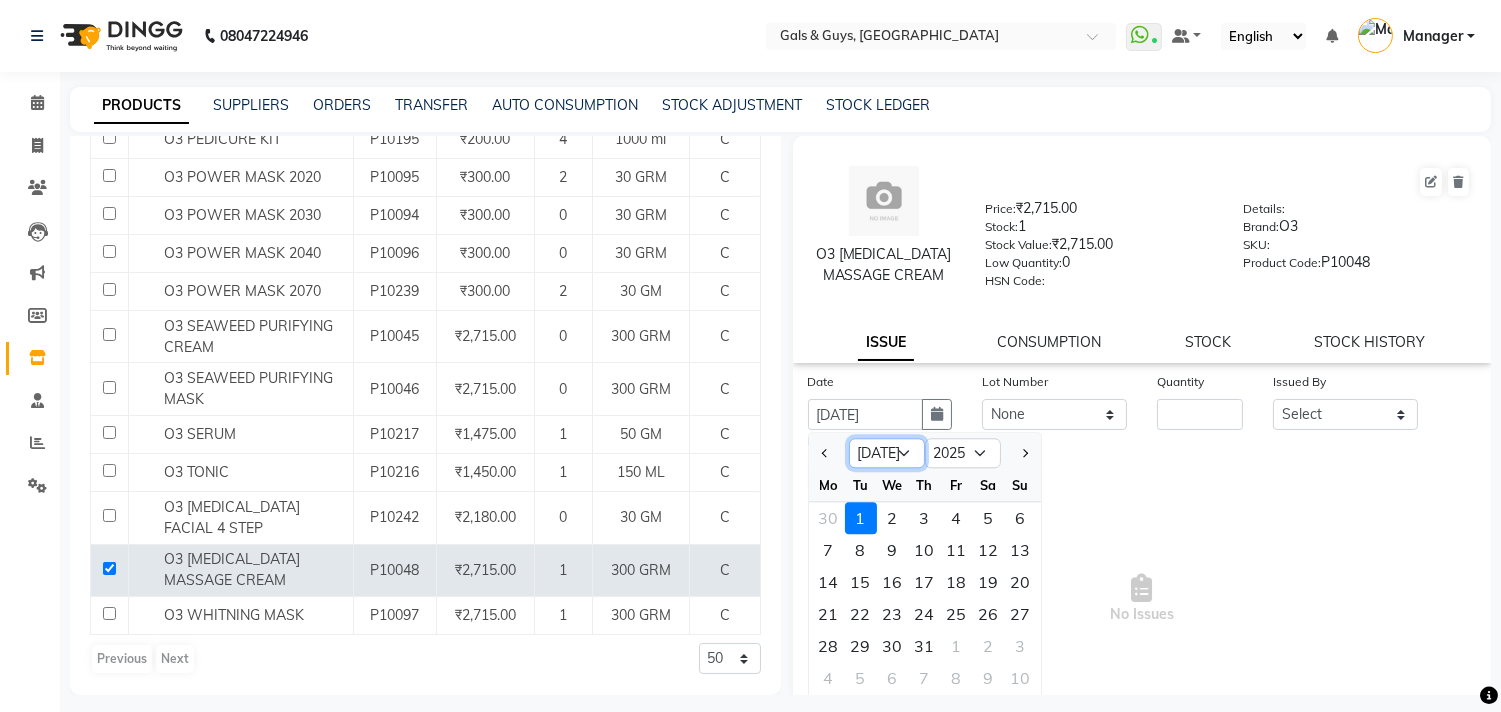 click on "Jan Feb Mar Apr May Jun [DATE] Aug Sep Oct Nov Dec" 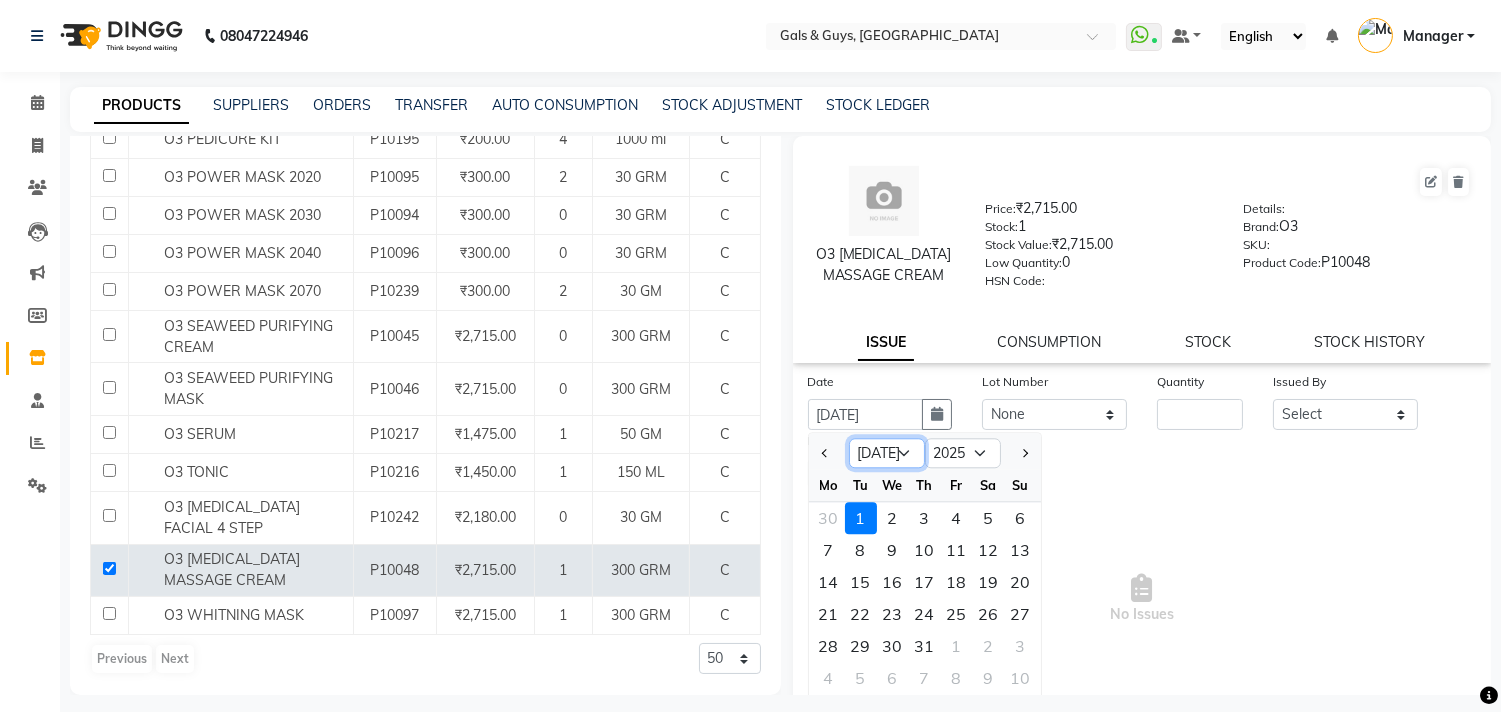 select on "2" 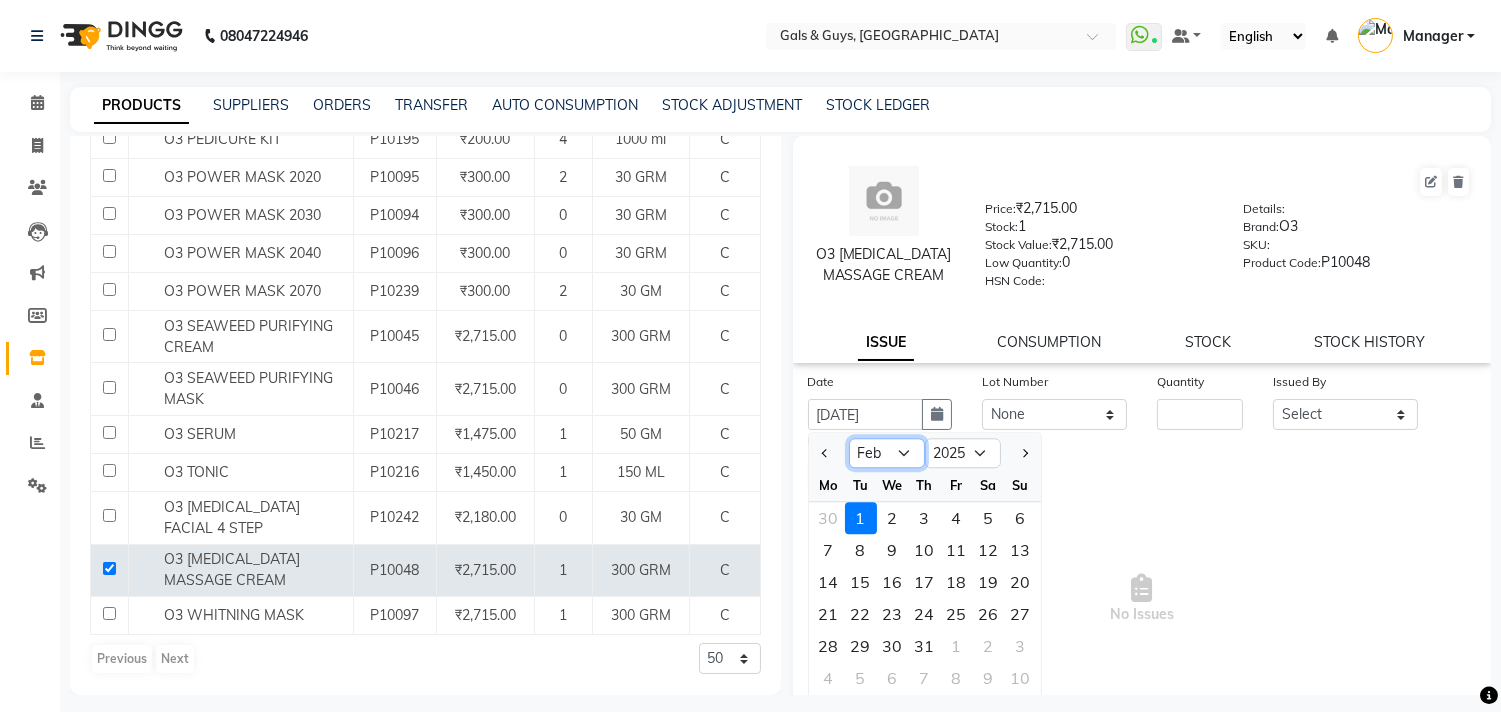 click on "Jan Feb Mar Apr May Jun [DATE] Aug Sep Oct Nov Dec" 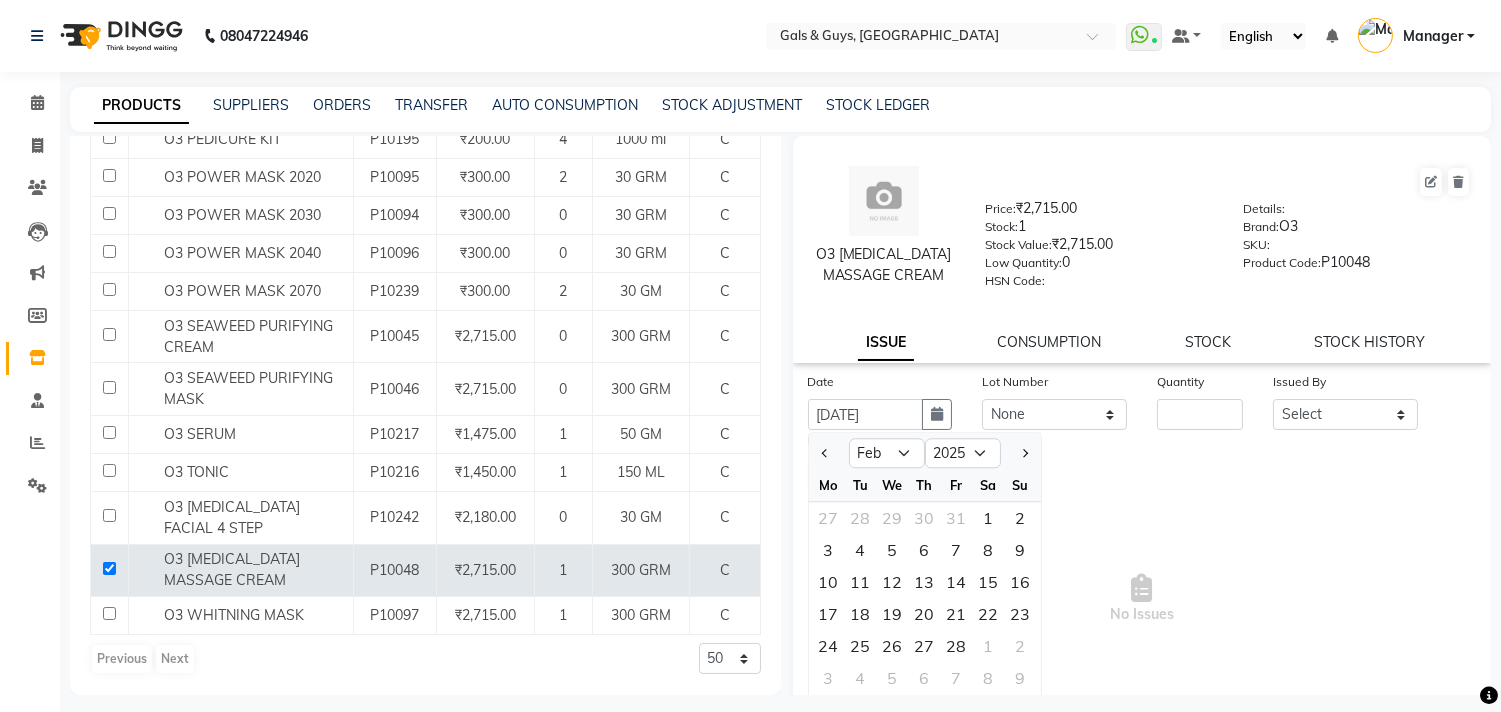 click on "Date [DATE] Jan Feb Mar Apr May Jun [DATE] Aug Sep Oct Nov [DATE] 2016 2017 2018 2019 2020 2021 2022 2023 2024 2025 2026 2027 2028 2029 2030 2031 2032 2033 2034 2035 Mo Tu We Th Fr Sa Su 27 28 29 30 31 1 2 3 4 5 6 7 8 9 10 11 12 13 14 15 16 17 18 19 20 21 22 23 24 25 26 27 28 1 2 3 4 5 6 7 8 9 Lot Number None Quantity Issued By Select [PERSON_NAME] ADVANCE ALKA [PERSON_NAME] B-WAX  [PERSON_NAME] Manager MEMBERSHIP [PERSON_NAME]. PALLAVI PRATHAM PRODUCT RAJAT [PERSON_NAME] [PERSON_NAME] [PERSON_NAME] [PERSON_NAME]  Issued To Select [PERSON_NAME] ADVANCE ALKA [PERSON_NAME] B-WAX  [PERSON_NAME] Manager MEMBERSHIP [PERSON_NAME] PALLAVI PRATHAM PRODUCT RAJAT [PERSON_NAME] [PERSON_NAME] [PERSON_NAME] [PERSON_NAME]   Issue" 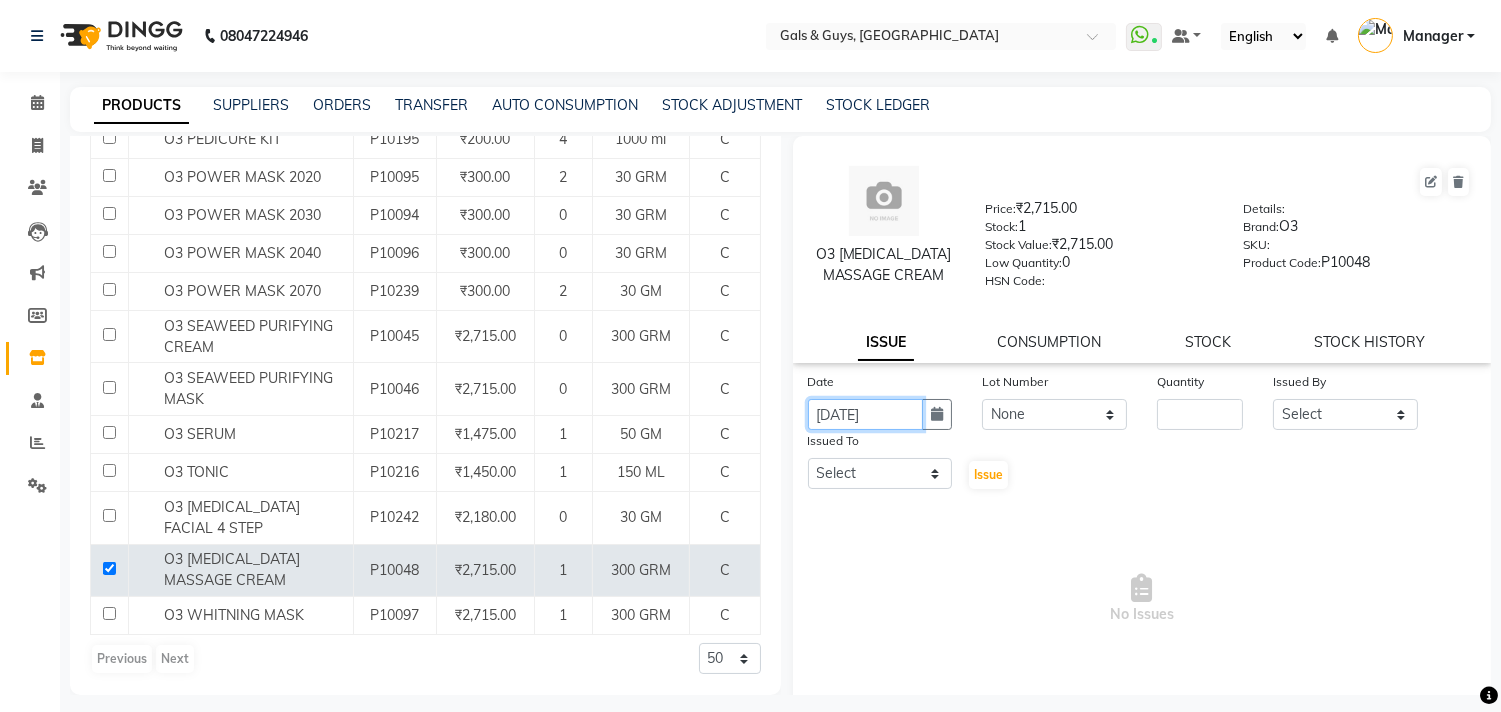 click on "[DATE]" 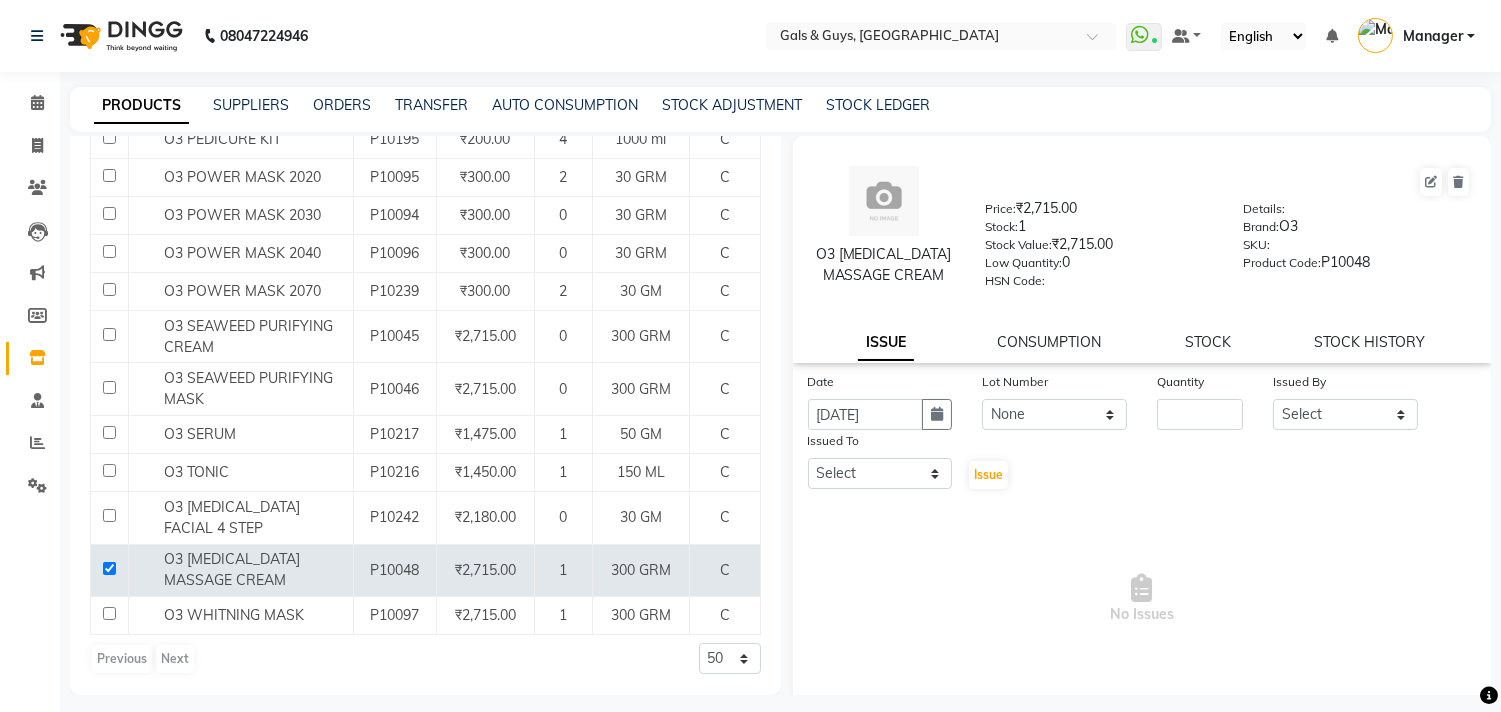 select on "7" 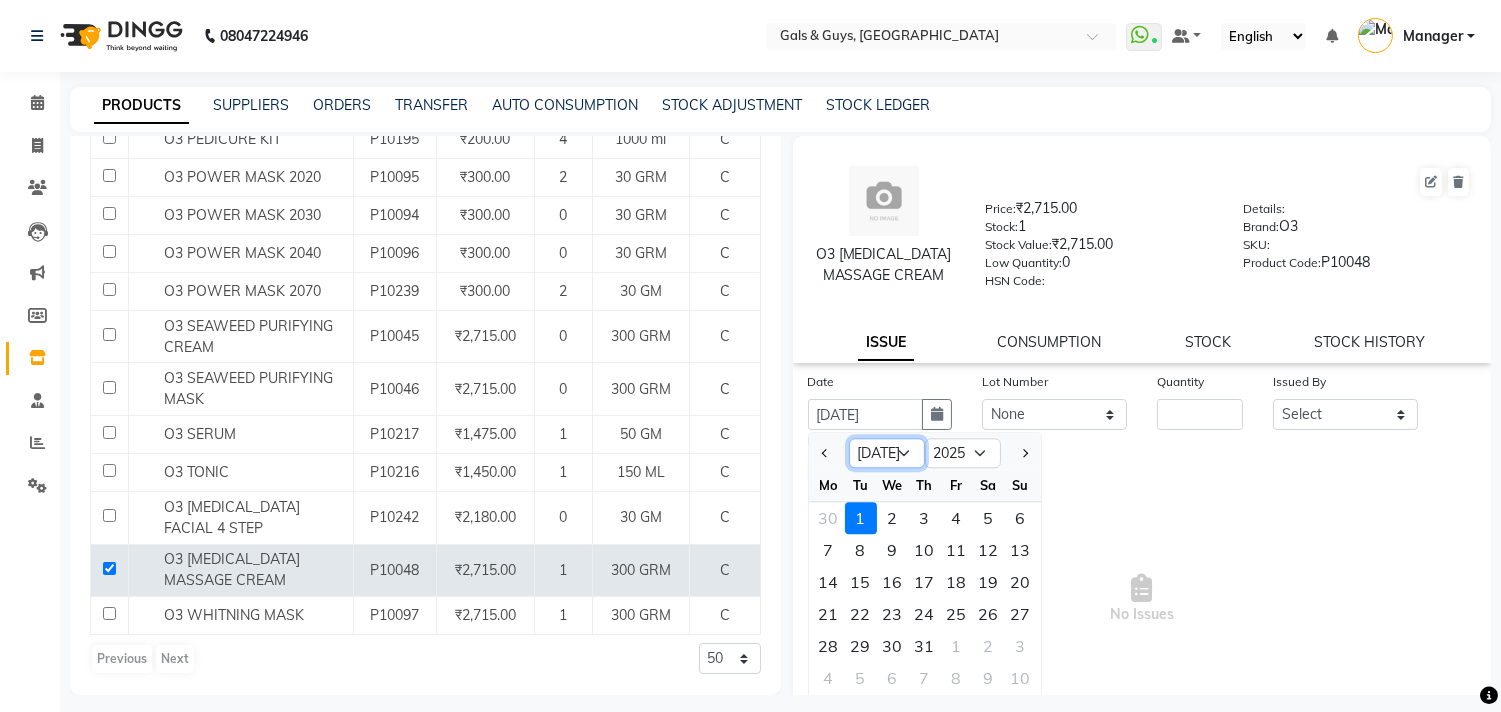 click on "Jan Feb Mar Apr May Jun [DATE] Aug Sep Oct Nov Dec" 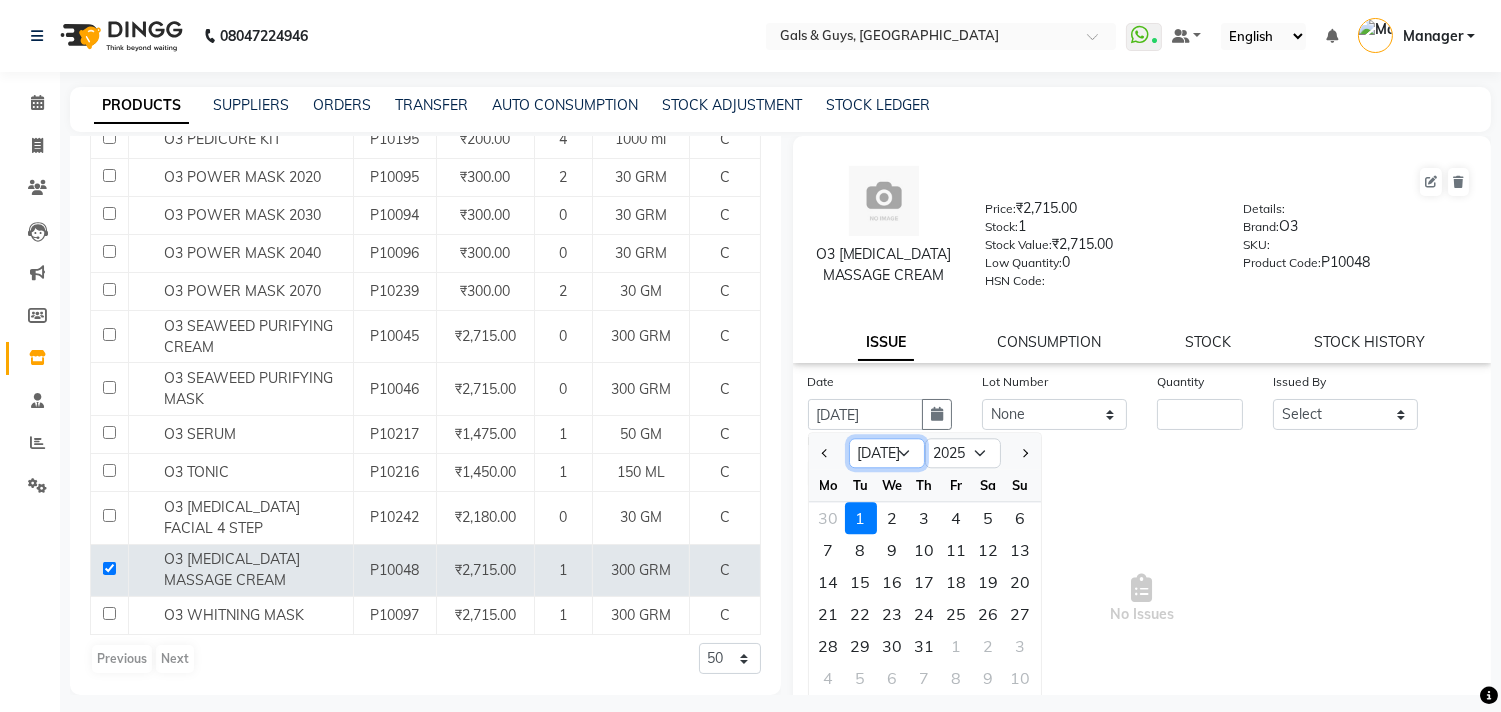 select on "2" 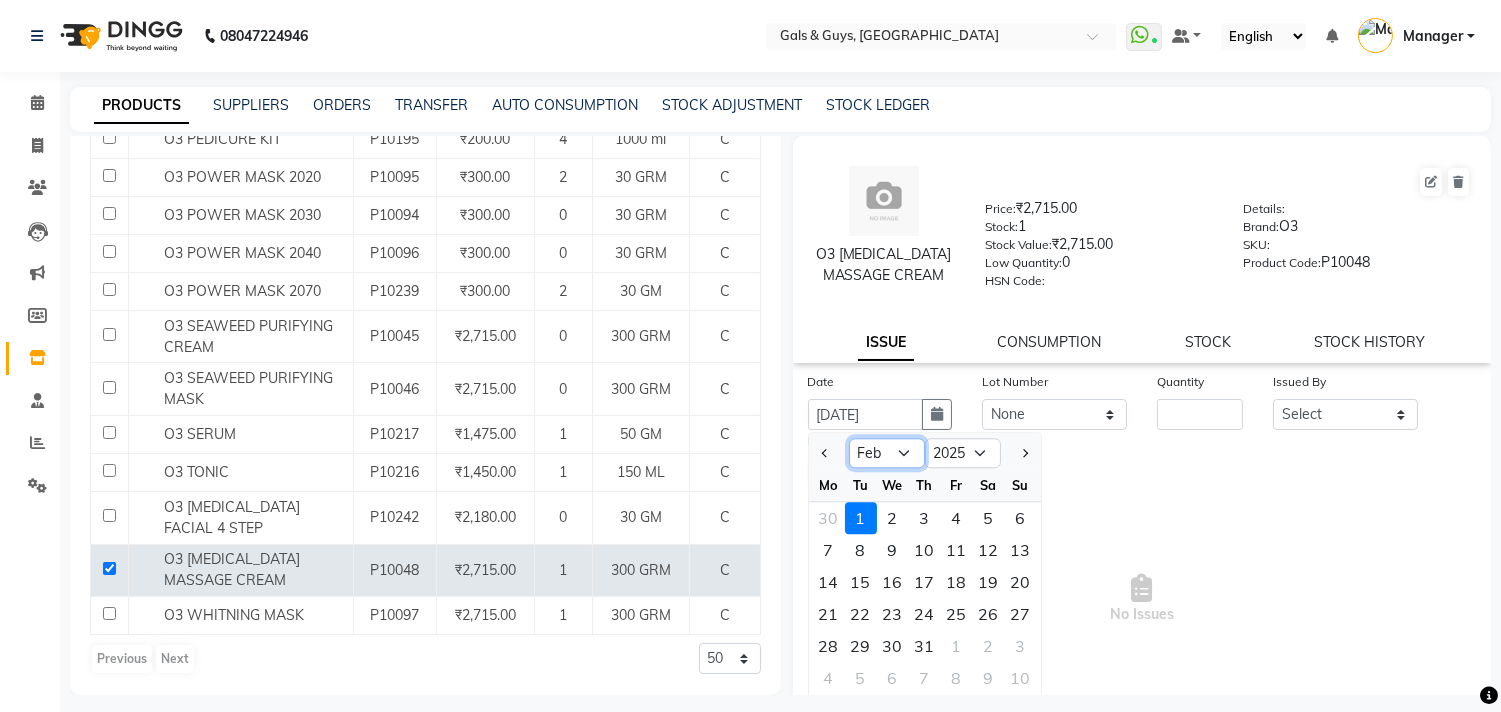 click on "Jan Feb Mar Apr May Jun [DATE] Aug Sep Oct Nov Dec" 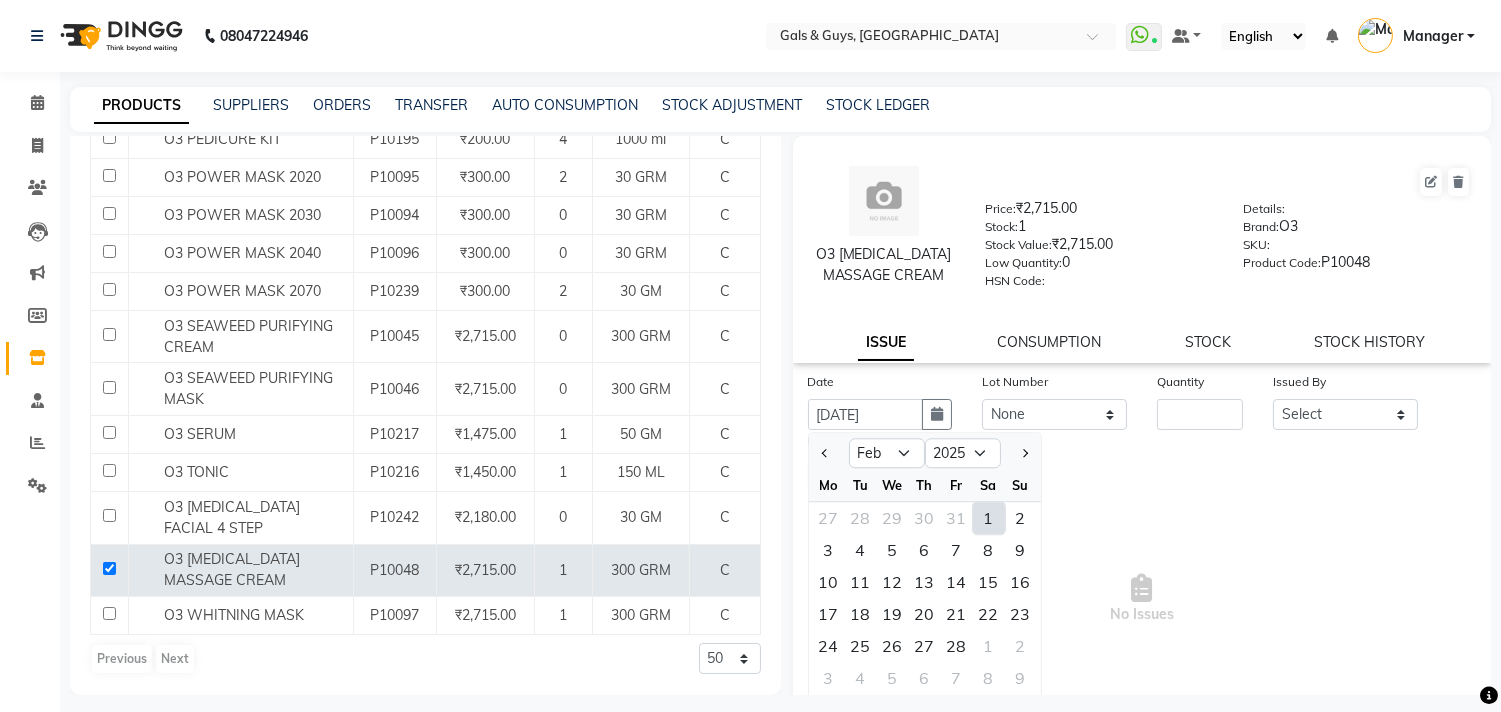 click on "1" 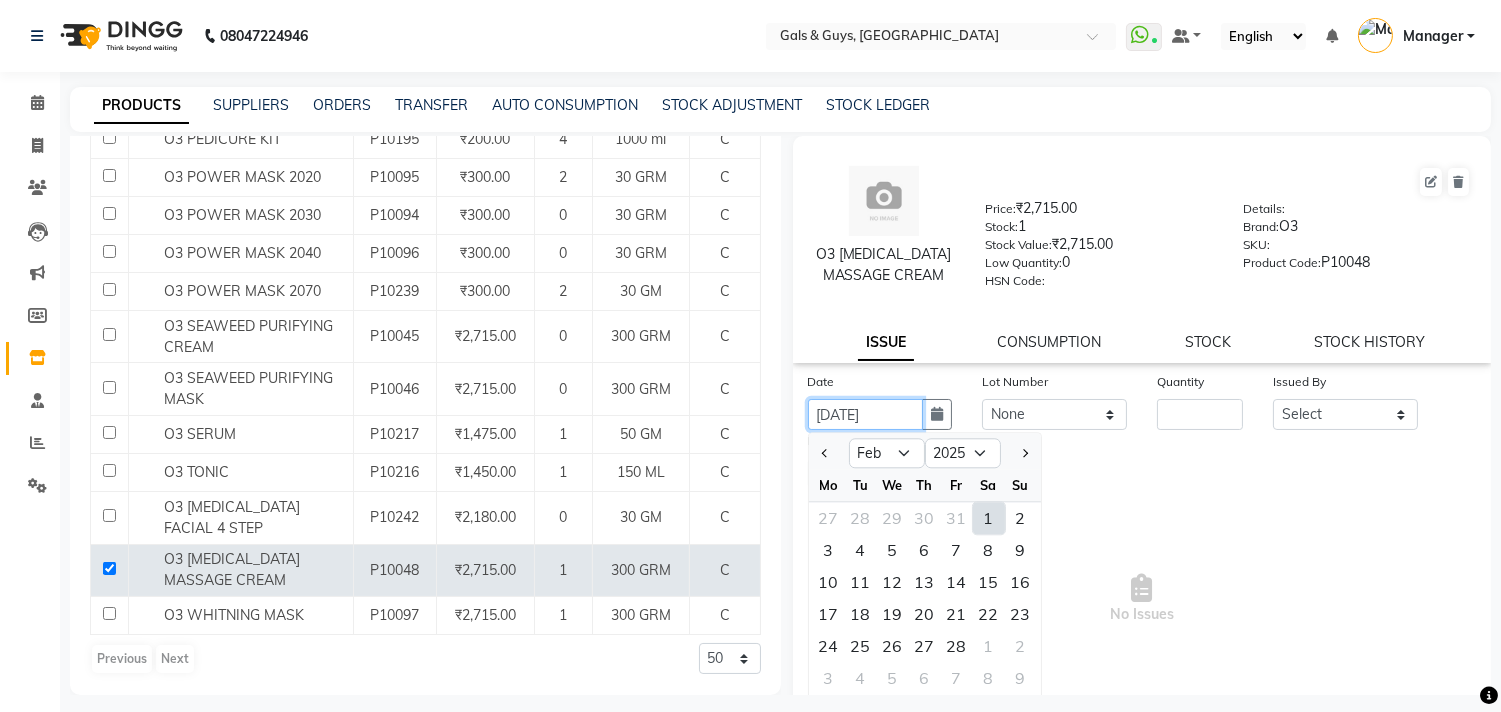 type on "[DATE]" 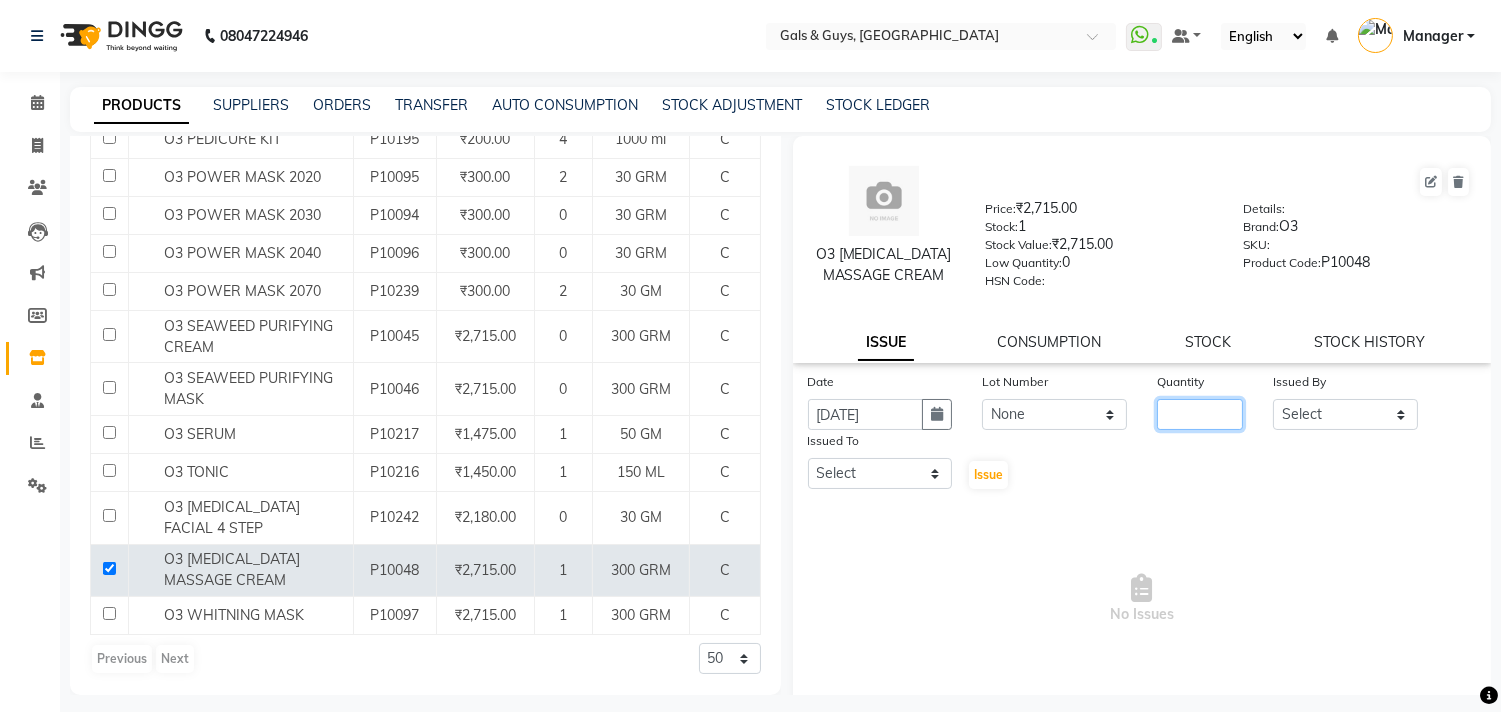 click 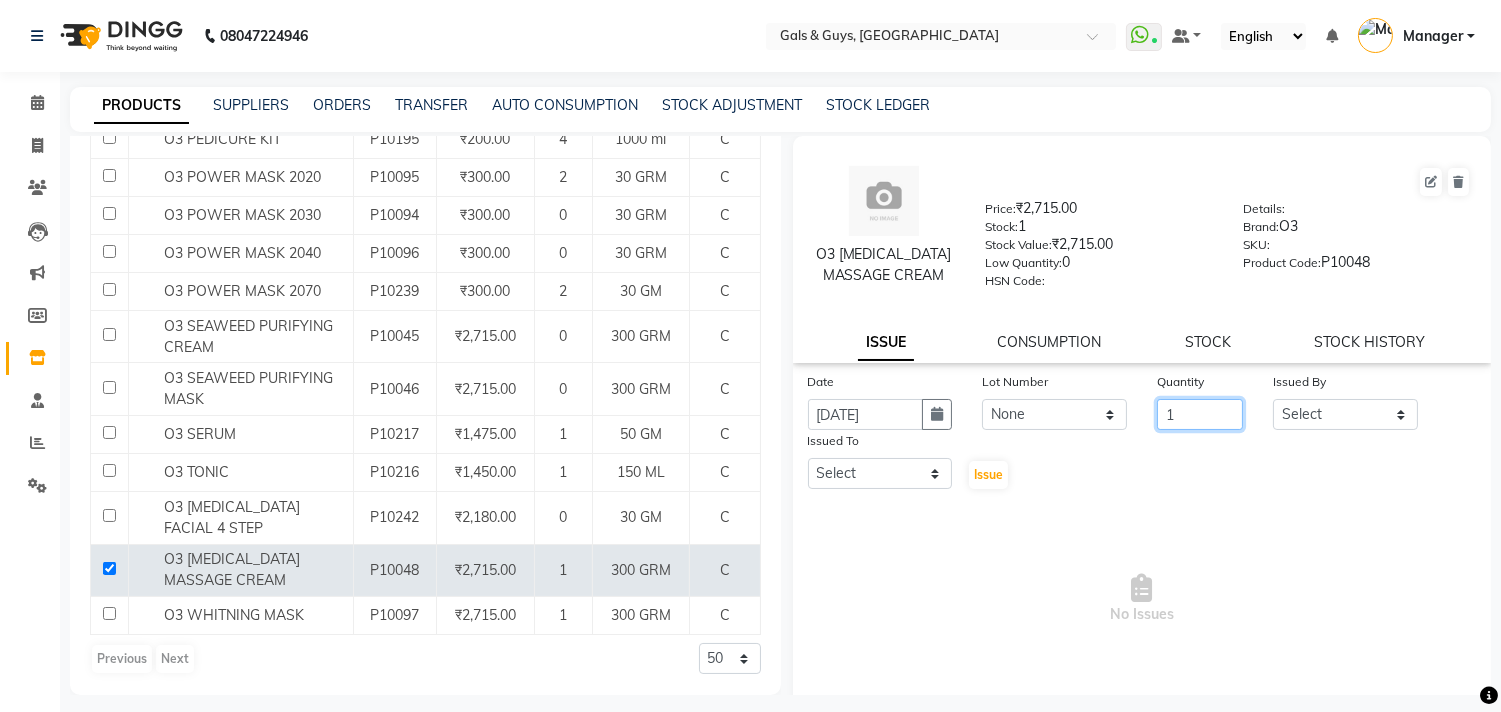 type on "1" 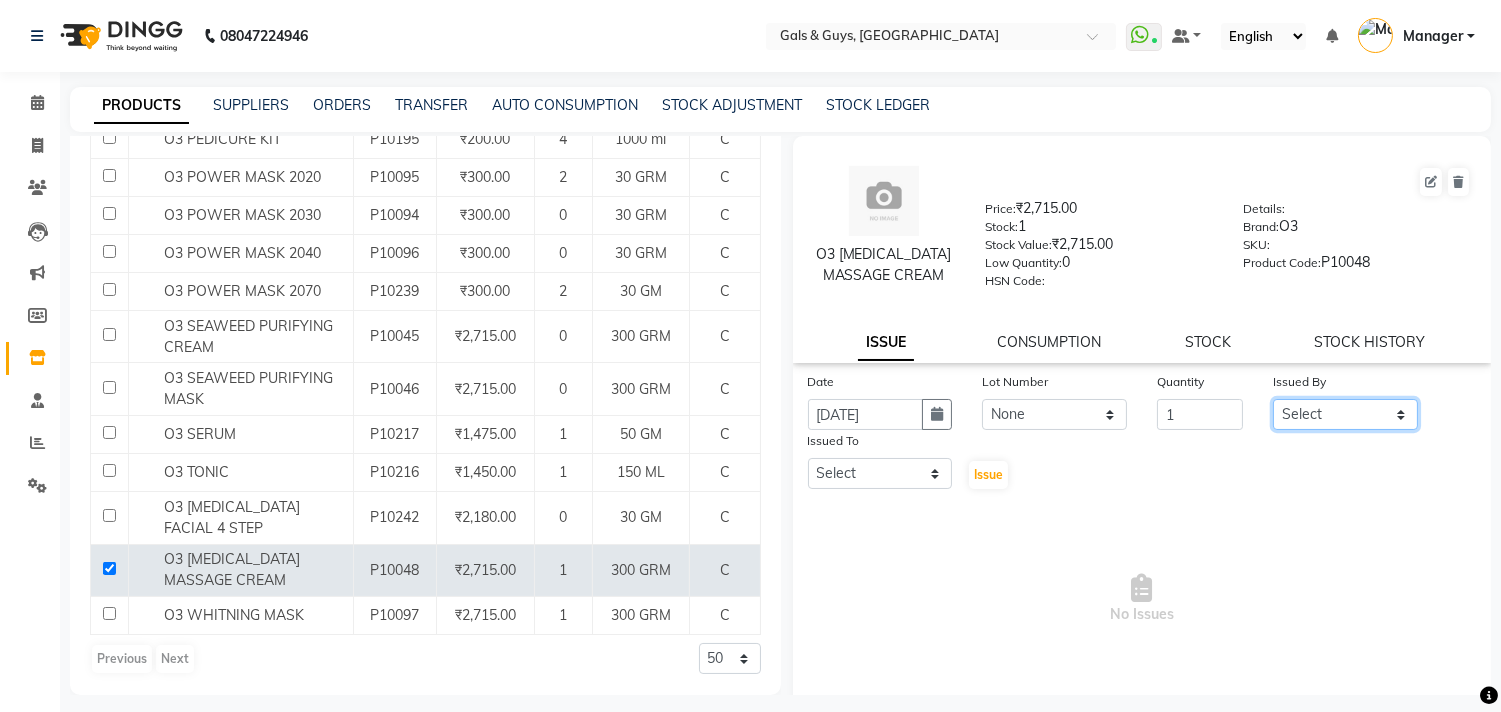 click on "Select [PERSON_NAME] ADVANCE ALKA [PERSON_NAME] B-WAX  [PERSON_NAME] Manager MEMBERSHIP [PERSON_NAME]. PALLAVI PRATHAM PRODUCT RAJAT [PERSON_NAME] [PERSON_NAME] [PERSON_NAME] [PERSON_NAME]" 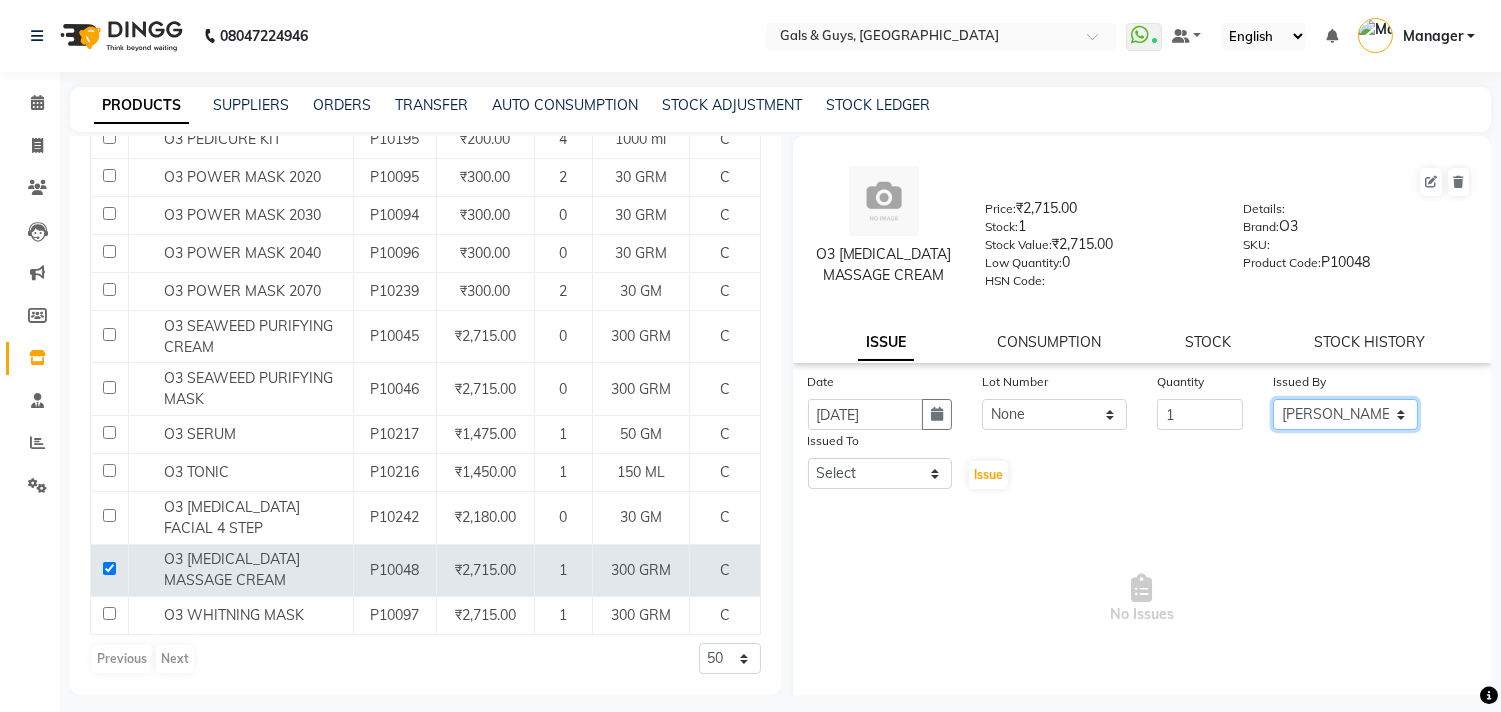 click on "Select [PERSON_NAME] ADVANCE ALKA [PERSON_NAME] B-WAX  [PERSON_NAME] Manager MEMBERSHIP [PERSON_NAME]. PALLAVI PRATHAM PRODUCT RAJAT [PERSON_NAME] [PERSON_NAME] [PERSON_NAME] [PERSON_NAME]" 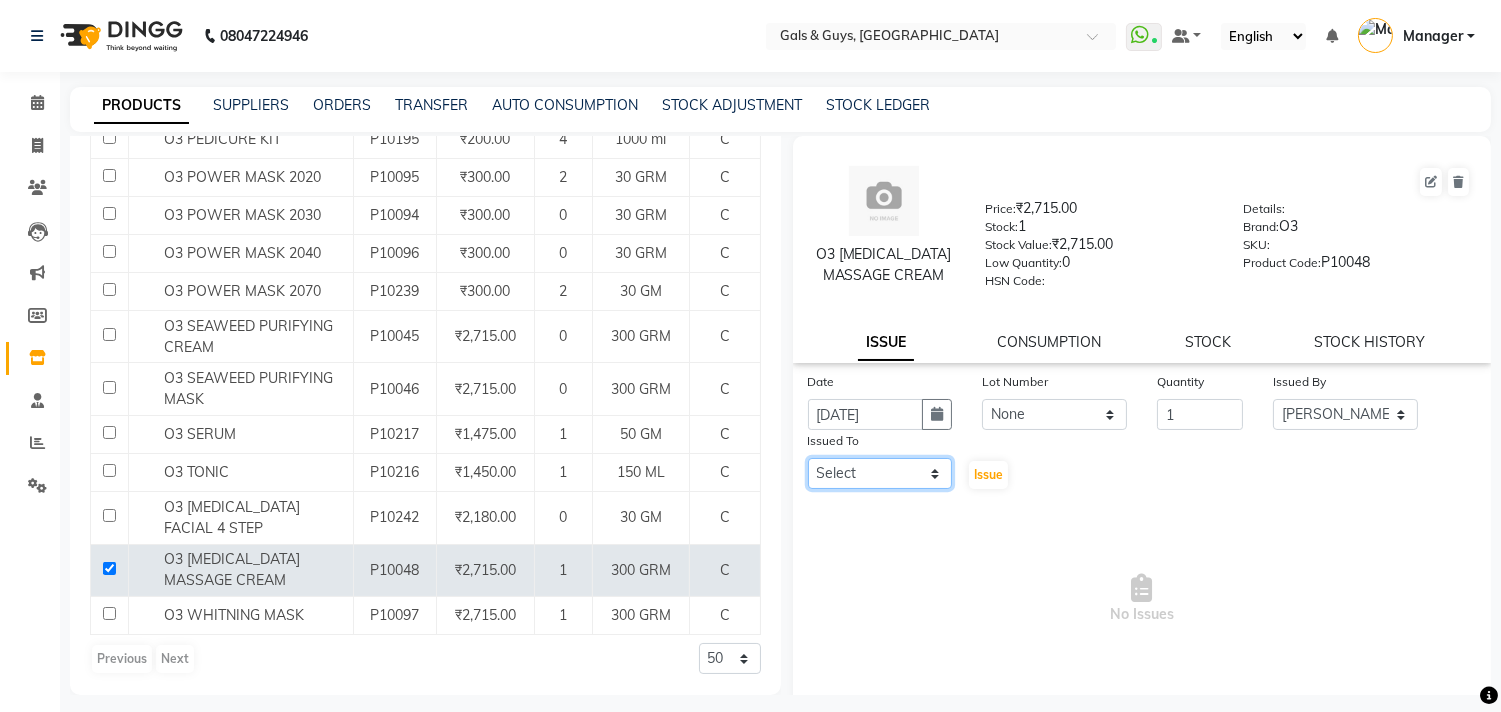 click on "Select [PERSON_NAME] ADVANCE ALKA [PERSON_NAME] B-WAX  [PERSON_NAME] Manager MEMBERSHIP [PERSON_NAME]. PALLAVI PRATHAM PRODUCT RAJAT [PERSON_NAME] [PERSON_NAME] [PERSON_NAME] [PERSON_NAME]" 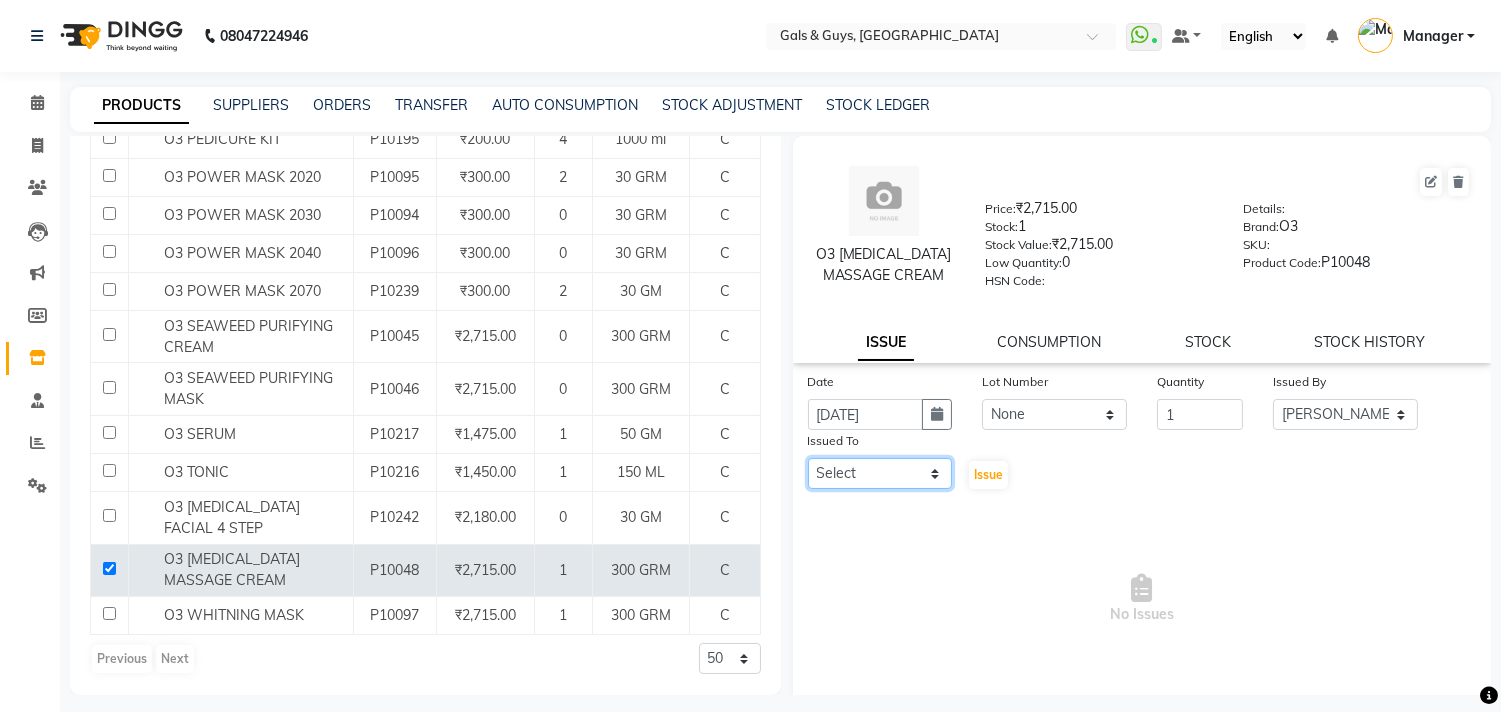 select on "66157" 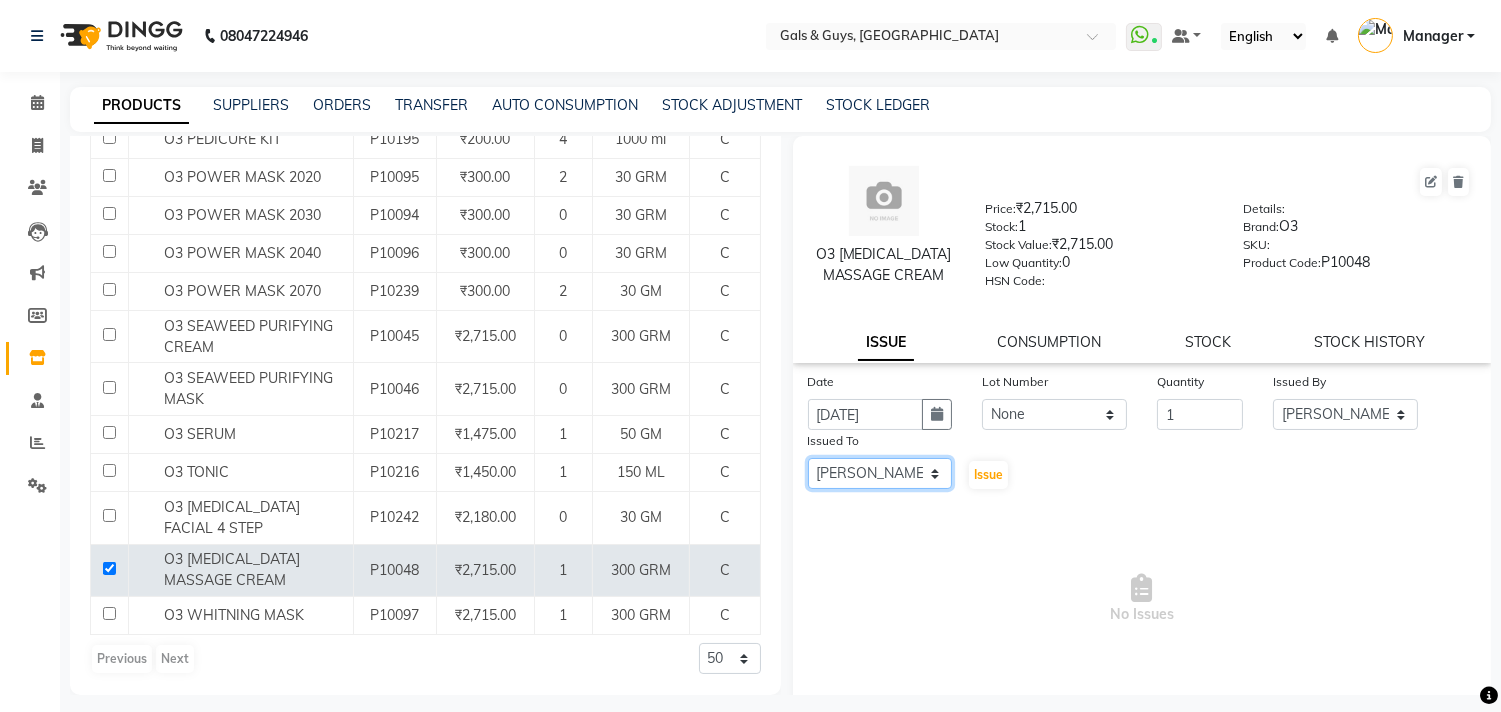 click on "Select [PERSON_NAME] ADVANCE ALKA [PERSON_NAME] B-WAX  [PERSON_NAME] Manager MEMBERSHIP [PERSON_NAME]. PALLAVI PRATHAM PRODUCT RAJAT [PERSON_NAME] [PERSON_NAME] [PERSON_NAME] [PERSON_NAME]" 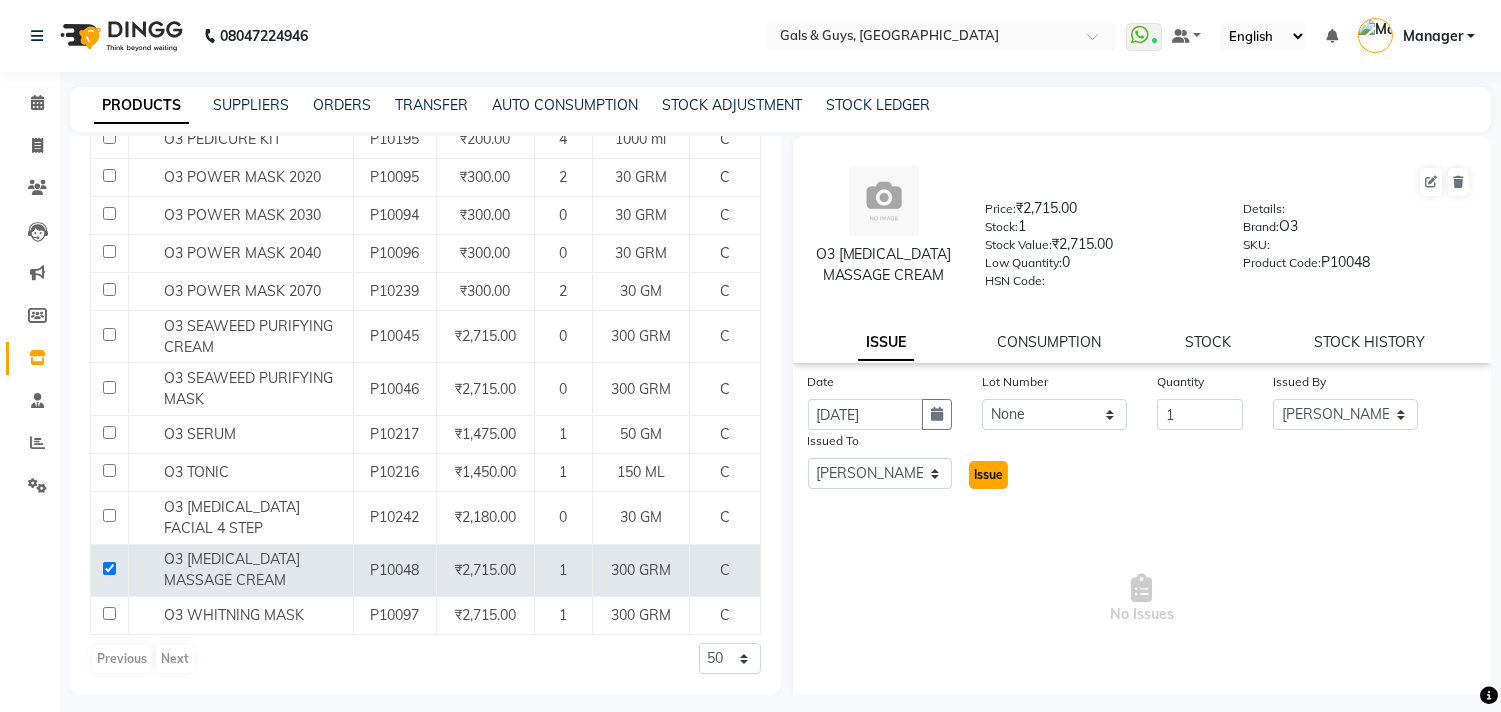 click on "Issue" 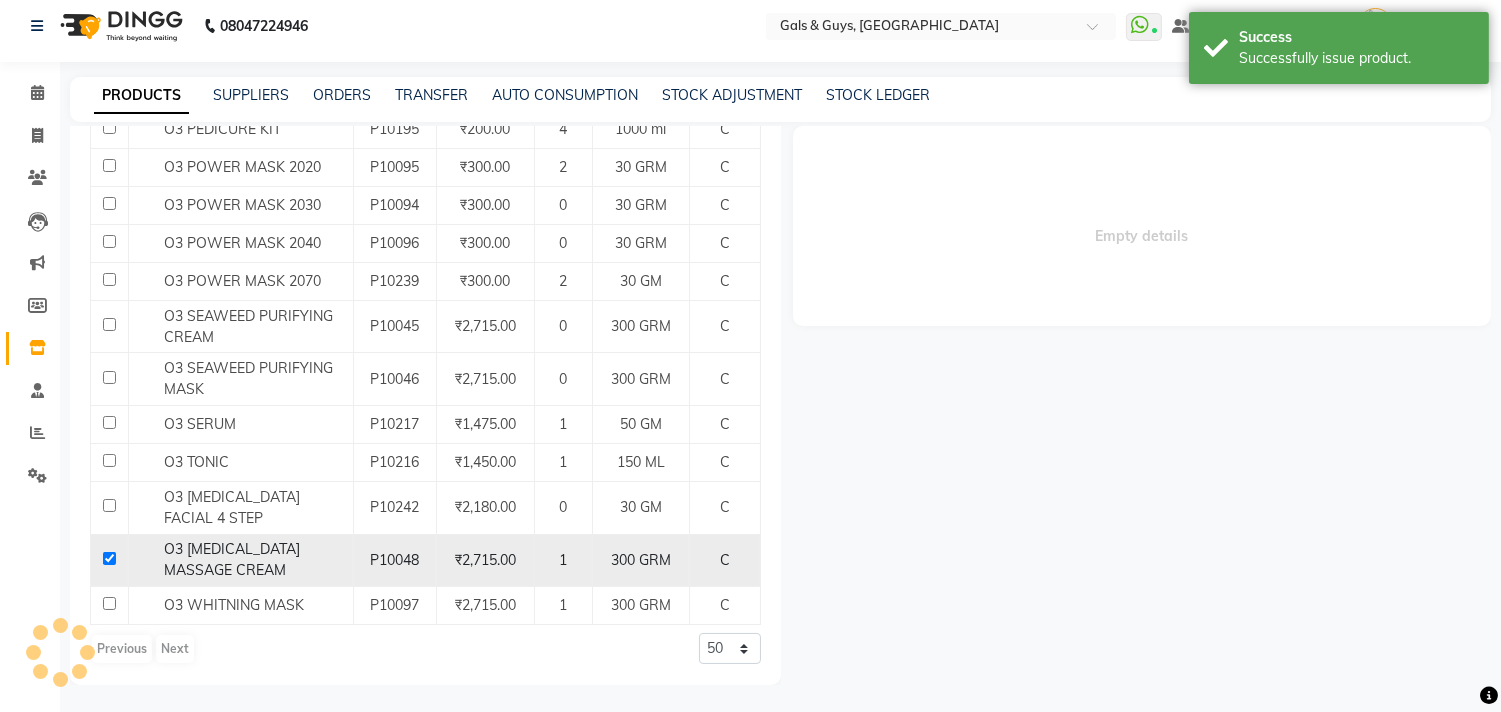 scroll, scrollTop: 12, scrollLeft: 0, axis: vertical 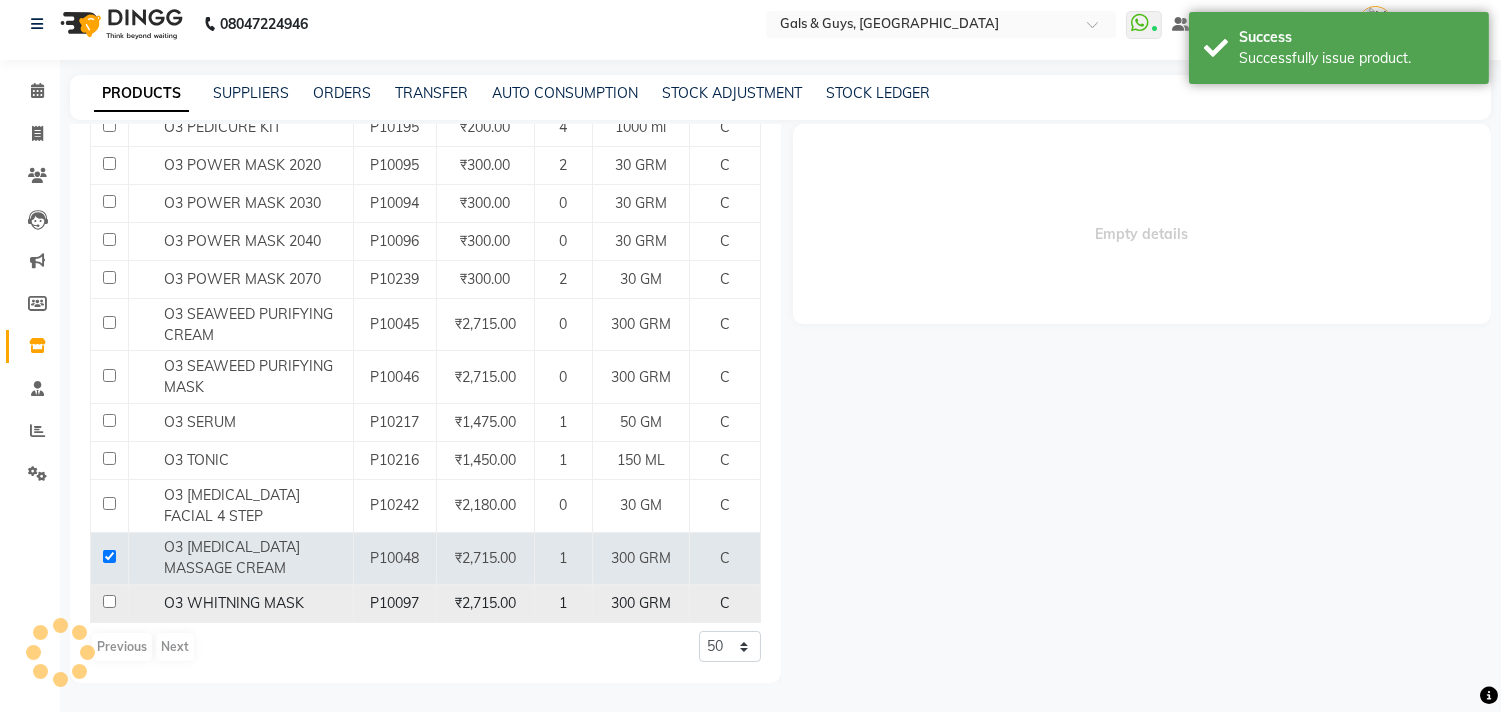select 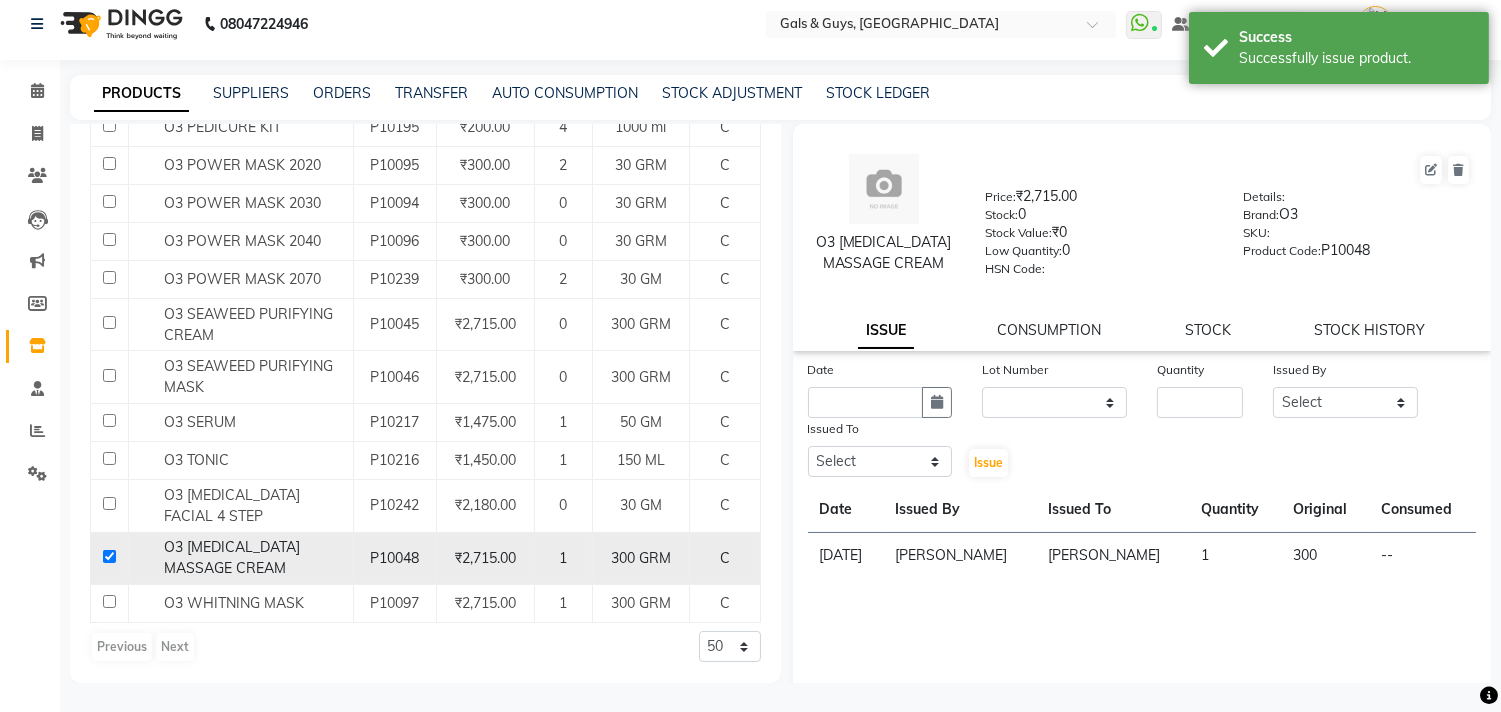click 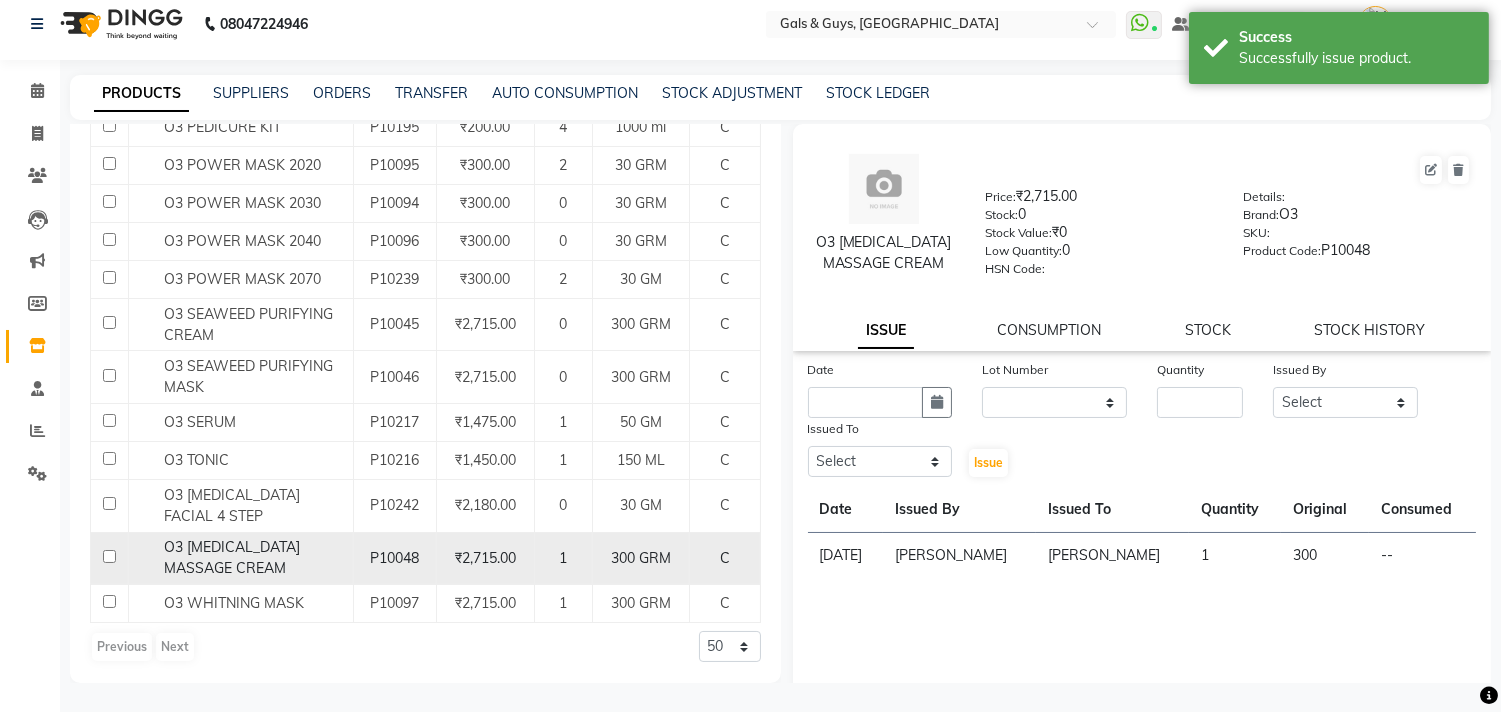 checkbox on "false" 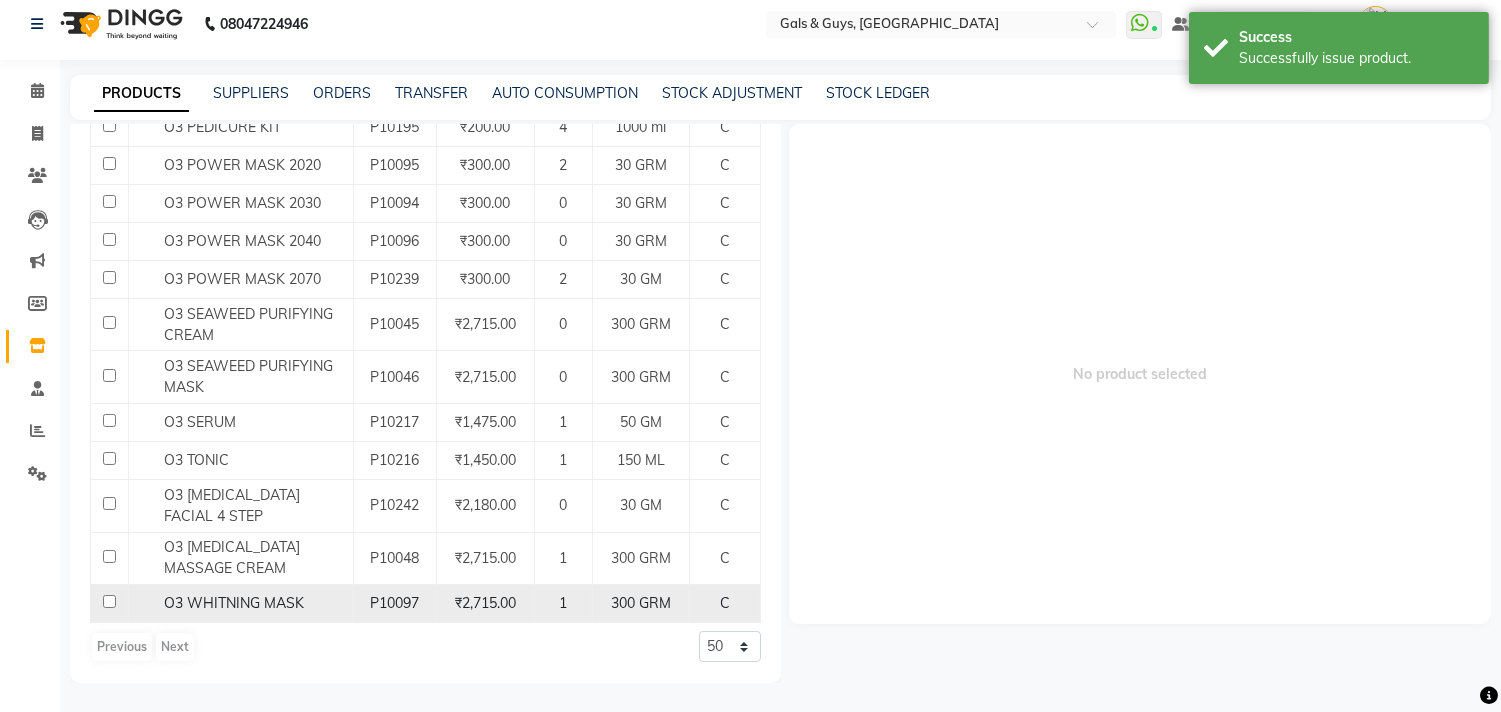 click 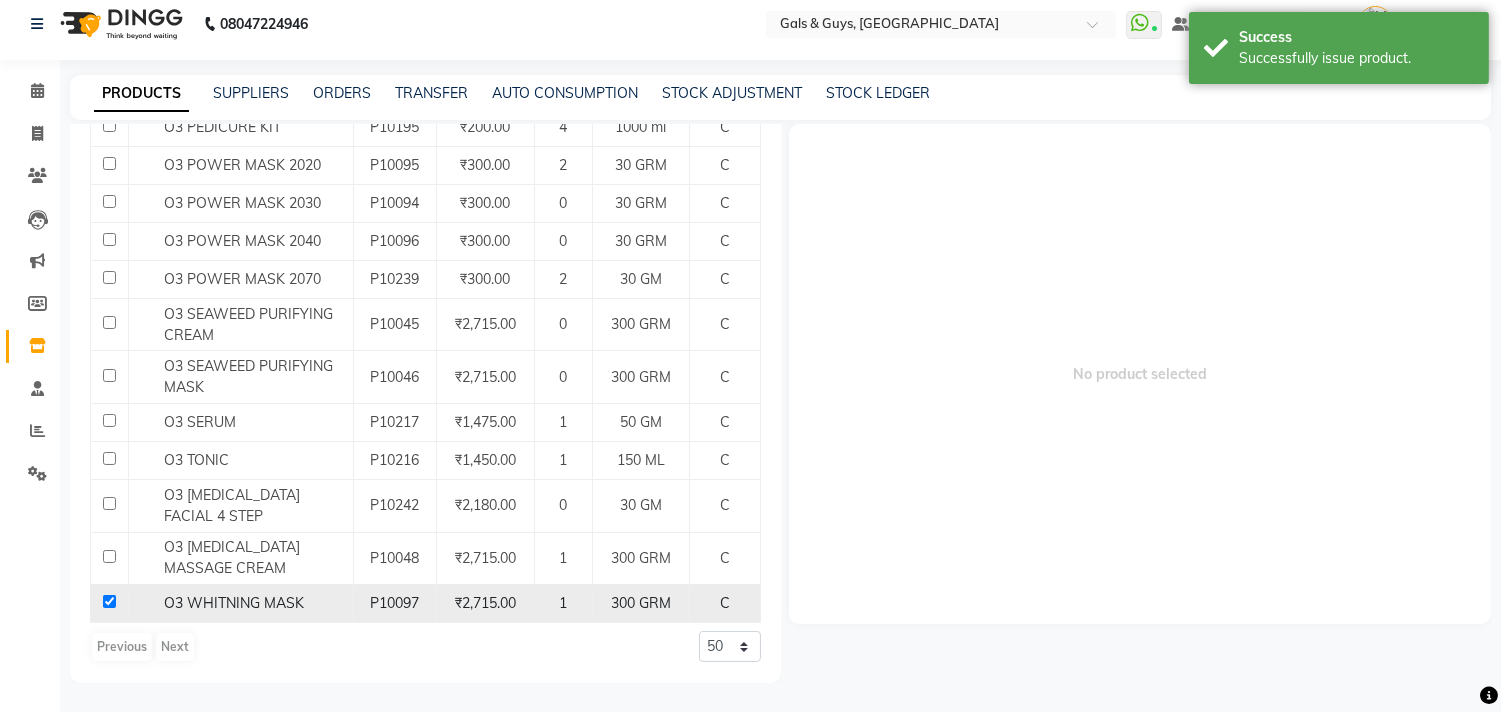 checkbox on "true" 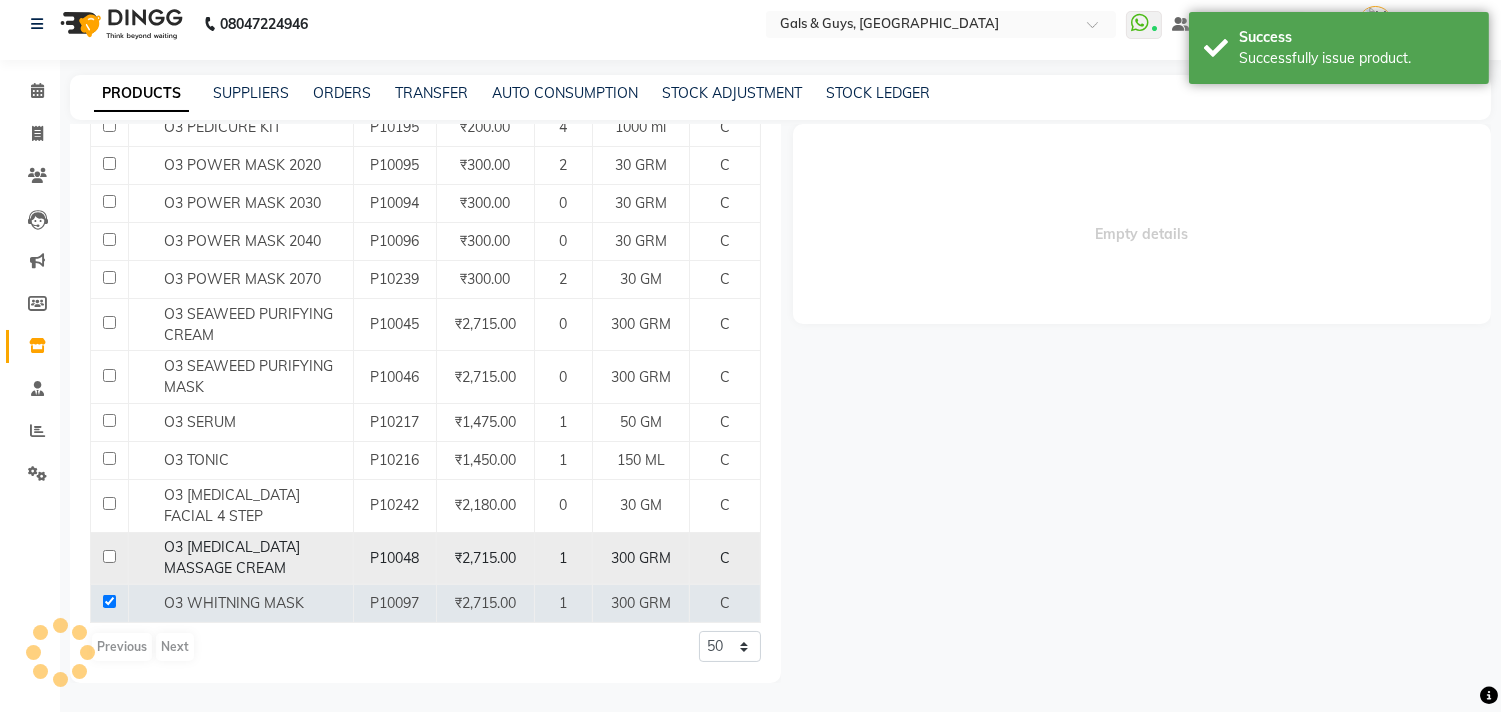 select 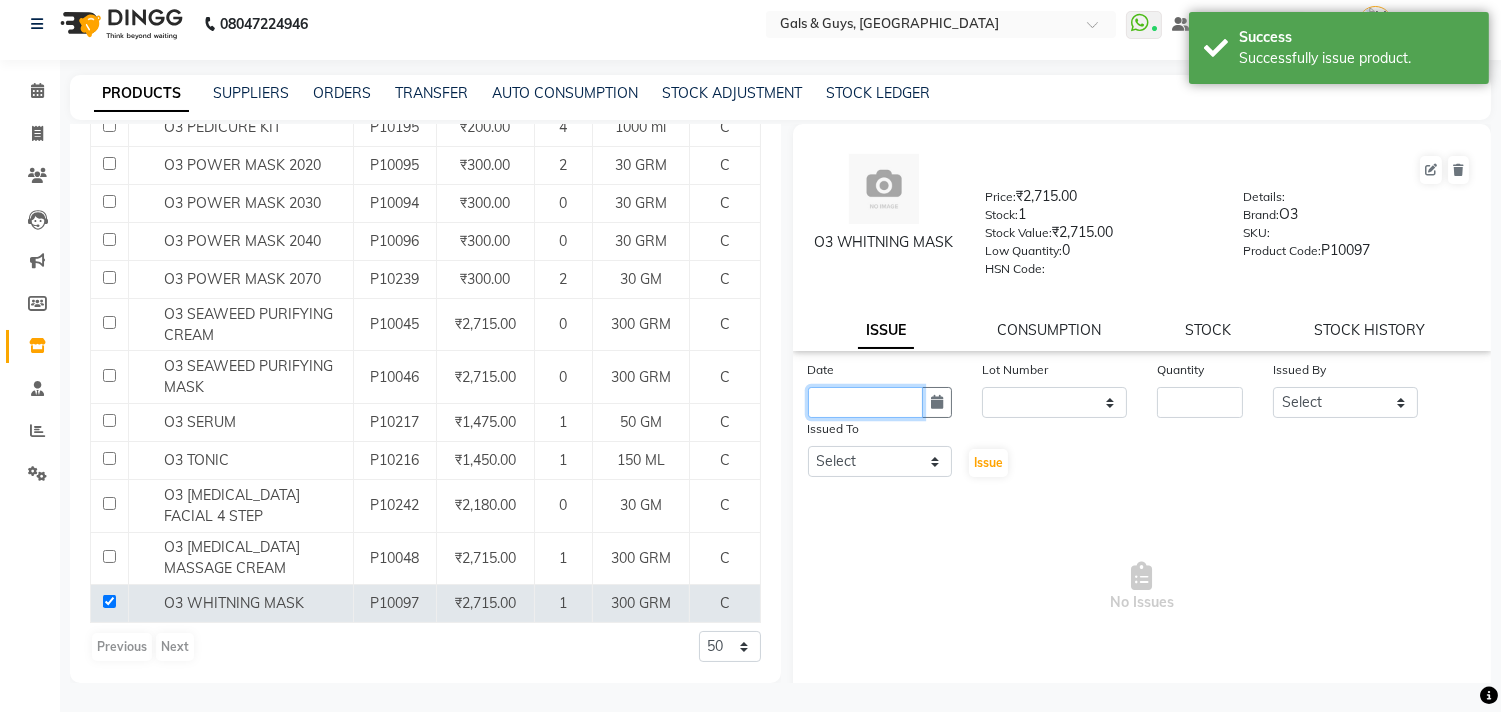 click 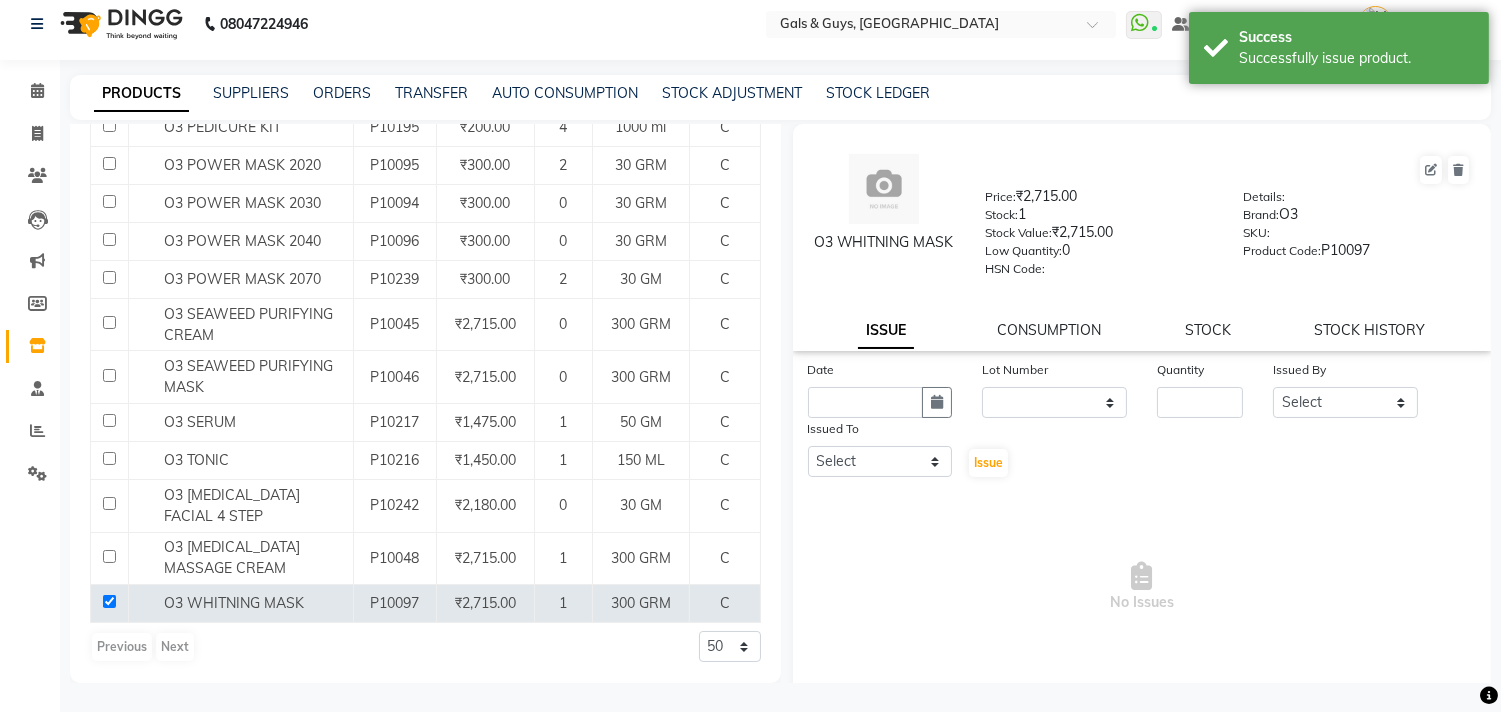 select on "7" 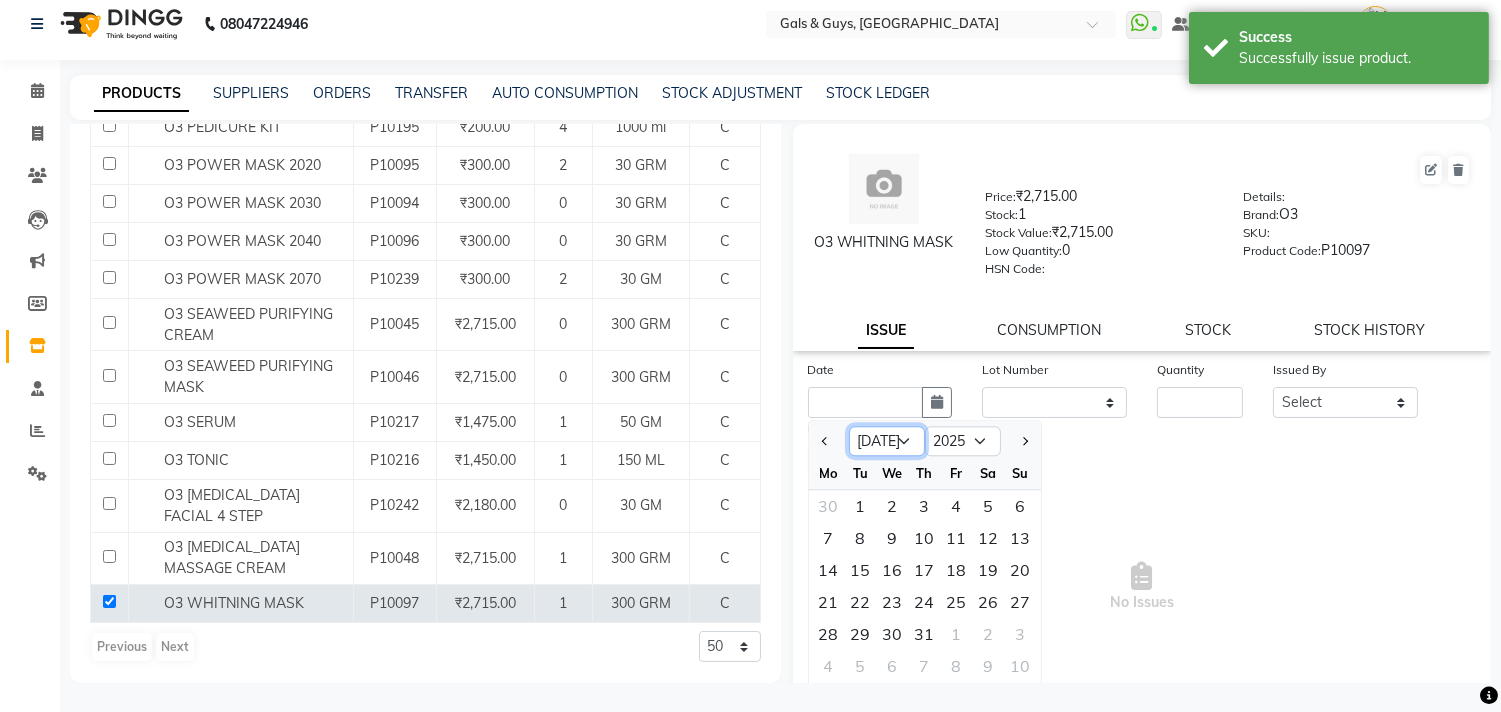 click on "Jan Feb Mar Apr May Jun [DATE] Aug Sep Oct Nov Dec" 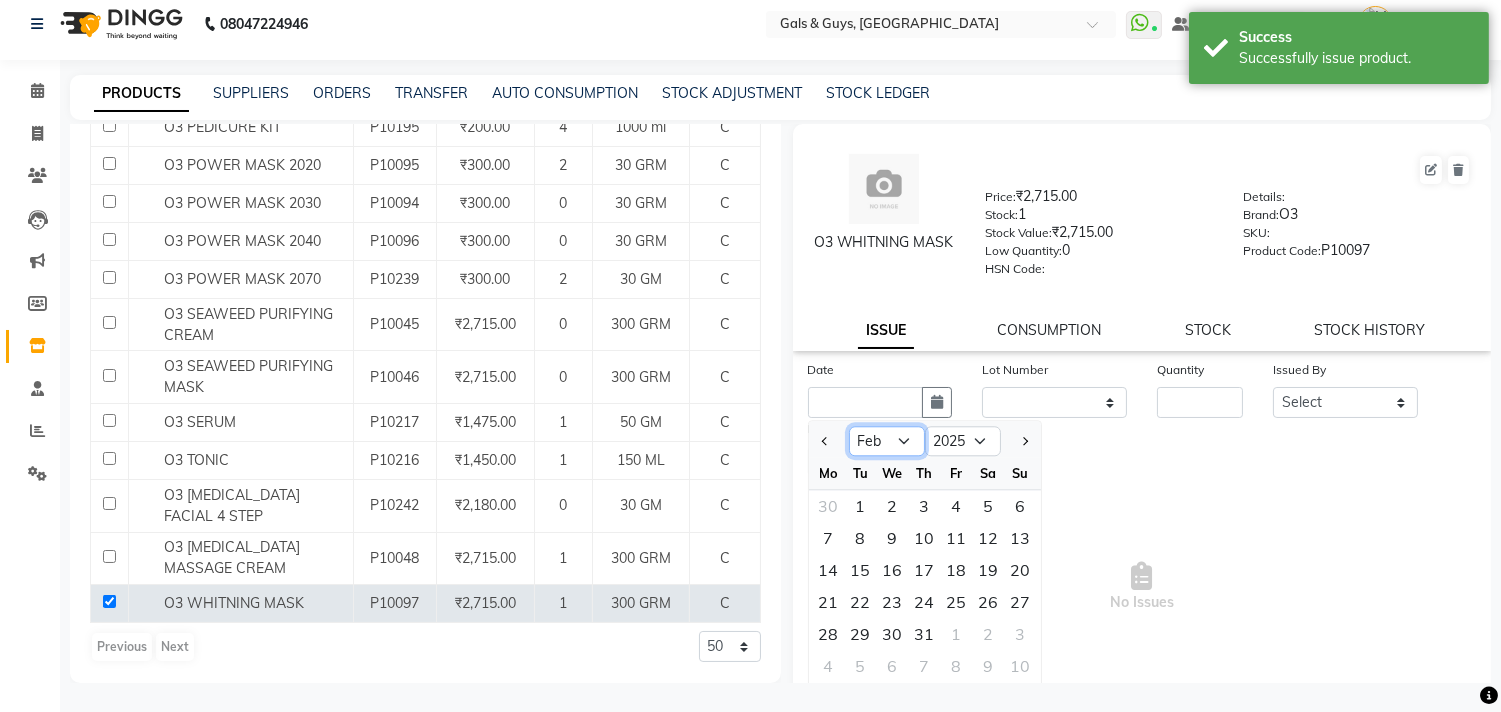 click on "Jan Feb Mar Apr May Jun [DATE] Aug Sep Oct Nov Dec" 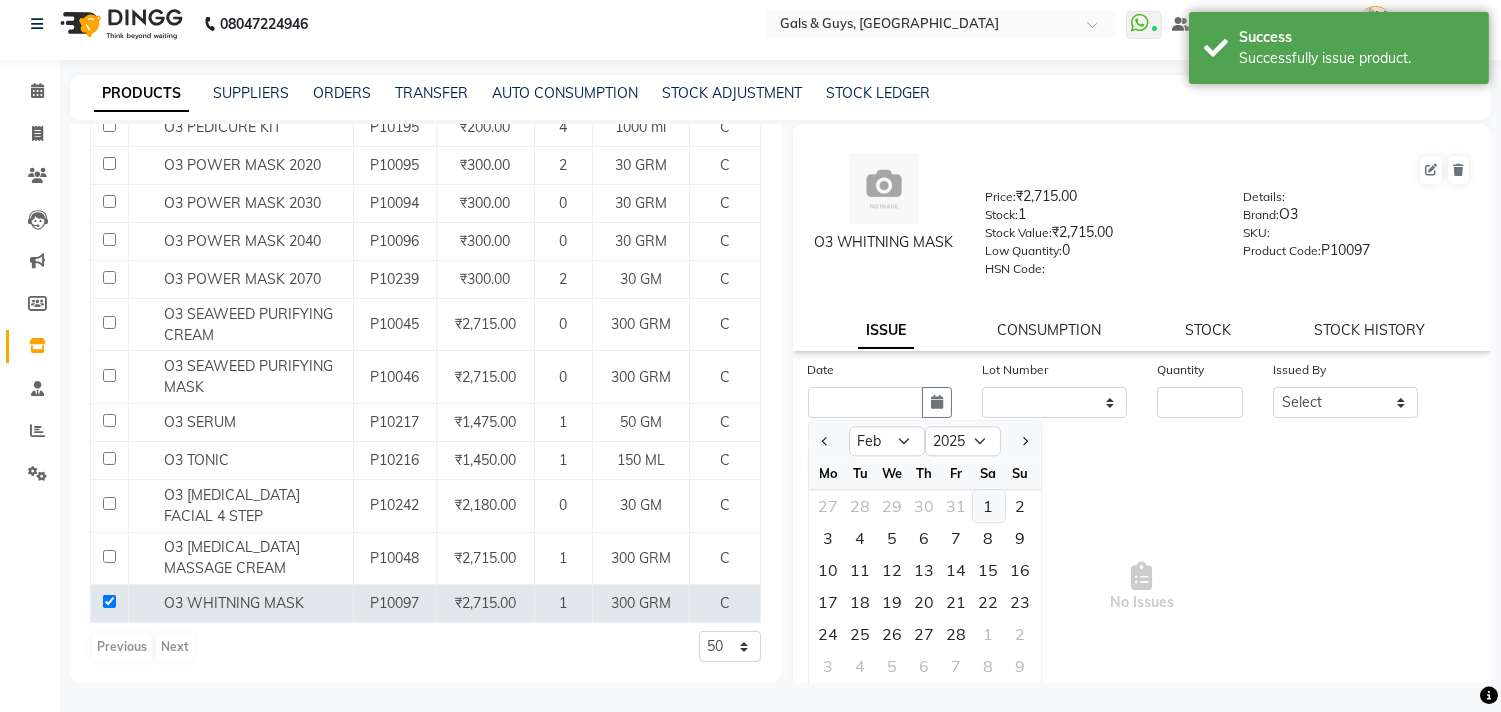 click on "1" 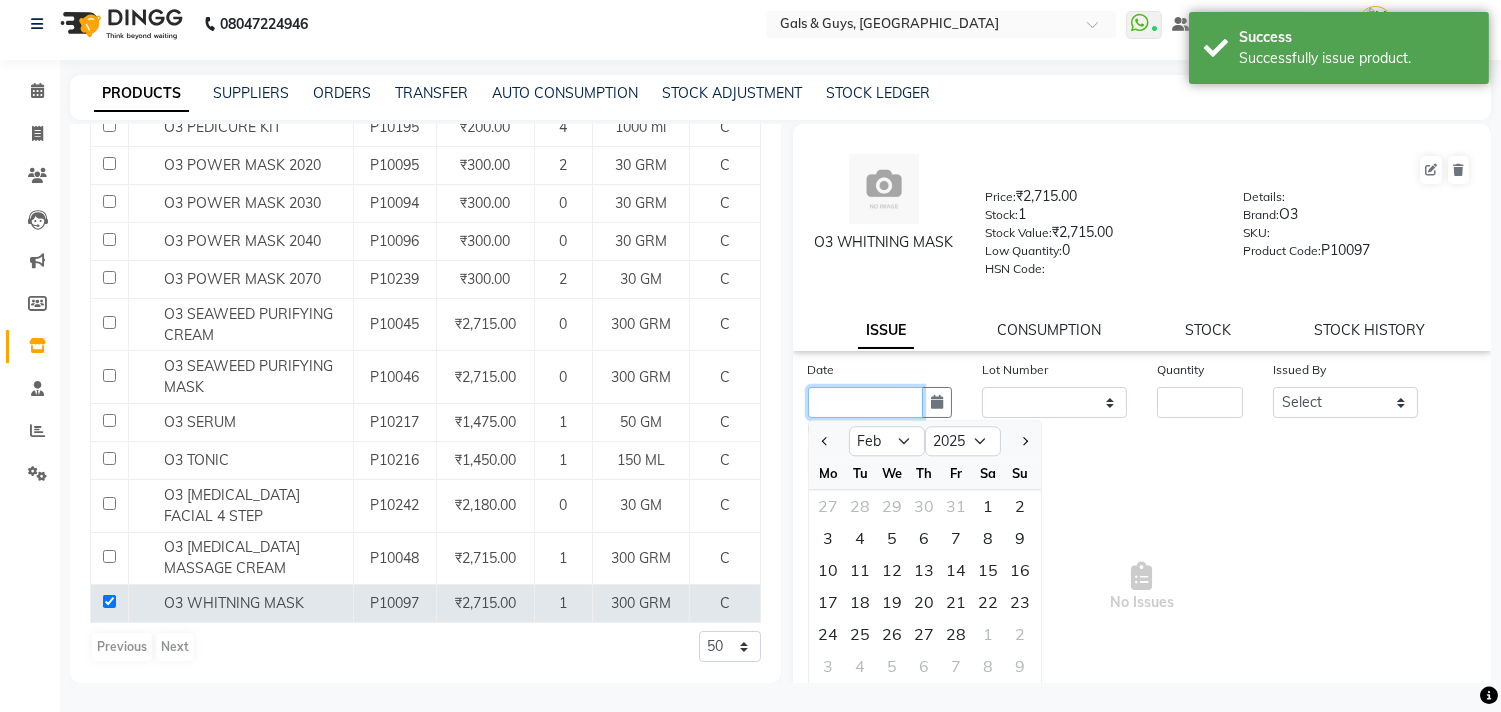 type on "[DATE]" 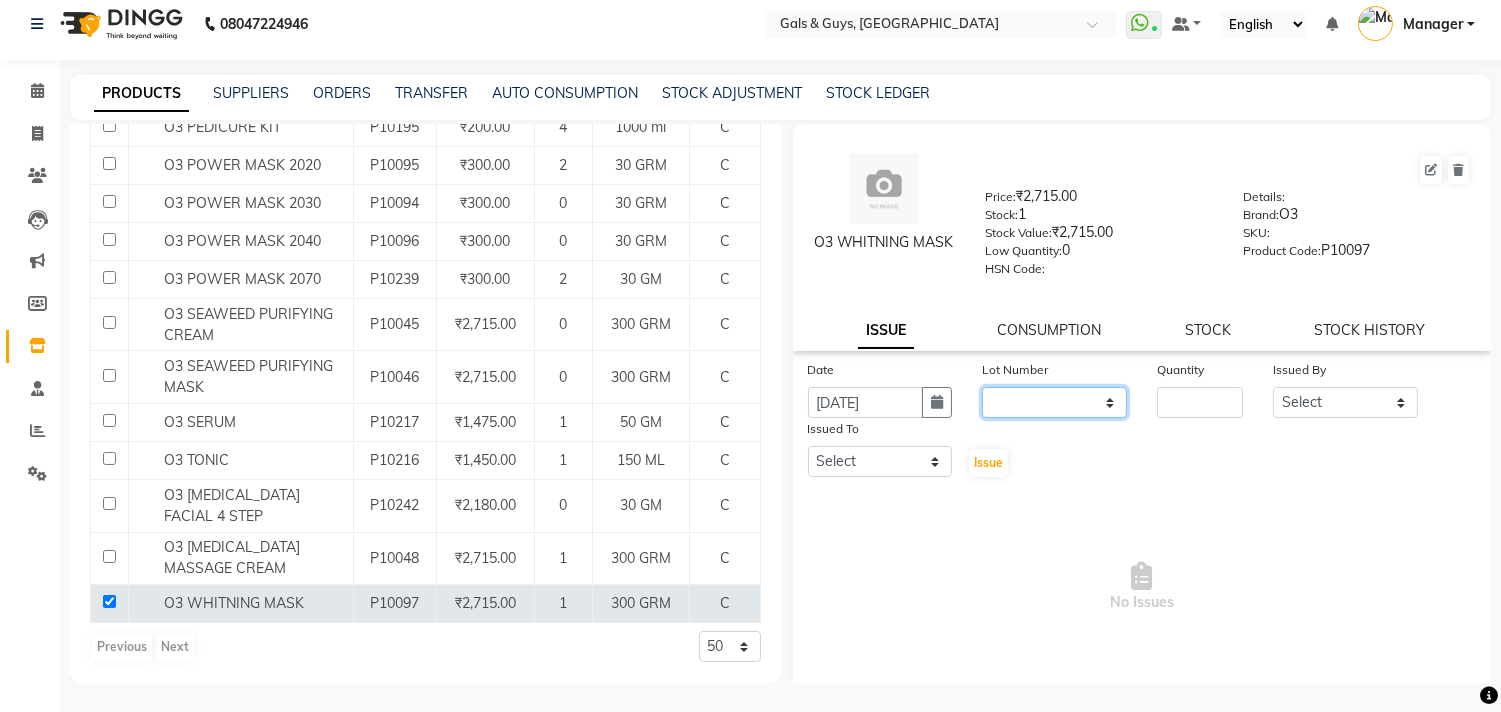 click on "None" 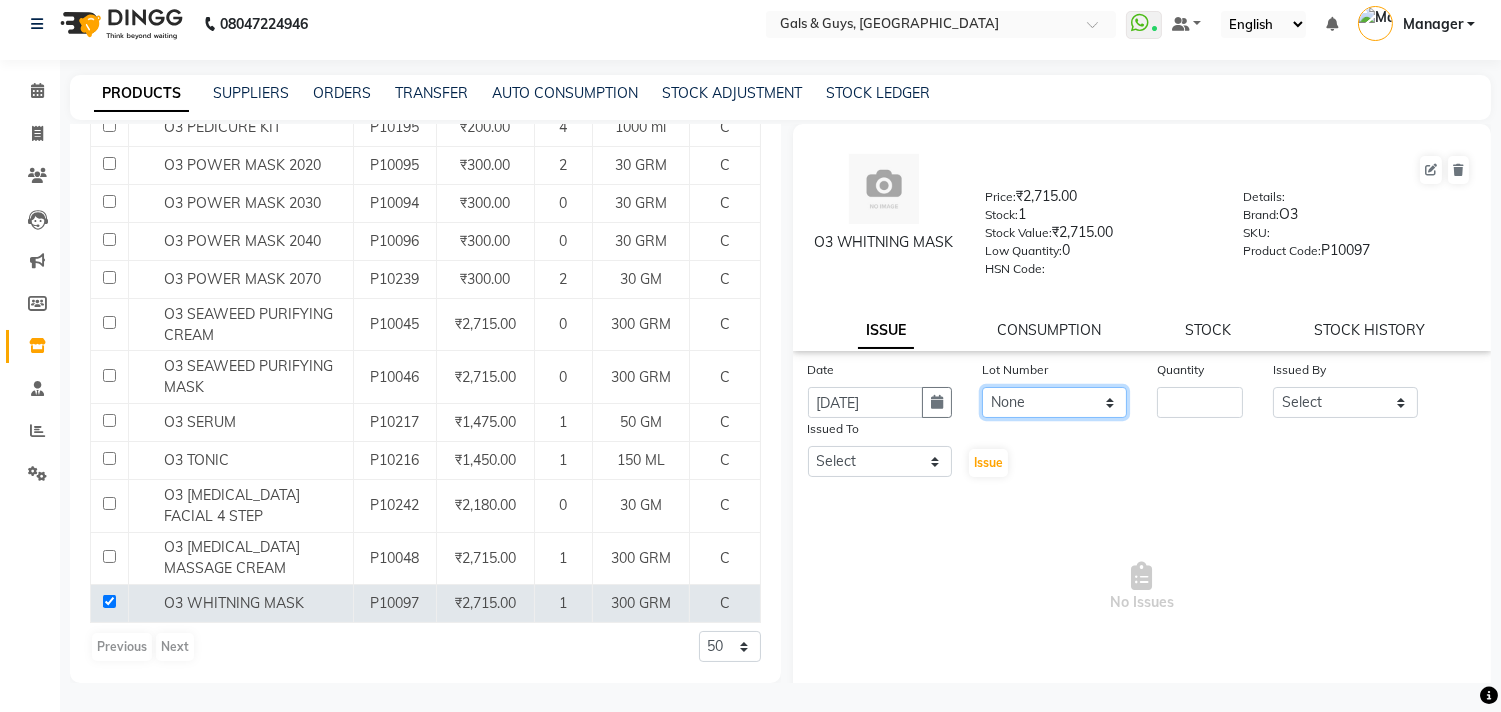 click on "None" 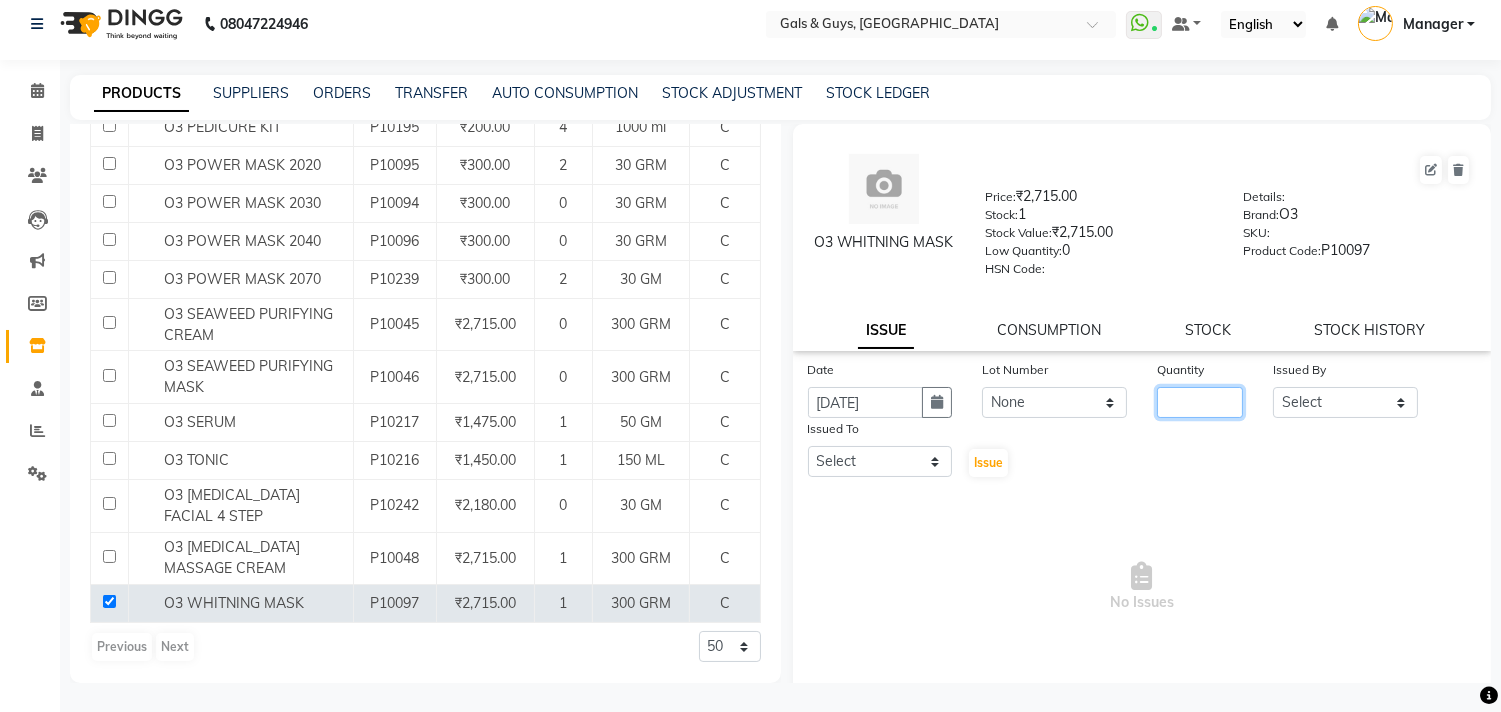 click 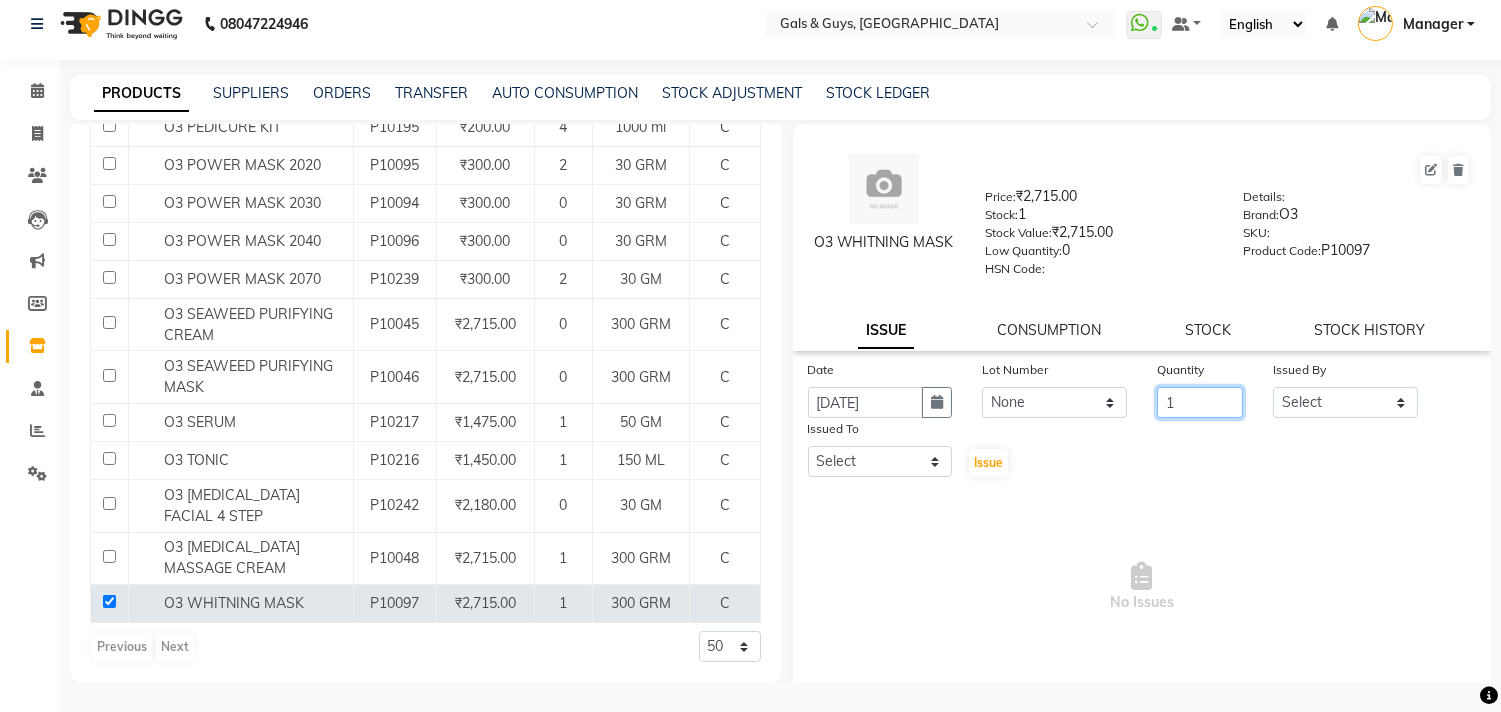 type on "1" 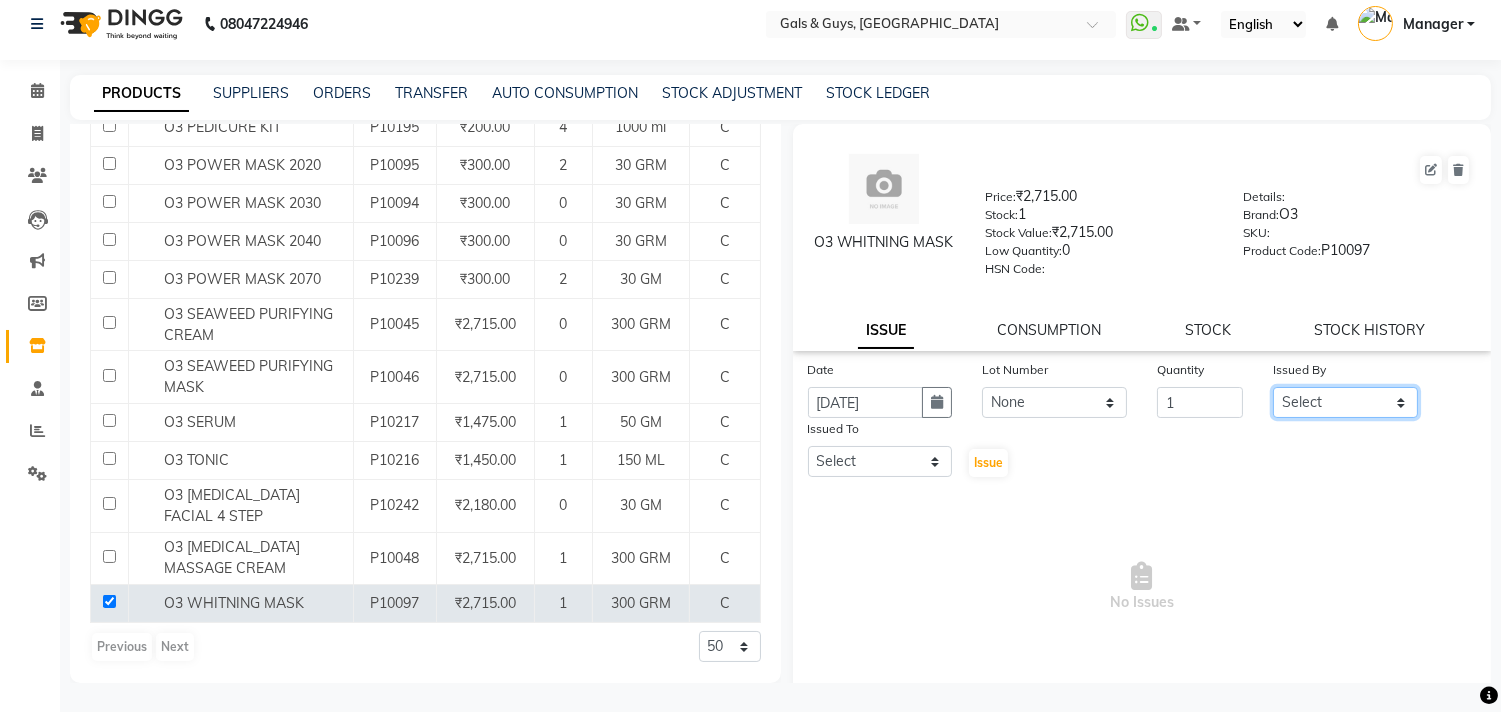 click on "Select [PERSON_NAME] ADVANCE ALKA [PERSON_NAME] B-WAX  [PERSON_NAME] Manager MEMBERSHIP [PERSON_NAME]. PALLAVI PRATHAM PRODUCT RAJAT [PERSON_NAME] [PERSON_NAME] [PERSON_NAME] [PERSON_NAME]" 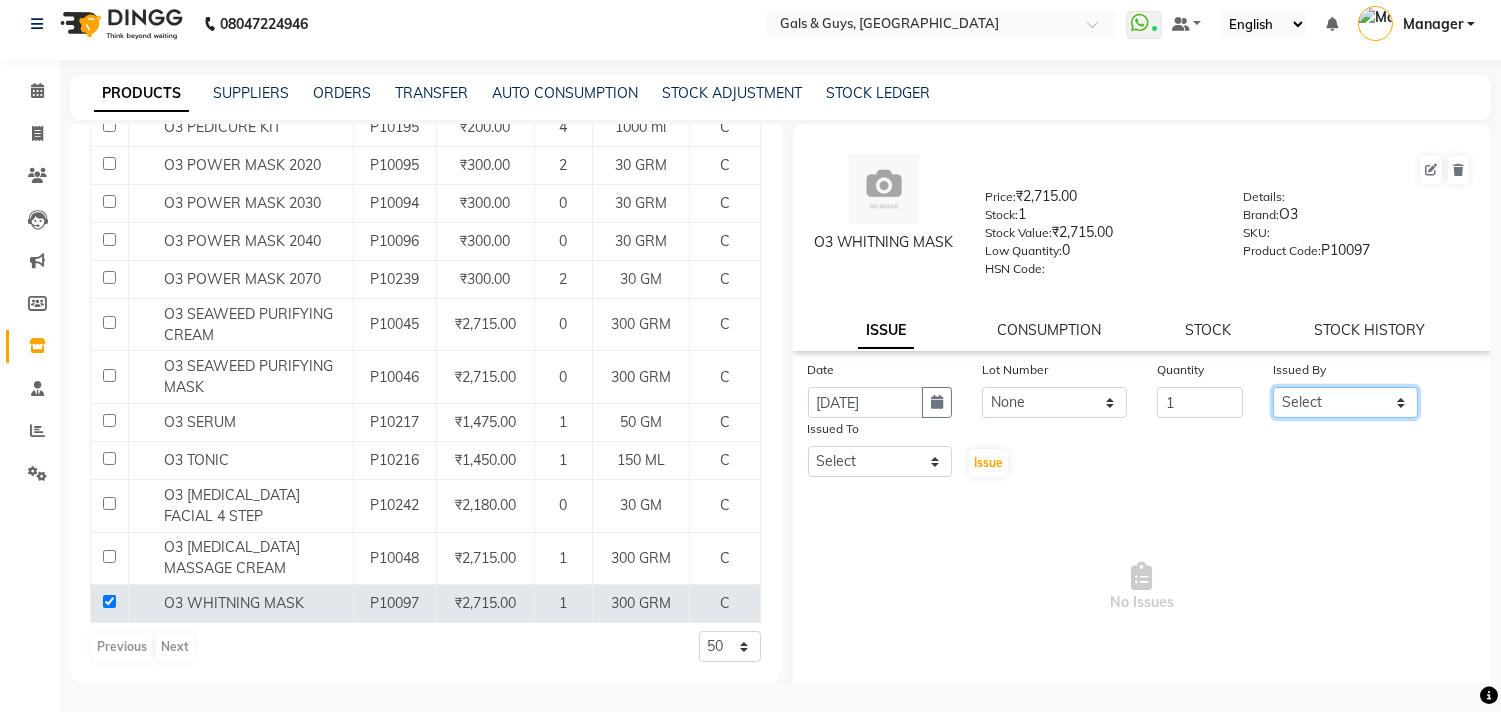 select on "66157" 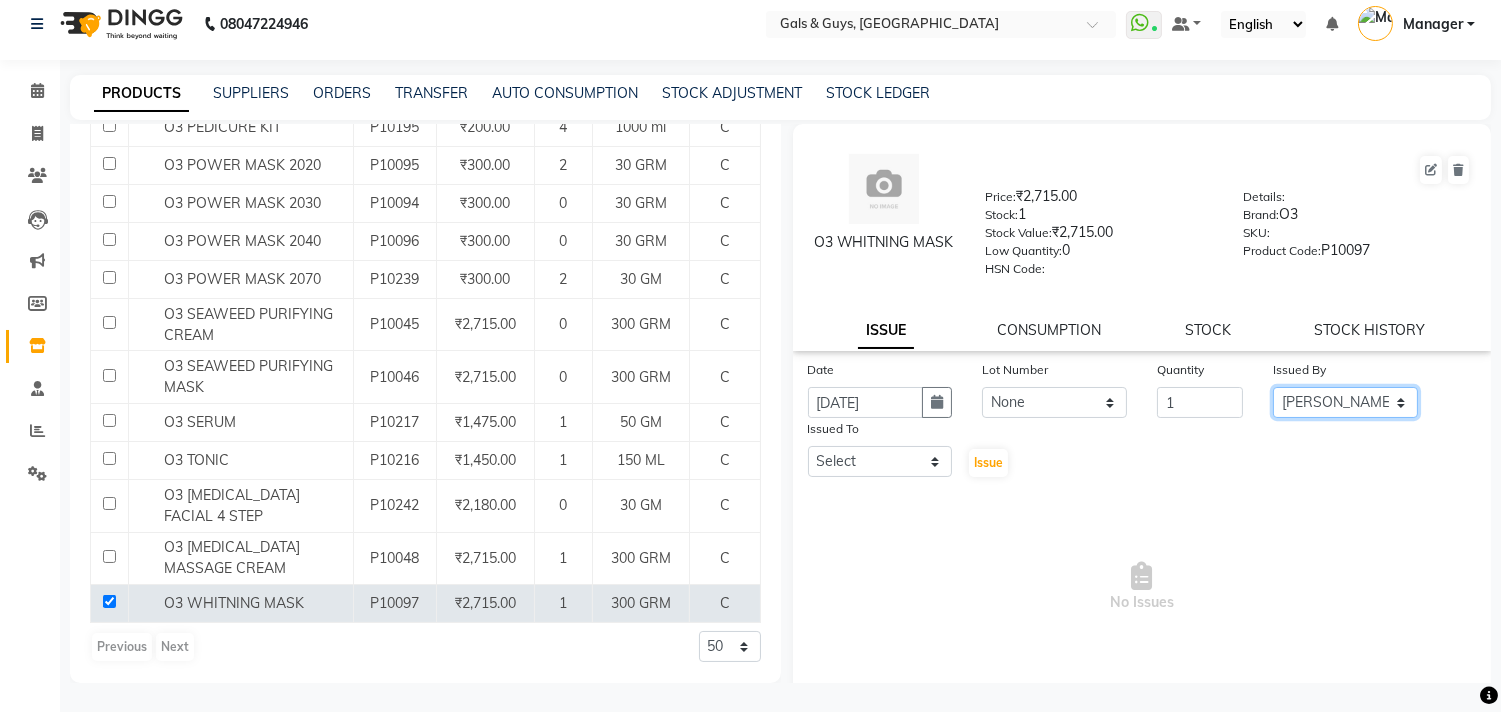 click on "Select [PERSON_NAME] ADVANCE ALKA [PERSON_NAME] B-WAX  [PERSON_NAME] Manager MEMBERSHIP [PERSON_NAME]. PALLAVI PRATHAM PRODUCT RAJAT [PERSON_NAME] [PERSON_NAME] [PERSON_NAME] [PERSON_NAME]" 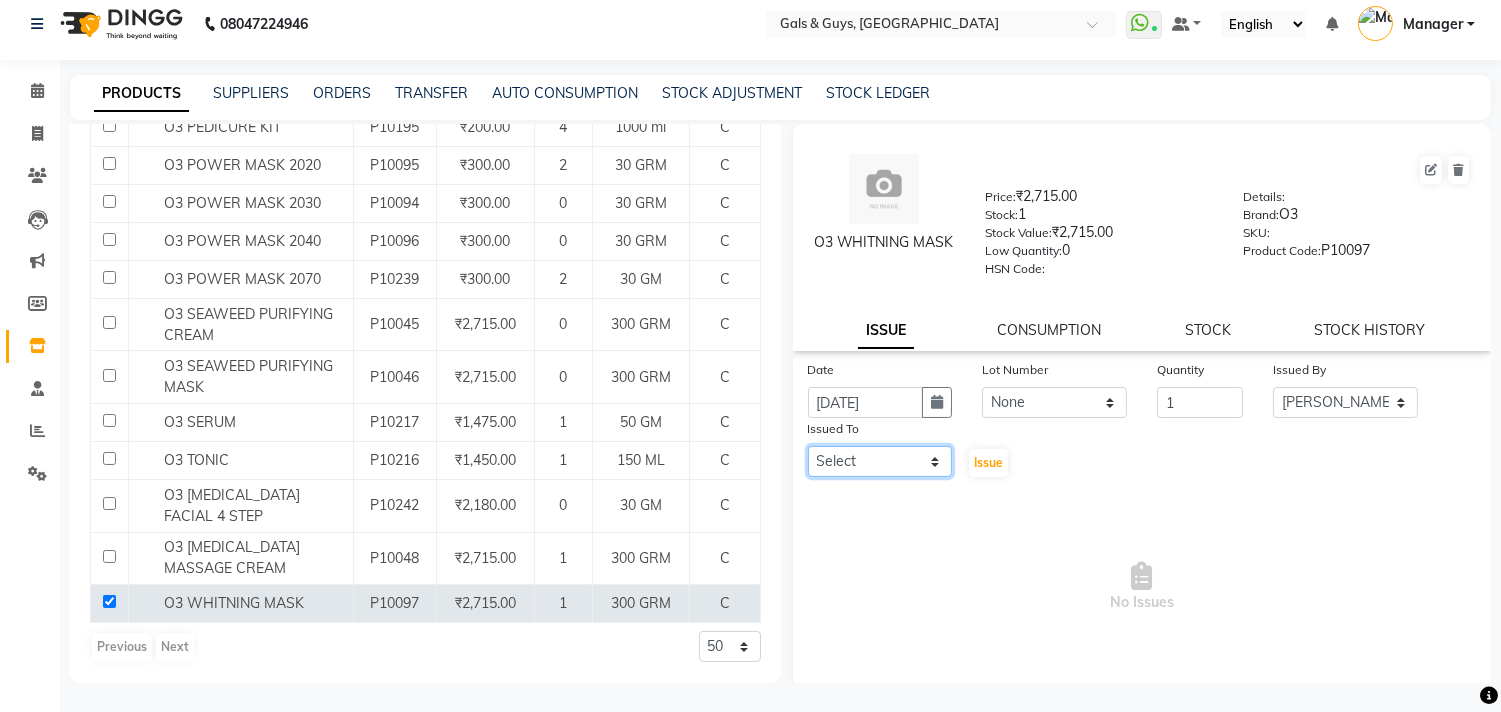 click on "Select [PERSON_NAME] ADVANCE ALKA [PERSON_NAME] B-WAX  [PERSON_NAME] Manager MEMBERSHIP [PERSON_NAME]. PALLAVI PRATHAM PRODUCT RAJAT [PERSON_NAME] [PERSON_NAME] [PERSON_NAME] [PERSON_NAME]" 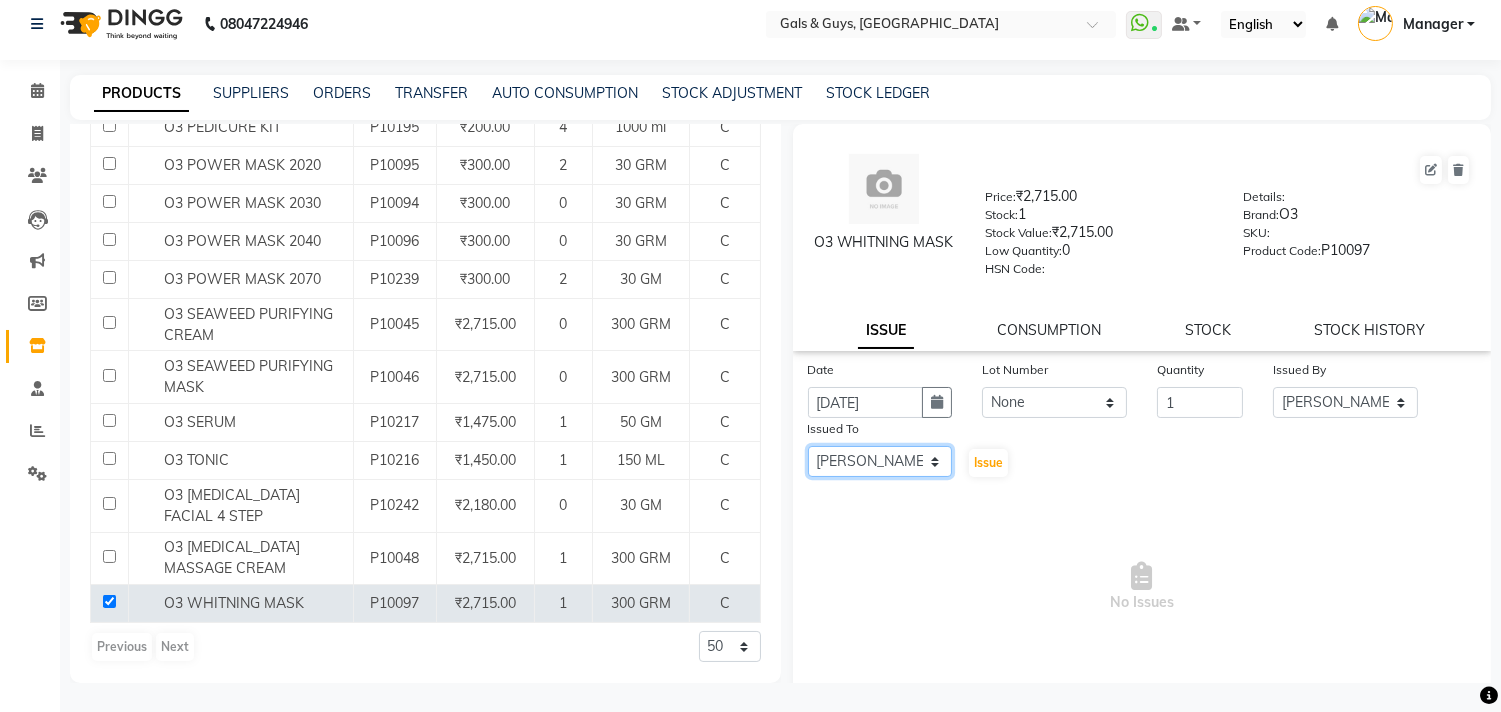 click on "Select [PERSON_NAME] ADVANCE ALKA [PERSON_NAME] B-WAX  [PERSON_NAME] Manager MEMBERSHIP [PERSON_NAME]. PALLAVI PRATHAM PRODUCT RAJAT [PERSON_NAME] [PERSON_NAME] [PERSON_NAME] [PERSON_NAME]" 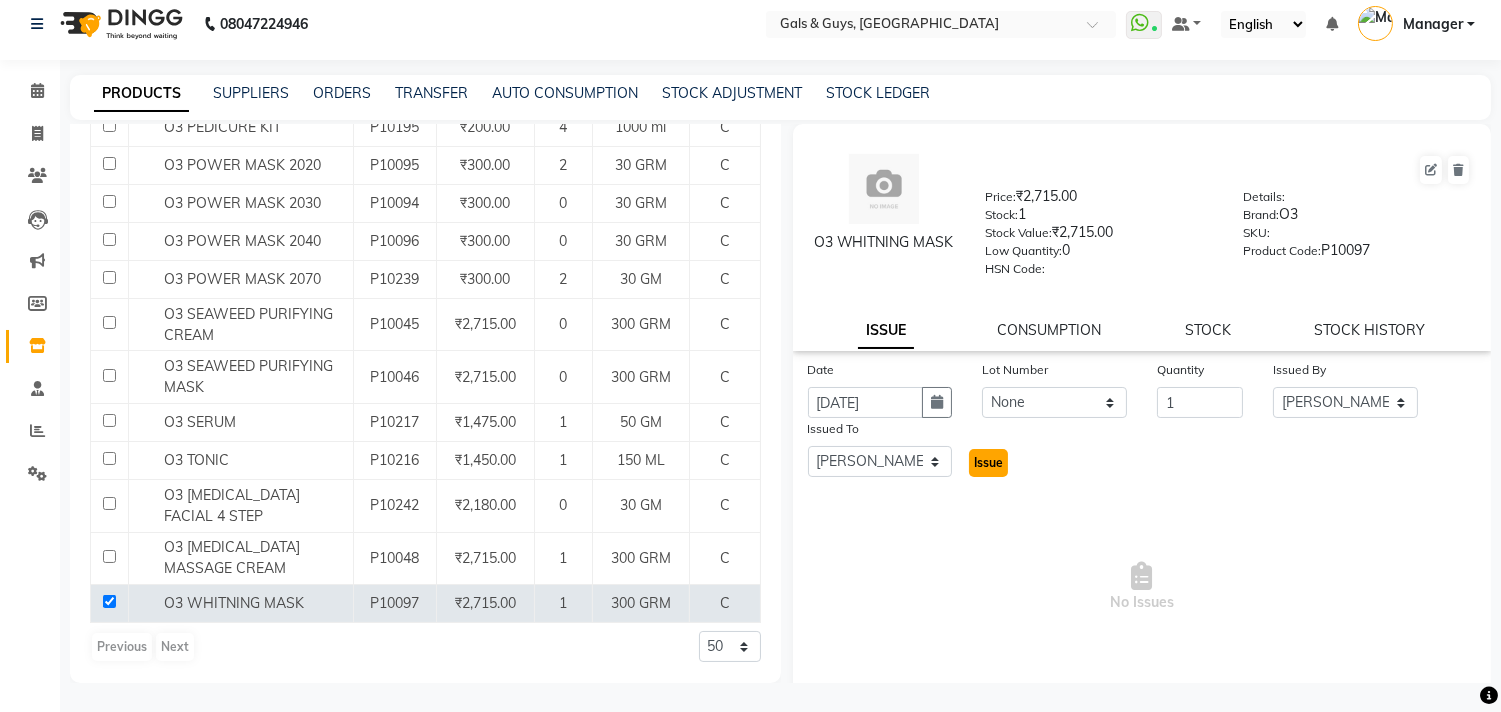 click on "Issue" 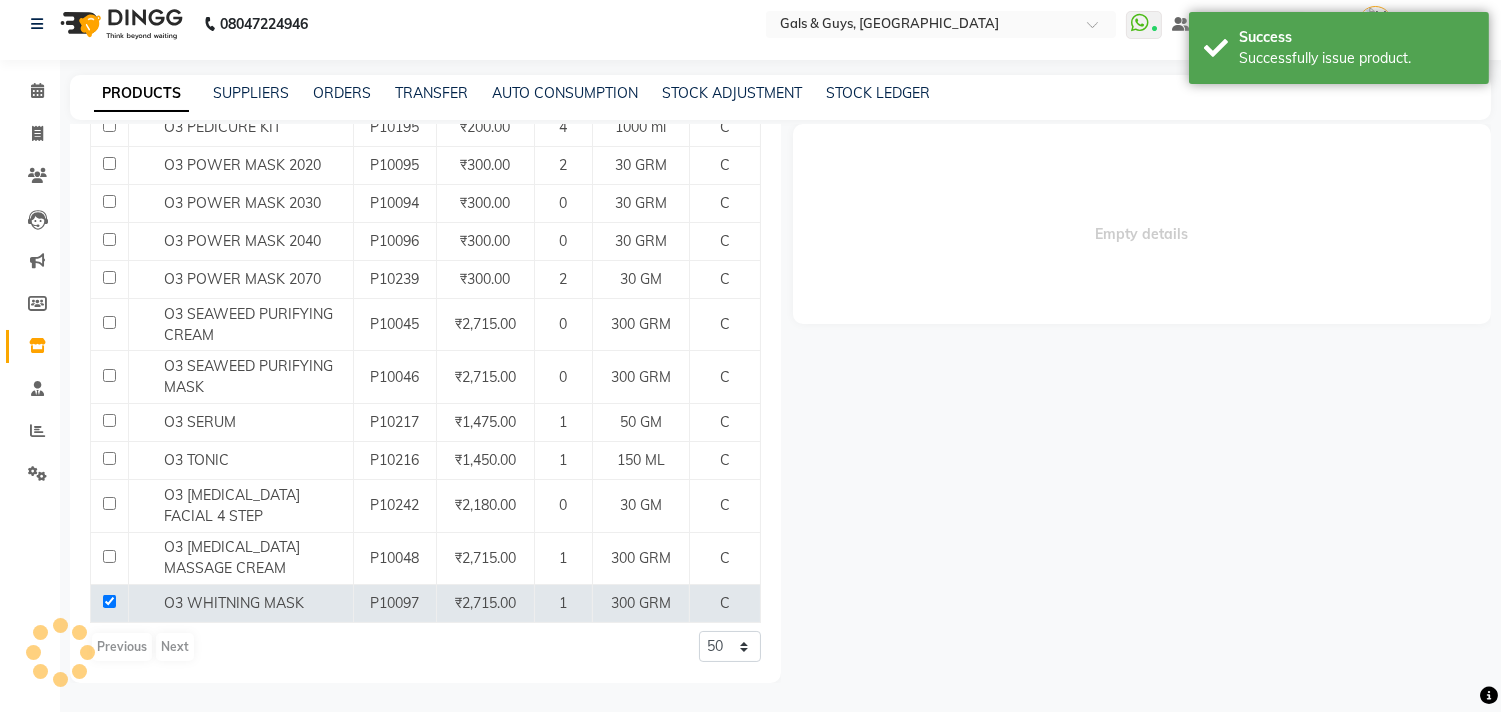 select 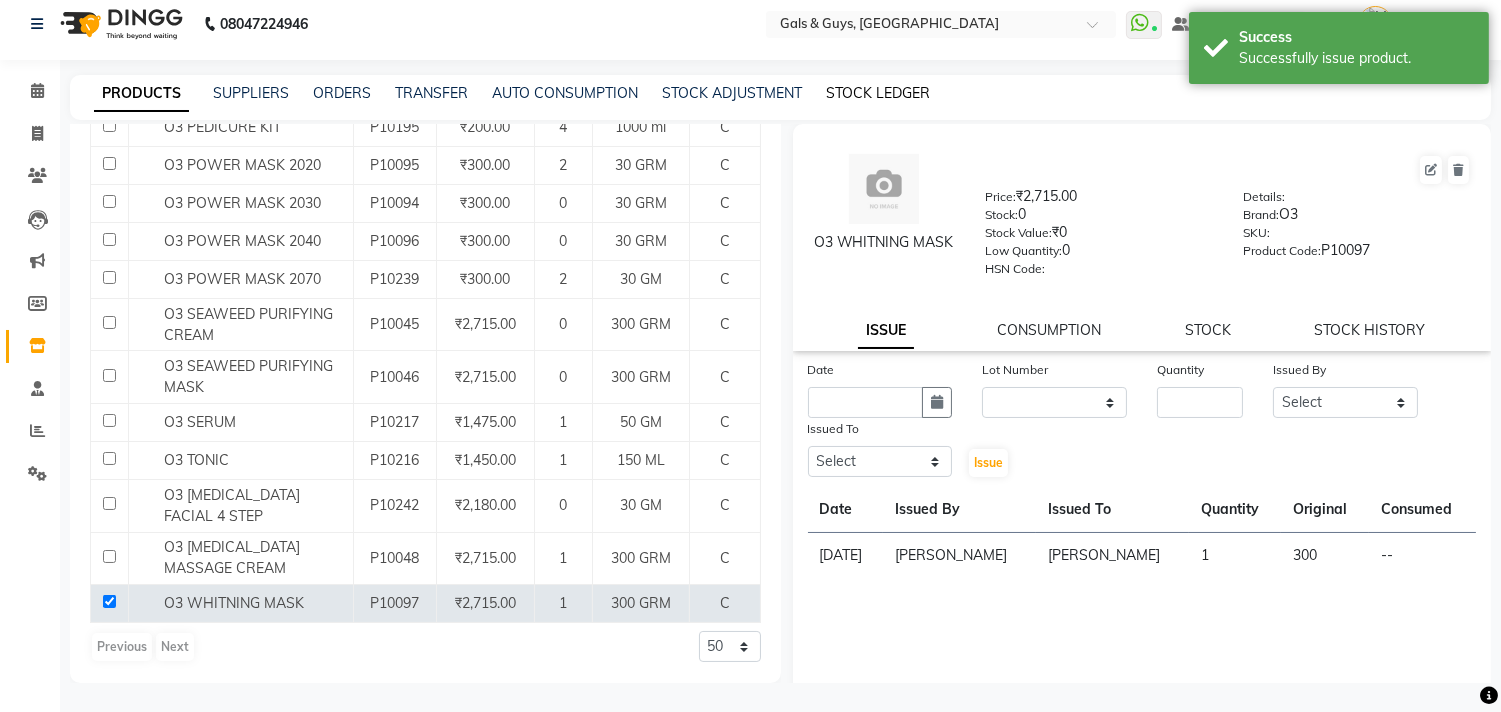 click on "STOCK LEDGER" 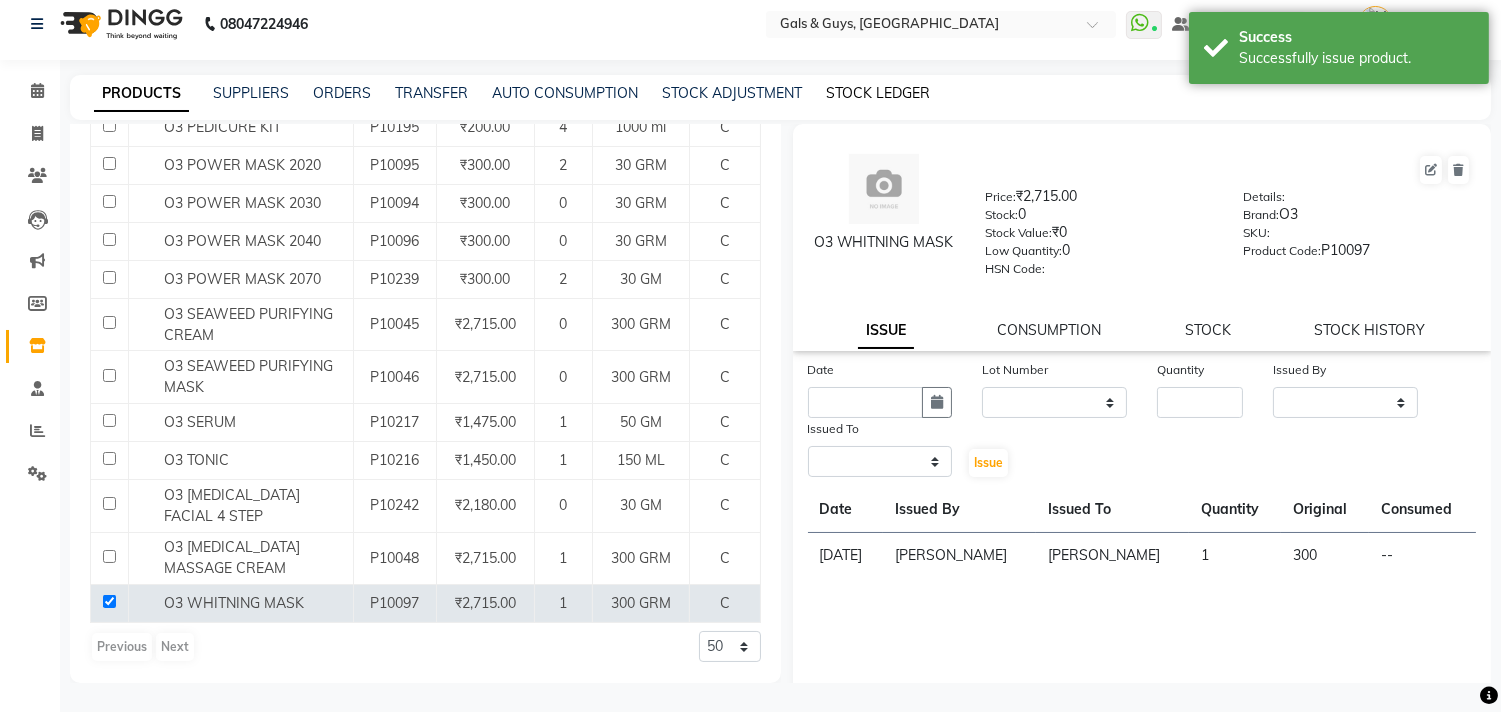 scroll, scrollTop: 0, scrollLeft: 0, axis: both 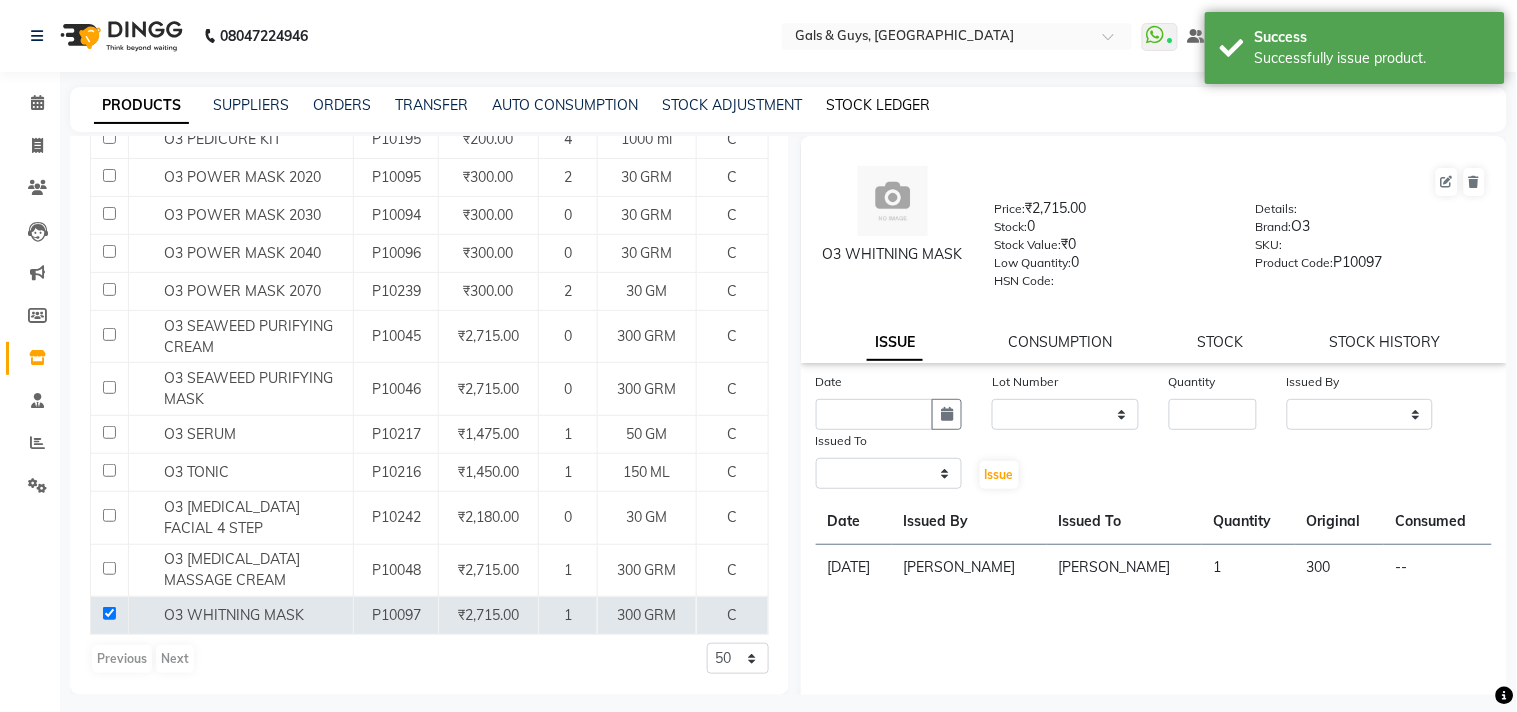 select on "all" 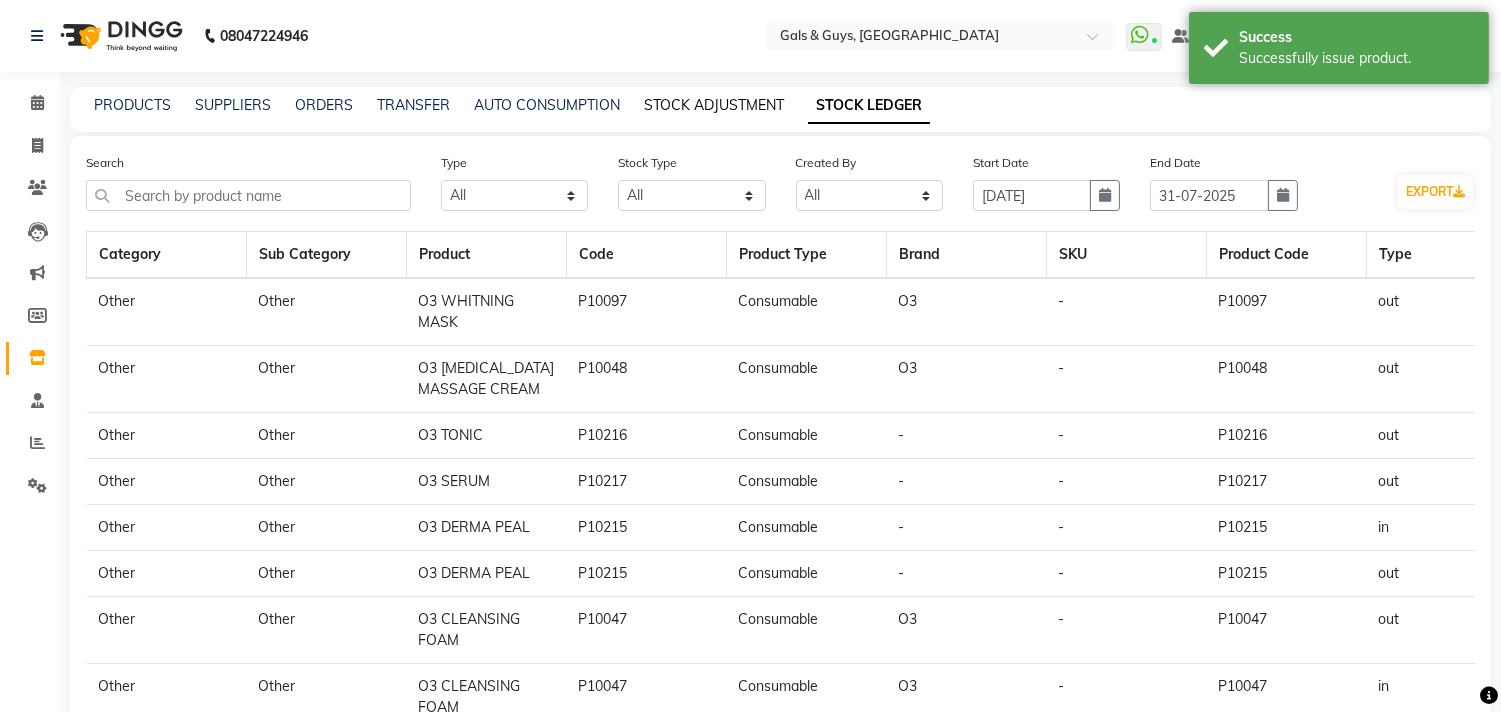 click on "STOCK ADJUSTMENT" 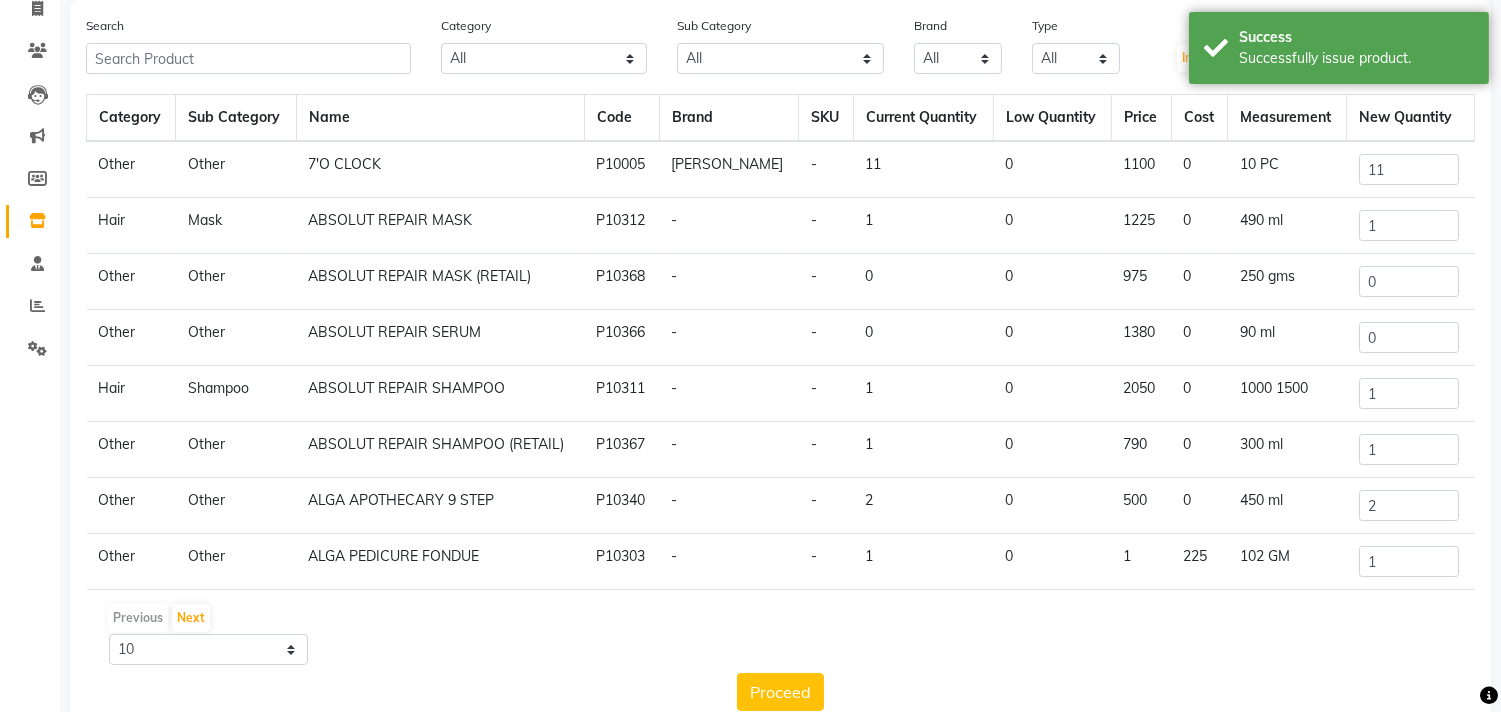 scroll, scrollTop: 182, scrollLeft: 0, axis: vertical 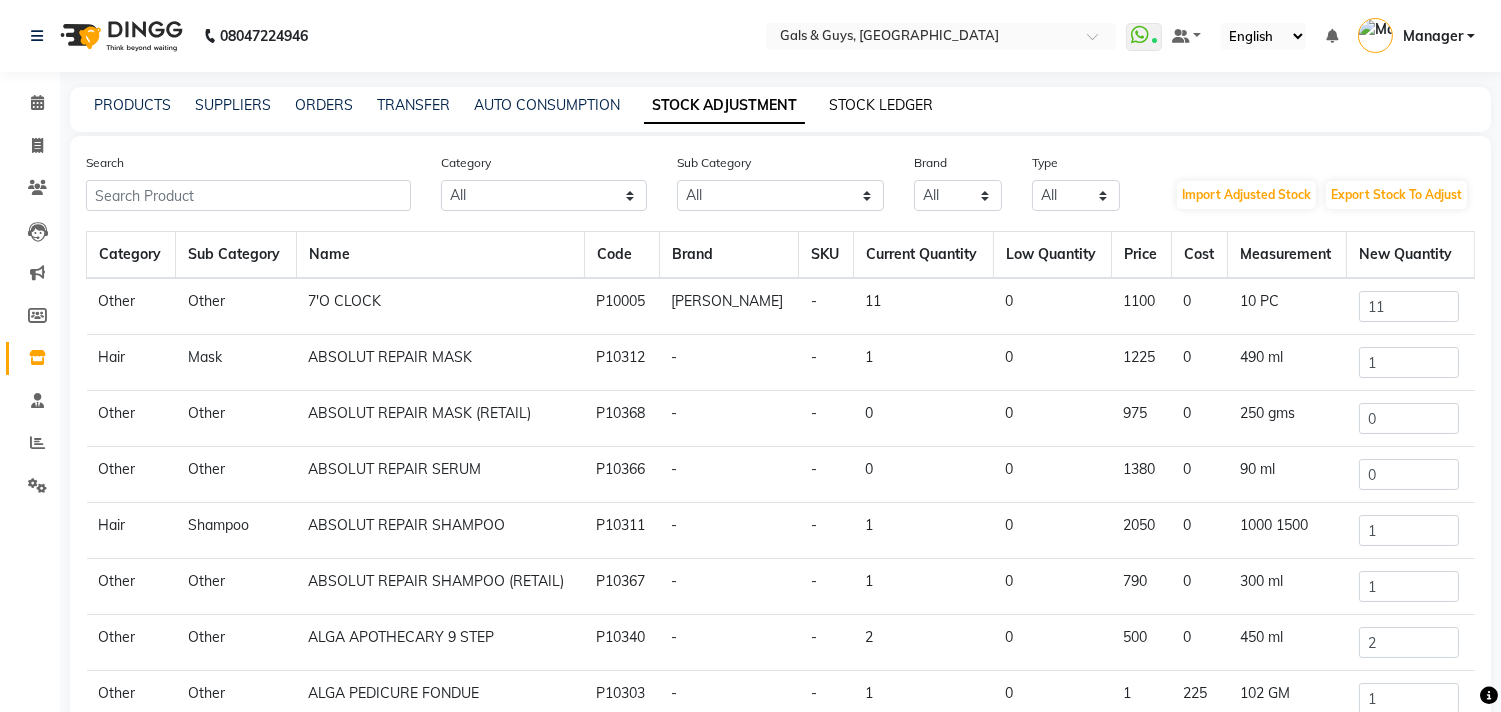 click on "STOCK LEDGER" 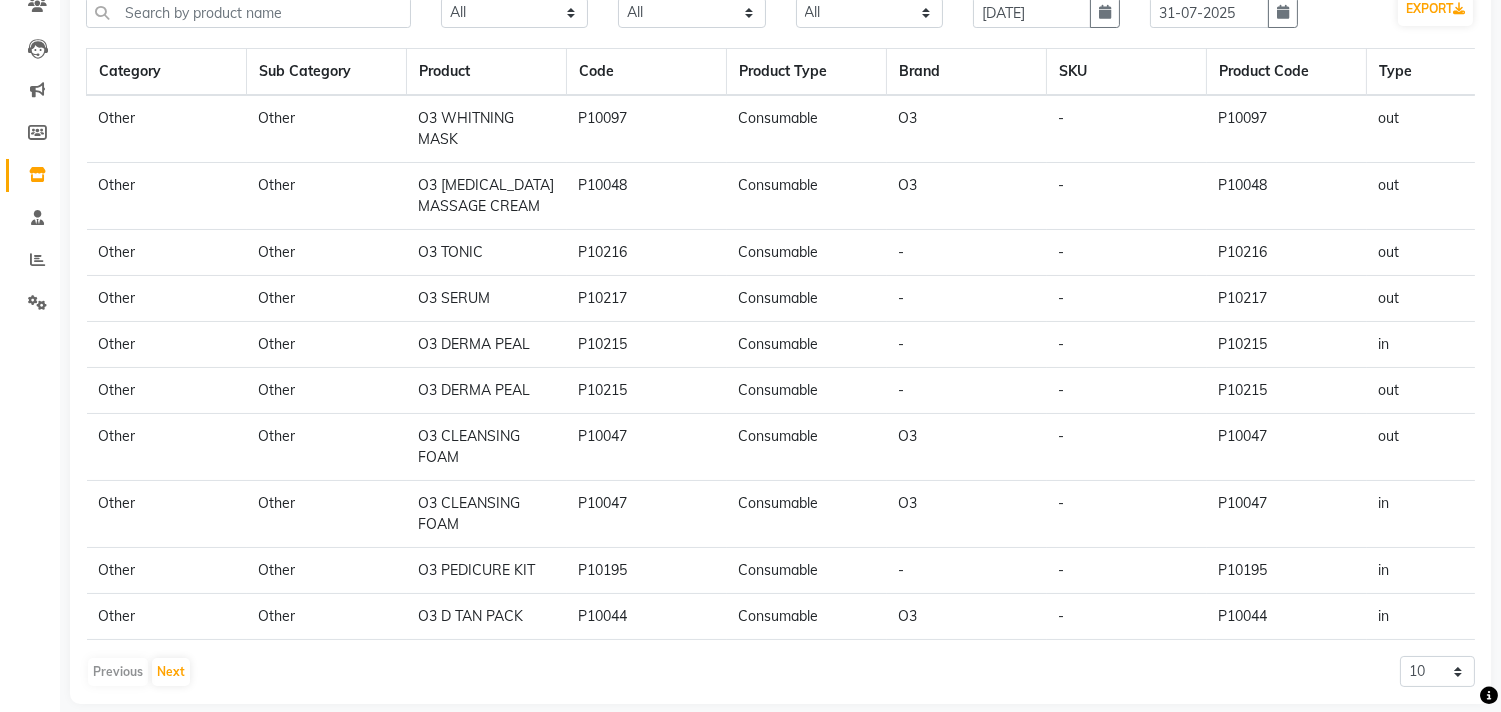 scroll, scrollTop: 222, scrollLeft: 0, axis: vertical 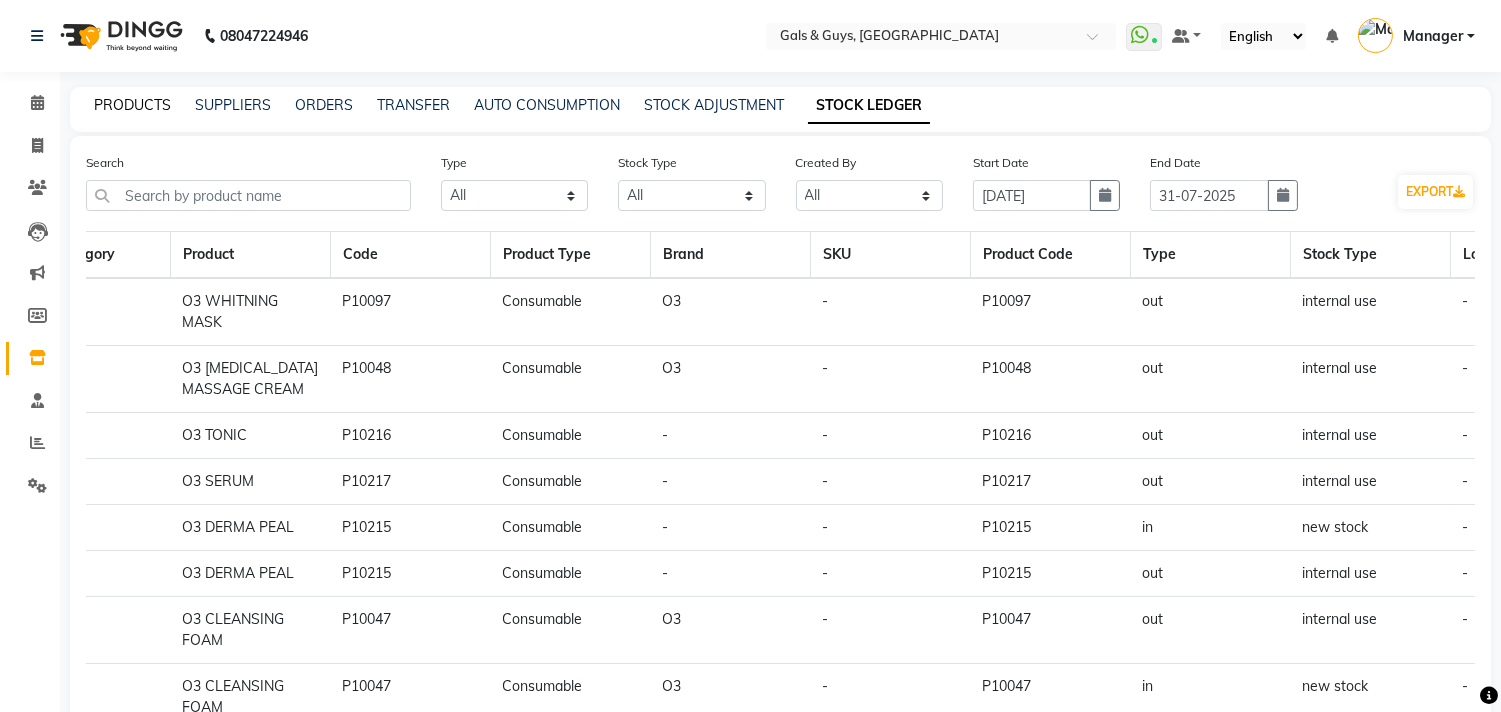click on "PRODUCTS" 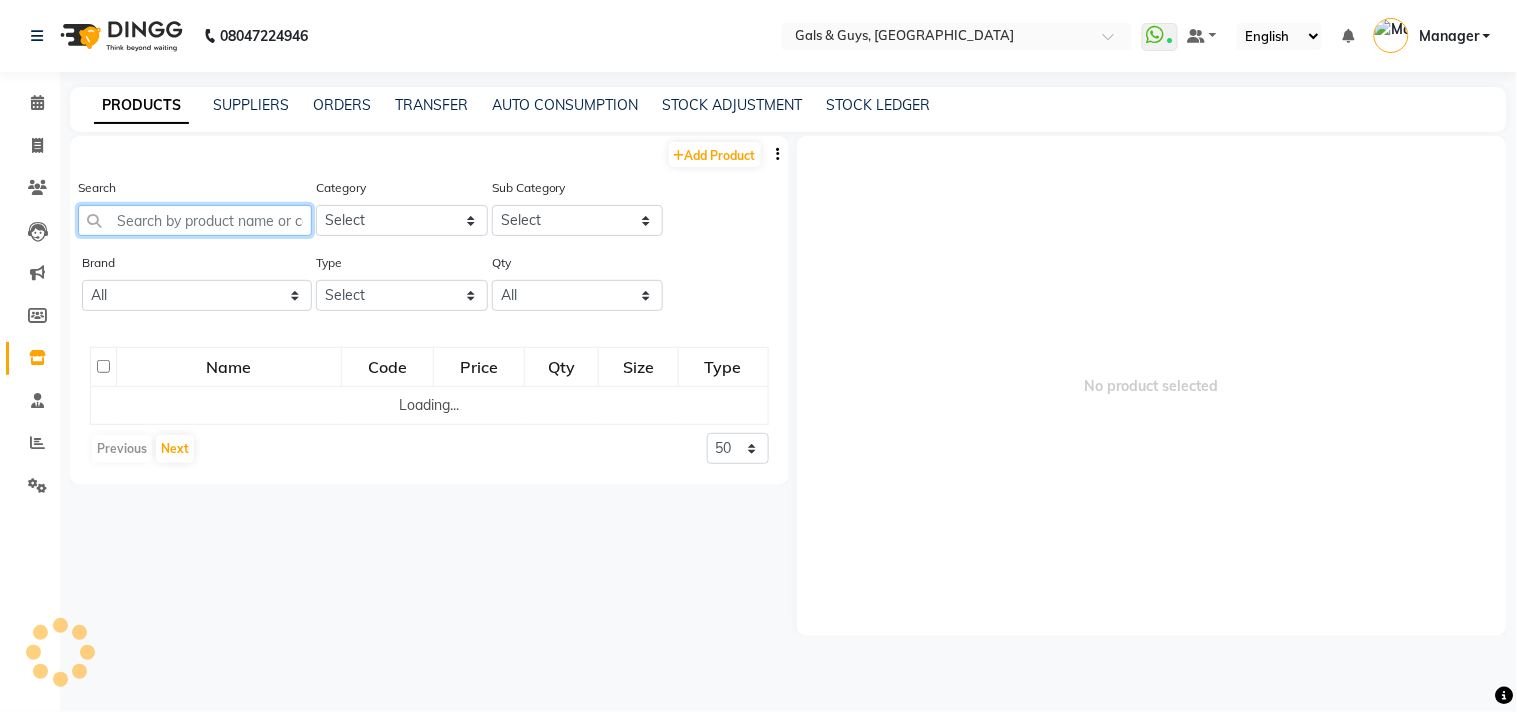 click 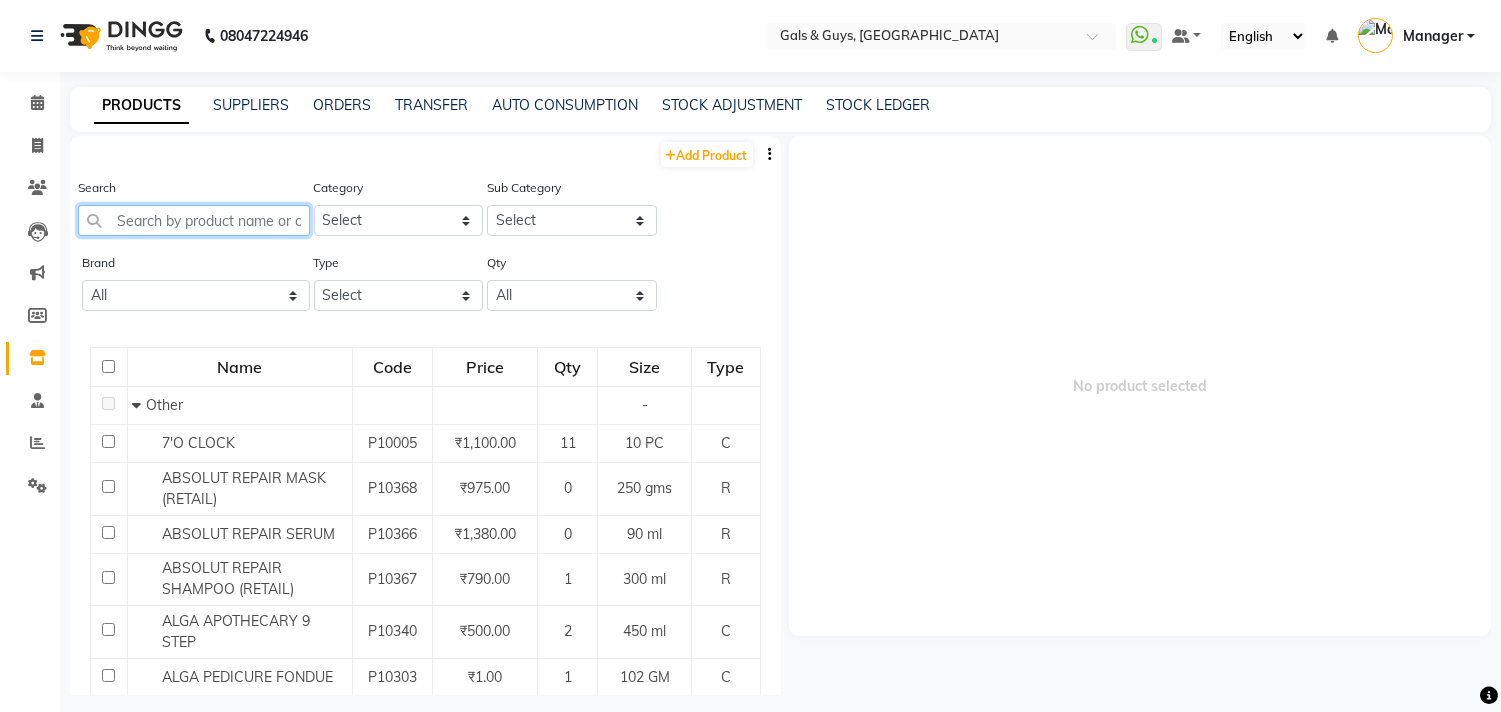 click 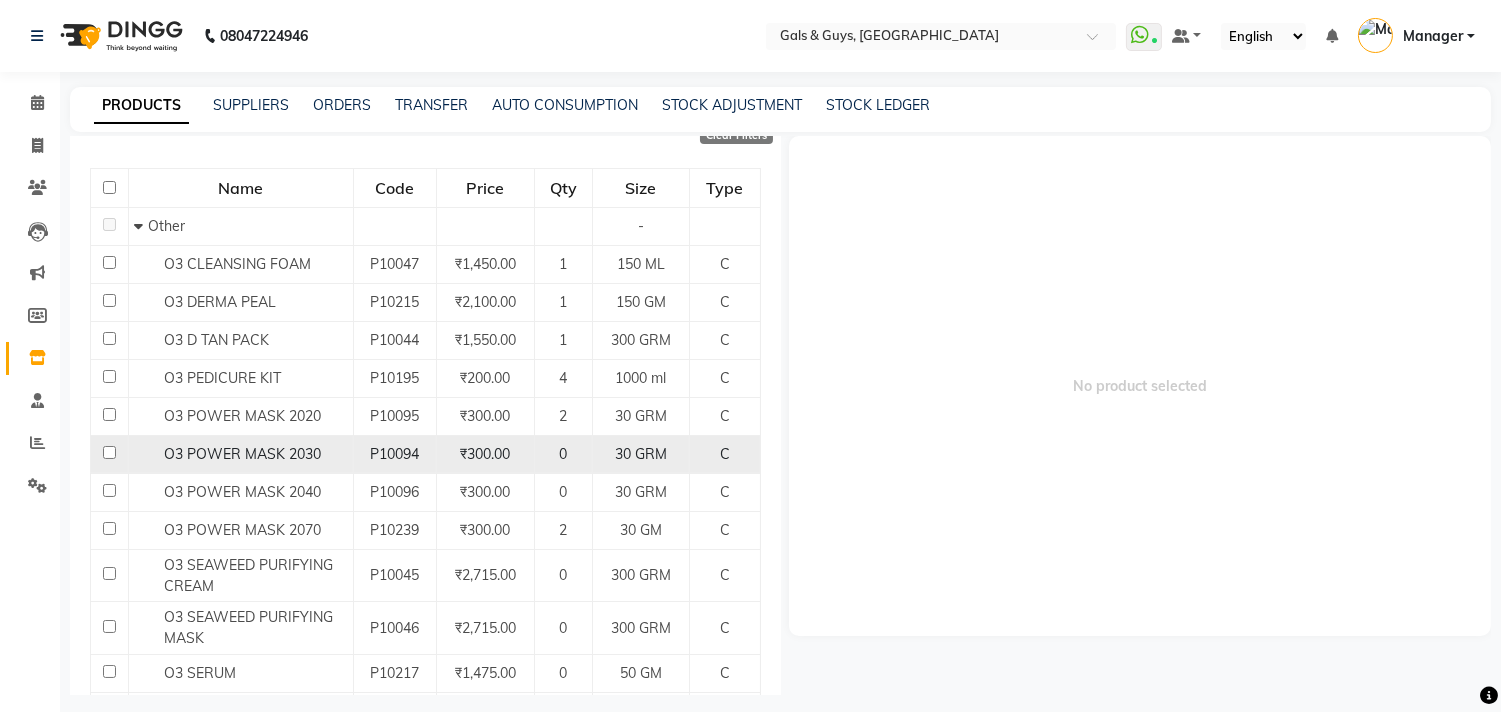 scroll, scrollTop: 222, scrollLeft: 0, axis: vertical 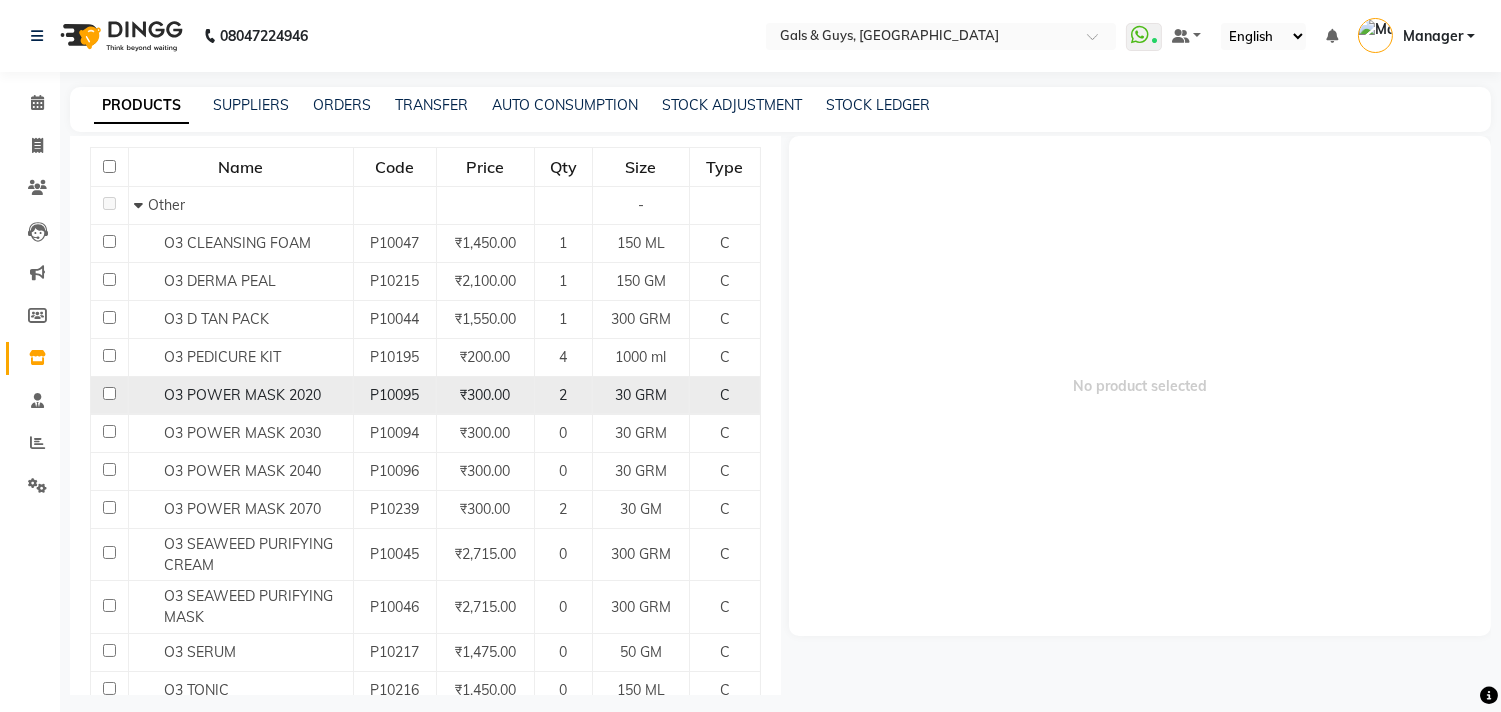 type on "O3" 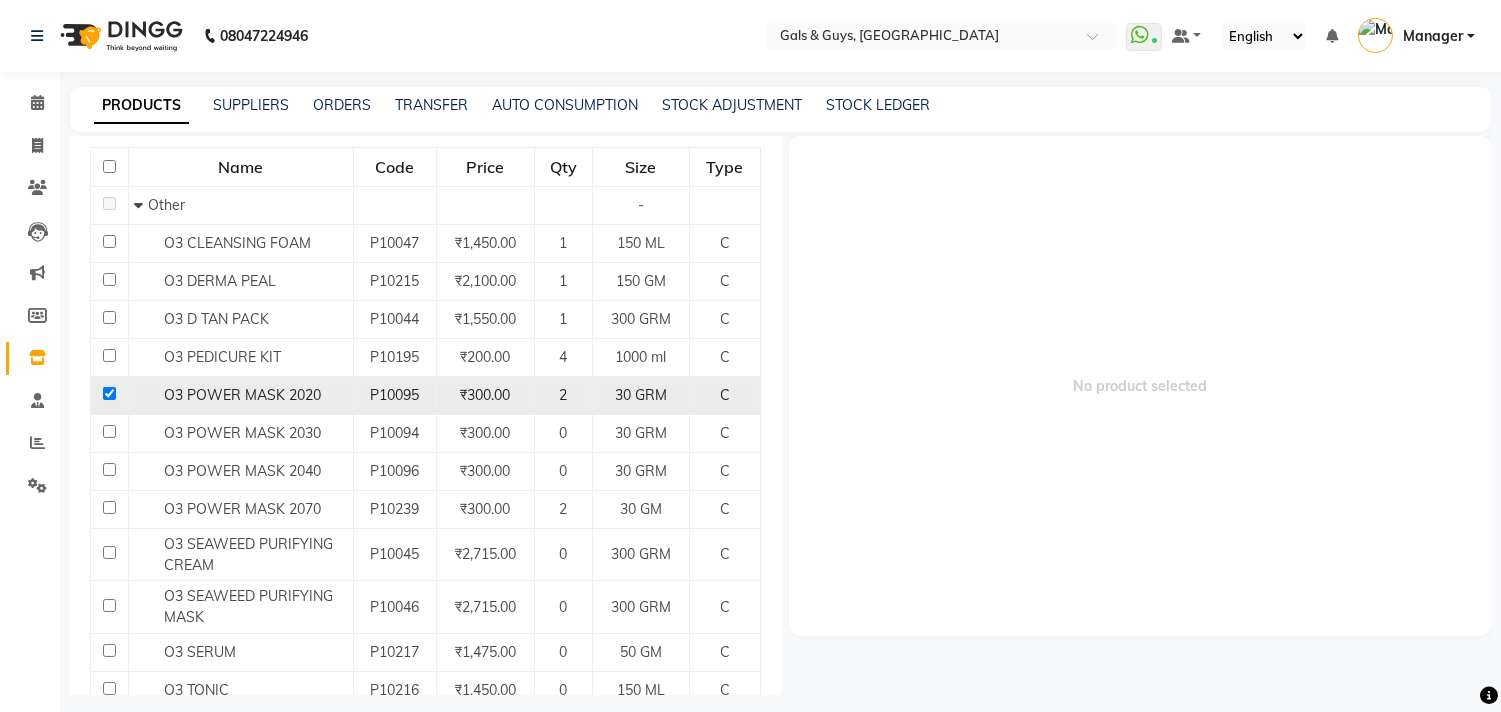 checkbox on "true" 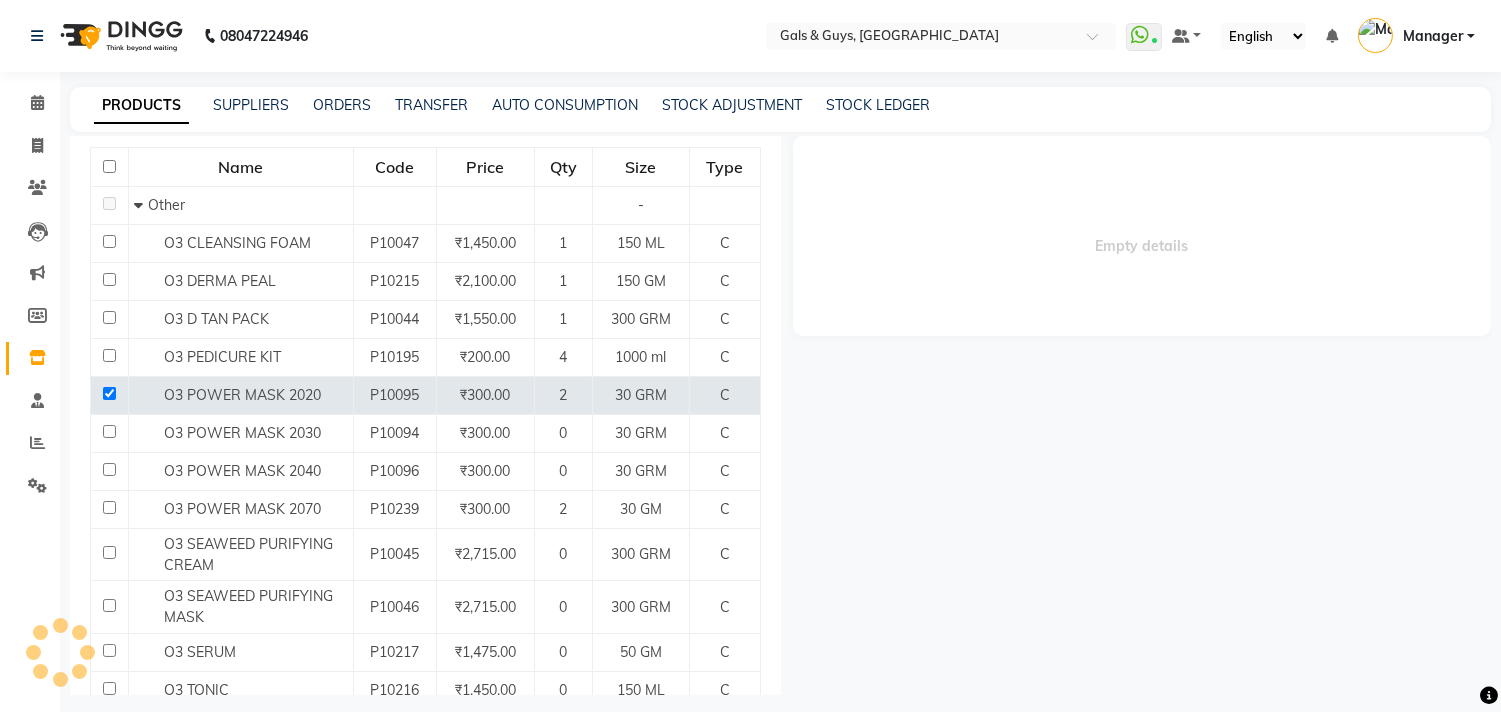 select 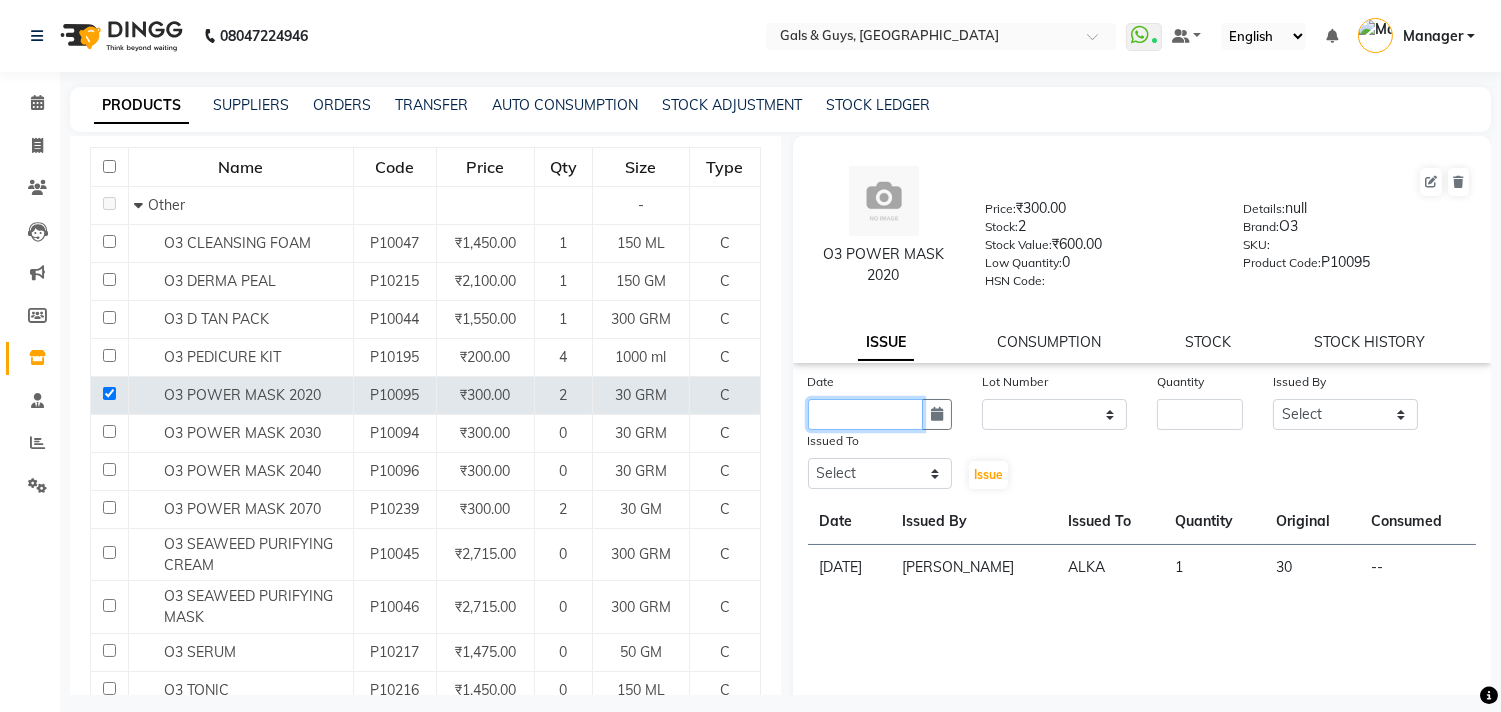 click 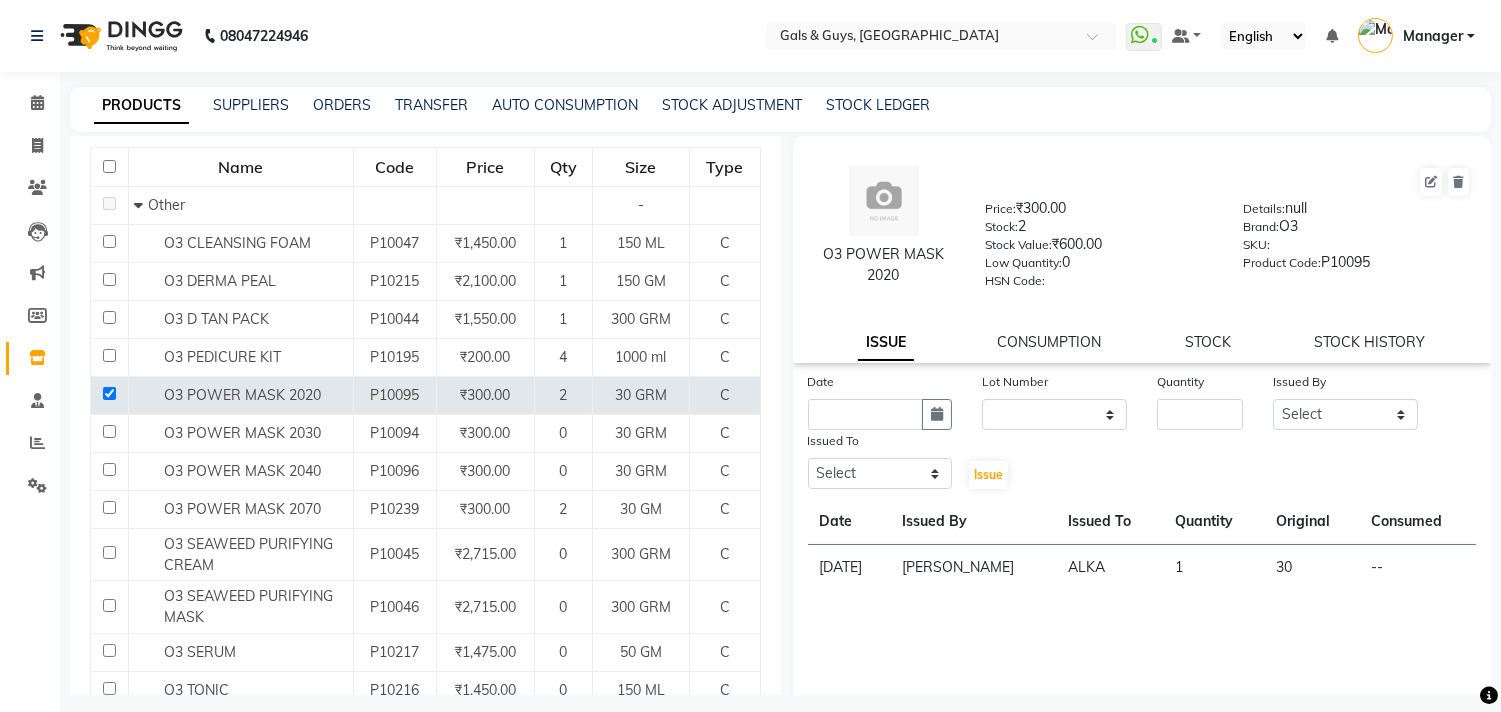 select on "7" 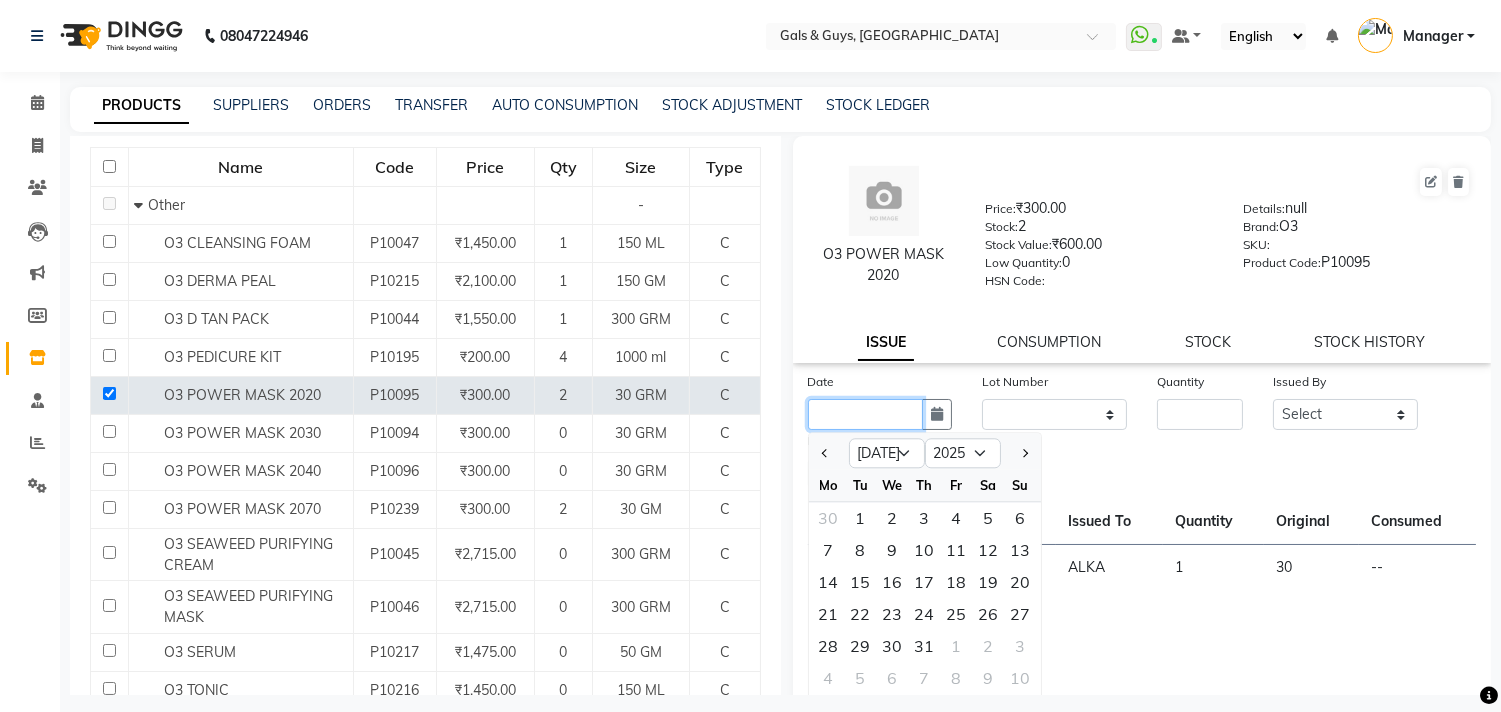 click 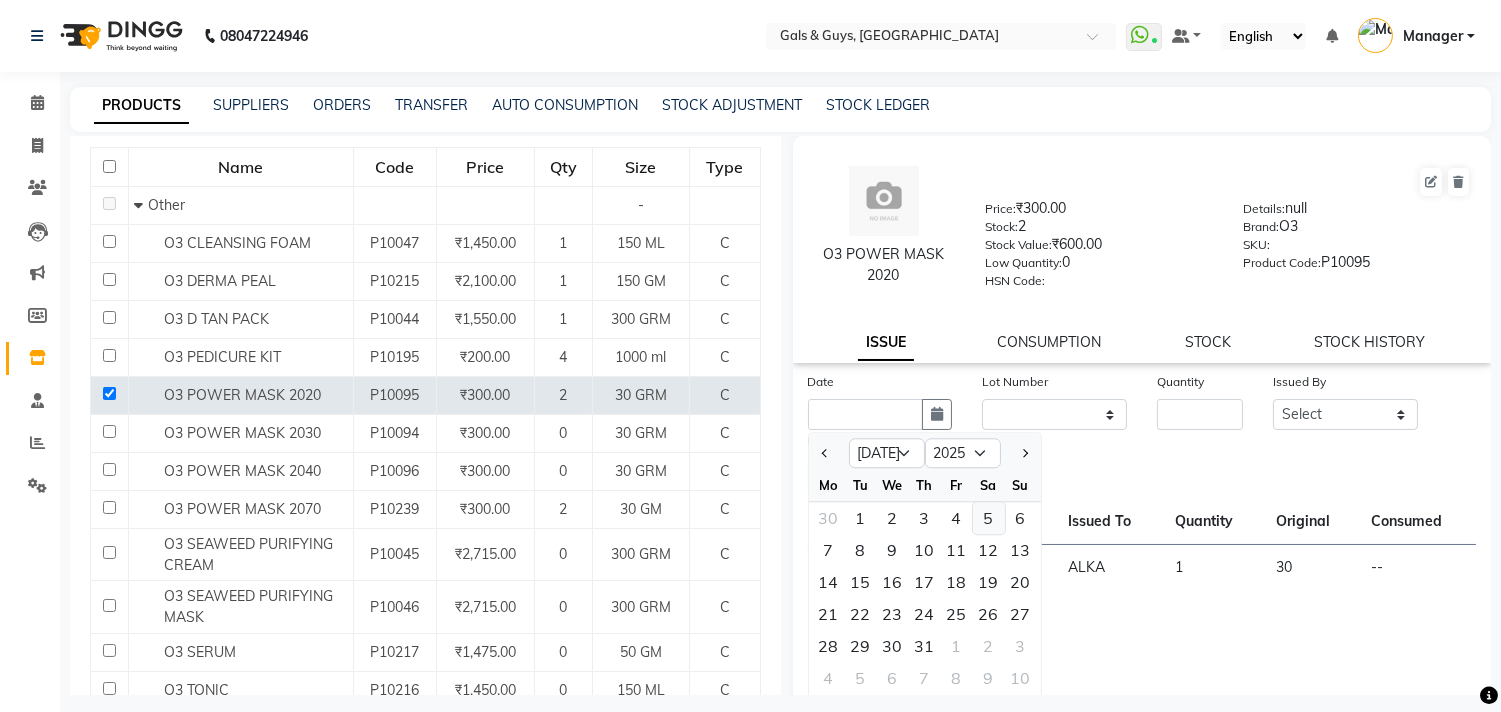 click on "5" 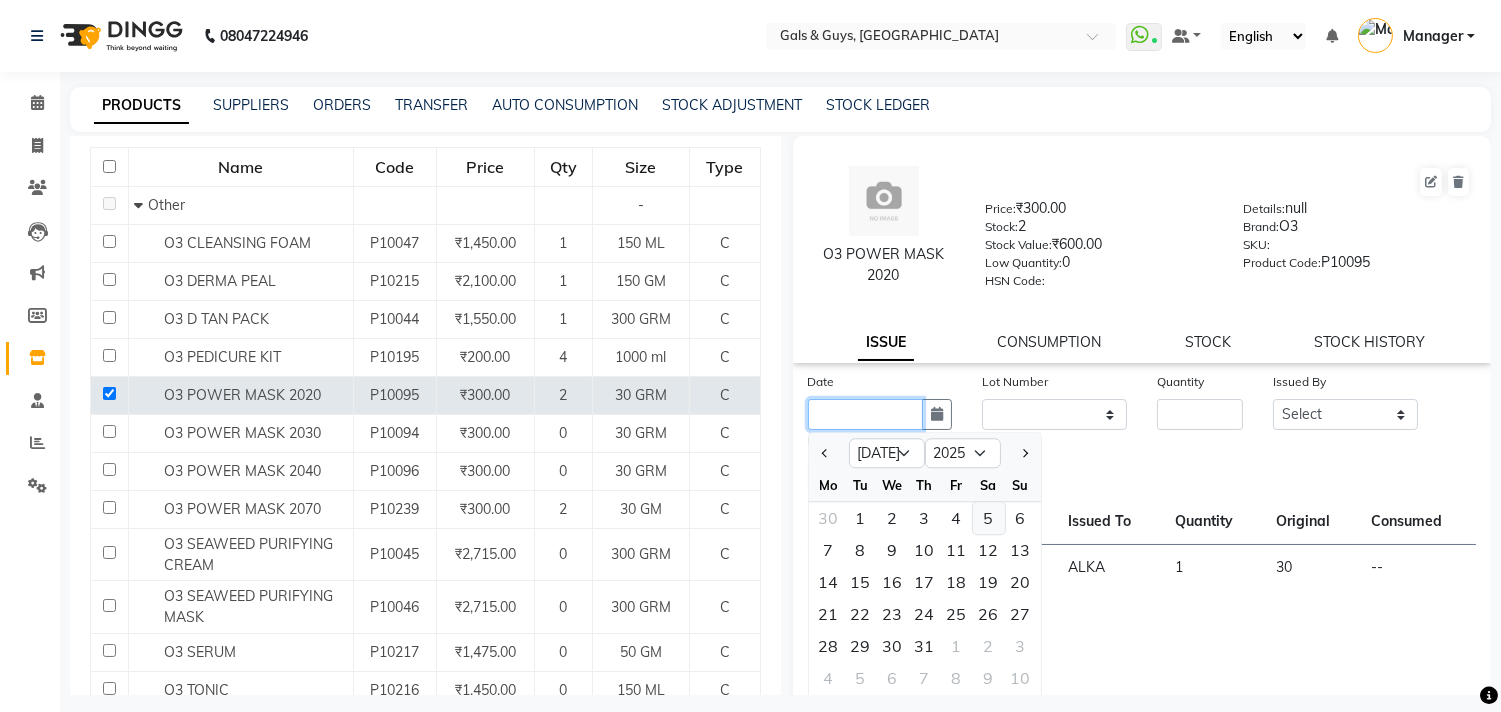 type on "[DATE]" 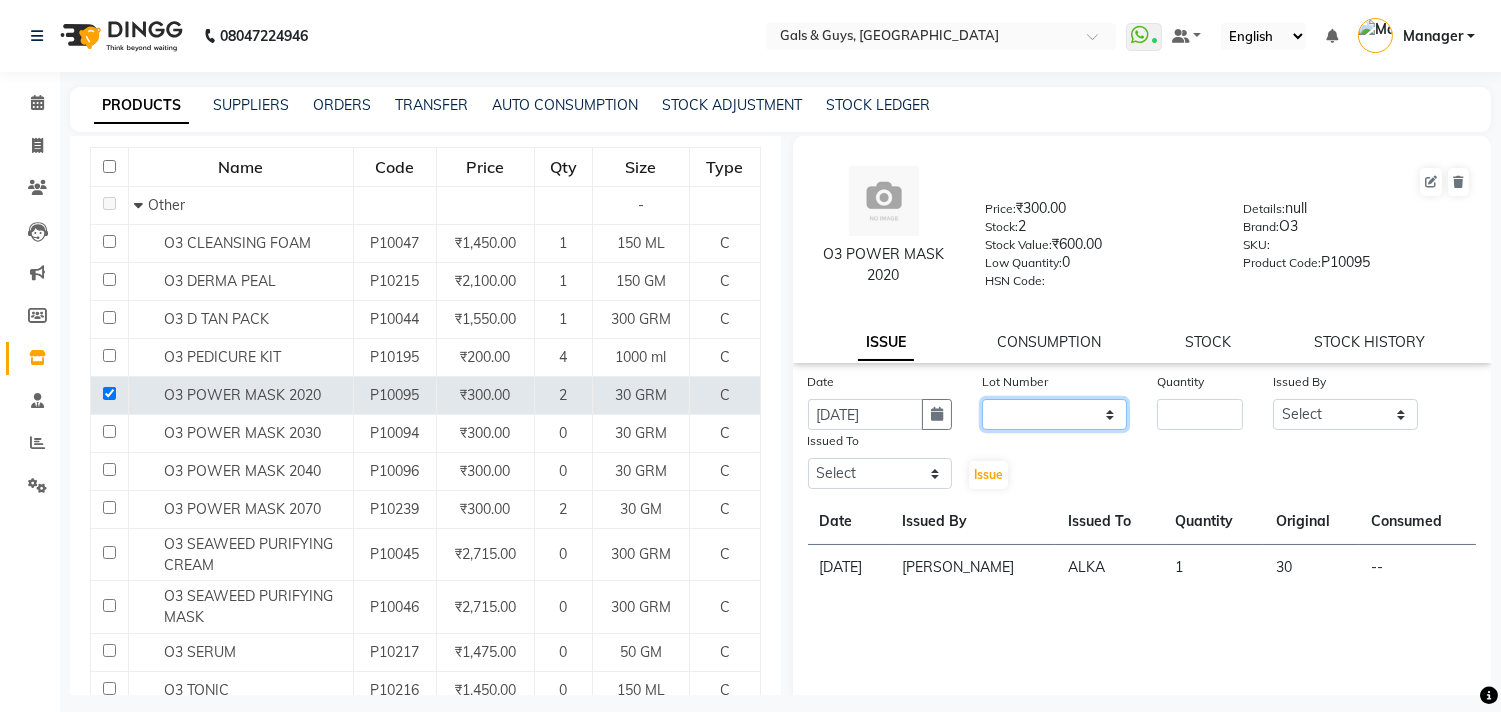 click on "None" 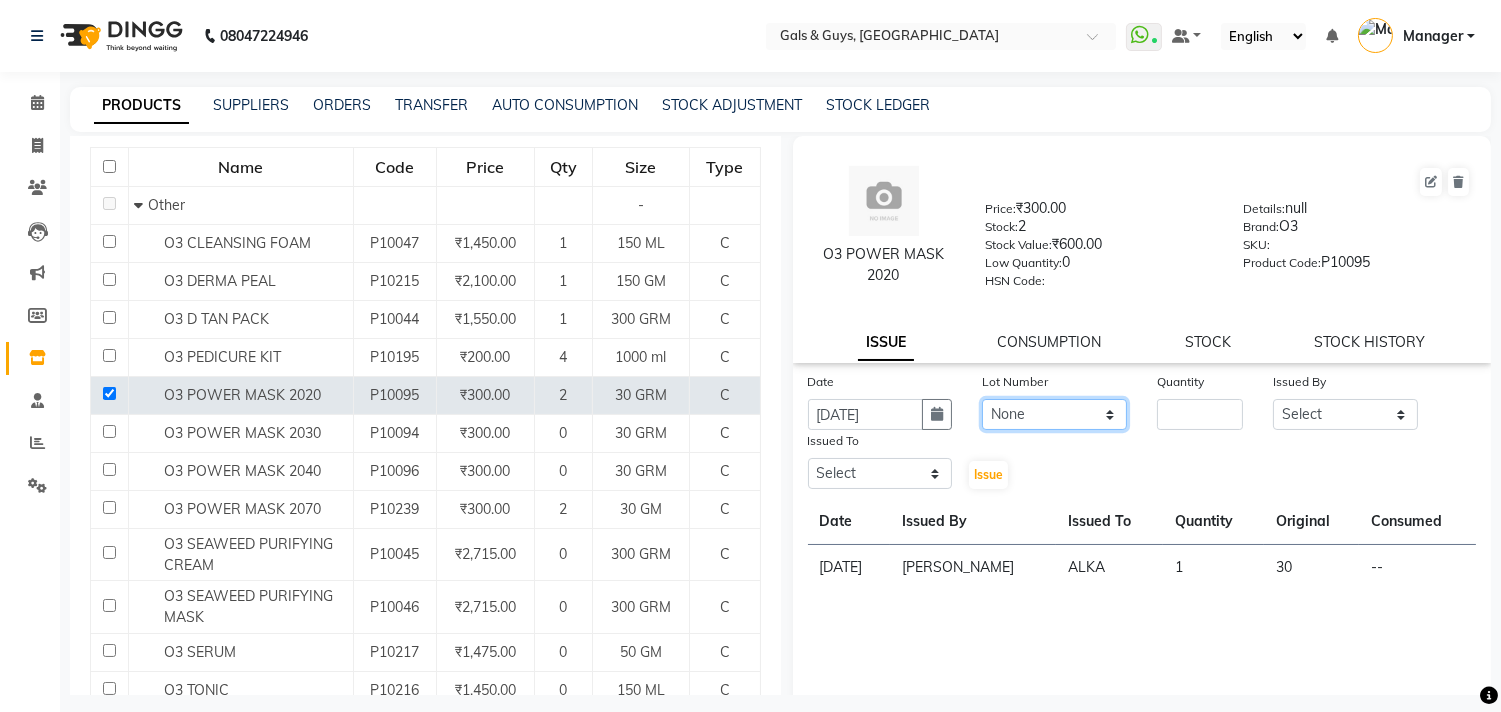click on "None" 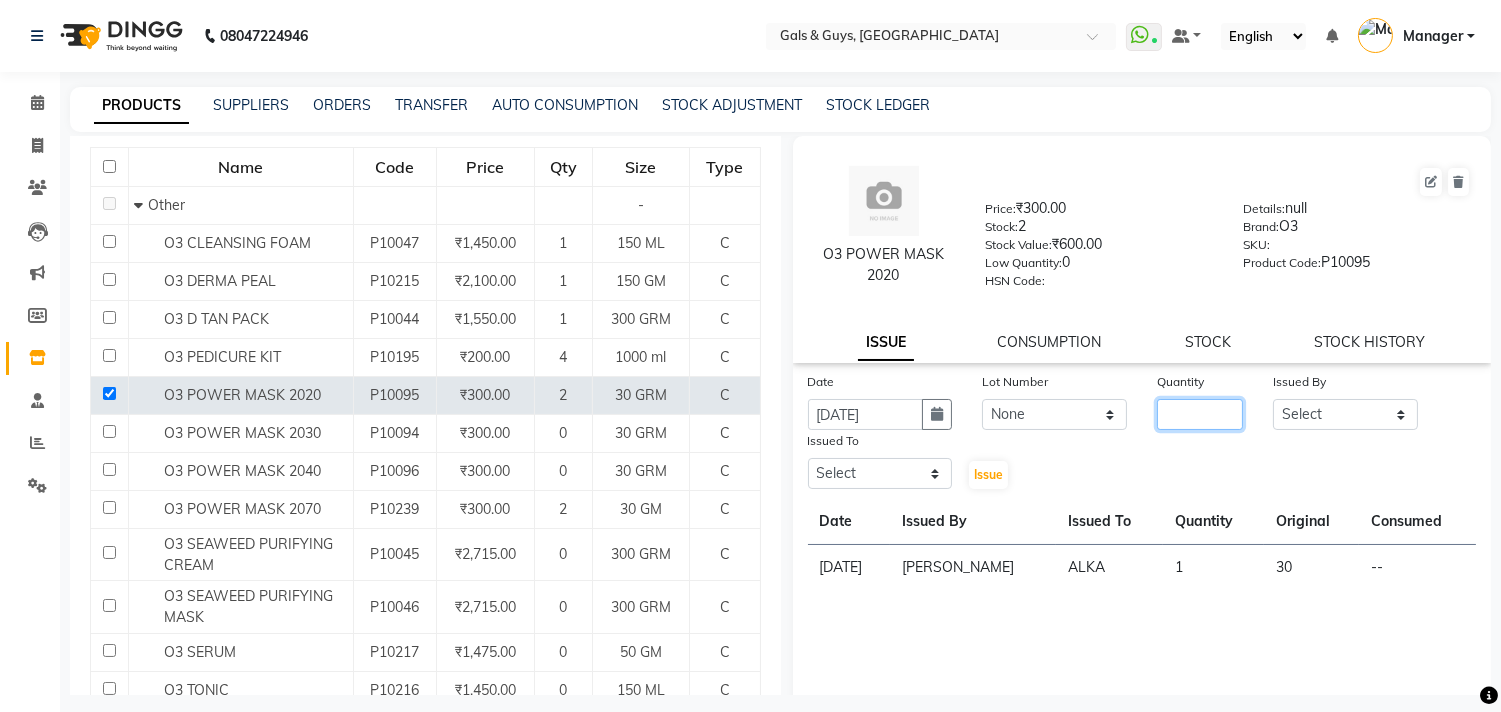 click 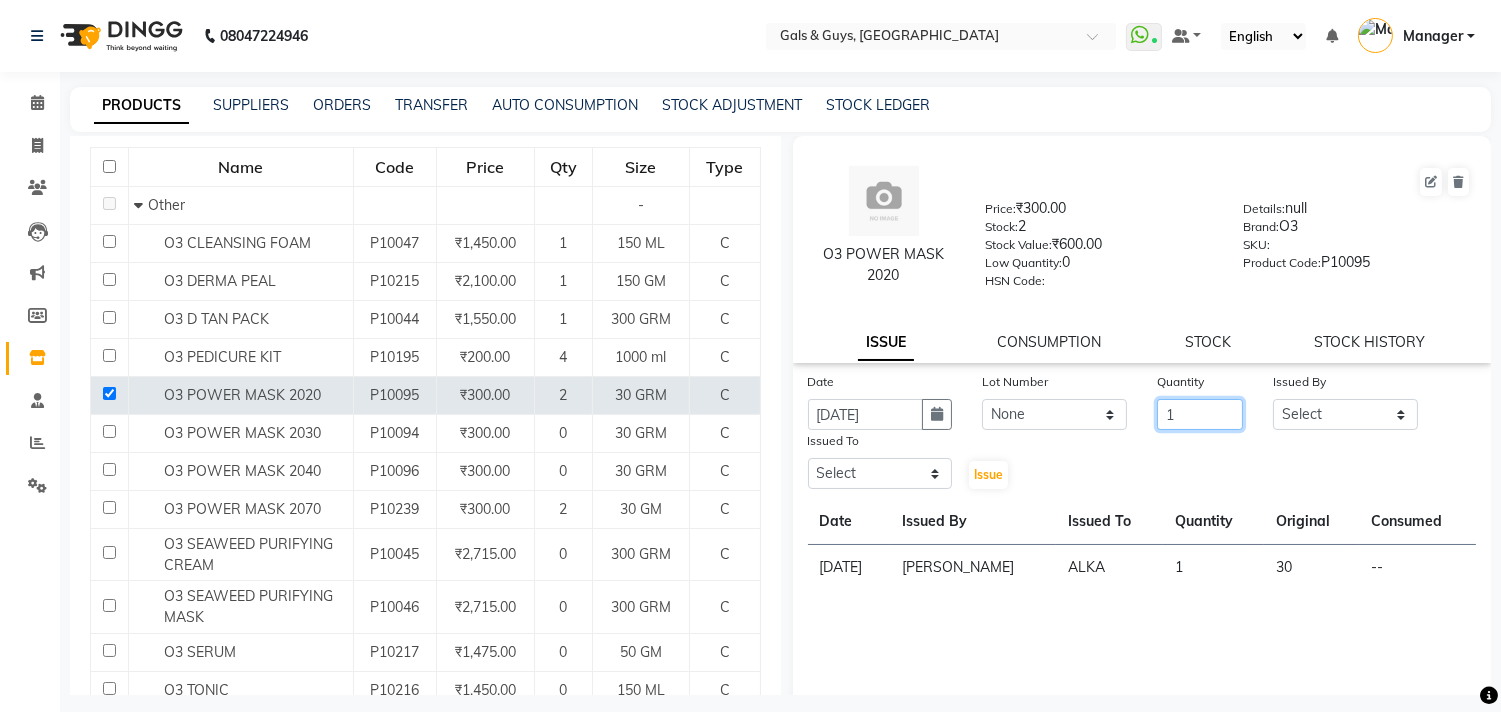 type on "1" 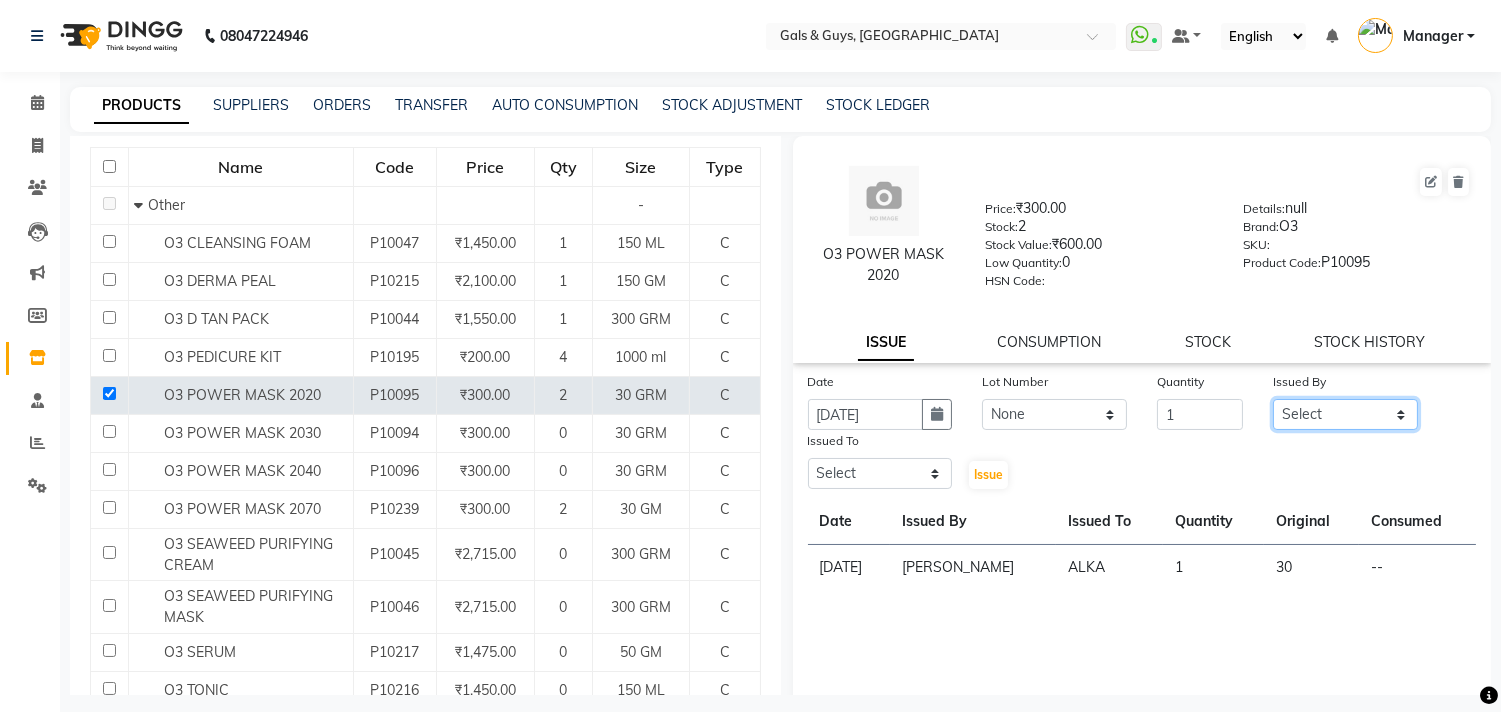 click on "Select [PERSON_NAME] ADVANCE ALKA [PERSON_NAME] B-WAX  [PERSON_NAME] Manager MEMBERSHIP [PERSON_NAME]. PALLAVI PRATHAM PRODUCT RAJAT [PERSON_NAME] [PERSON_NAME] [PERSON_NAME] [PERSON_NAME]" 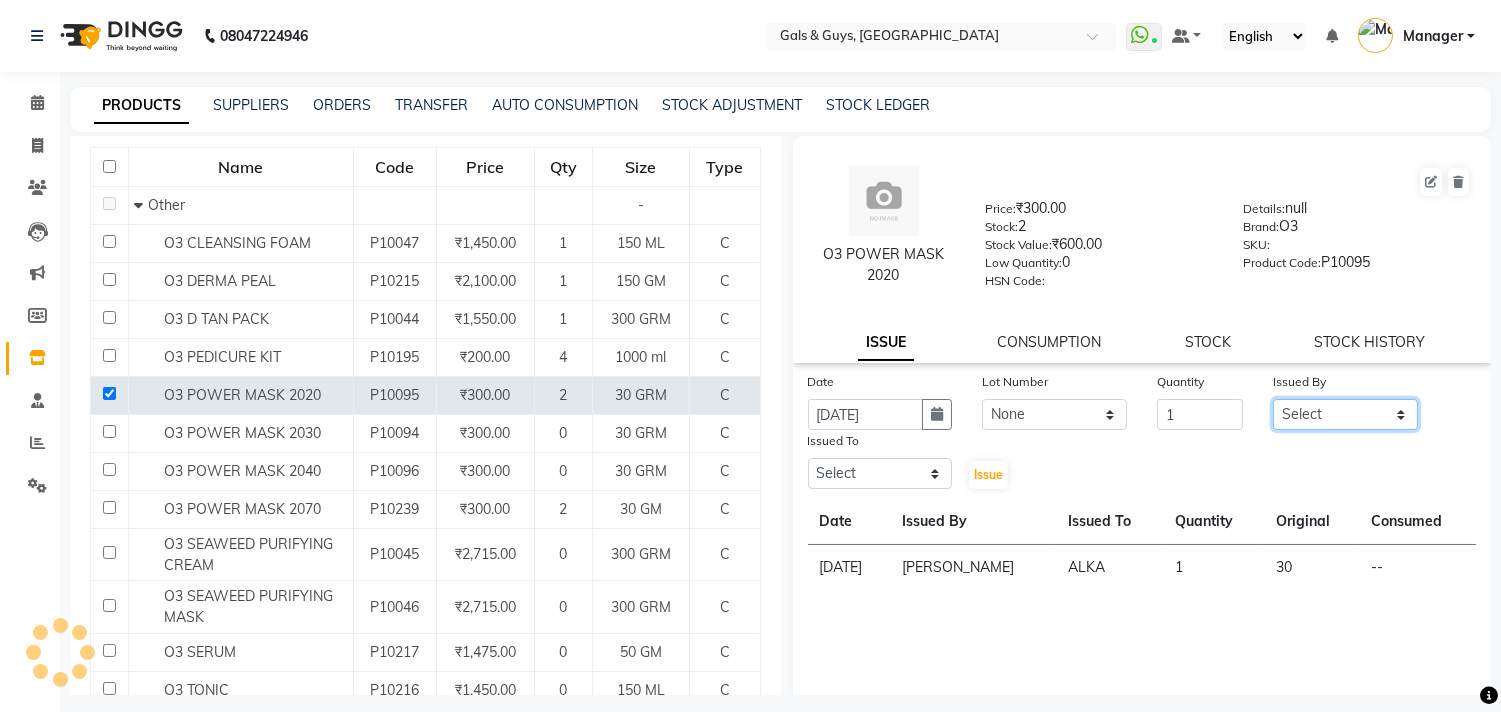 select on "66157" 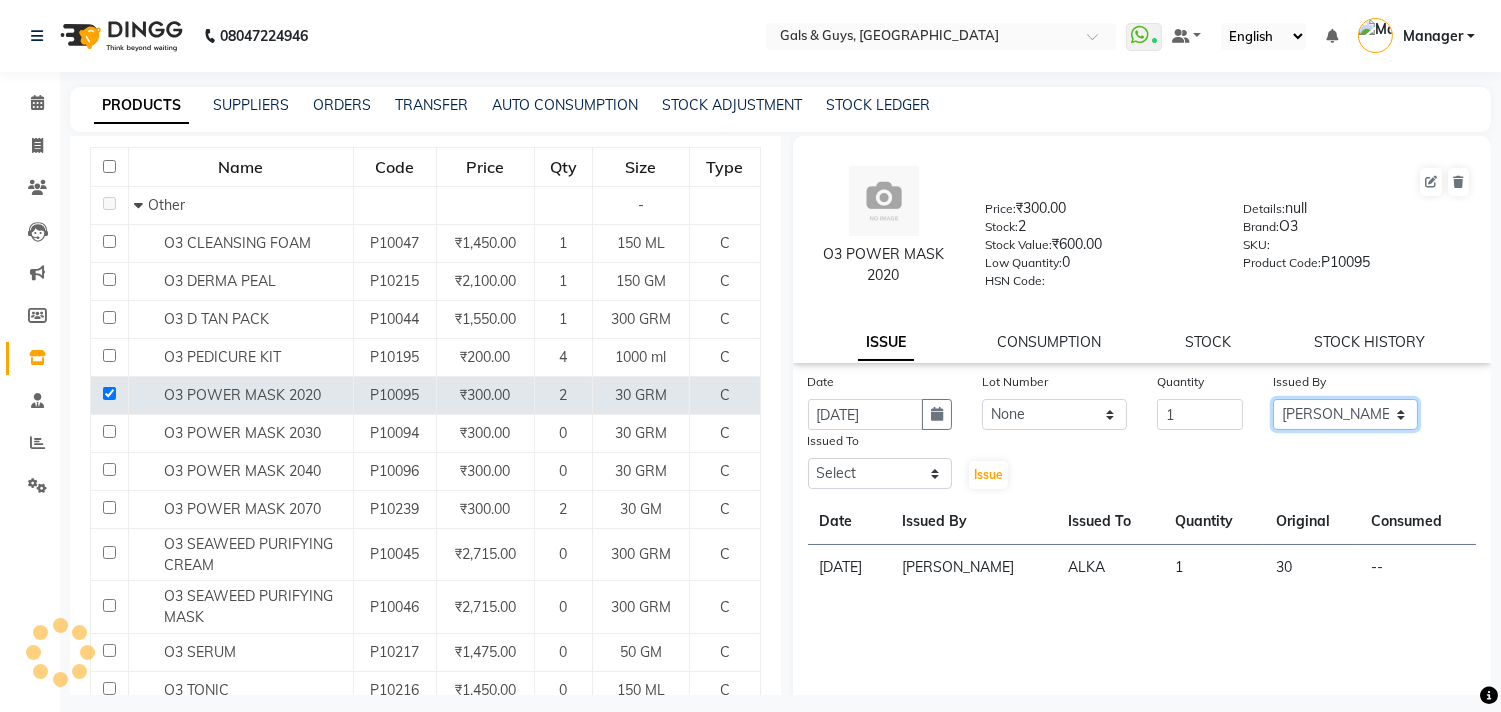 click on "Select [PERSON_NAME] ADVANCE ALKA [PERSON_NAME] B-WAX  [PERSON_NAME] Manager MEMBERSHIP [PERSON_NAME]. PALLAVI PRATHAM PRODUCT RAJAT [PERSON_NAME] [PERSON_NAME] [PERSON_NAME] [PERSON_NAME]" 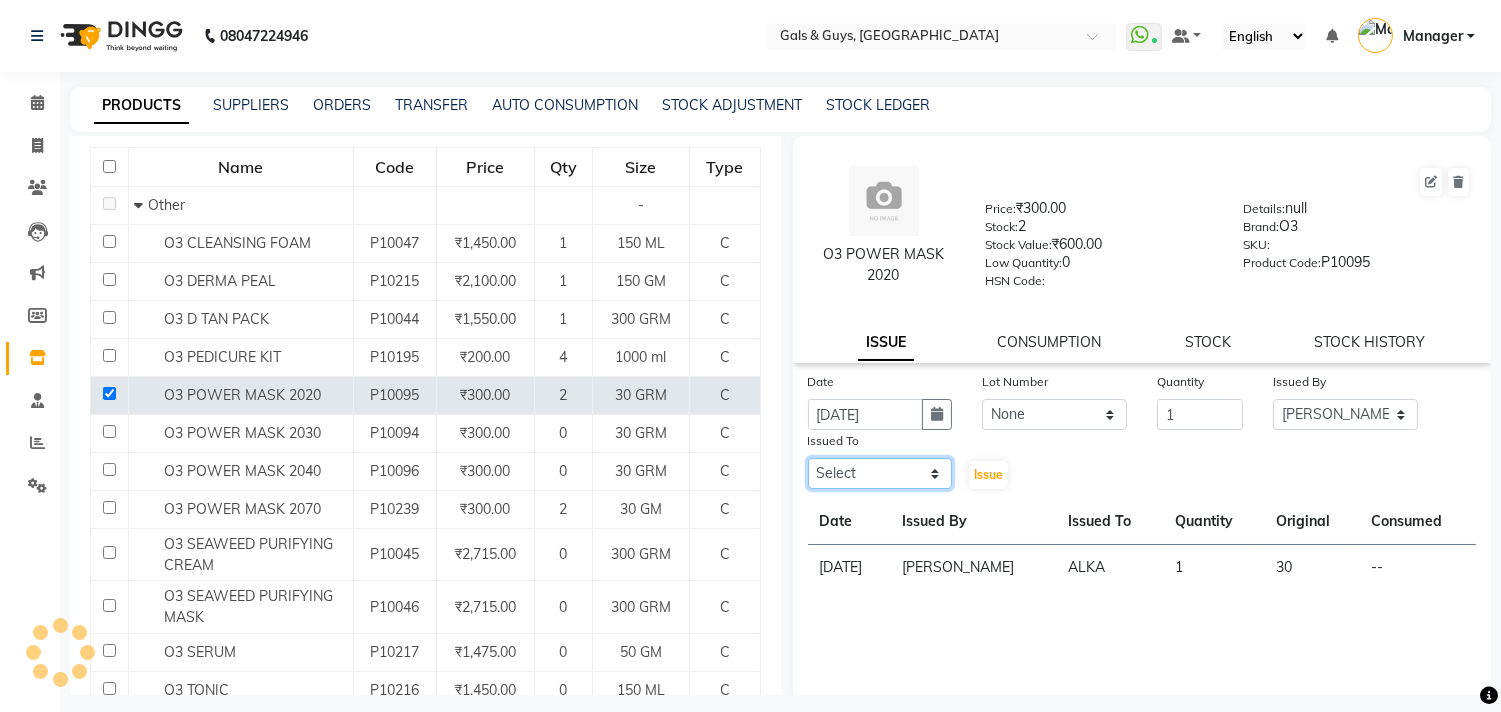 click on "Select [PERSON_NAME] ADVANCE ALKA [PERSON_NAME] B-WAX  [PERSON_NAME] Manager MEMBERSHIP [PERSON_NAME]. PALLAVI PRATHAM PRODUCT RAJAT [PERSON_NAME] [PERSON_NAME] [PERSON_NAME] [PERSON_NAME]" 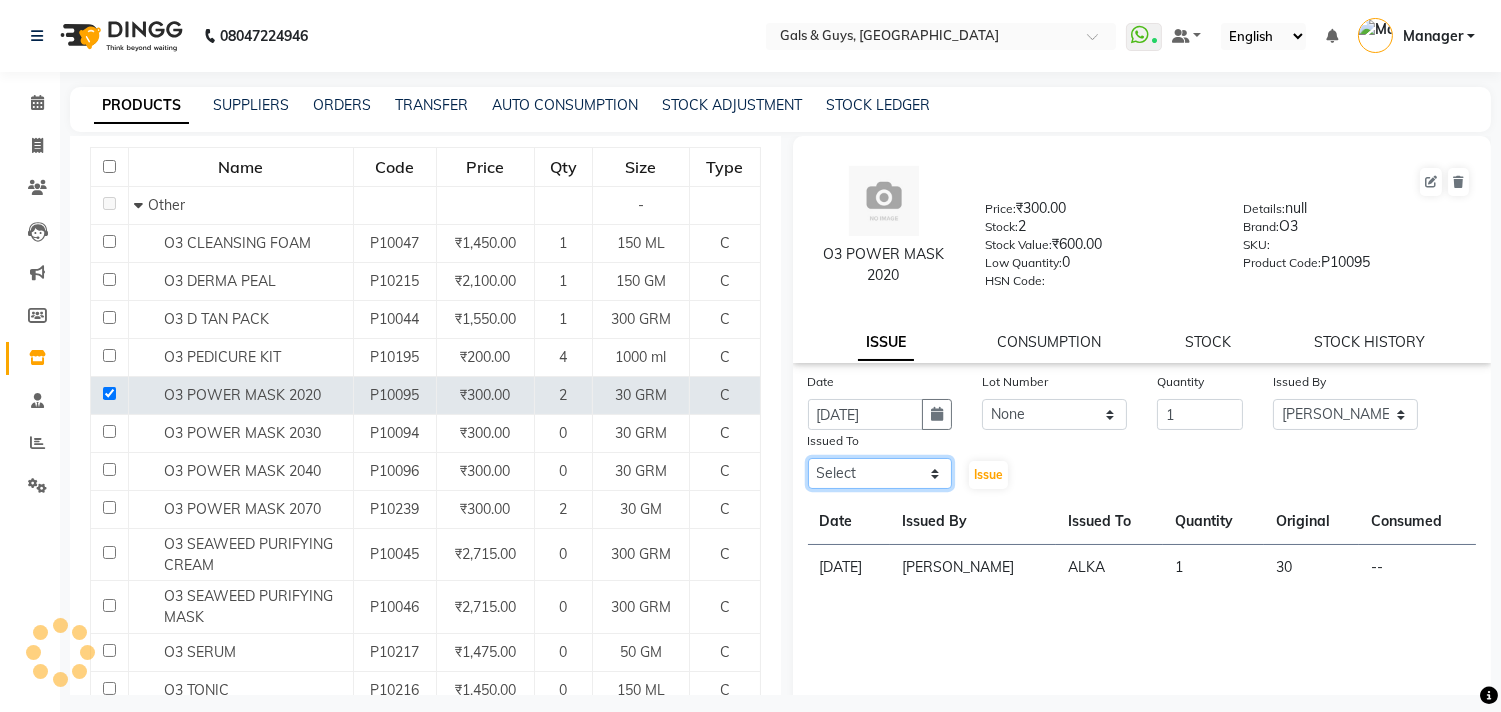 select on "71124" 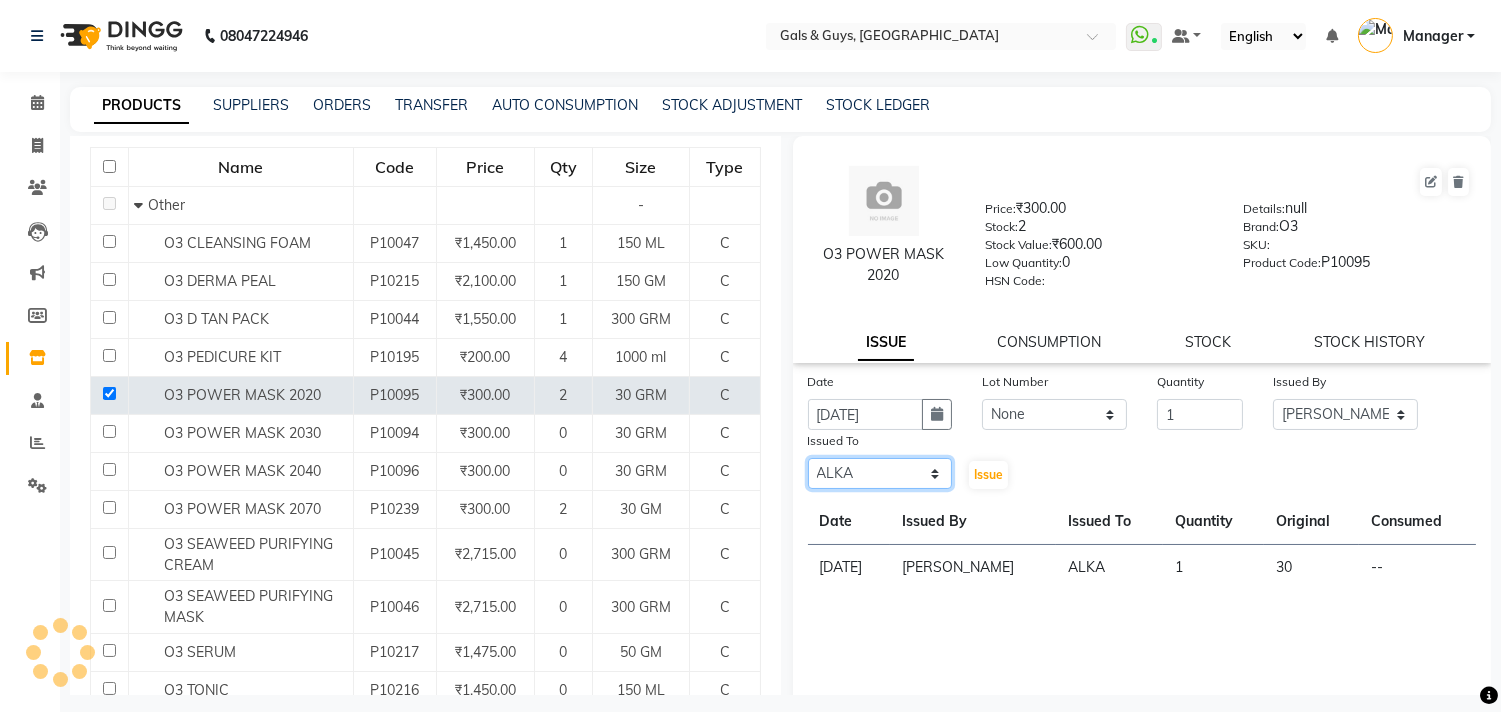 click on "Select [PERSON_NAME] ADVANCE ALKA [PERSON_NAME] B-WAX  [PERSON_NAME] Manager MEMBERSHIP [PERSON_NAME]. PALLAVI PRATHAM PRODUCT RAJAT [PERSON_NAME] [PERSON_NAME] [PERSON_NAME] [PERSON_NAME]" 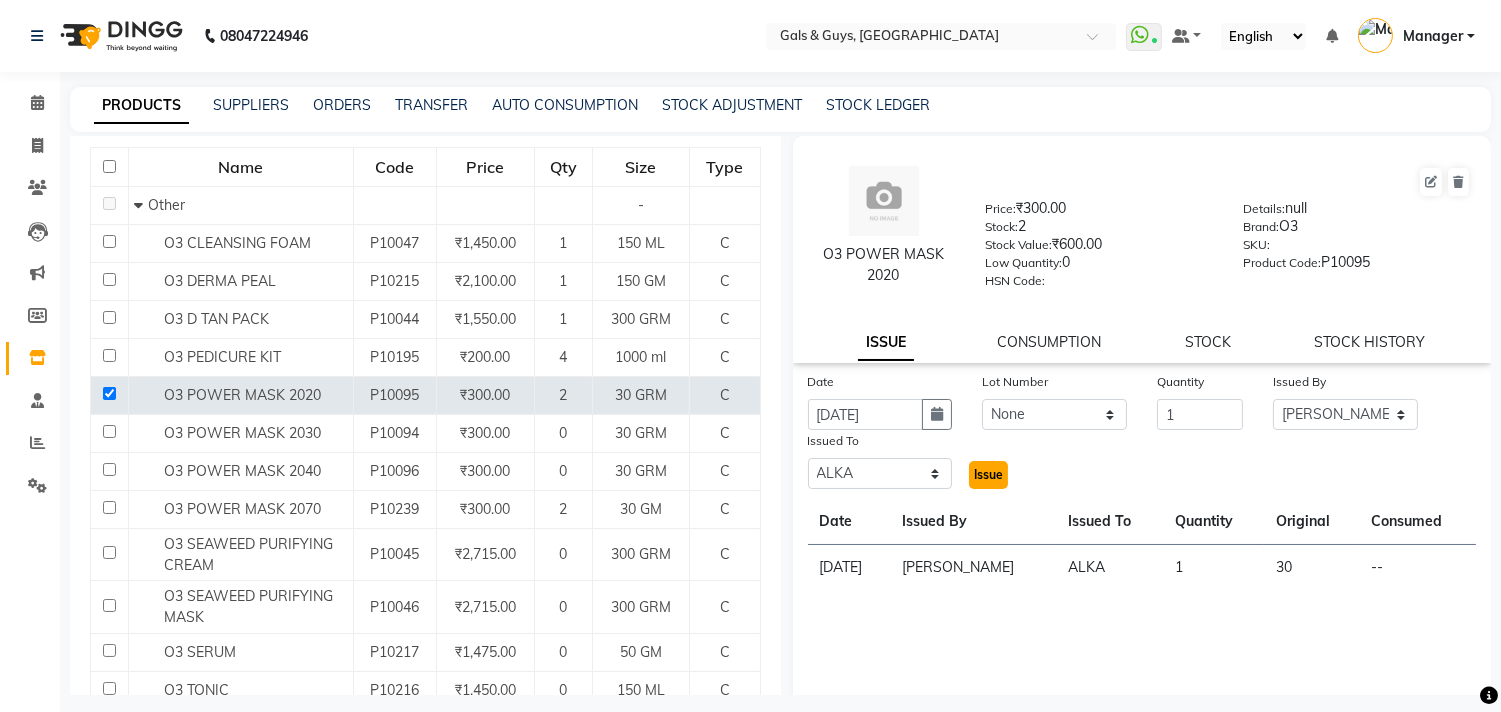 click on "Issue" 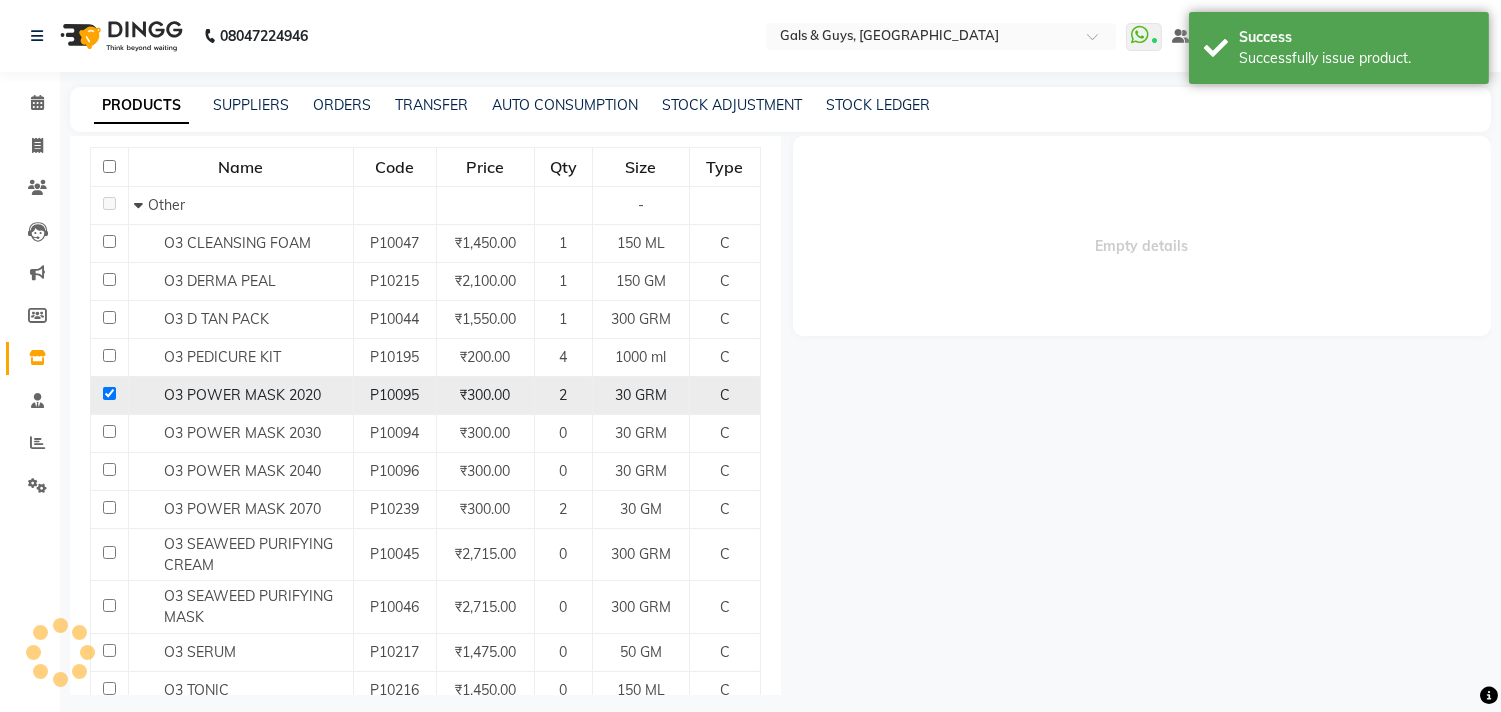 select 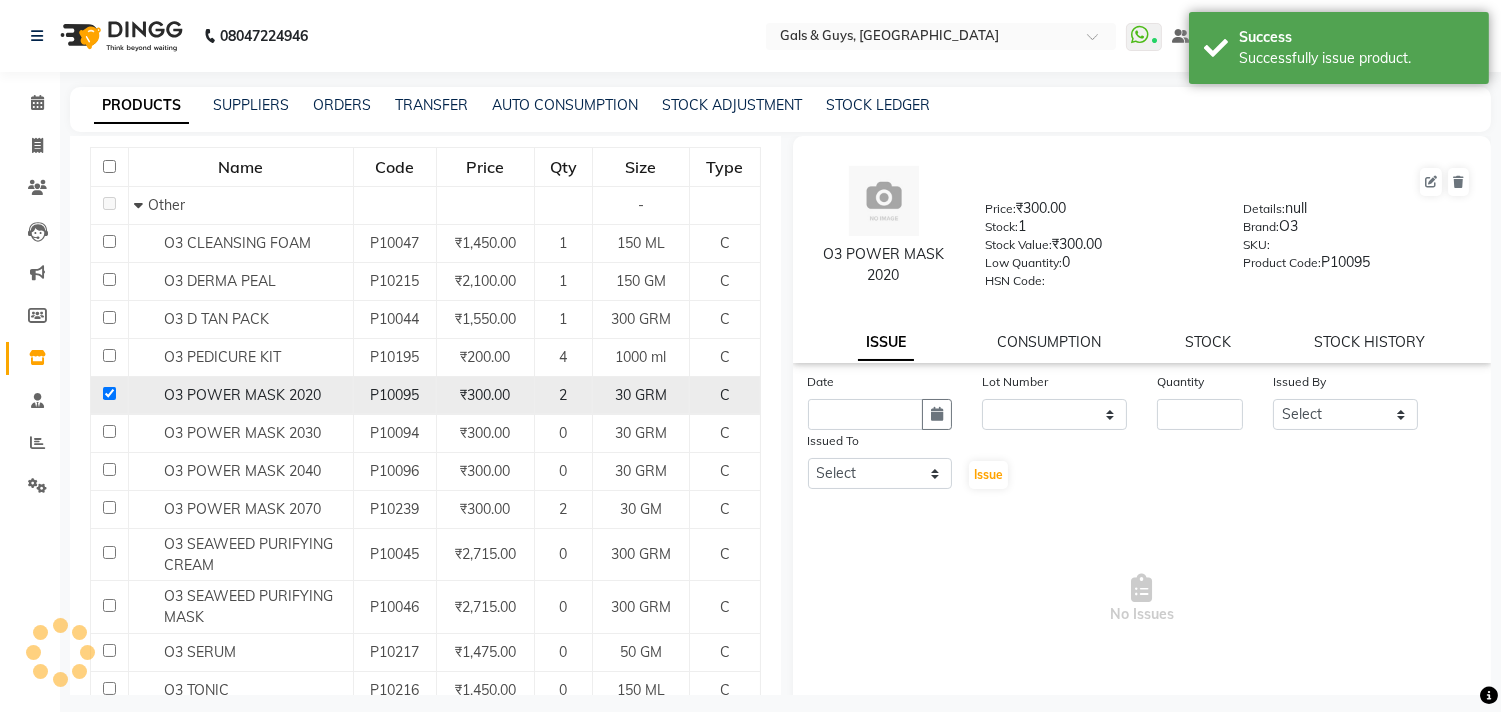 click 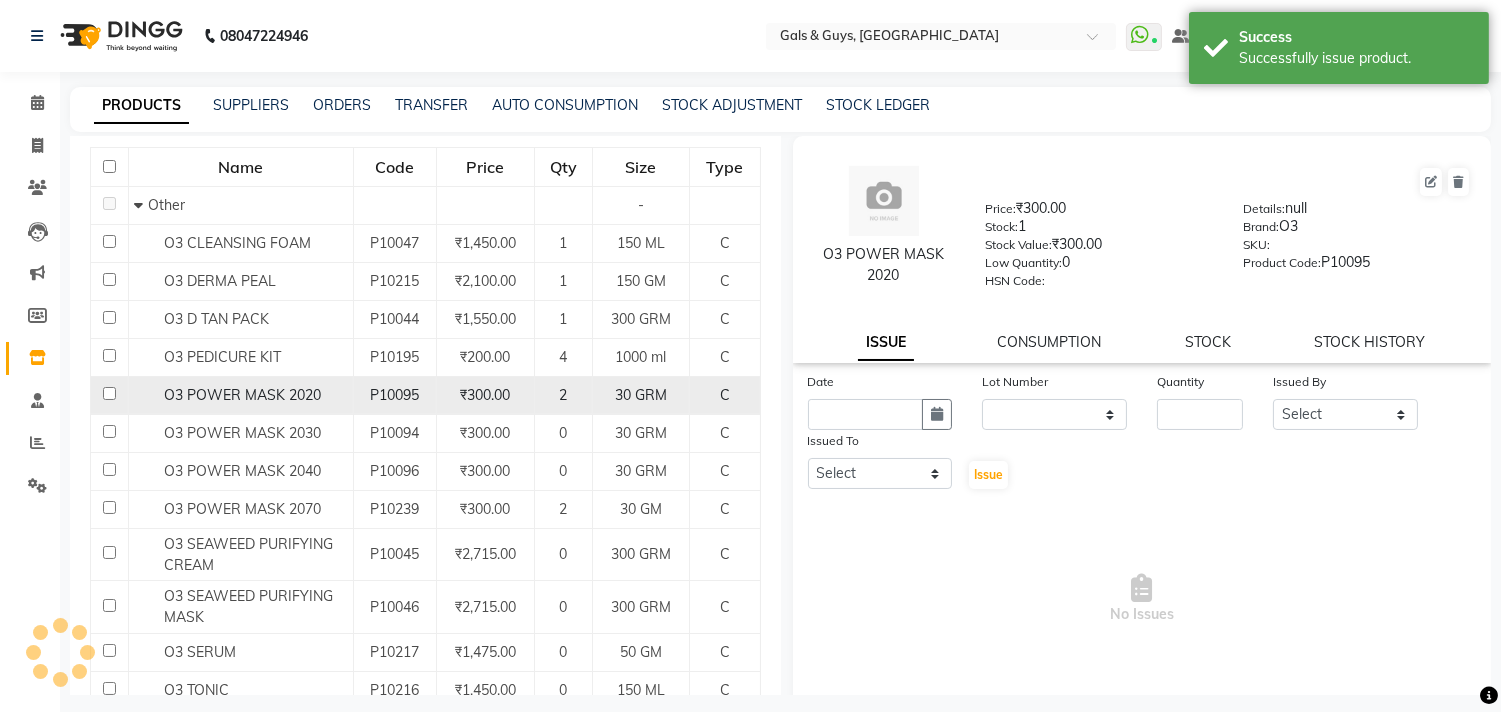 checkbox on "false" 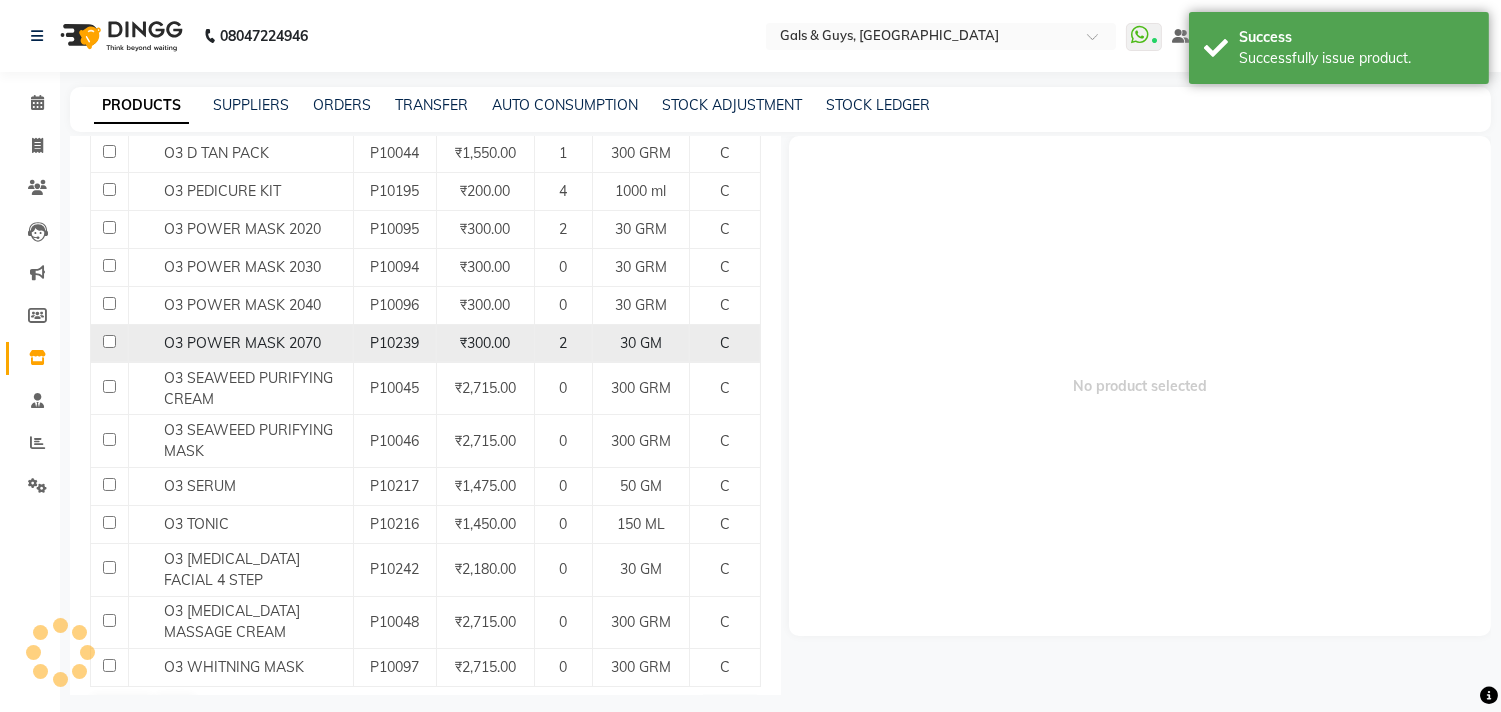 scroll, scrollTop: 442, scrollLeft: 0, axis: vertical 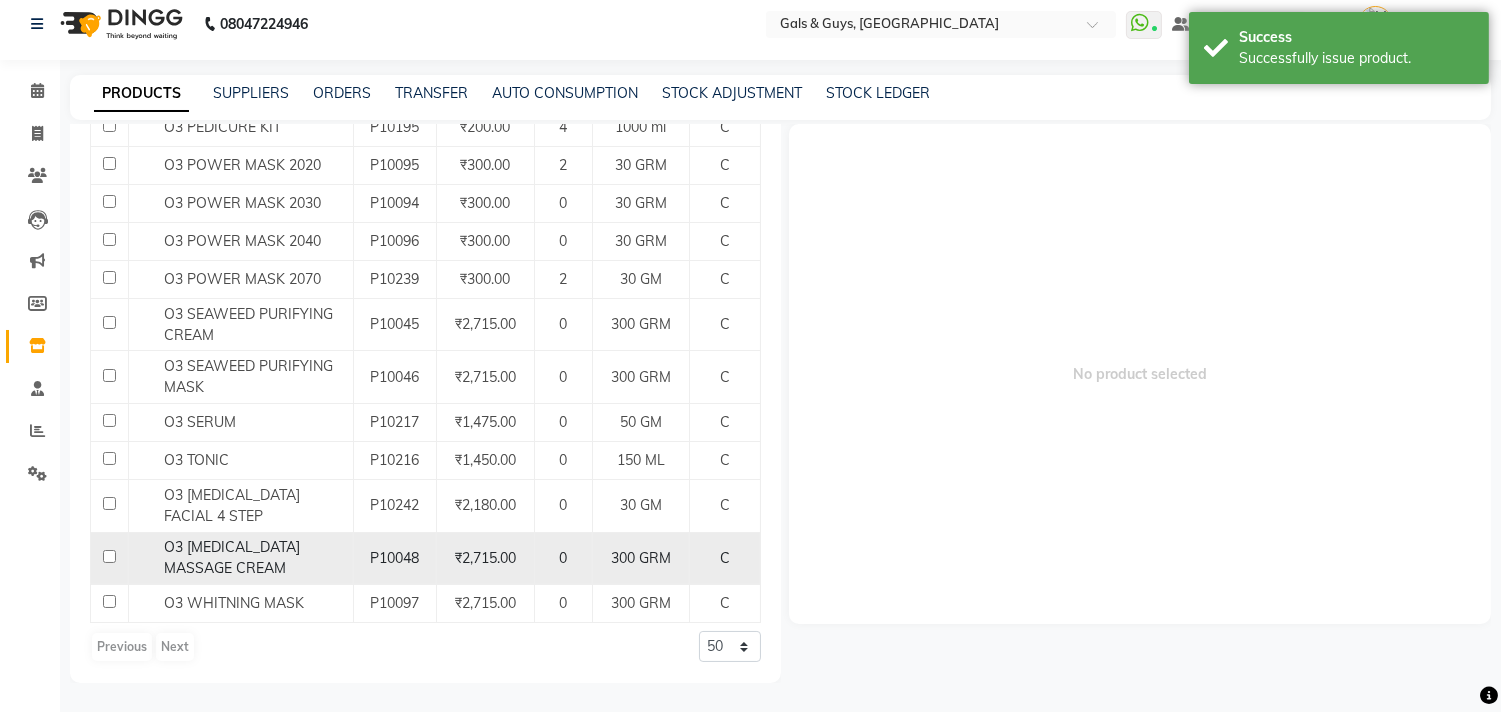 click 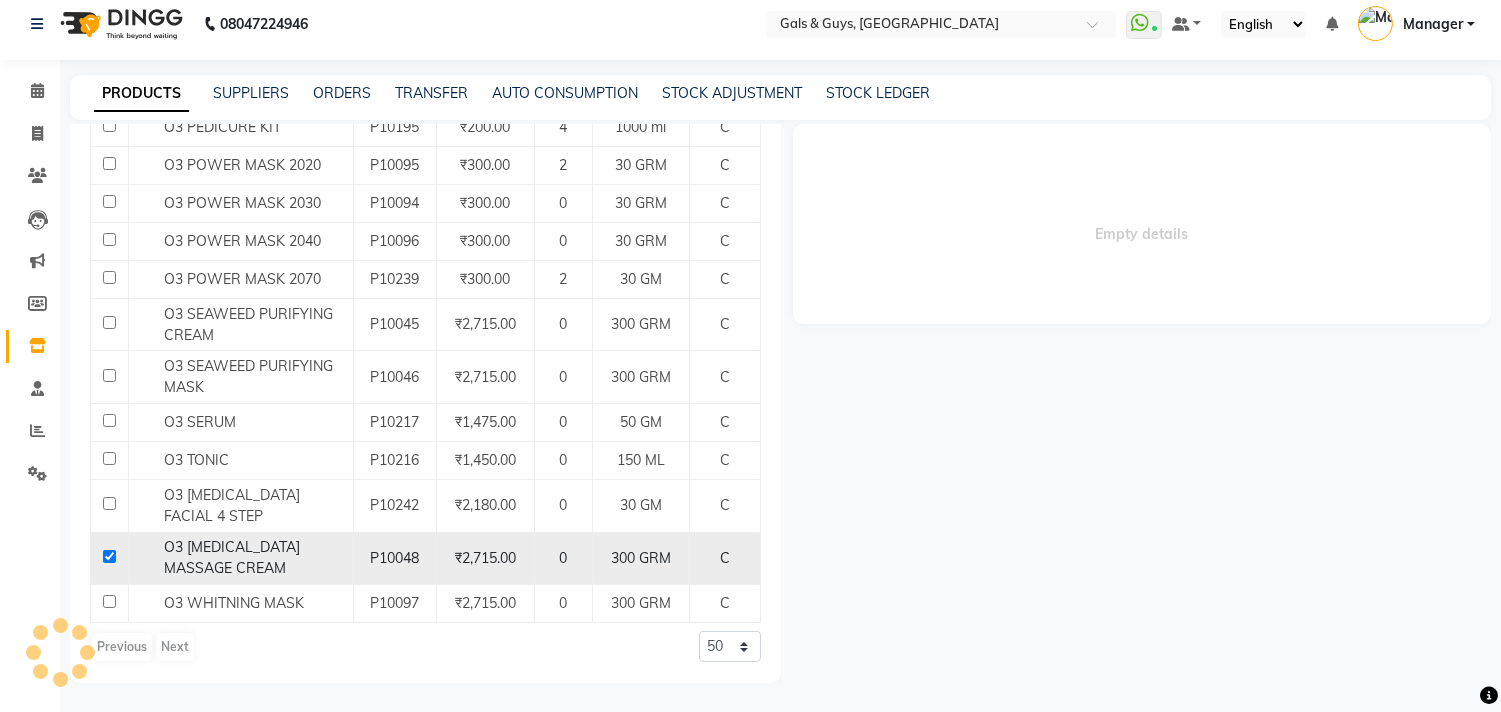 click 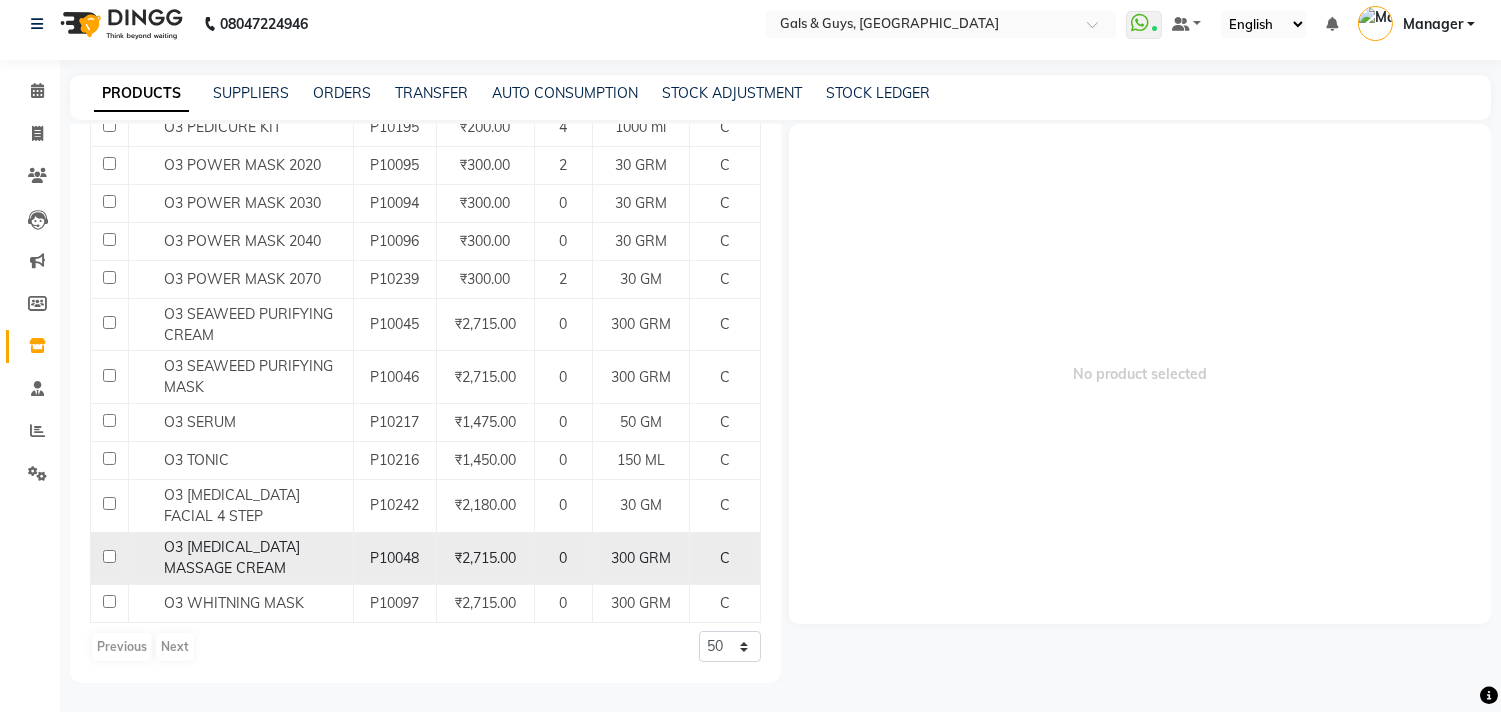 click 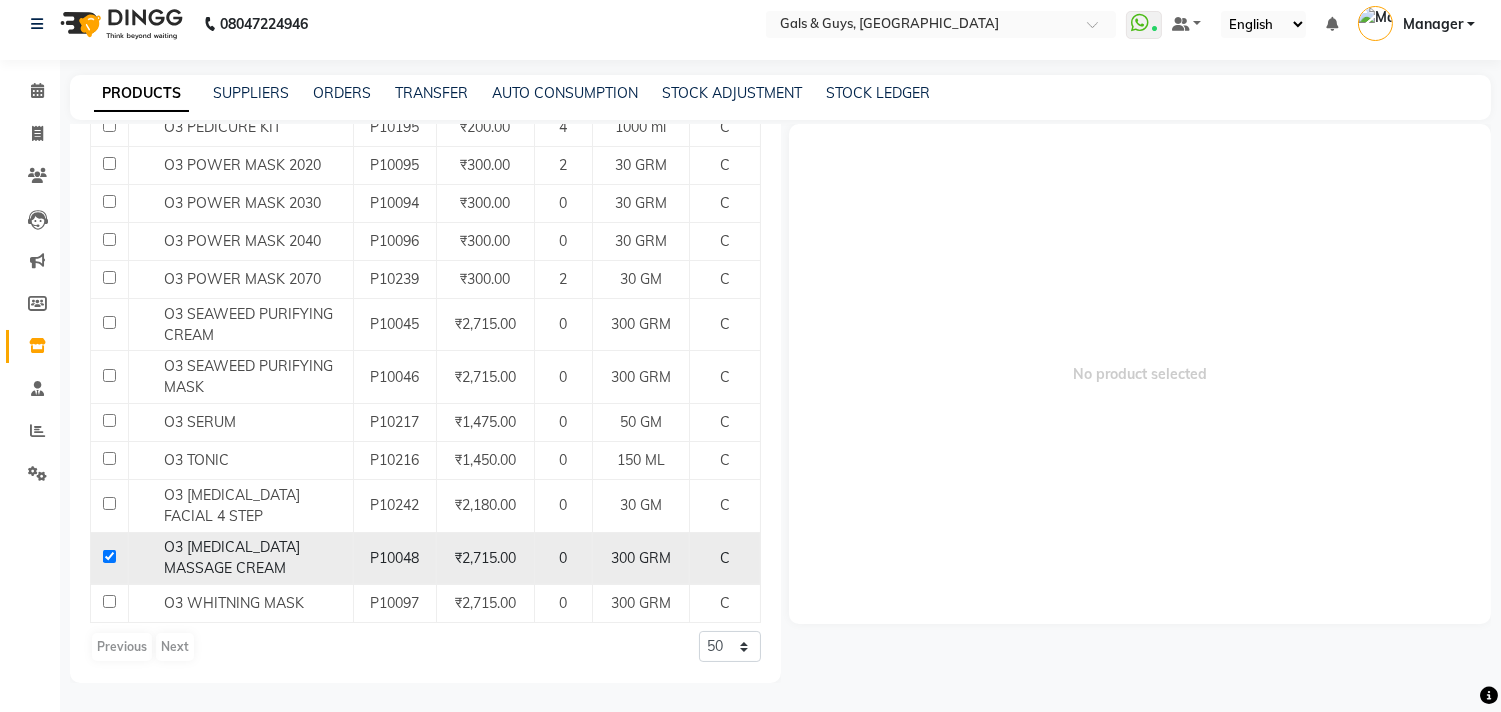 checkbox on "true" 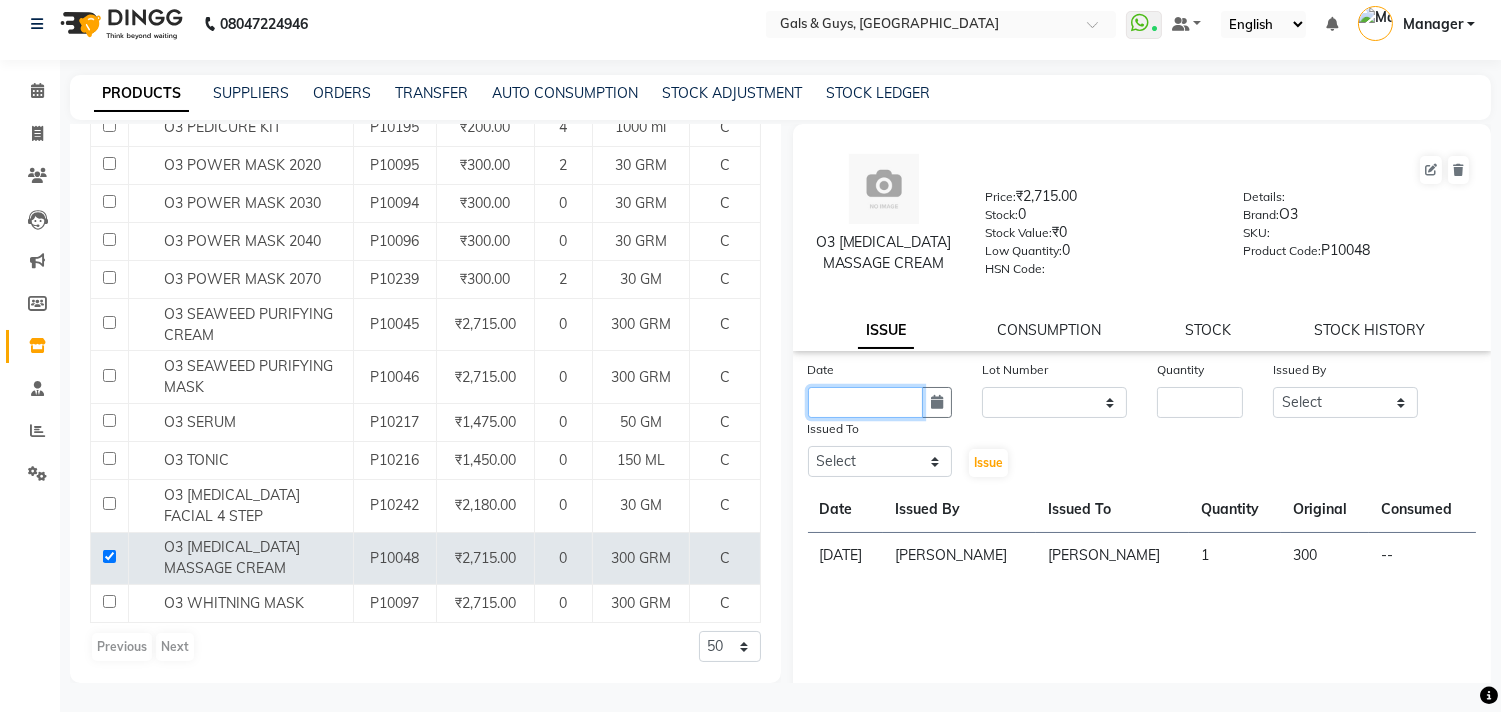 click 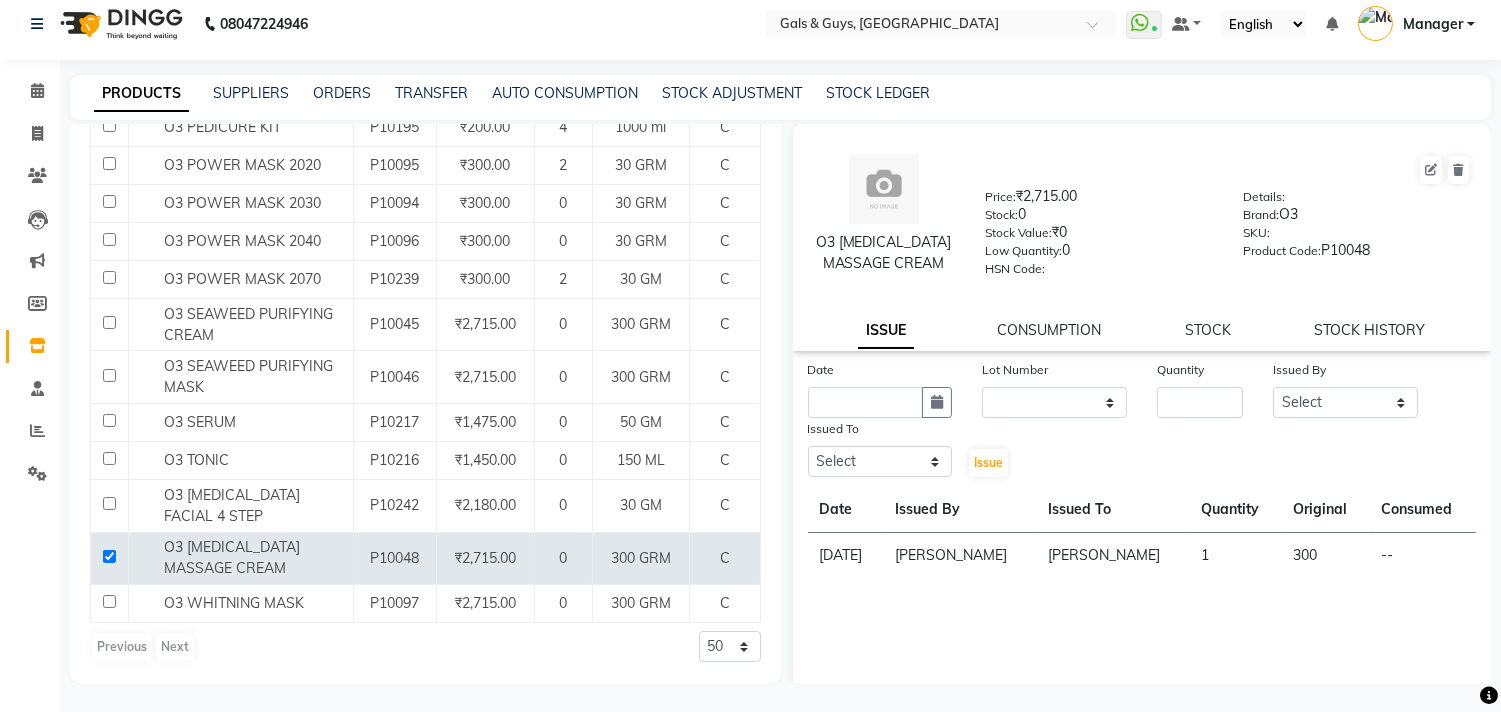 select on "7" 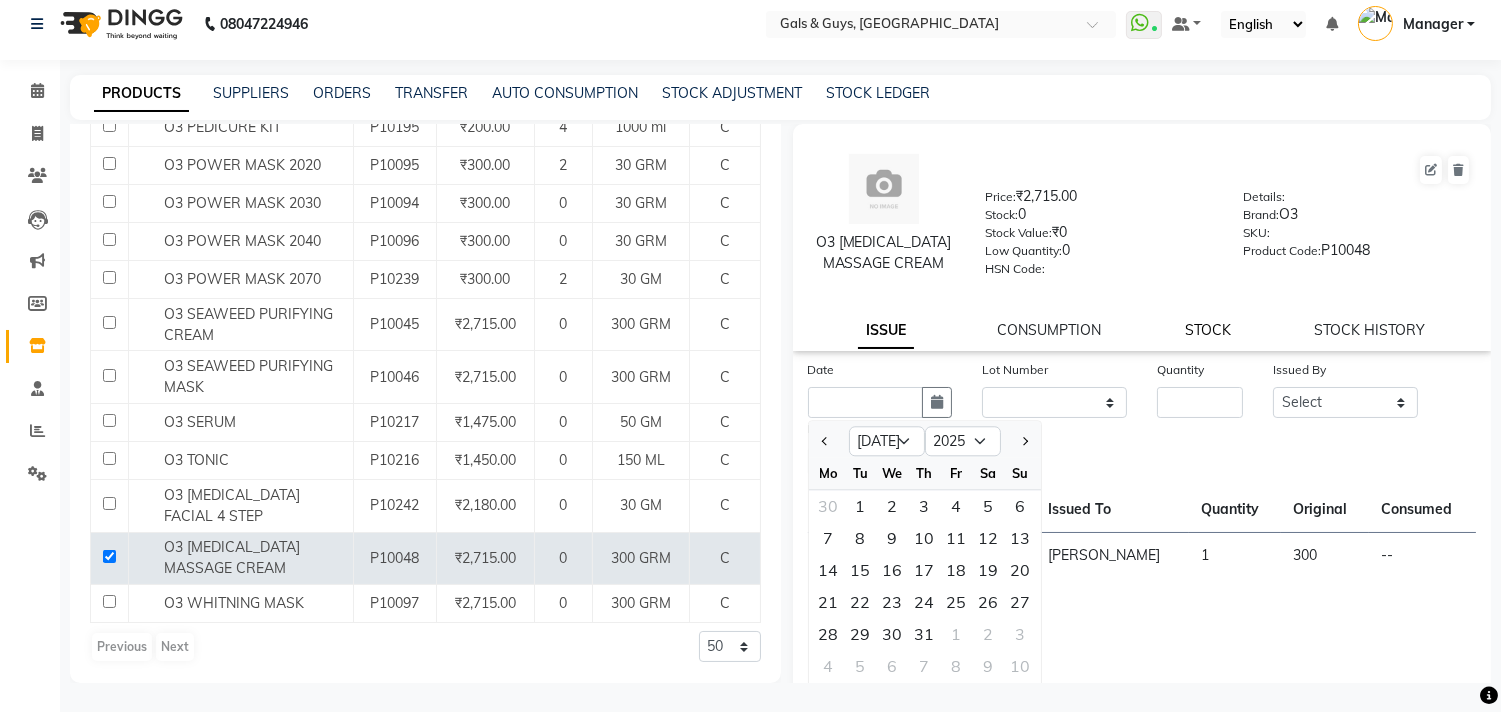 click on "STOCK" 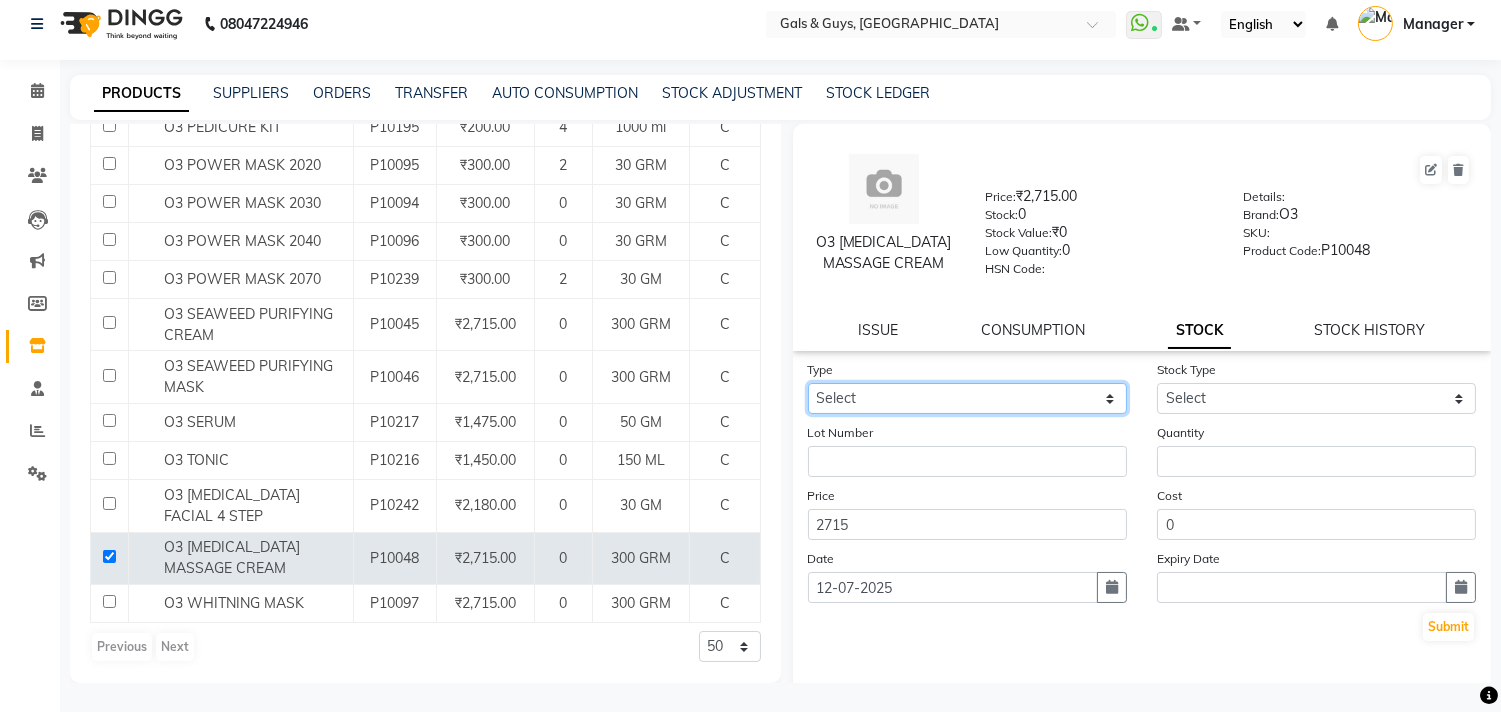 click on "Select In Out" 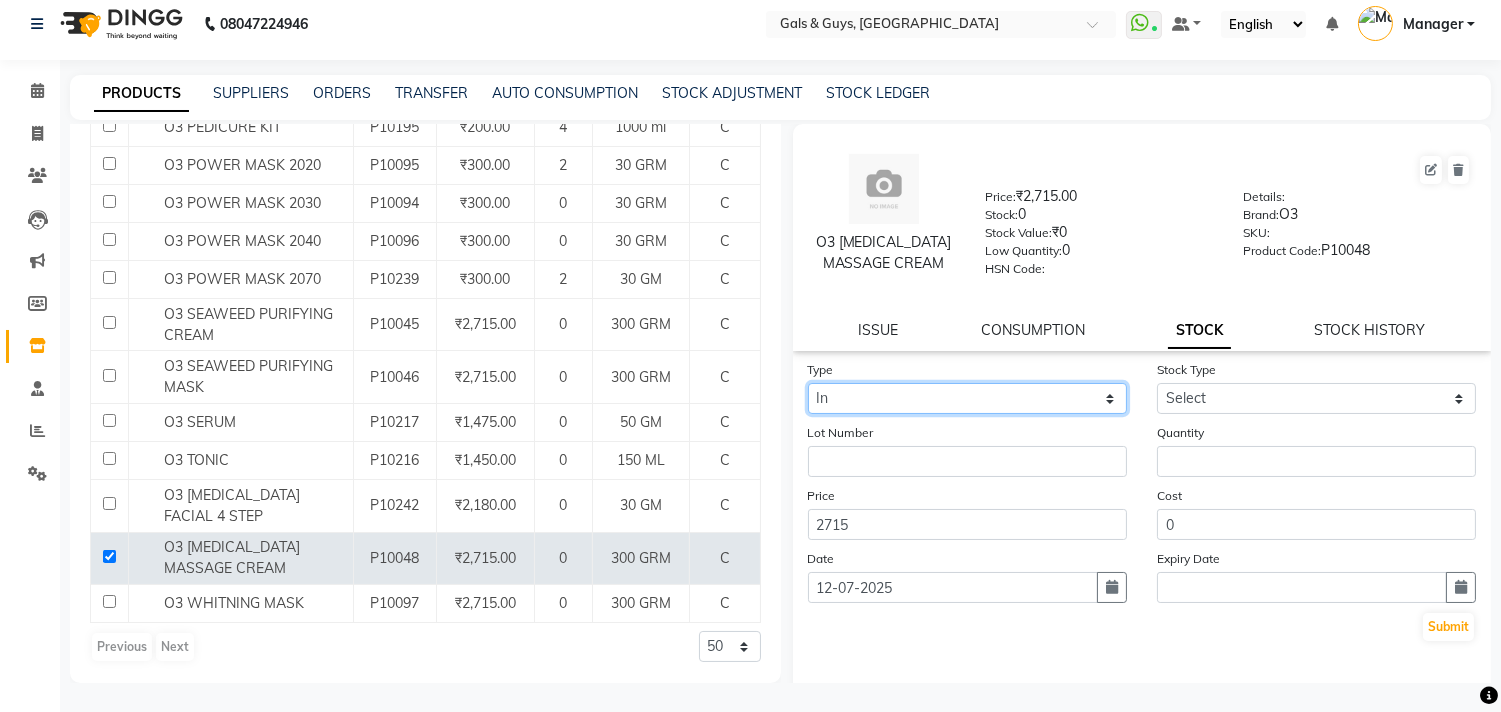 click on "Select In Out" 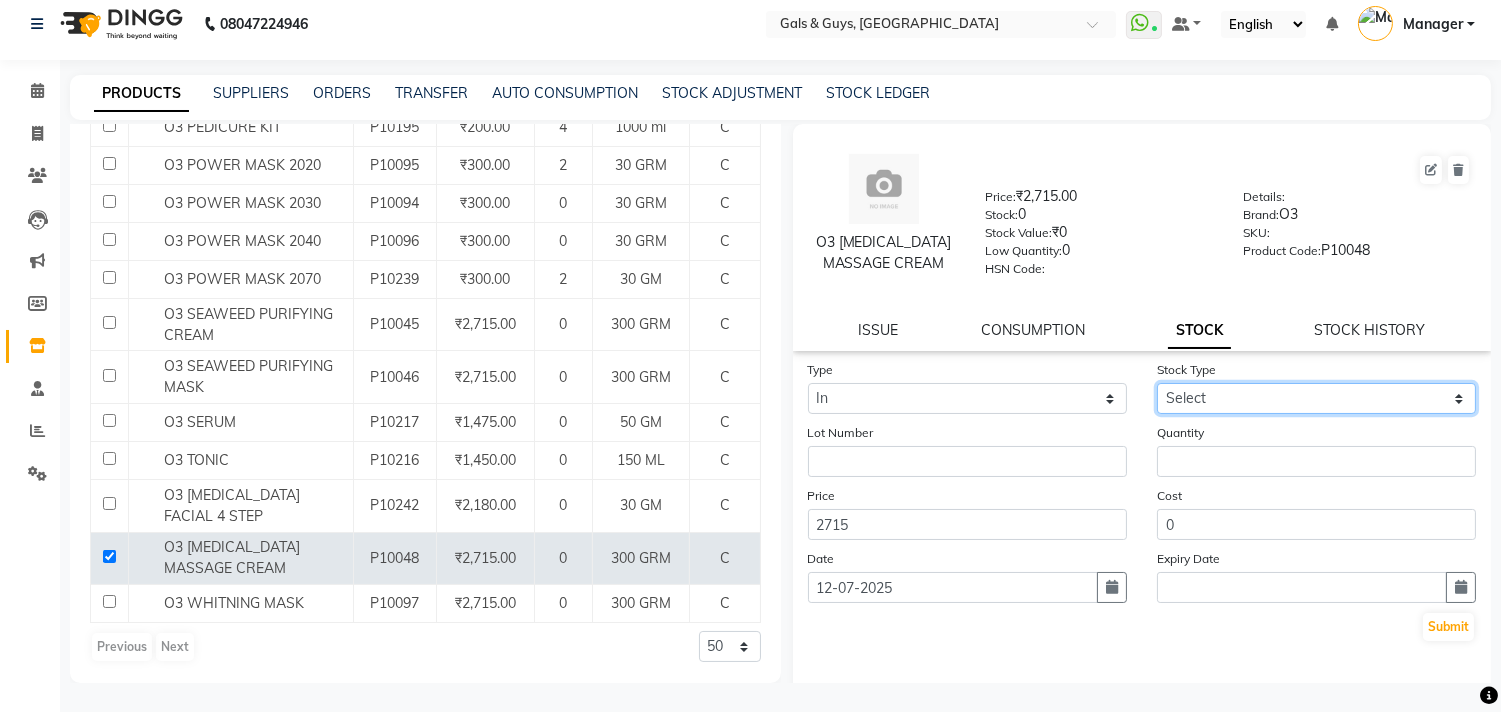 click on "Select New Stock Adjustment Return Other" 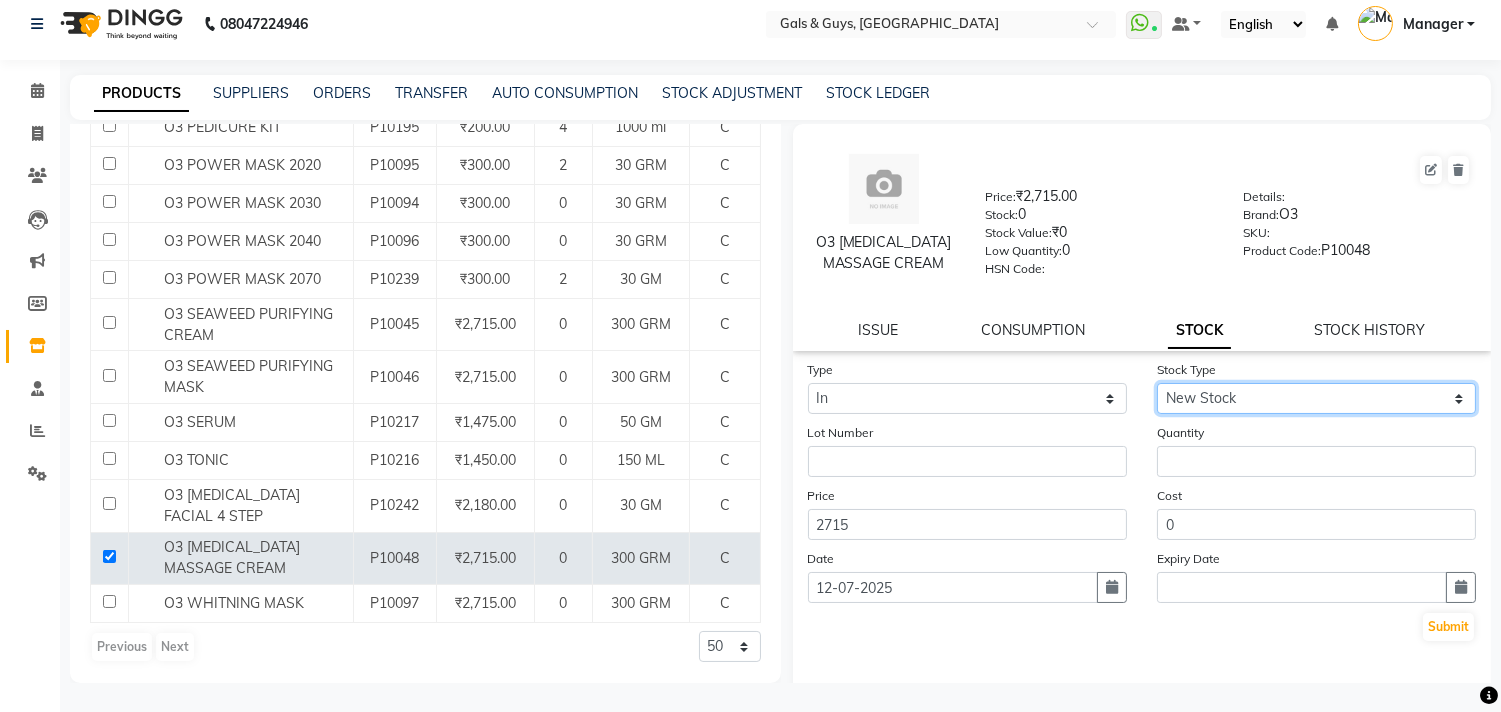 click on "Select New Stock Adjustment Return Other" 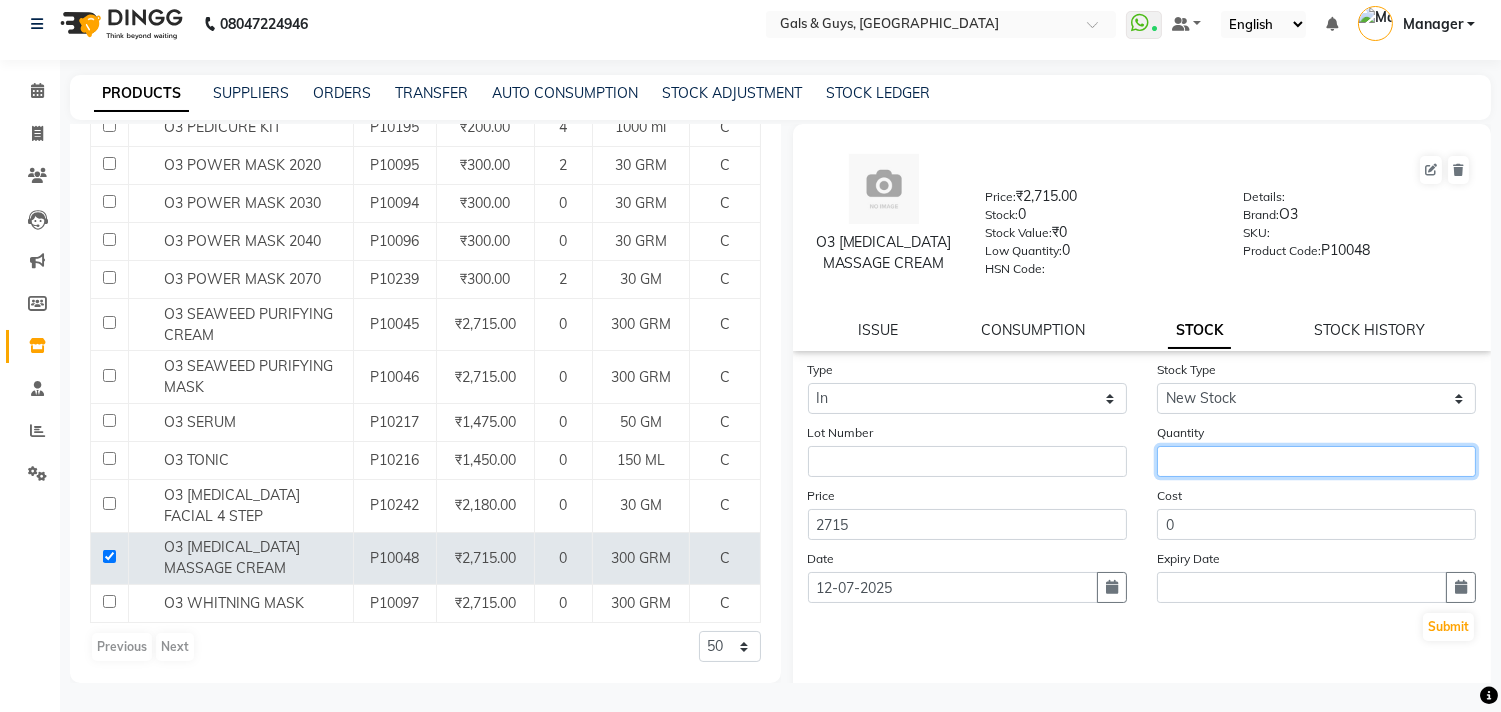 click 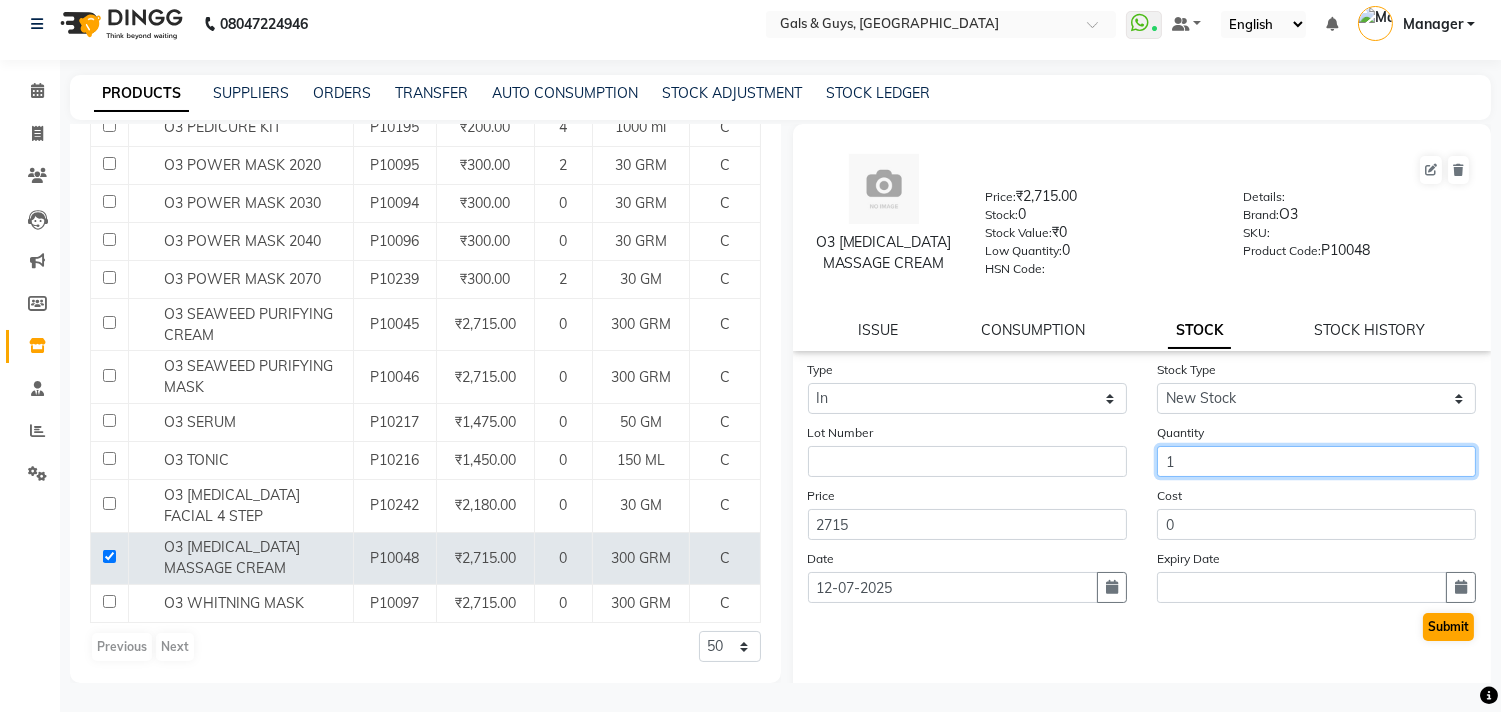 type on "1" 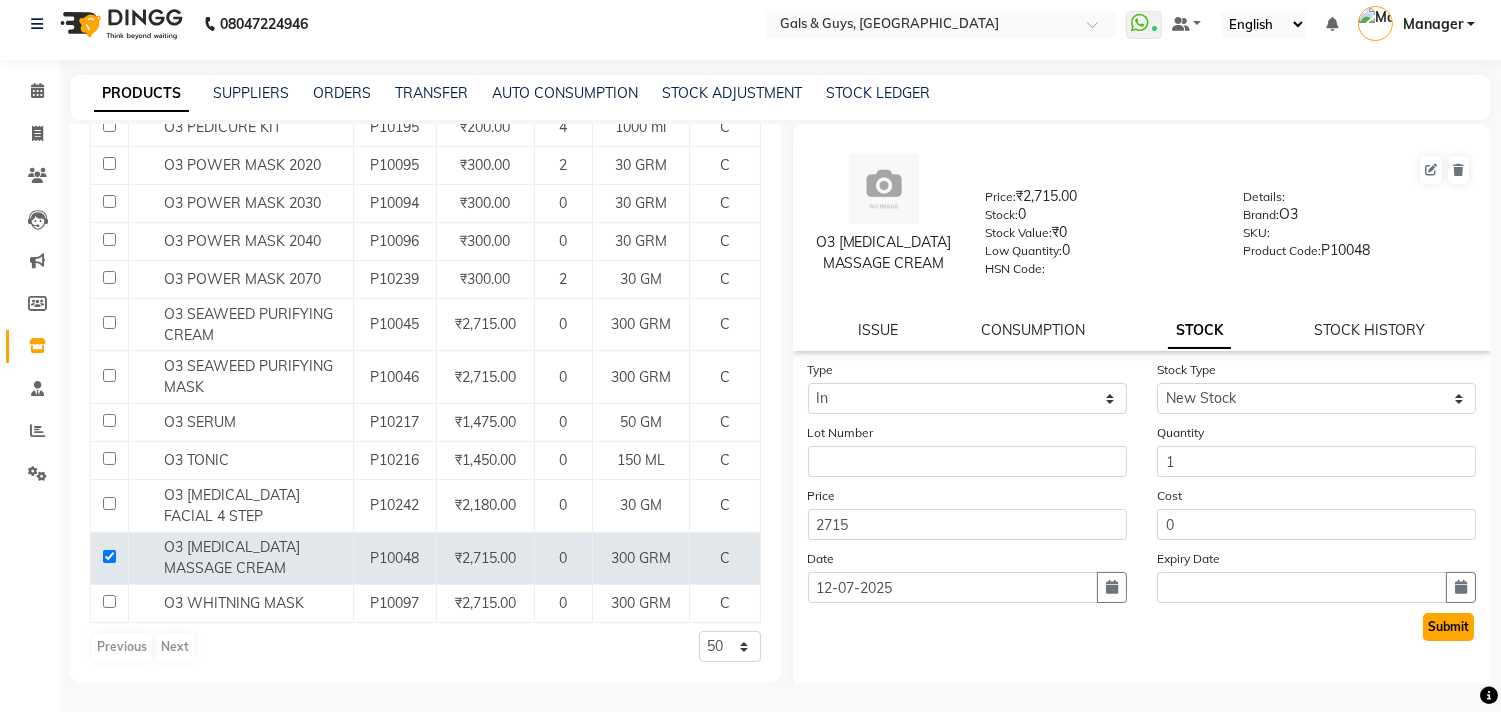 click on "Submit" 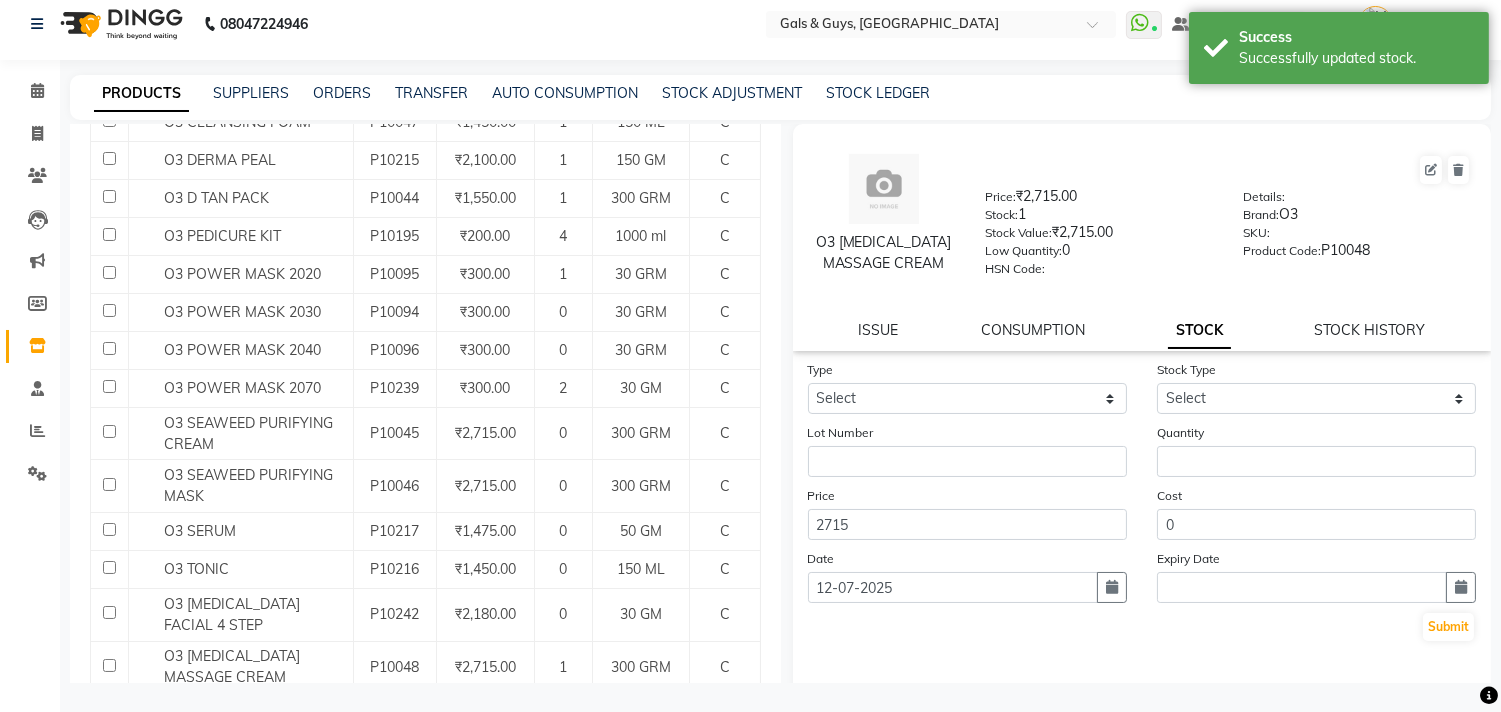 scroll, scrollTop: 442, scrollLeft: 0, axis: vertical 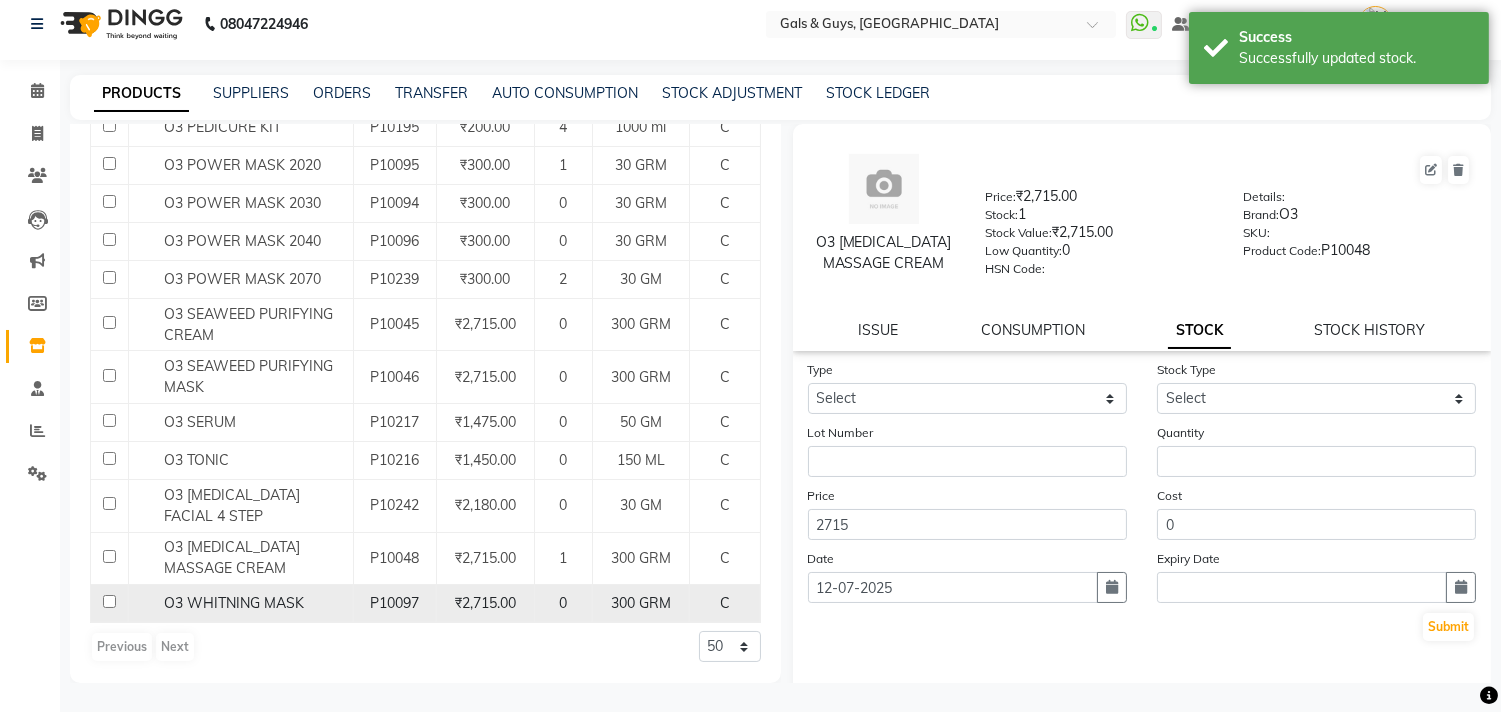 click 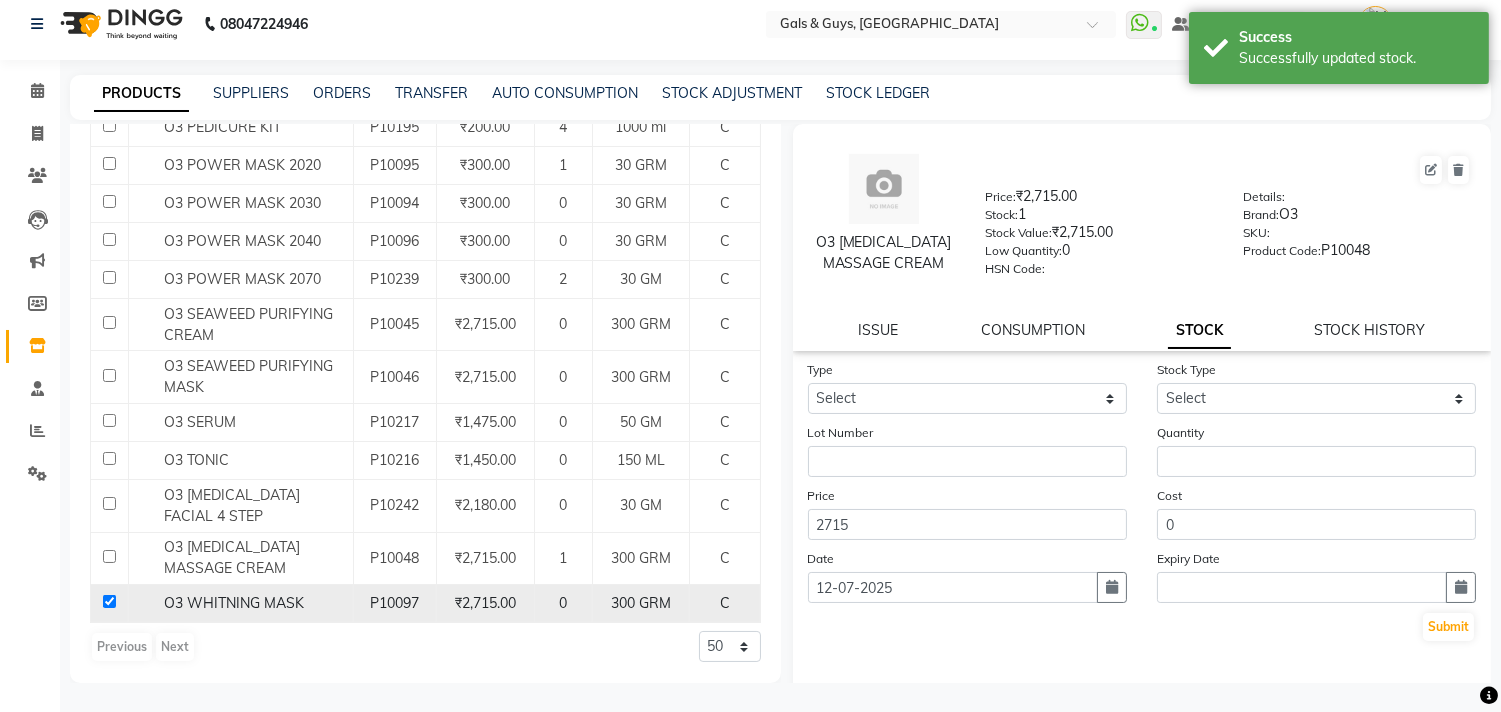 checkbox on "true" 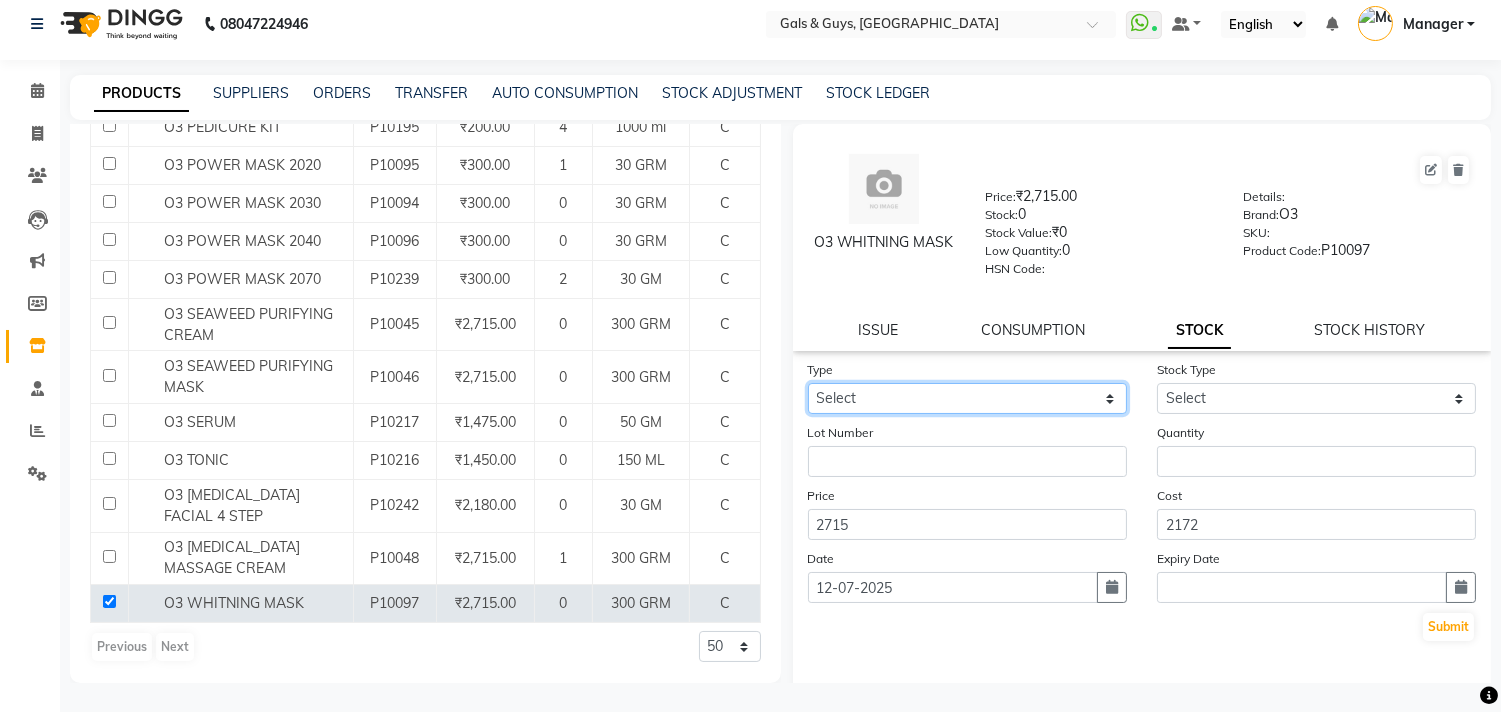 click on "Select In Out" 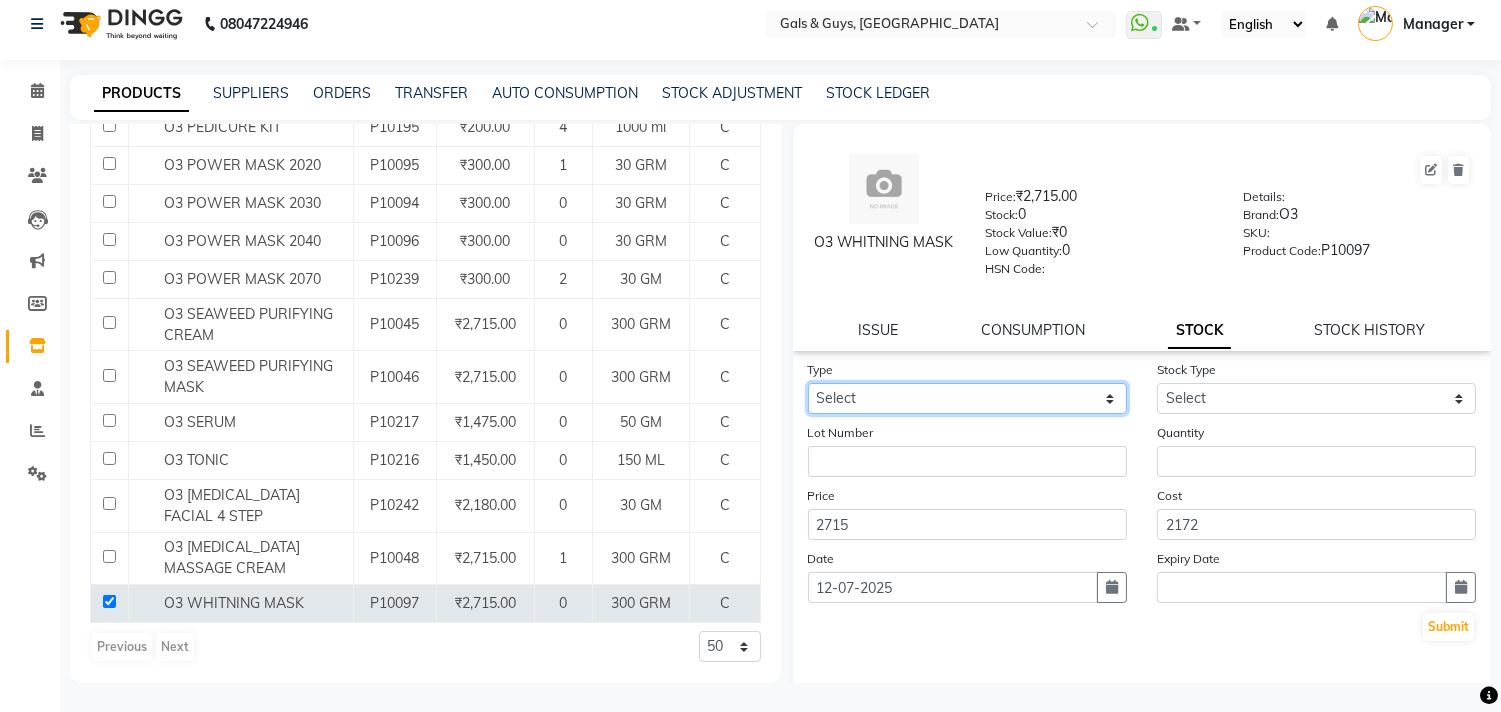 select on "in" 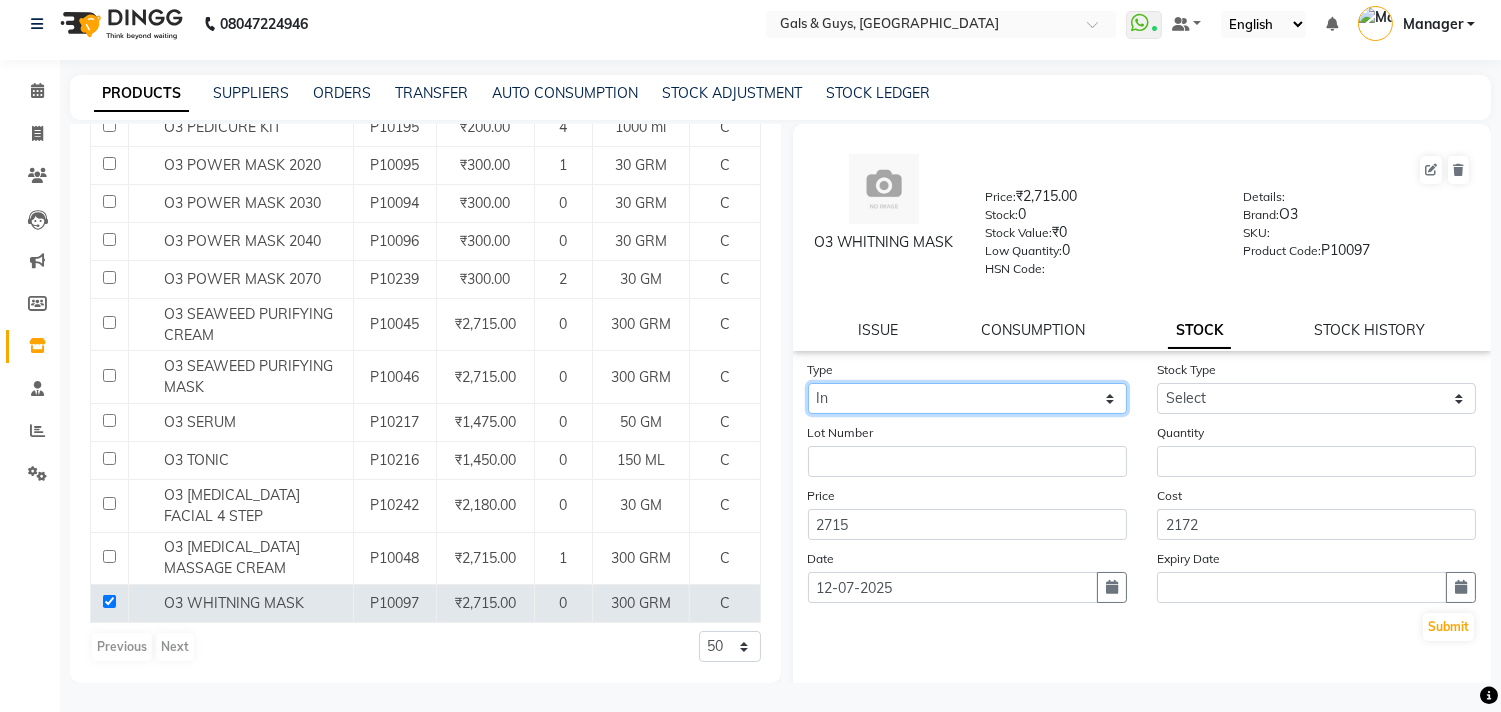 click on "Select In Out" 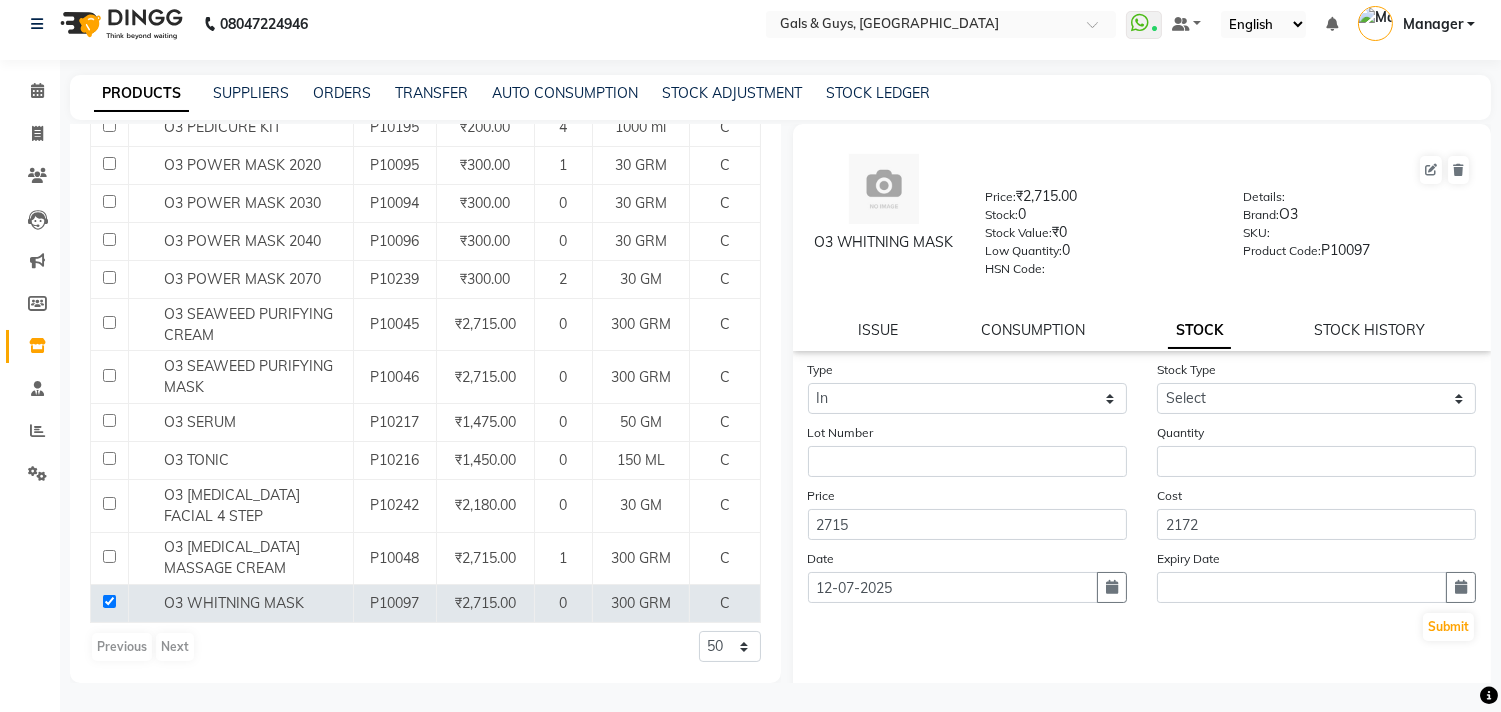 click on "Stock Type Select New Stock Adjustment Return Other" 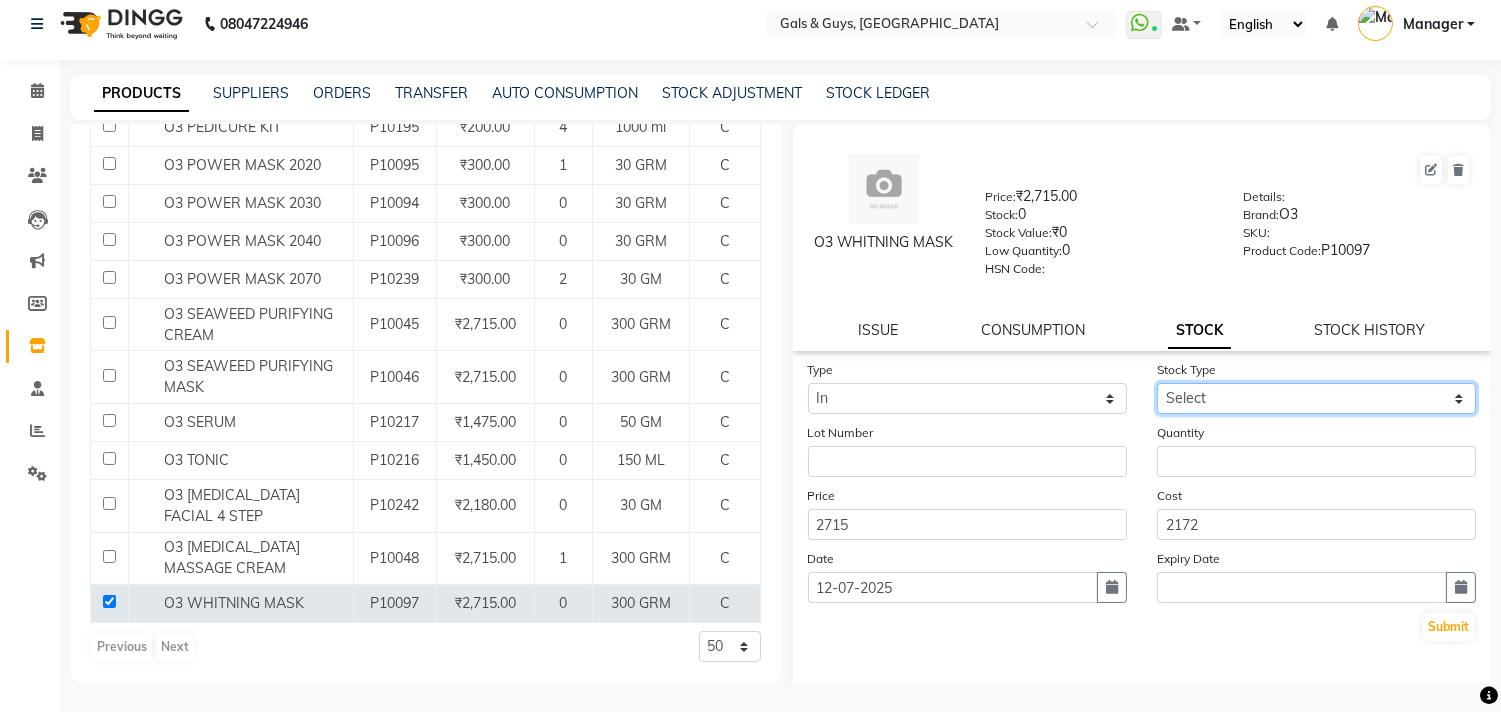 click on "Select New Stock Adjustment Return Other" 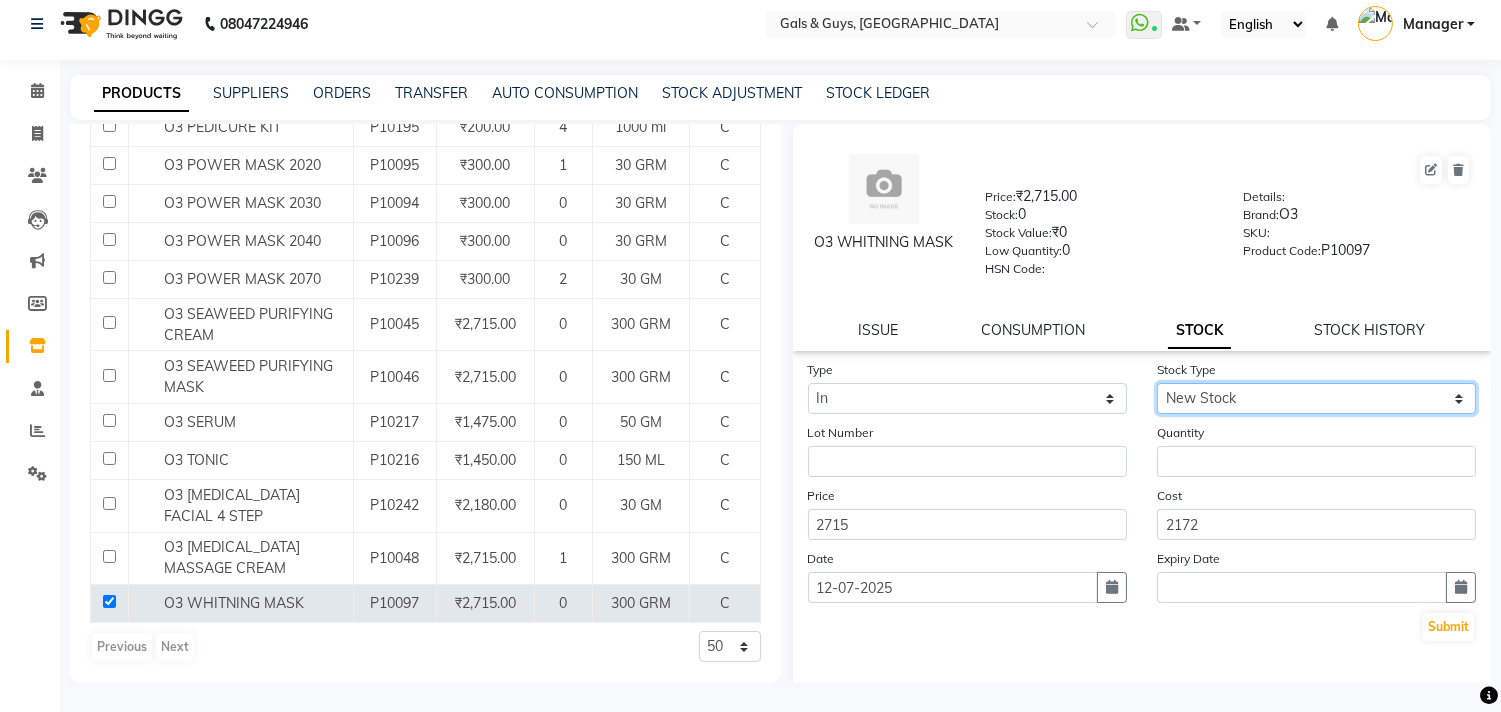 click on "Select New Stock Adjustment Return Other" 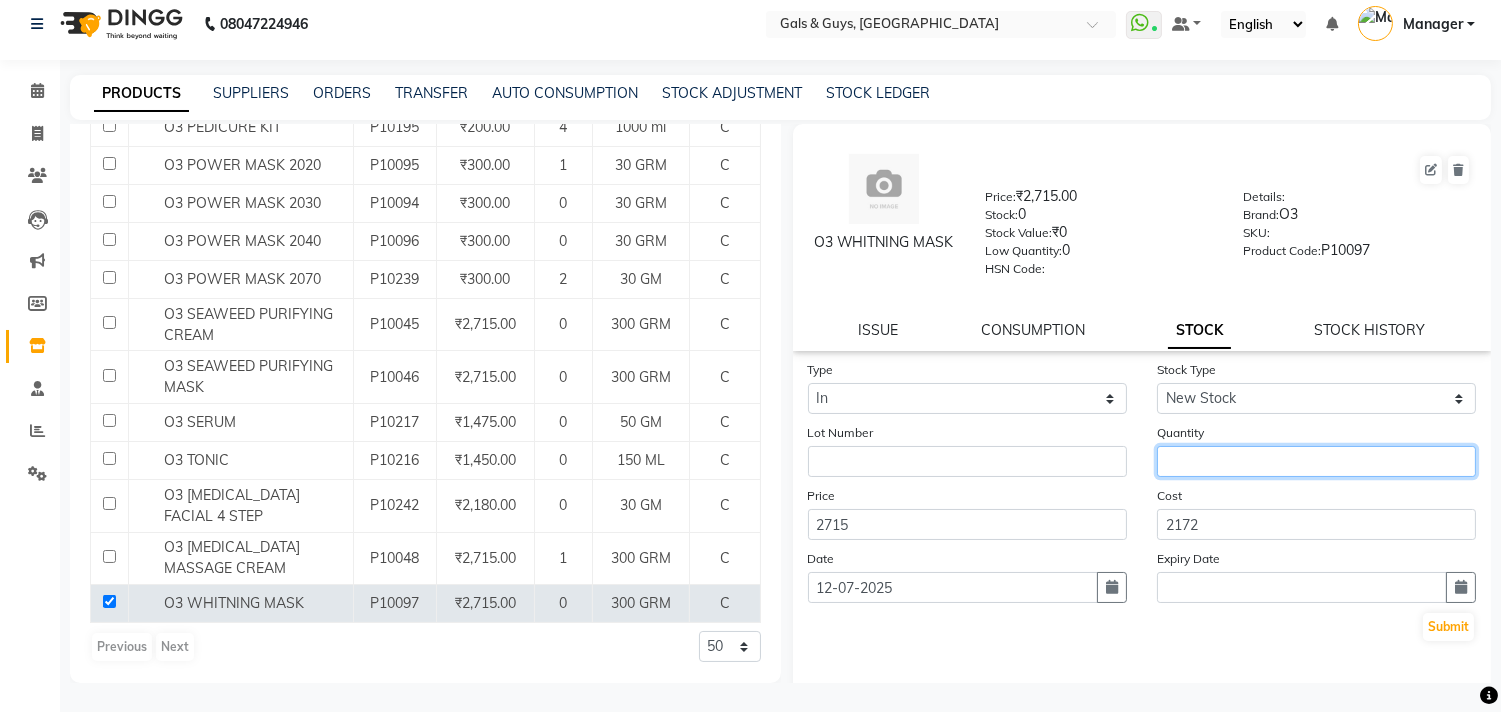 click 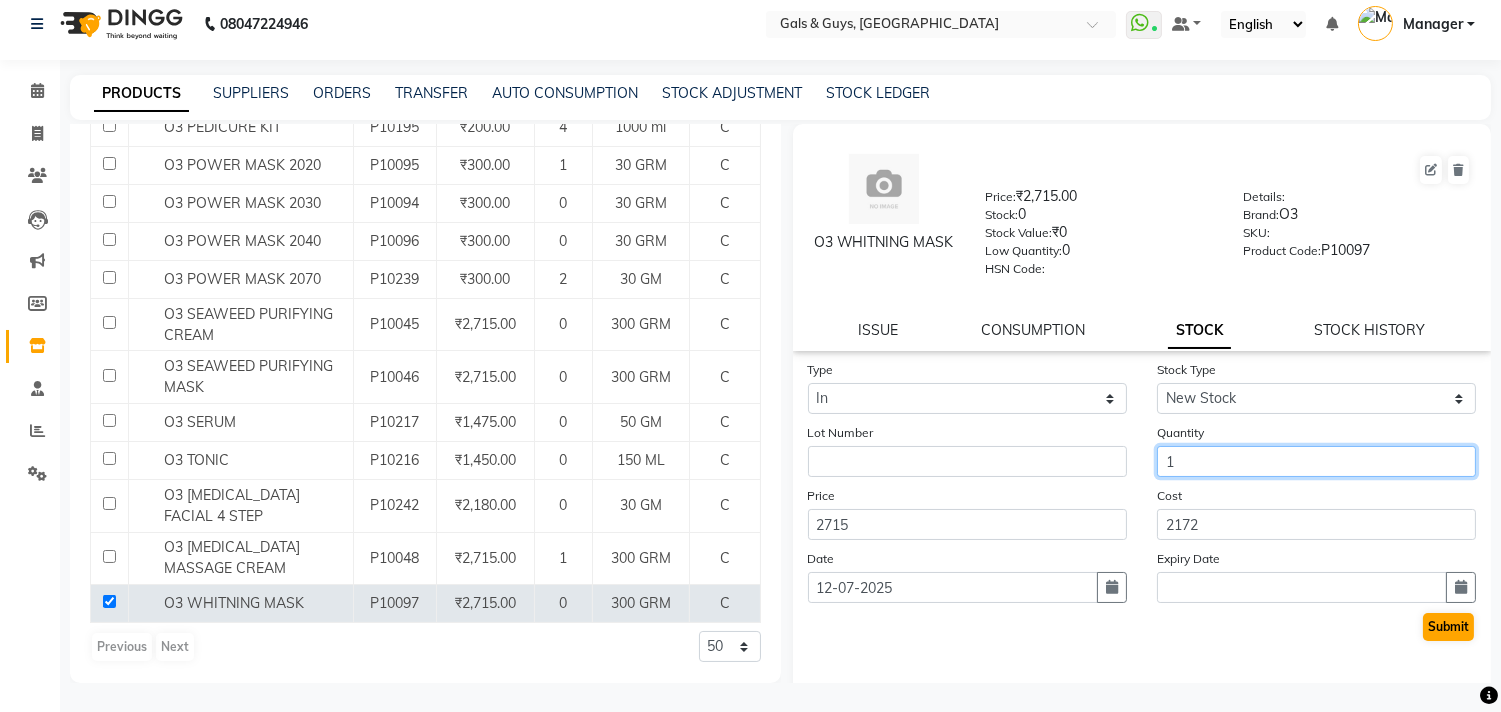 type on "1" 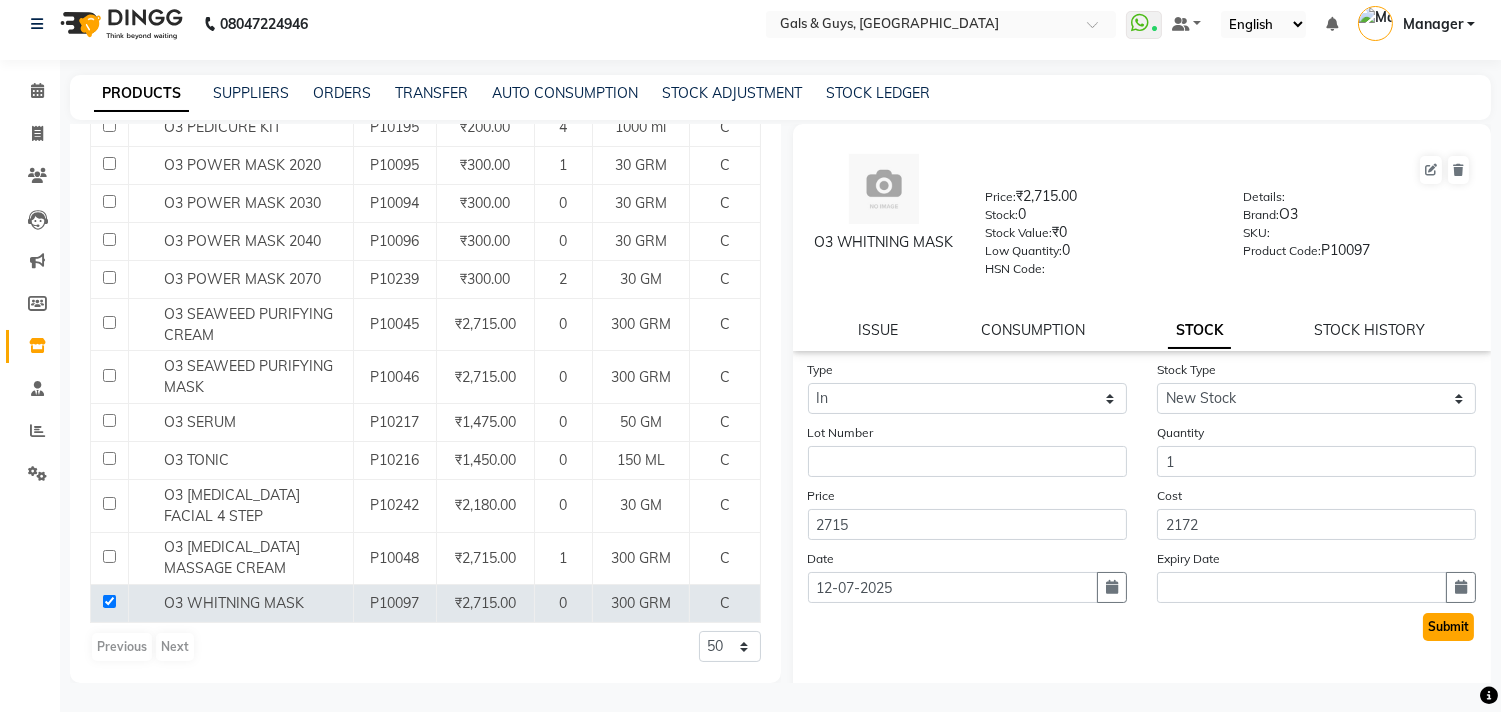 click on "Submit" 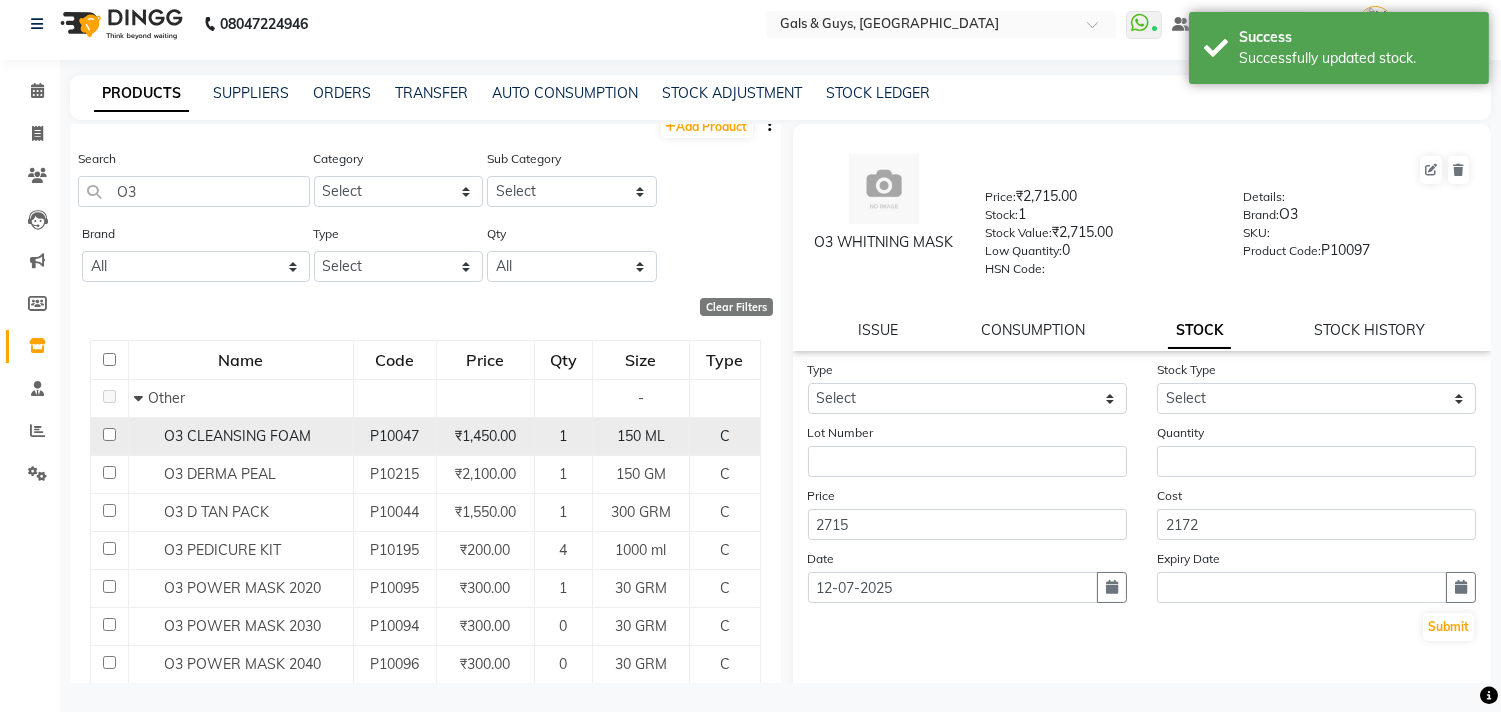 scroll, scrollTop: 0, scrollLeft: 0, axis: both 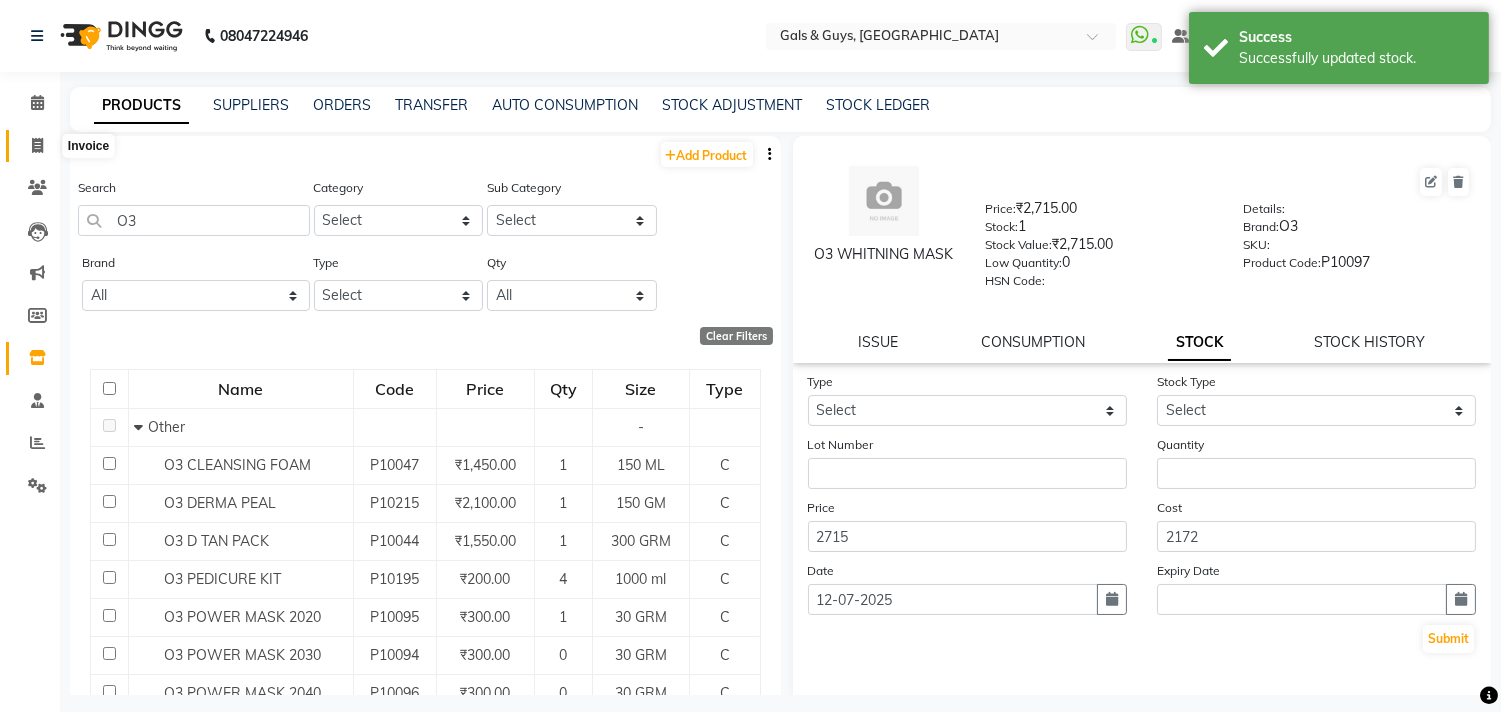 click 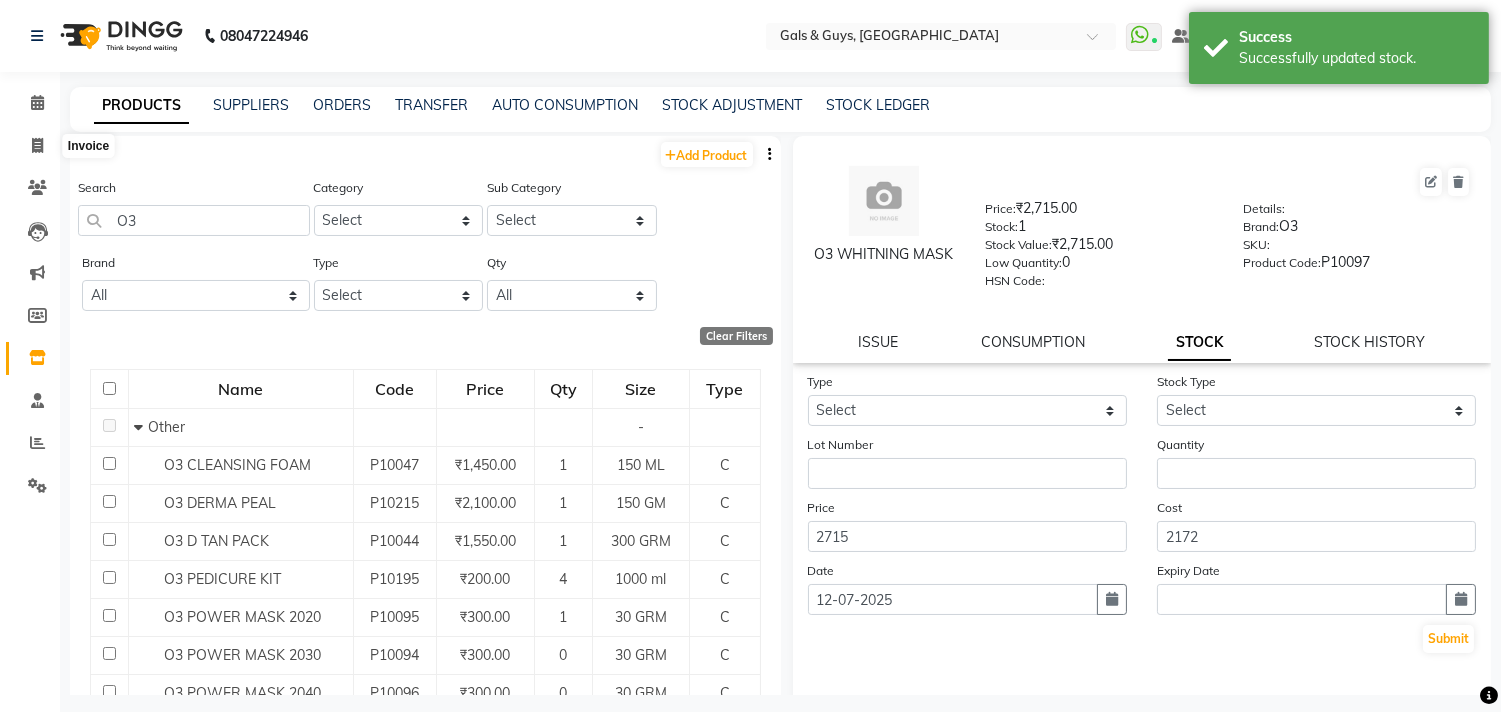 select on "service" 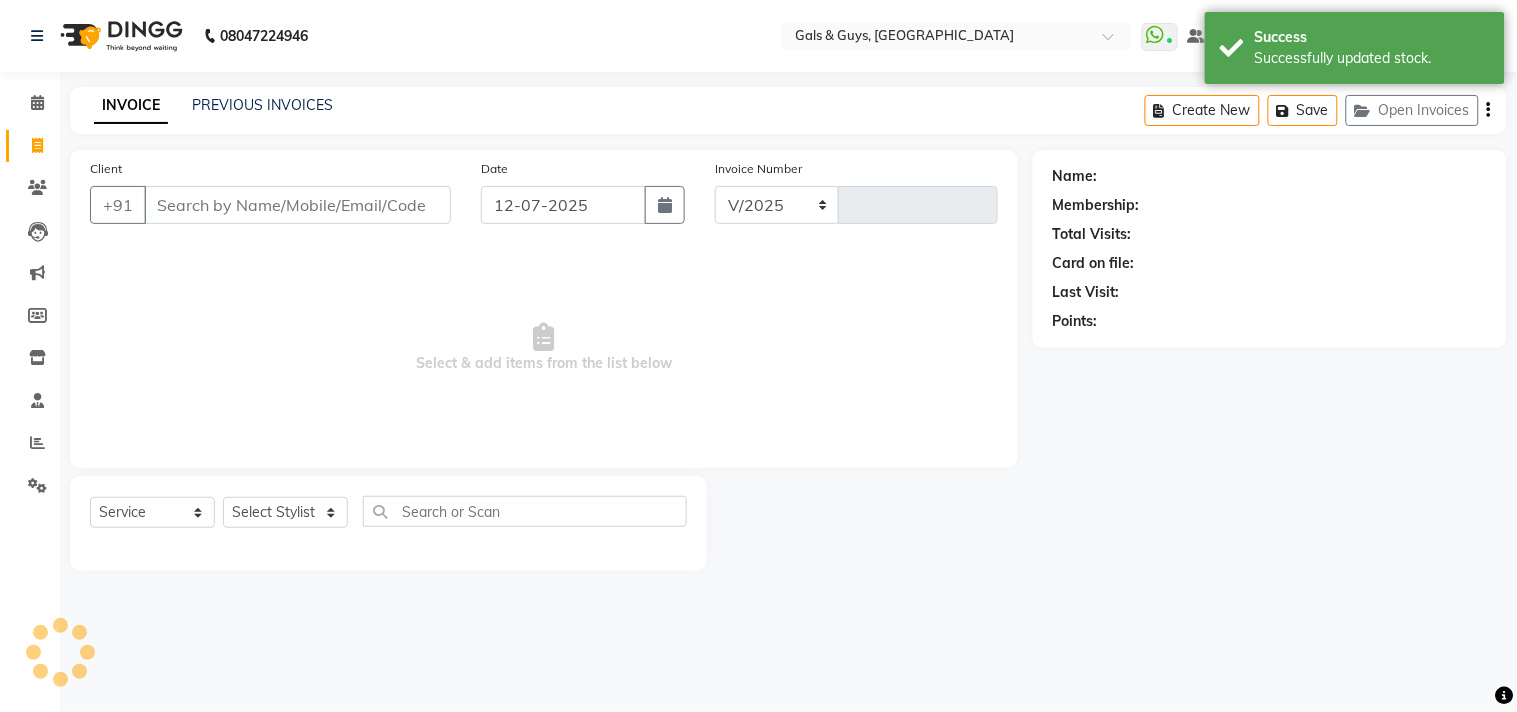select on "7505" 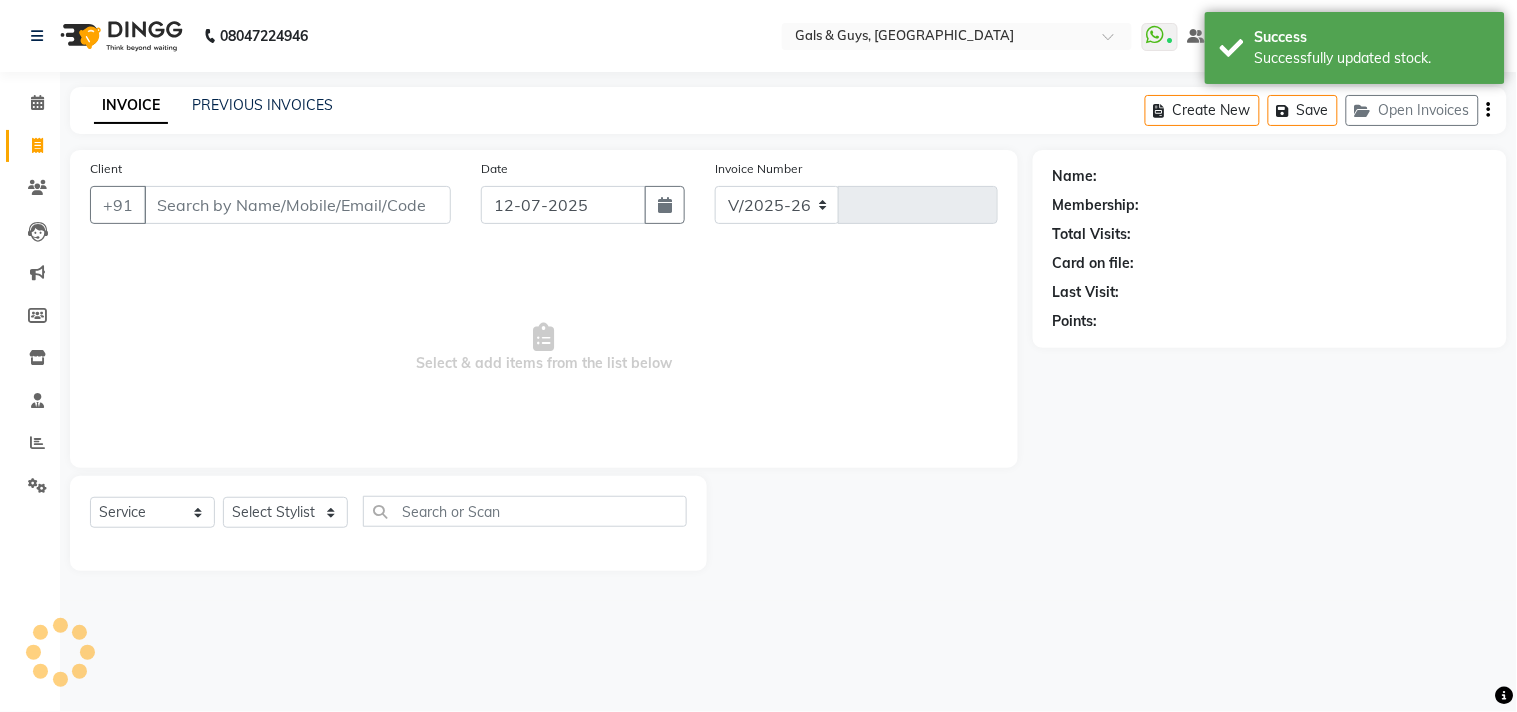 type on "0475" 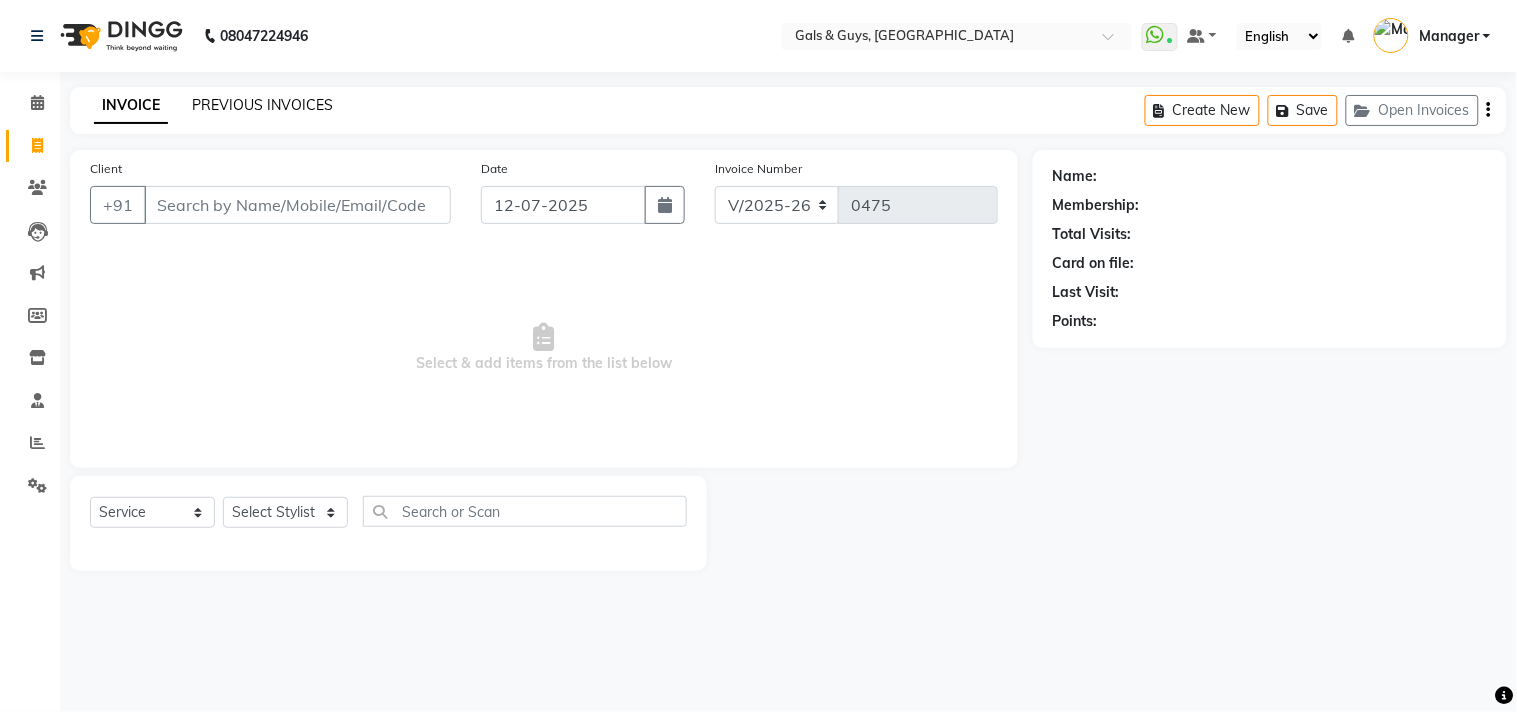 click on "PREVIOUS INVOICES" 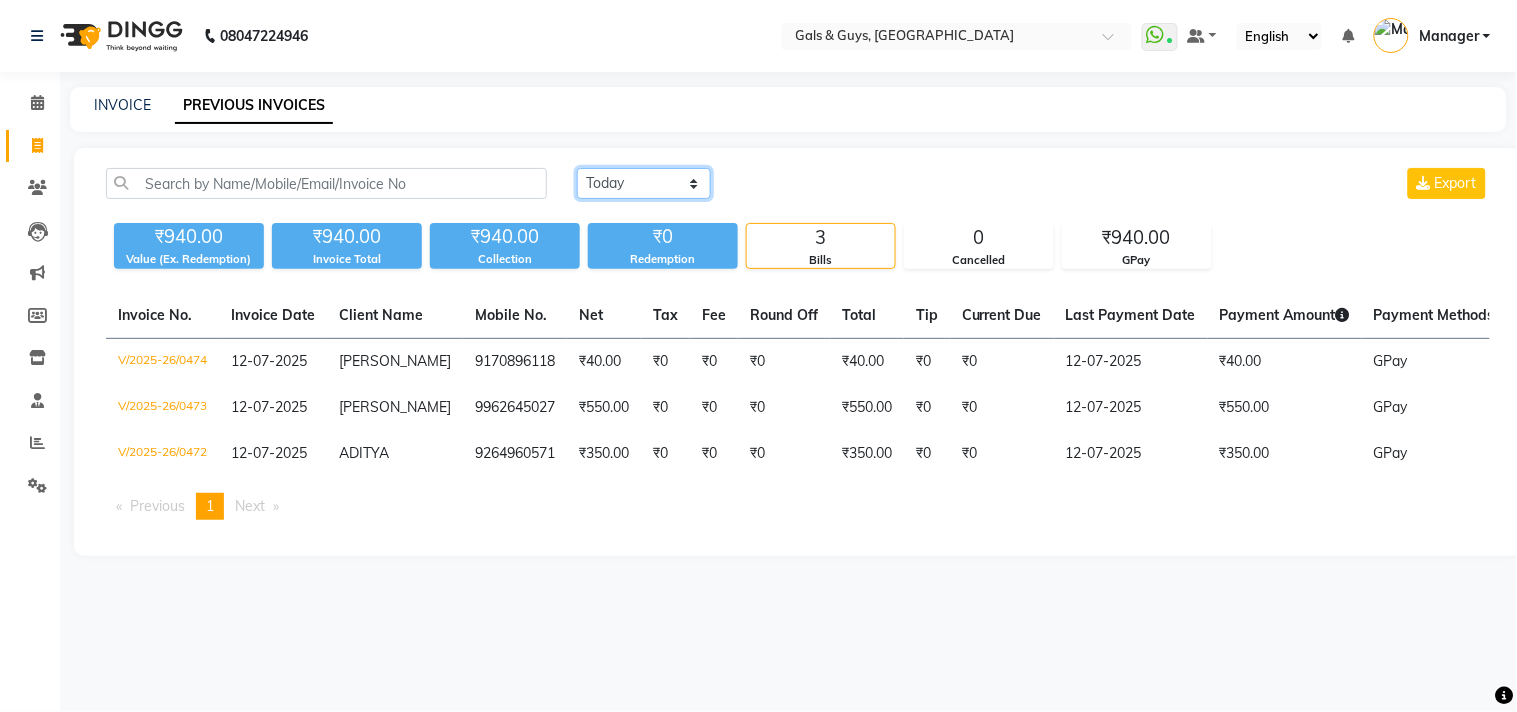 click on "[DATE] [DATE] Custom Range" 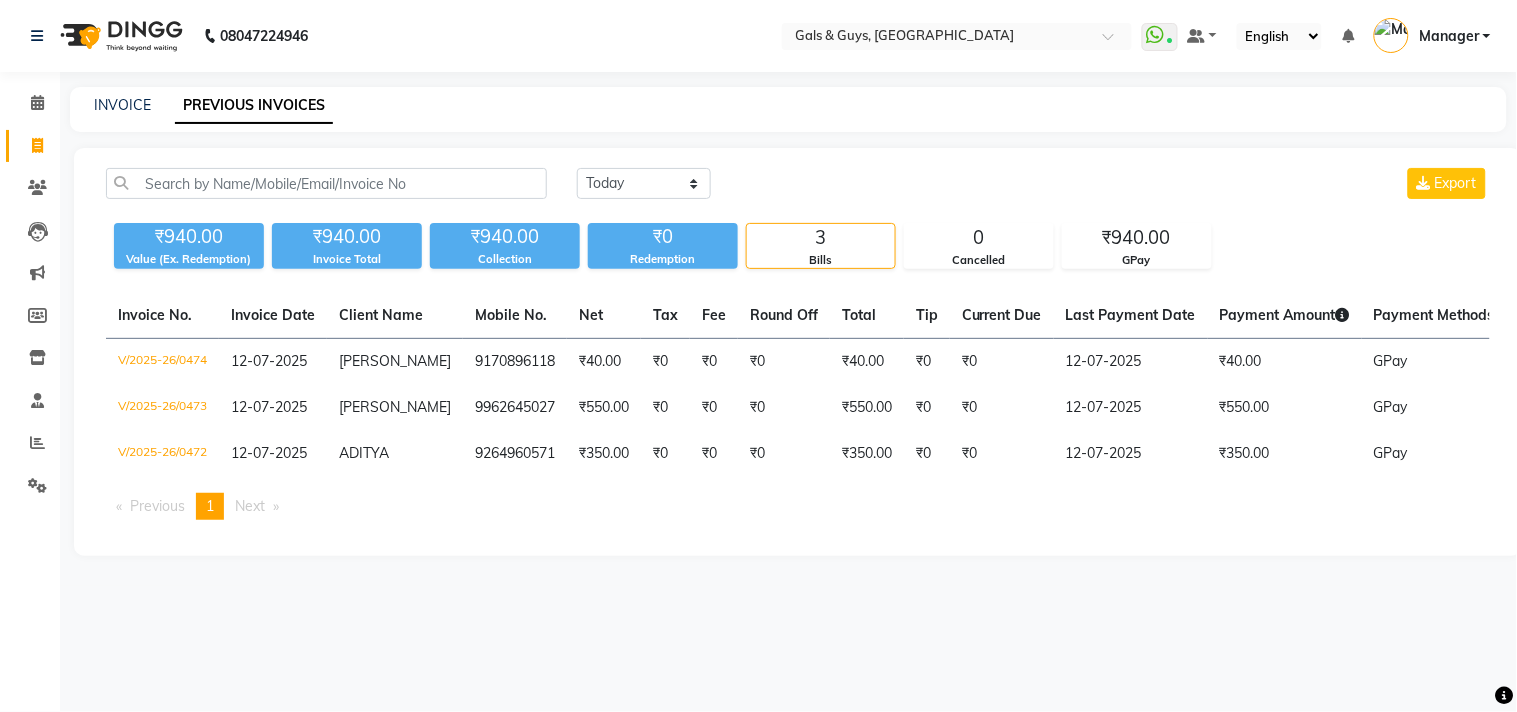 click on "[DATE] [DATE] Custom Range Export" 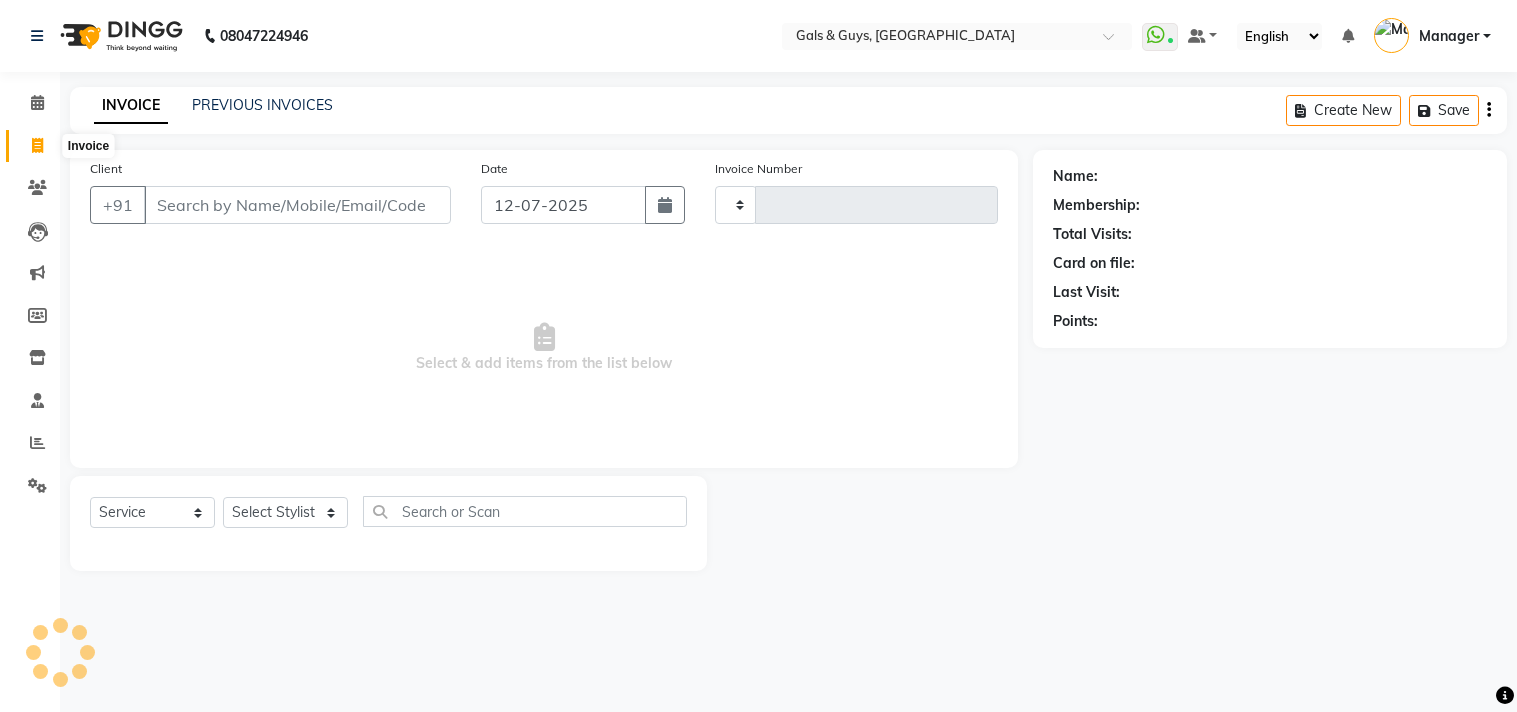 select on "service" 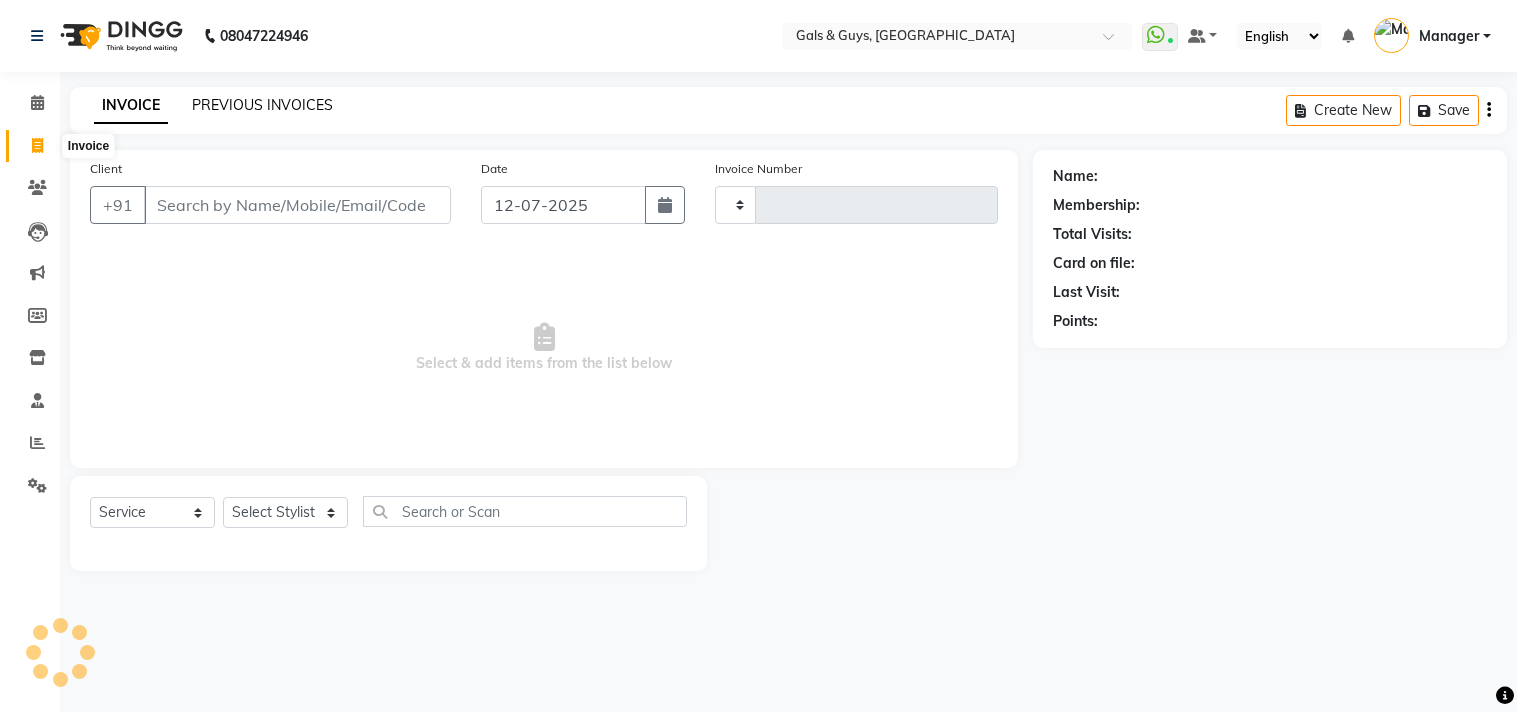 scroll, scrollTop: 0, scrollLeft: 0, axis: both 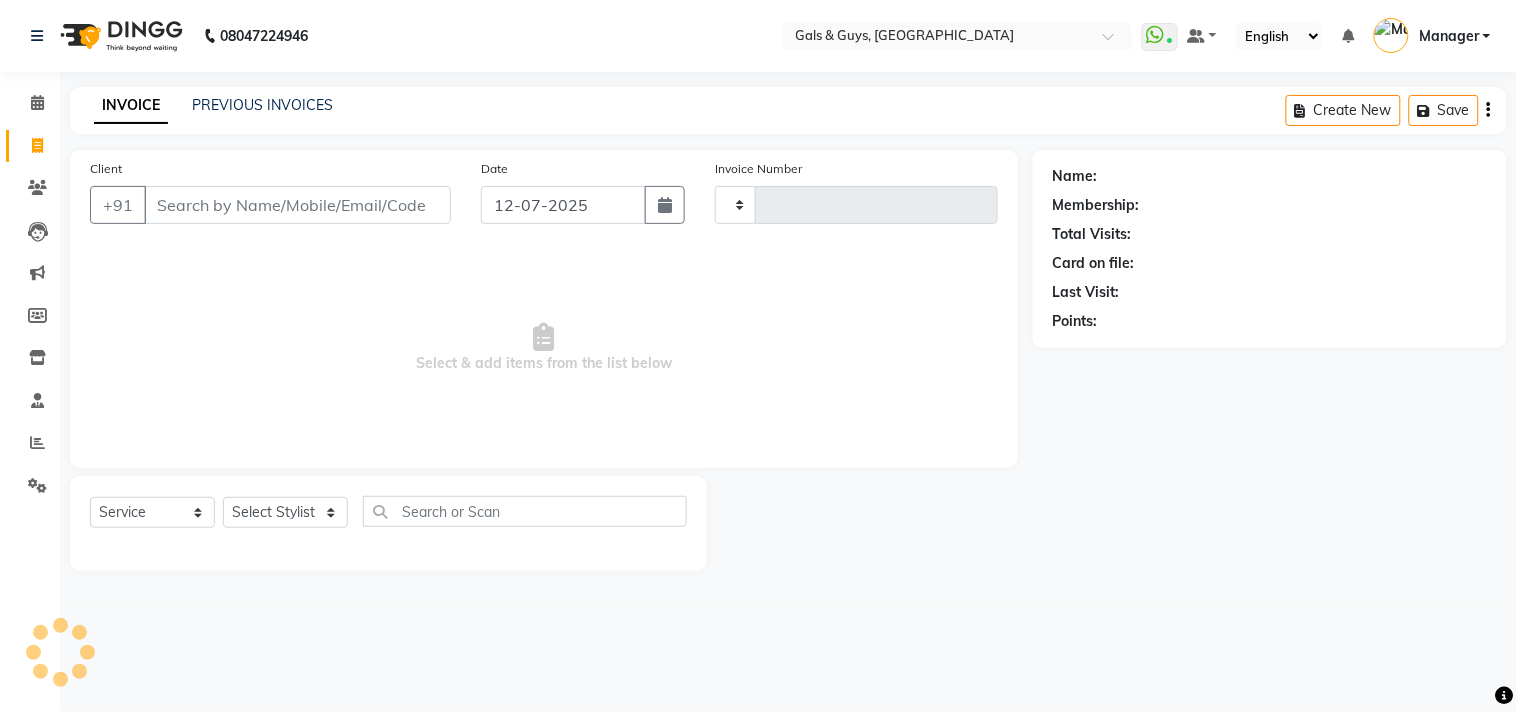 type on "0475" 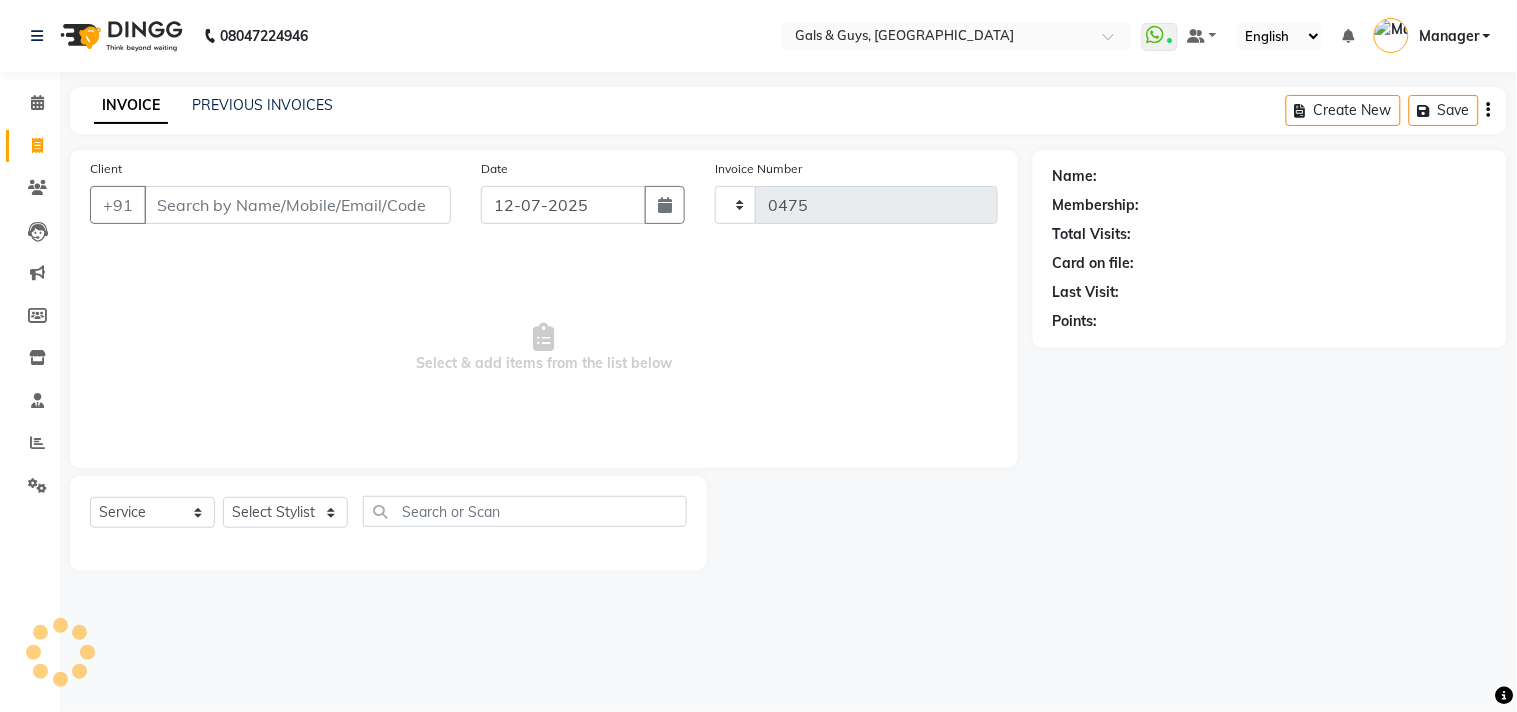 select on "7505" 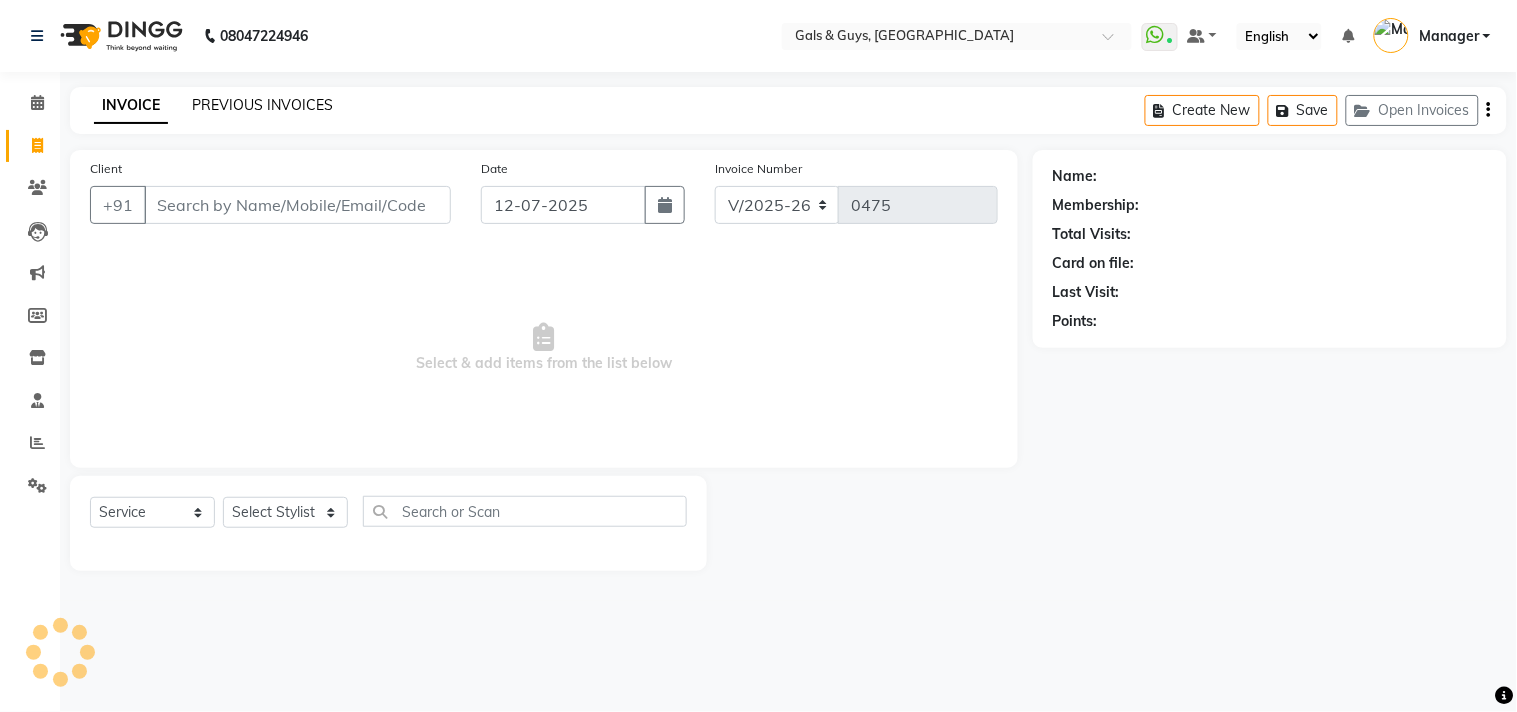 drag, startPoint x: 293, startPoint y: 92, endPoint x: 293, endPoint y: 104, distance: 12 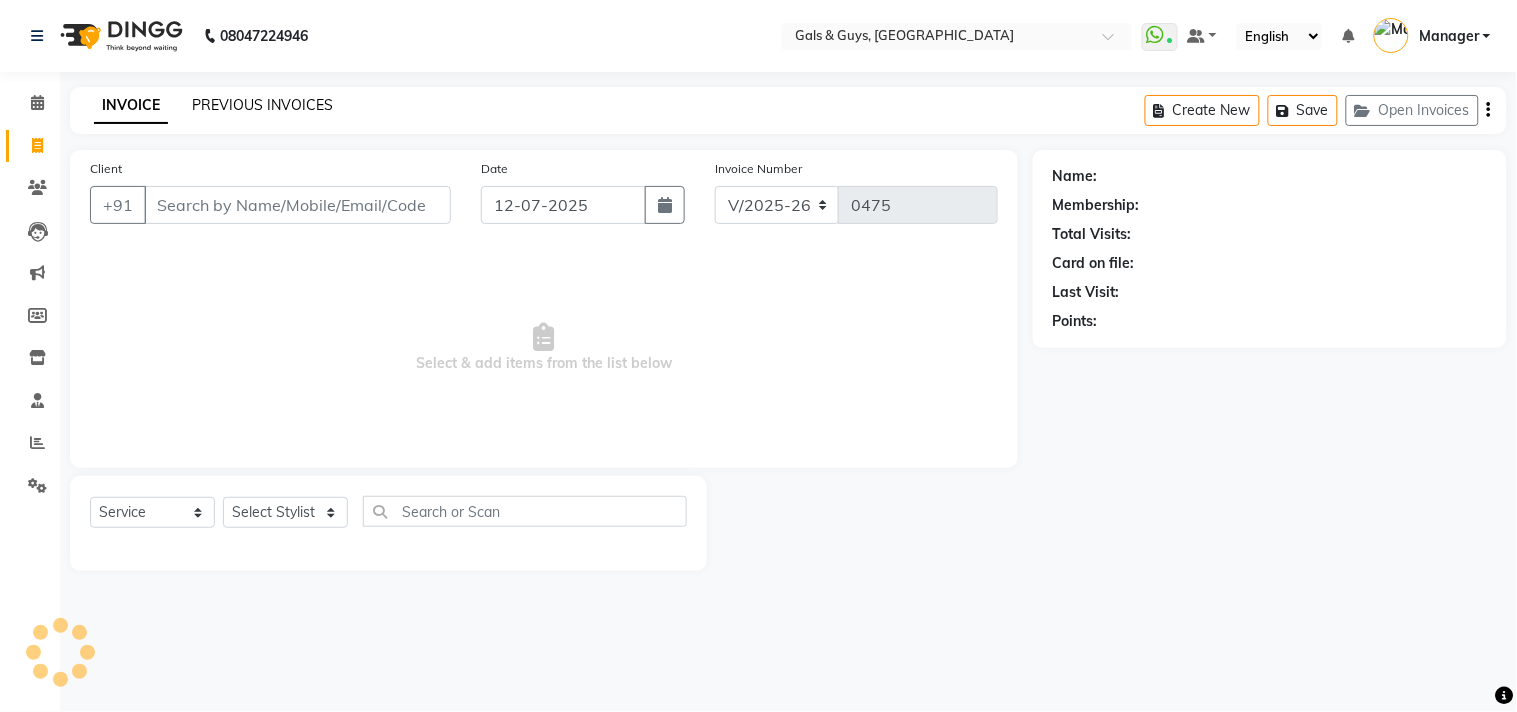 click on "PREVIOUS INVOICES" 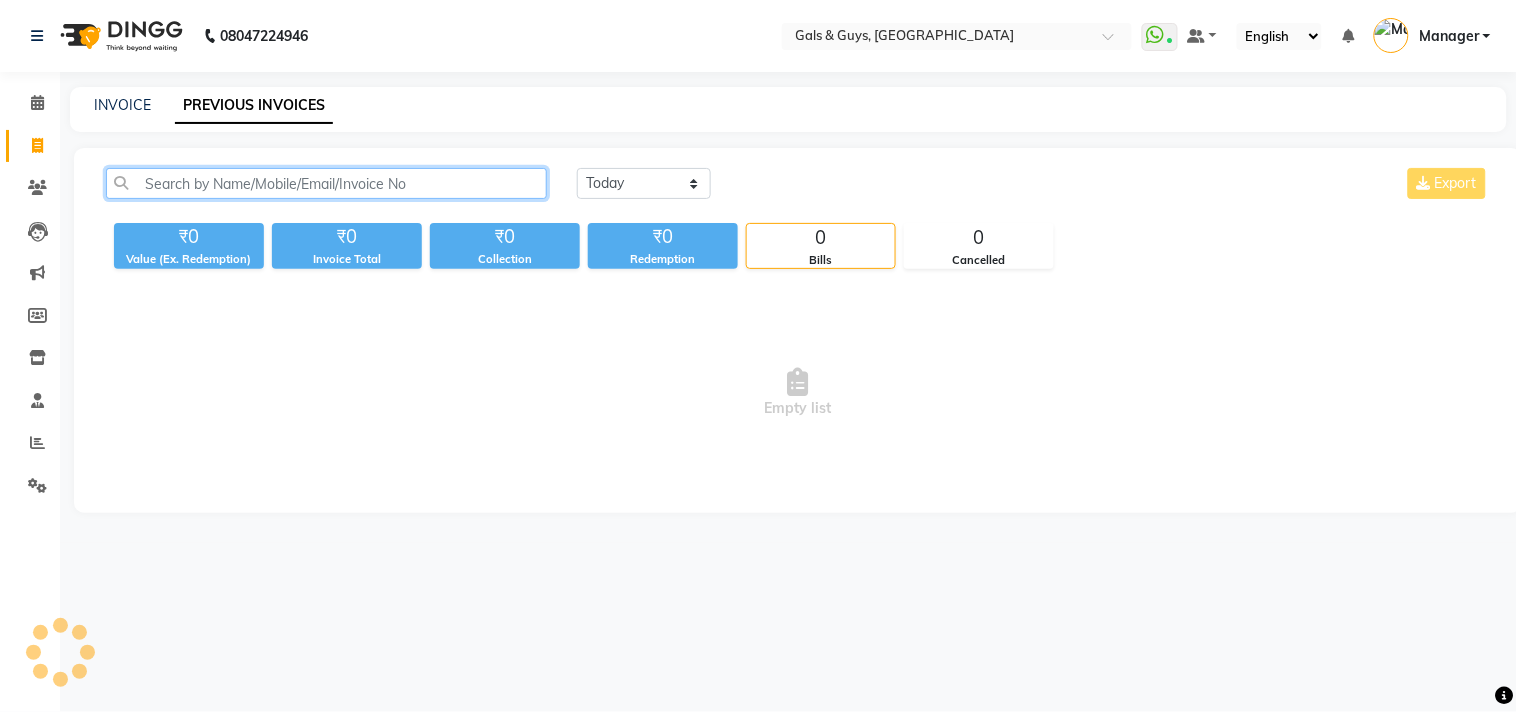 click 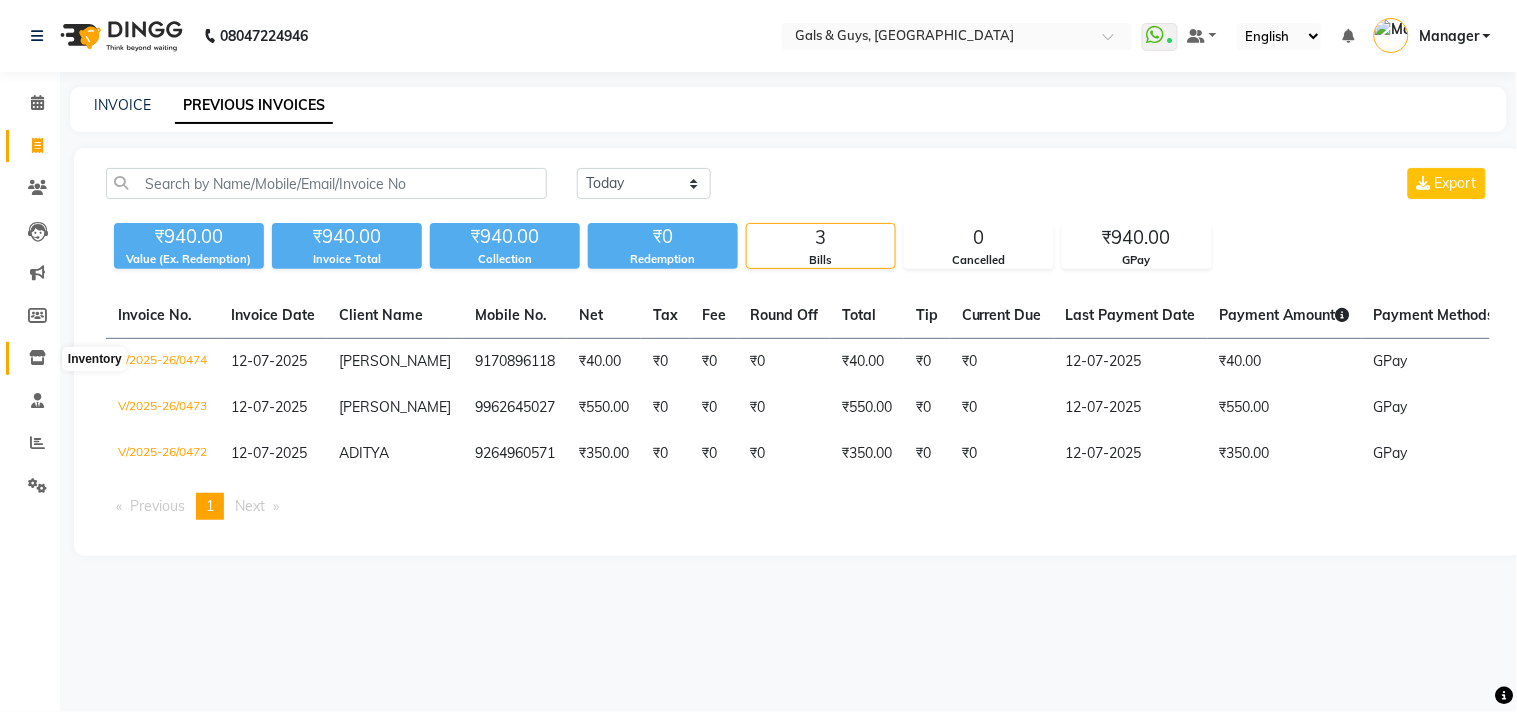 click 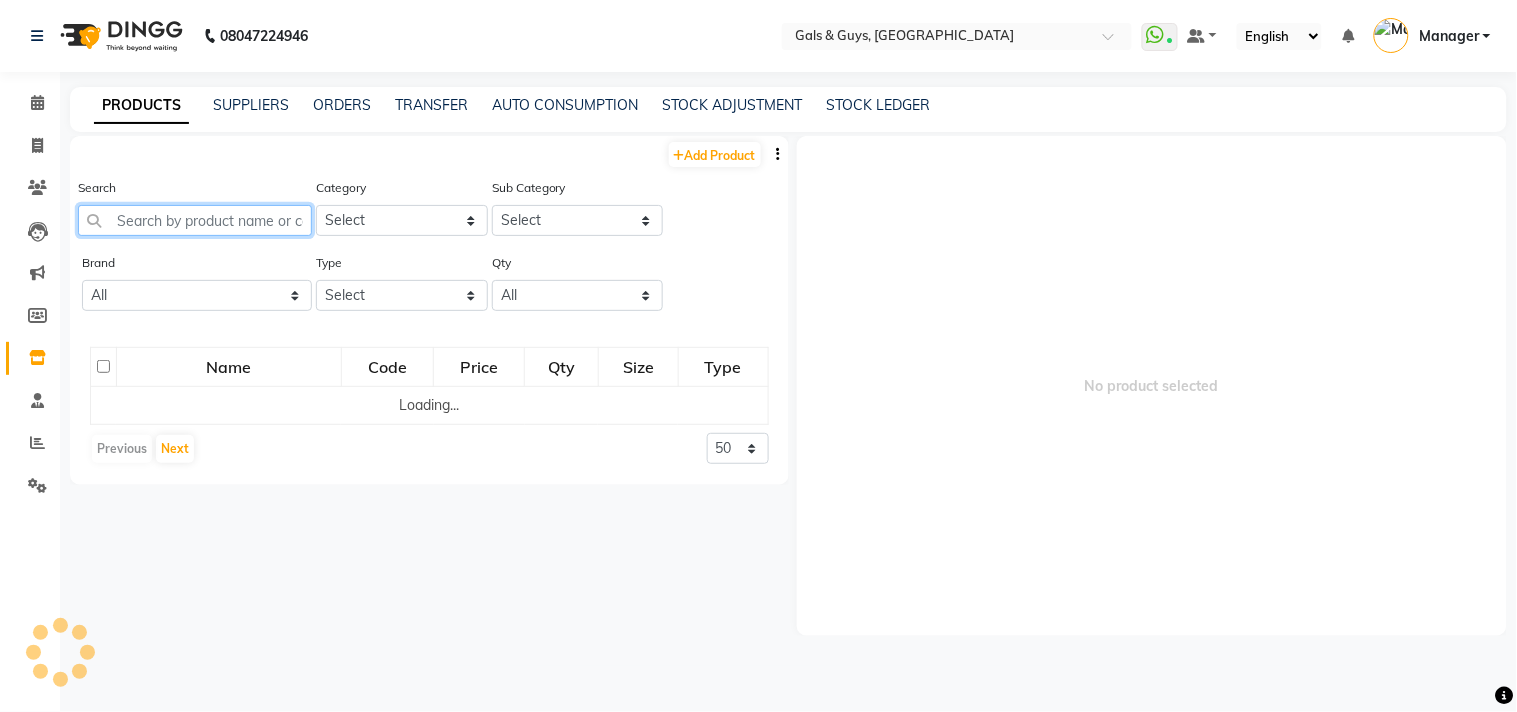 drag, startPoint x: 262, startPoint y: 213, endPoint x: 275, endPoint y: 213, distance: 13 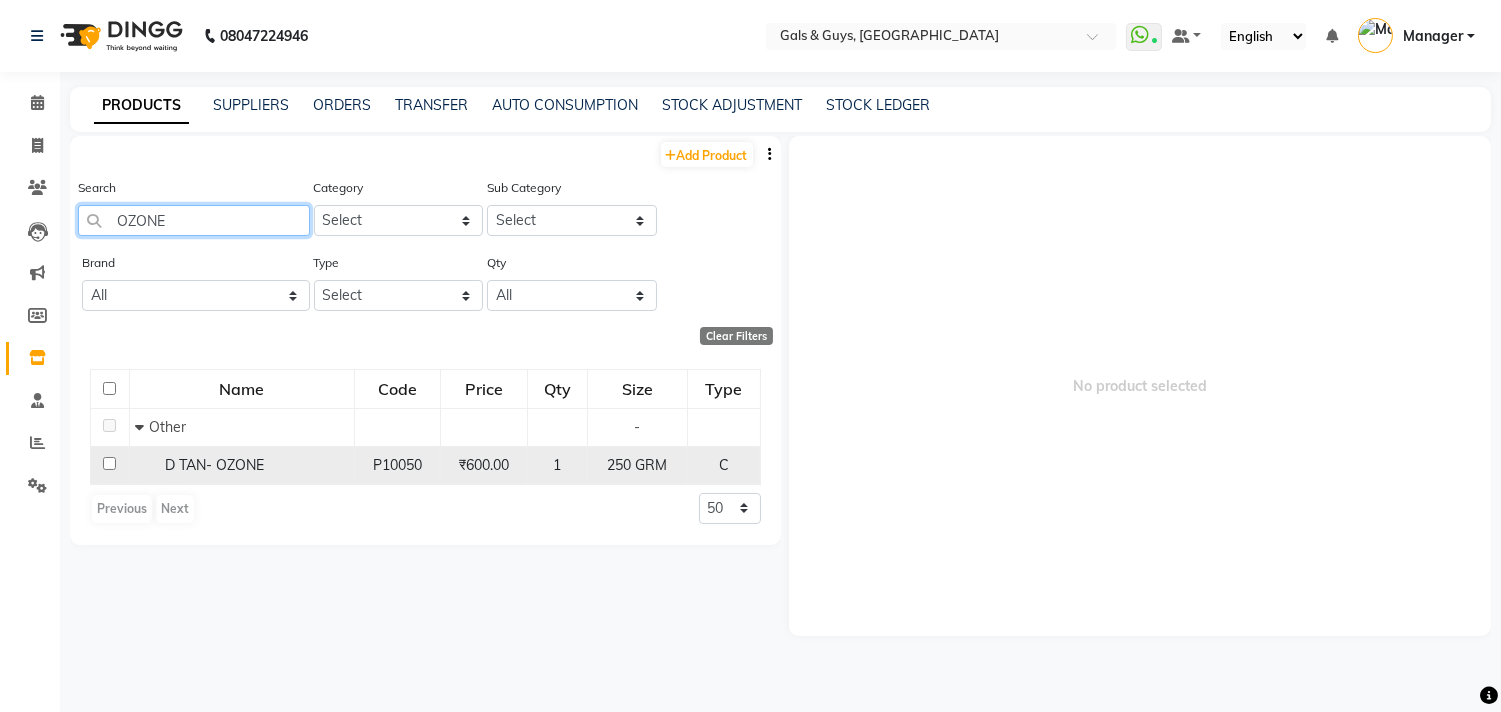 type on "OZONE" 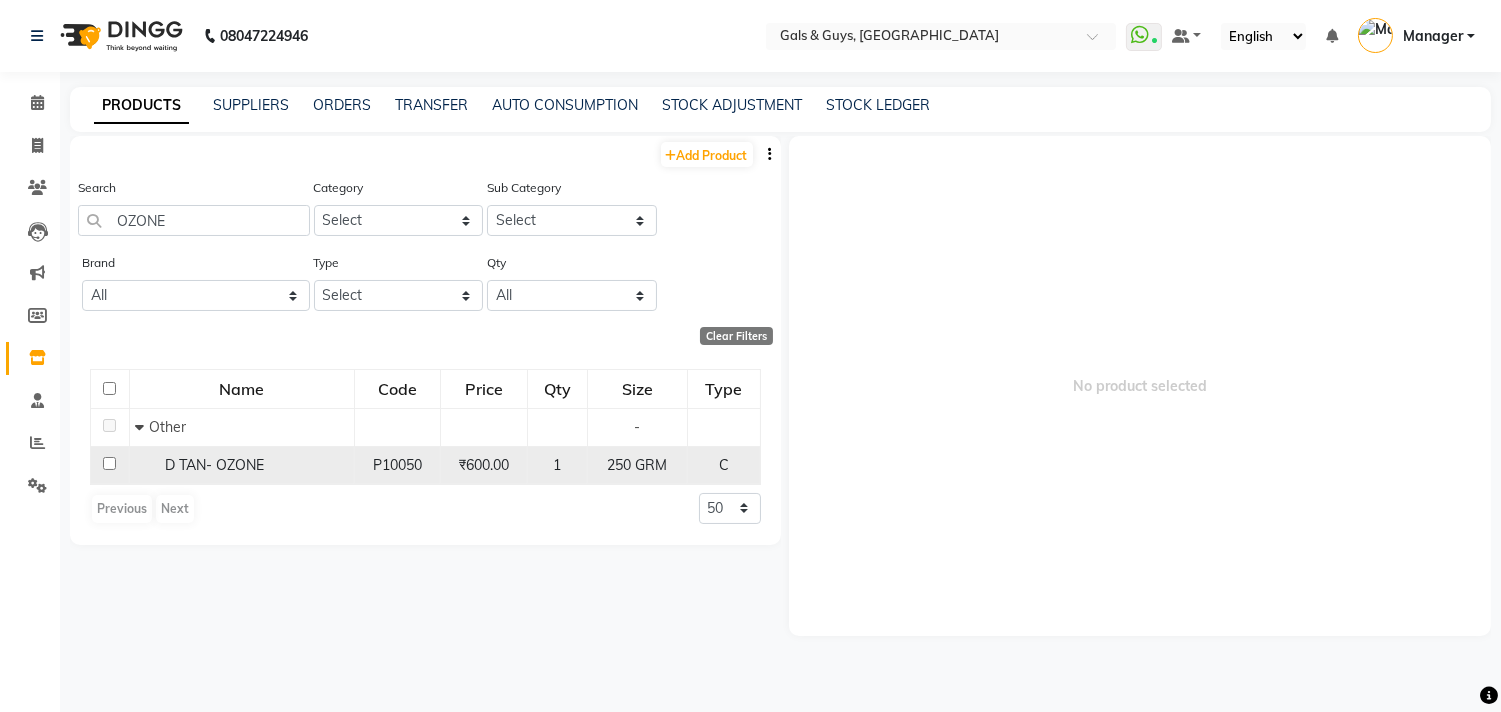 click 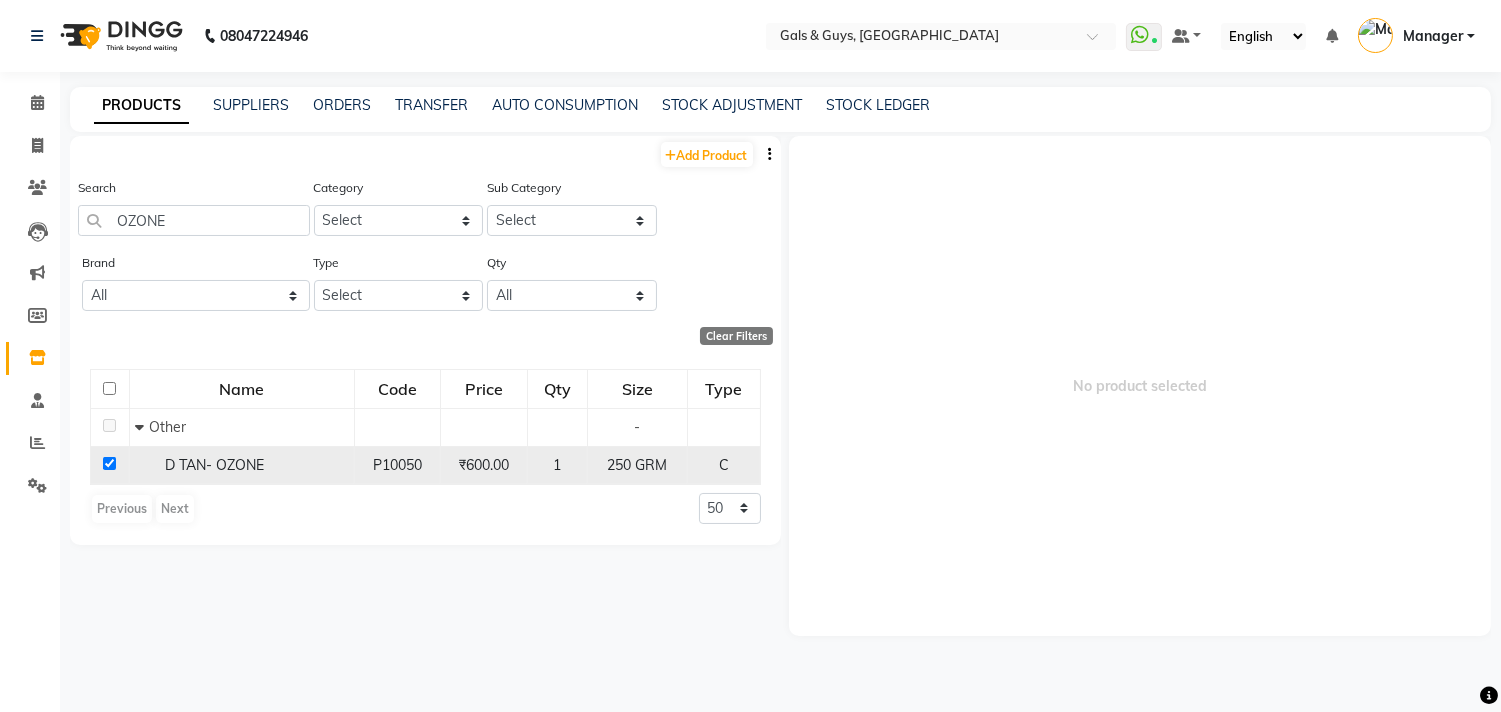 checkbox on "true" 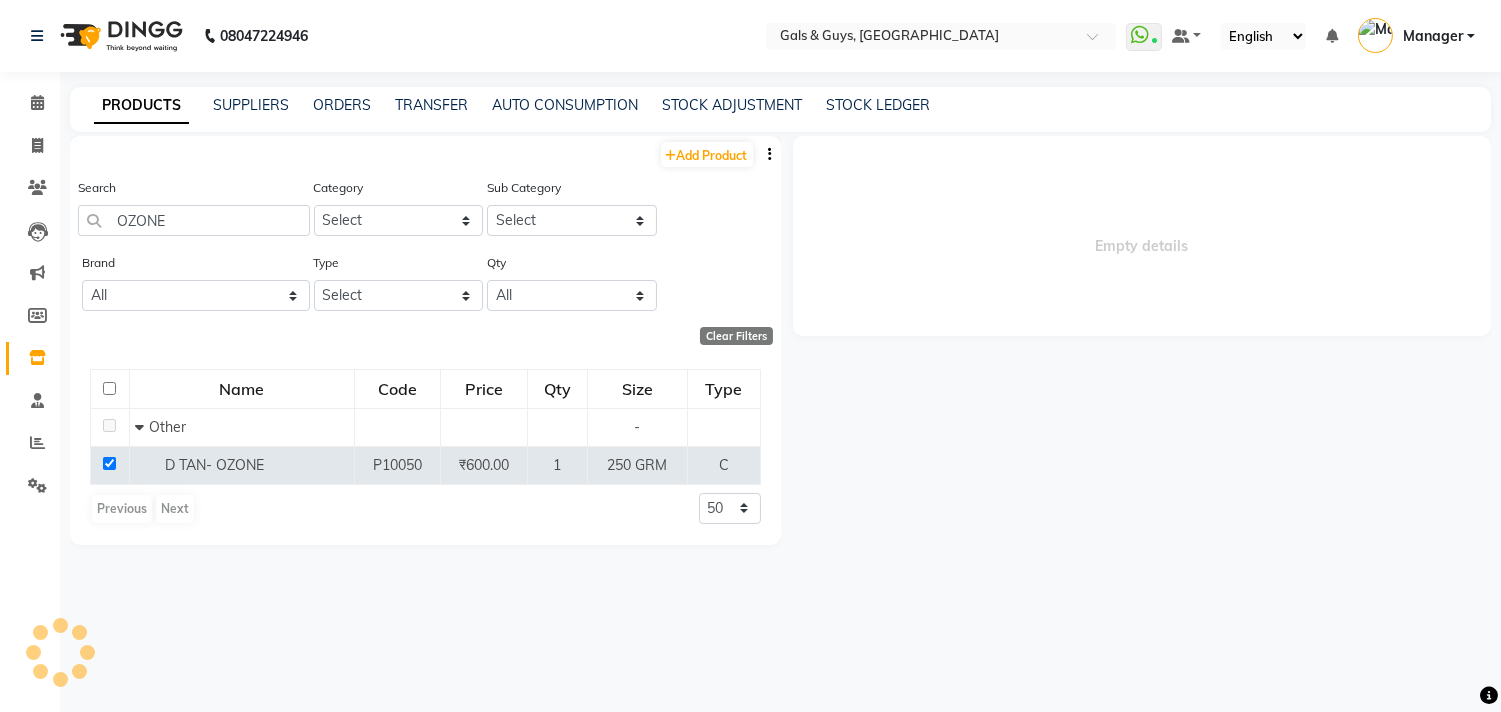 select 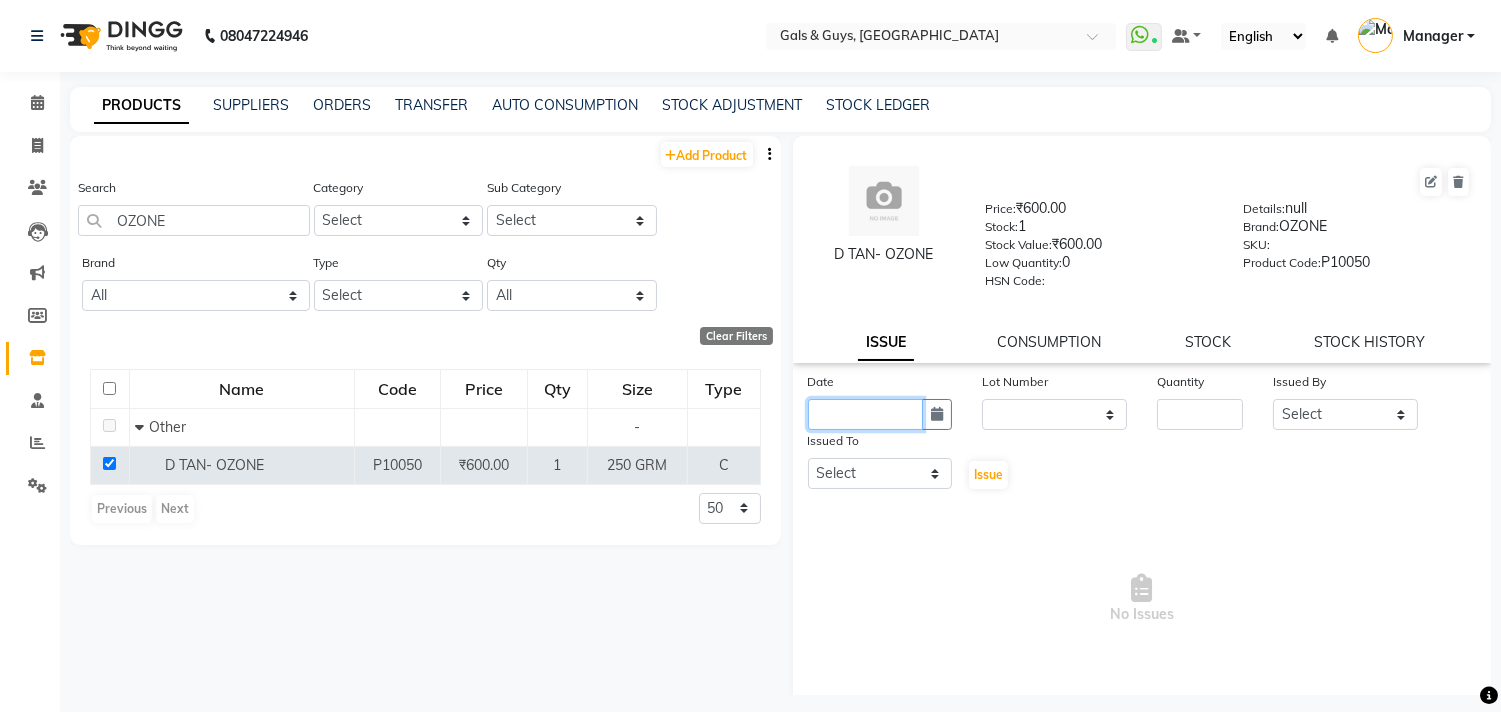 click 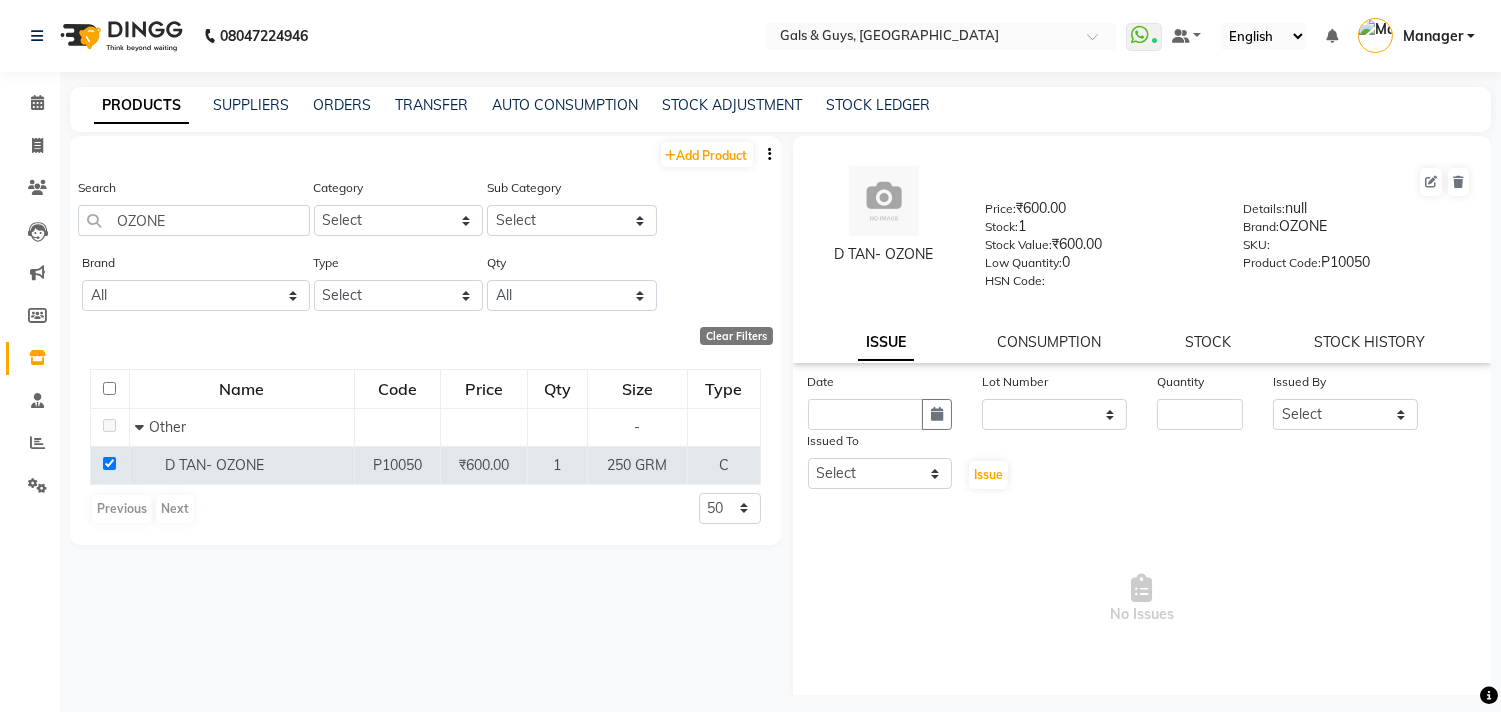 select on "7" 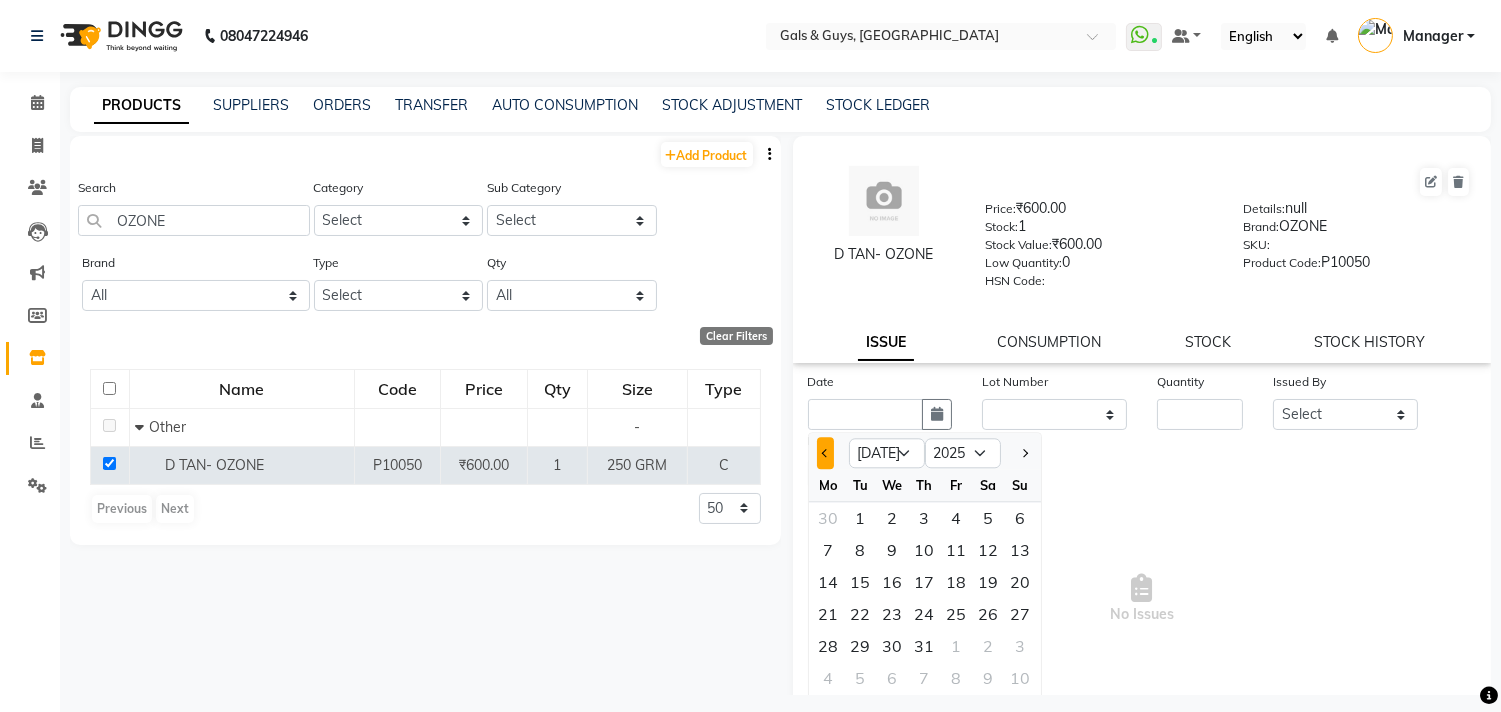 click 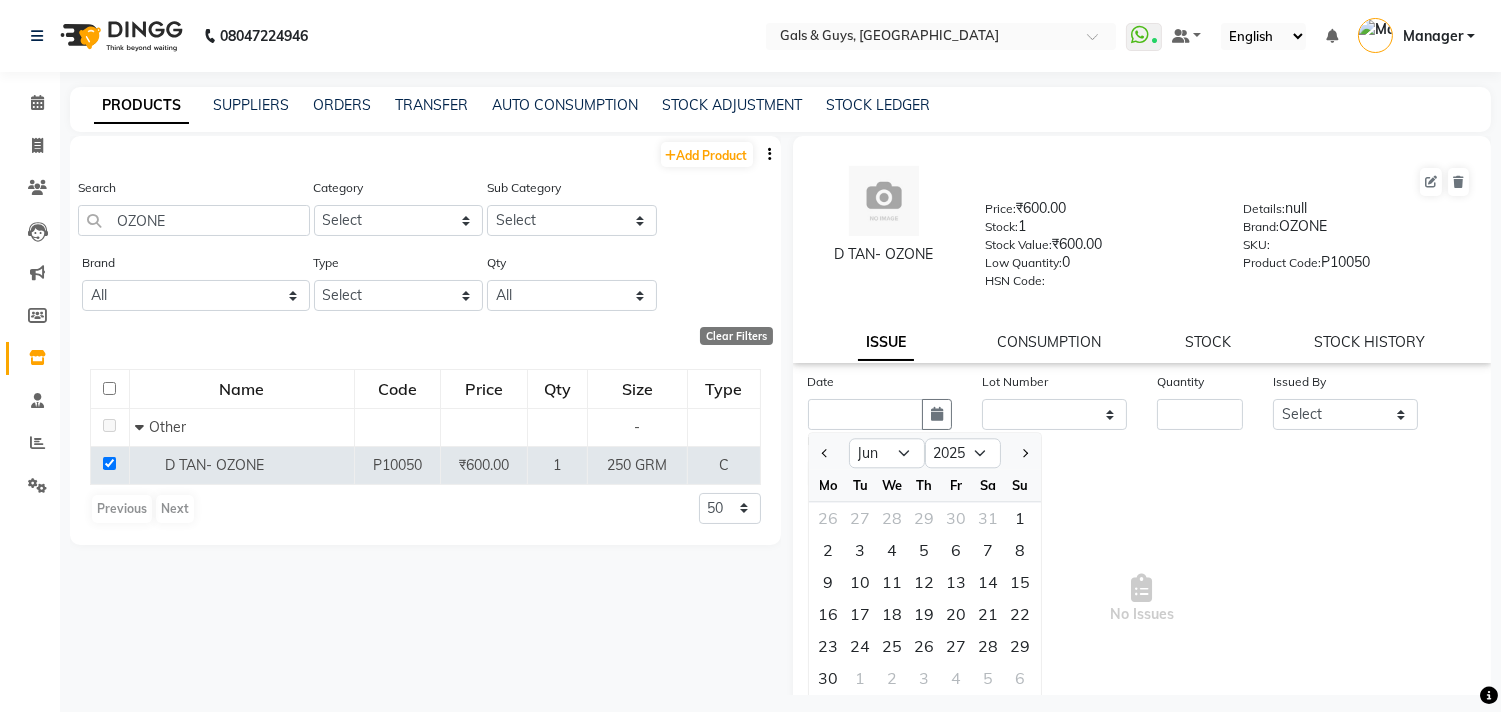 drag, startPoint x: 1242, startPoint y: 544, endPoint x: 1265, endPoint y: 487, distance: 61.46544 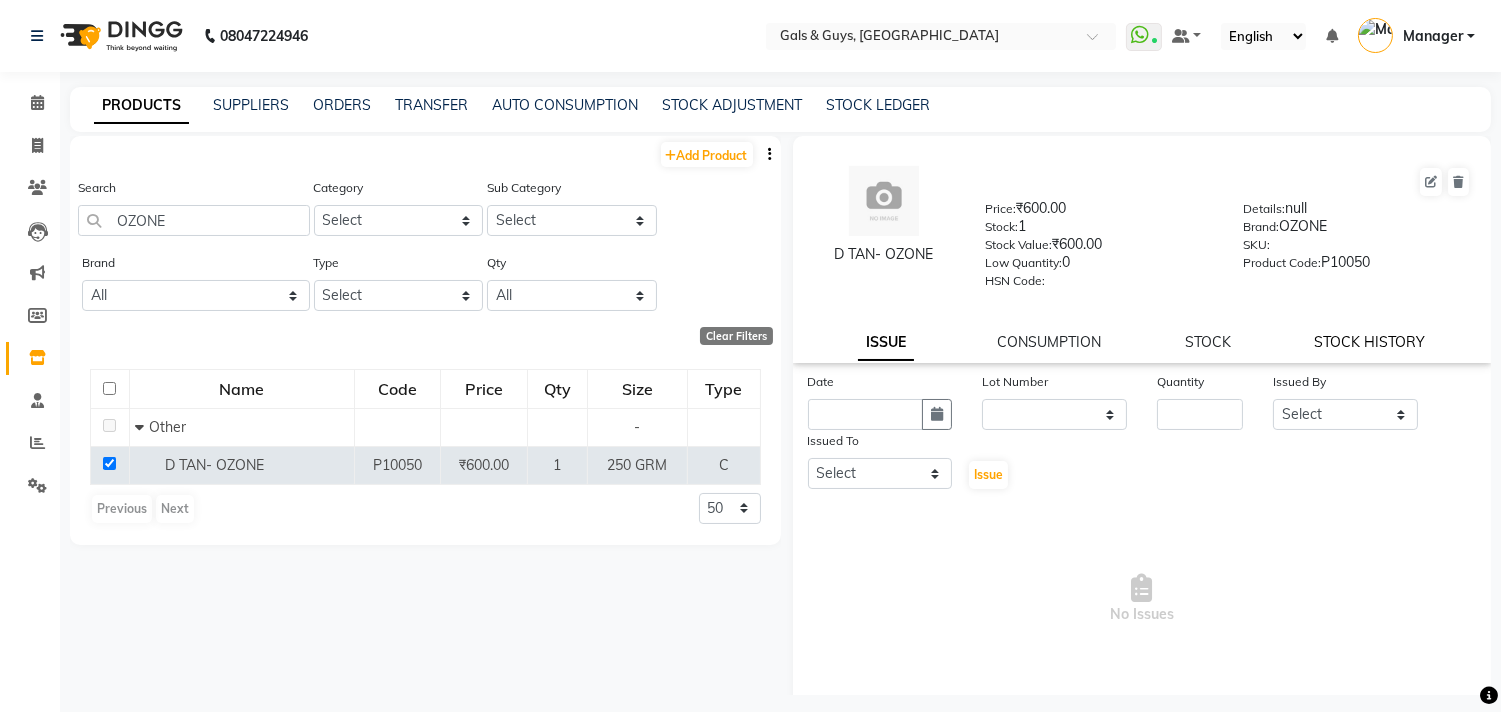 click on "STOCK HISTORY" 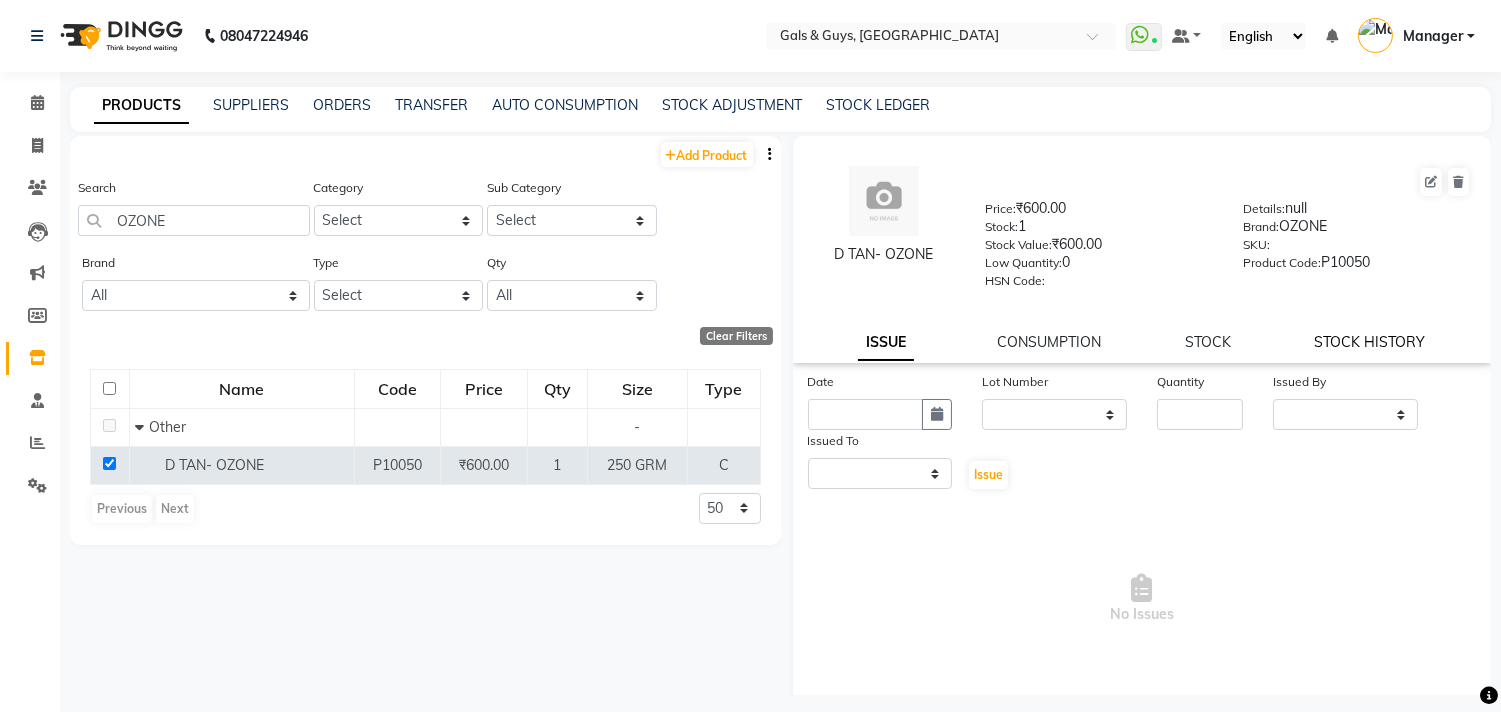 select on "all" 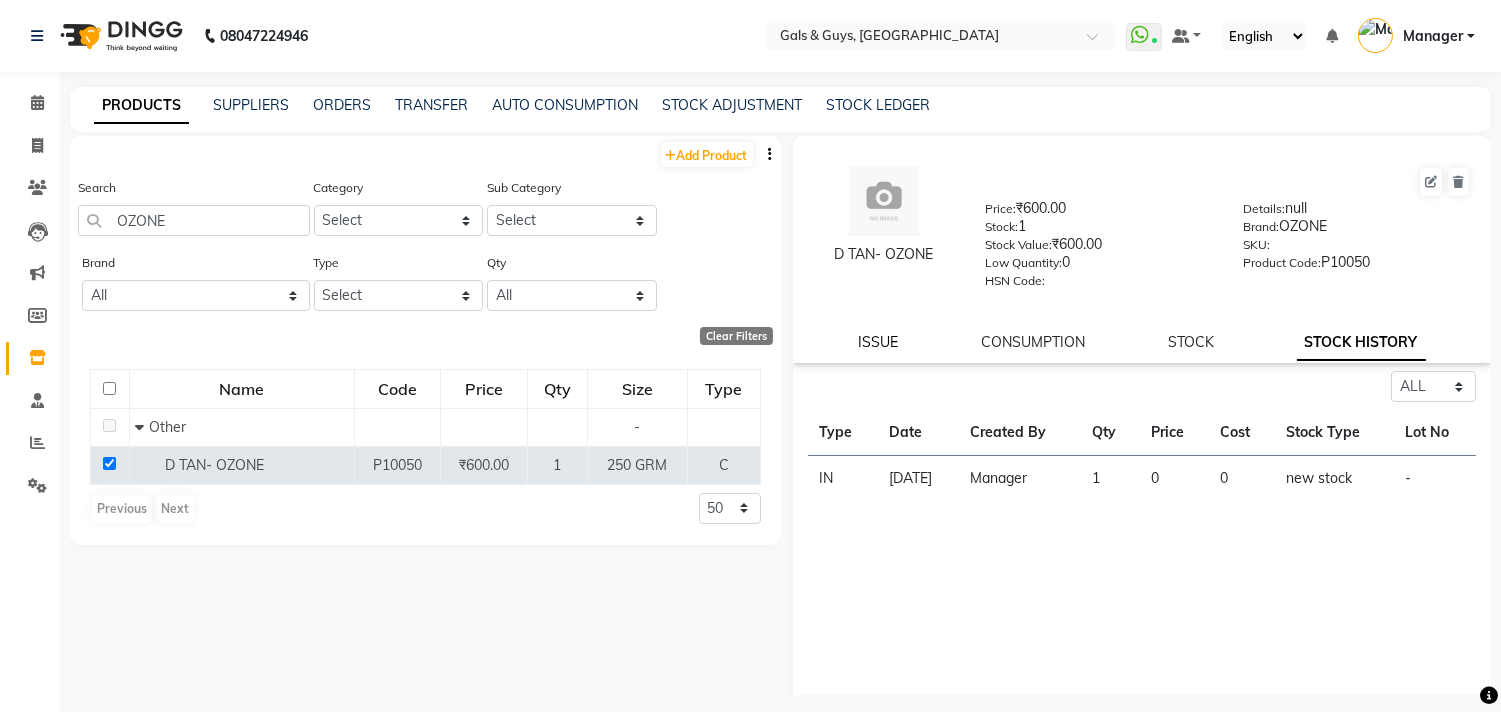 click on "ISSUE" 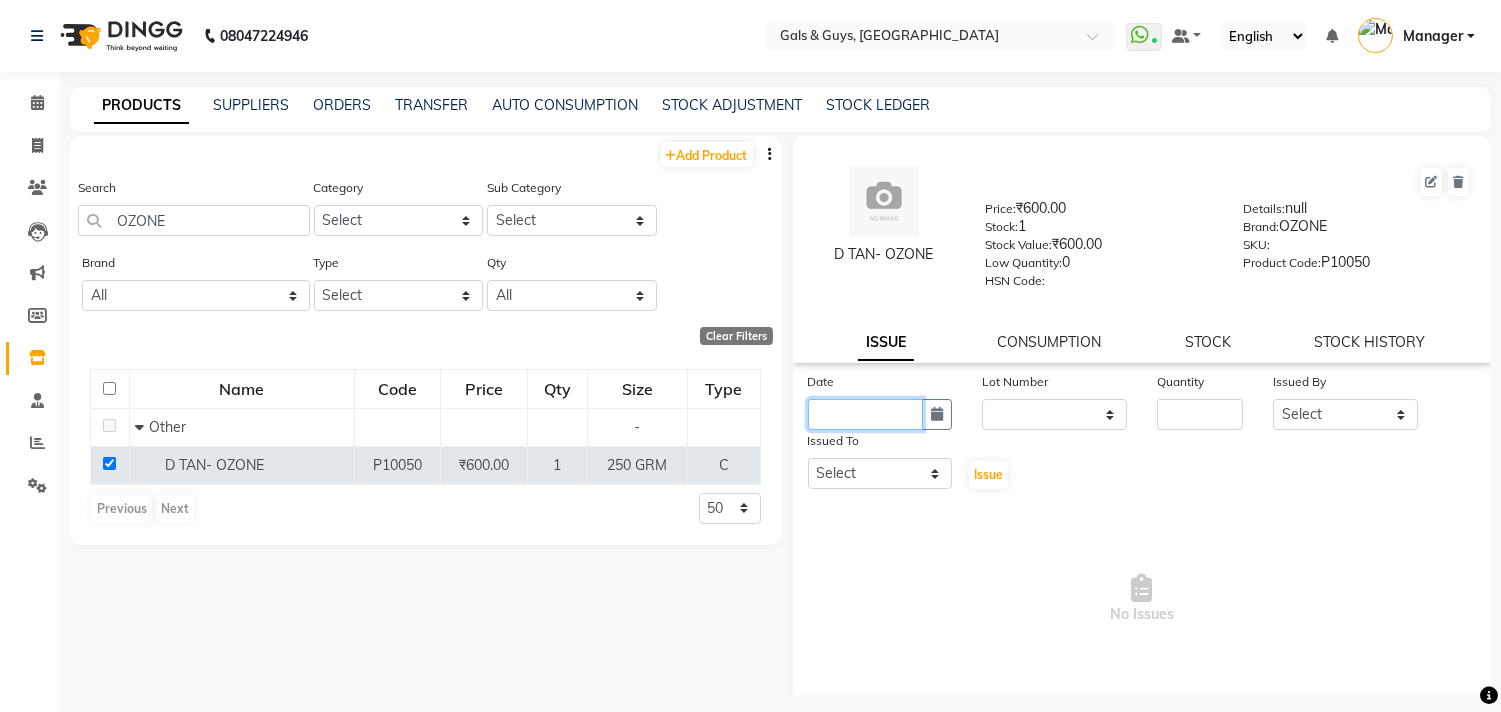 click 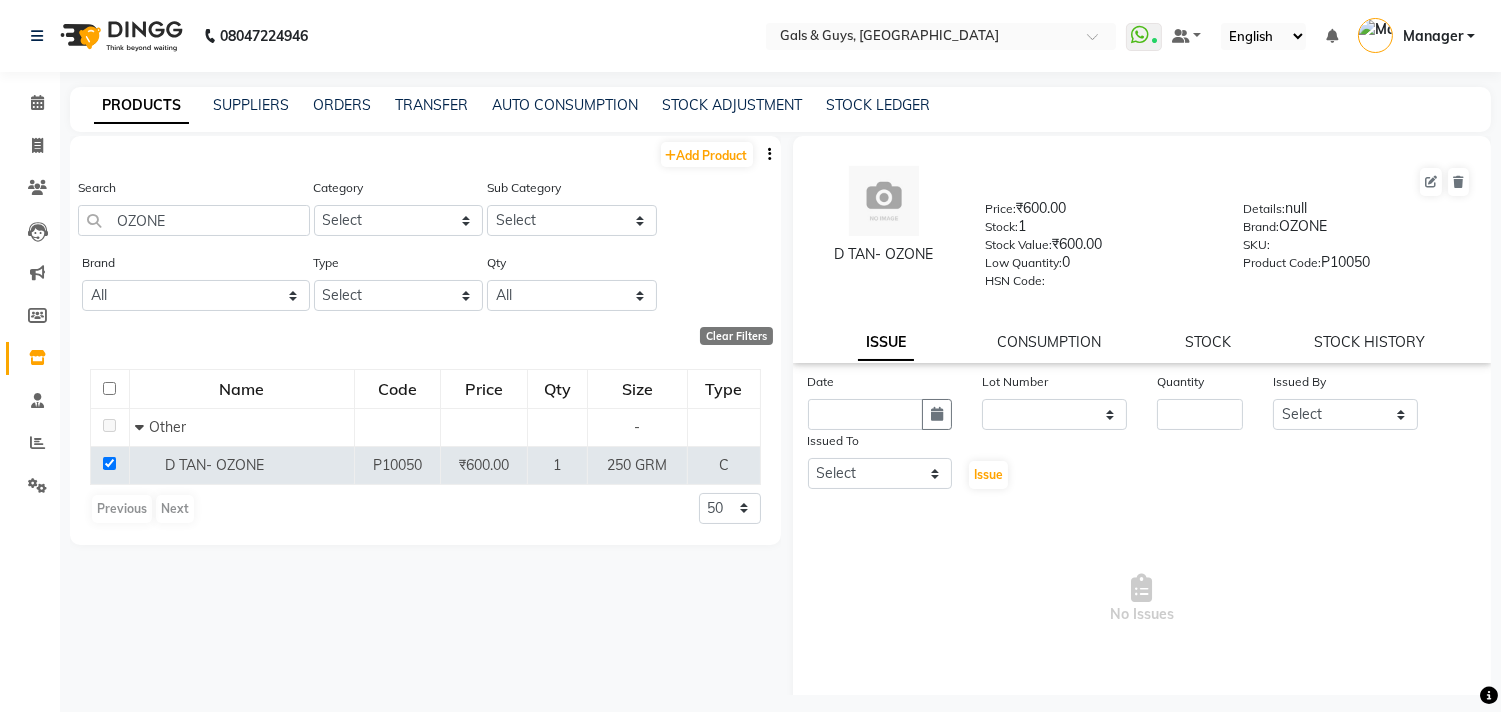 select on "7" 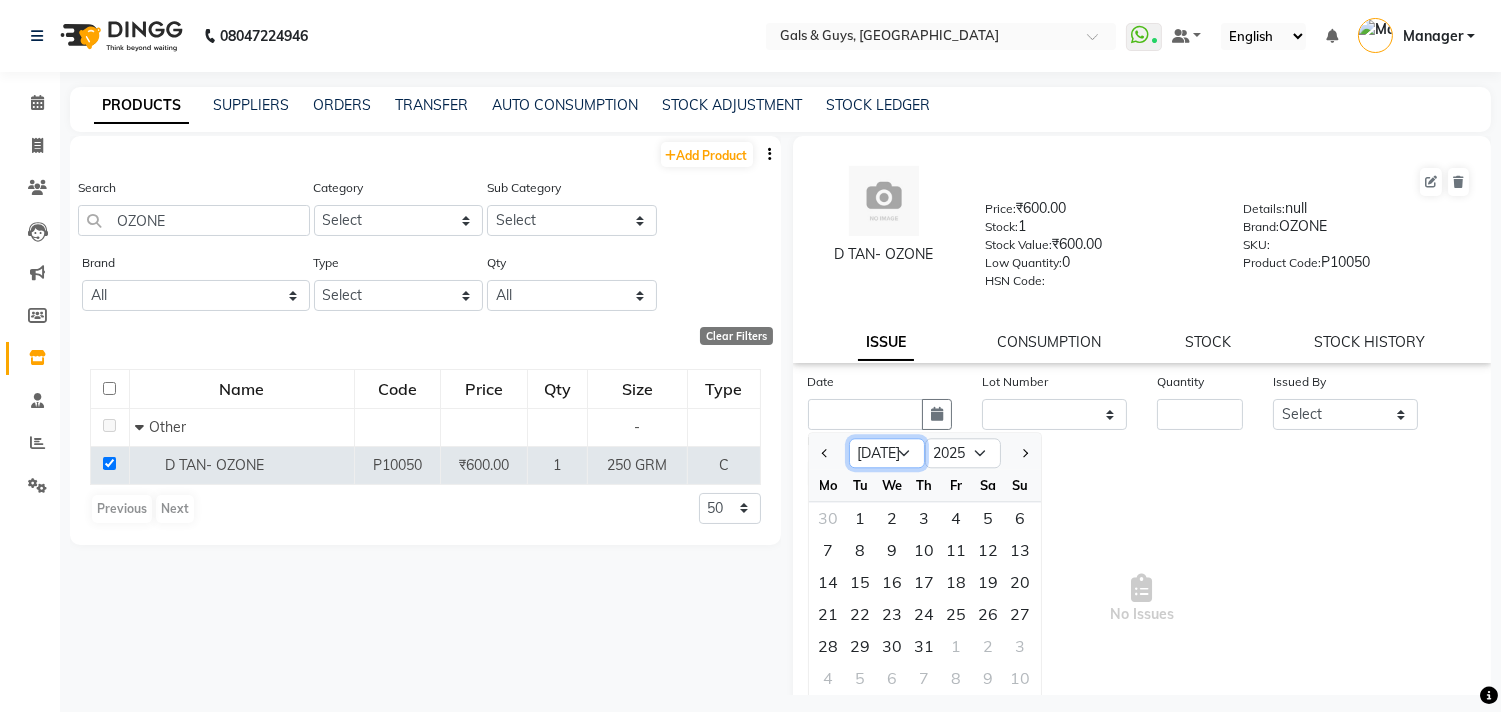 drag, startPoint x: 904, startPoint y: 456, endPoint x: 903, endPoint y: 443, distance: 13.038404 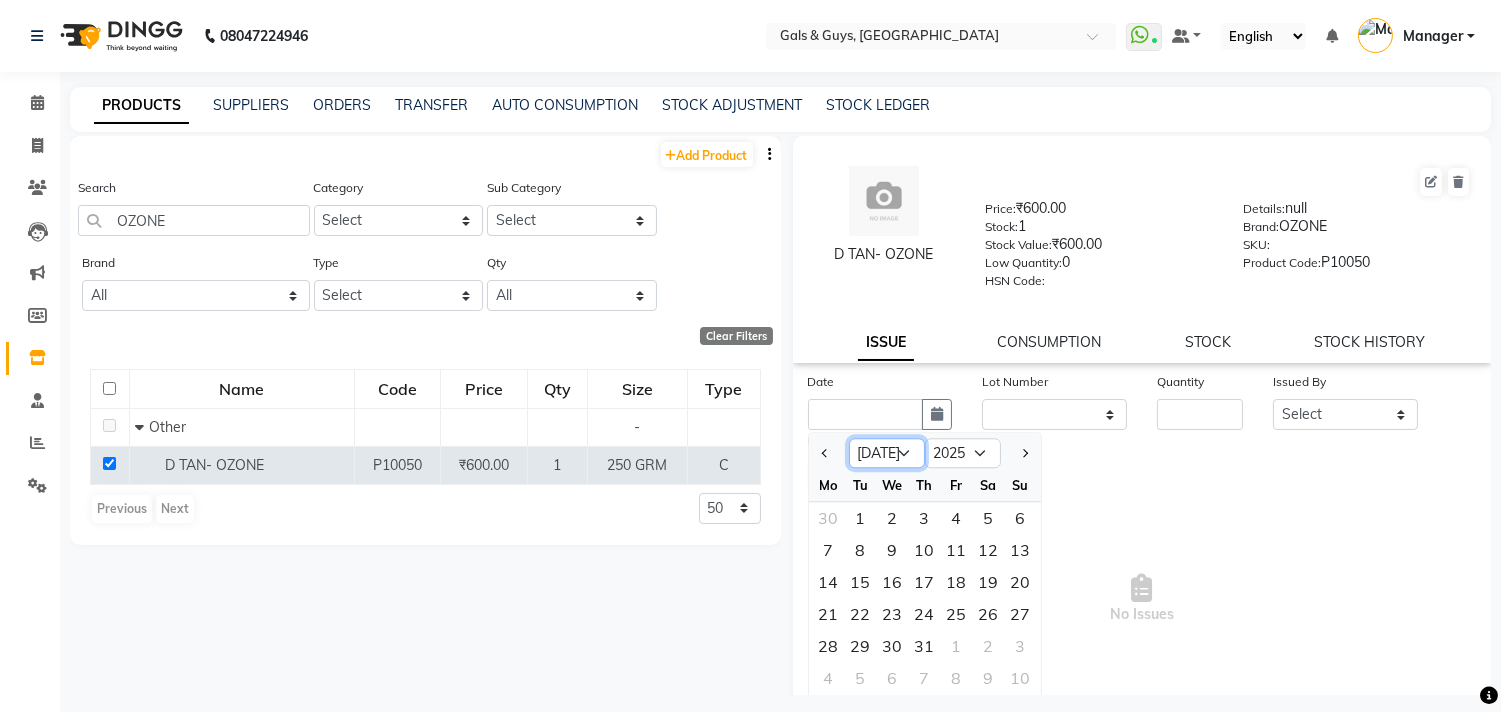 select on "2" 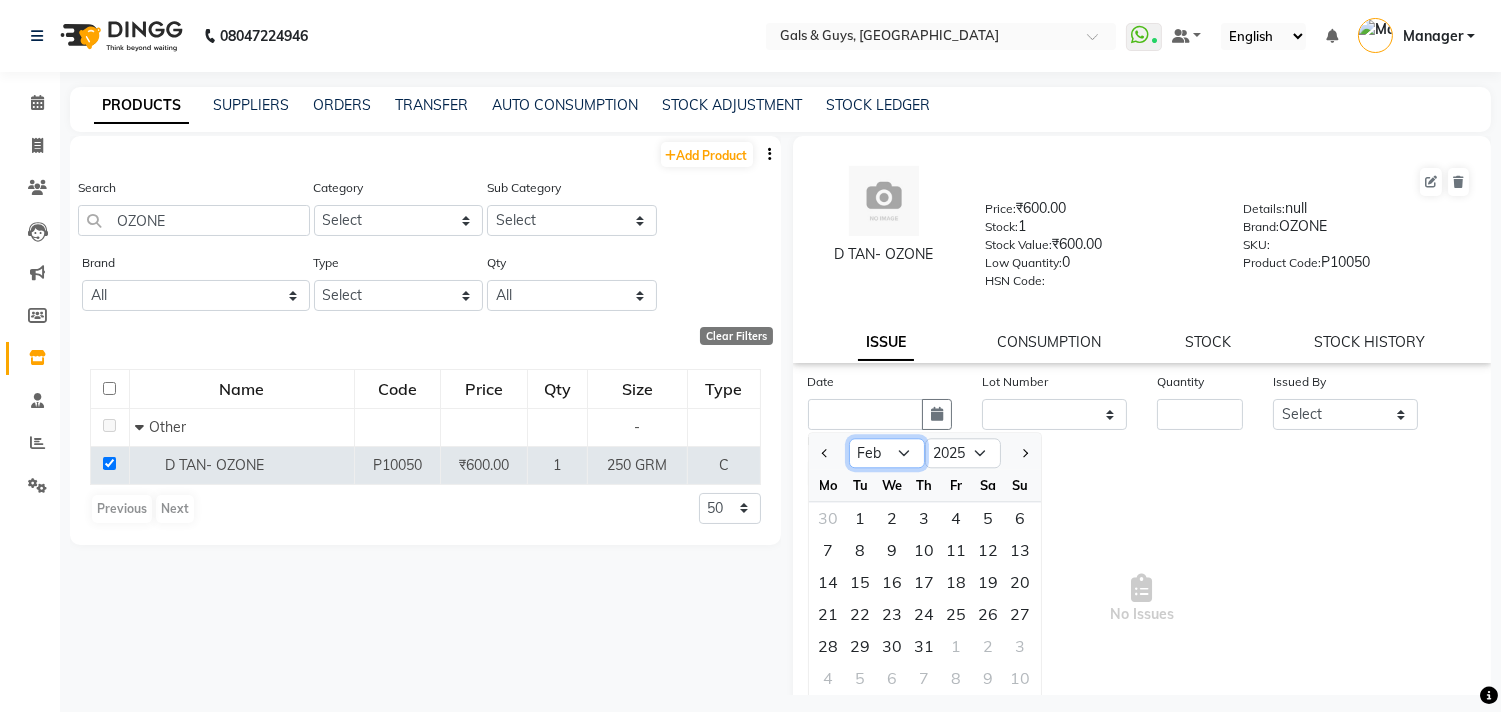 click on "Jan Feb Mar Apr May Jun [DATE] Aug Sep Oct Nov Dec" 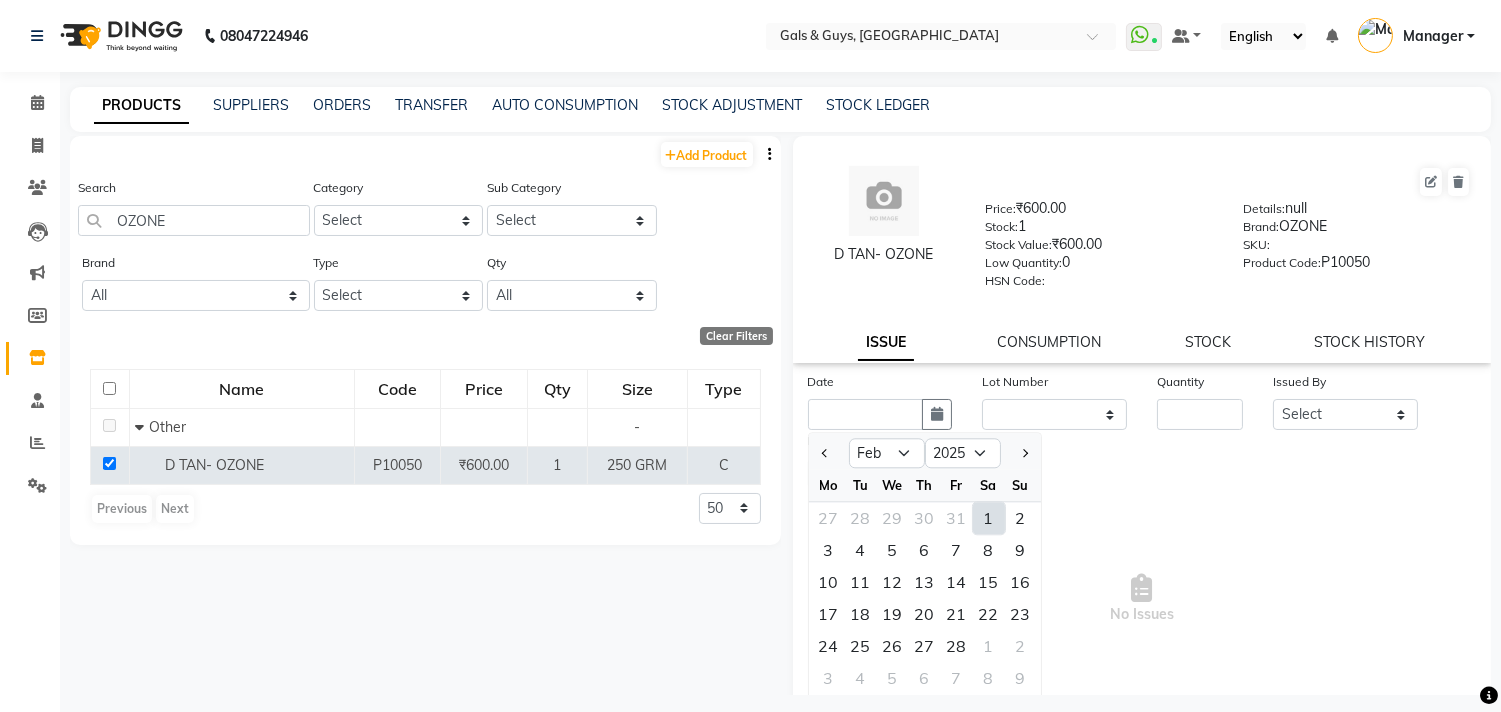 click on "1" 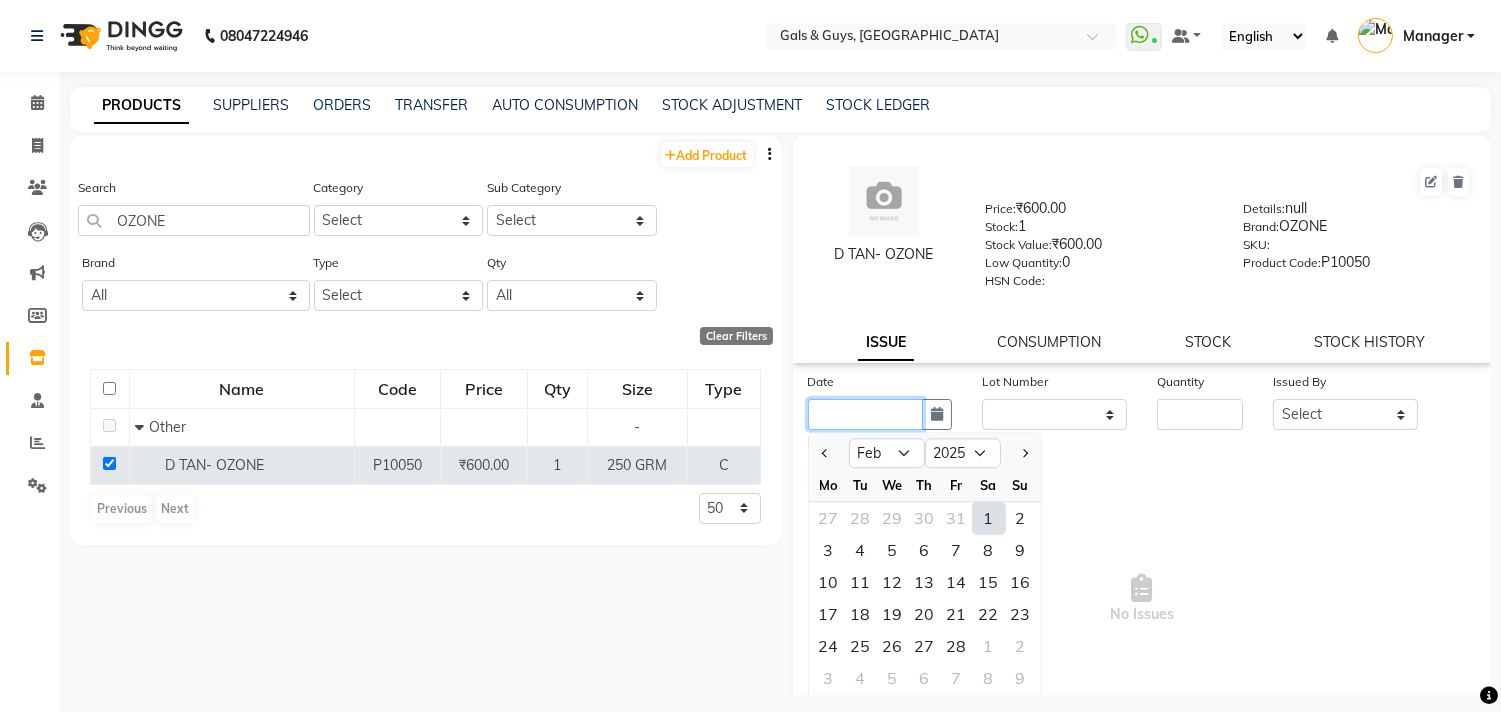 type on "[DATE]" 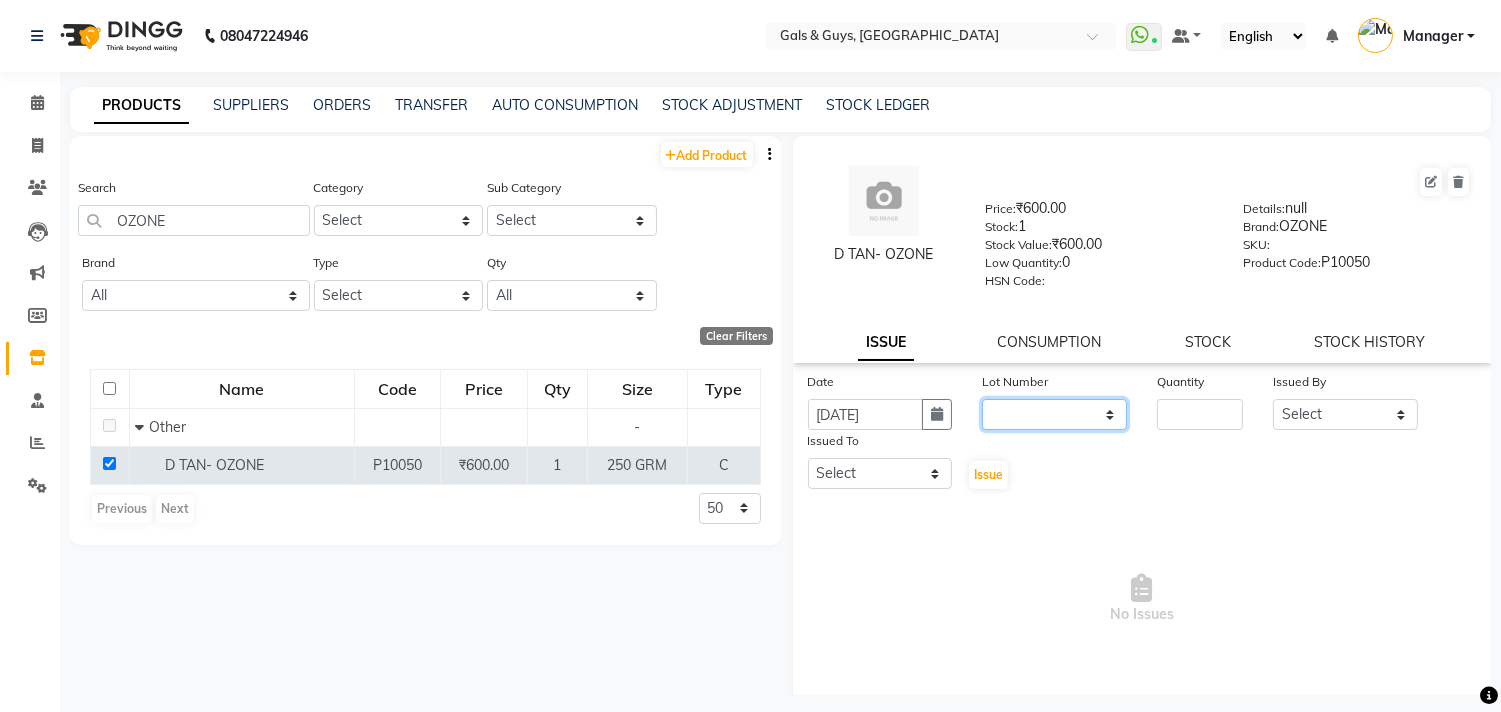 click on "None" 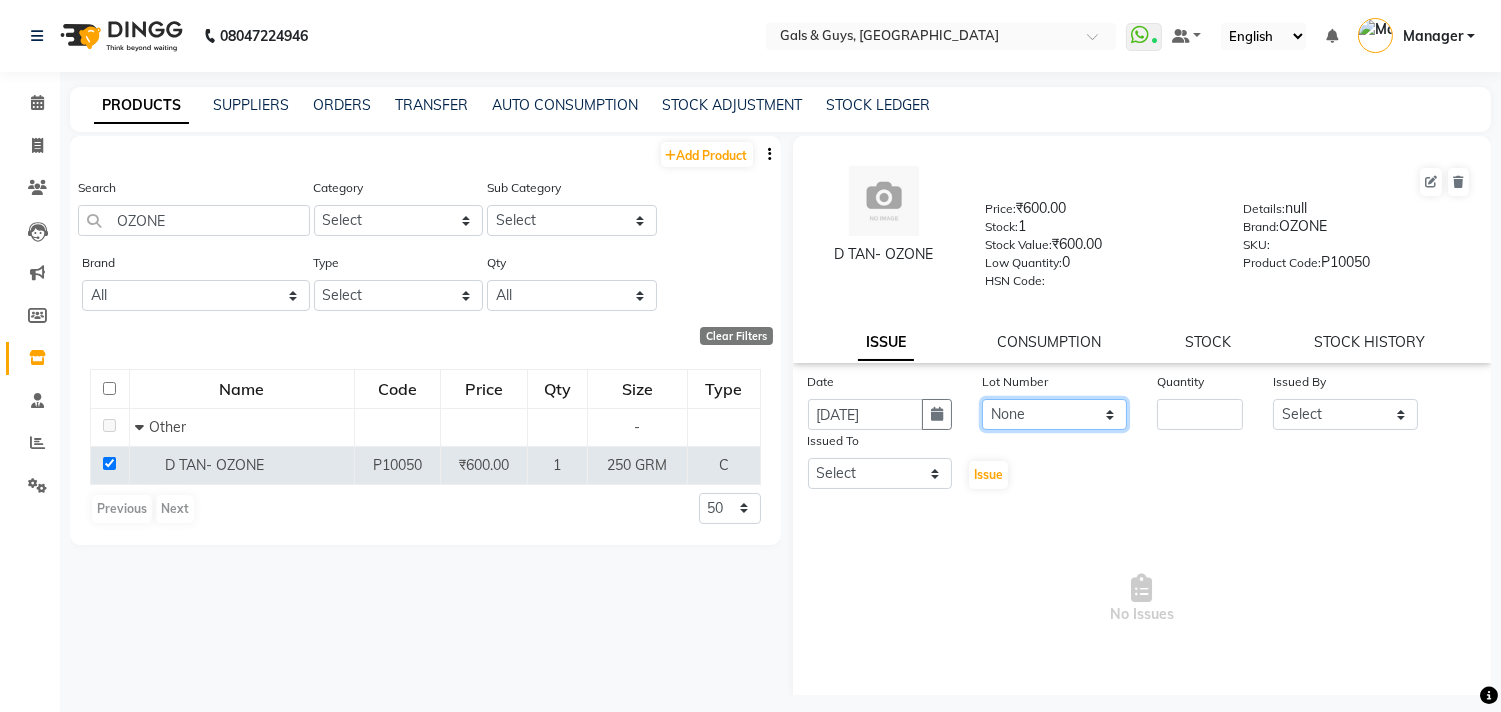 click on "None" 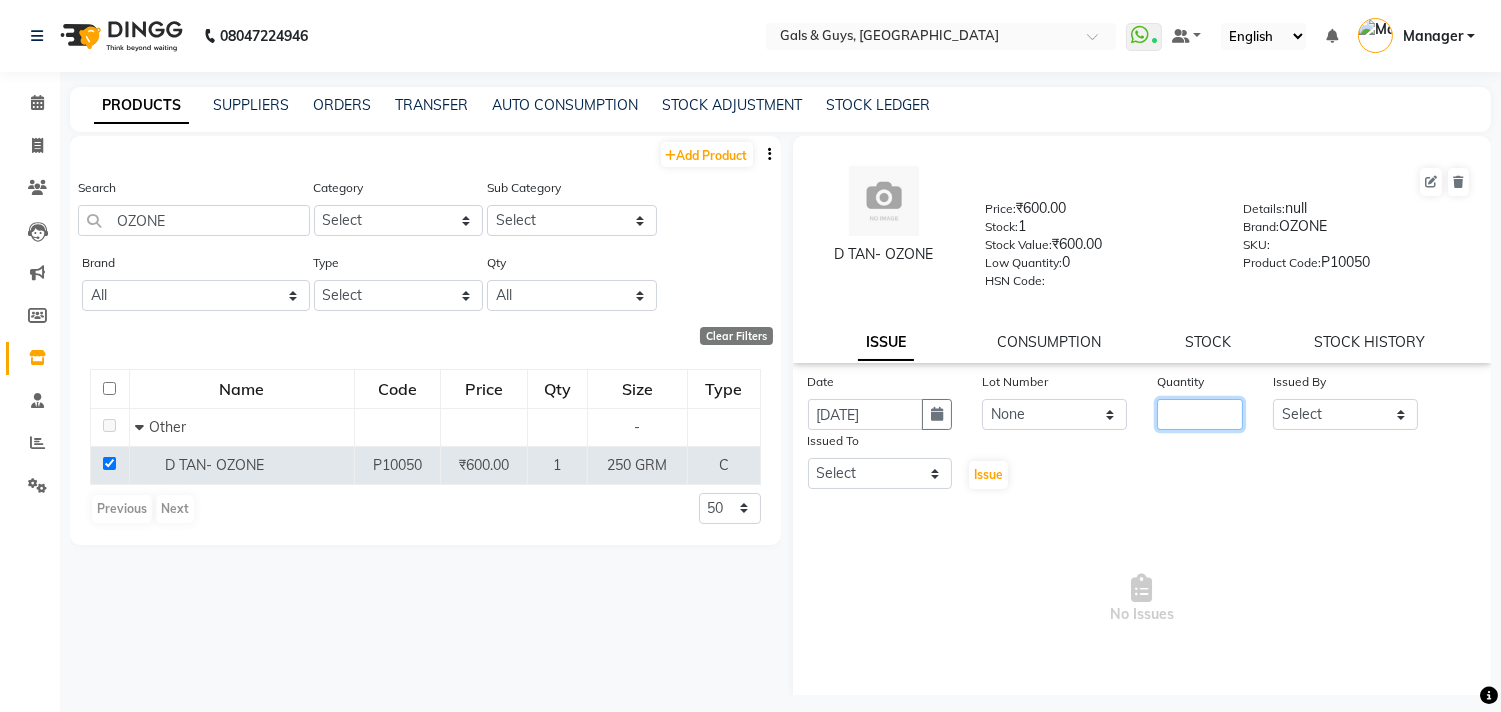 click 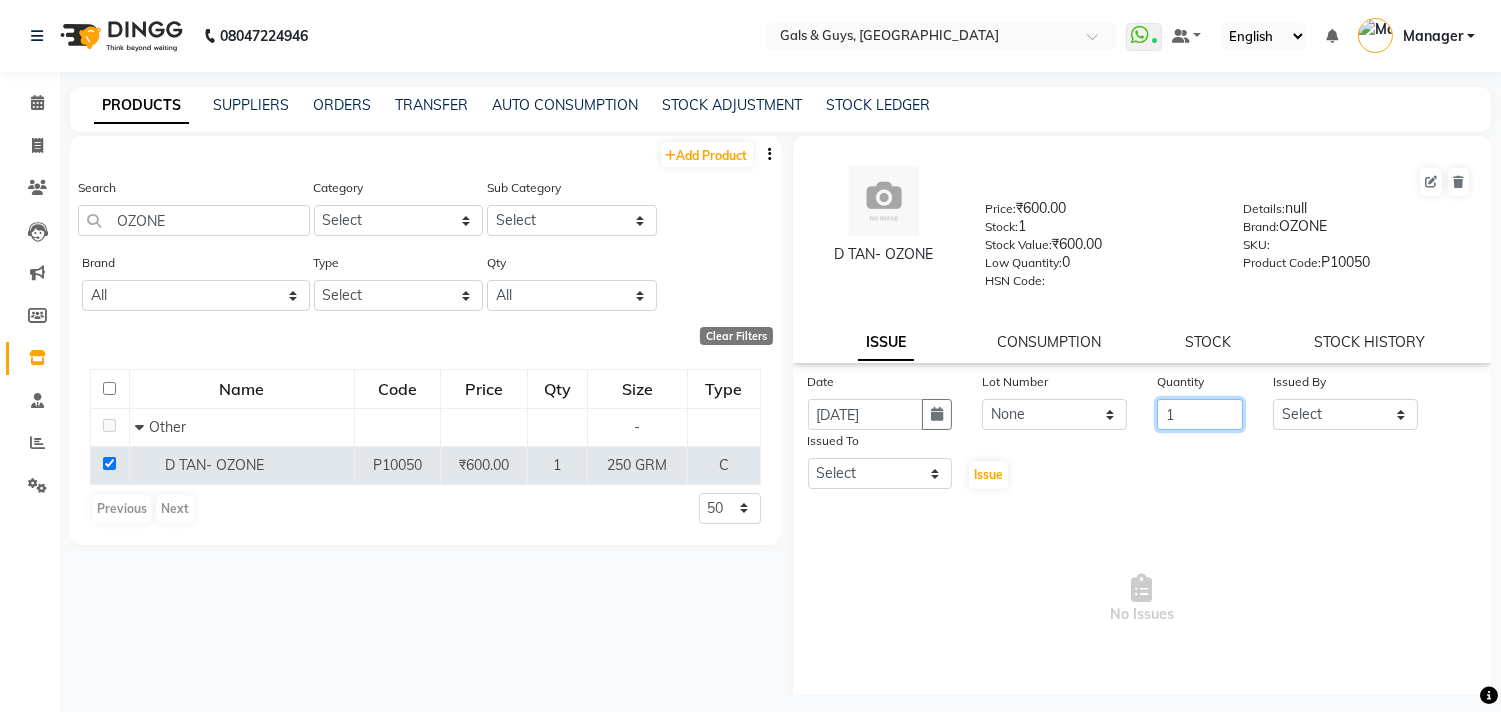 type on "1" 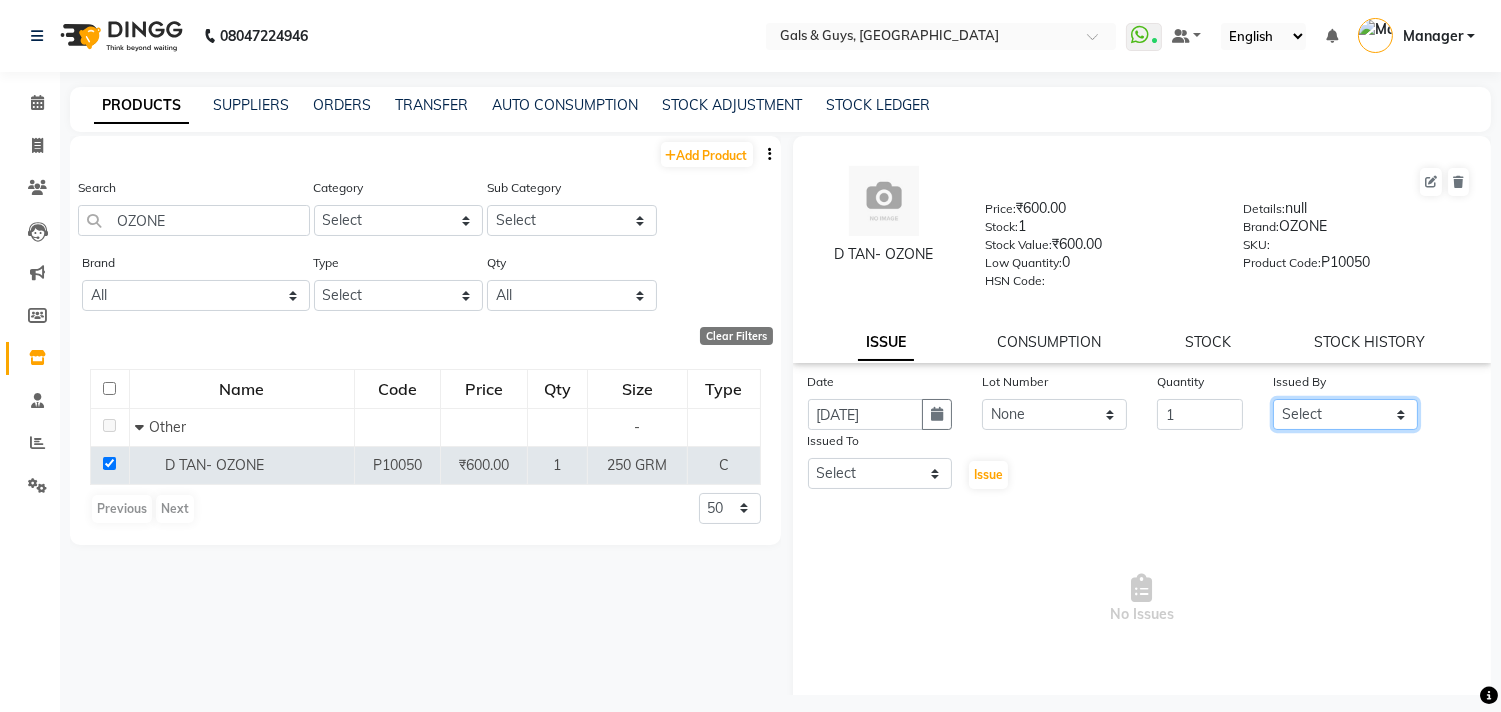 click on "Select [PERSON_NAME] ADVANCE ALKA [PERSON_NAME] B-WAX  [PERSON_NAME] Manager MEMBERSHIP [PERSON_NAME]. PALLAVI PRATHAM PRODUCT RAJAT [PERSON_NAME] [PERSON_NAME] [PERSON_NAME] [PERSON_NAME]" 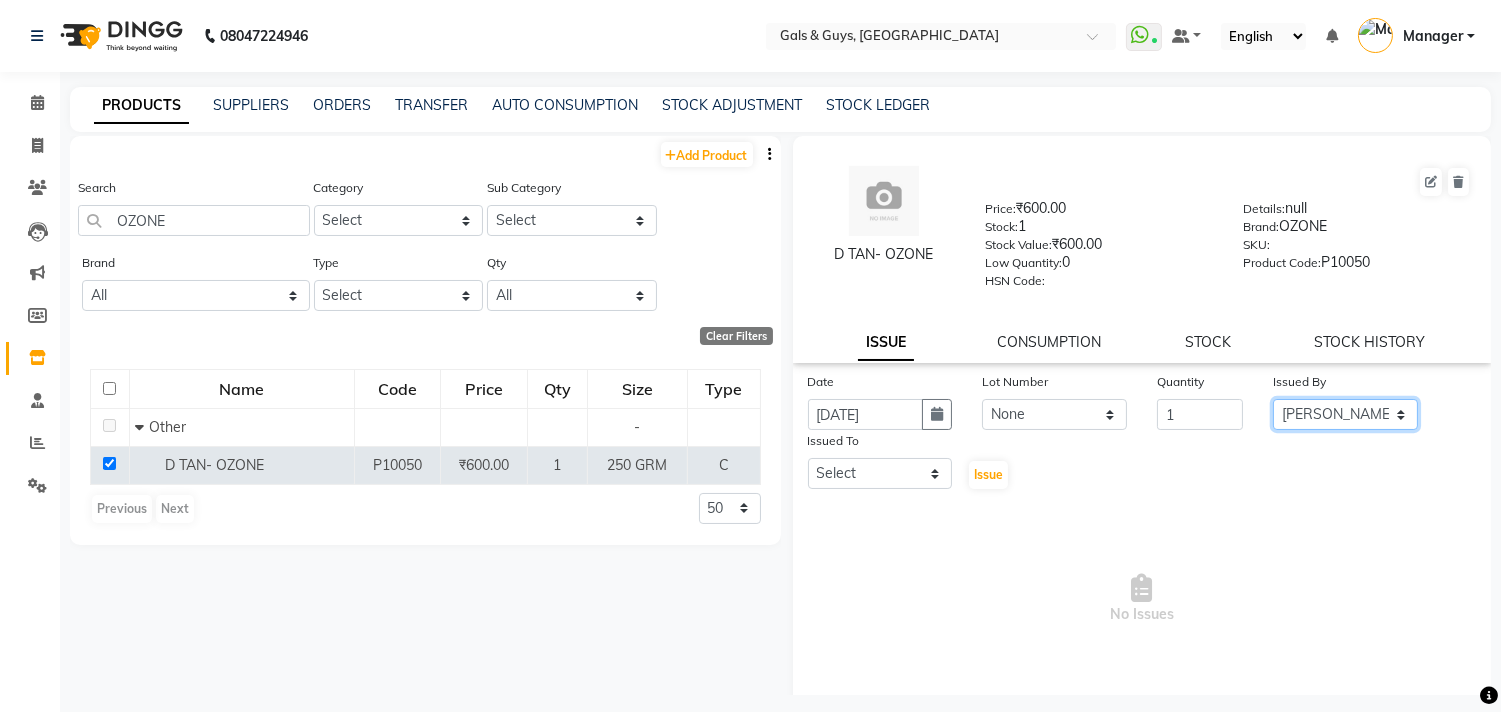 click on "Select [PERSON_NAME] ADVANCE ALKA [PERSON_NAME] B-WAX  [PERSON_NAME] Manager MEMBERSHIP [PERSON_NAME]. PALLAVI PRATHAM PRODUCT RAJAT [PERSON_NAME] [PERSON_NAME] [PERSON_NAME] [PERSON_NAME]" 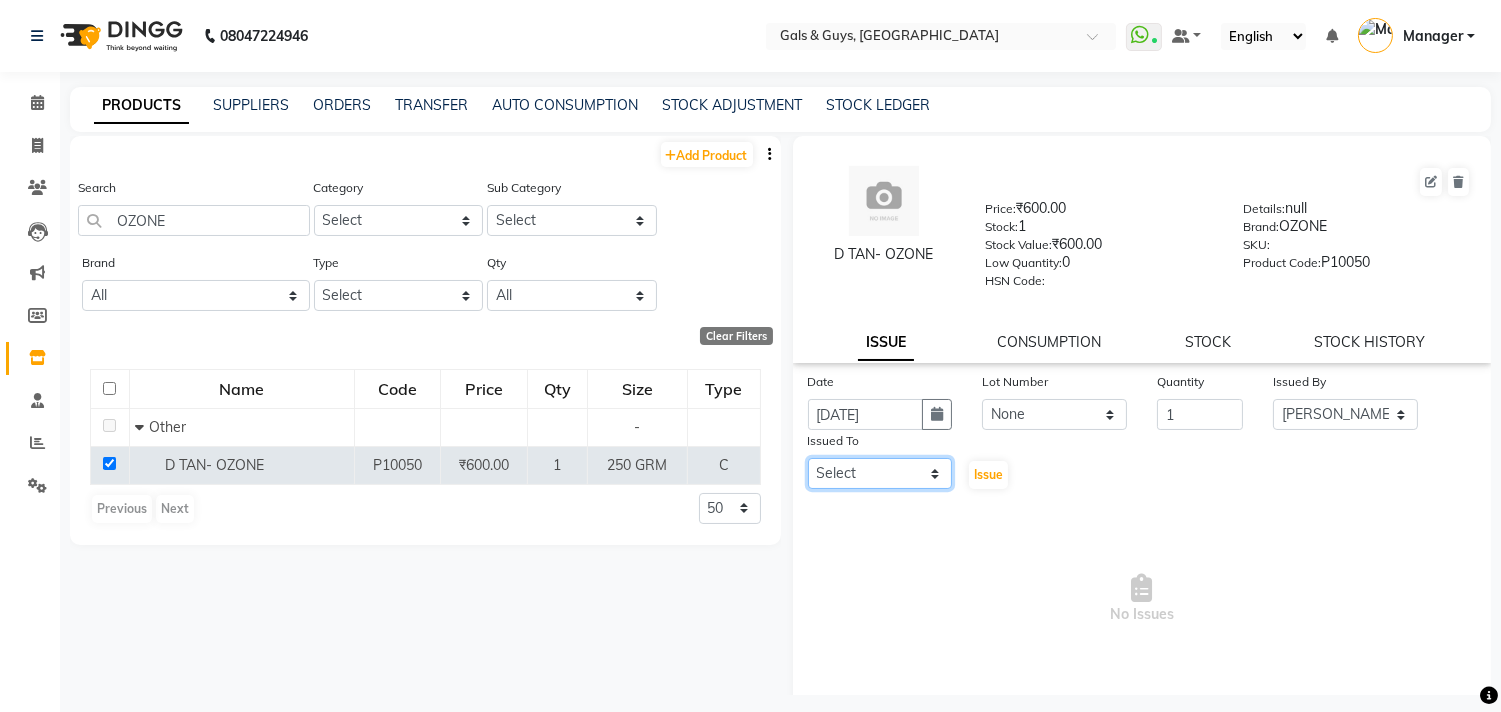 click on "Select [PERSON_NAME] ADVANCE ALKA [PERSON_NAME] B-WAX  [PERSON_NAME] Manager MEMBERSHIP [PERSON_NAME]. PALLAVI PRATHAM PRODUCT RAJAT [PERSON_NAME] [PERSON_NAME] [PERSON_NAME] [PERSON_NAME]" 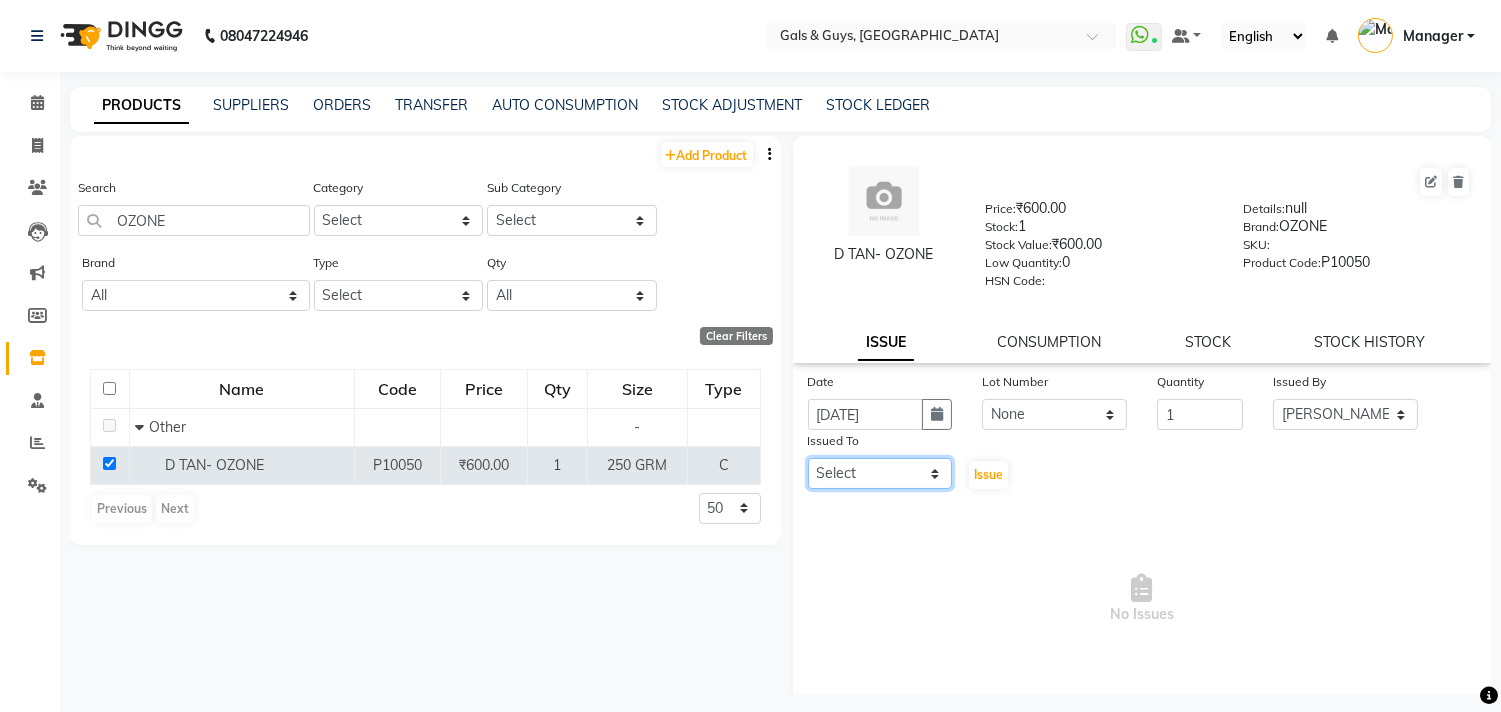 select on "66157" 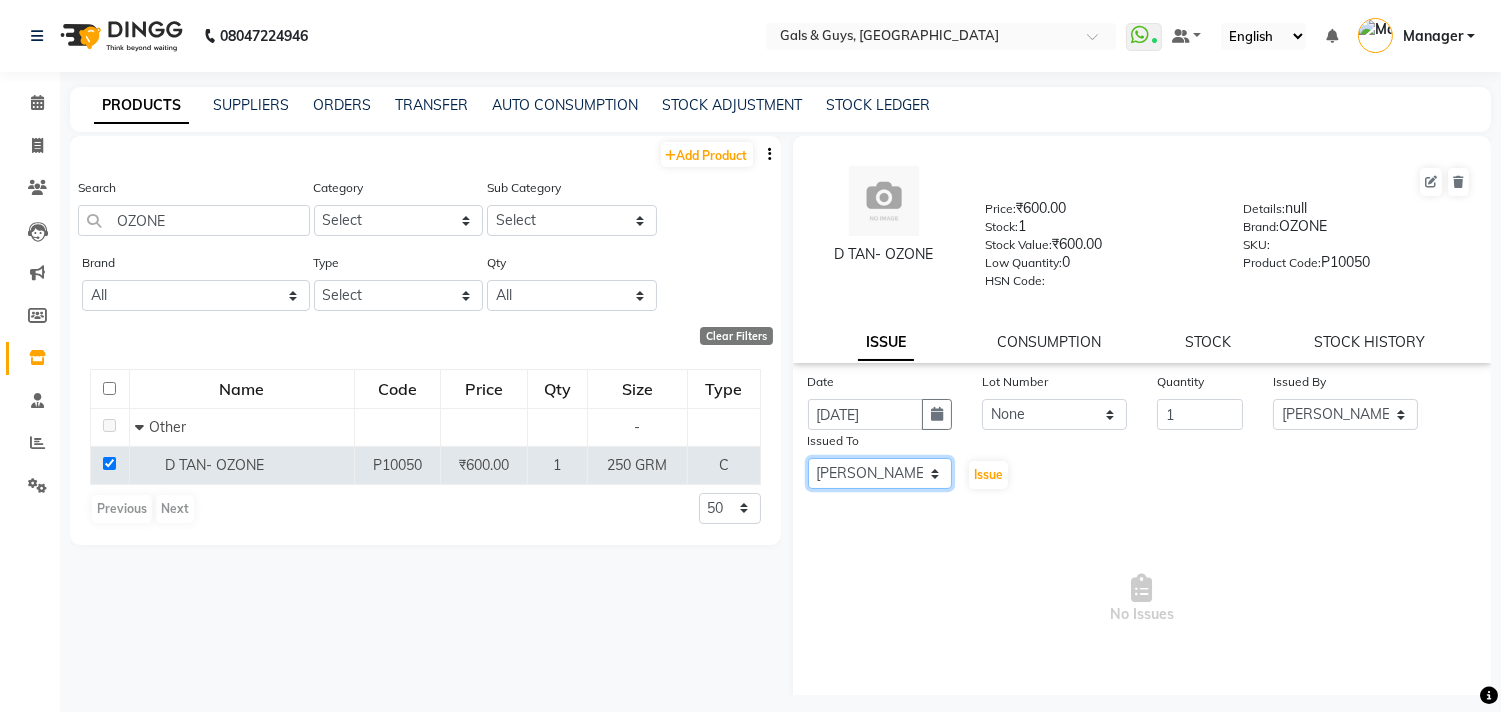 click on "Select [PERSON_NAME] ADVANCE ALKA [PERSON_NAME] B-WAX  [PERSON_NAME] Manager MEMBERSHIP [PERSON_NAME]. PALLAVI PRATHAM PRODUCT RAJAT [PERSON_NAME] [PERSON_NAME] [PERSON_NAME] [PERSON_NAME]" 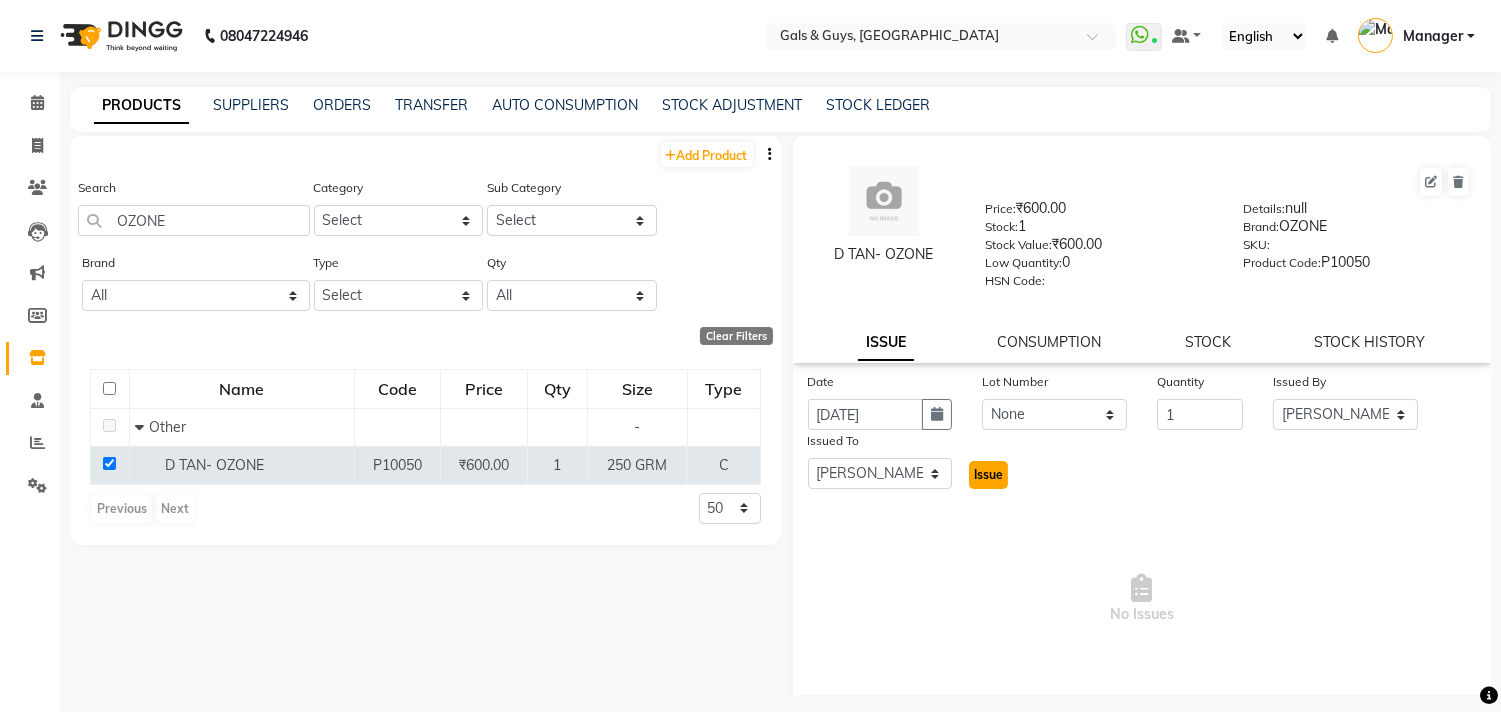 click on "Issue" 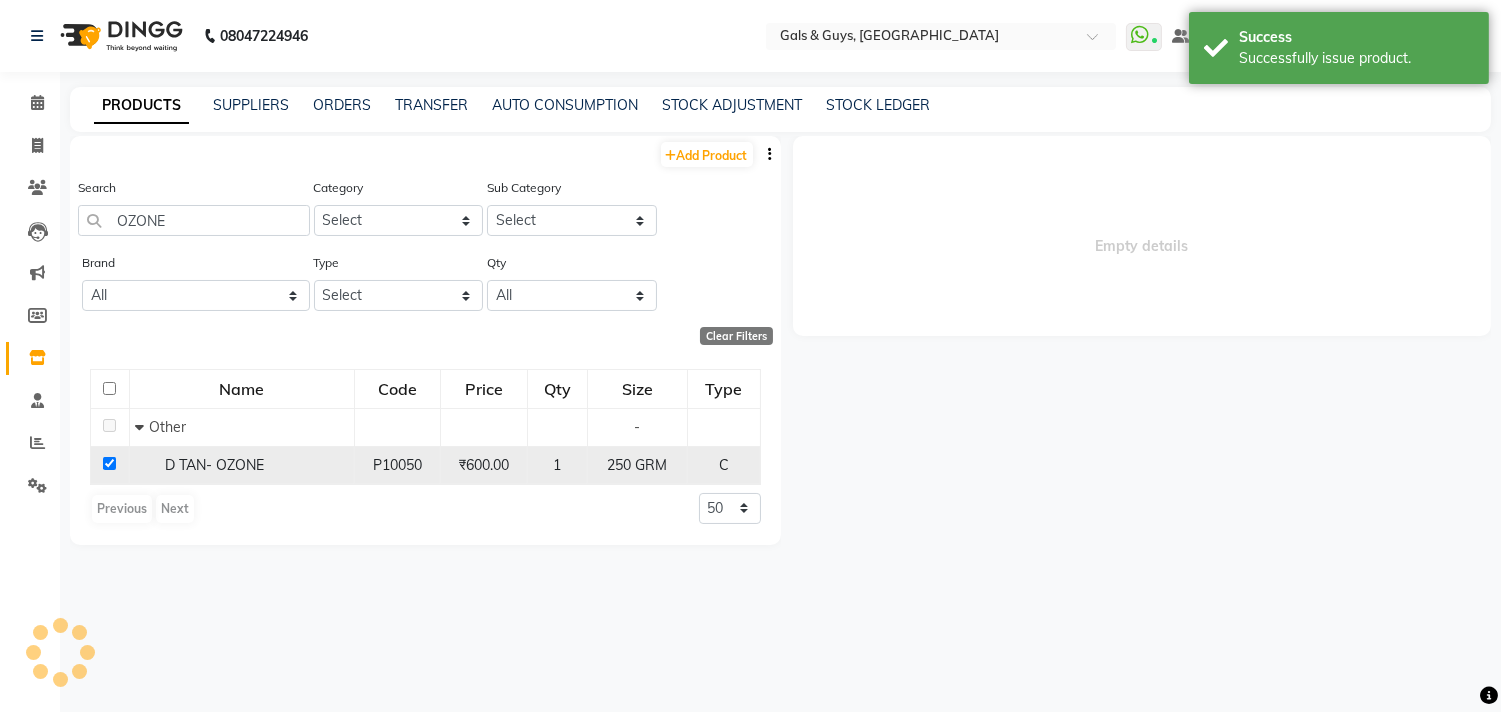 select 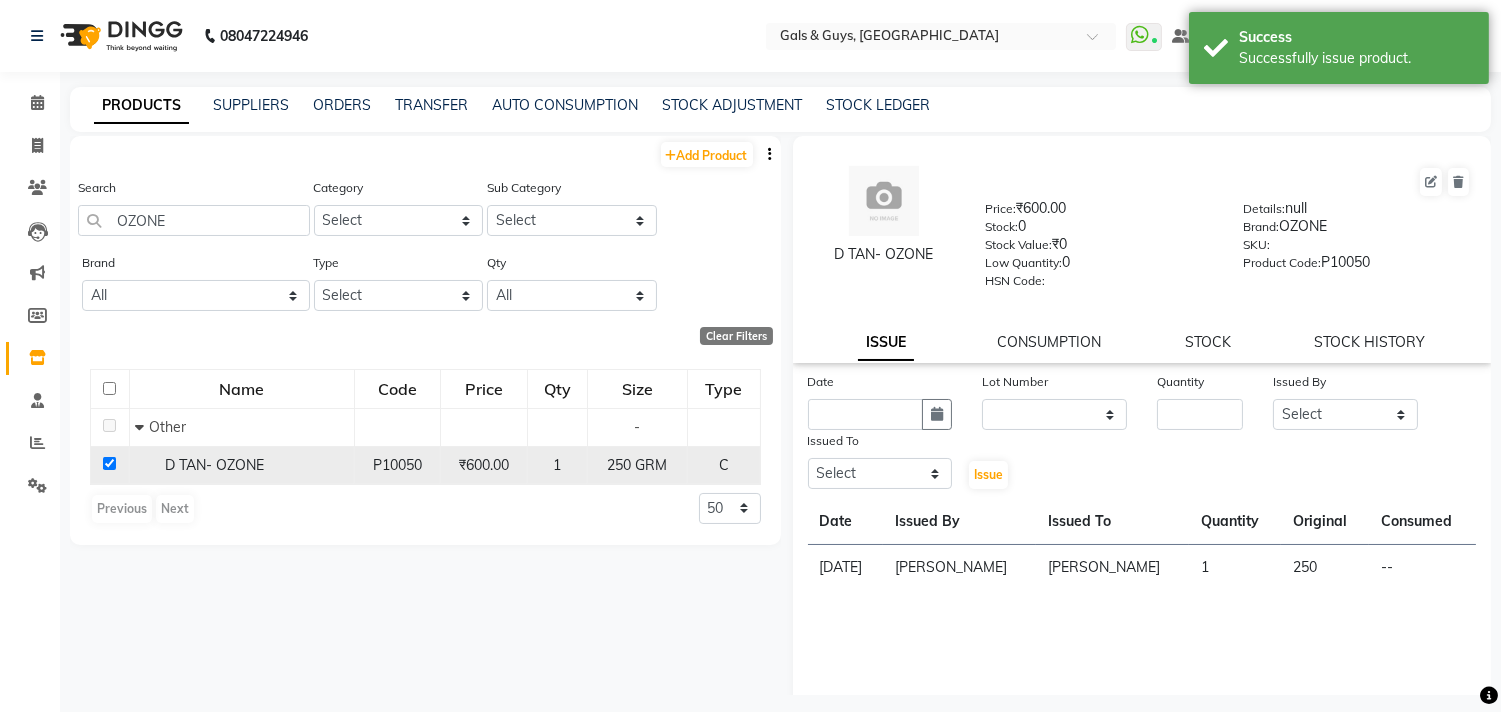 click 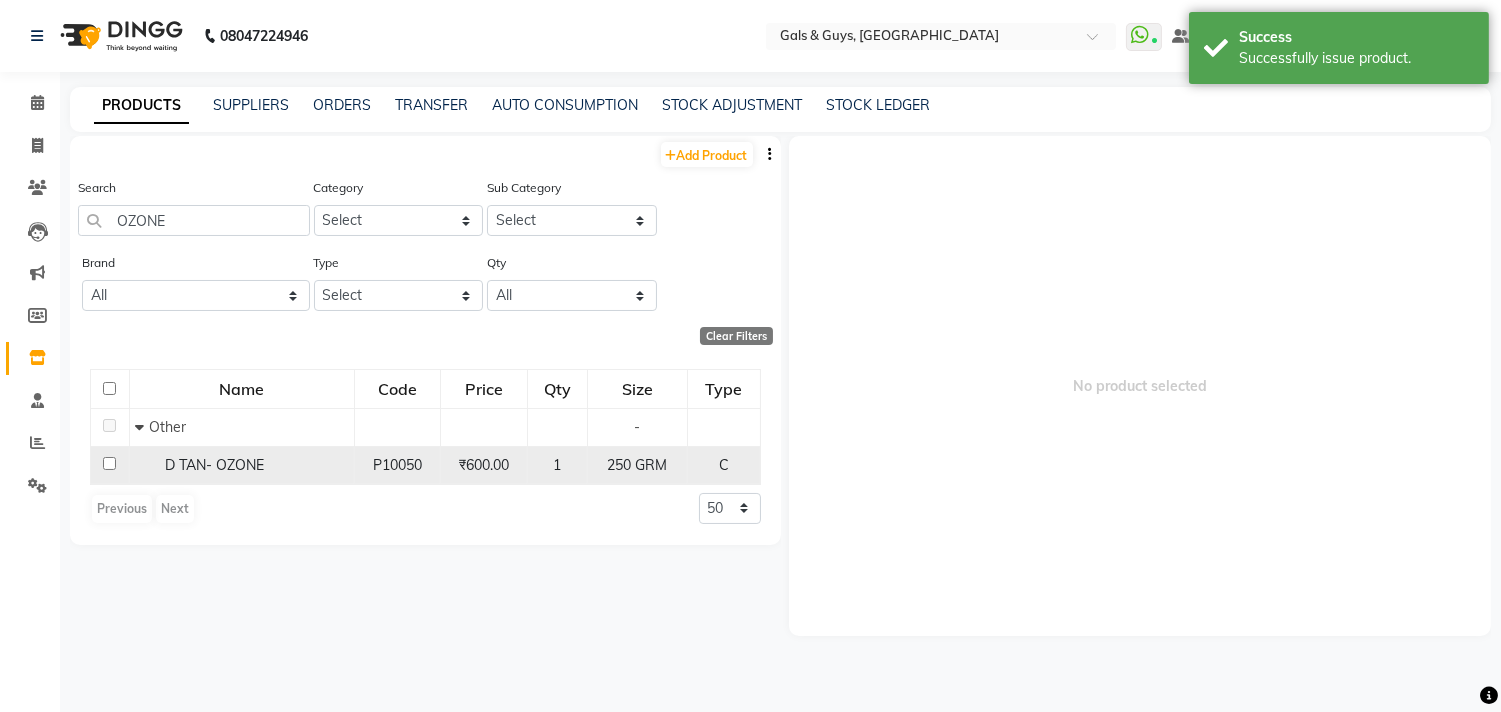 click 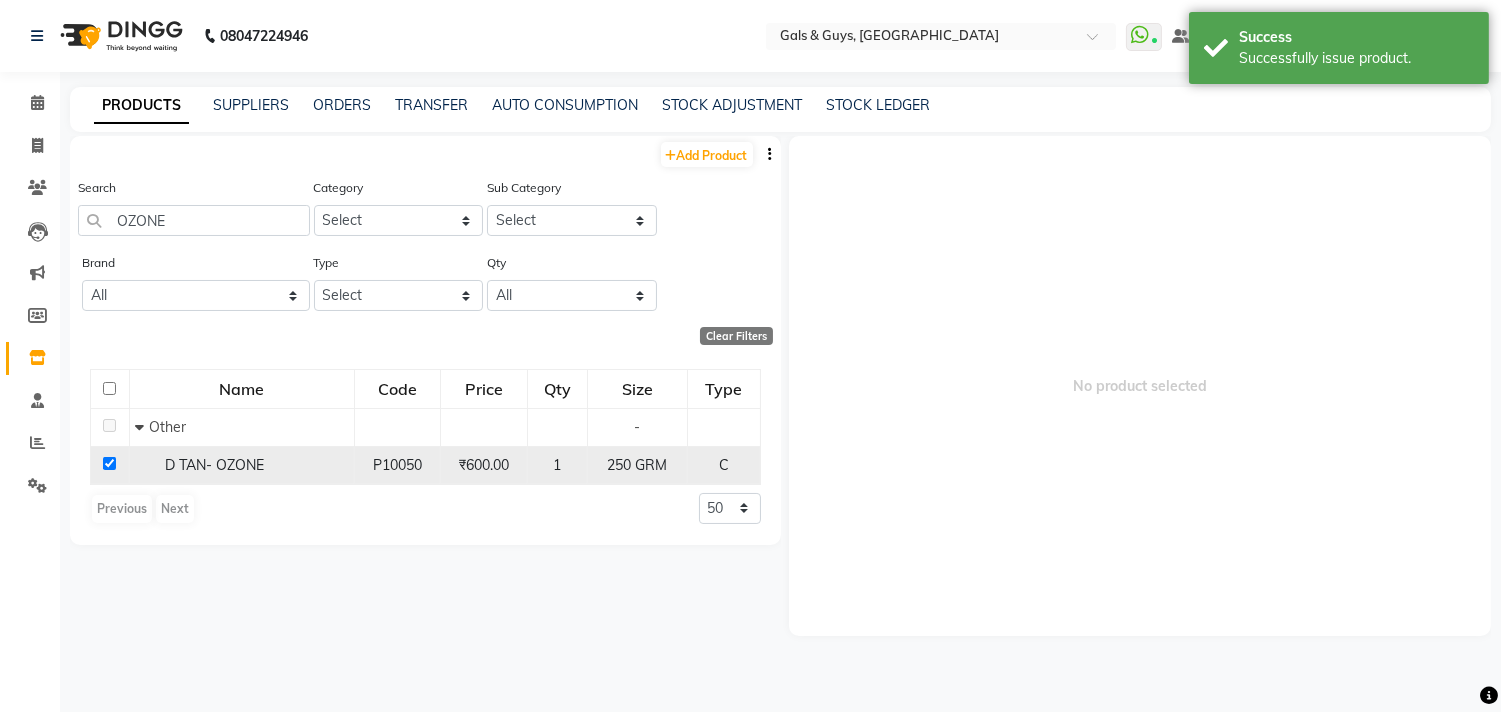 checkbox on "true" 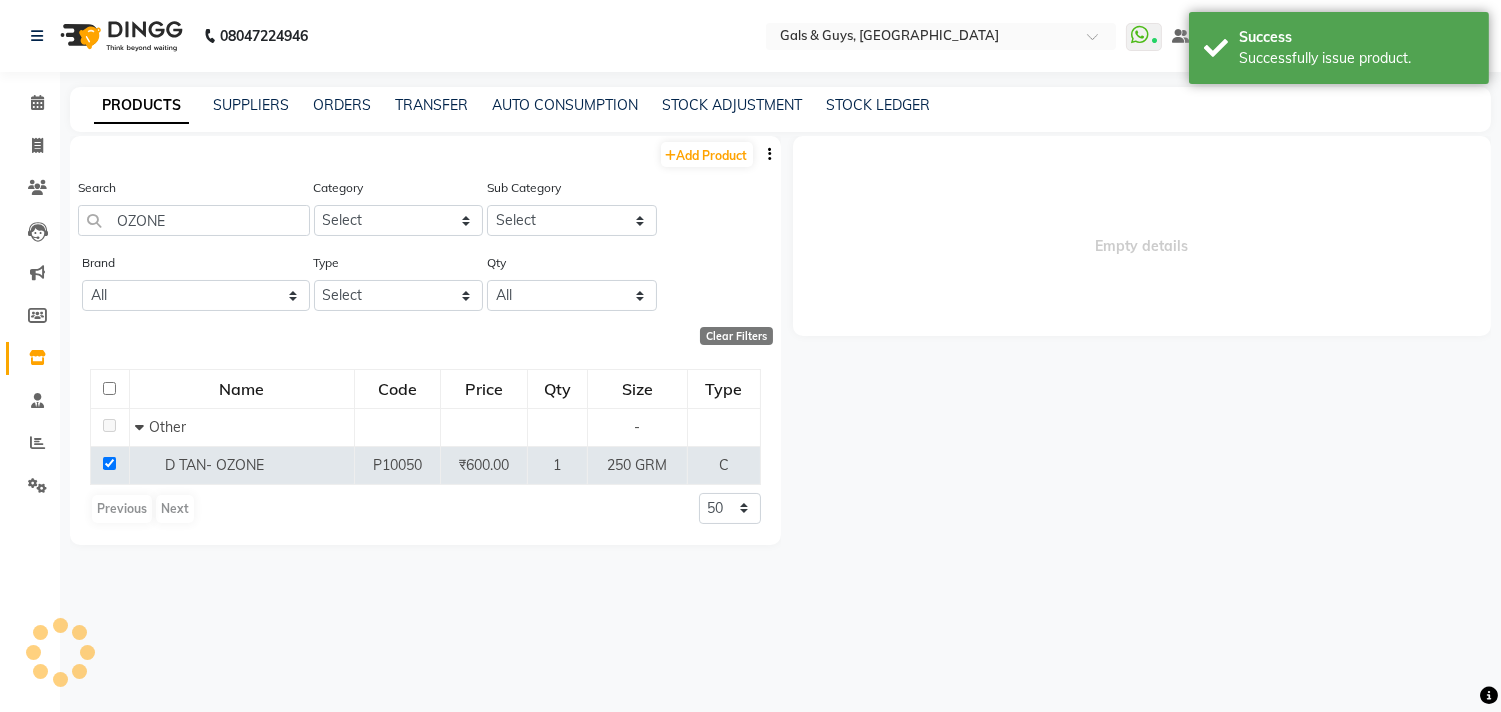 select 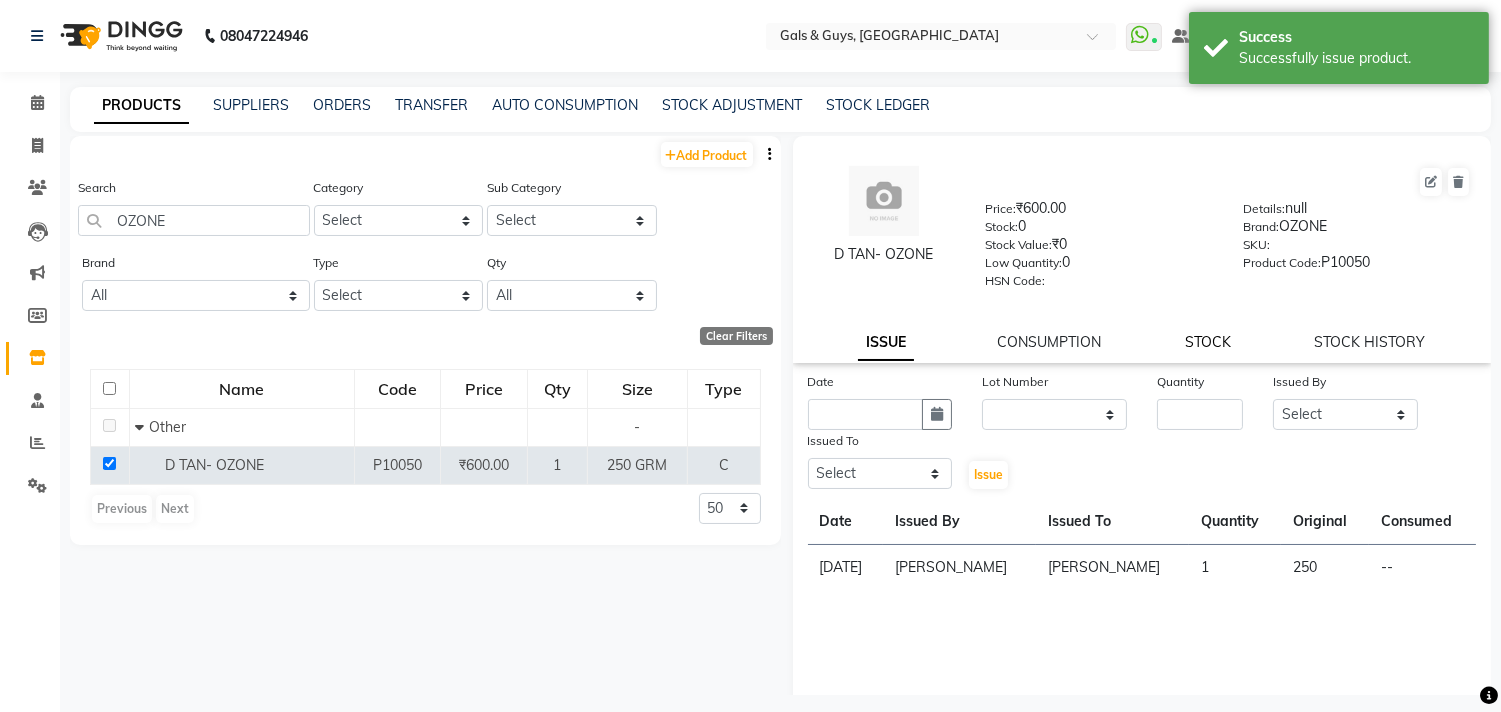 click on "STOCK" 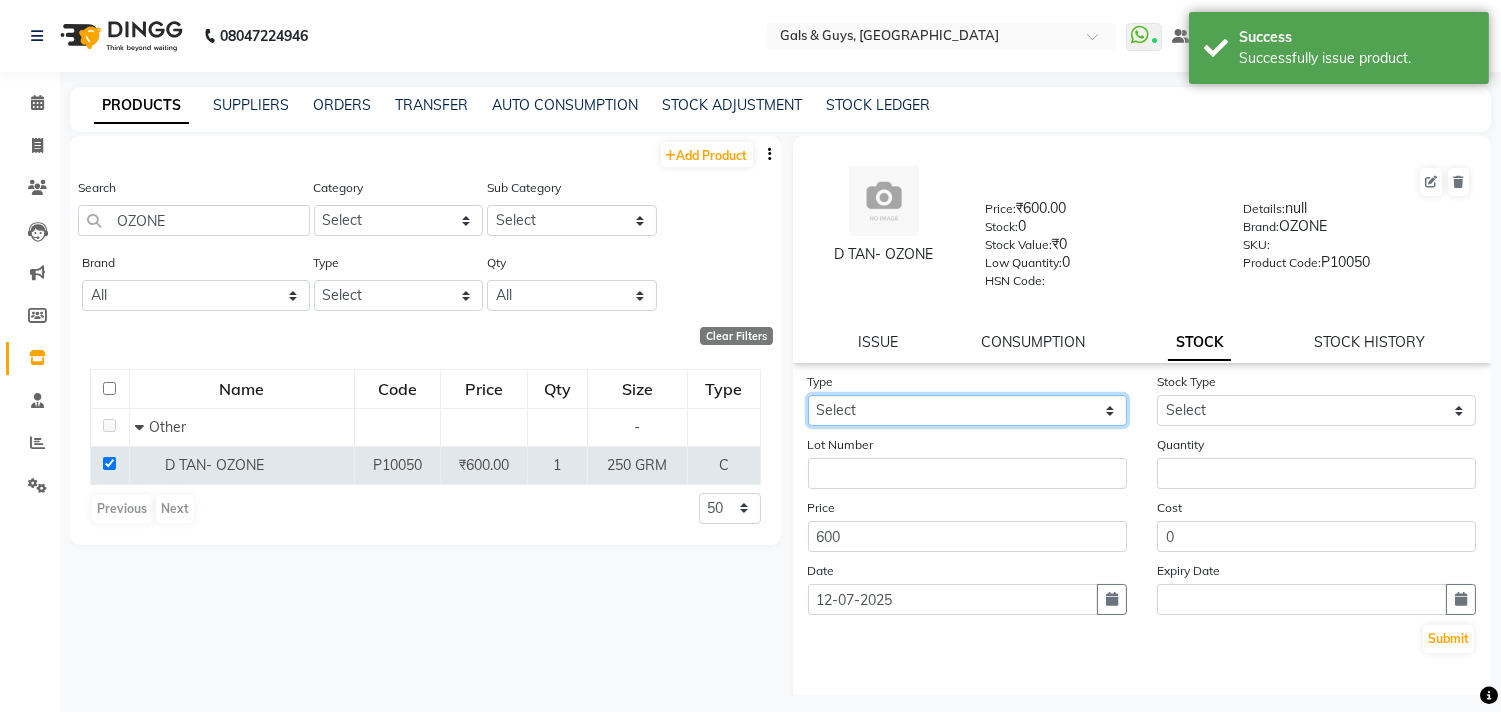 click on "Select In Out" 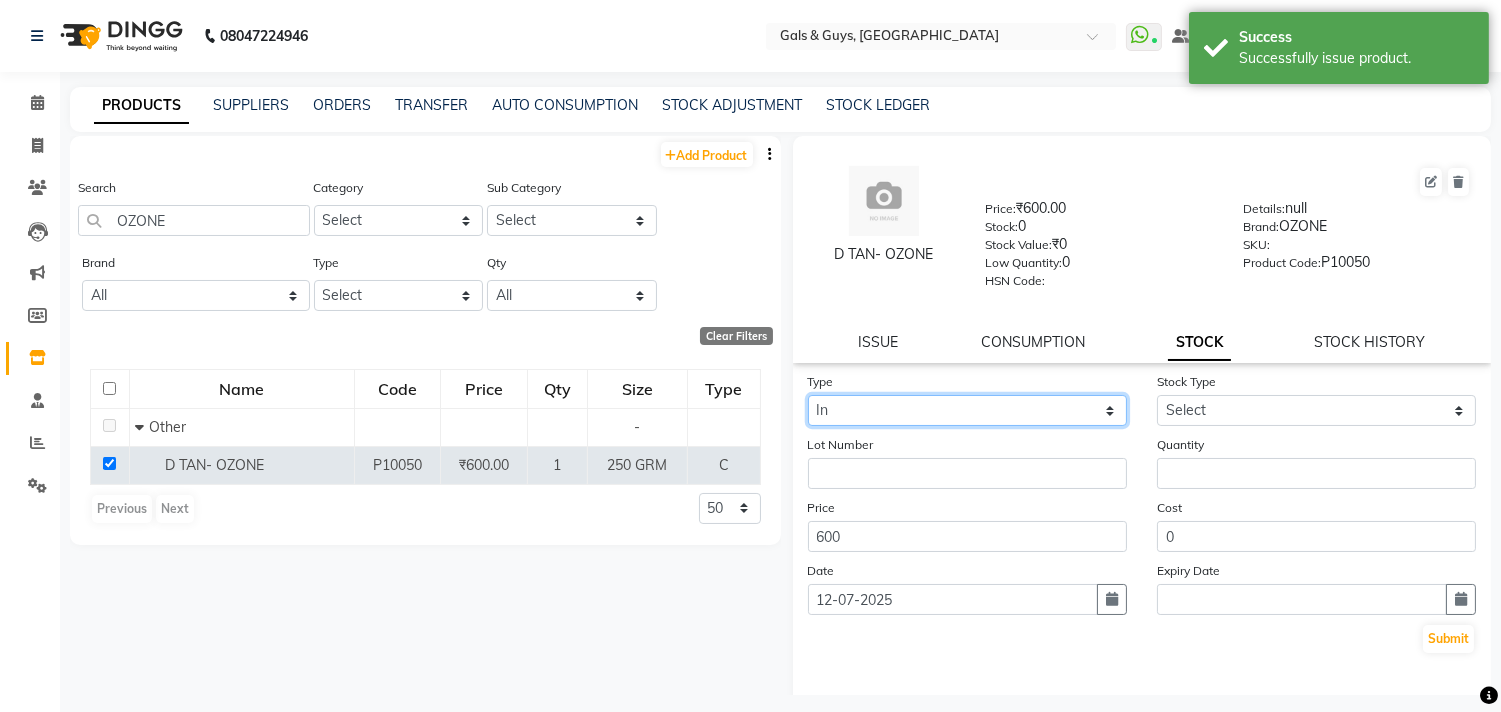 click on "Select In Out" 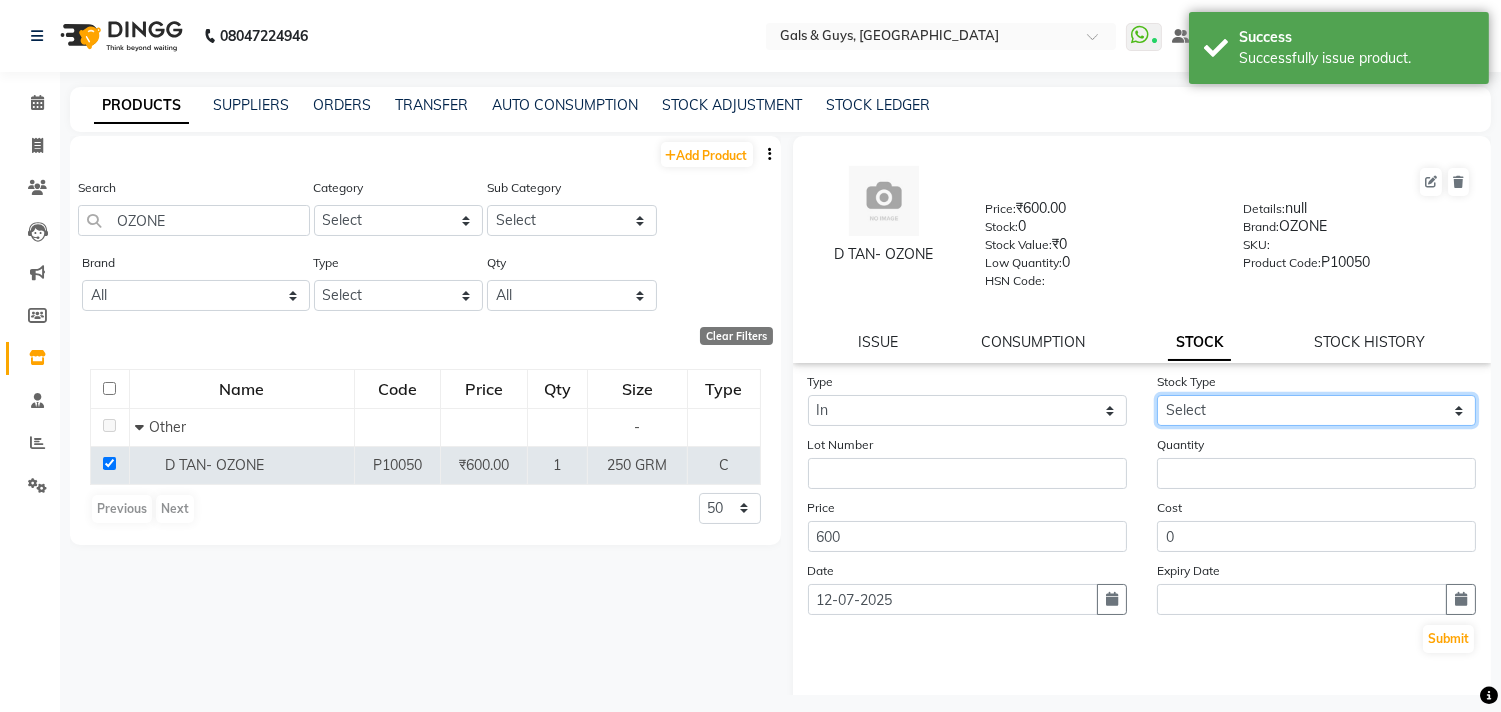 click on "Select New Stock Adjustment Return Other" 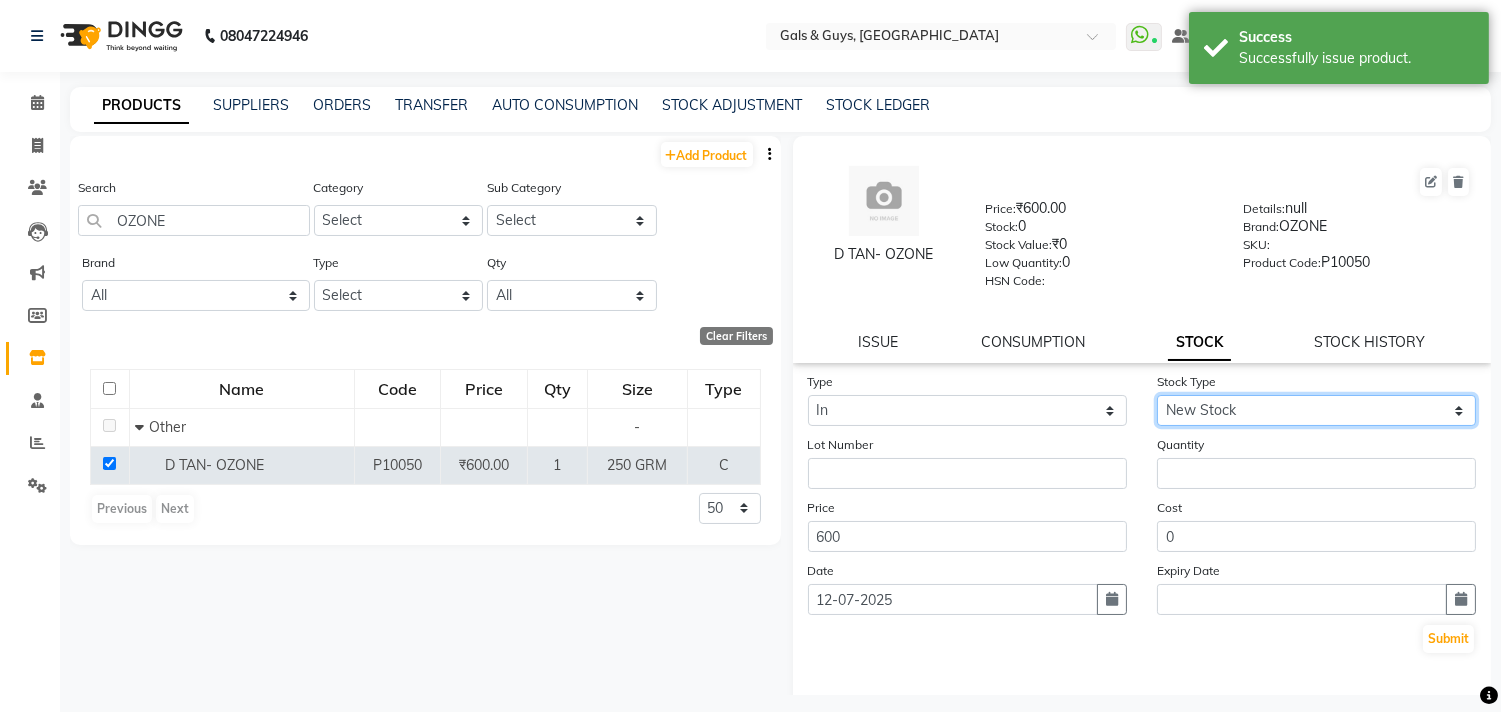 click on "Select New Stock Adjustment Return Other" 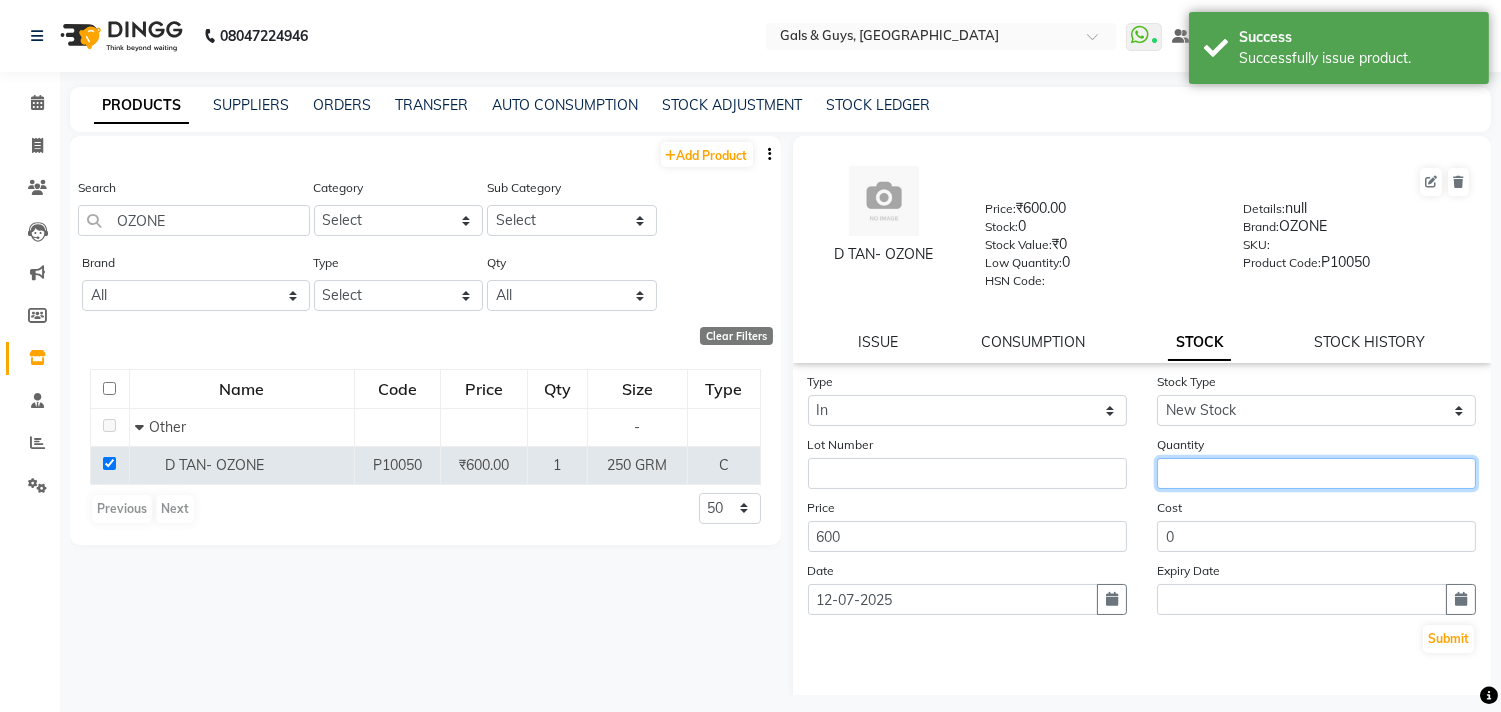 click 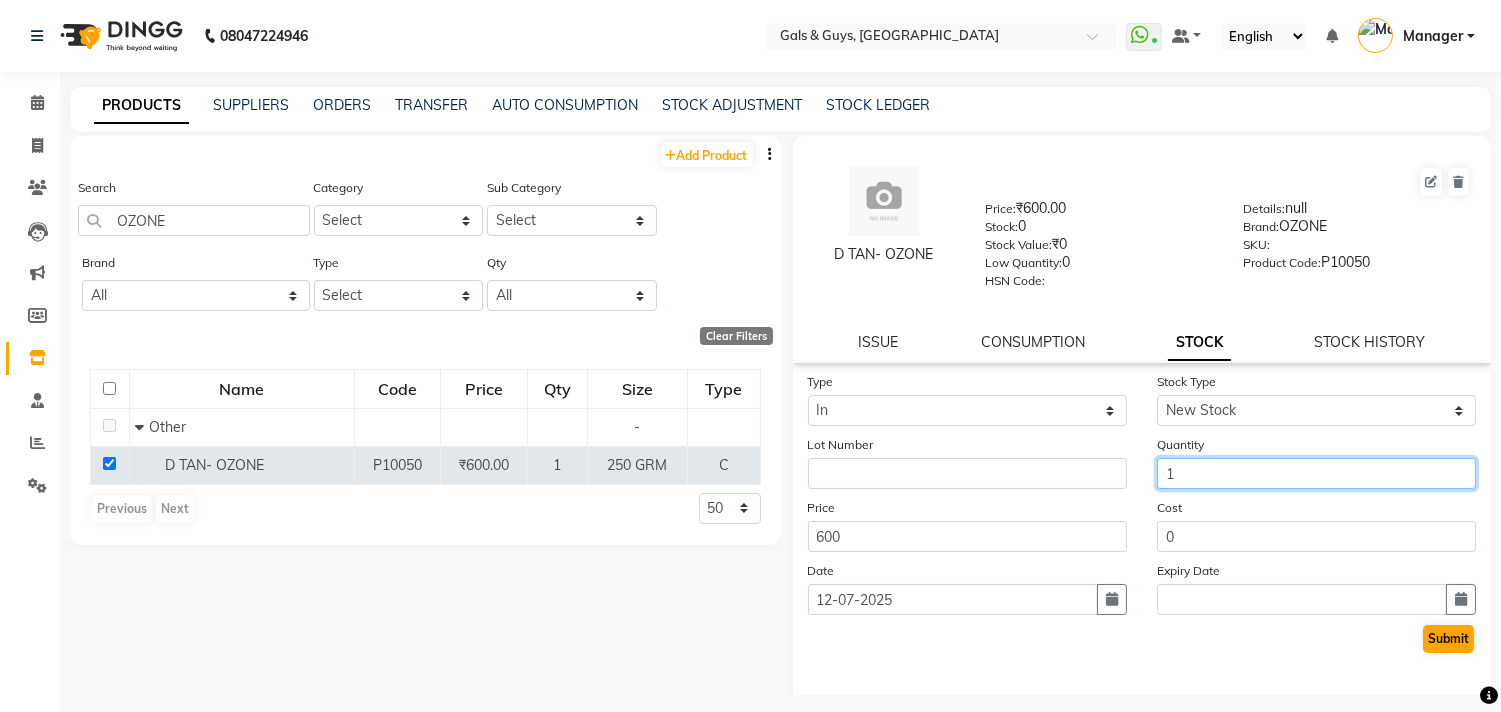 type on "1" 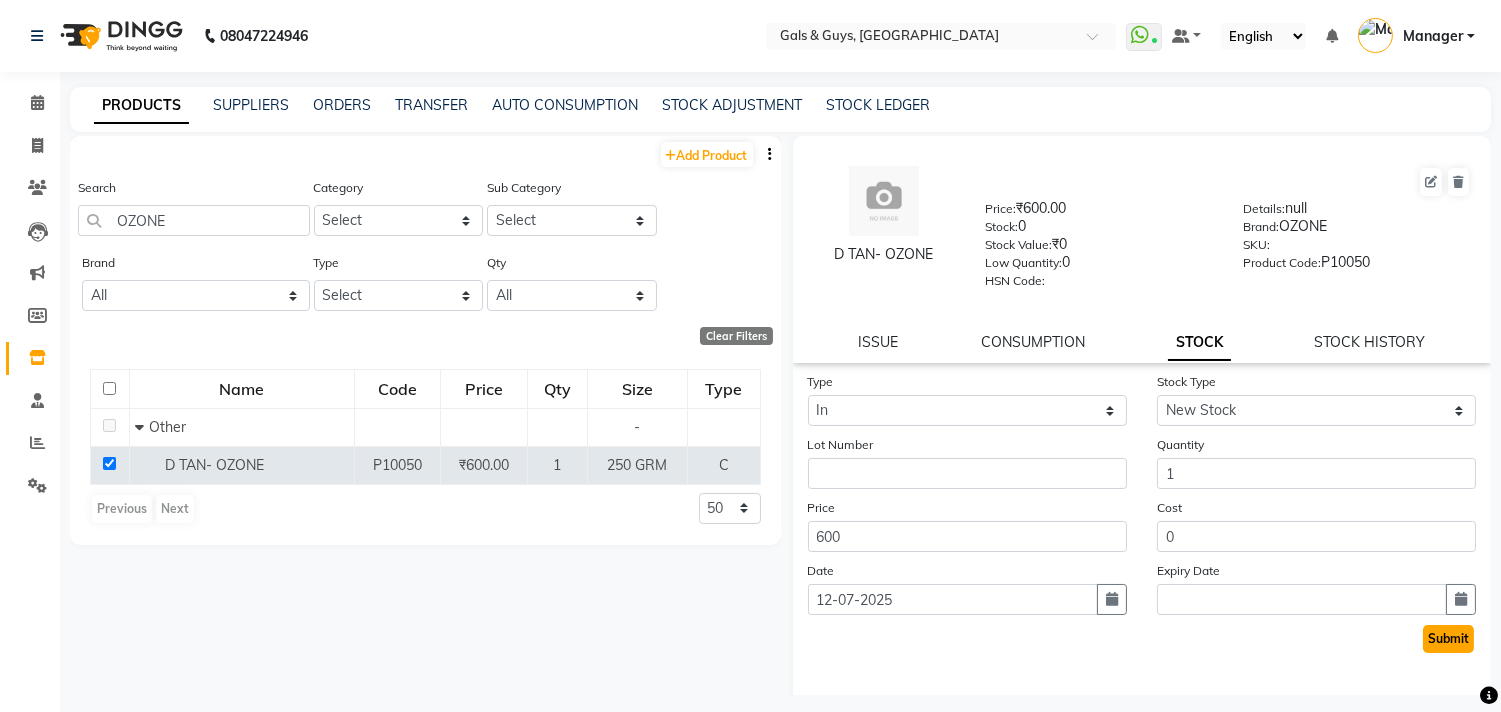 click on "Submit" 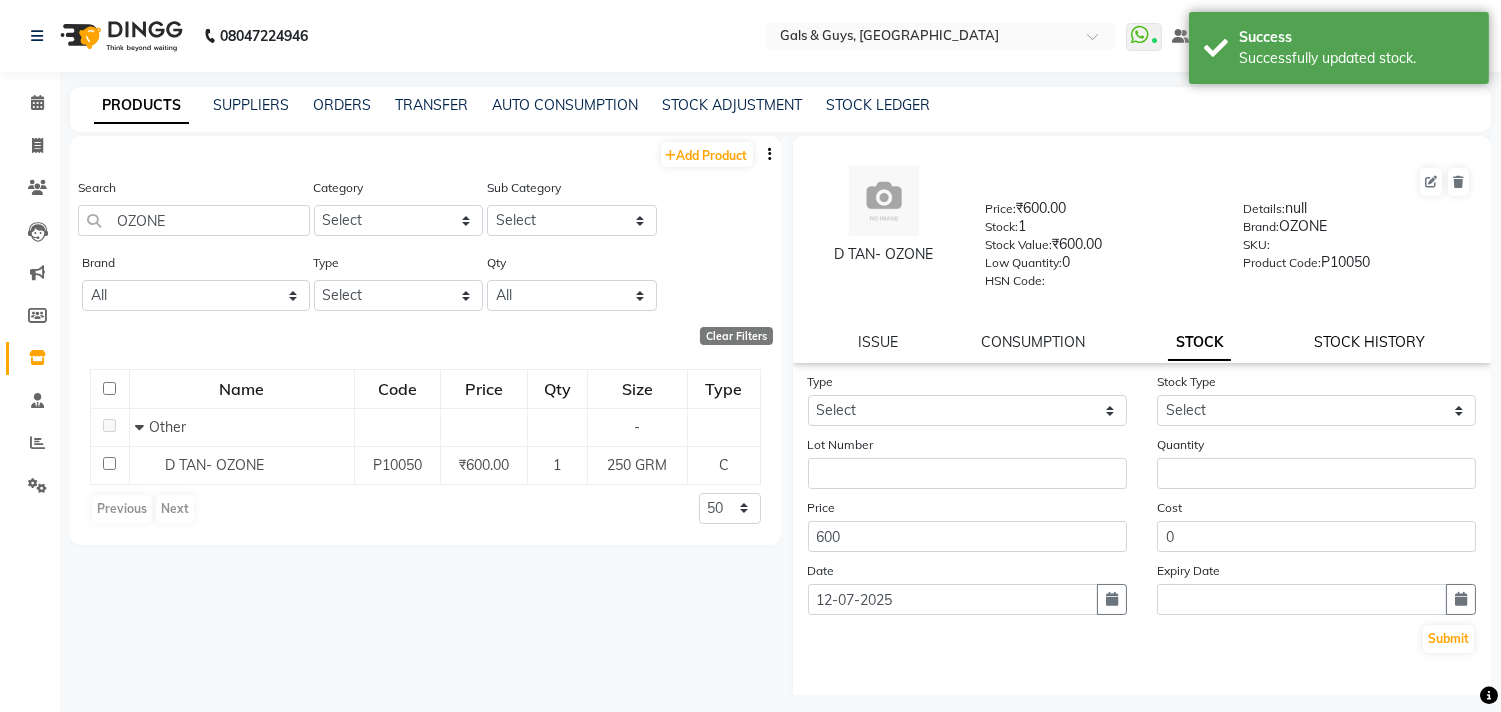 click on "STOCK HISTORY" 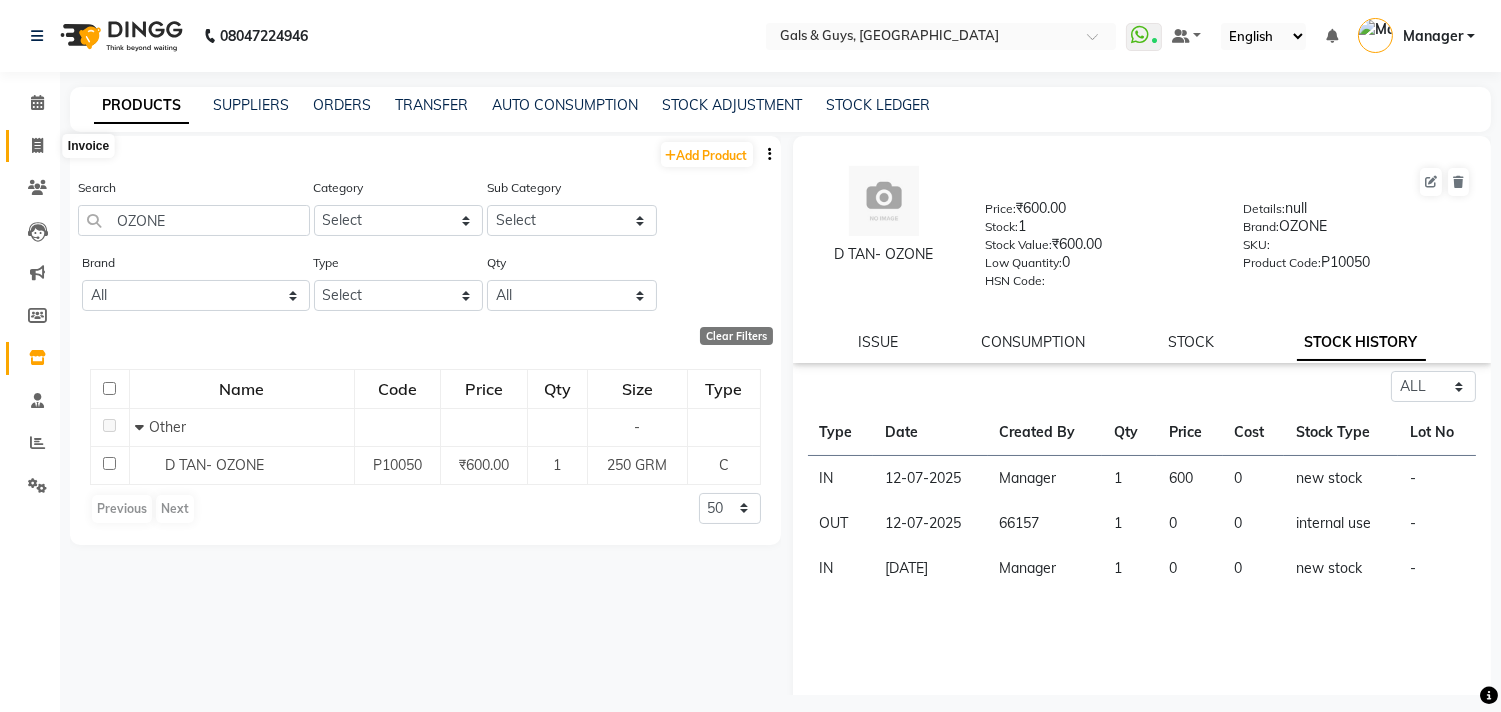click 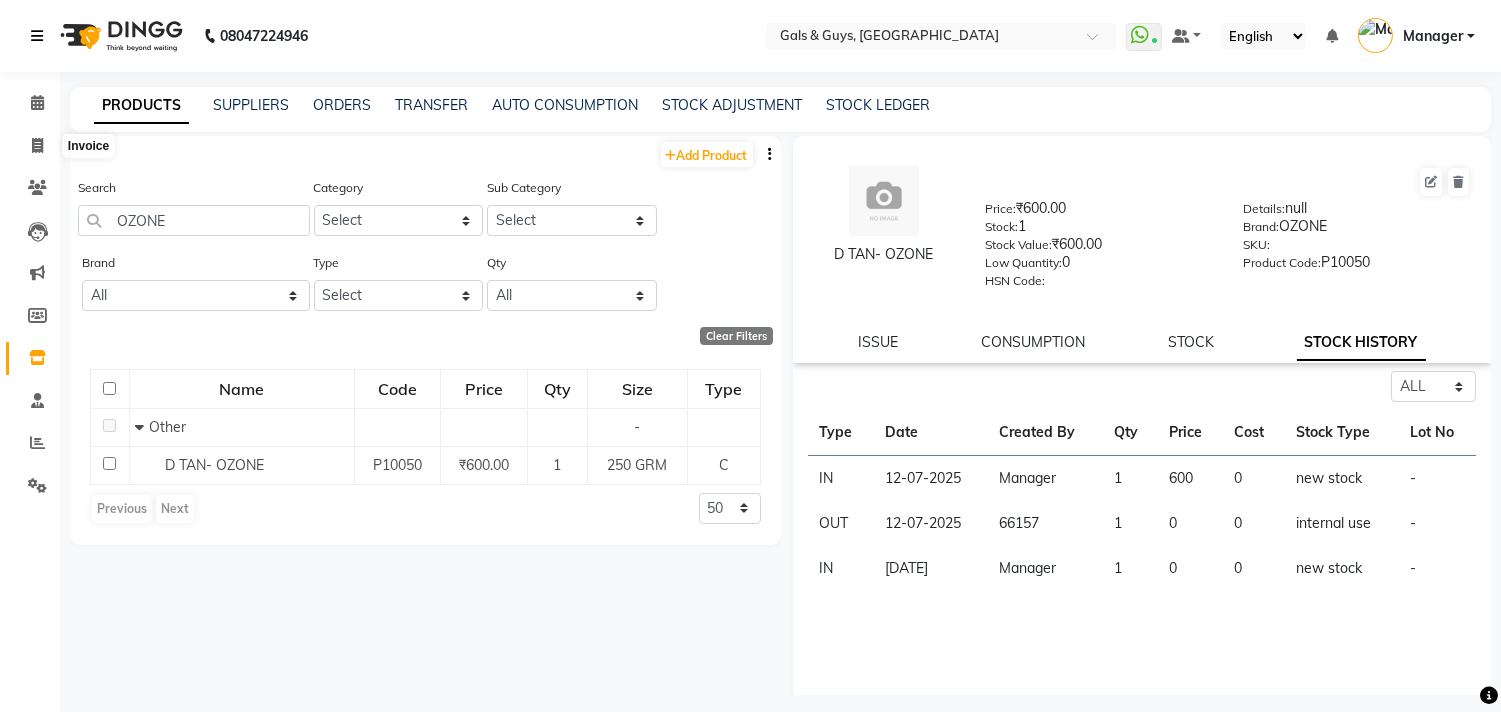 select on "service" 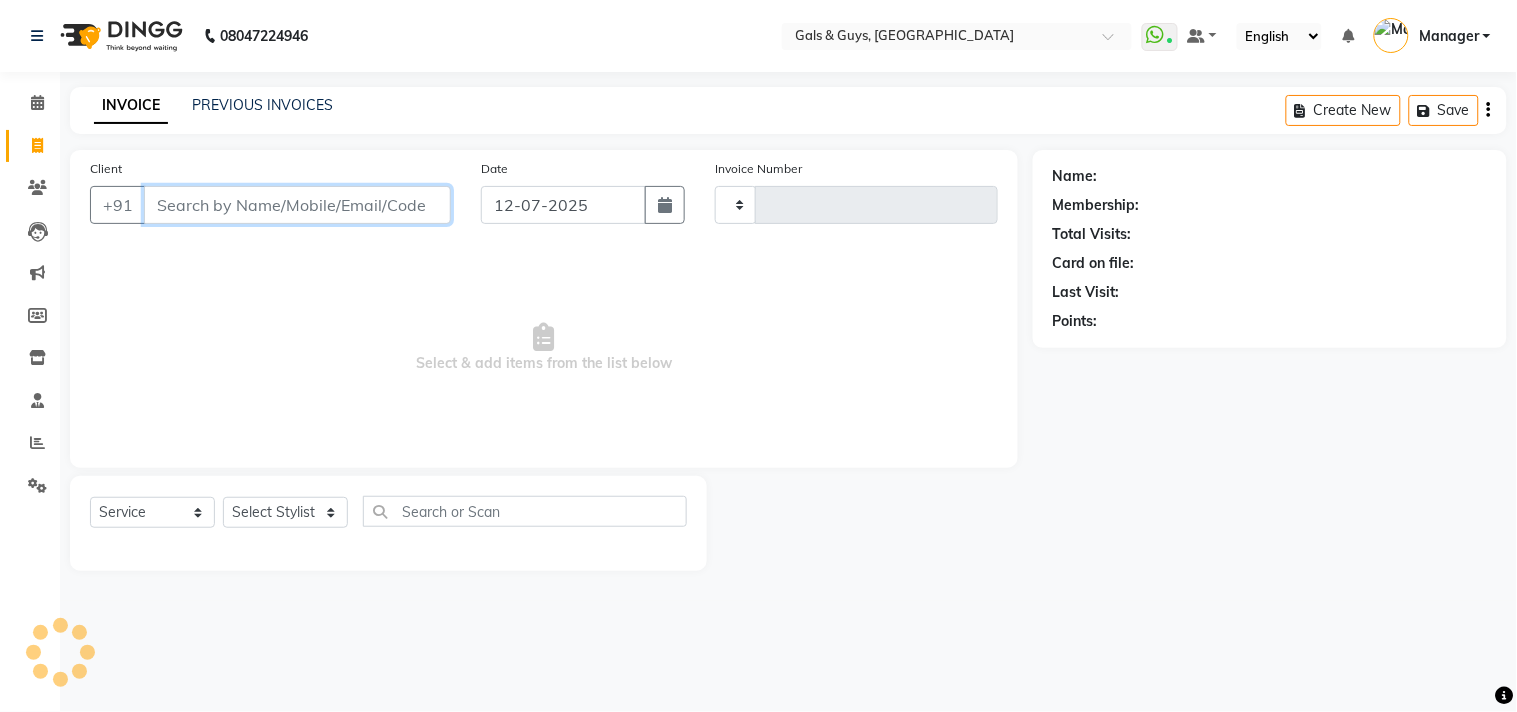 type on "0475" 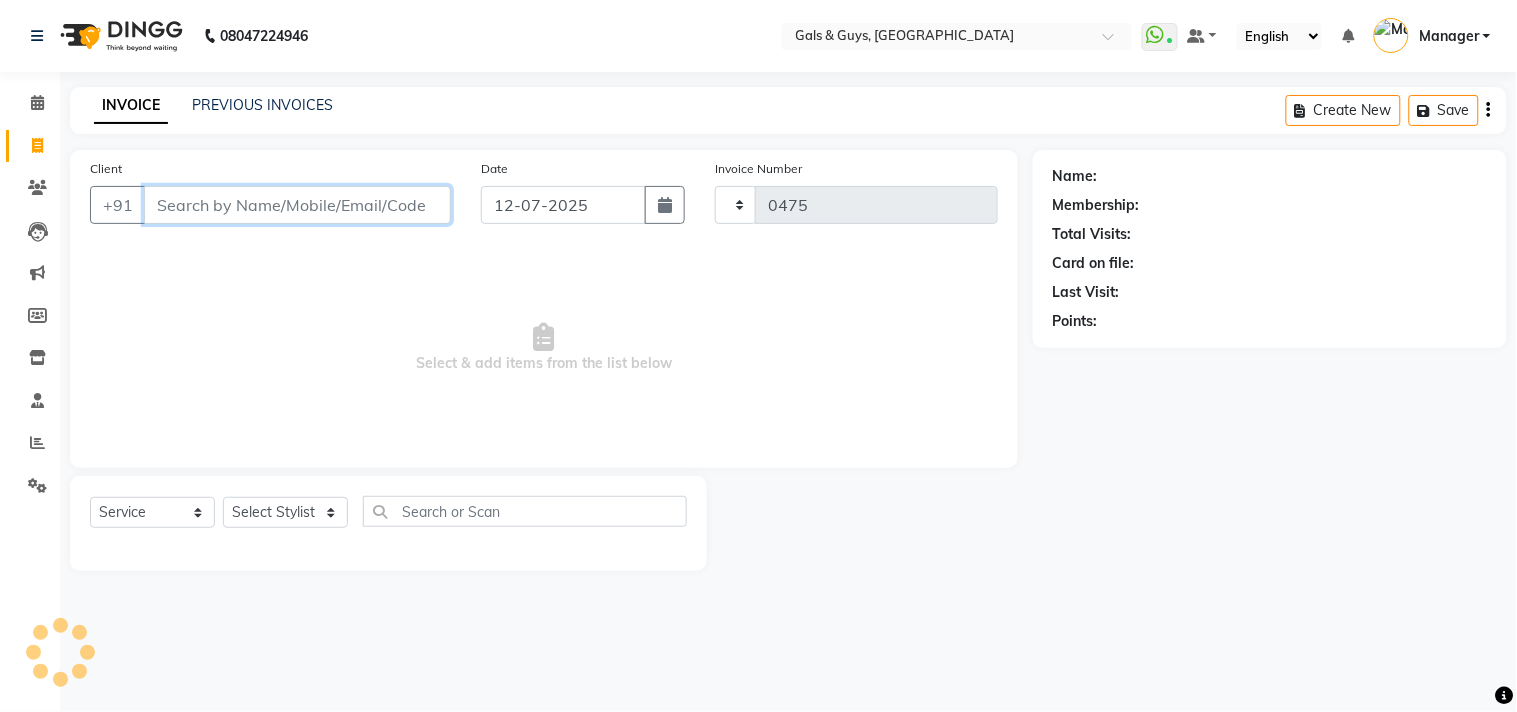 select on "7505" 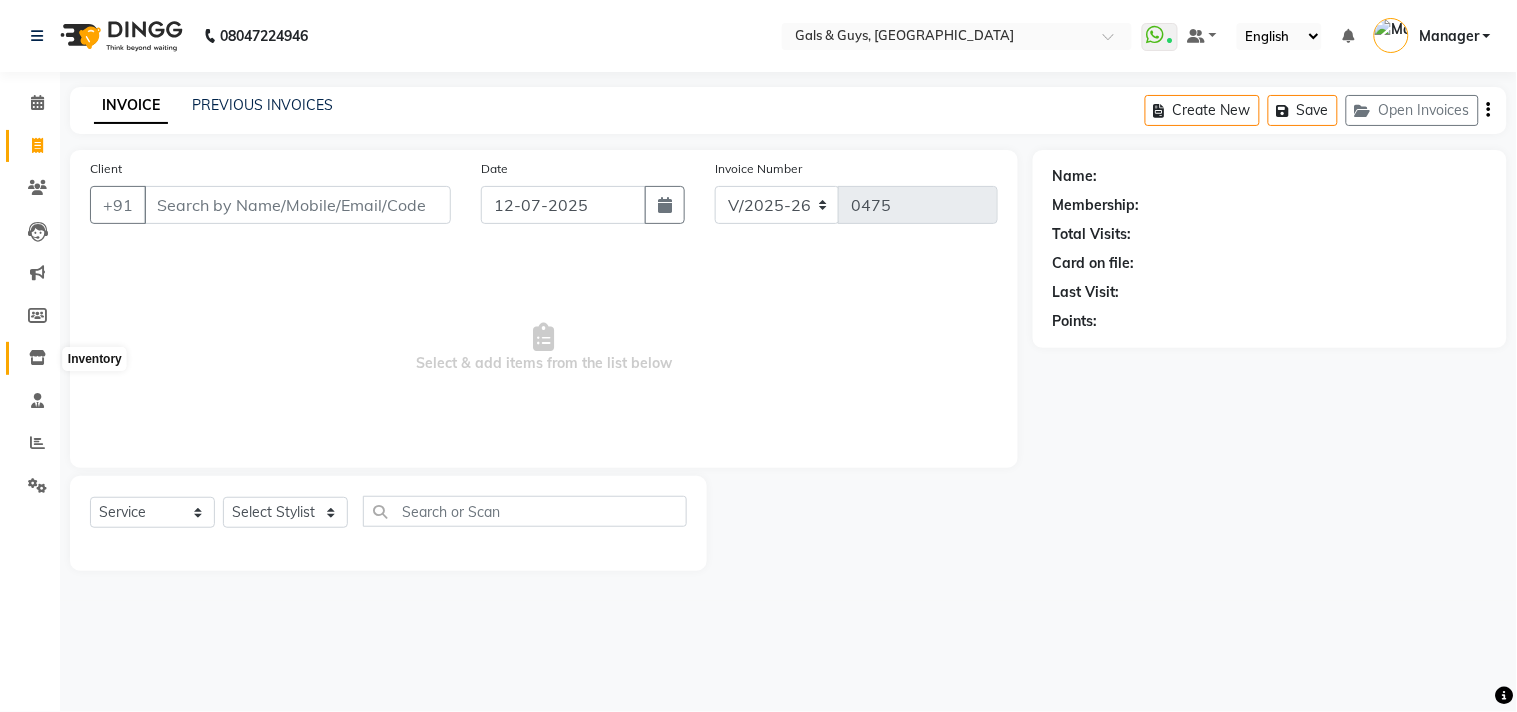 click 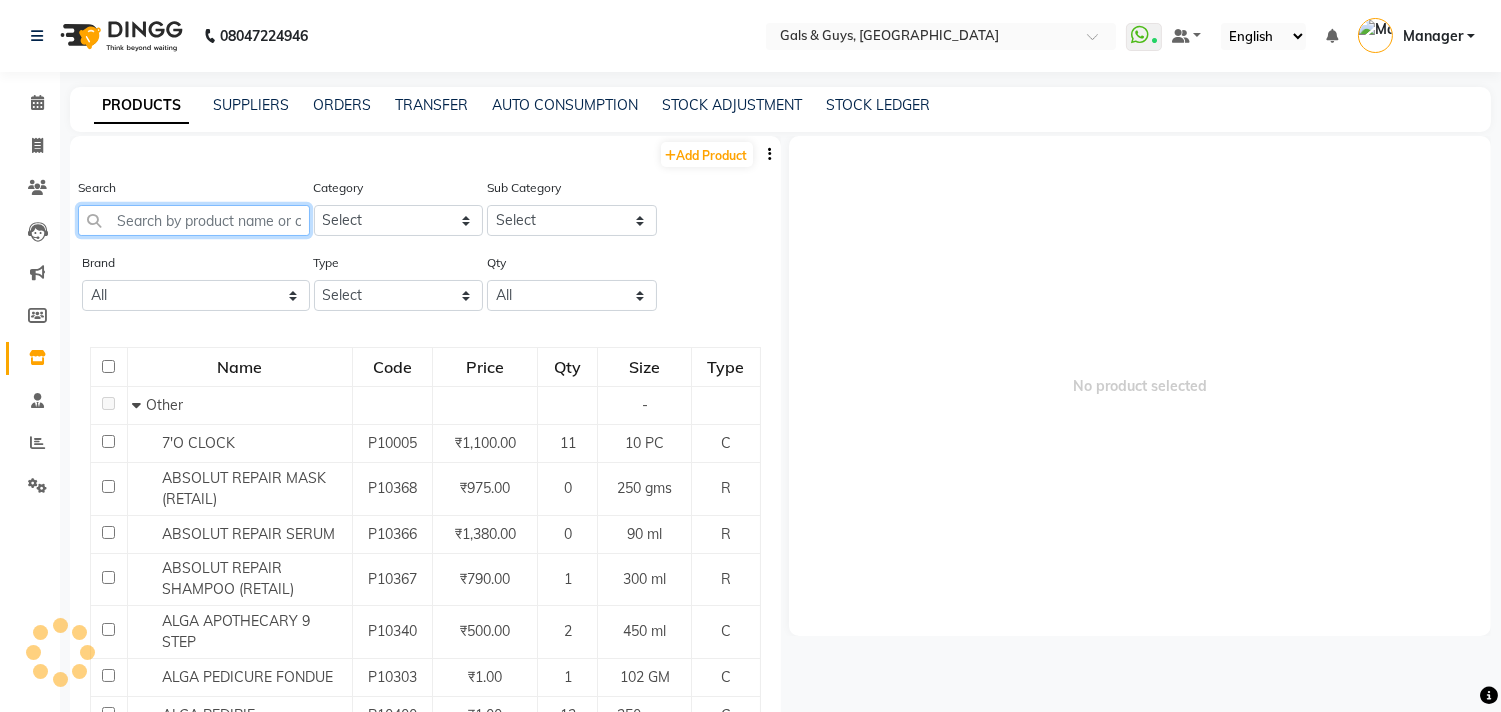 click 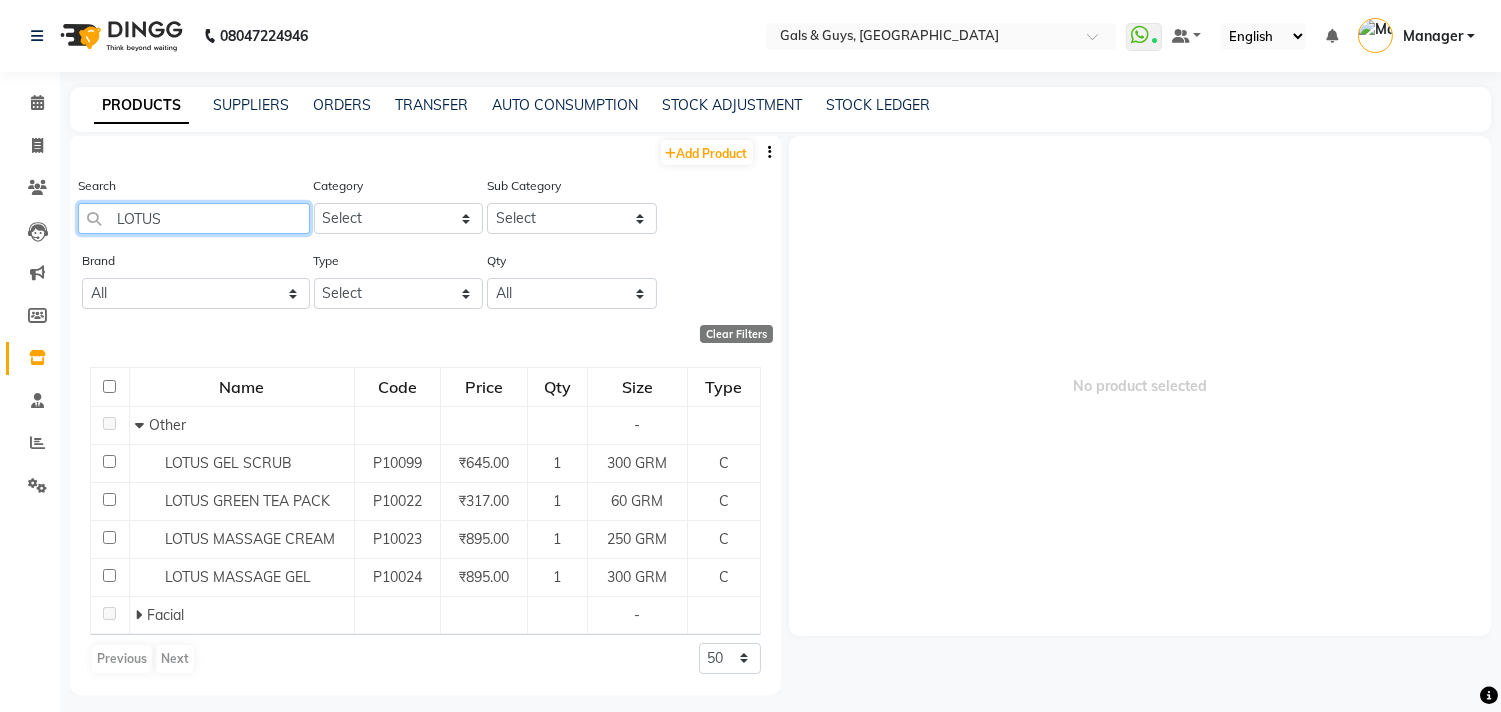 scroll, scrollTop: 0, scrollLeft: 0, axis: both 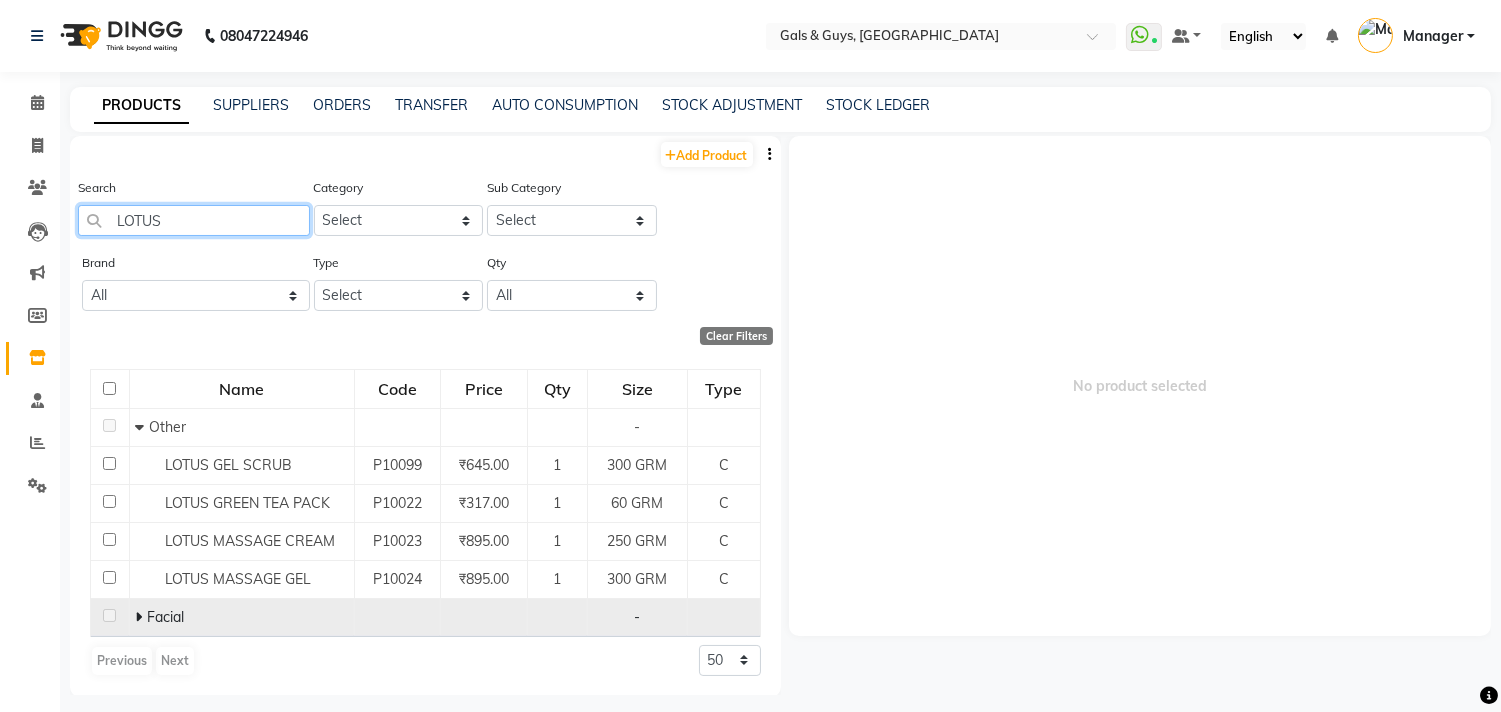 type on "LOTUS" 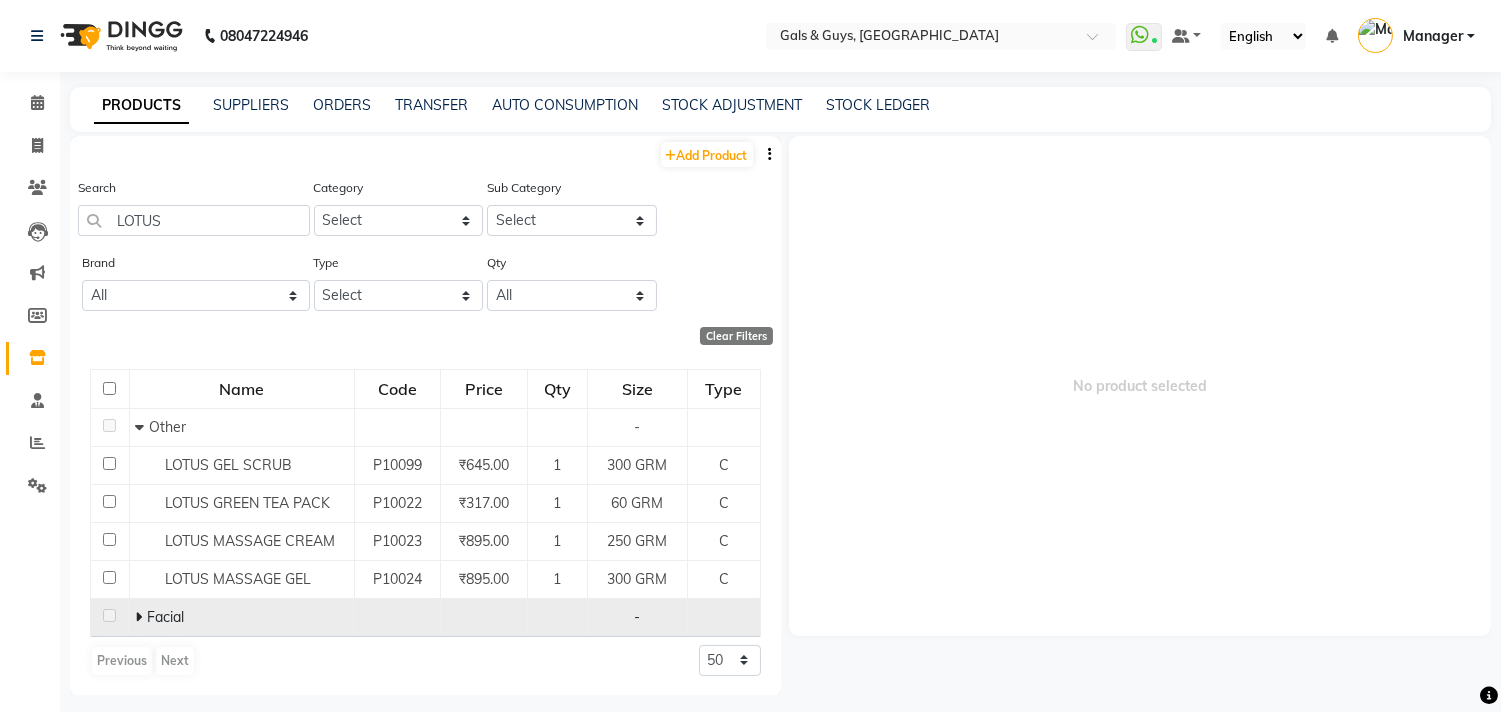 click 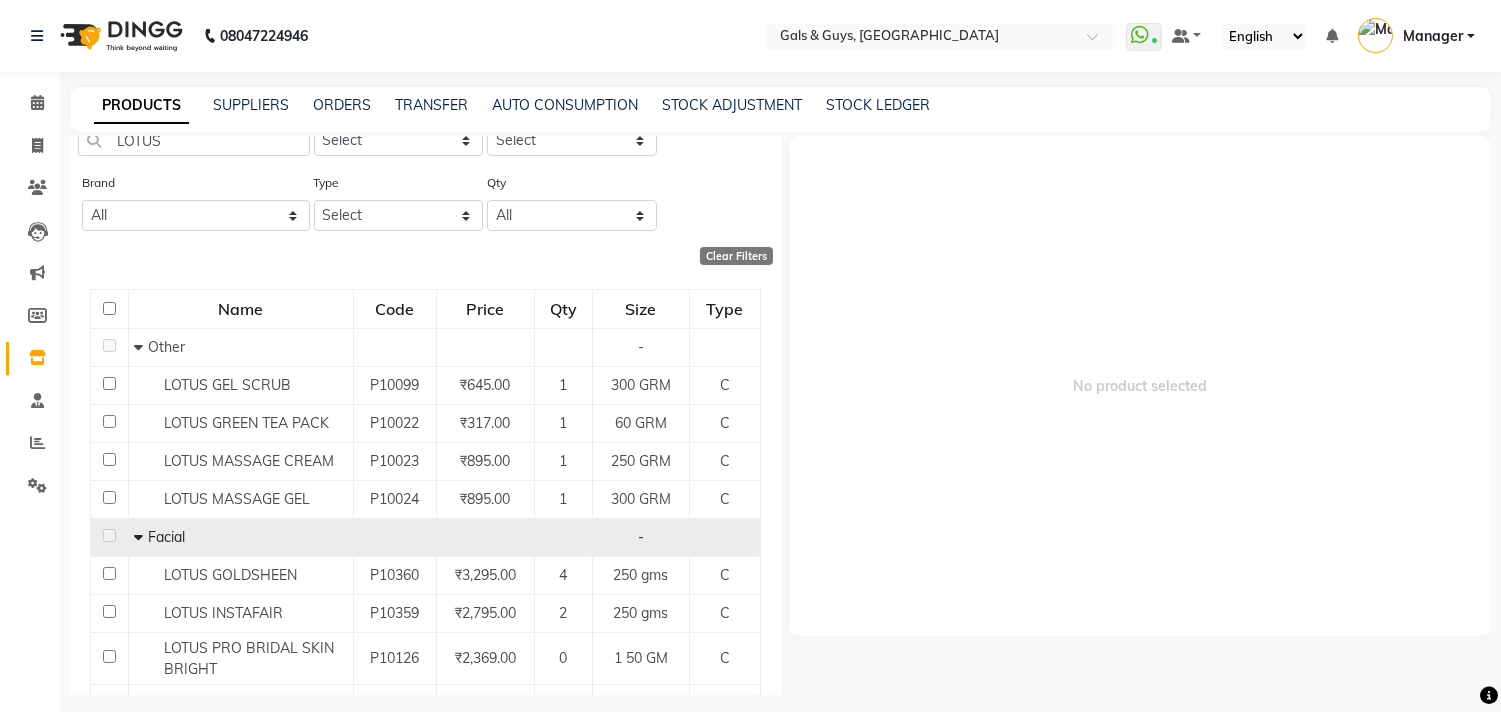 scroll, scrollTop: 207, scrollLeft: 0, axis: vertical 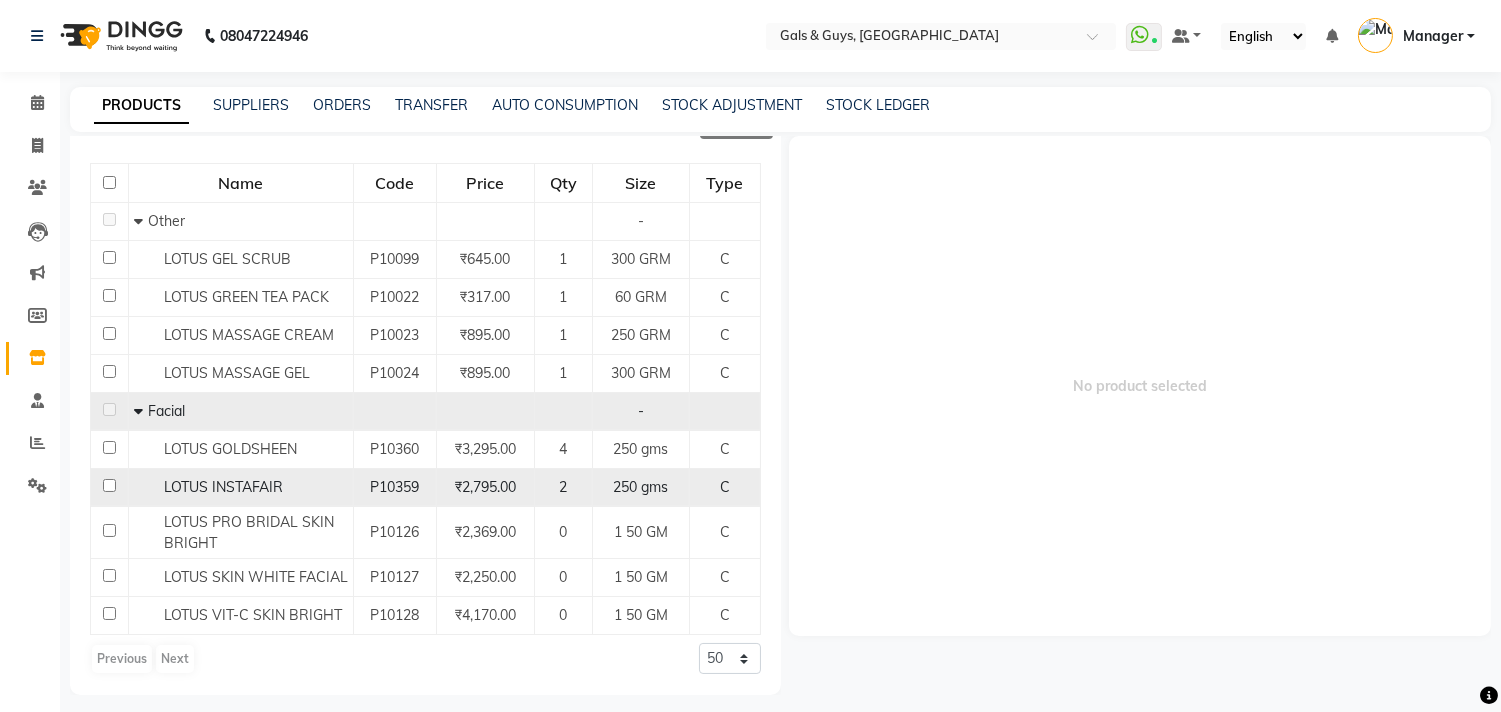 click 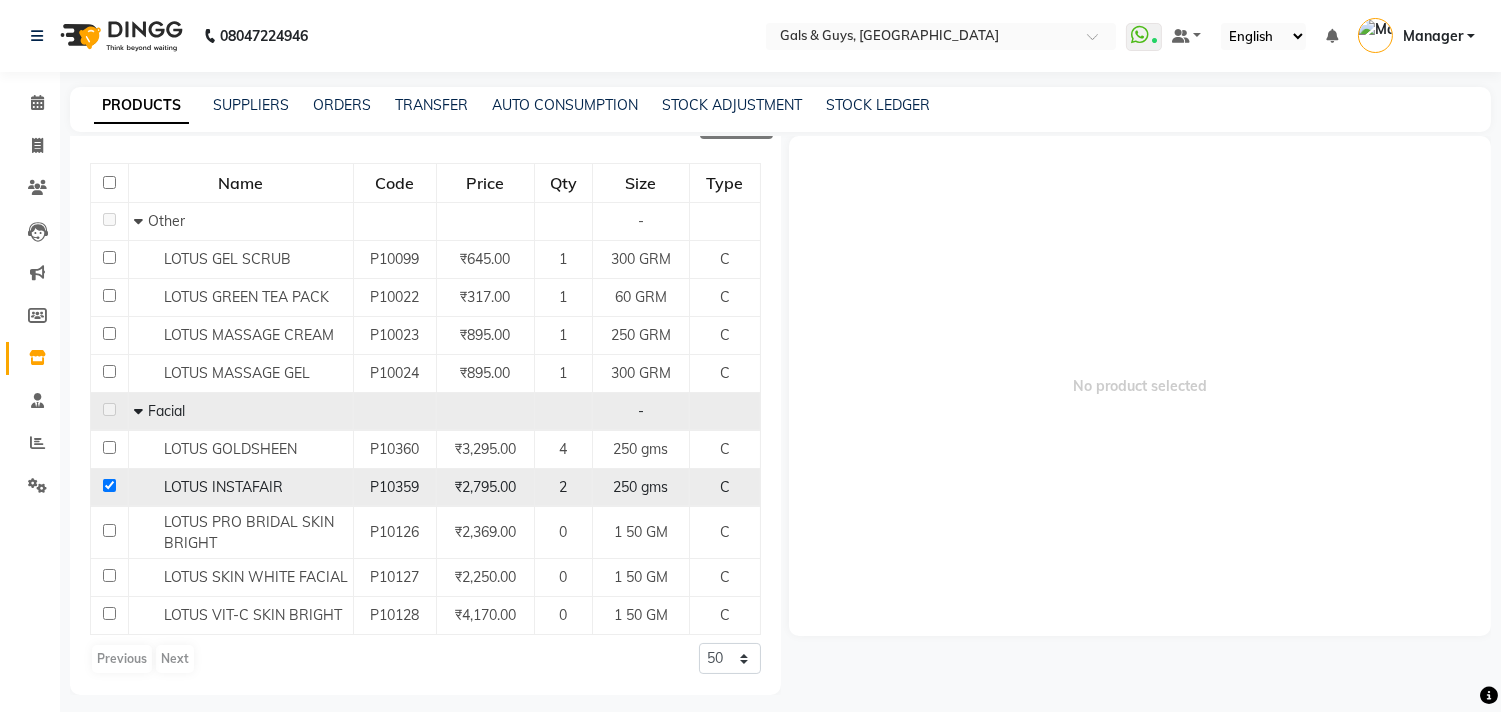 checkbox on "true" 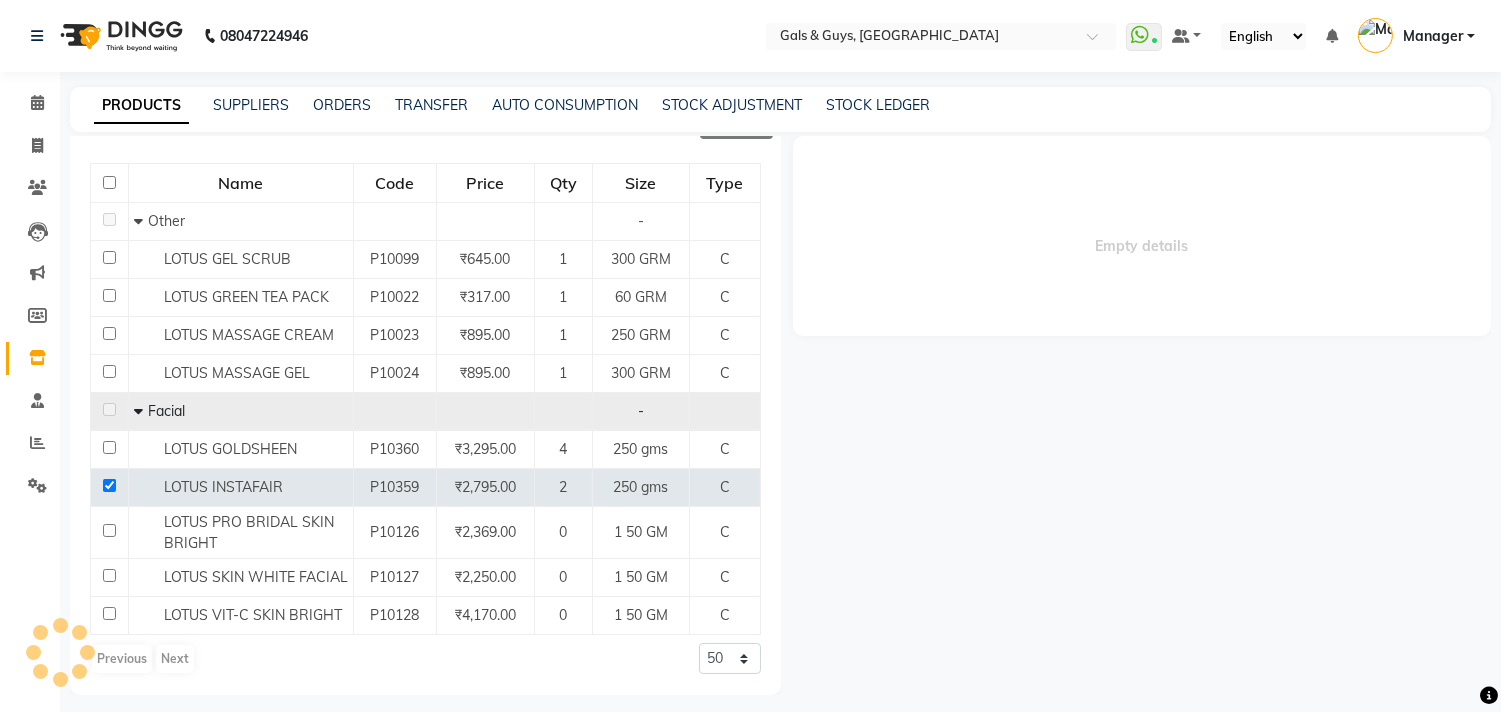 select 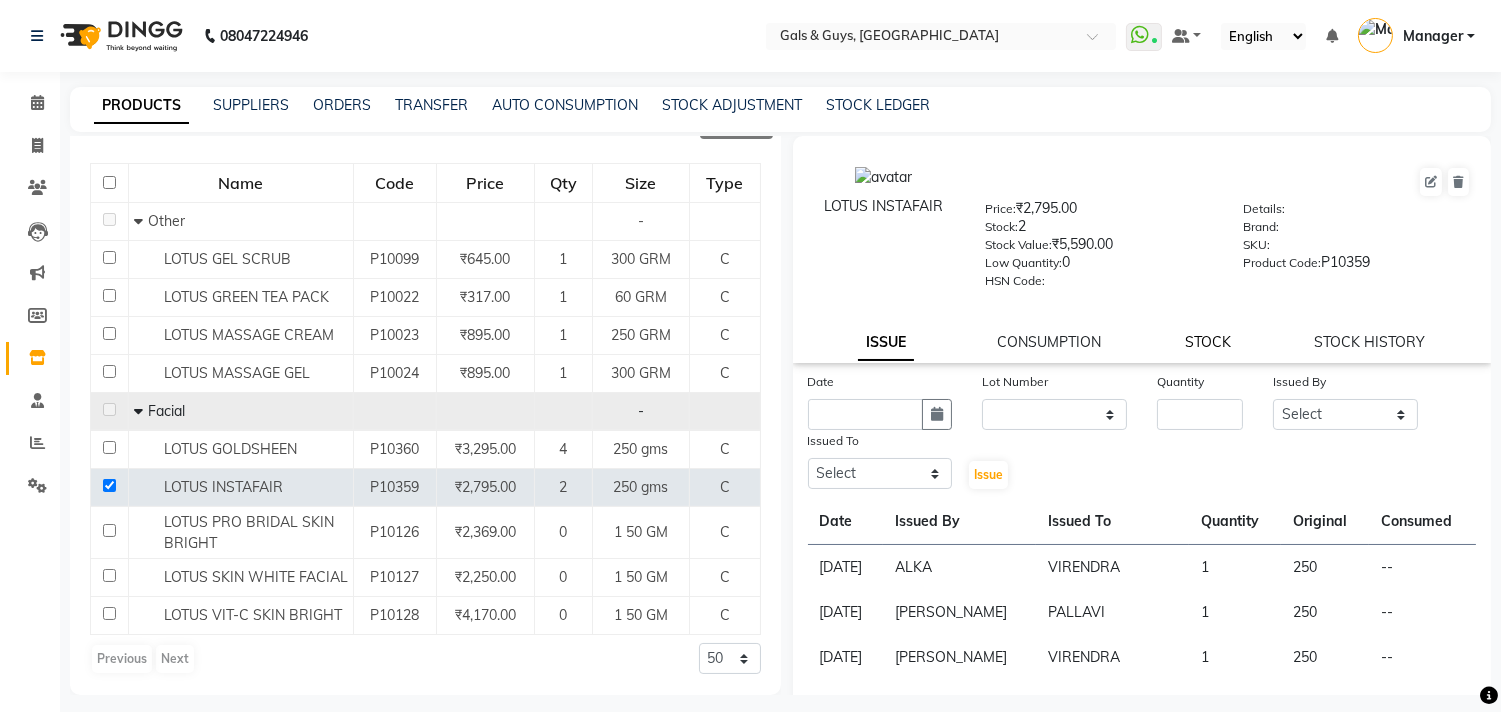 click on "STOCK" 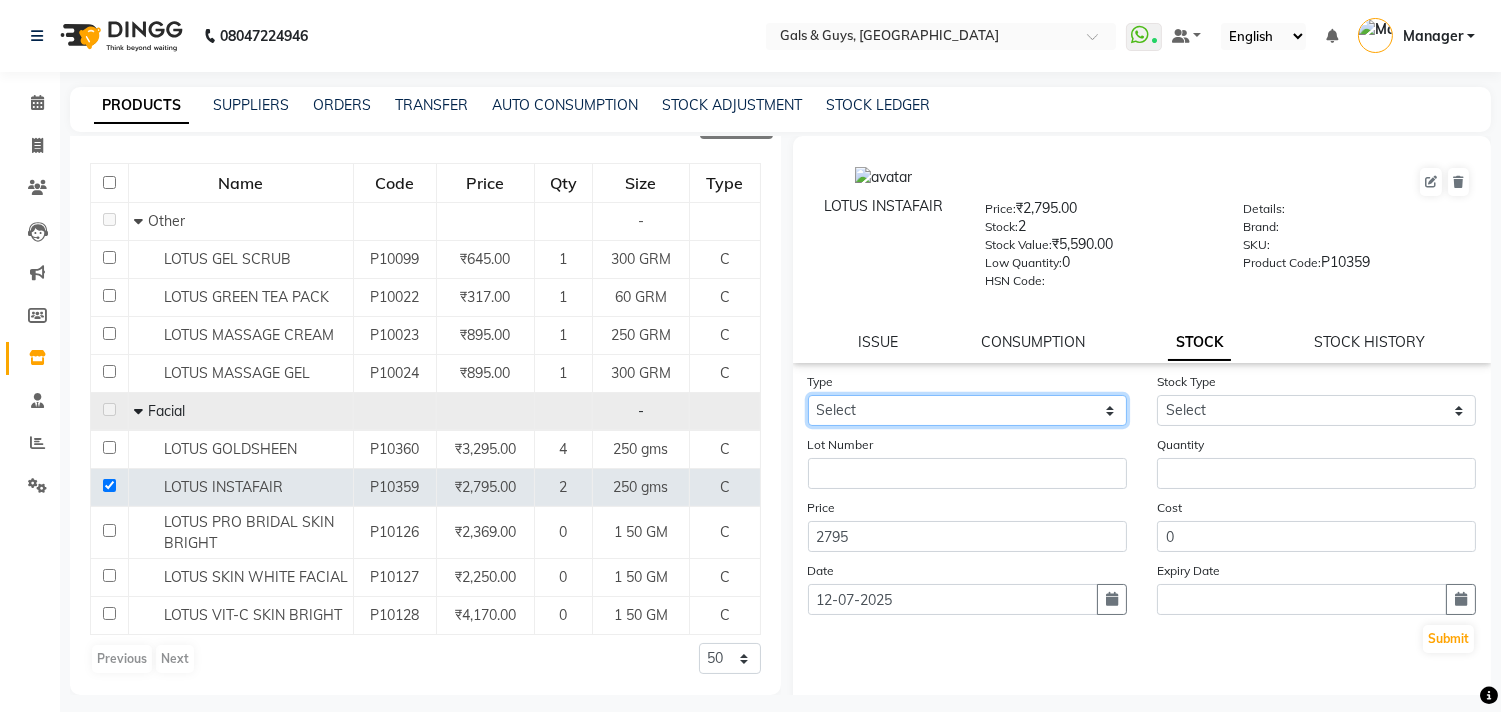 click on "Select In Out" 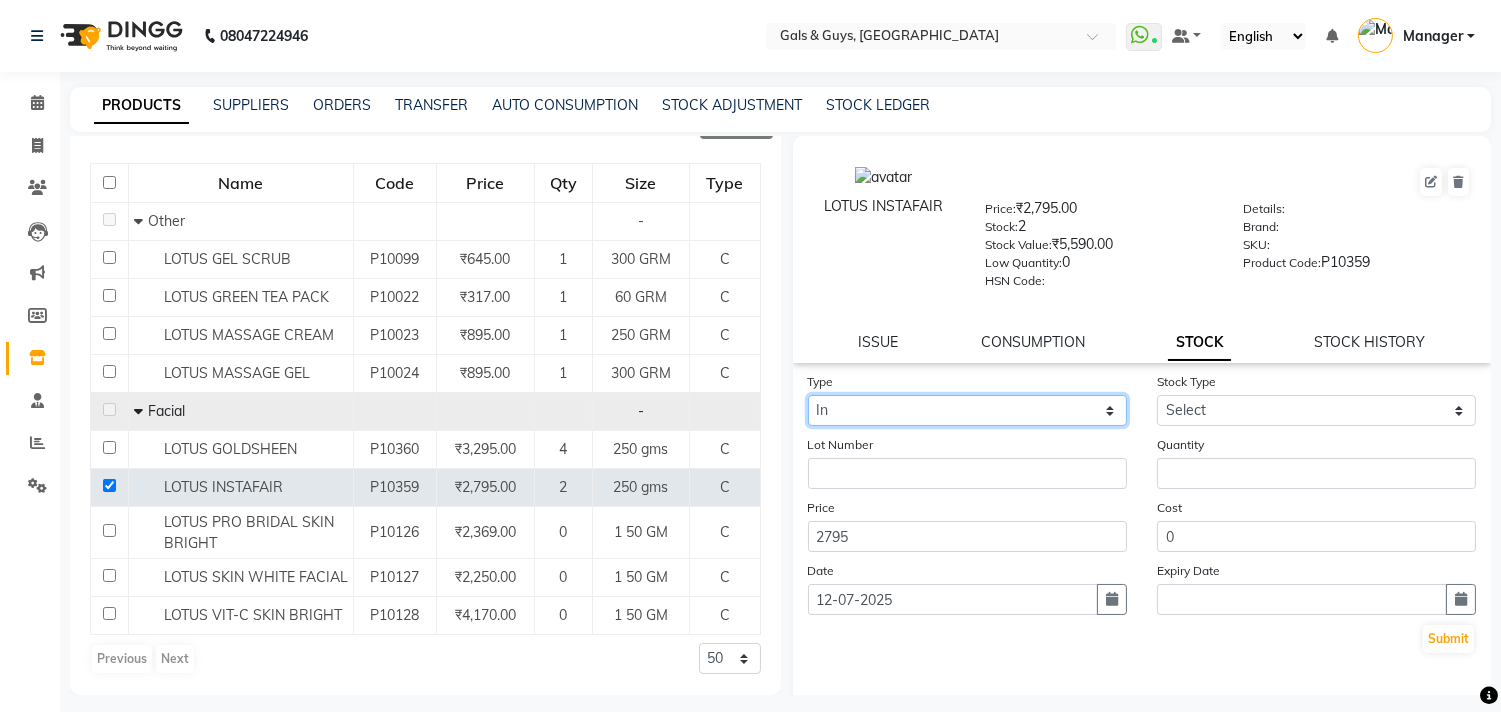 click on "Select In Out" 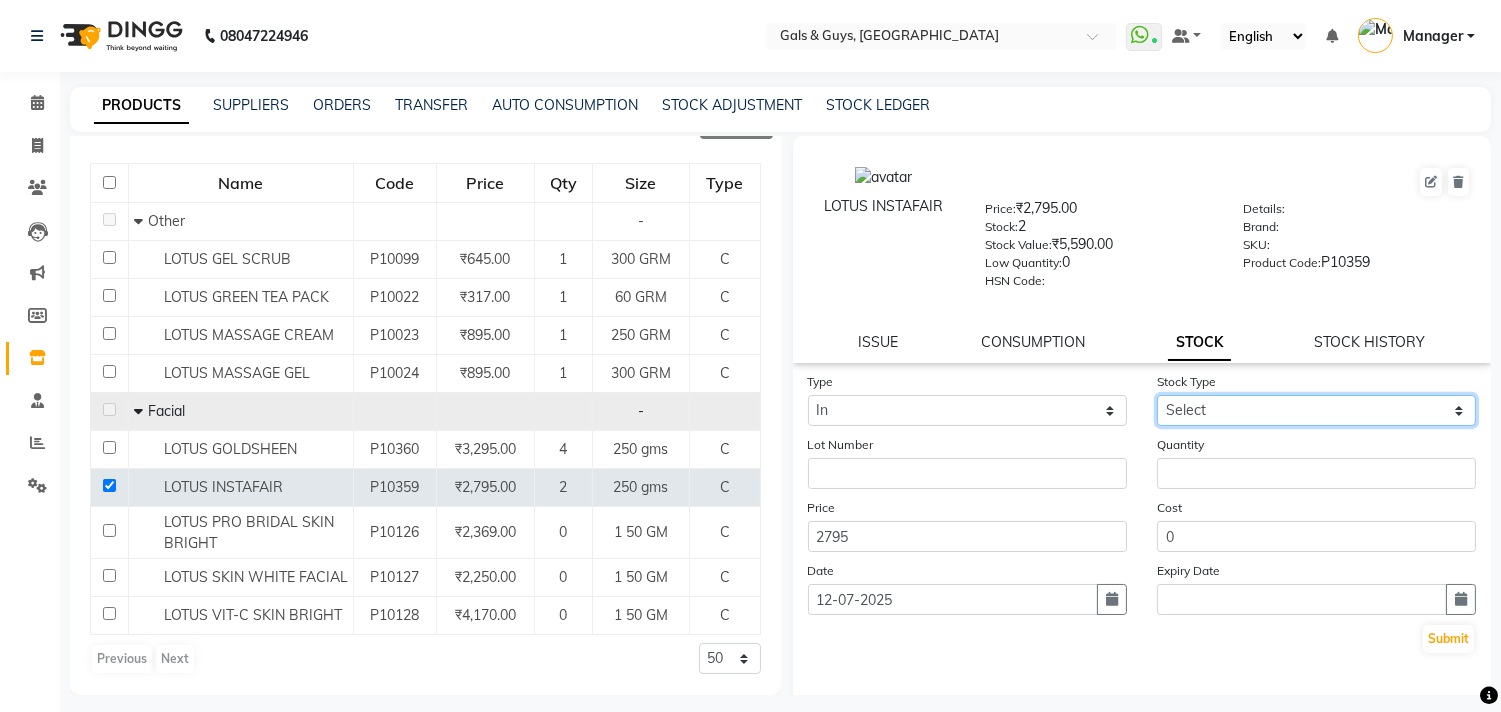 drag, startPoint x: 1335, startPoint y: 404, endPoint x: 1332, endPoint y: 414, distance: 10.440307 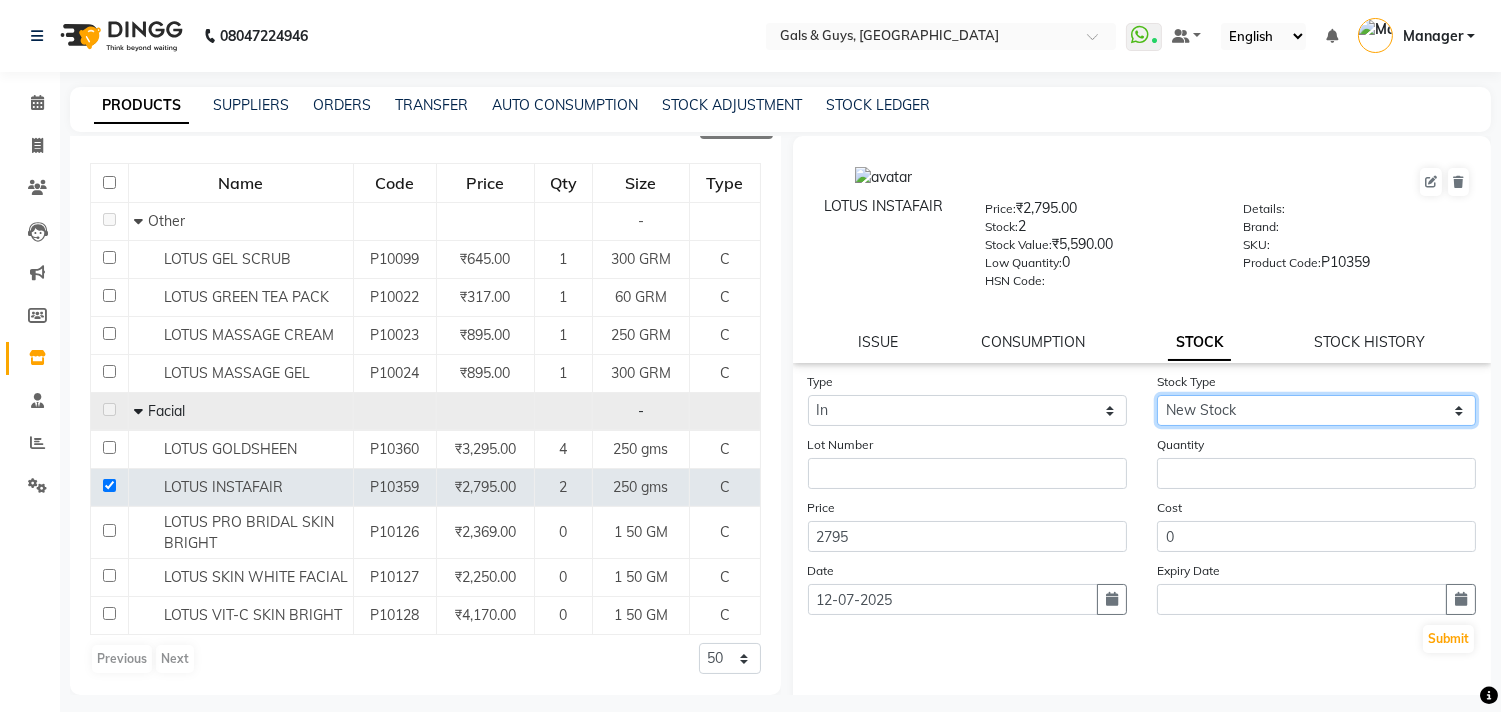 click on "Select New Stock Adjustment Return Other" 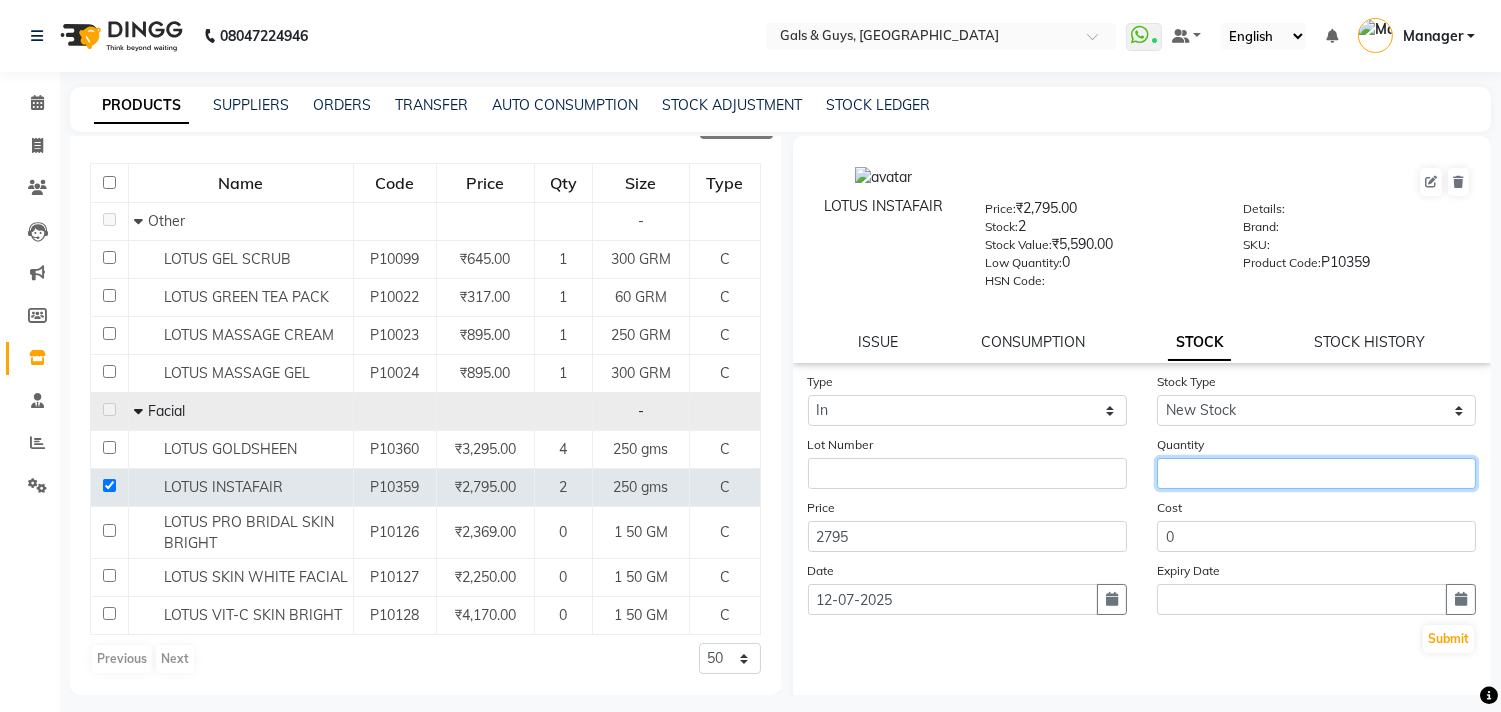 click 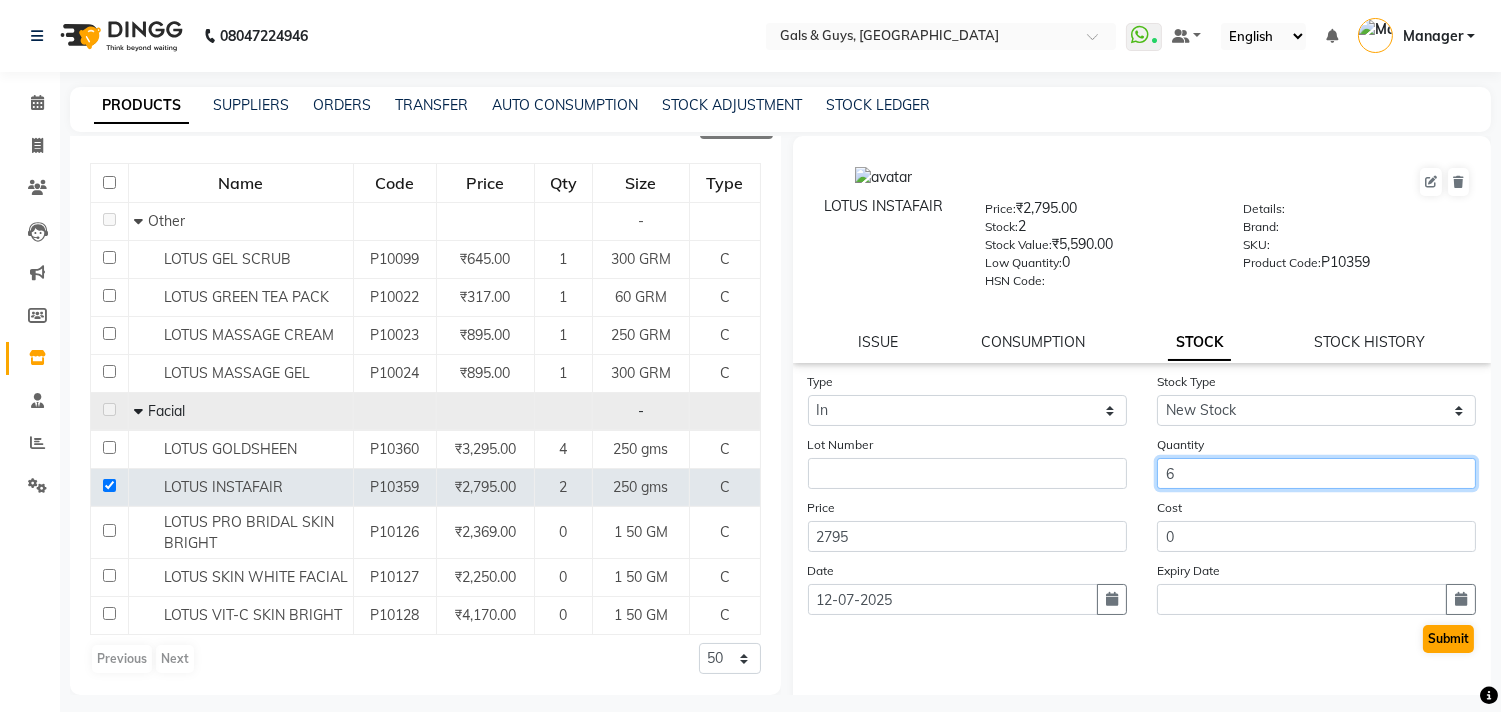 type on "6" 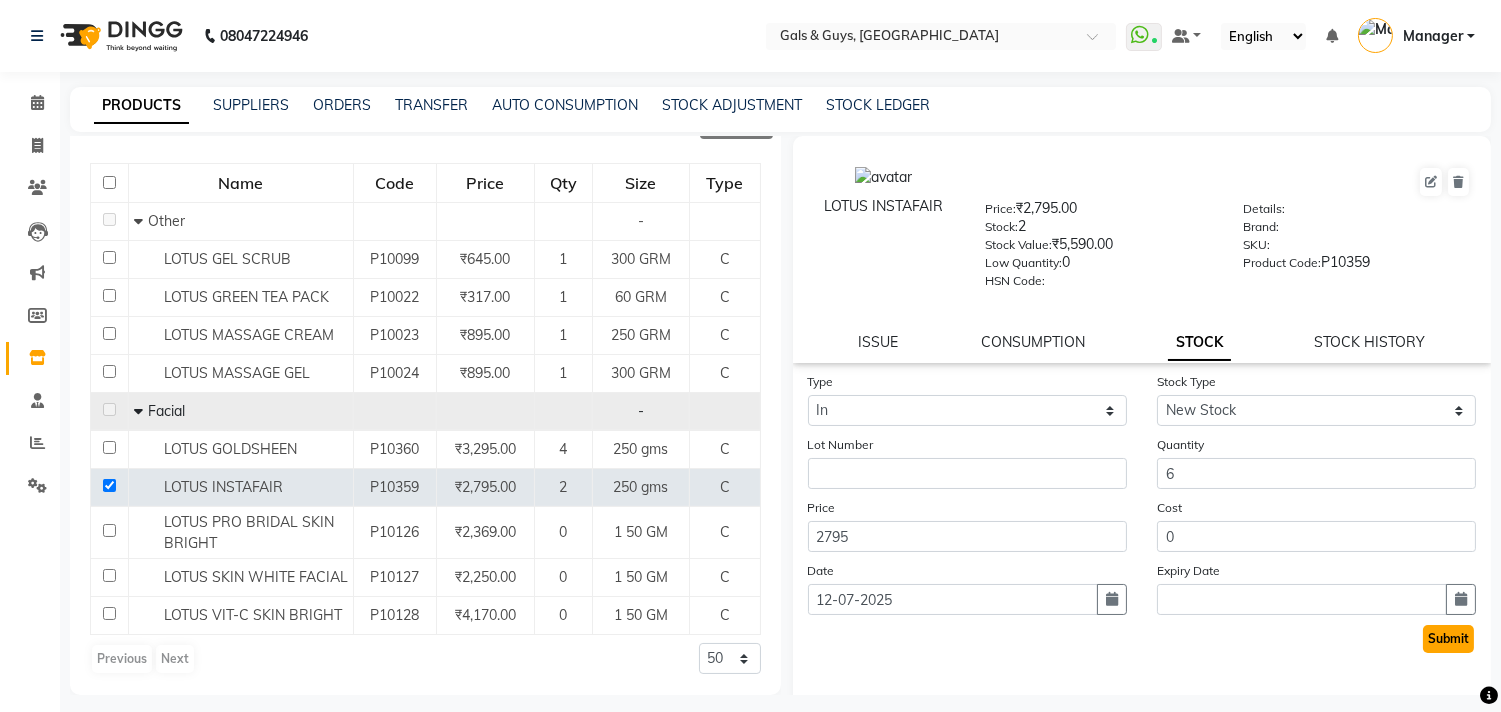 click on "Submit" 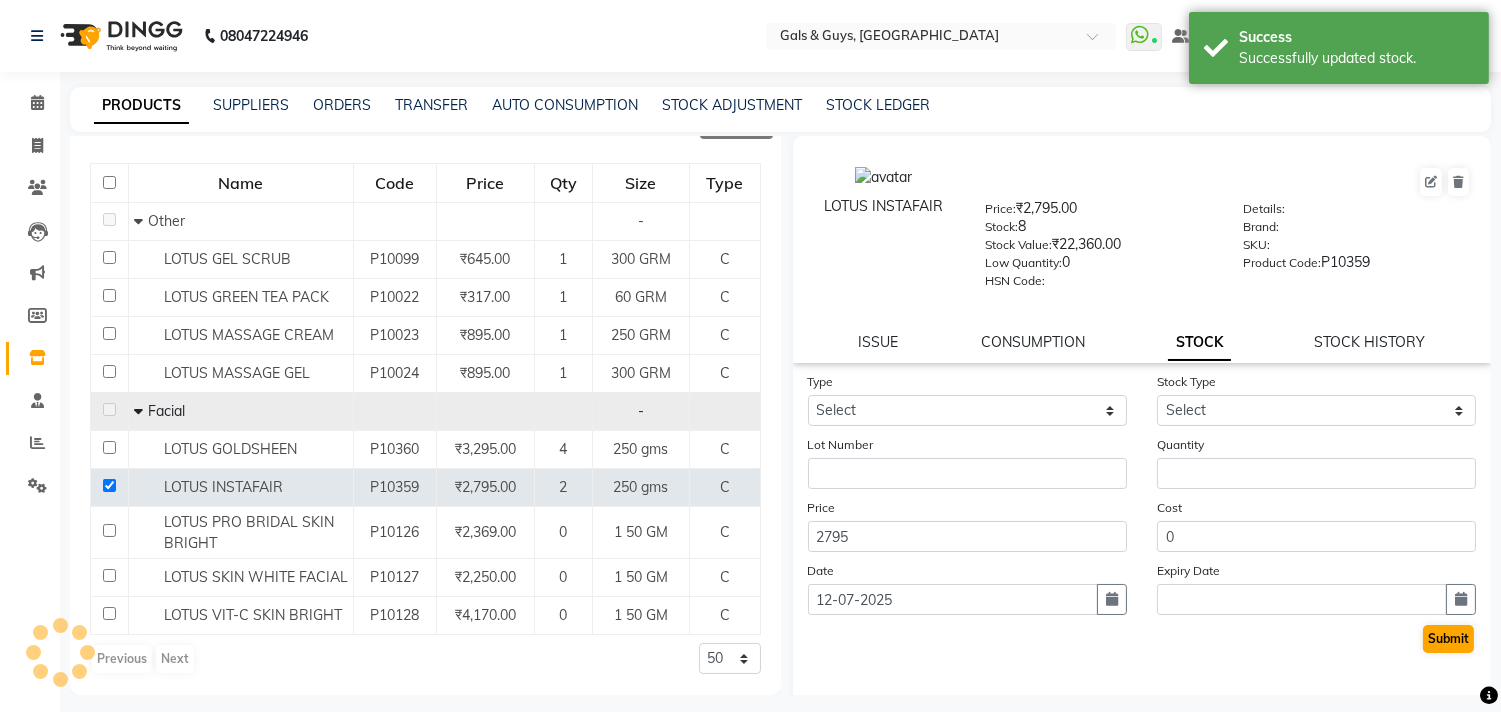scroll, scrollTop: 0, scrollLeft: 0, axis: both 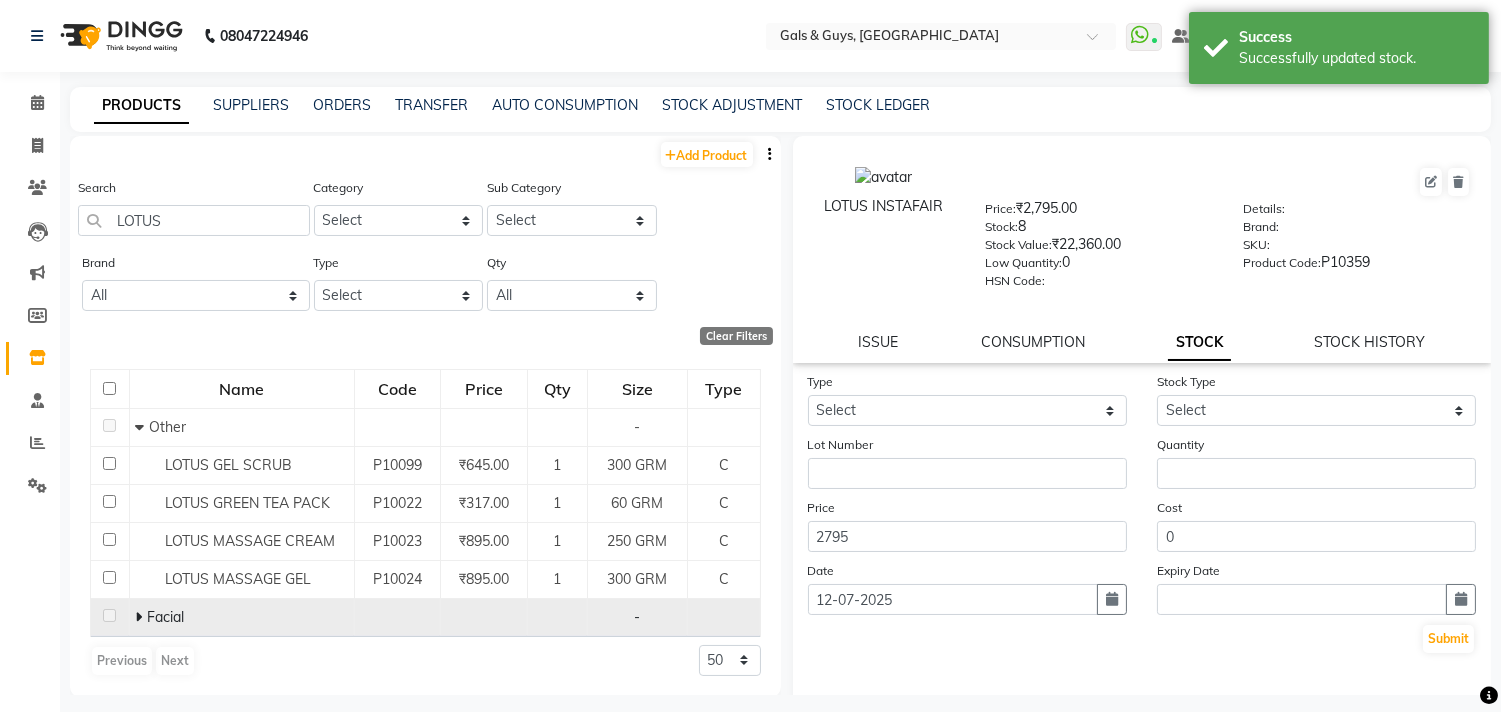 click 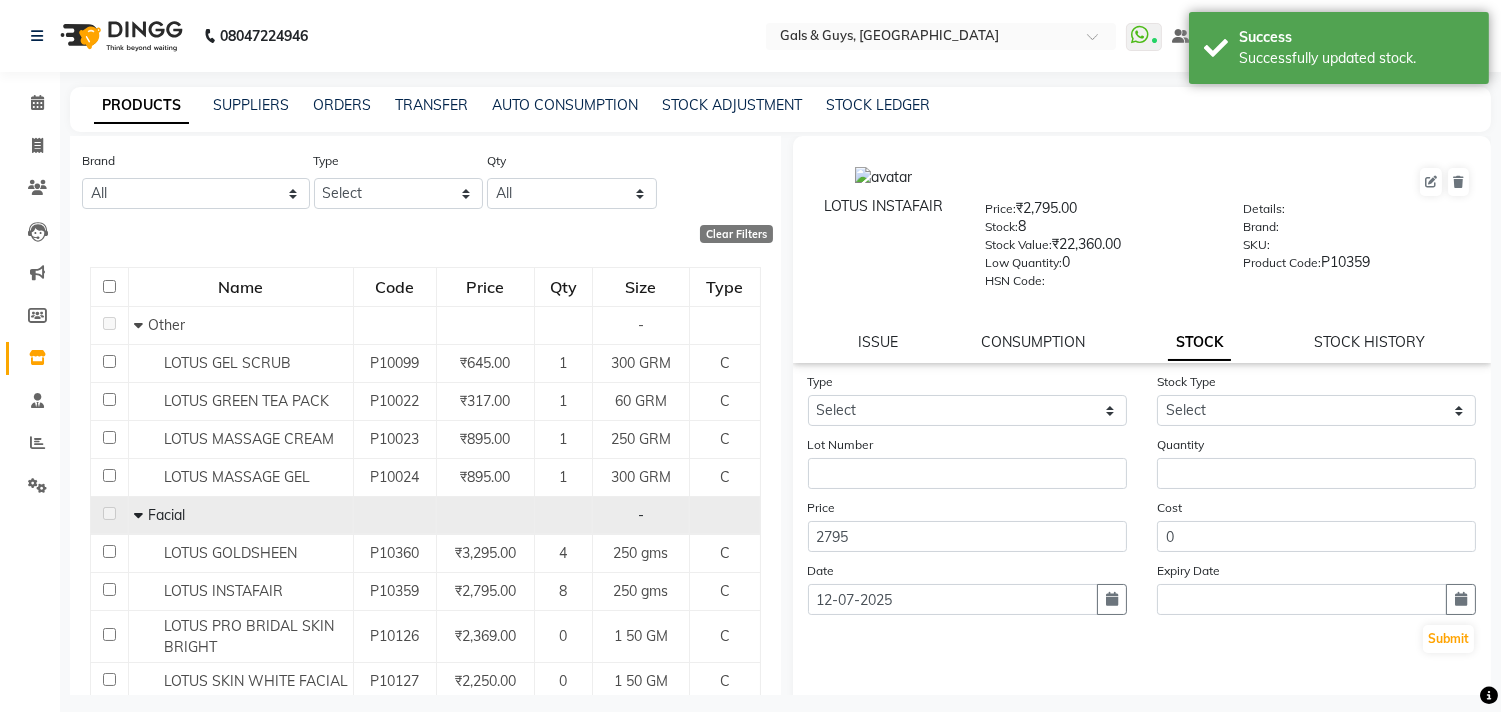 scroll, scrollTop: 0, scrollLeft: 0, axis: both 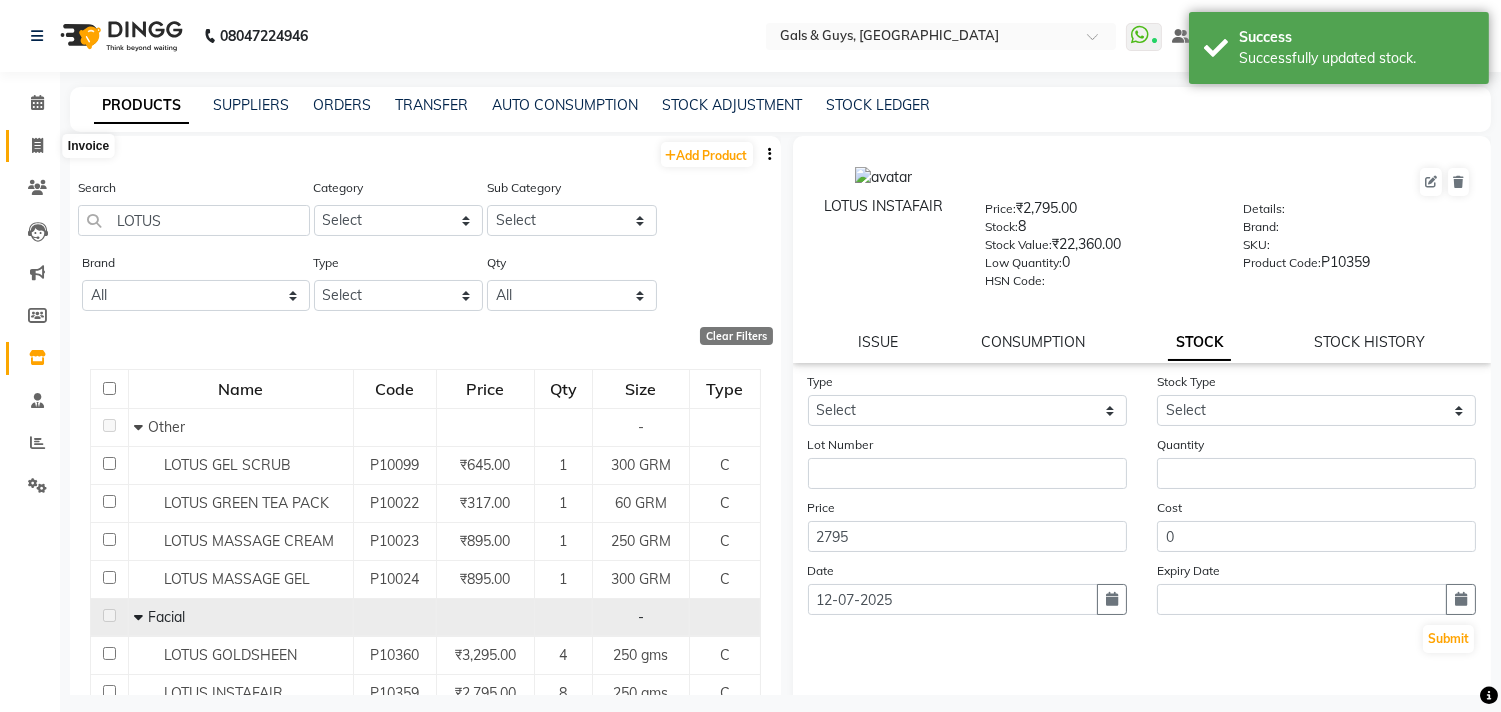 click 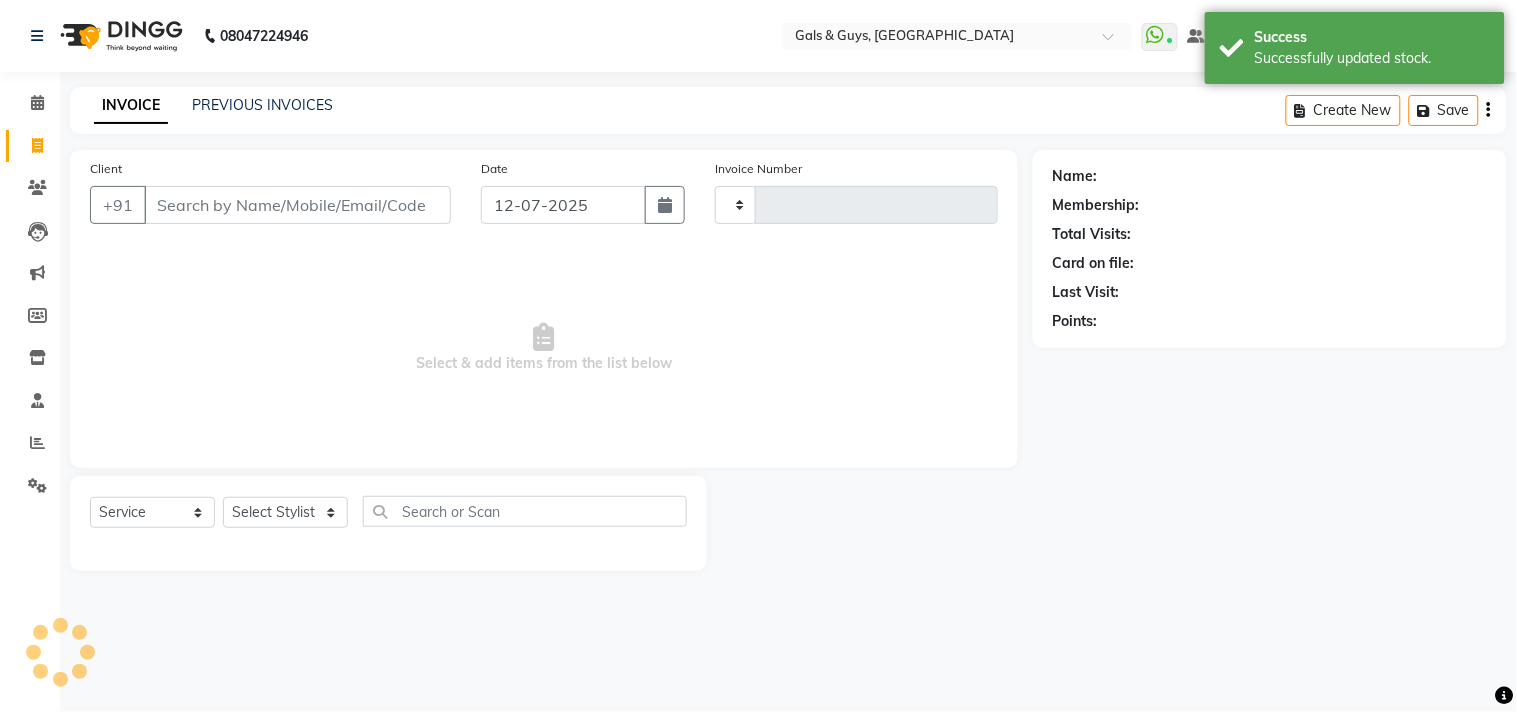 type on "0475" 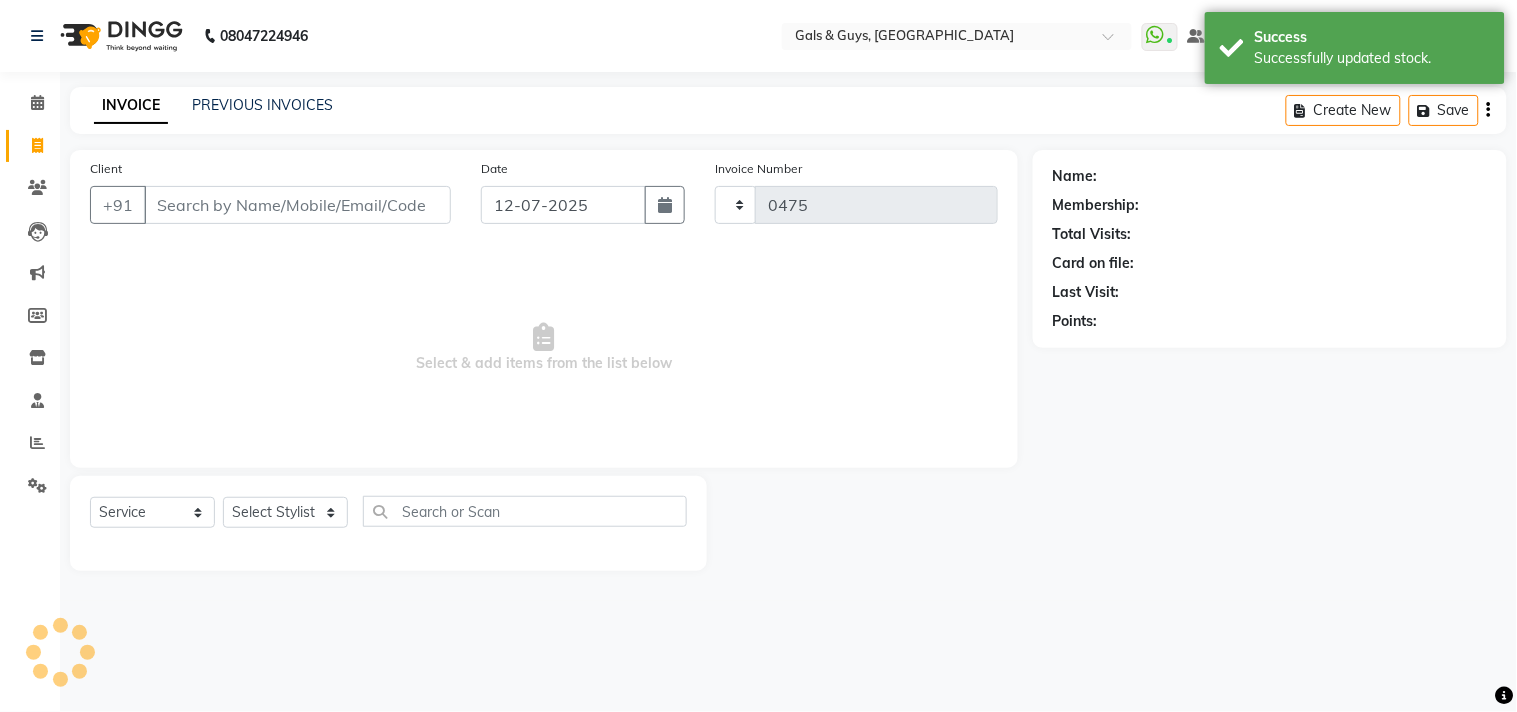 select on "7505" 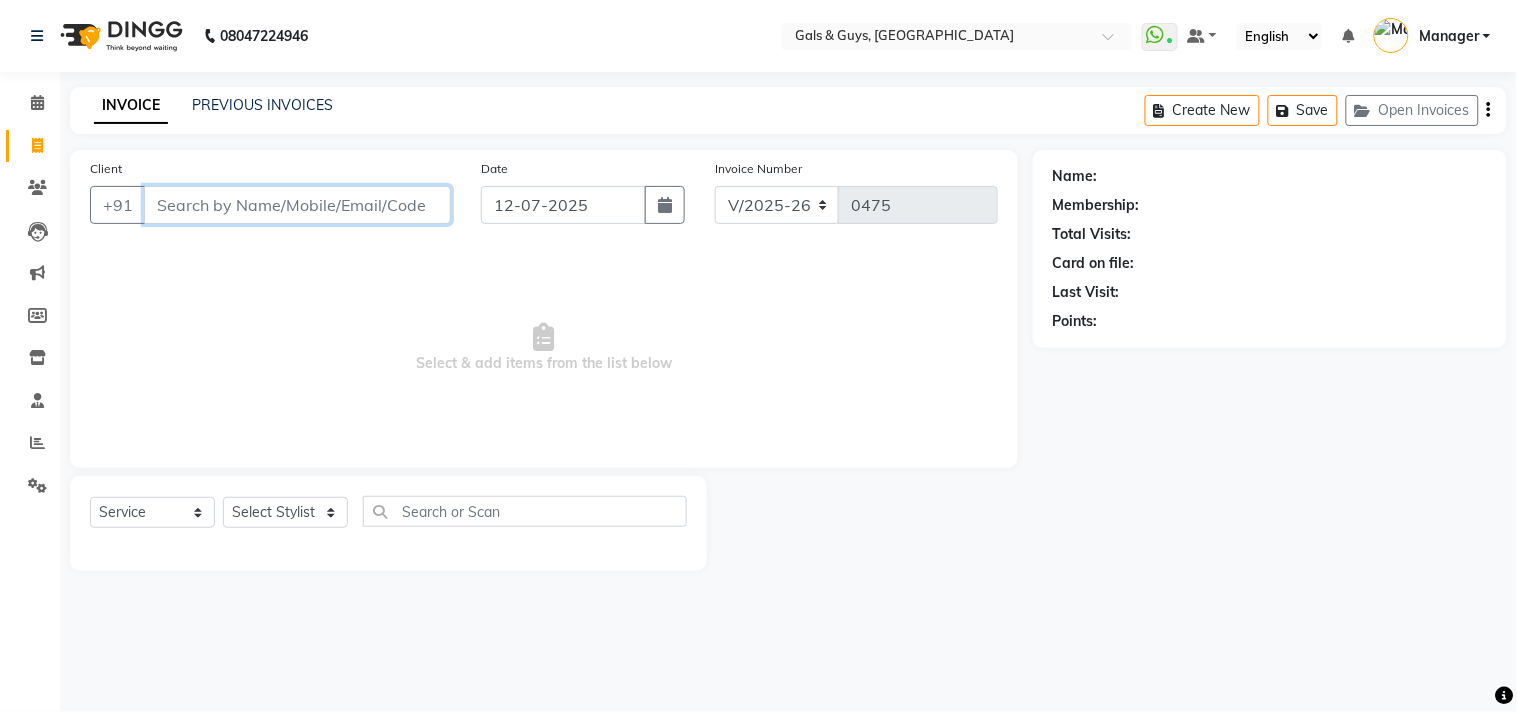 click on "Client" at bounding box center (297, 205) 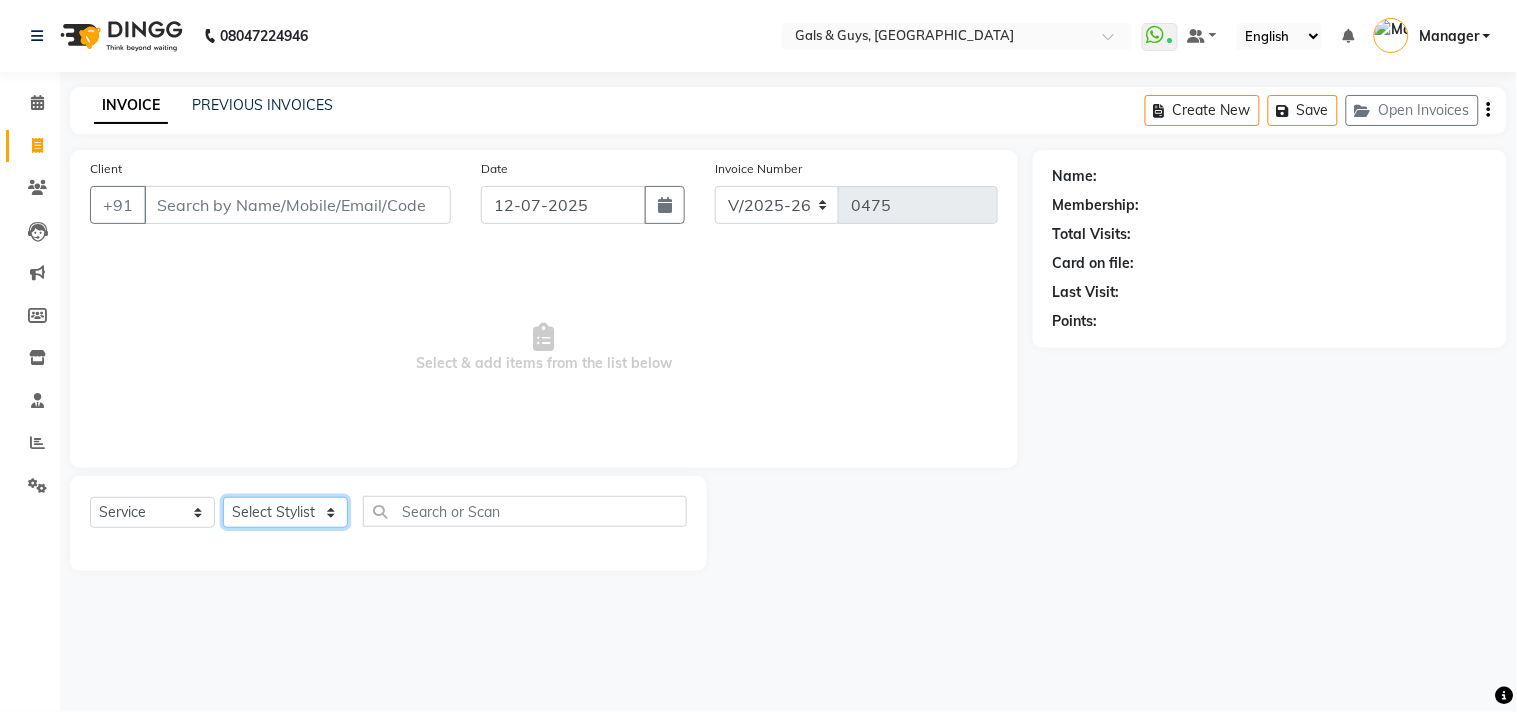 click on "Select Stylist Abhinav ADVANCE ALKA Ankita B-WAX  JANVI KUNAL Manager MEMBERSHIP MOHD. PALLAVI PRATHAM PRODUCT RAJAT SAHIL TANIYA UMESH VIRENDRA" 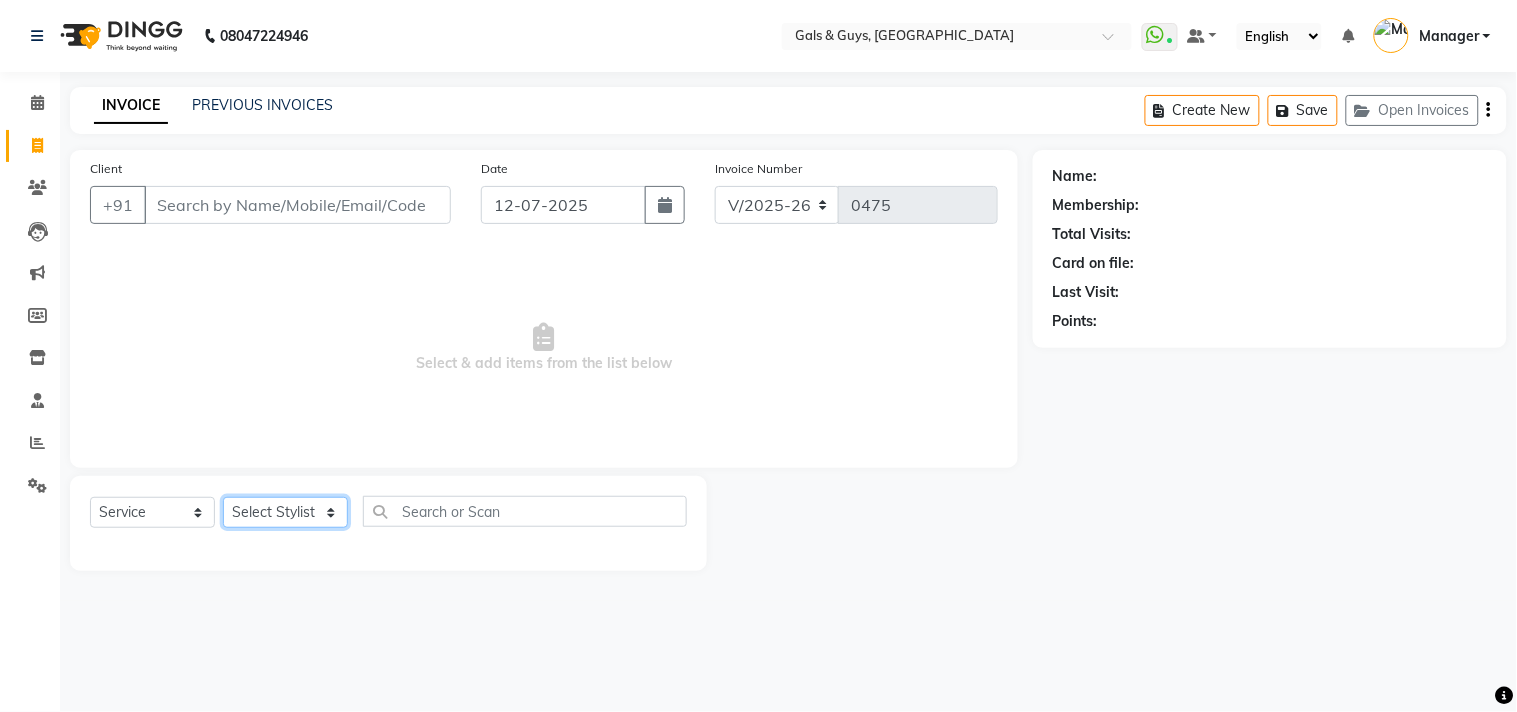 select on "66164" 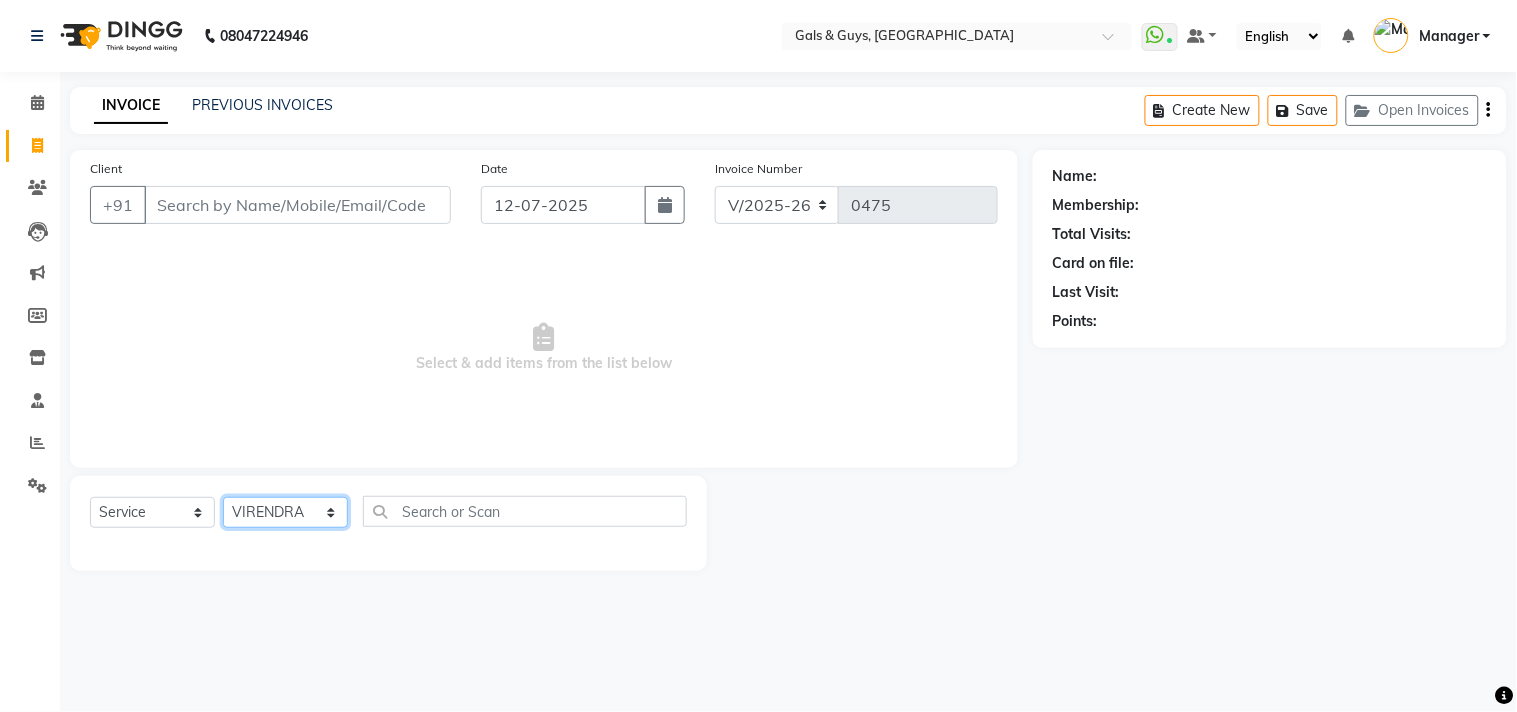click on "Select Stylist Abhinav ADVANCE ALKA Ankita B-WAX  JANVI KUNAL Manager MEMBERSHIP MOHD. PALLAVI PRATHAM PRODUCT RAJAT SAHIL TANIYA UMESH VIRENDRA" 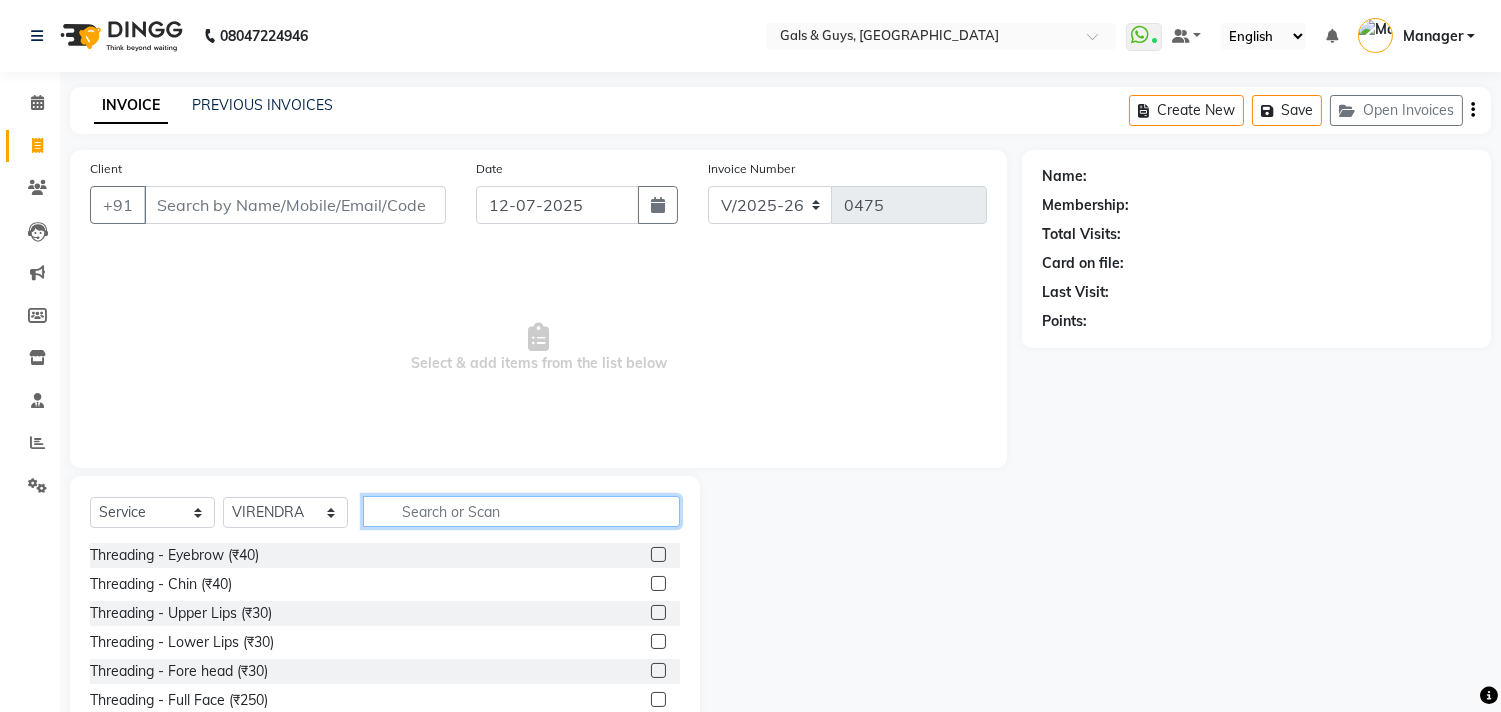 click 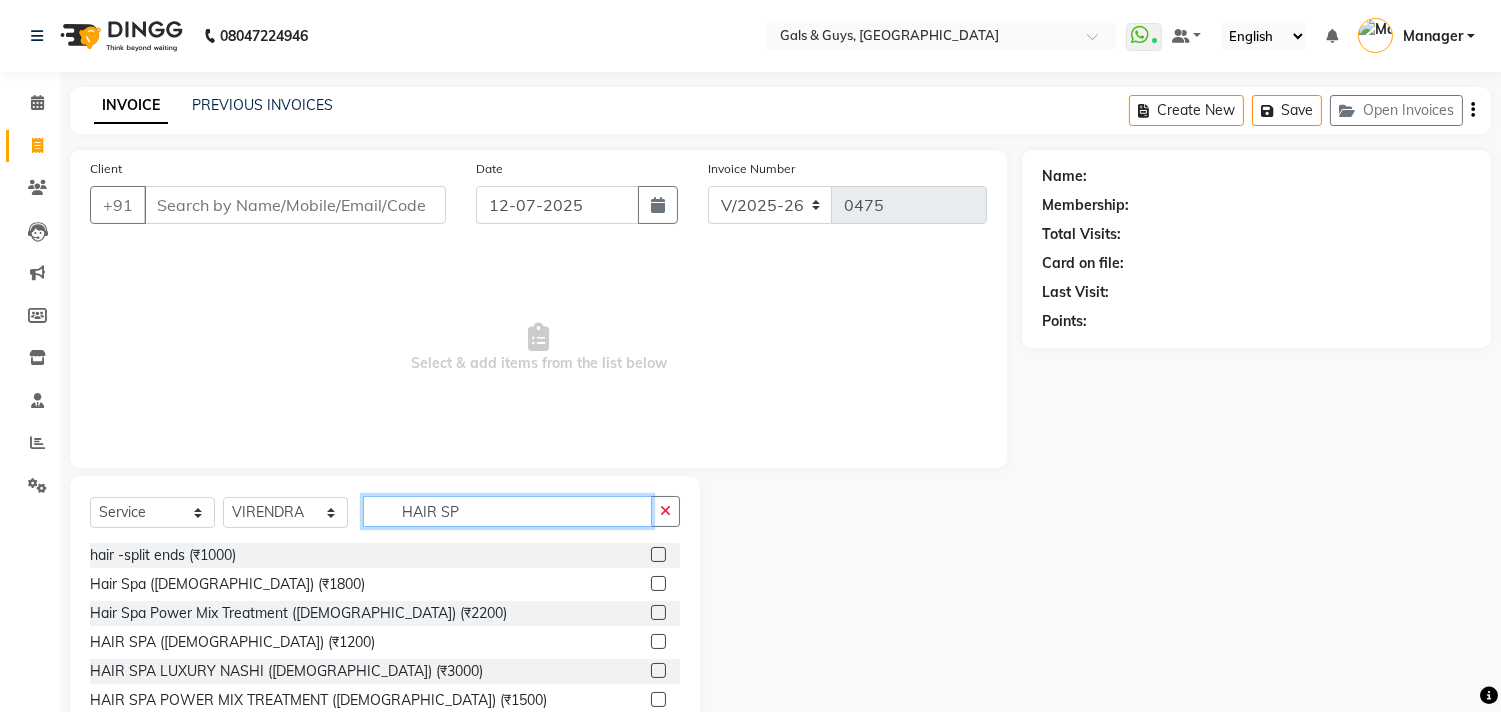 scroll, scrollTop: 3, scrollLeft: 0, axis: vertical 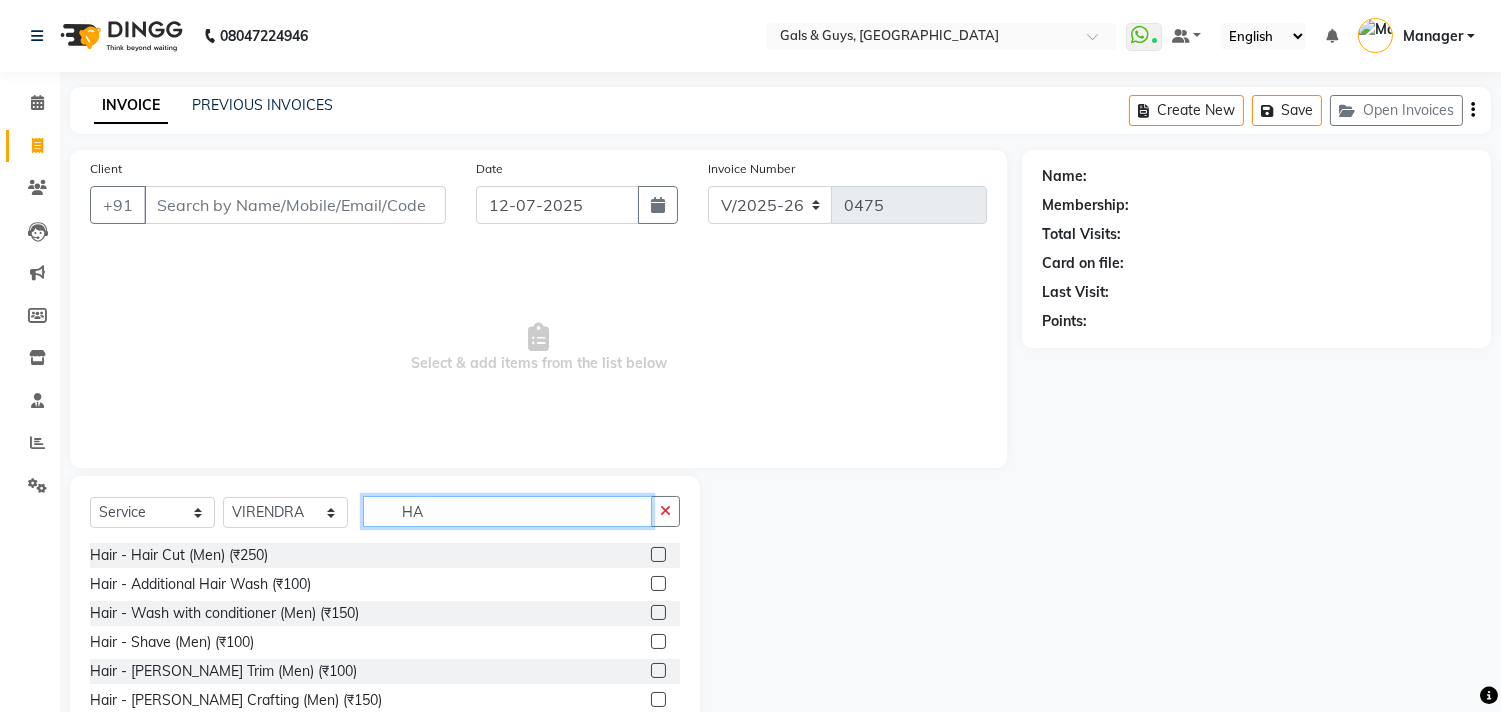 type on "H" 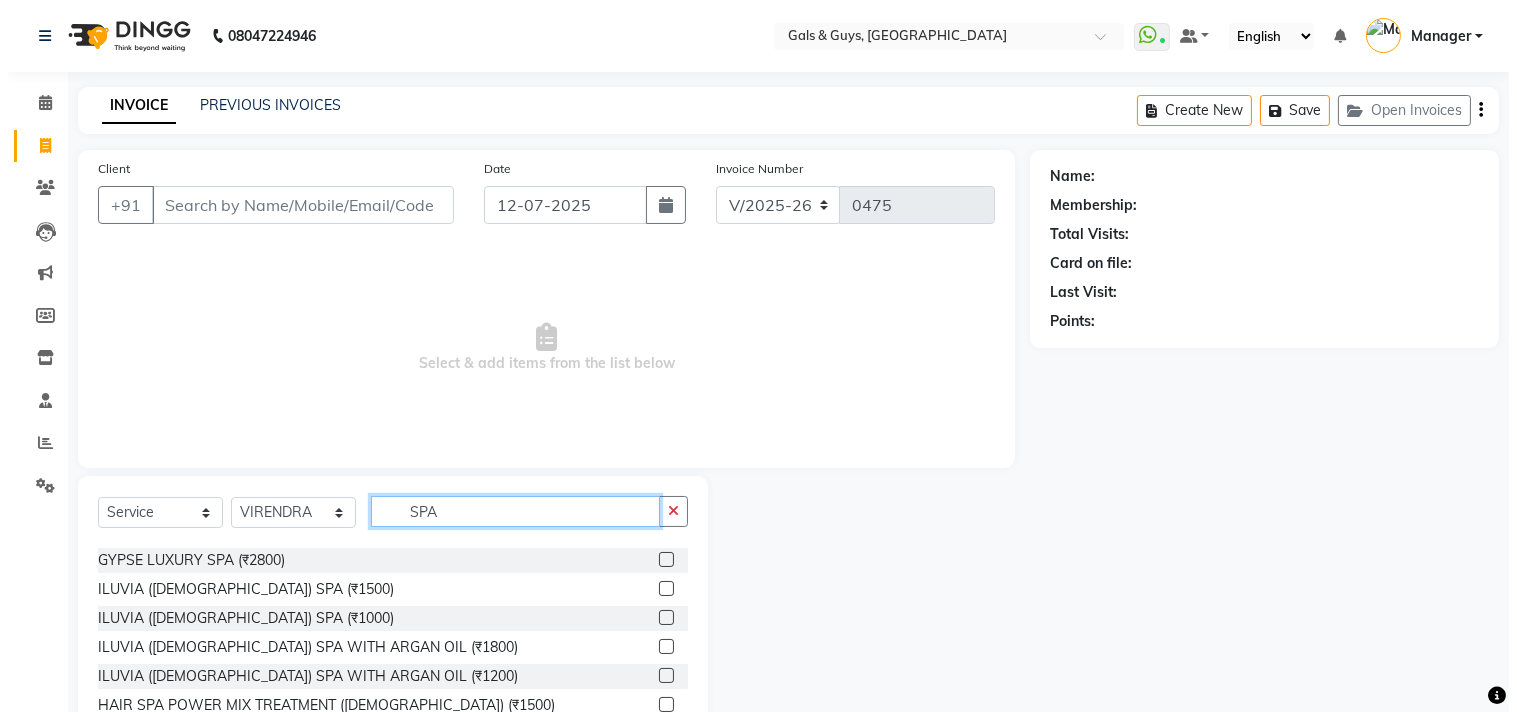 scroll, scrollTop: 118, scrollLeft: 0, axis: vertical 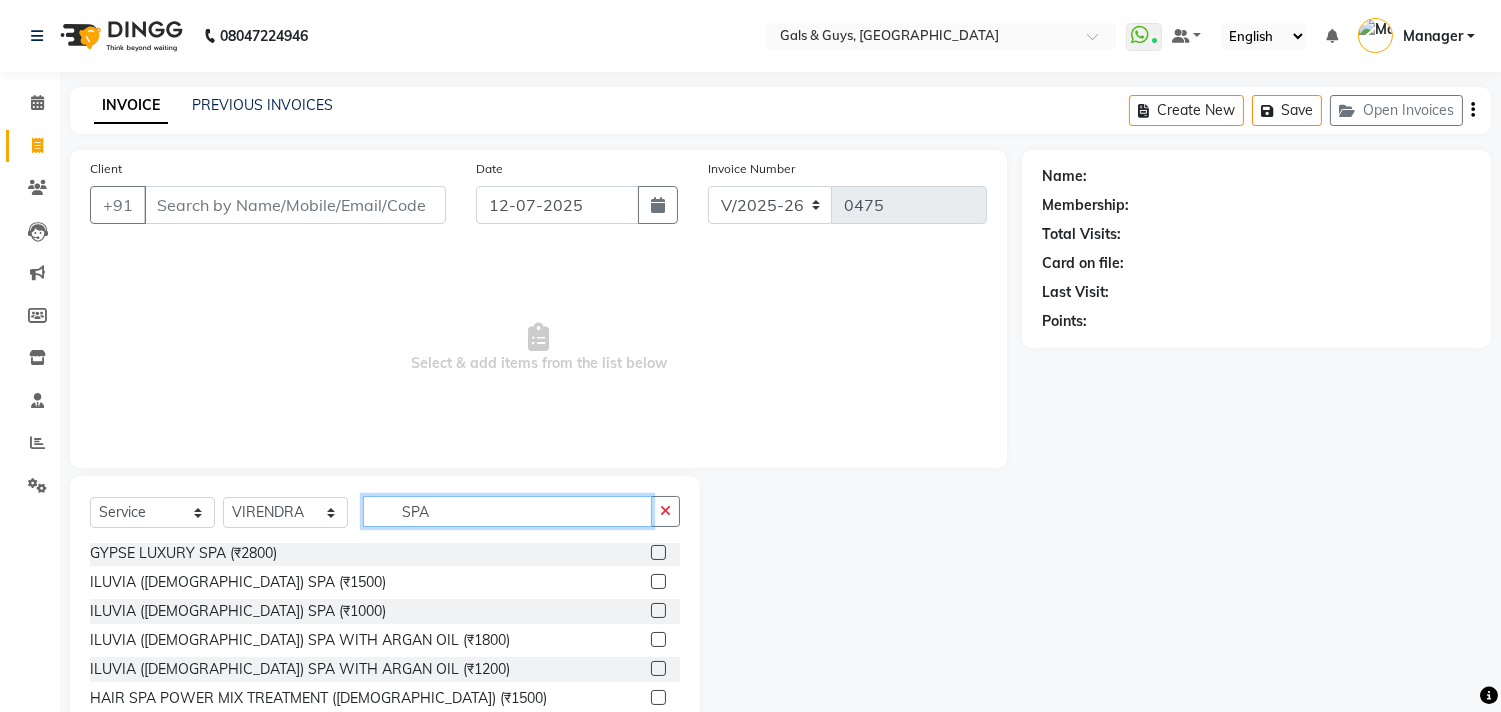 type on "SPA" 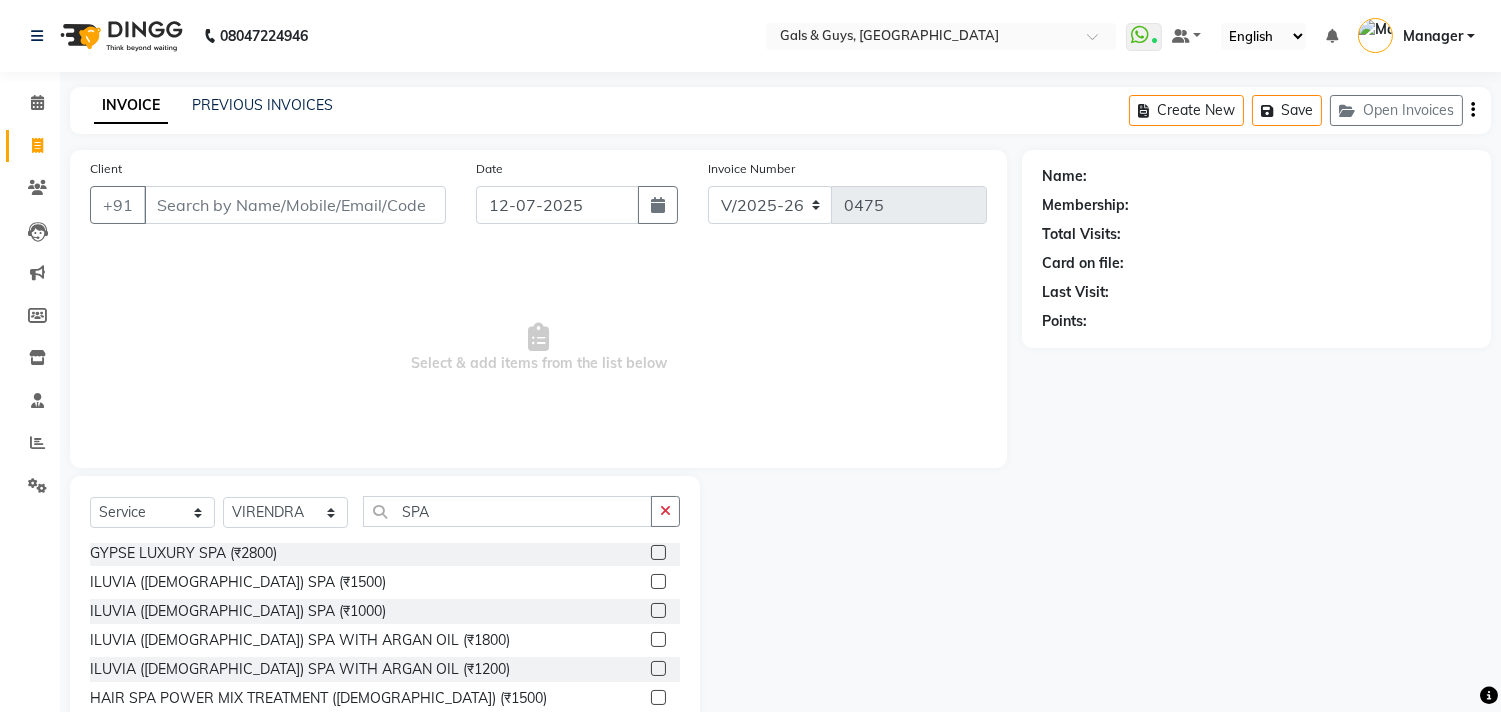 click on "ILUVIA (FEMALE) SPA (₹1500)" 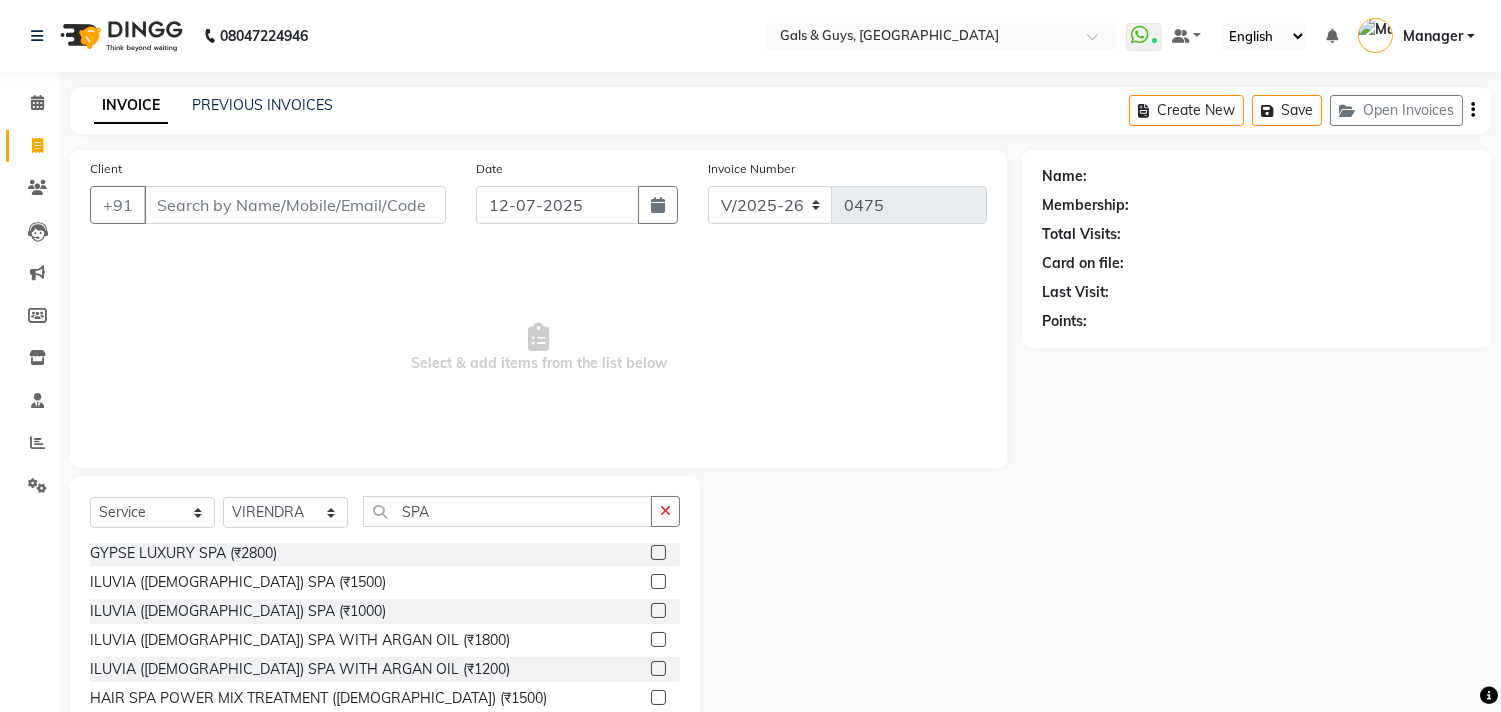 click 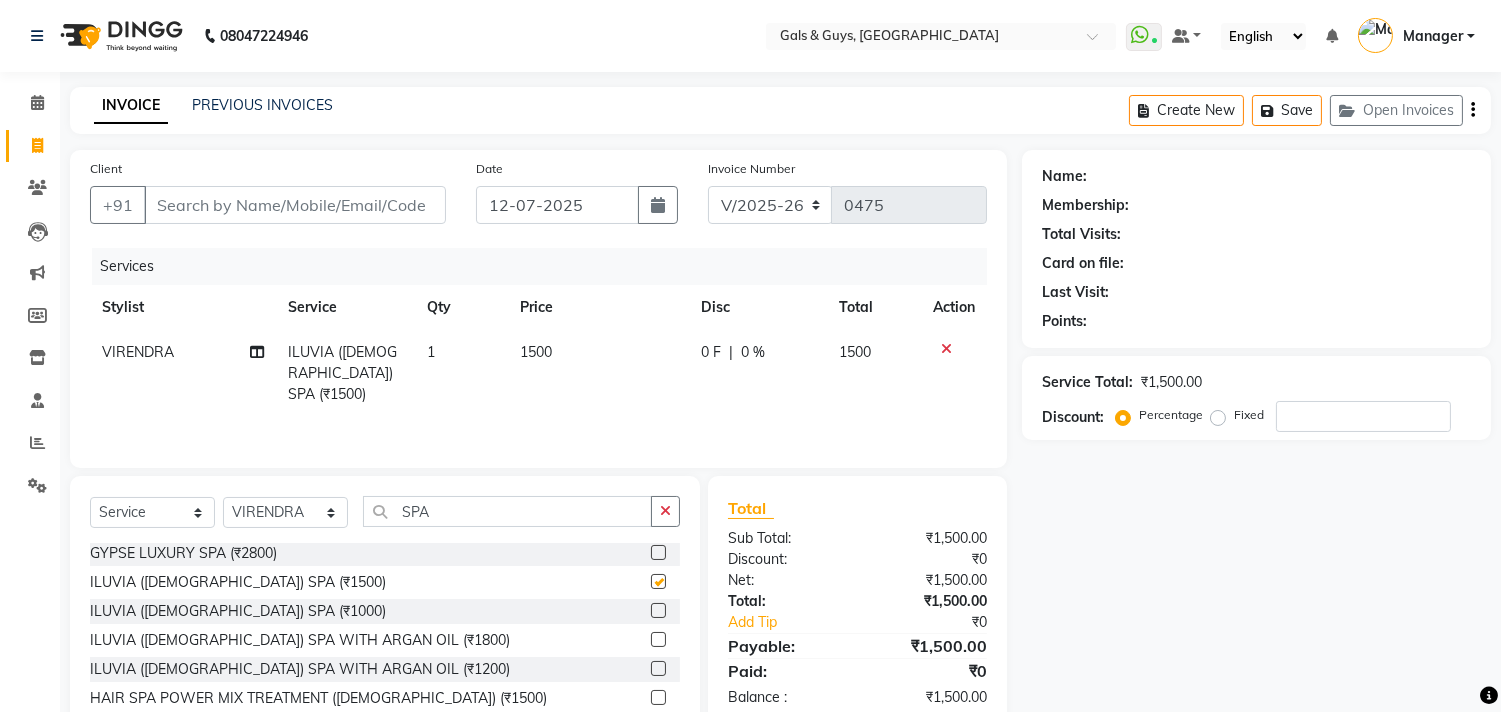 checkbox on "false" 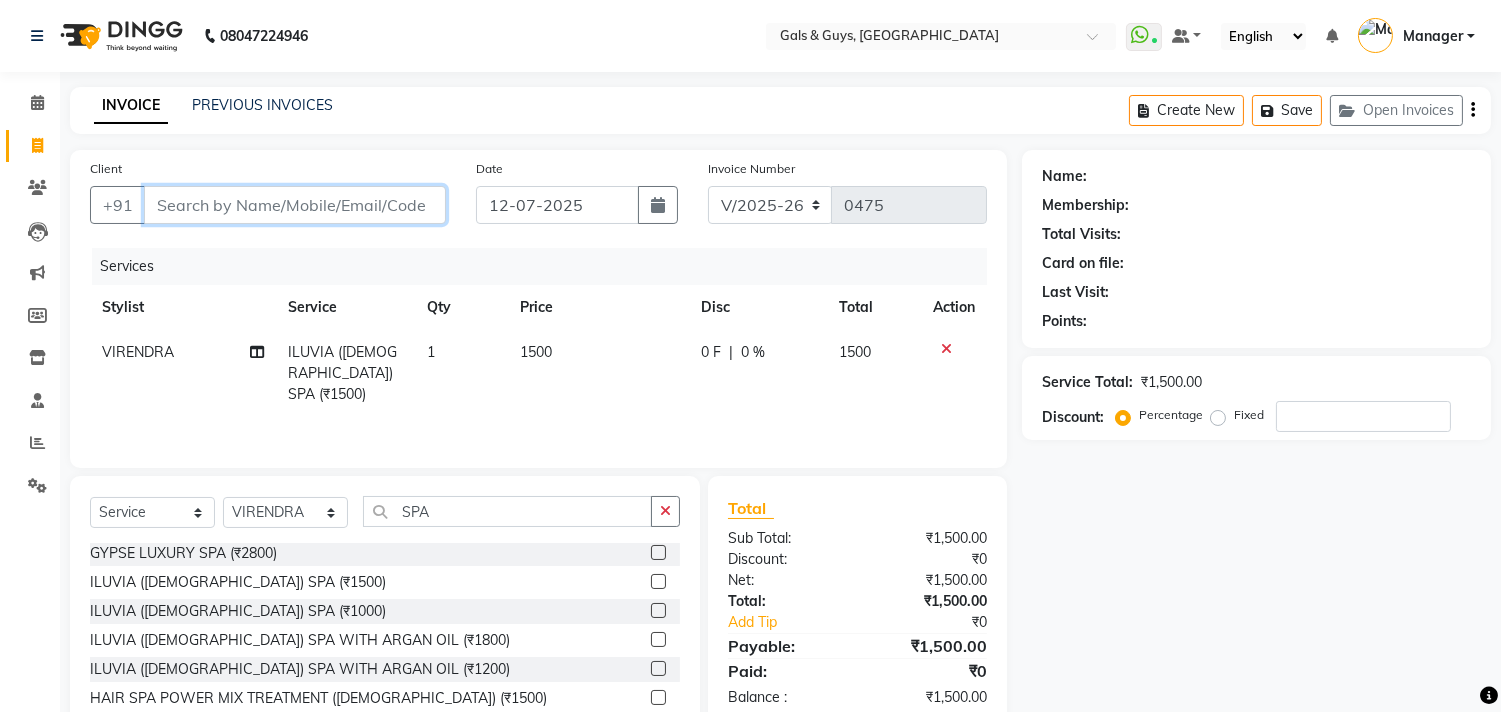 click on "Client" at bounding box center (295, 205) 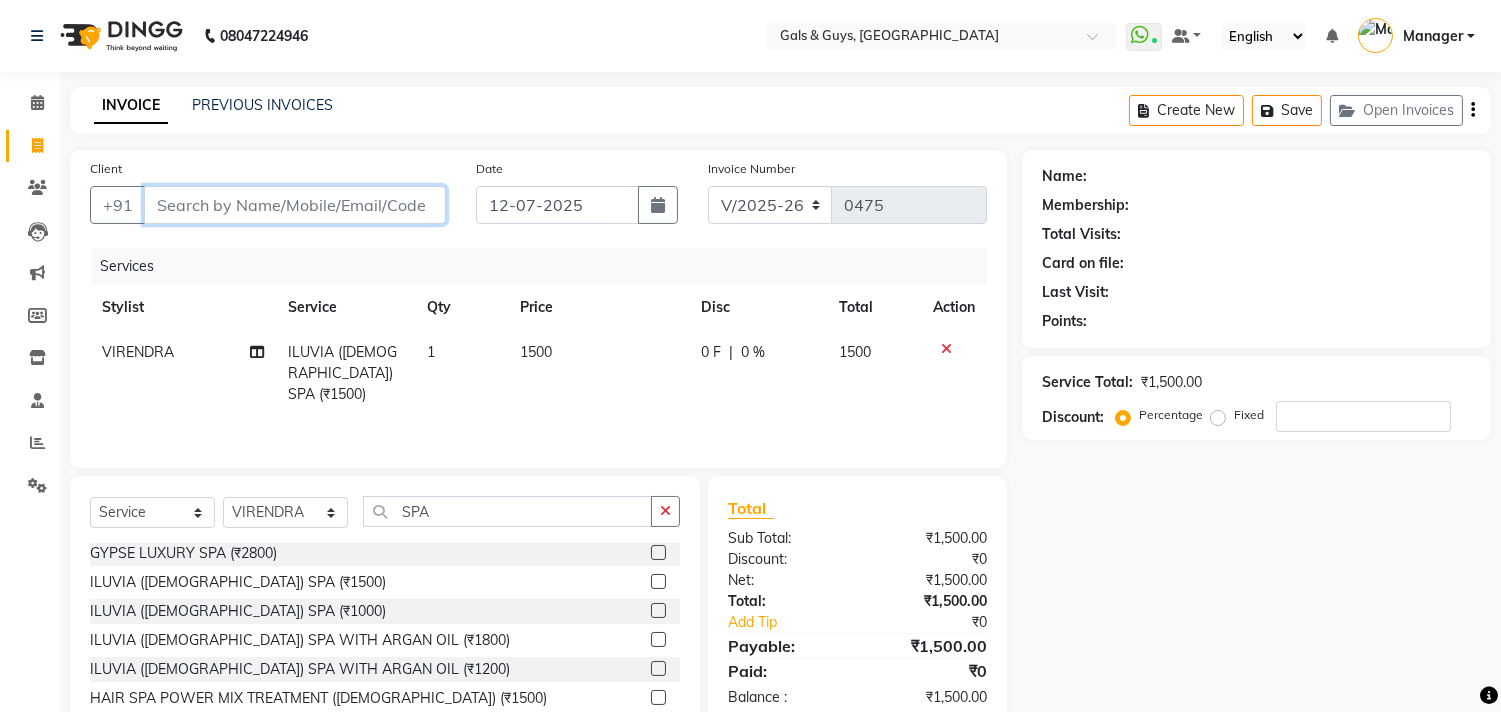 type on "9" 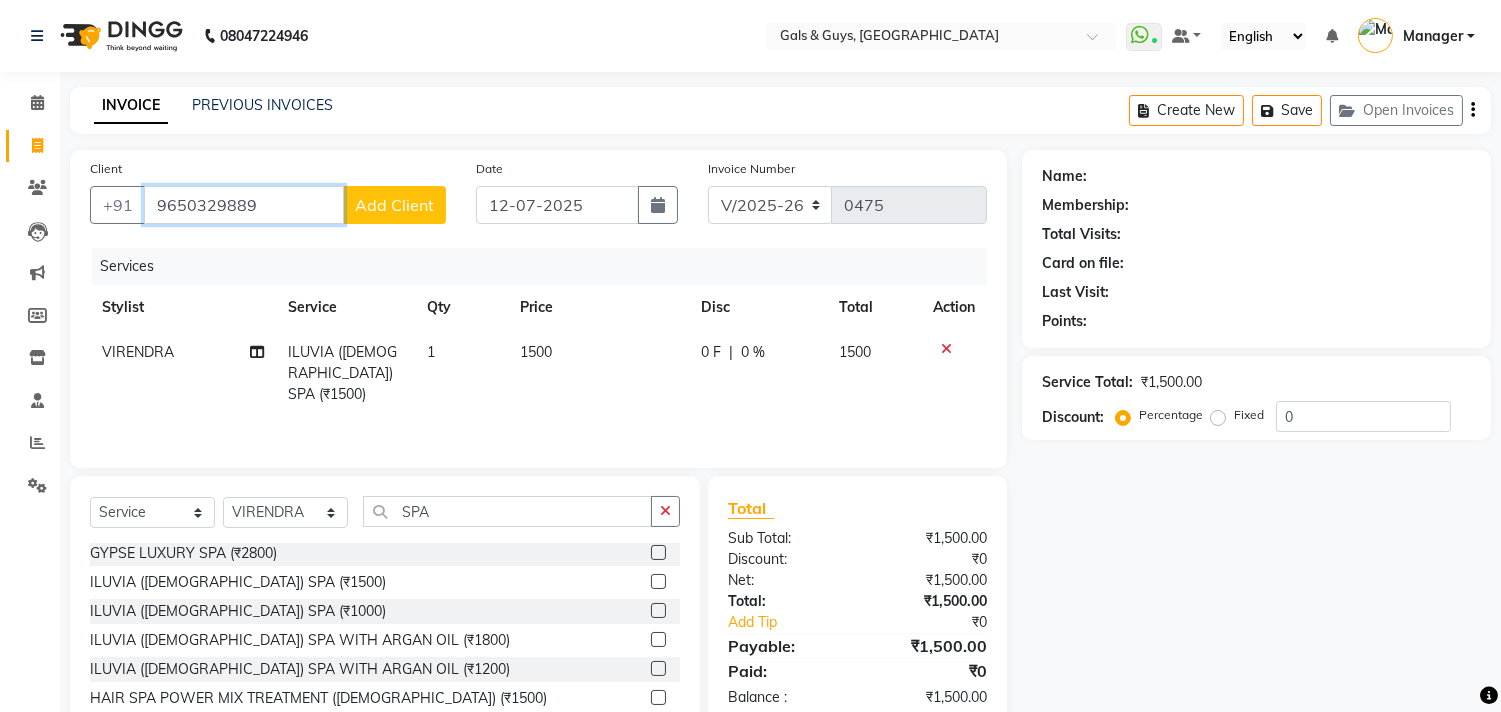 type on "9650329889" 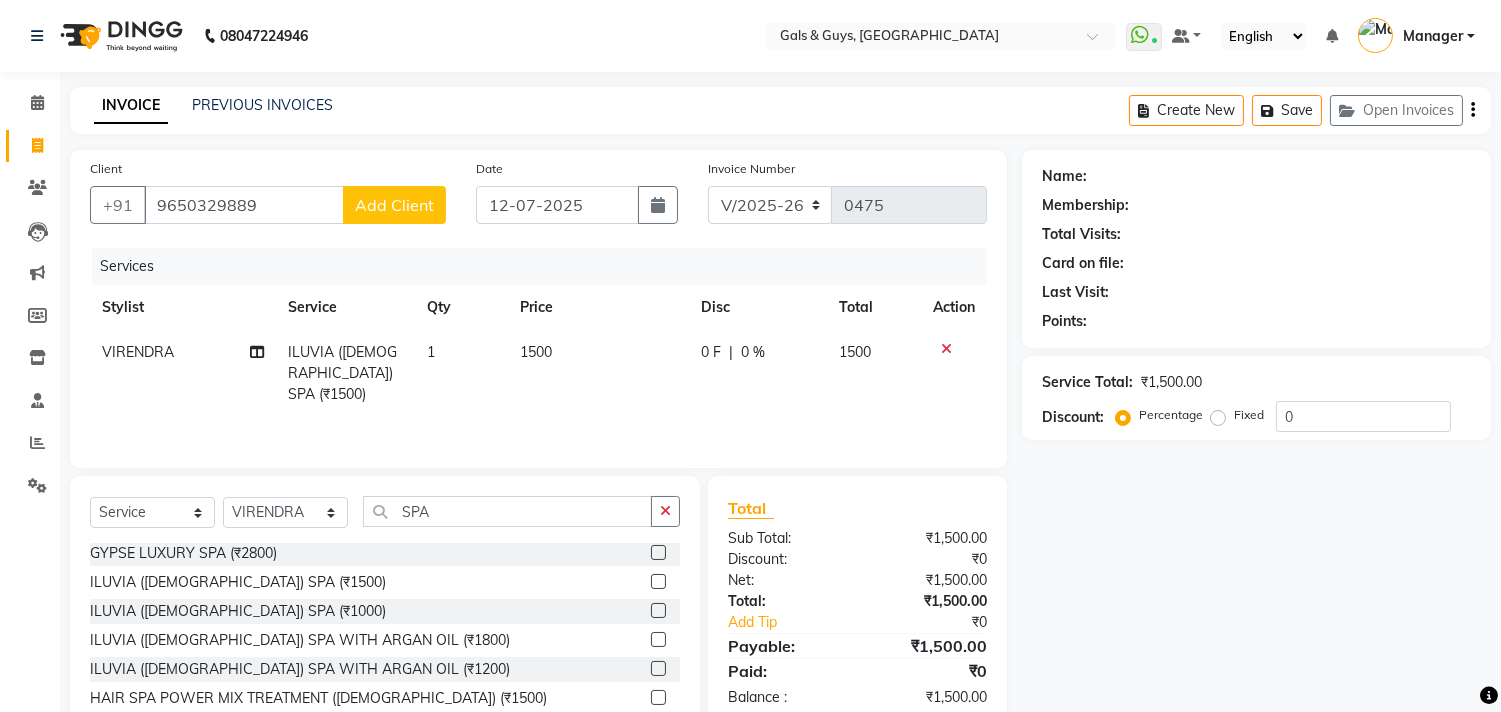 click on "Add Client" 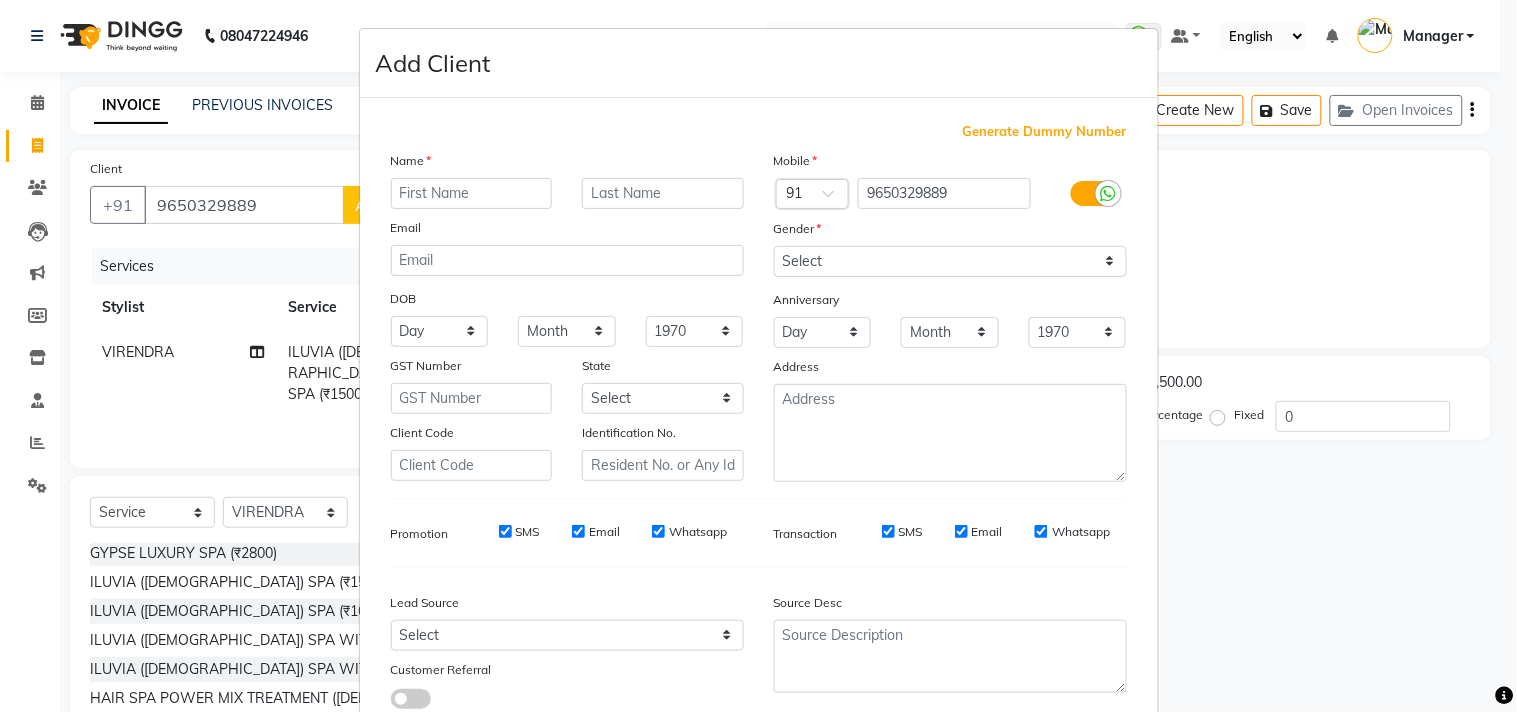 drag, startPoint x: 451, startPoint y: 197, endPoint x: 1270, endPoint y: 195, distance: 819.00244 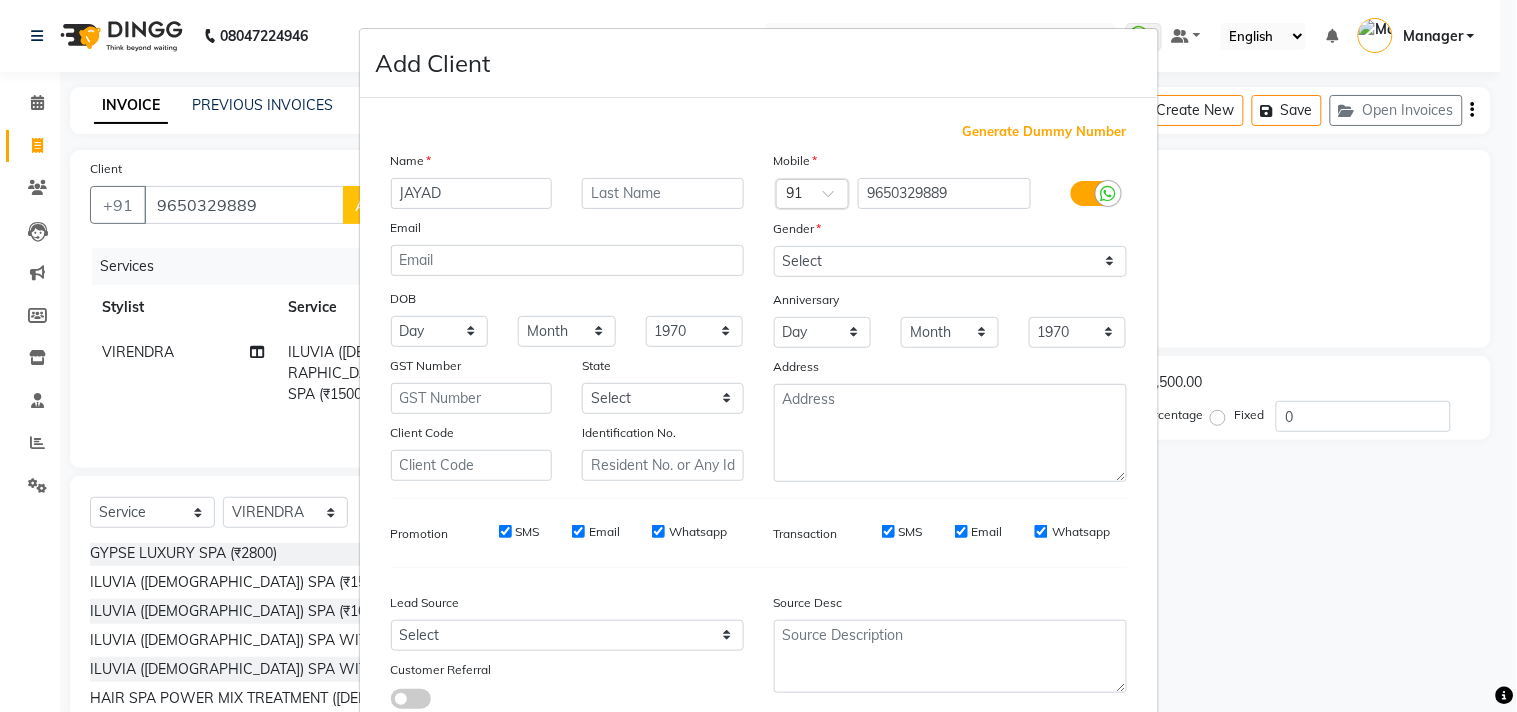 type on "JAYAD" 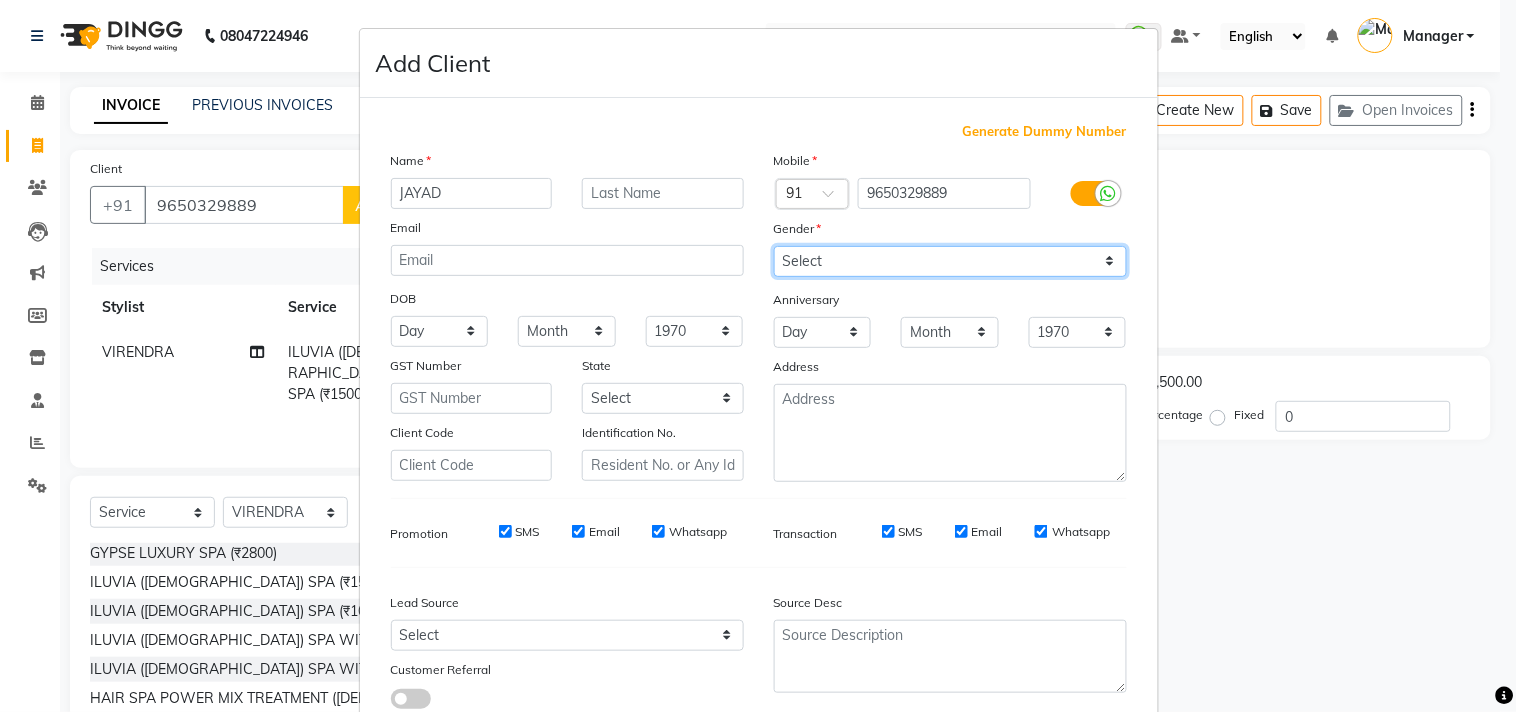 drag, startPoint x: 941, startPoint y: 258, endPoint x: 916, endPoint y: 275, distance: 30.232433 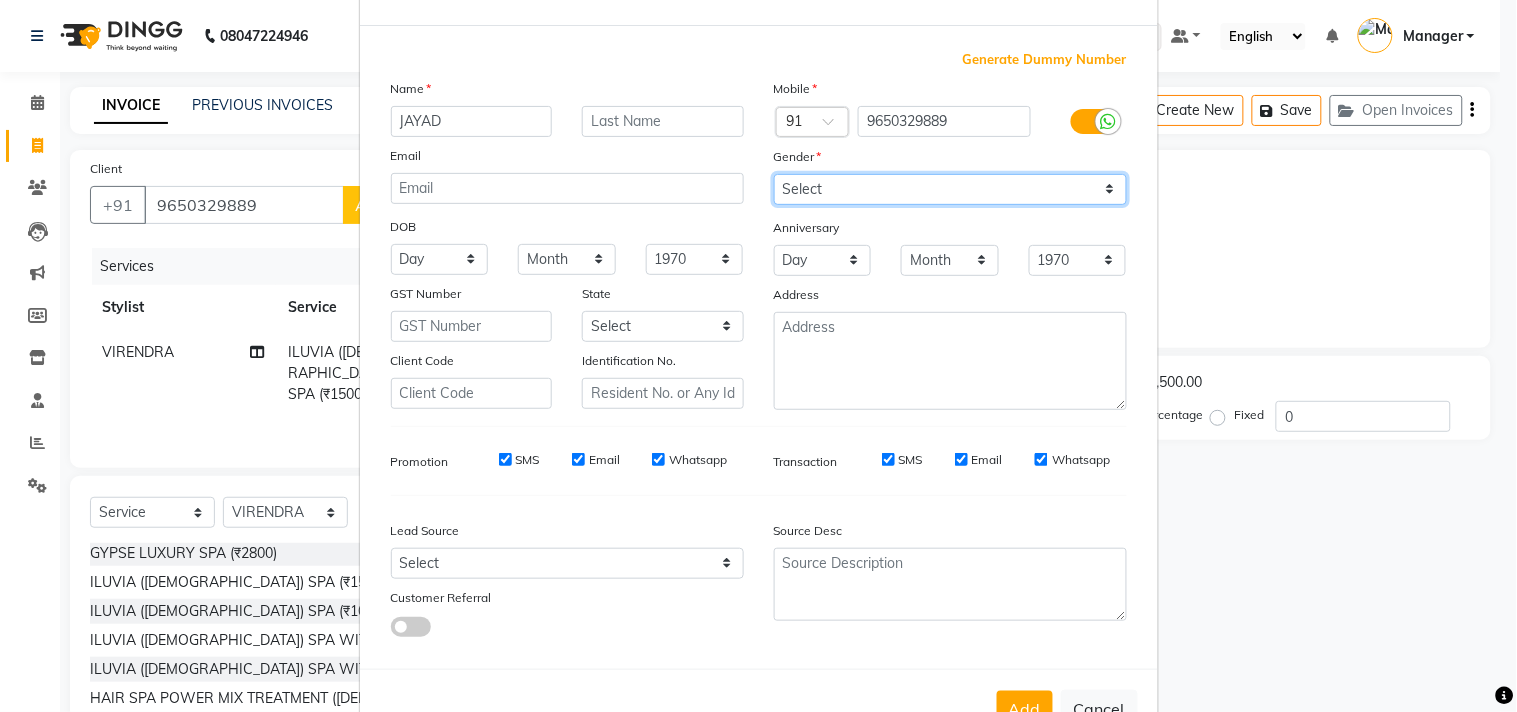 scroll, scrollTop: 138, scrollLeft: 0, axis: vertical 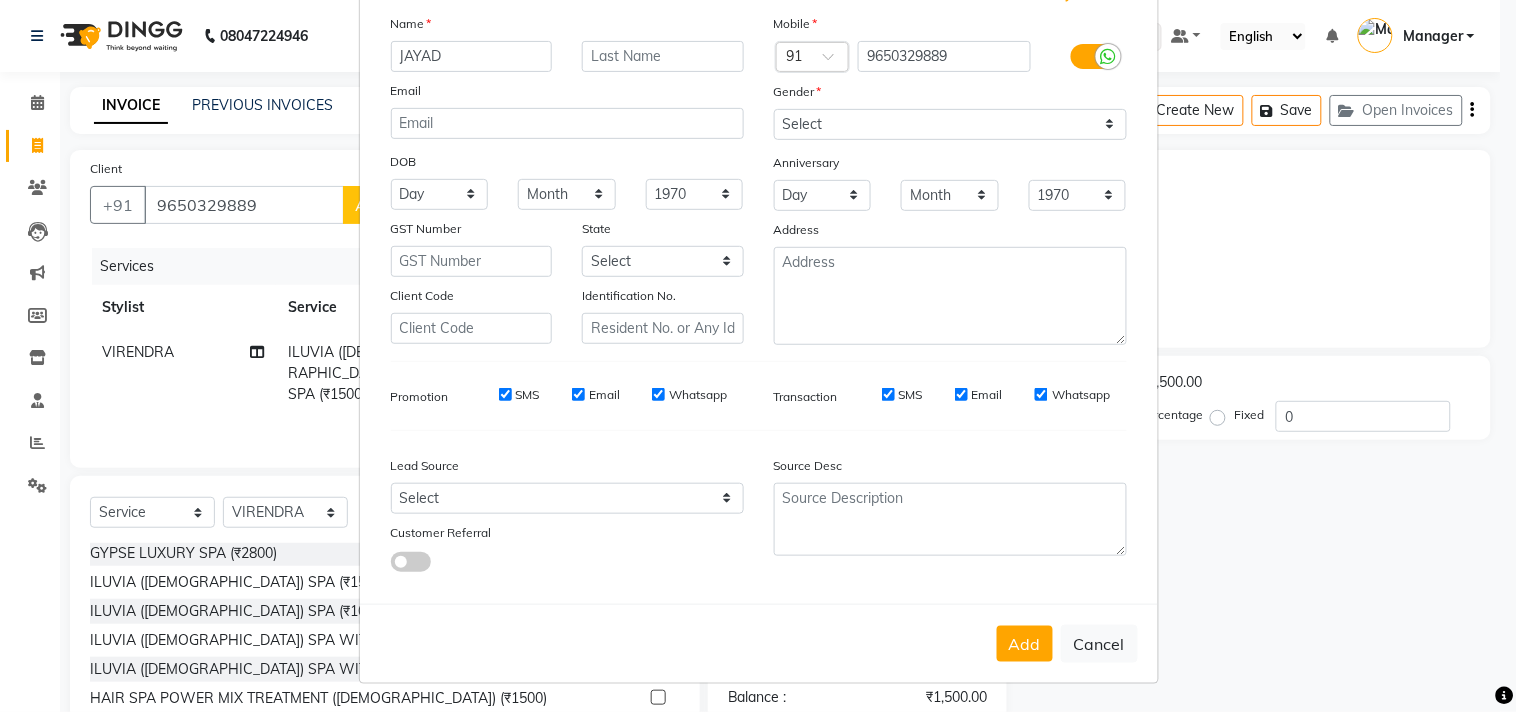 drag, startPoint x: 1033, startPoint y: 650, endPoint x: 1022, endPoint y: 633, distance: 20.248457 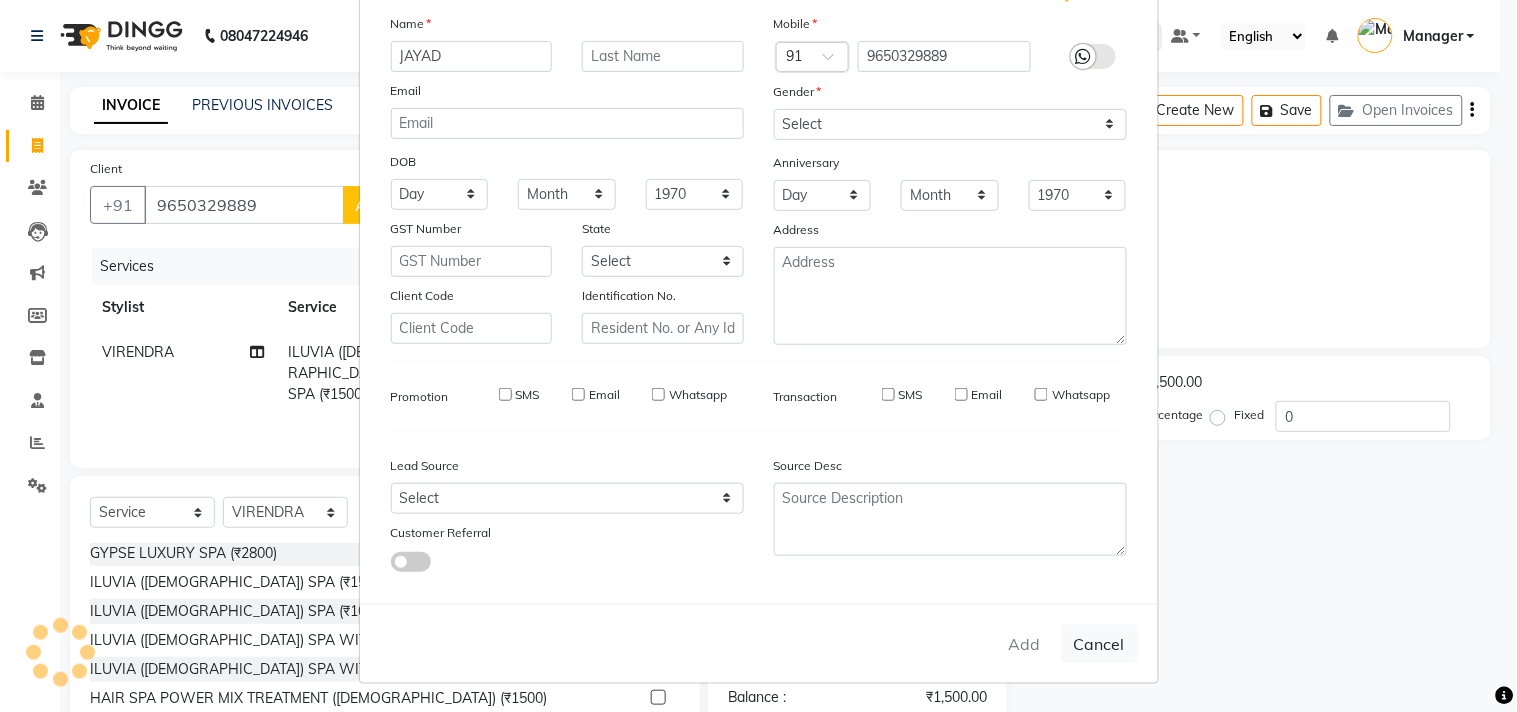 type 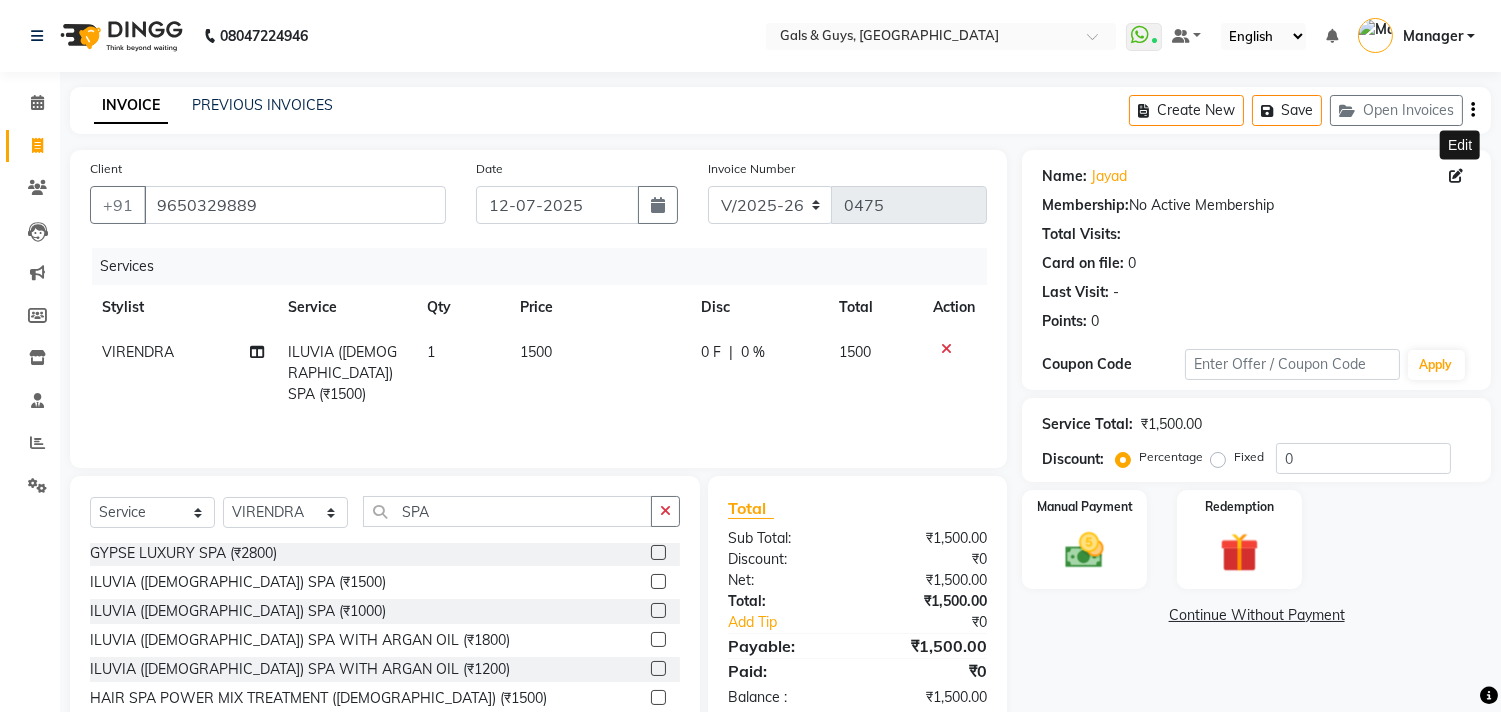 click 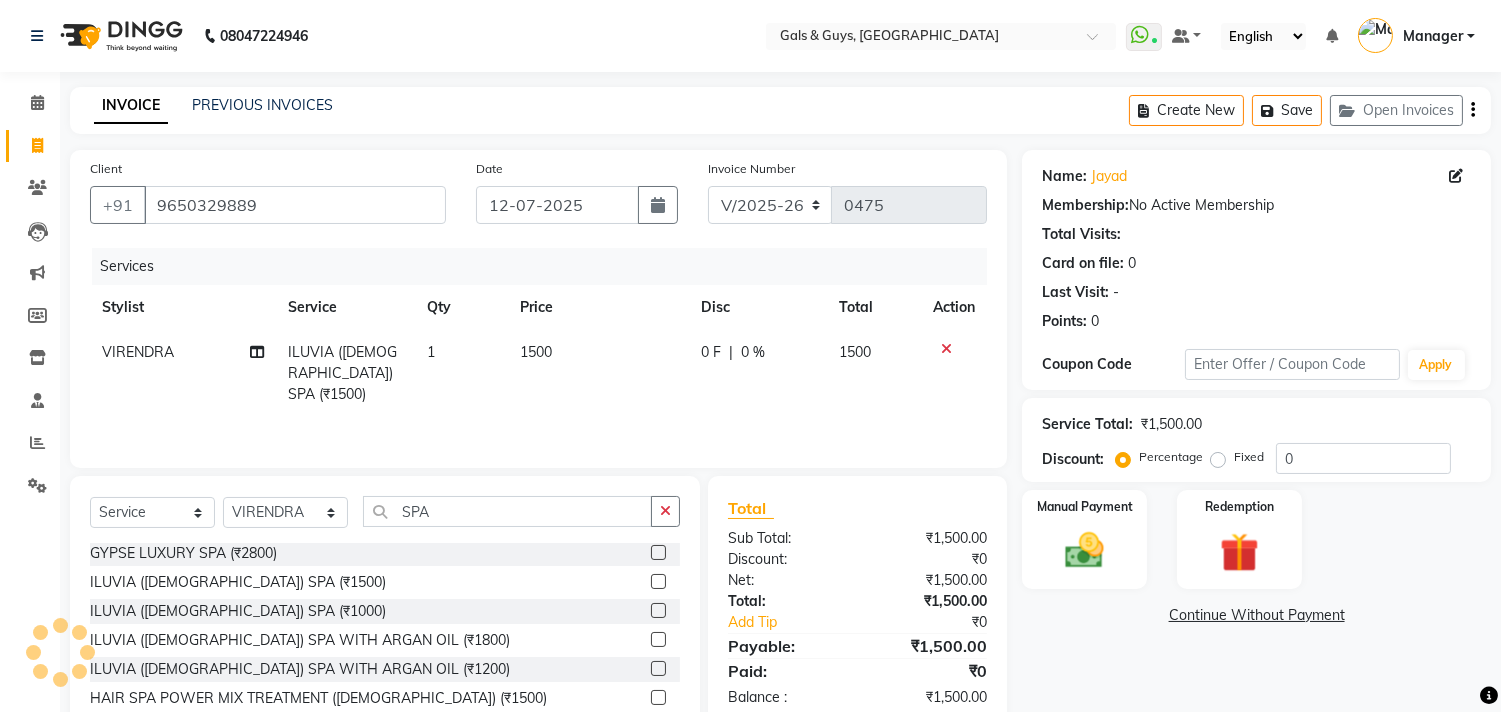 select on "female" 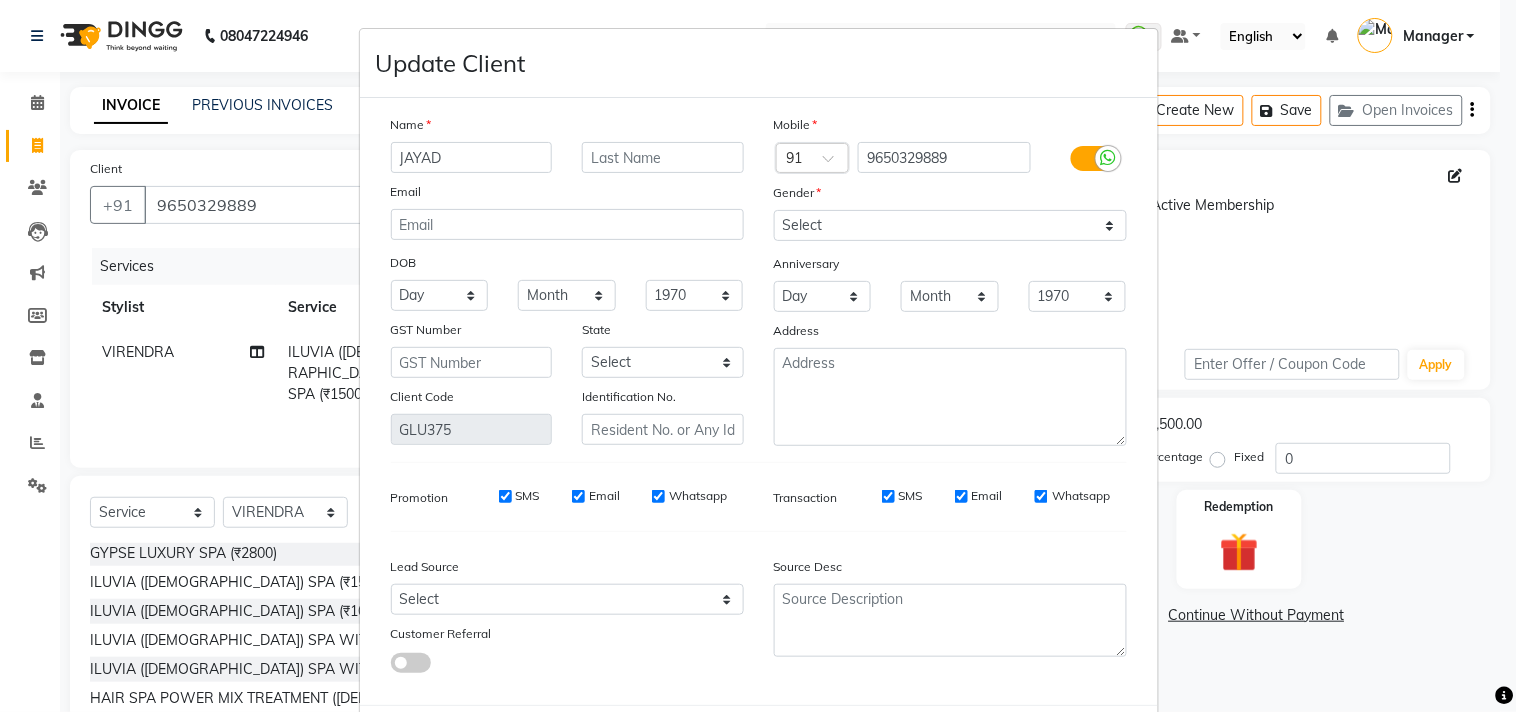 drag, startPoint x: 453, startPoint y: 170, endPoint x: 487, endPoint y: 162, distance: 34.928497 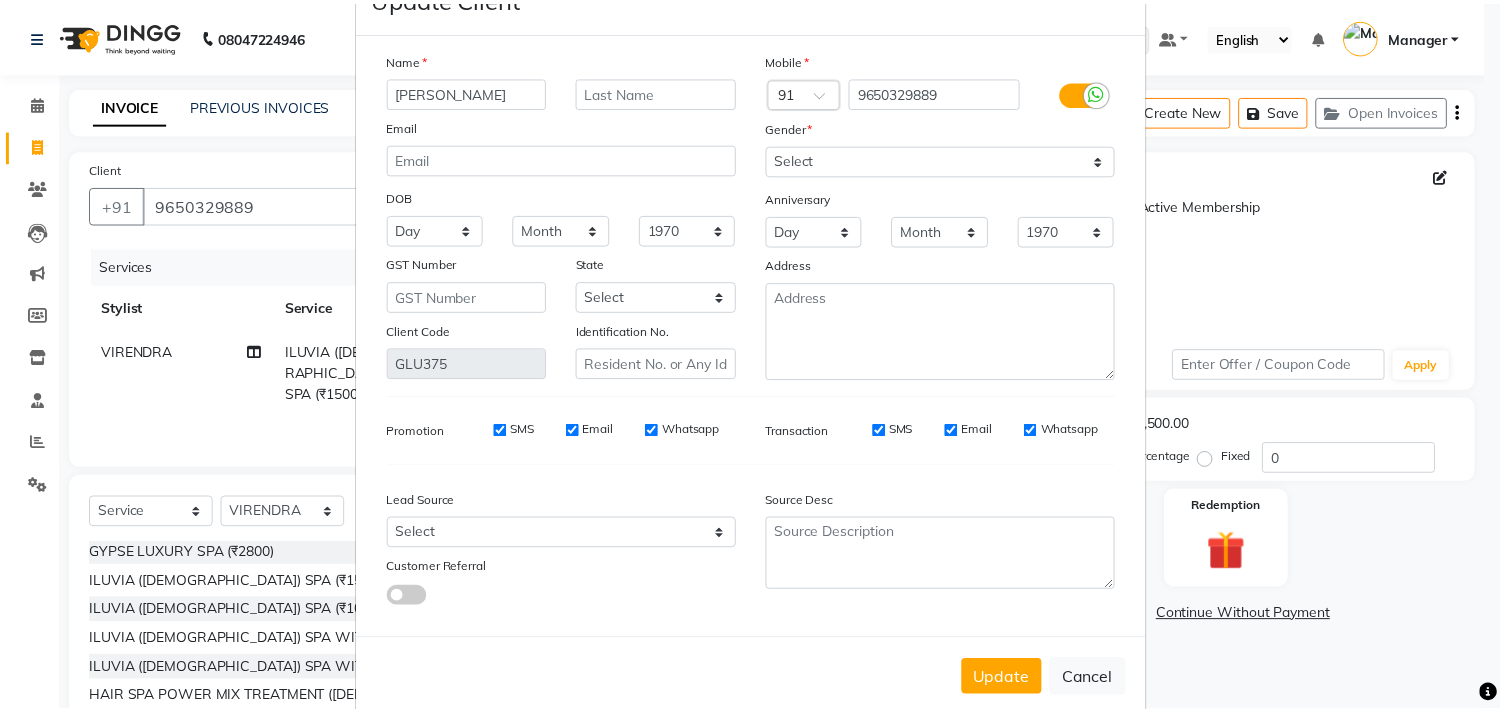 scroll, scrollTop: 103, scrollLeft: 0, axis: vertical 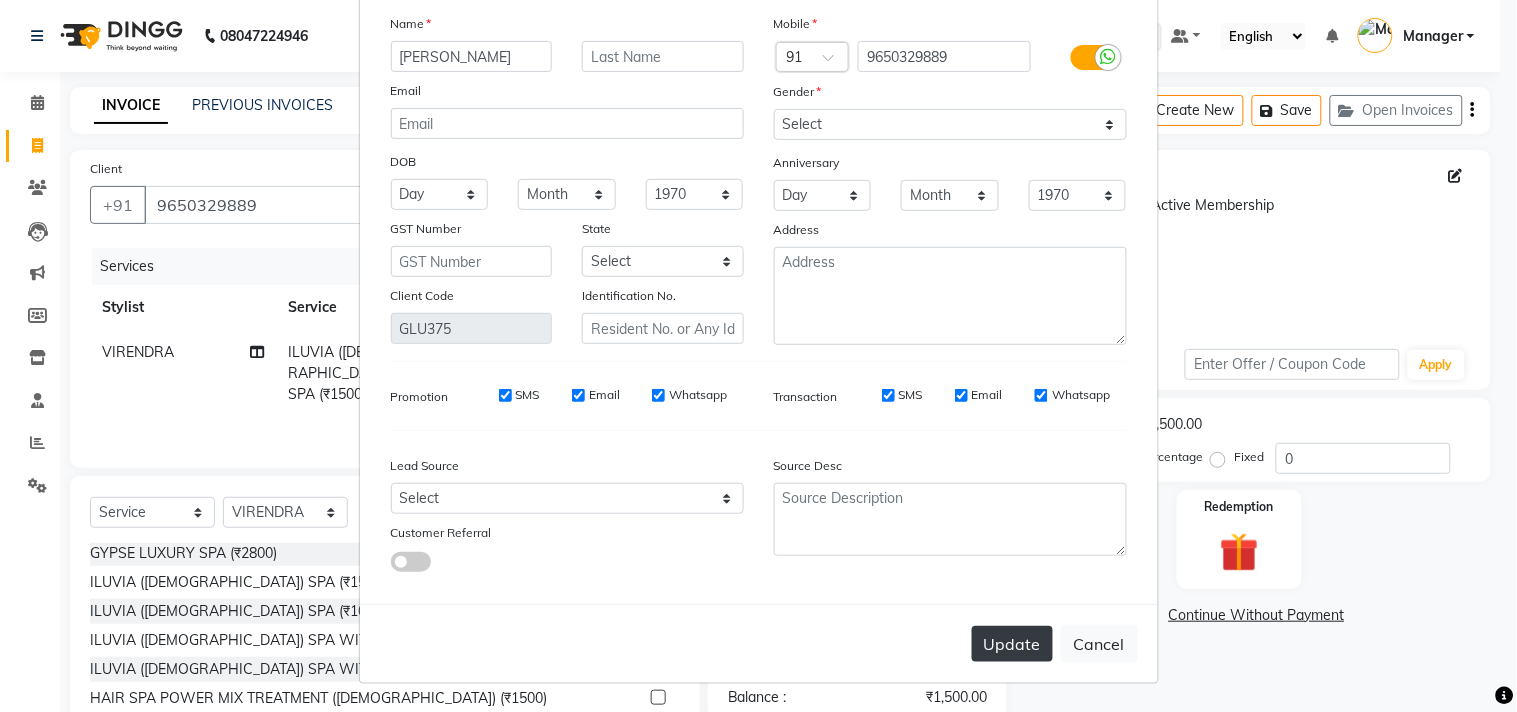 type on "JAYATI" 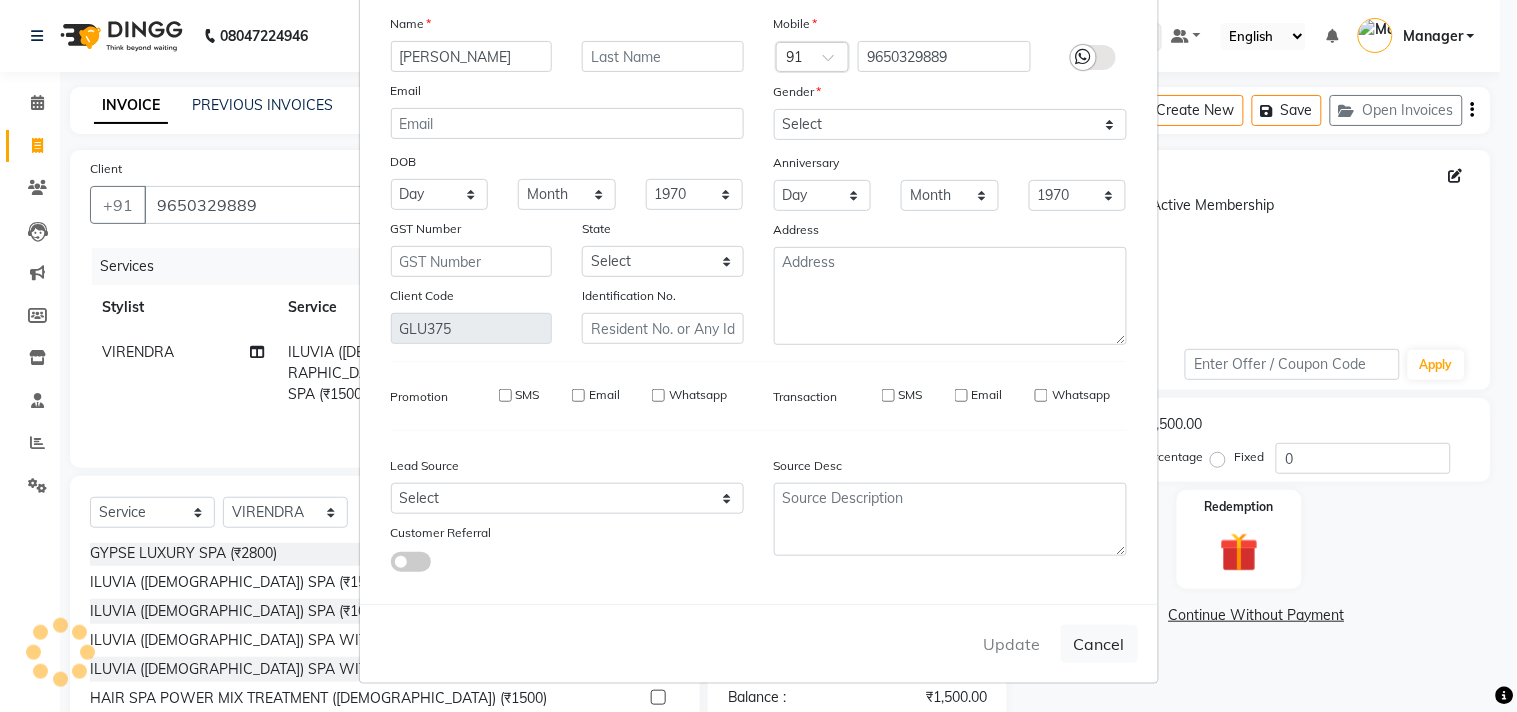 type 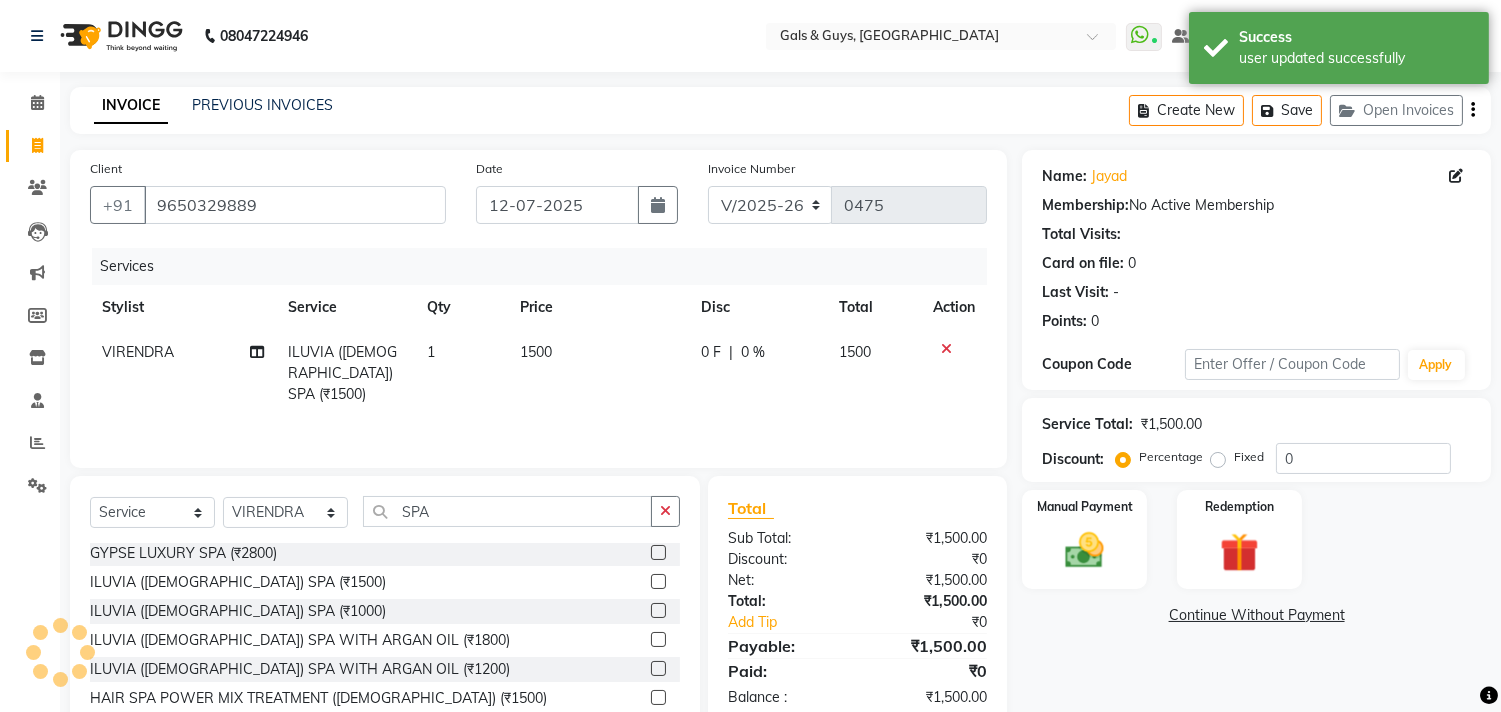 drag, startPoint x: 1082, startPoint y: 560, endPoint x: 1175, endPoint y: 557, distance: 93.04838 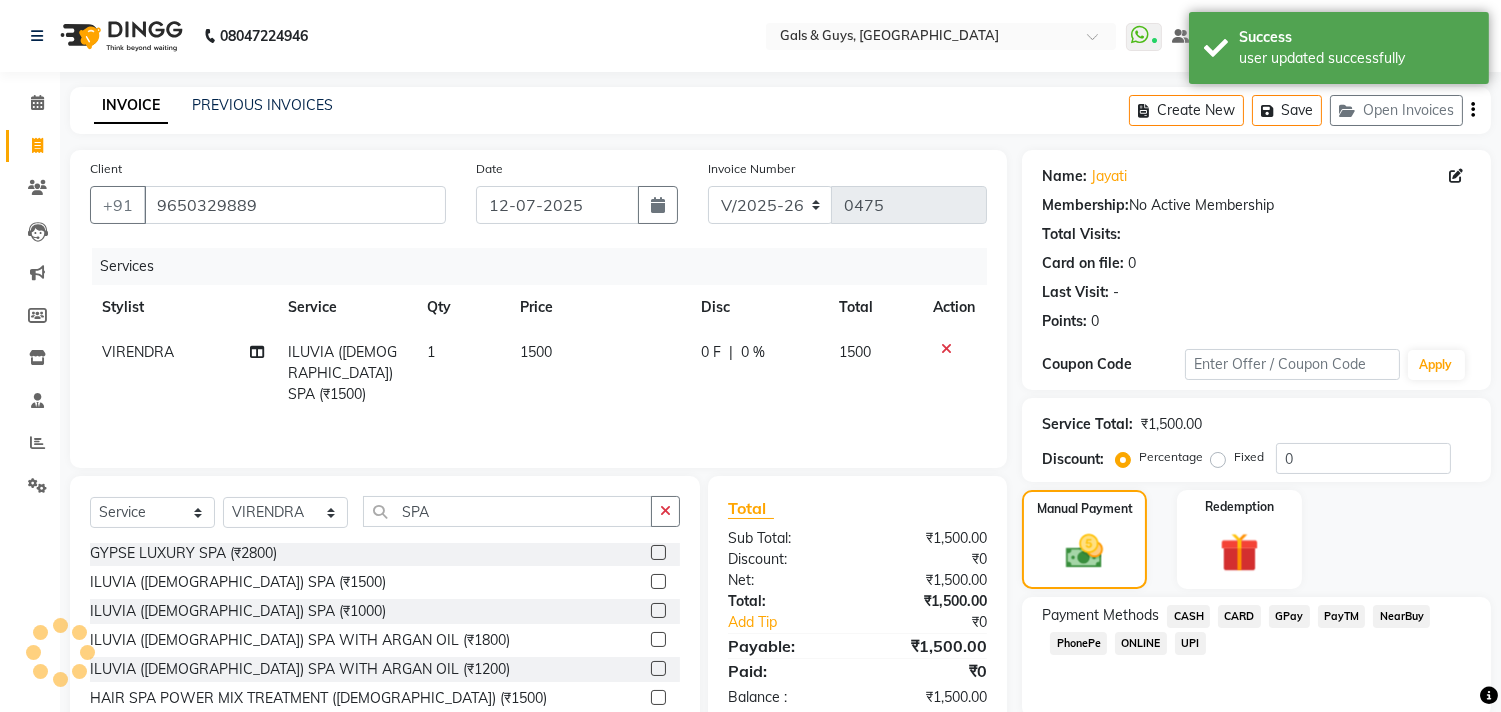 click on "CARD" 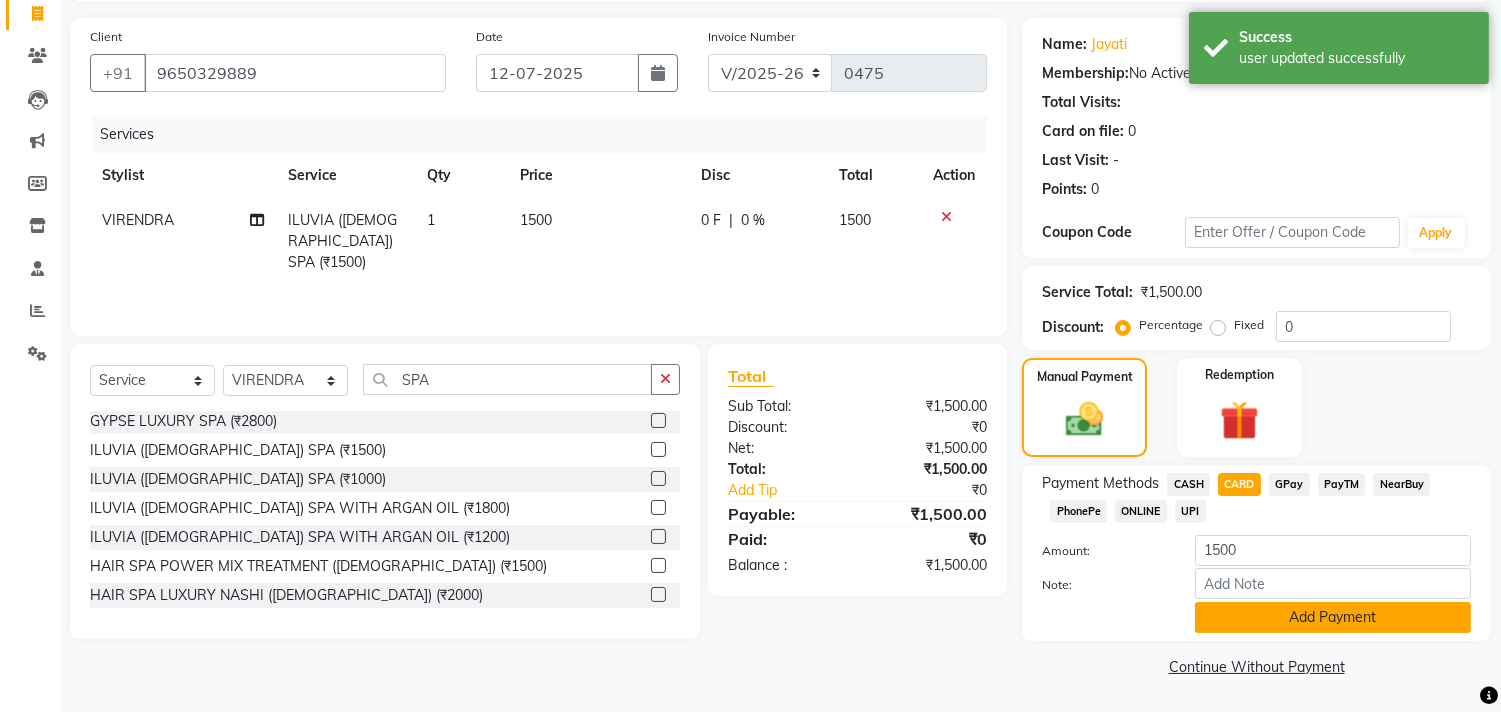 click on "Add Payment" 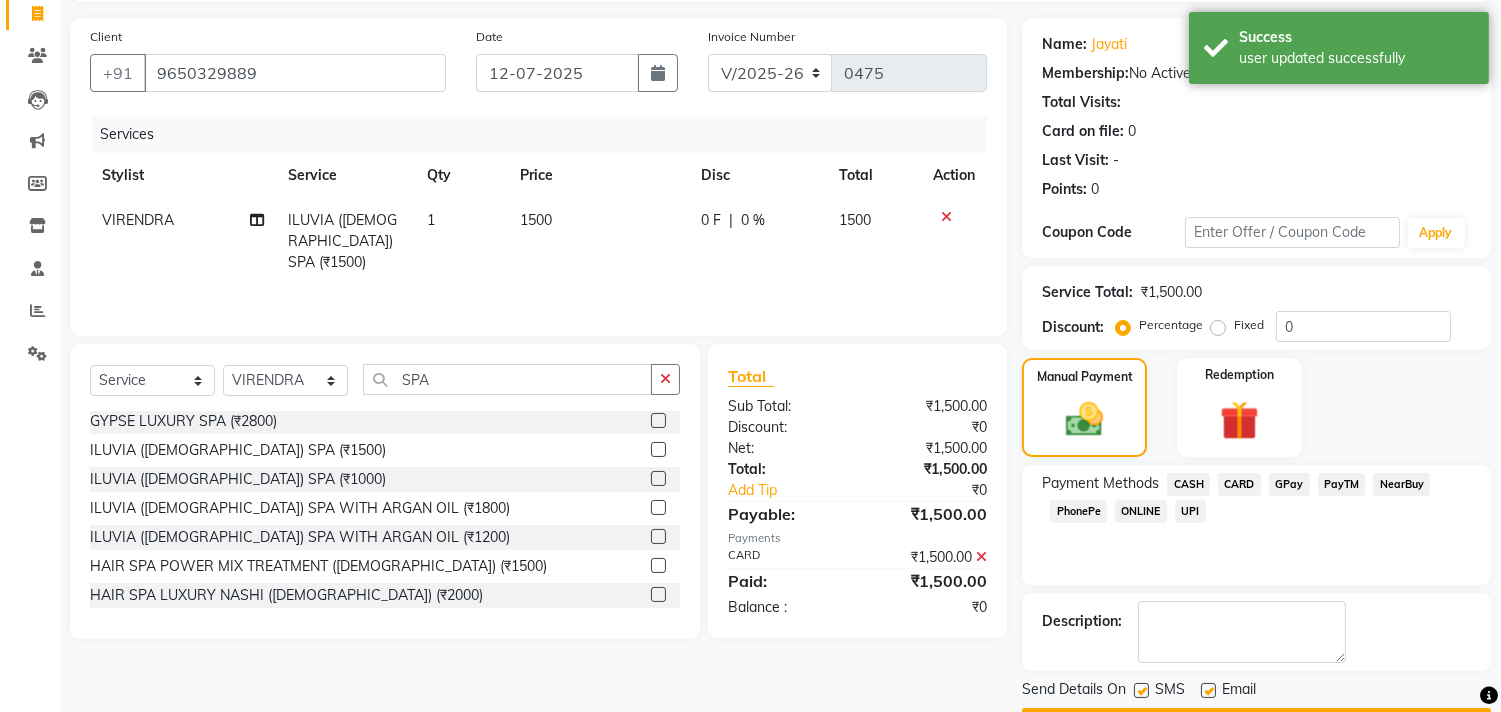scroll, scrollTop: 187, scrollLeft: 0, axis: vertical 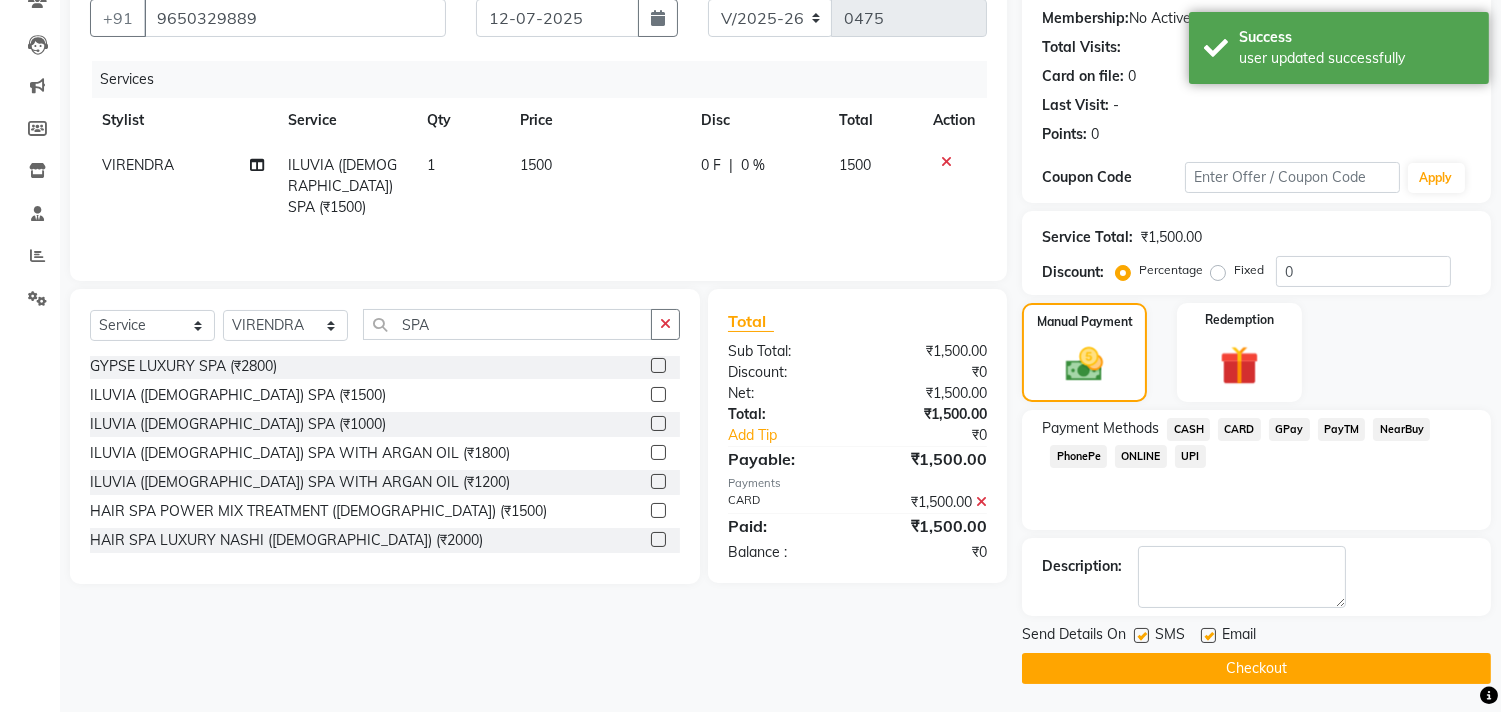 click on "Checkout" 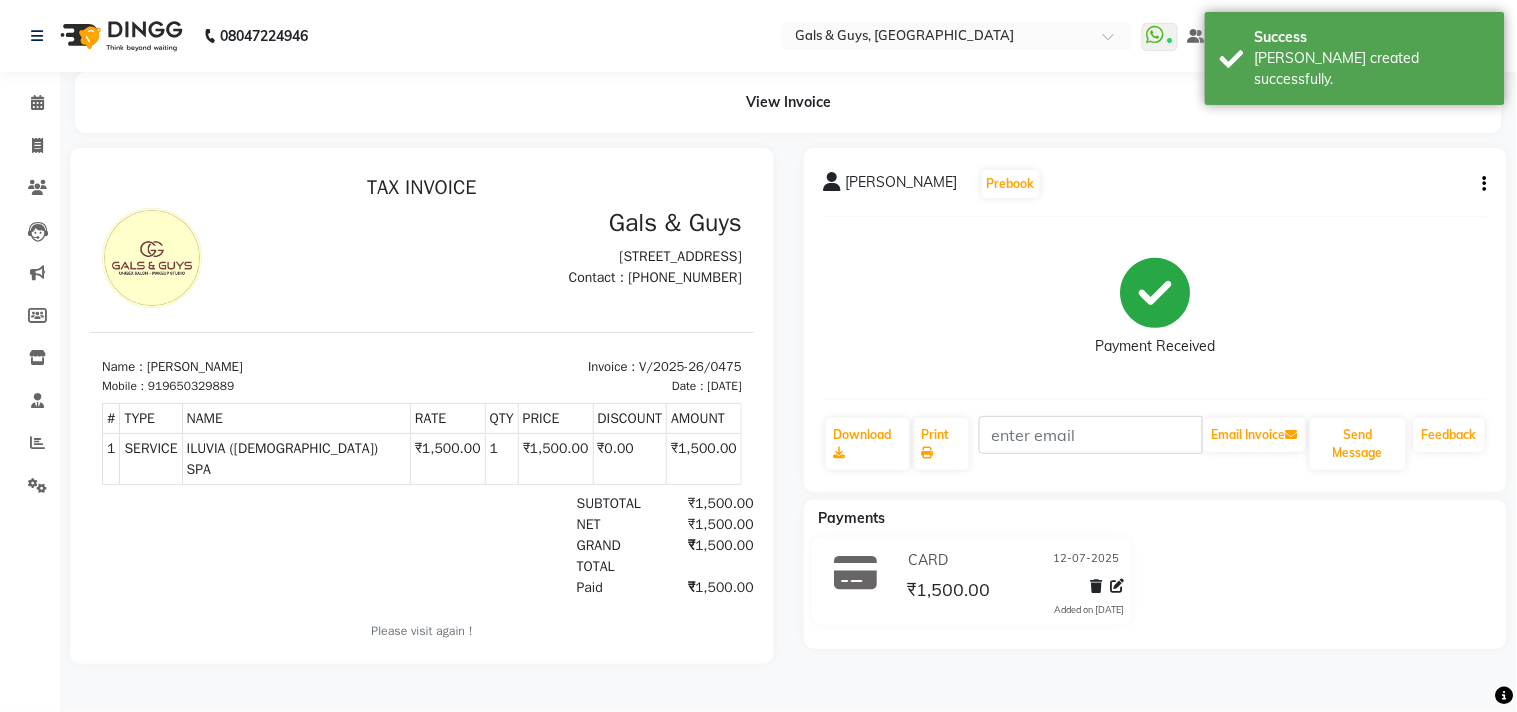 scroll, scrollTop: 0, scrollLeft: 0, axis: both 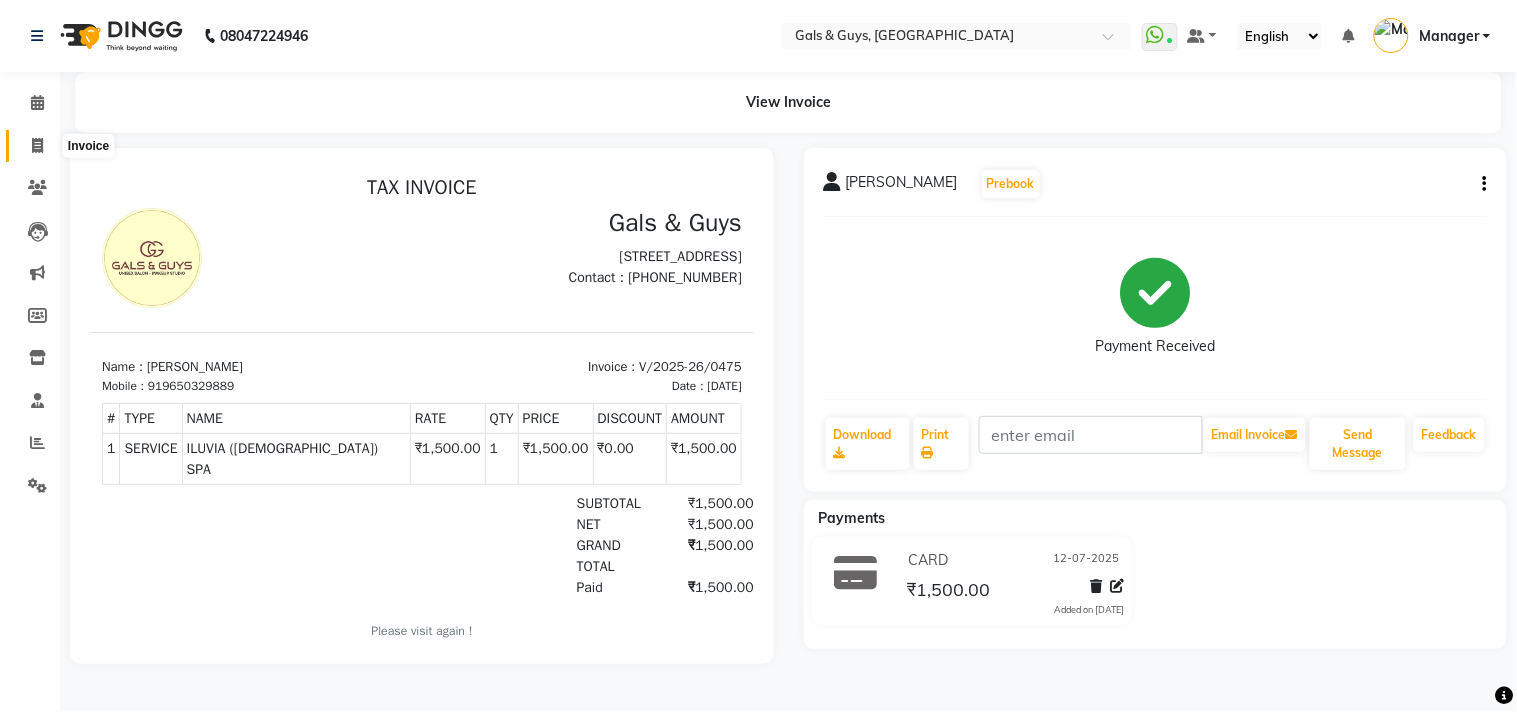 click 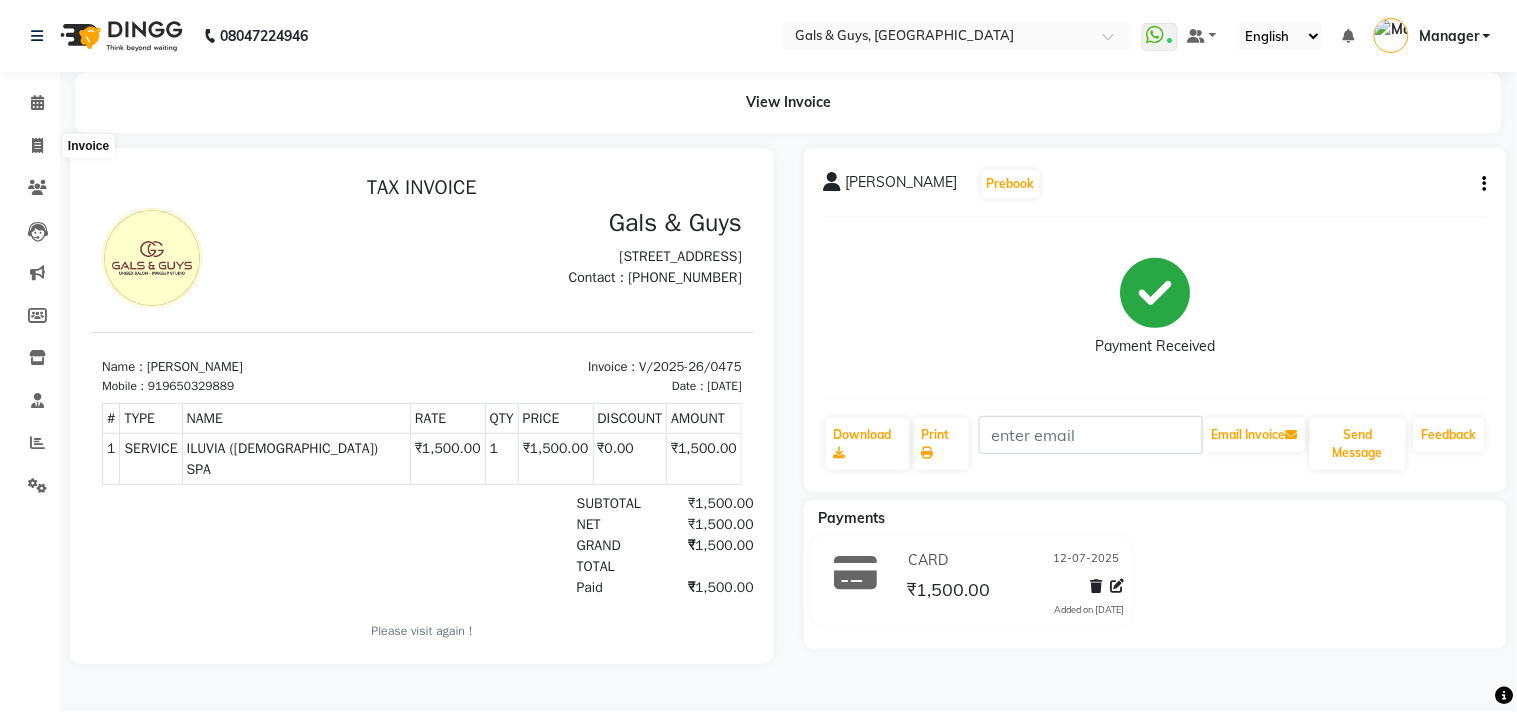 select on "service" 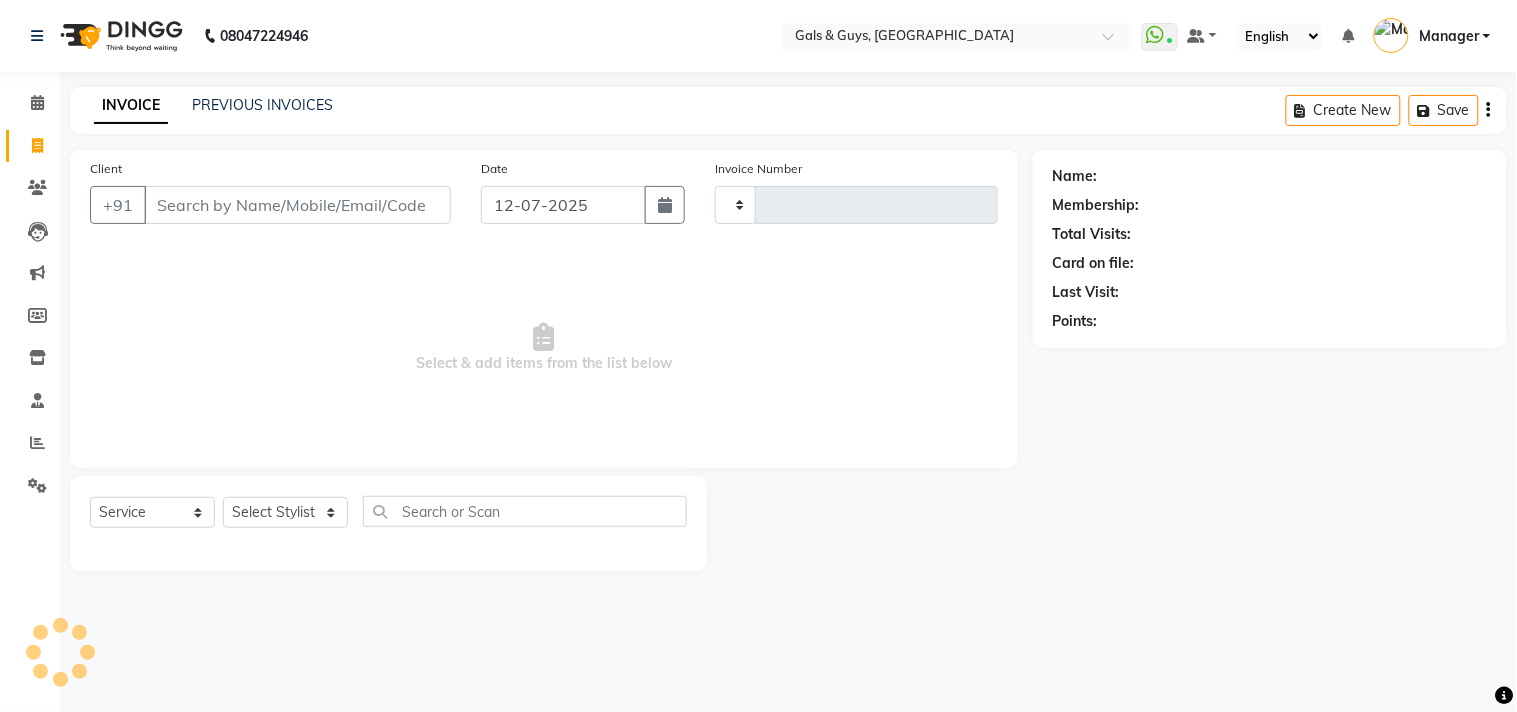 click on "INVOICE PREVIOUS INVOICES Create New   Save" 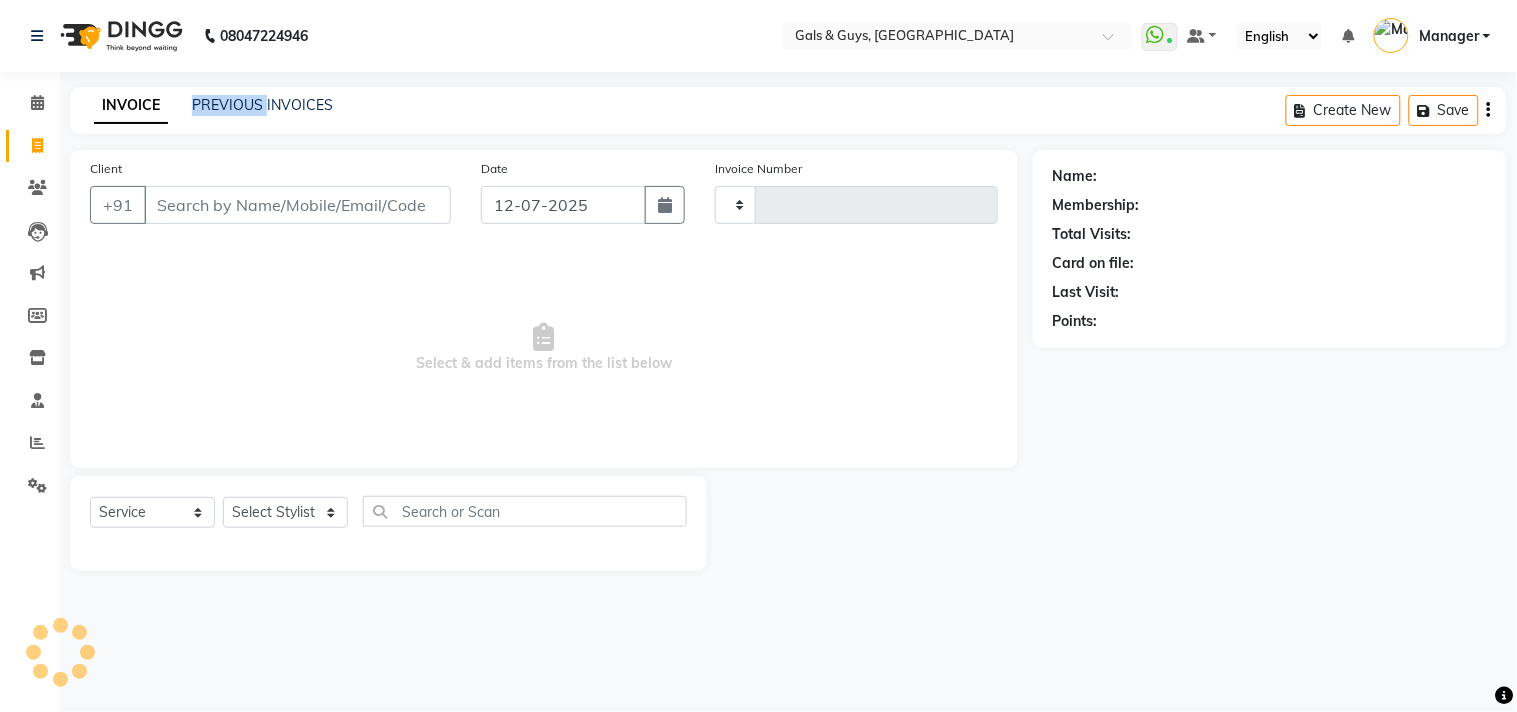 click on "INVOICE PREVIOUS INVOICES Create New   Save" 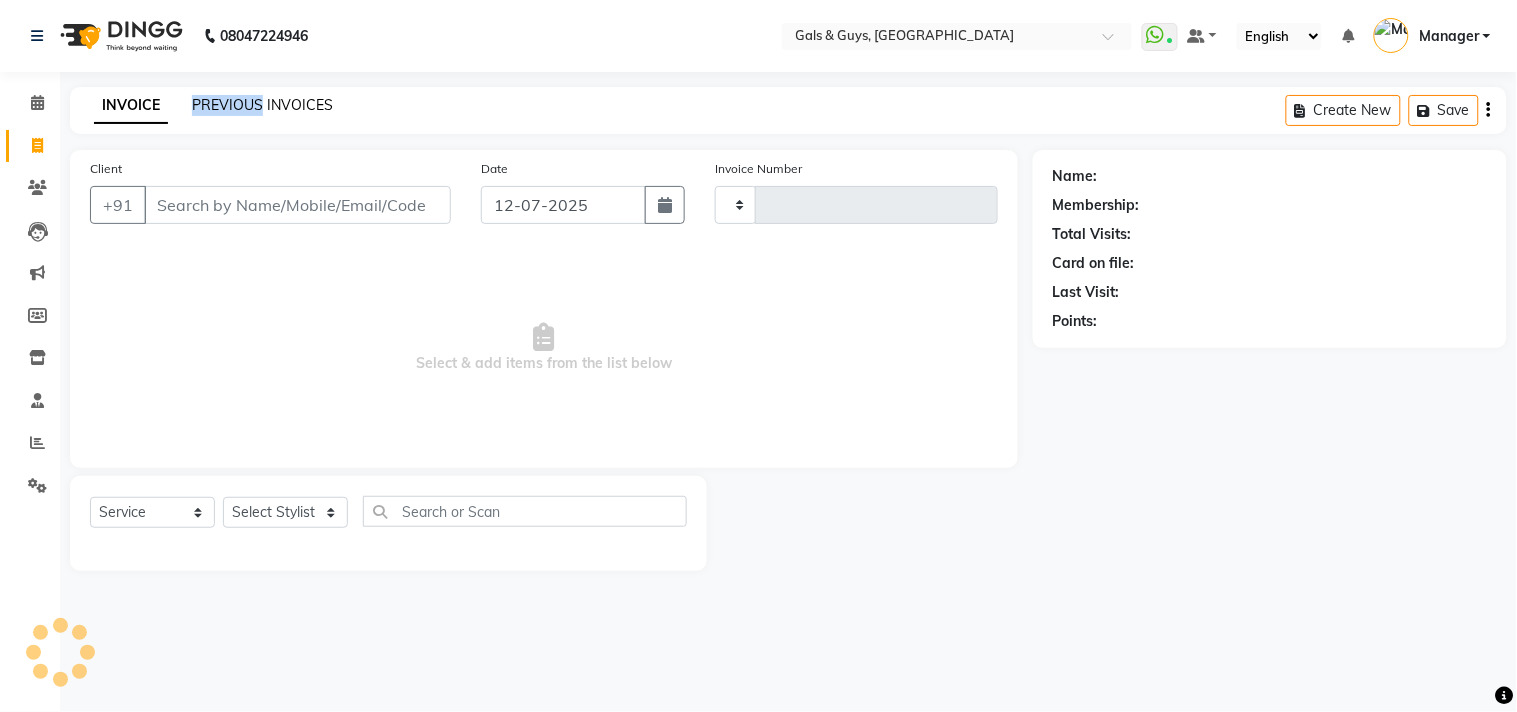 type on "0476" 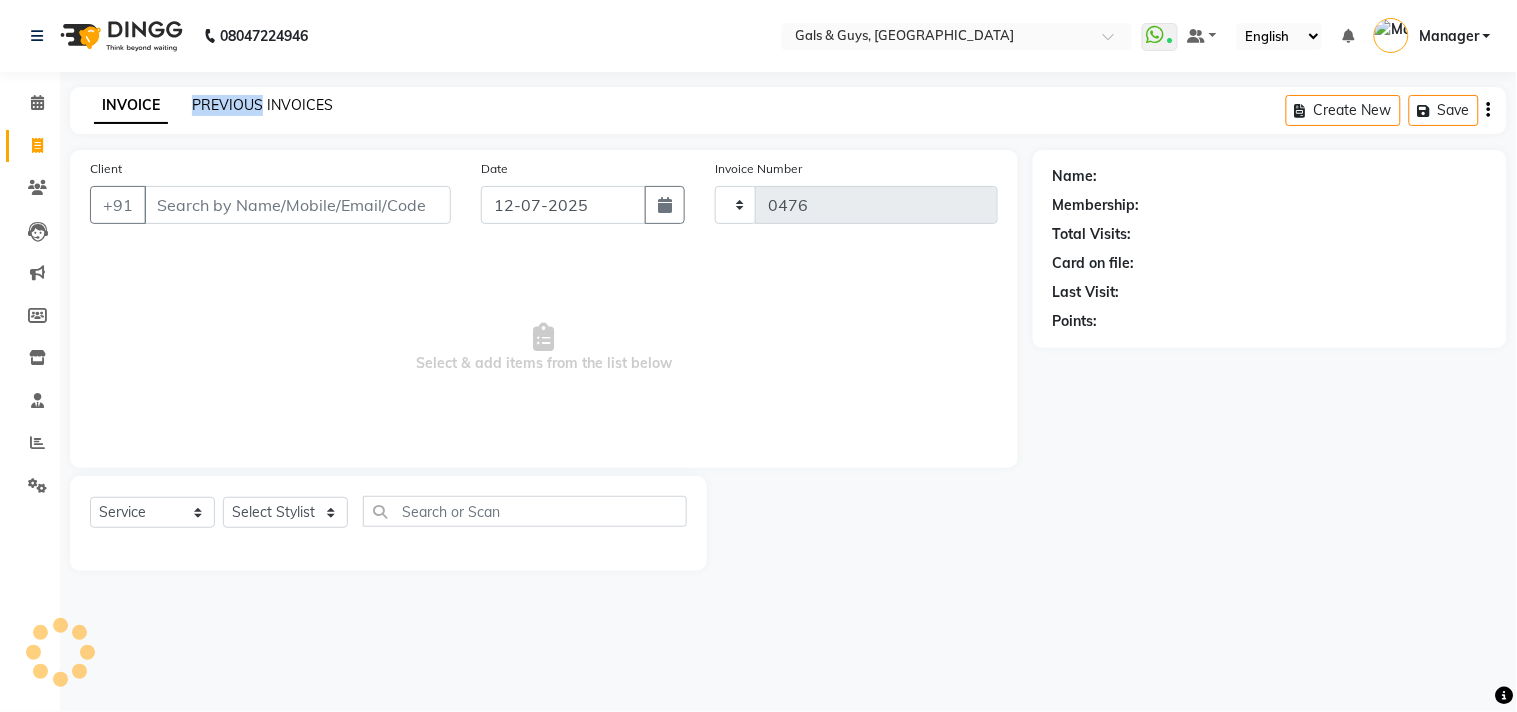 select on "7505" 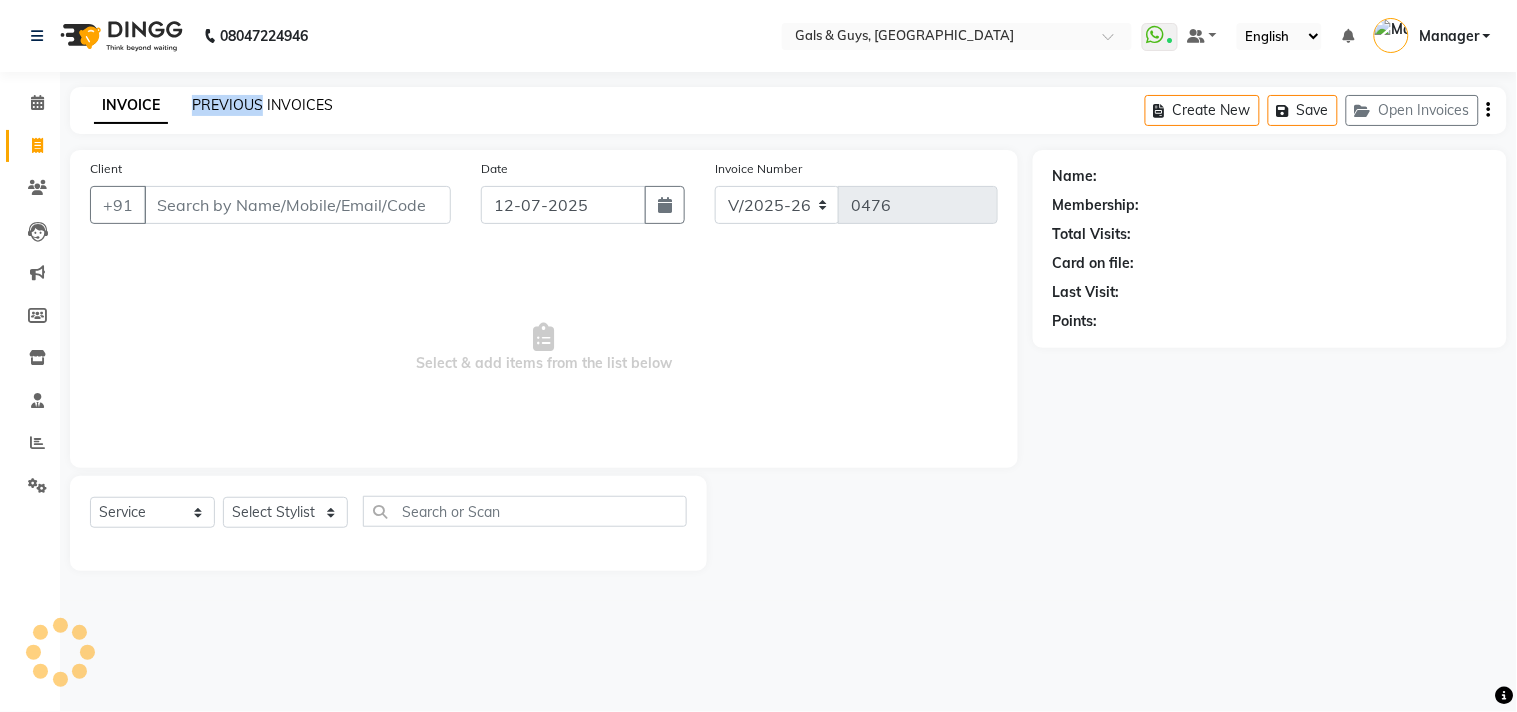 click on "PREVIOUS INVOICES" 